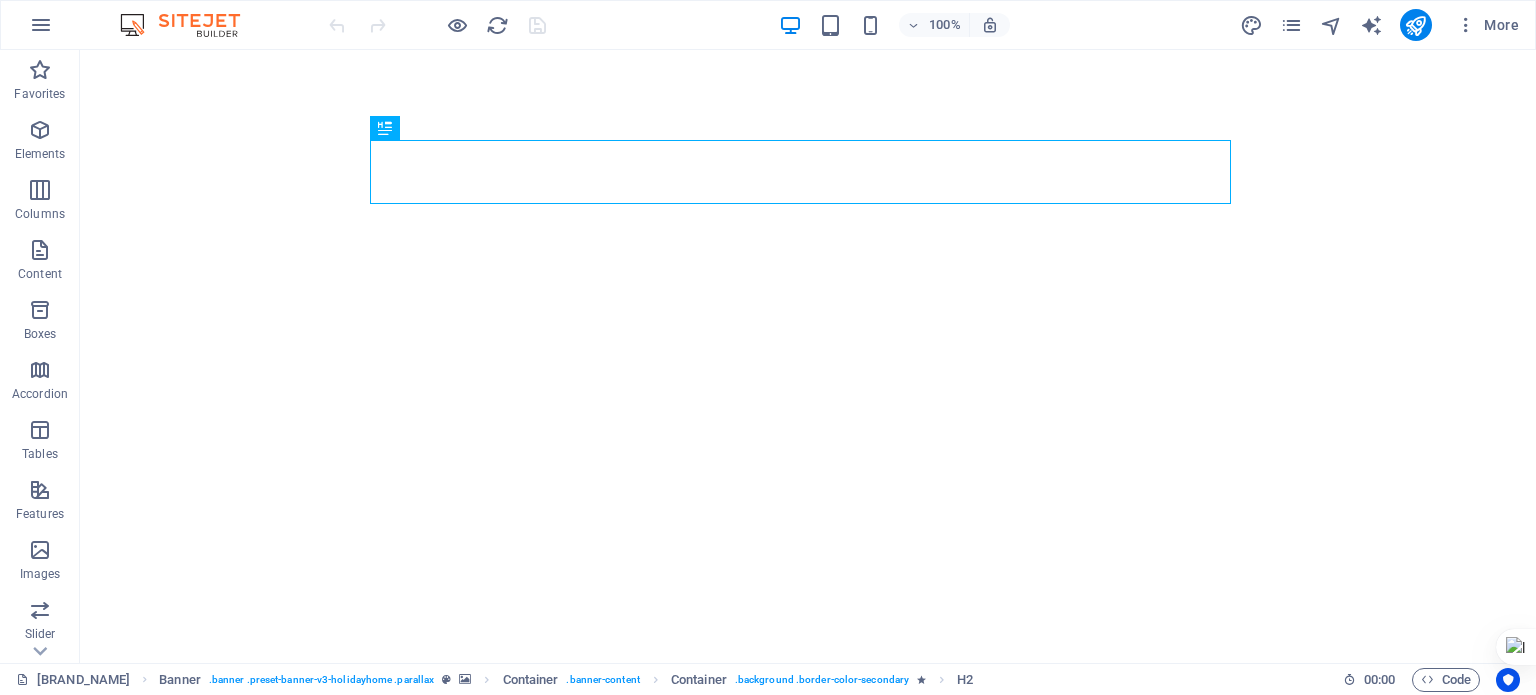 scroll, scrollTop: 0, scrollLeft: 0, axis: both 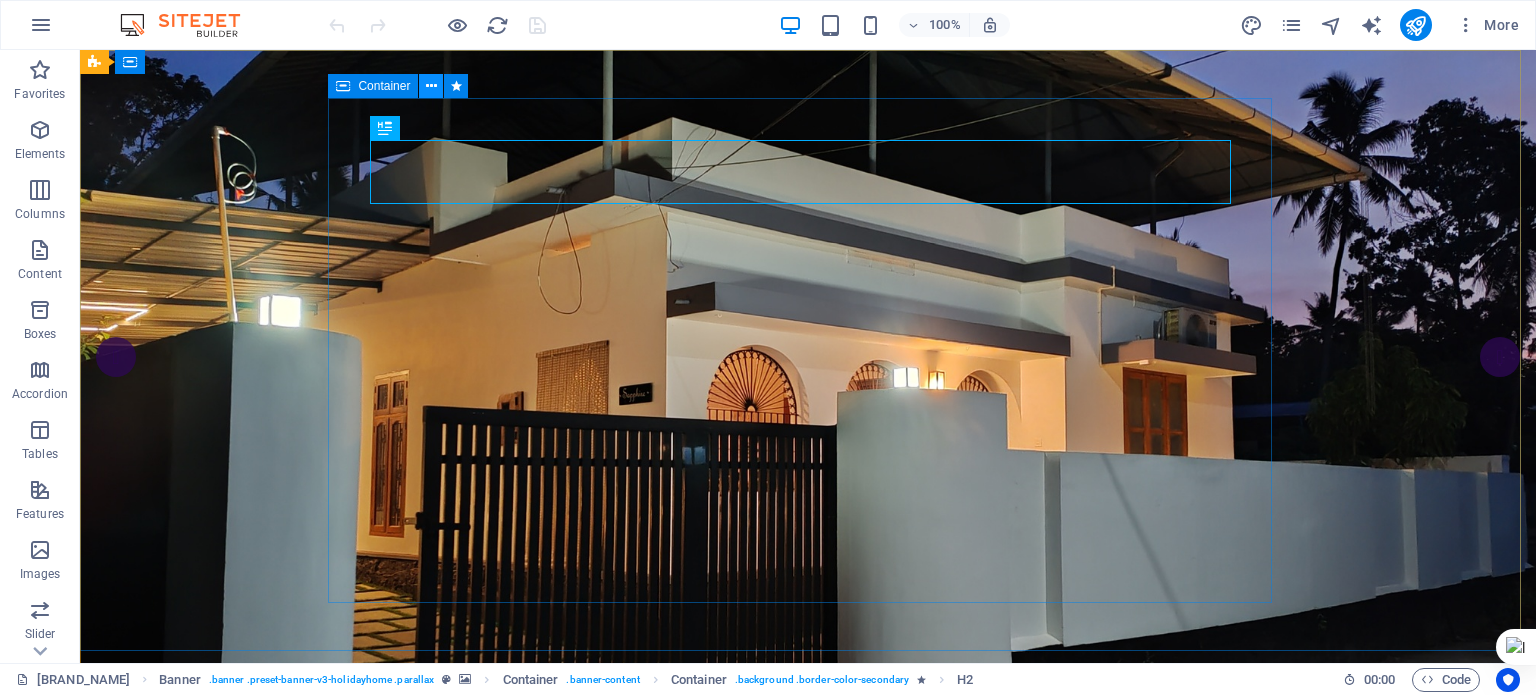 click at bounding box center [431, 86] 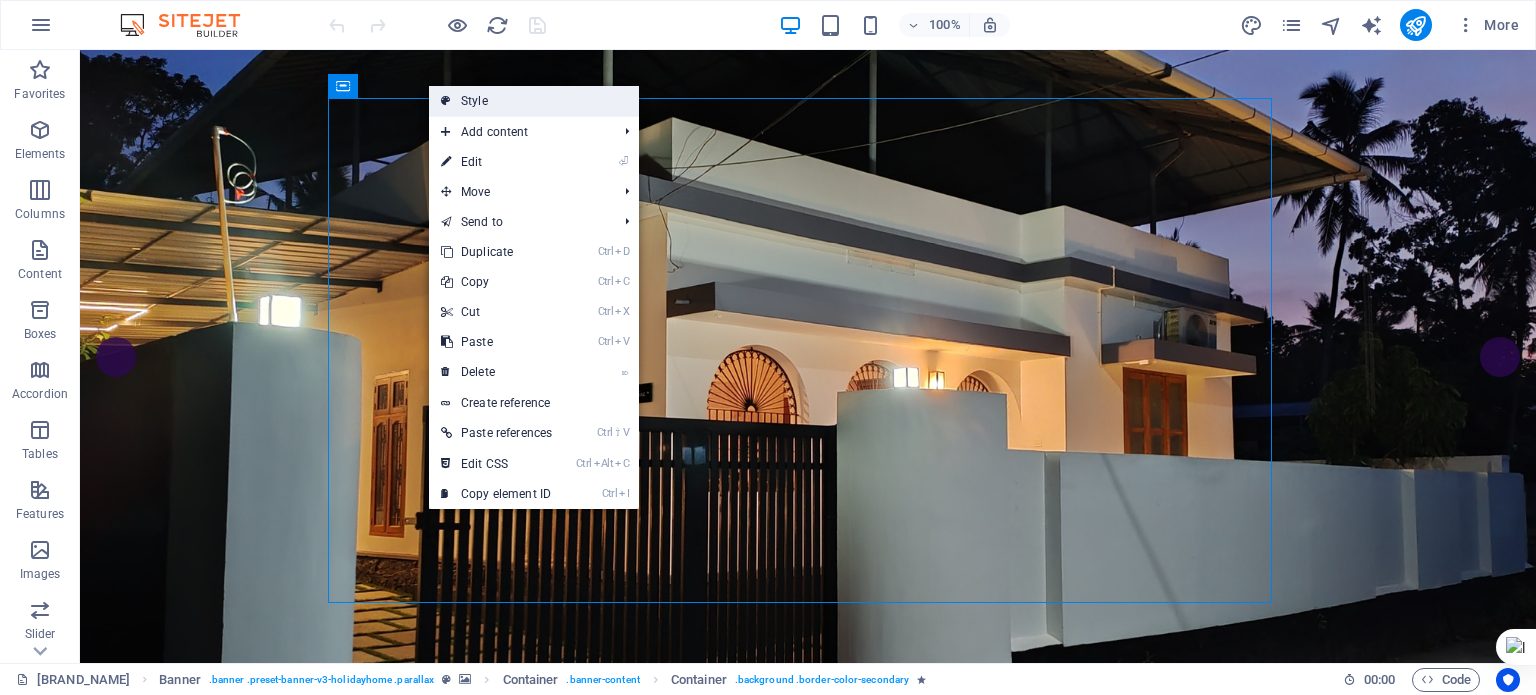 click on "Style" at bounding box center [534, 101] 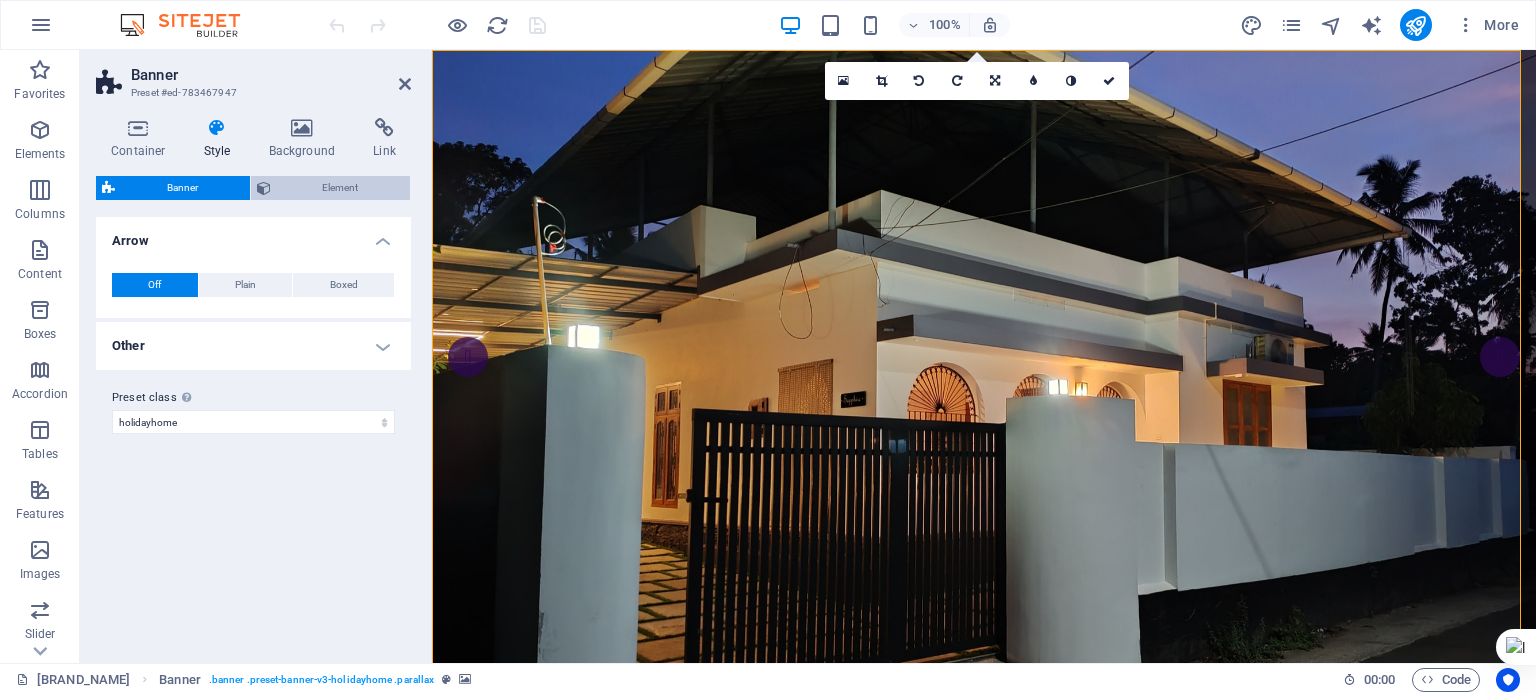 click on "Element" at bounding box center (341, 188) 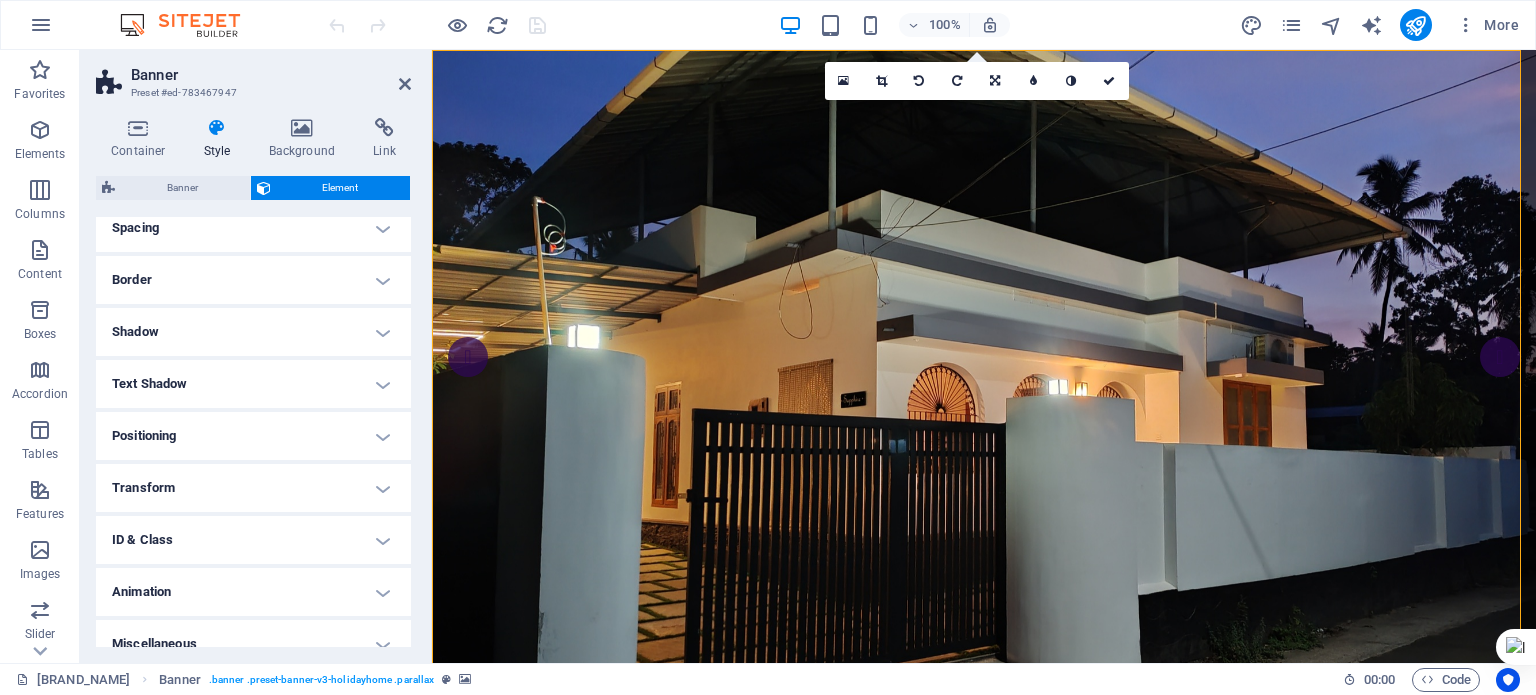 scroll, scrollTop: 200, scrollLeft: 0, axis: vertical 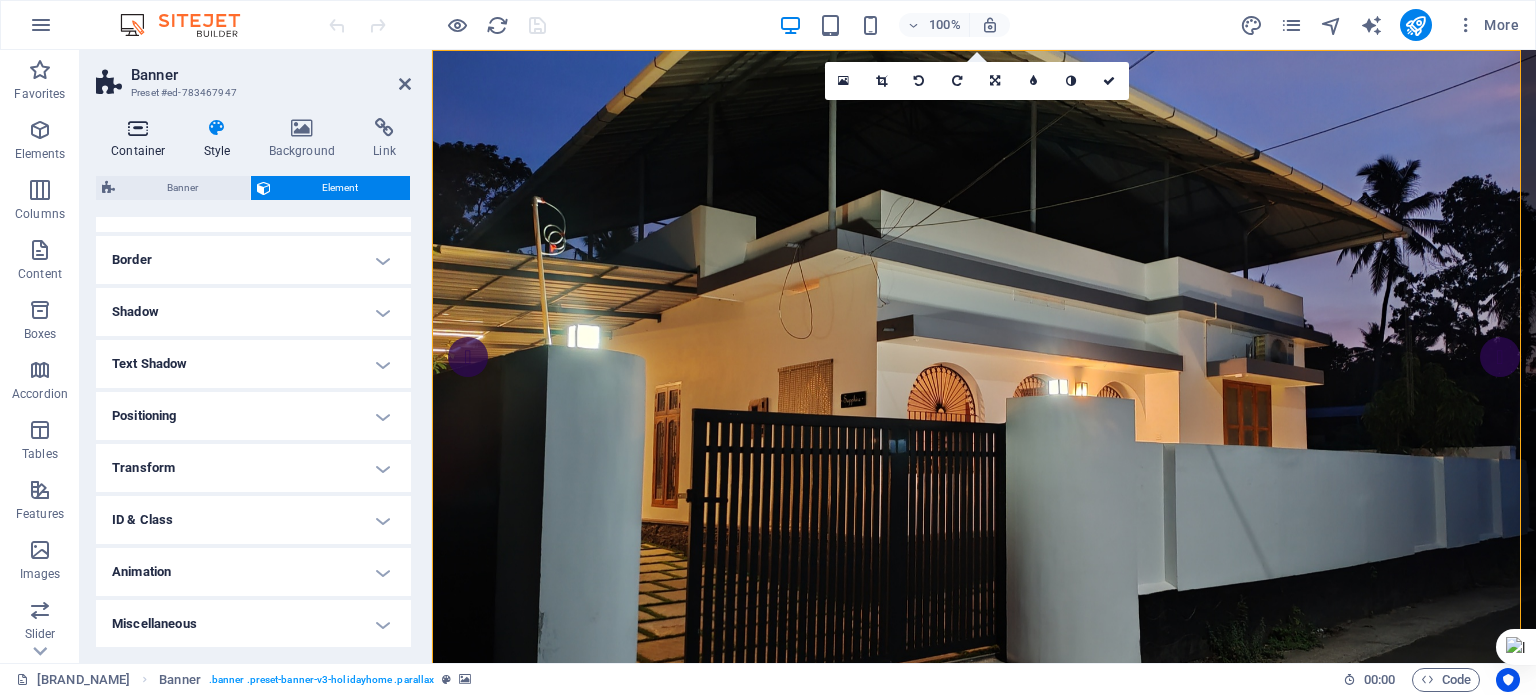 click on "Container" at bounding box center [142, 139] 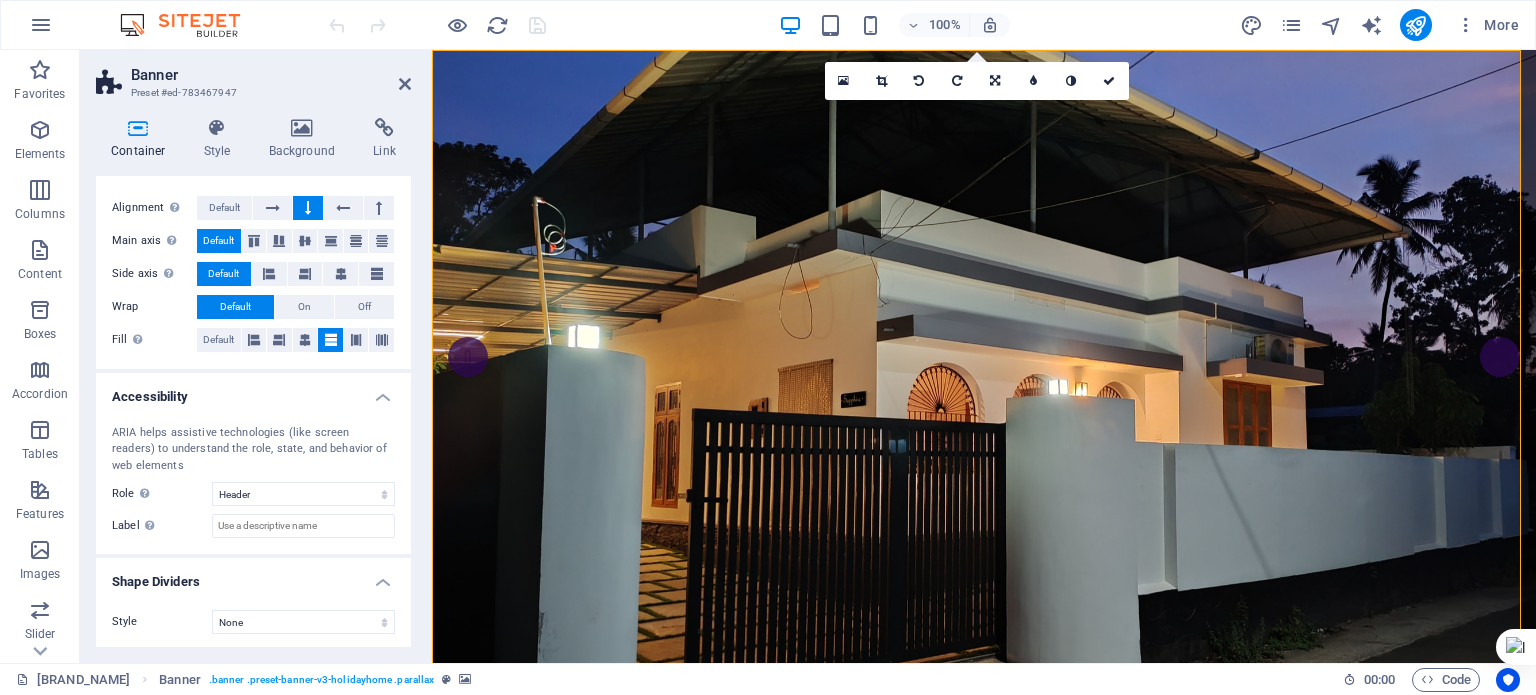 scroll, scrollTop: 336, scrollLeft: 0, axis: vertical 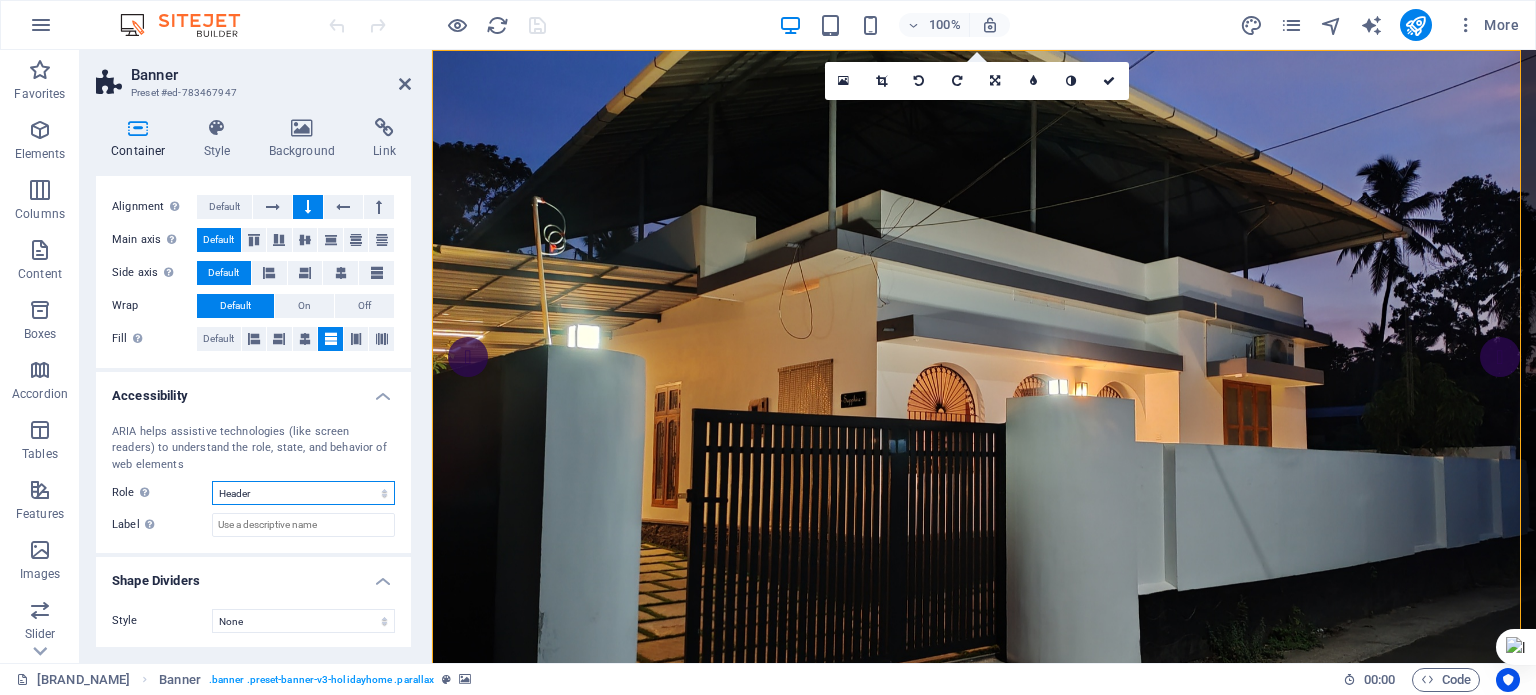 click on "None Alert Article Banner Comment Complementary Dialog Footer Header Marquee Presentation Region Section Separator Status Timer" at bounding box center [303, 493] 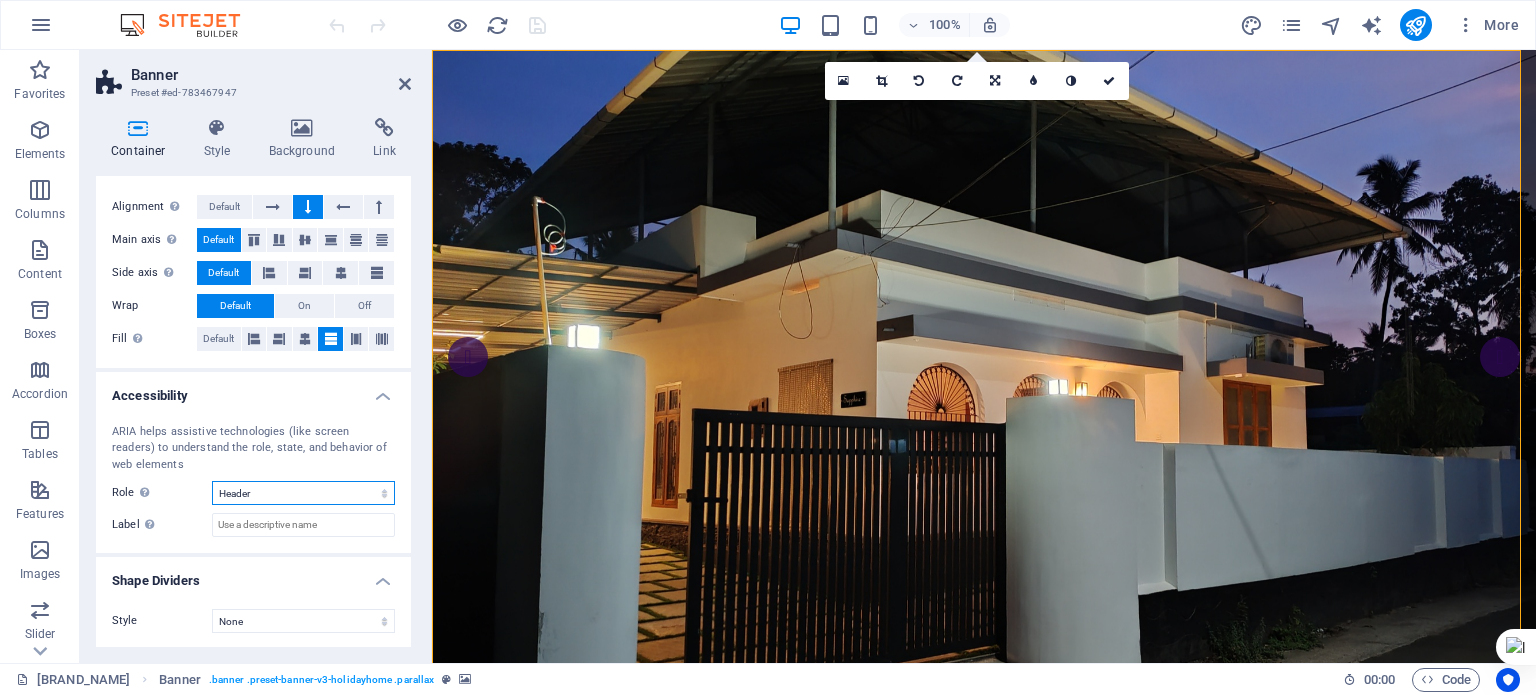 click on "None Alert Article Banner Comment Complementary Dialog Footer Header Marquee Presentation Region Section Separator Status Timer" at bounding box center [303, 493] 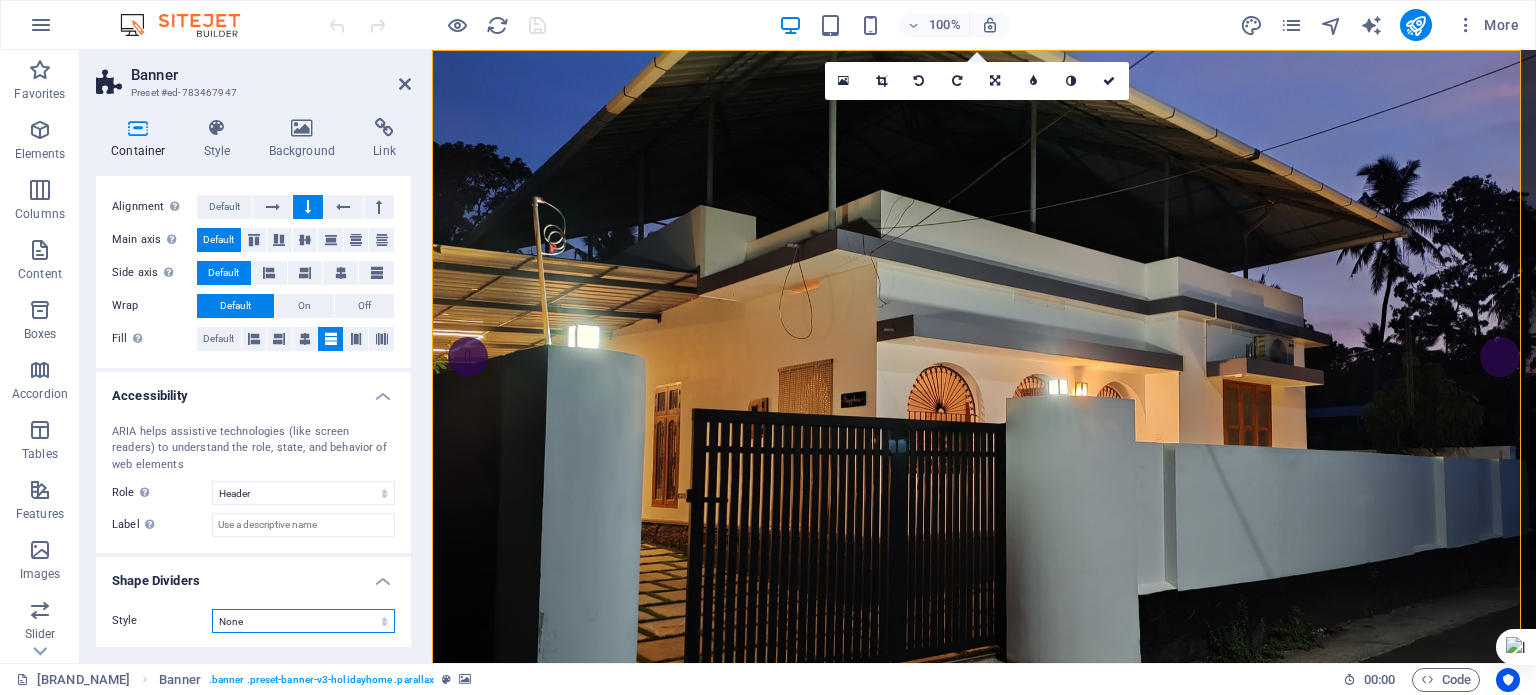 click on "None Triangle Square Diagonal Polygon 1 Polygon 2 Zigzag Multiple Zigzags Waves Multiple Waves Half Circle Circle Circle Shadow Blocks Hexagons Clouds Multiple Clouds Fan Pyramids Book Paint Drip Fire Shredded Paper Arrow" at bounding box center (303, 621) 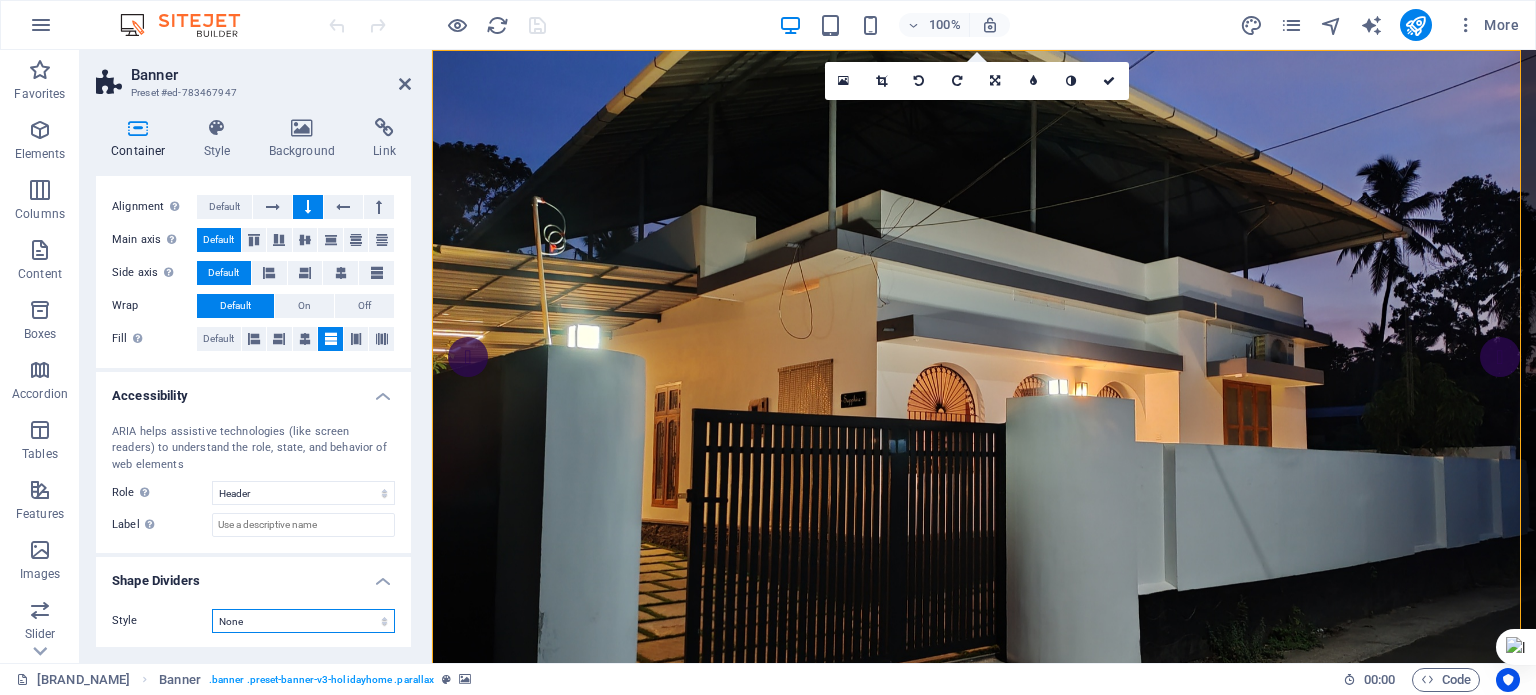 click on "None Triangle Square Diagonal Polygon 1 Polygon 2 Zigzag Multiple Zigzags Waves Multiple Waves Half Circle Circle Circle Shadow Blocks Hexagons Clouds Multiple Clouds Fan Pyramids Book Paint Drip Fire Shredded Paper Arrow" at bounding box center [303, 621] 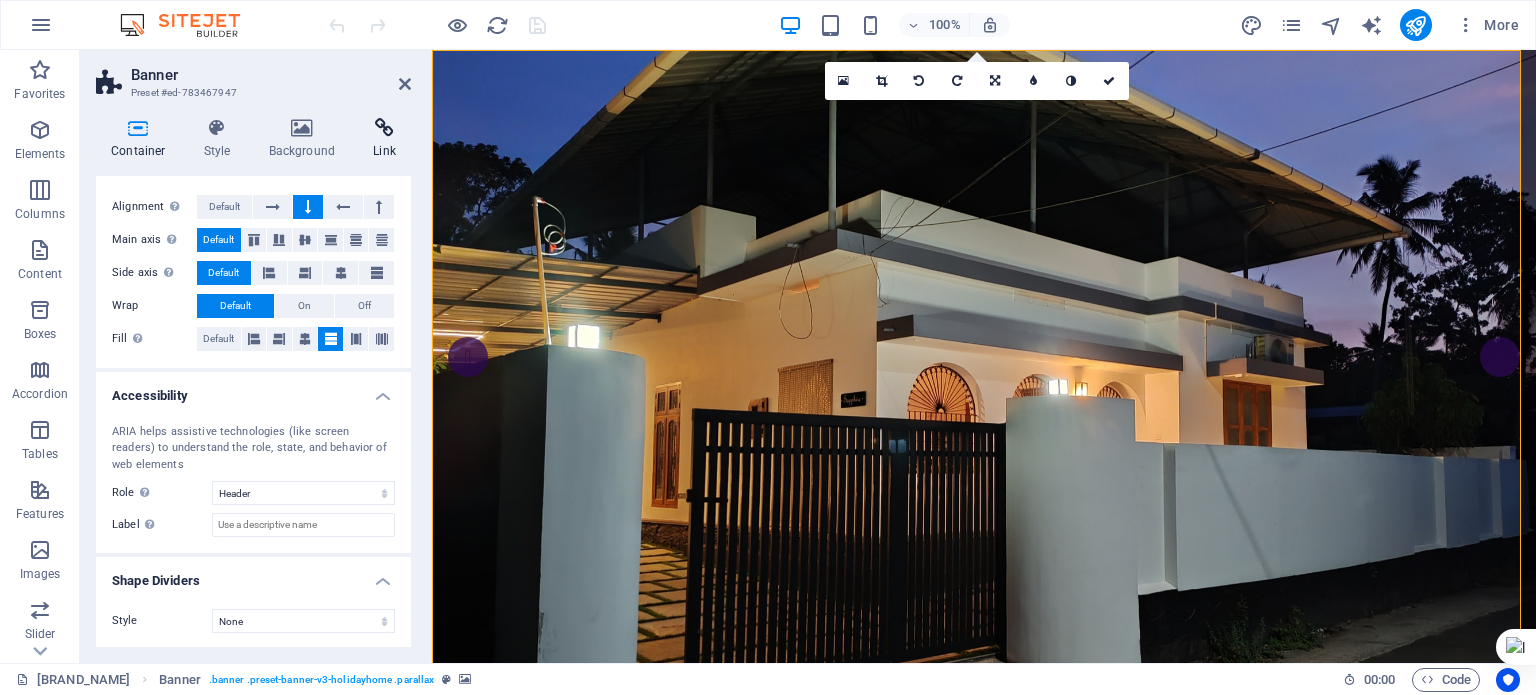click on "Link" at bounding box center [384, 139] 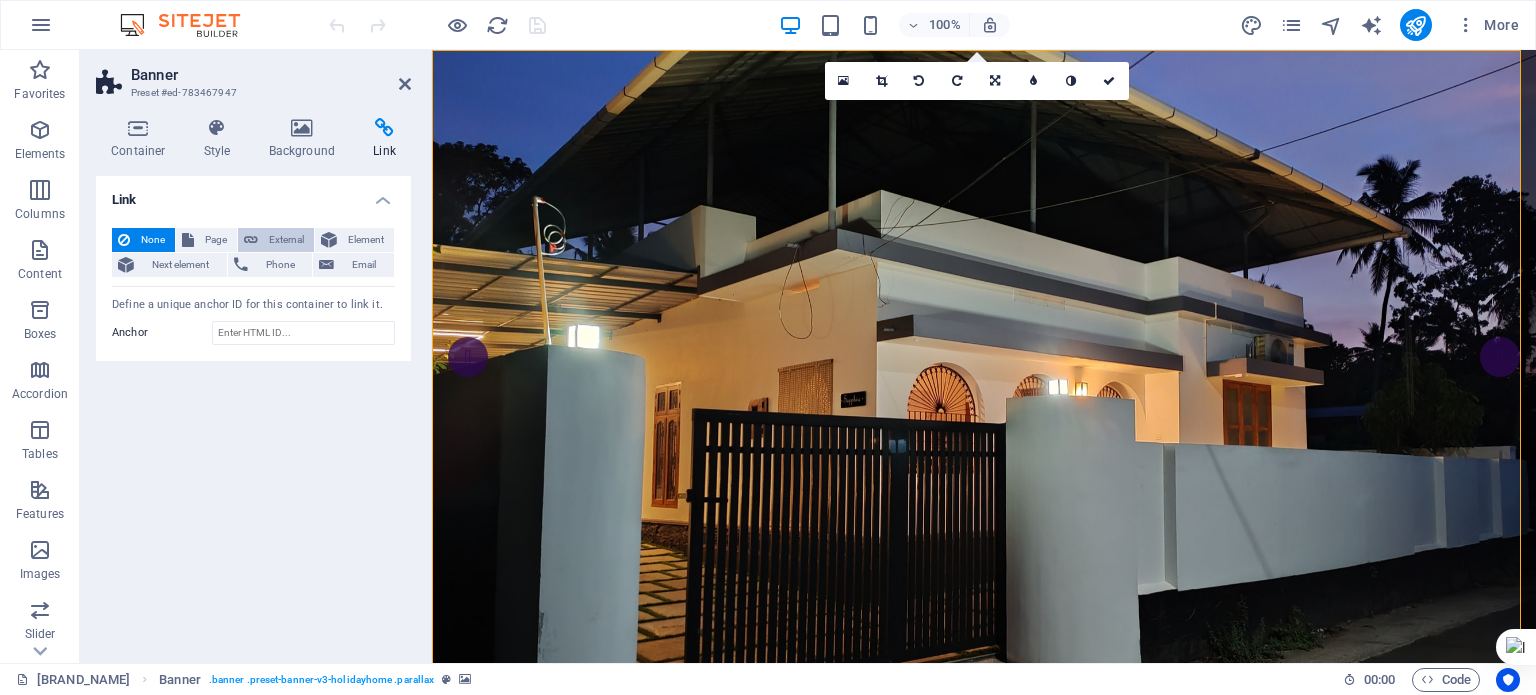 click on "External" at bounding box center (286, 240) 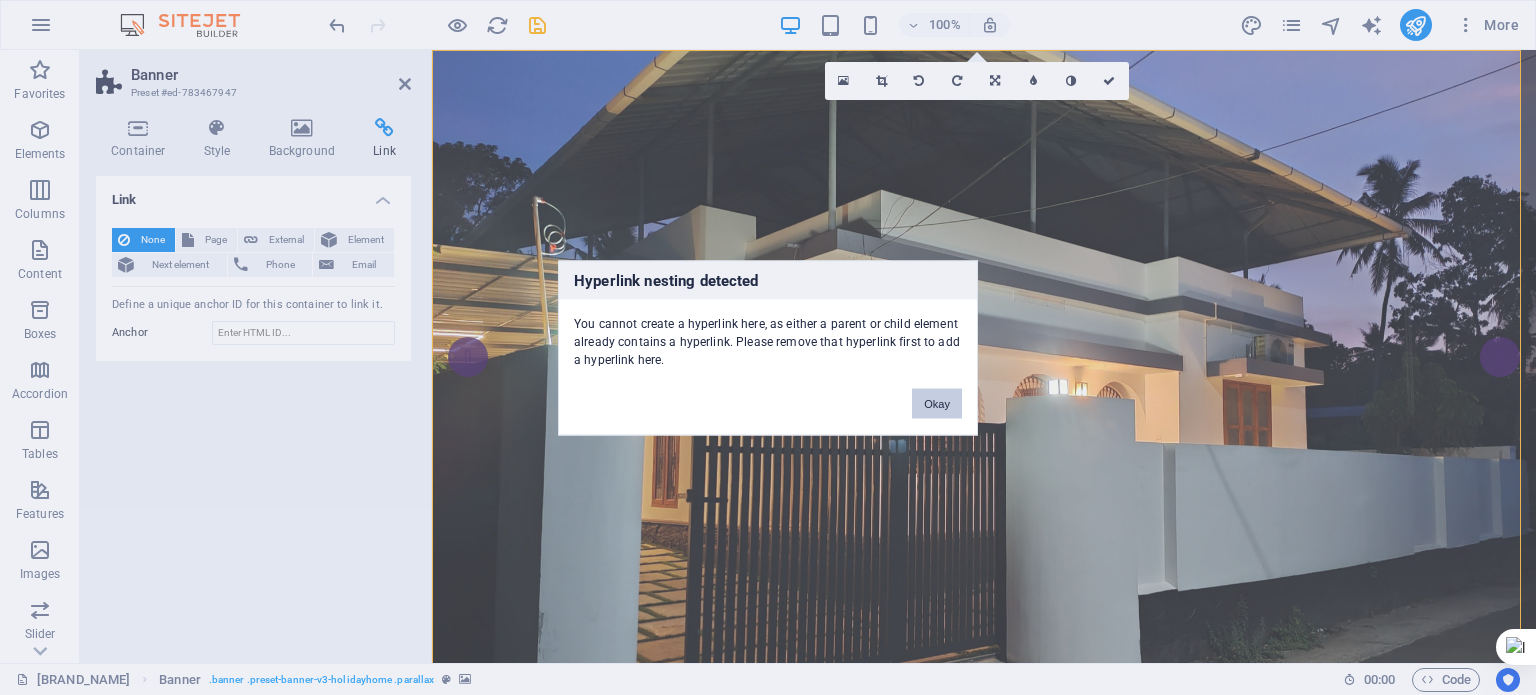 click on "Okay" at bounding box center [937, 403] 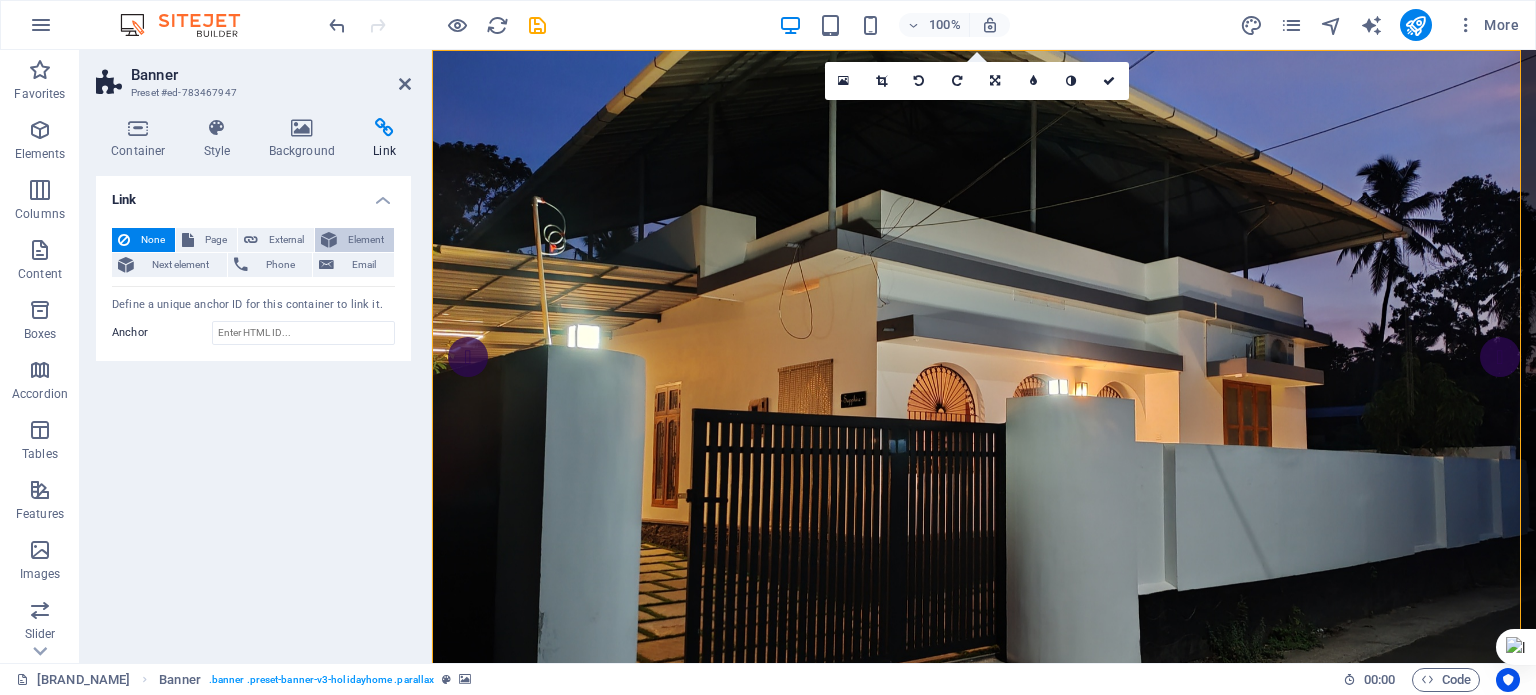 click on "Element" at bounding box center [365, 240] 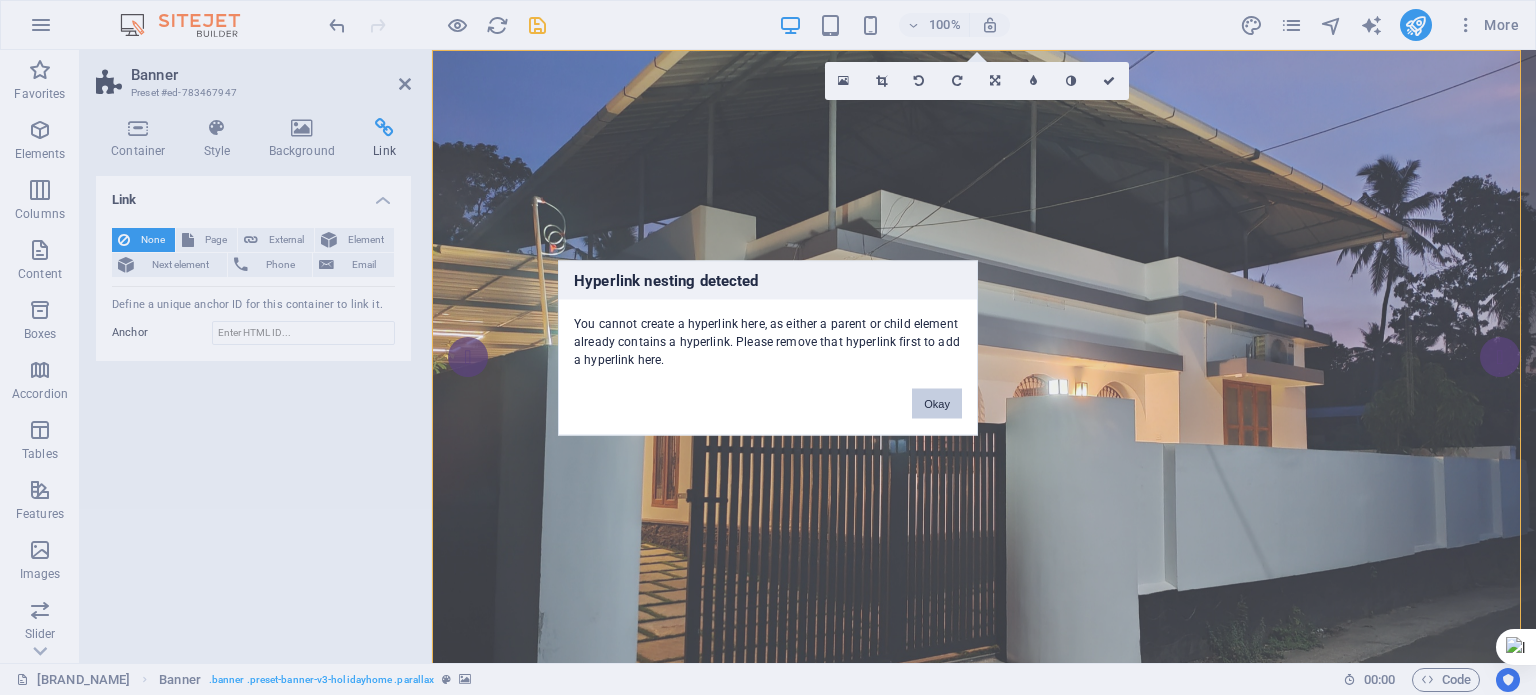 click on "Okay" at bounding box center (937, 403) 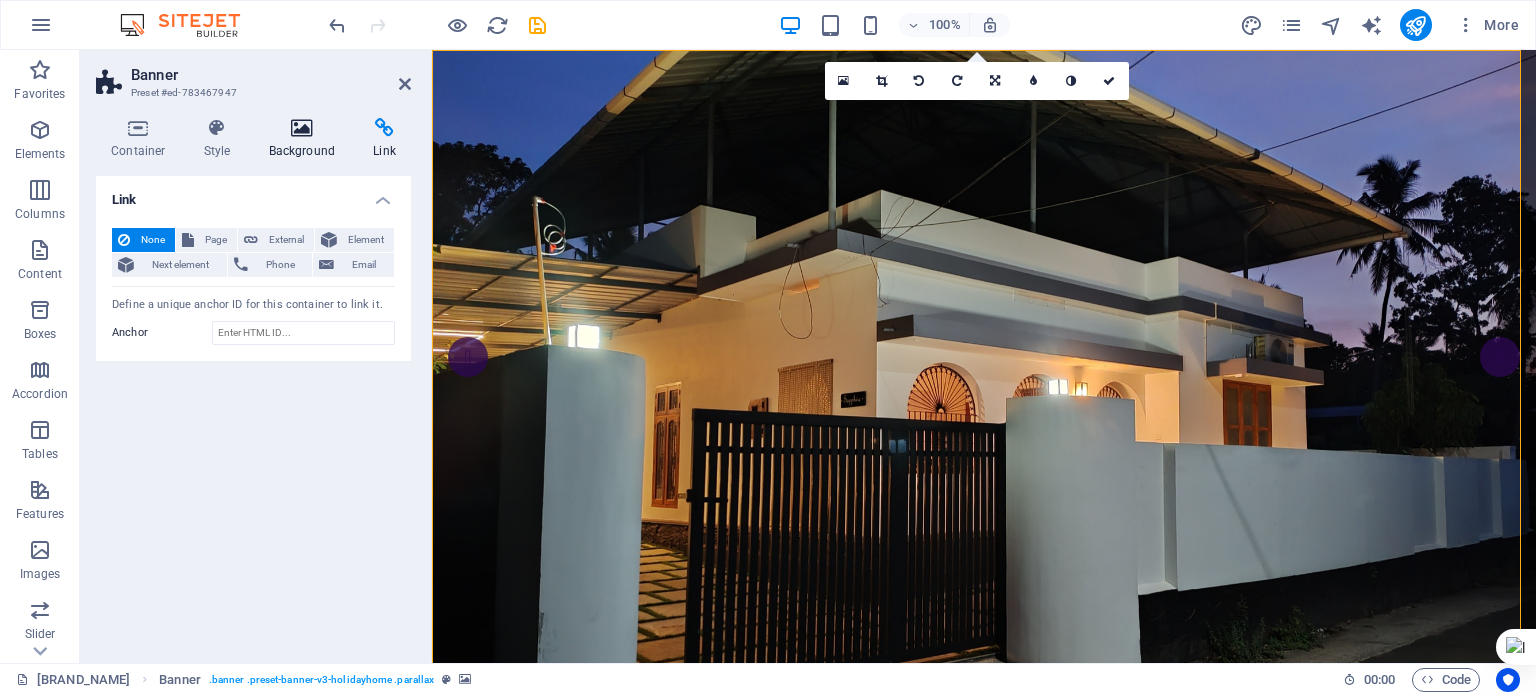 click at bounding box center (302, 128) 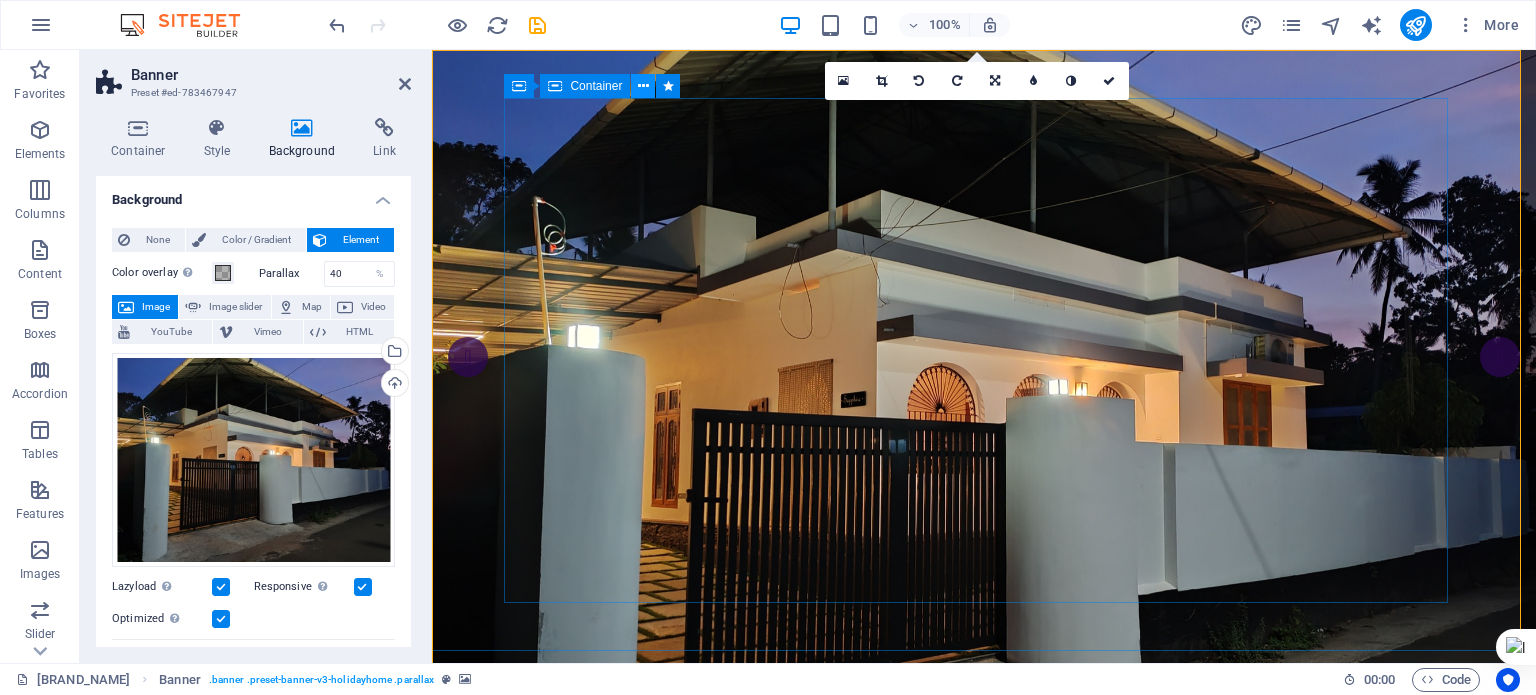 click at bounding box center (643, 86) 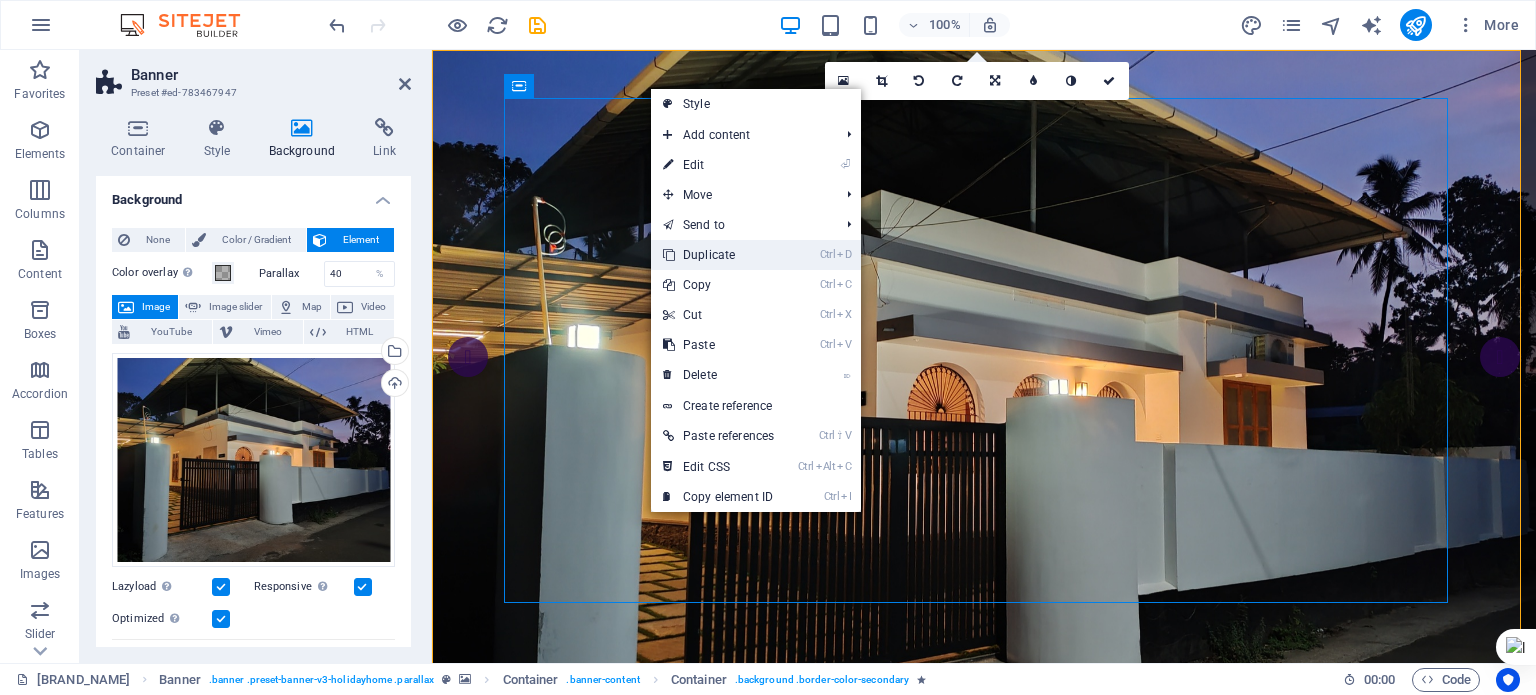 click on "Ctrl D  Duplicate" at bounding box center (718, 255) 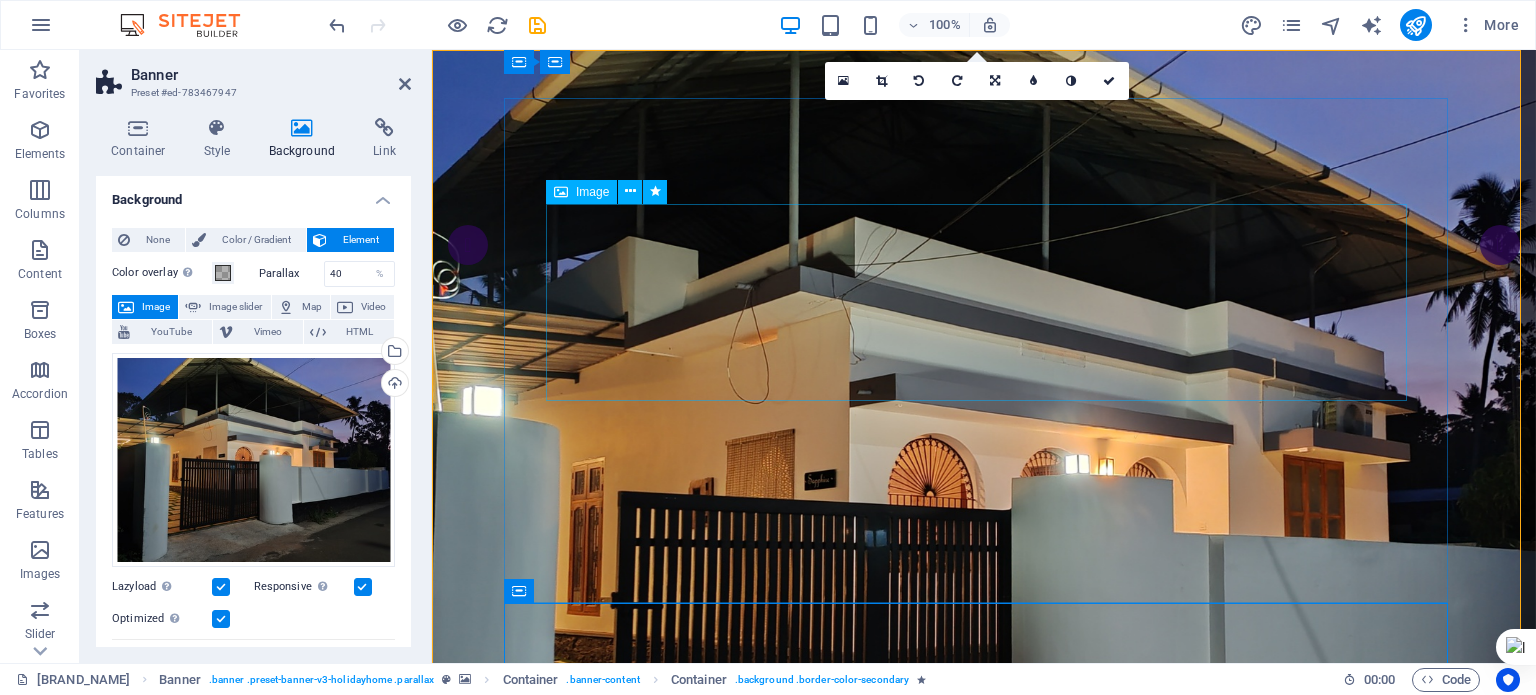 scroll, scrollTop: 0, scrollLeft: 0, axis: both 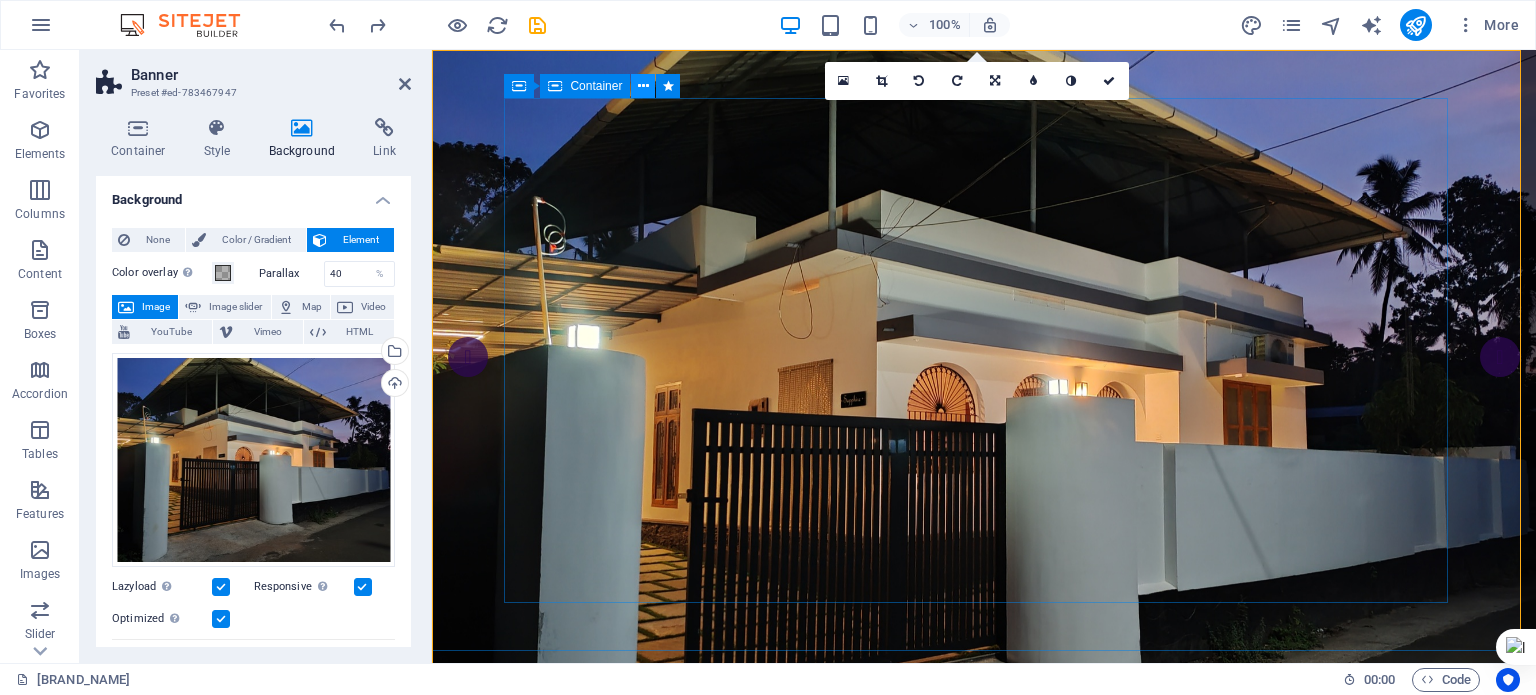 click at bounding box center [643, 86] 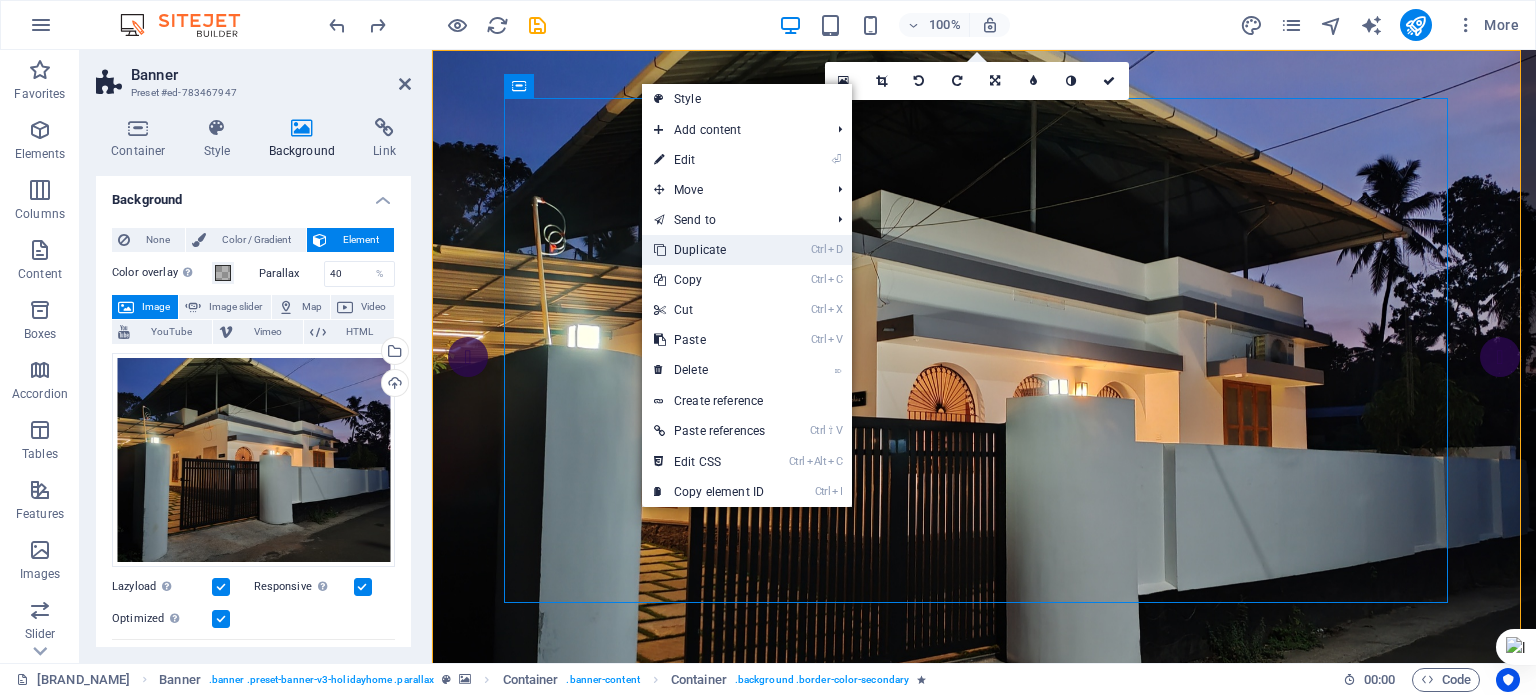 click on "Ctrl D  Duplicate" at bounding box center (709, 250) 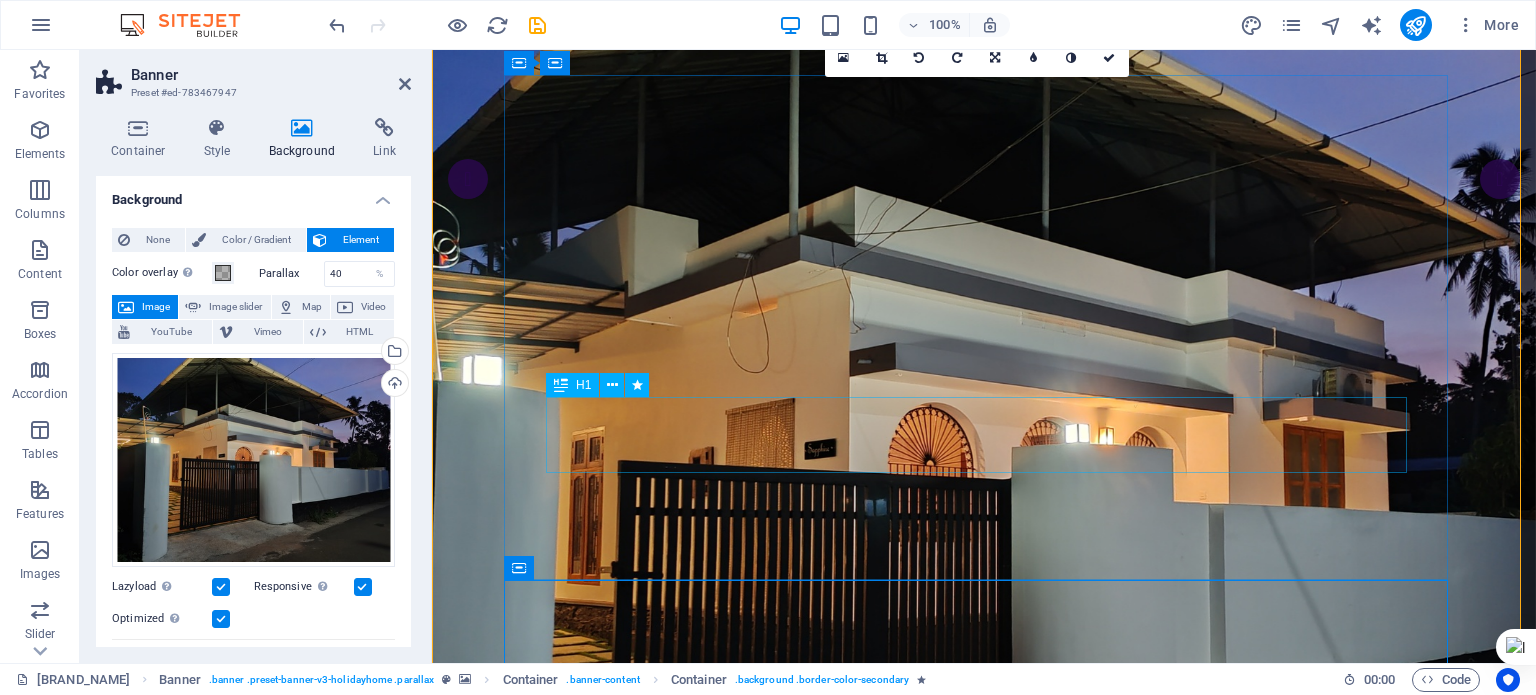 scroll, scrollTop: 200, scrollLeft: 0, axis: vertical 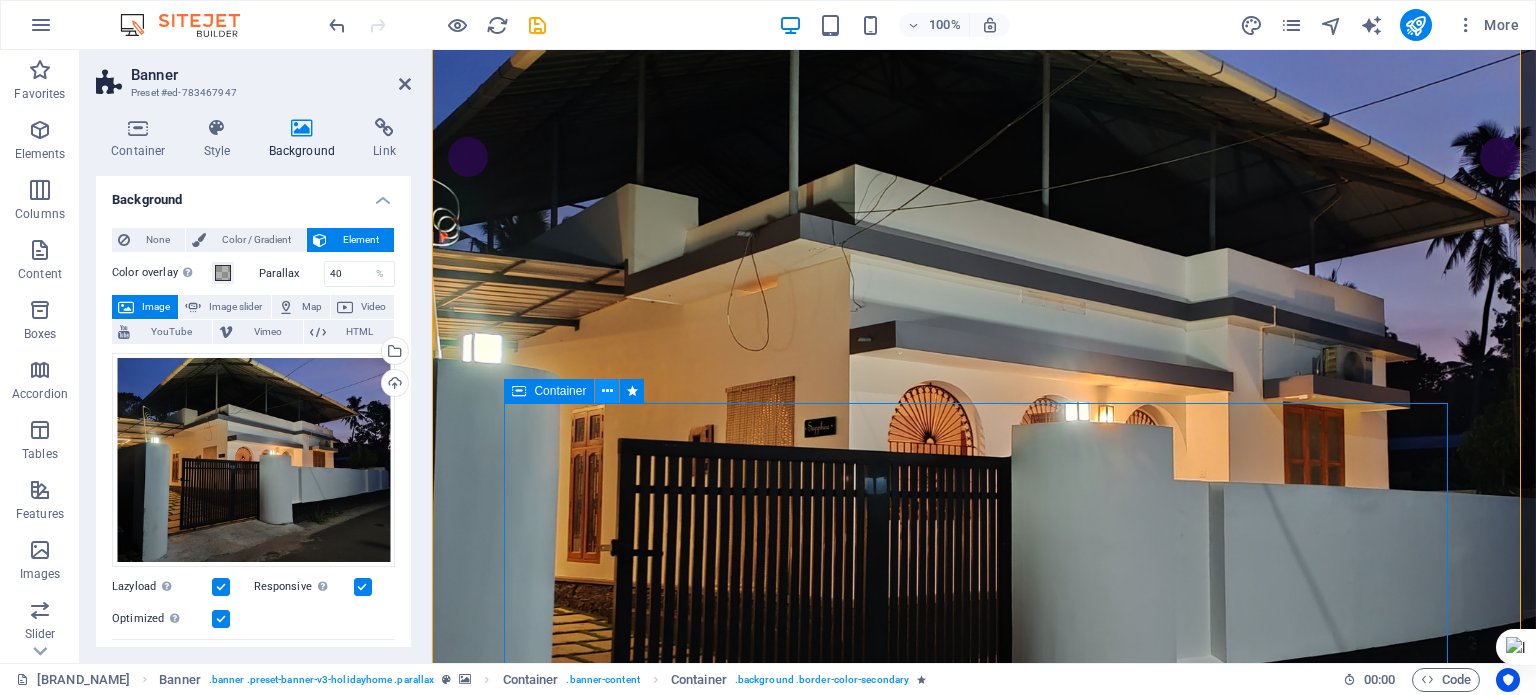 click at bounding box center [607, 391] 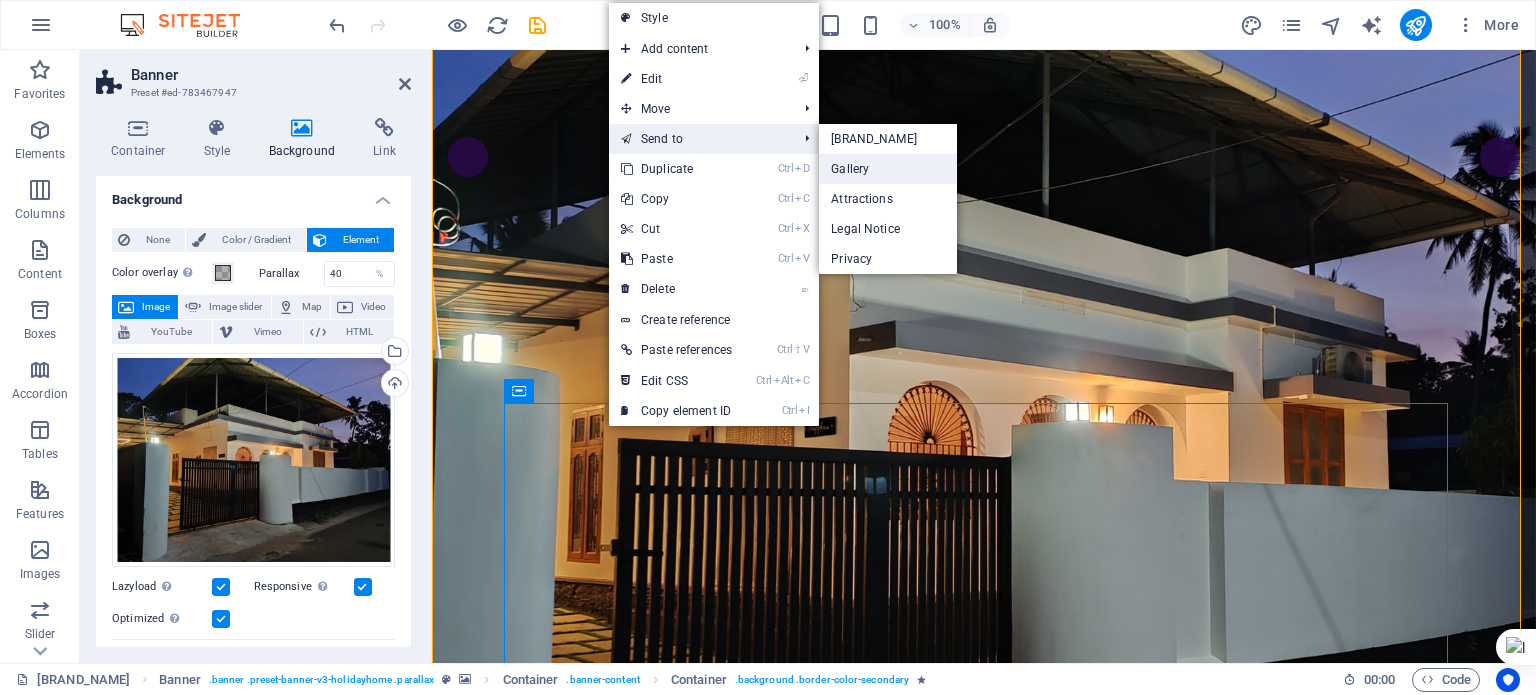 click on "Gallery" at bounding box center (888, 169) 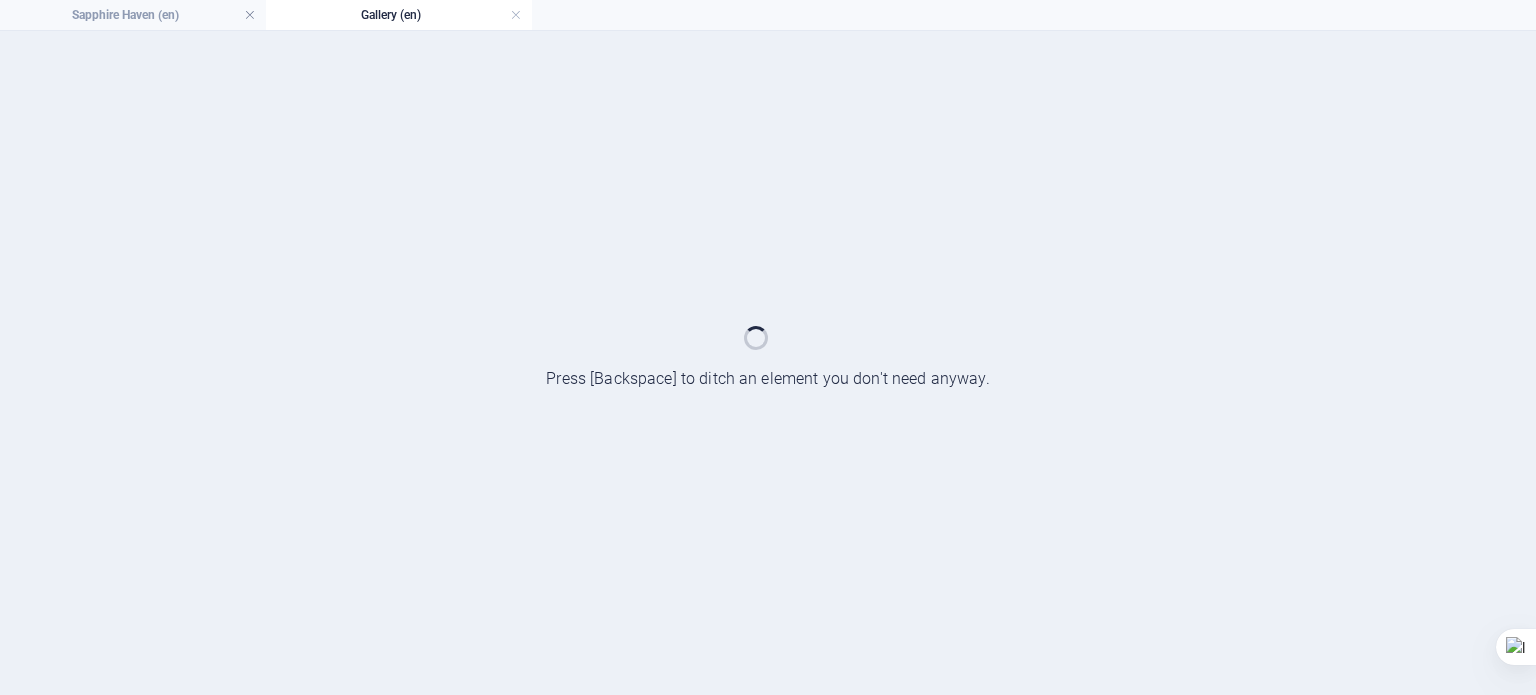 scroll, scrollTop: 0, scrollLeft: 0, axis: both 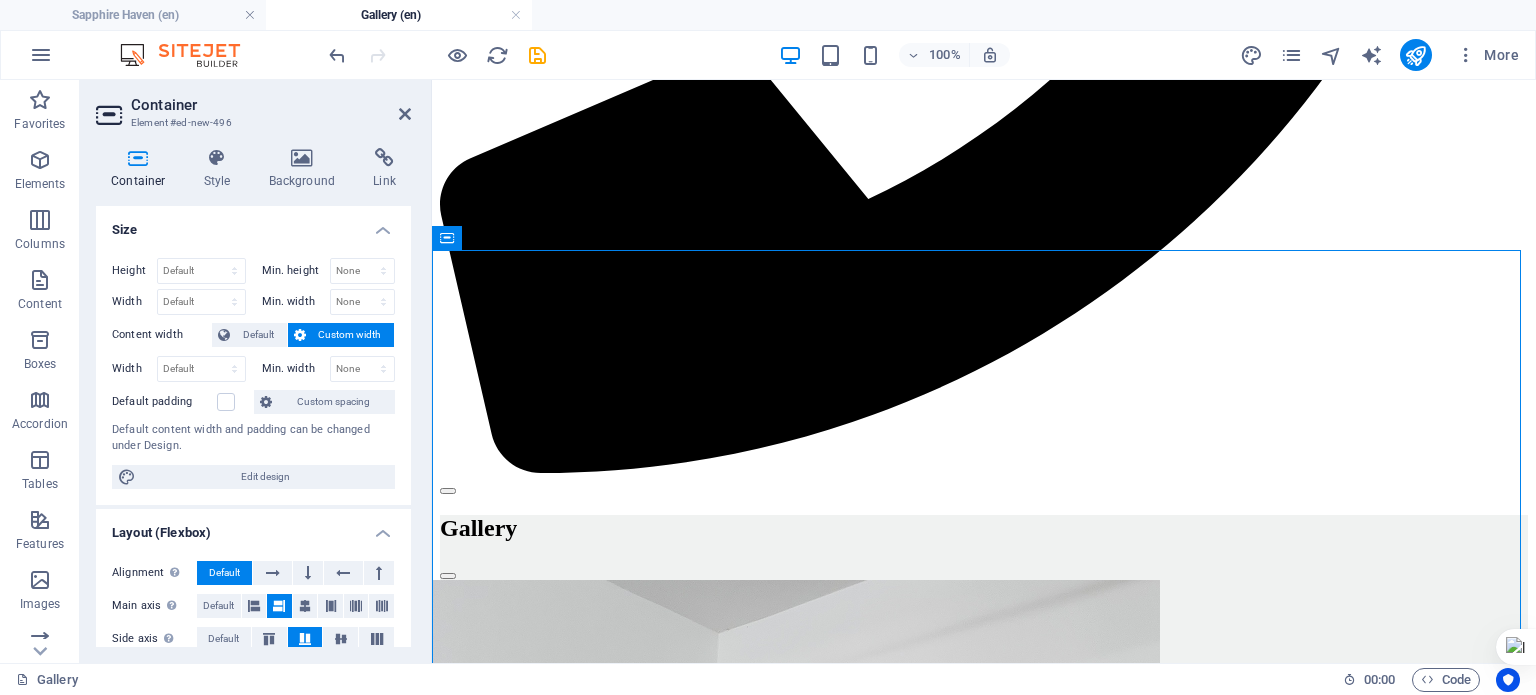 drag, startPoint x: 749, startPoint y: 264, endPoint x: 748, endPoint y: 164, distance: 100.005 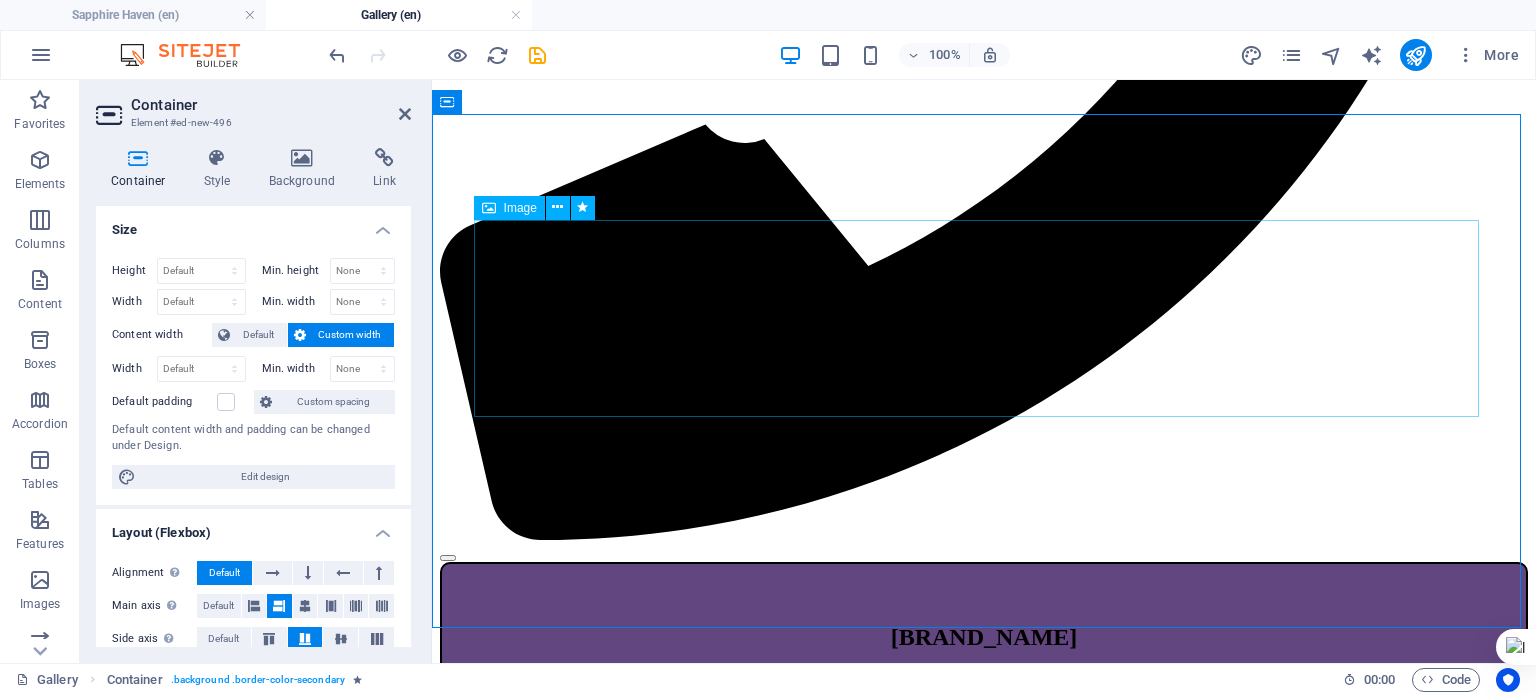 scroll, scrollTop: 660, scrollLeft: 0, axis: vertical 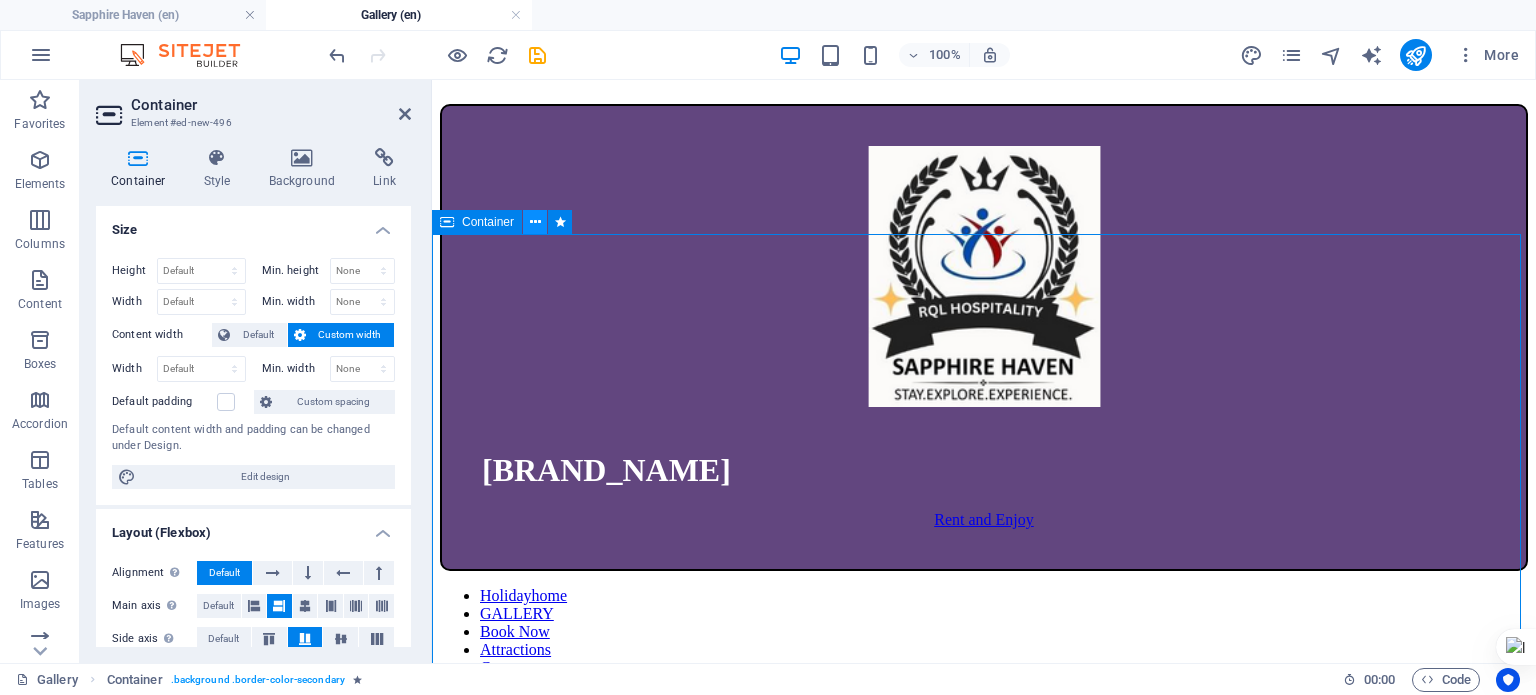click at bounding box center (535, 222) 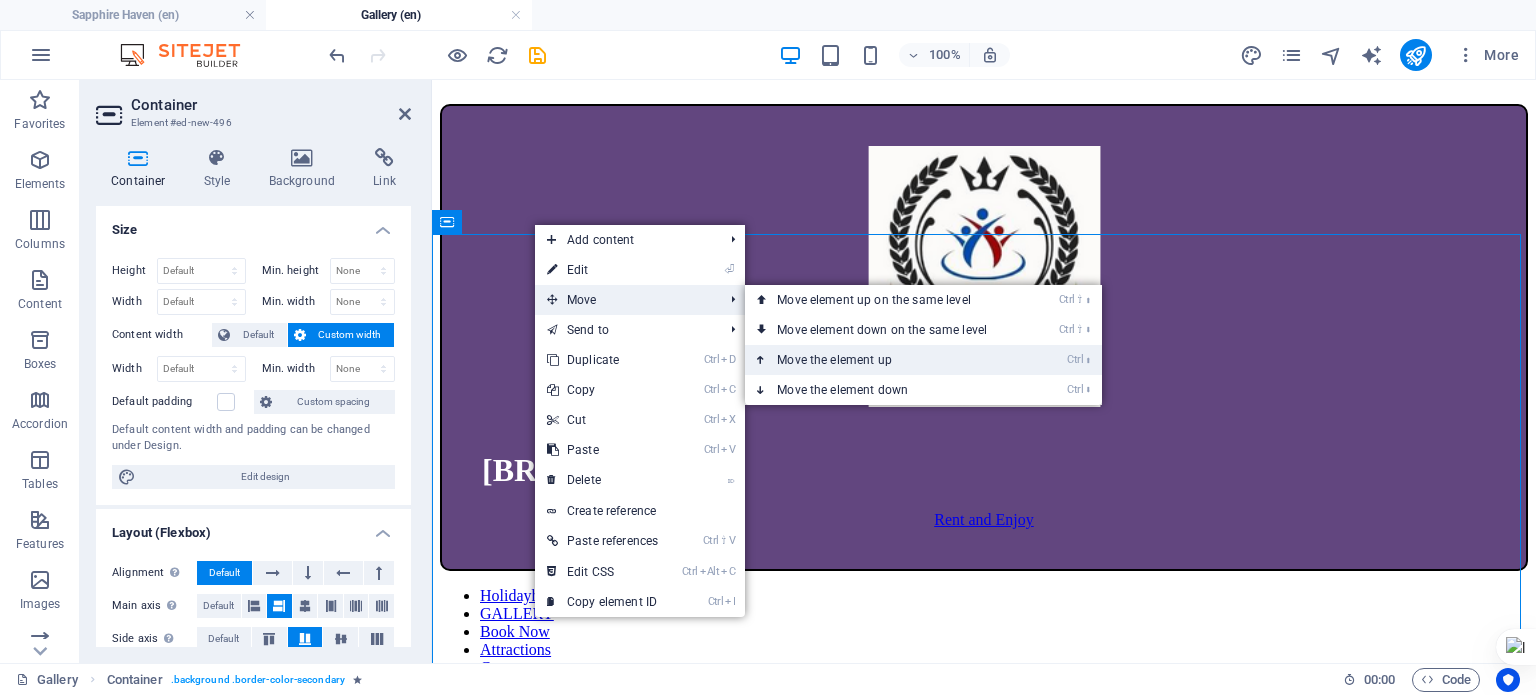 click on "Ctrl ⬆  Move the element up" at bounding box center [886, 360] 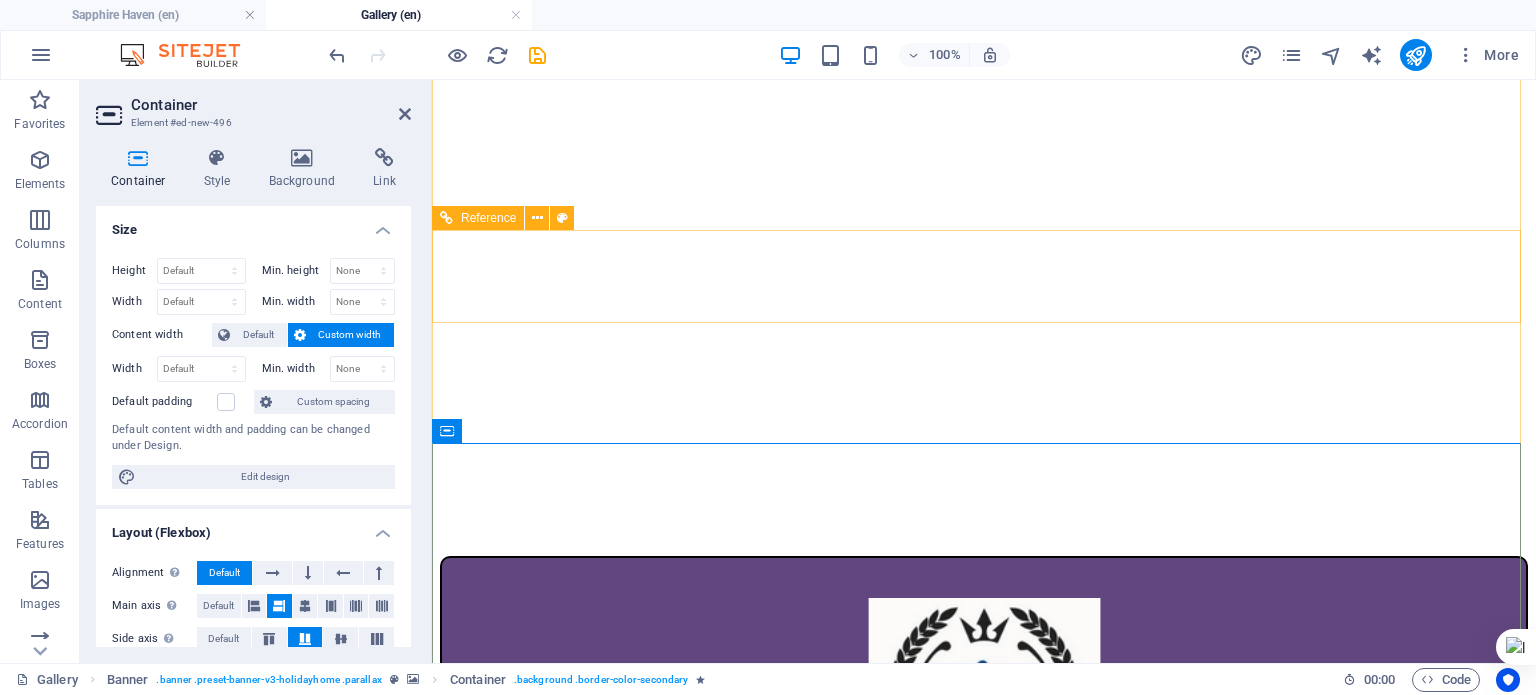 scroll, scrollTop: 600, scrollLeft: 0, axis: vertical 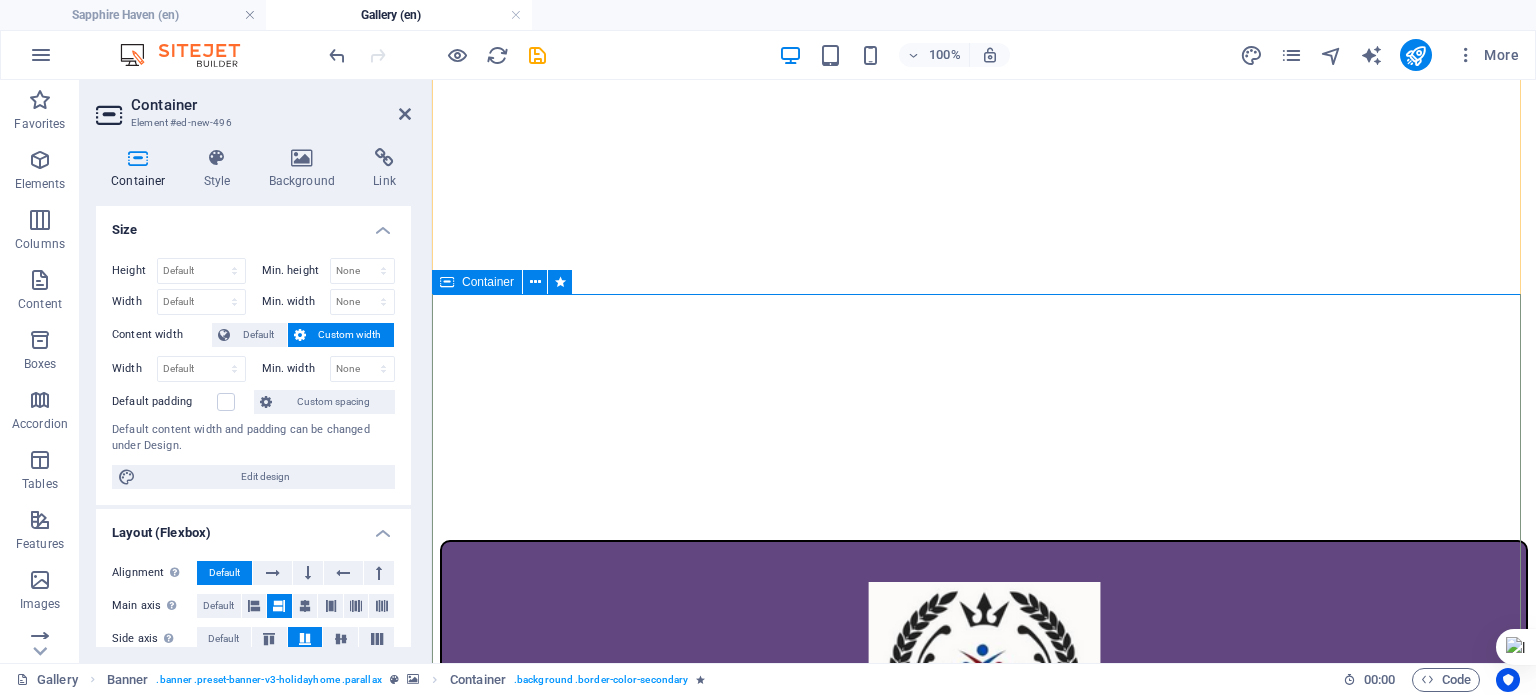 click on "[COMPANY] Holiday Home @ Varkala Rent and Enjoy" at bounding box center (984, 2458) 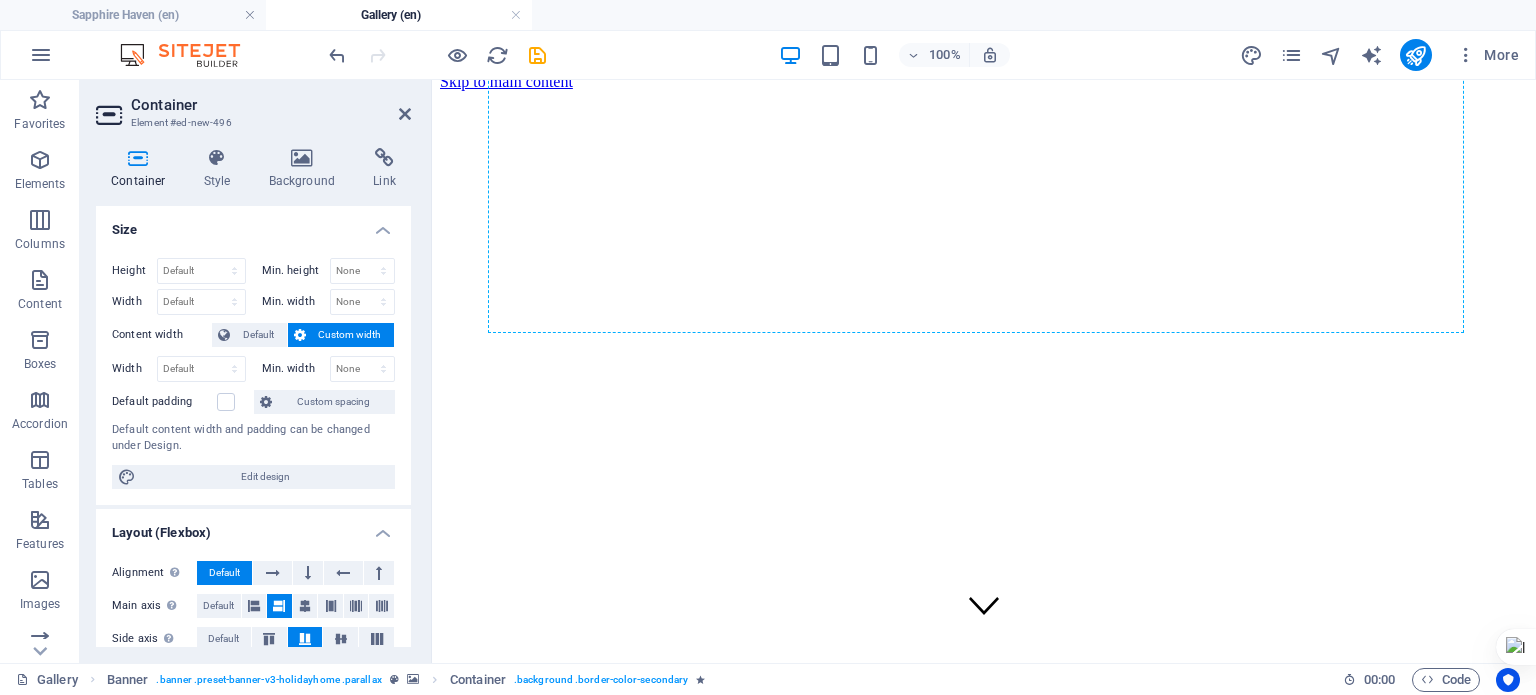 scroll, scrollTop: 0, scrollLeft: 0, axis: both 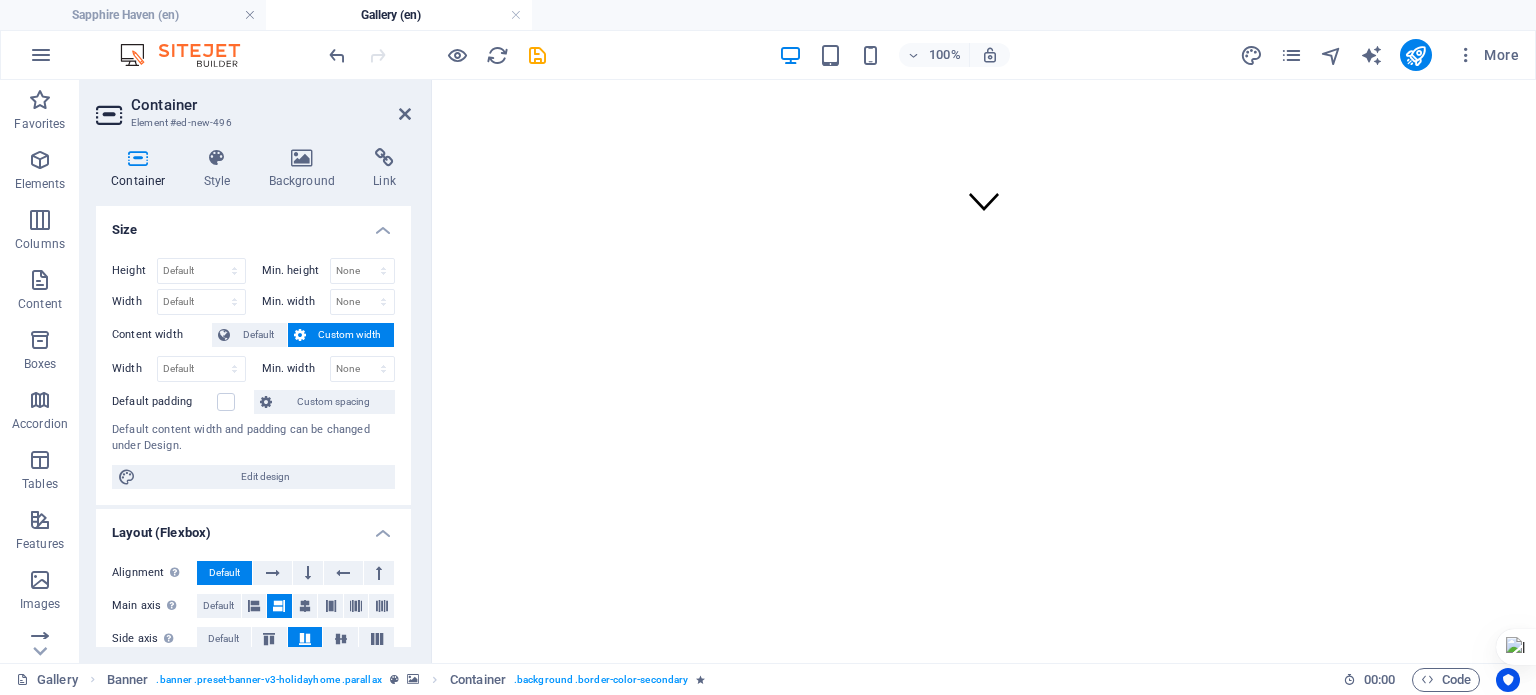 drag, startPoint x: 794, startPoint y: 311, endPoint x: 869, endPoint y: 295, distance: 76.687675 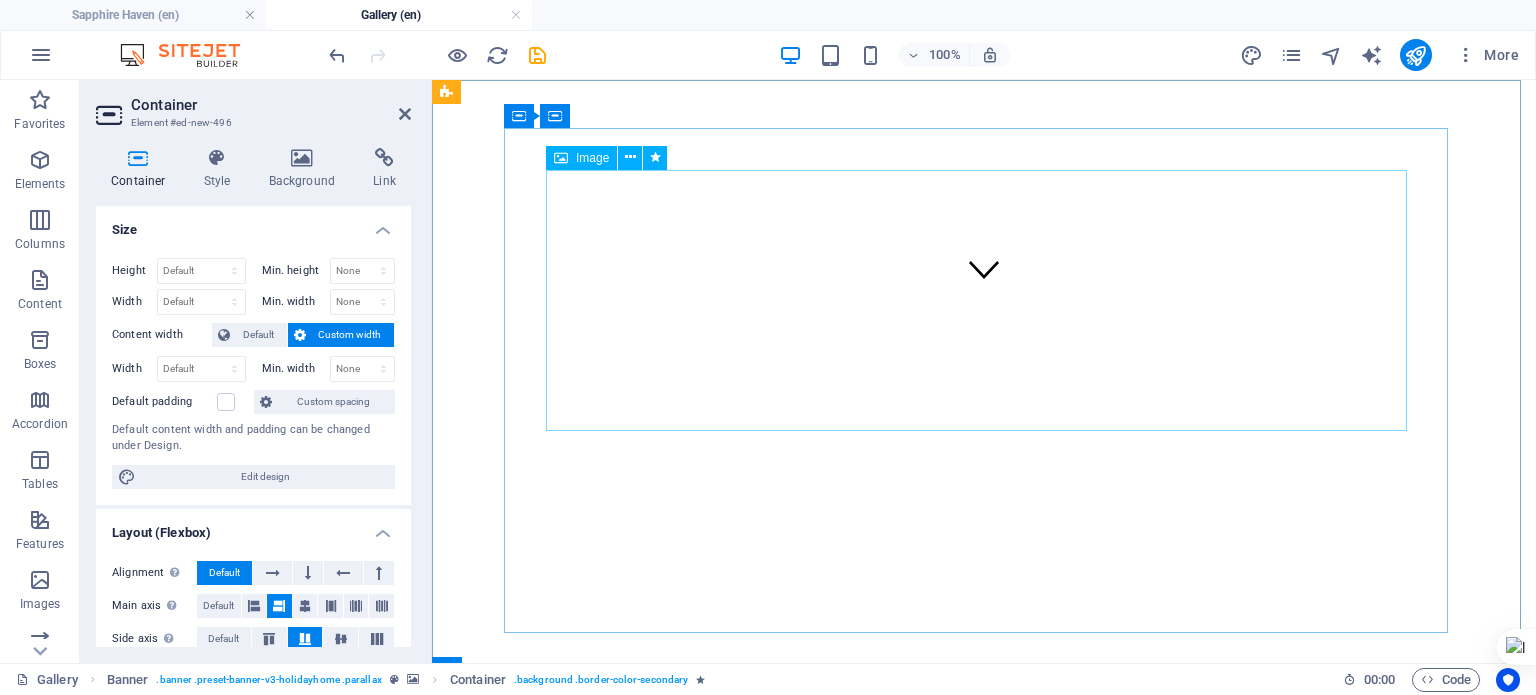 scroll, scrollTop: 0, scrollLeft: 0, axis: both 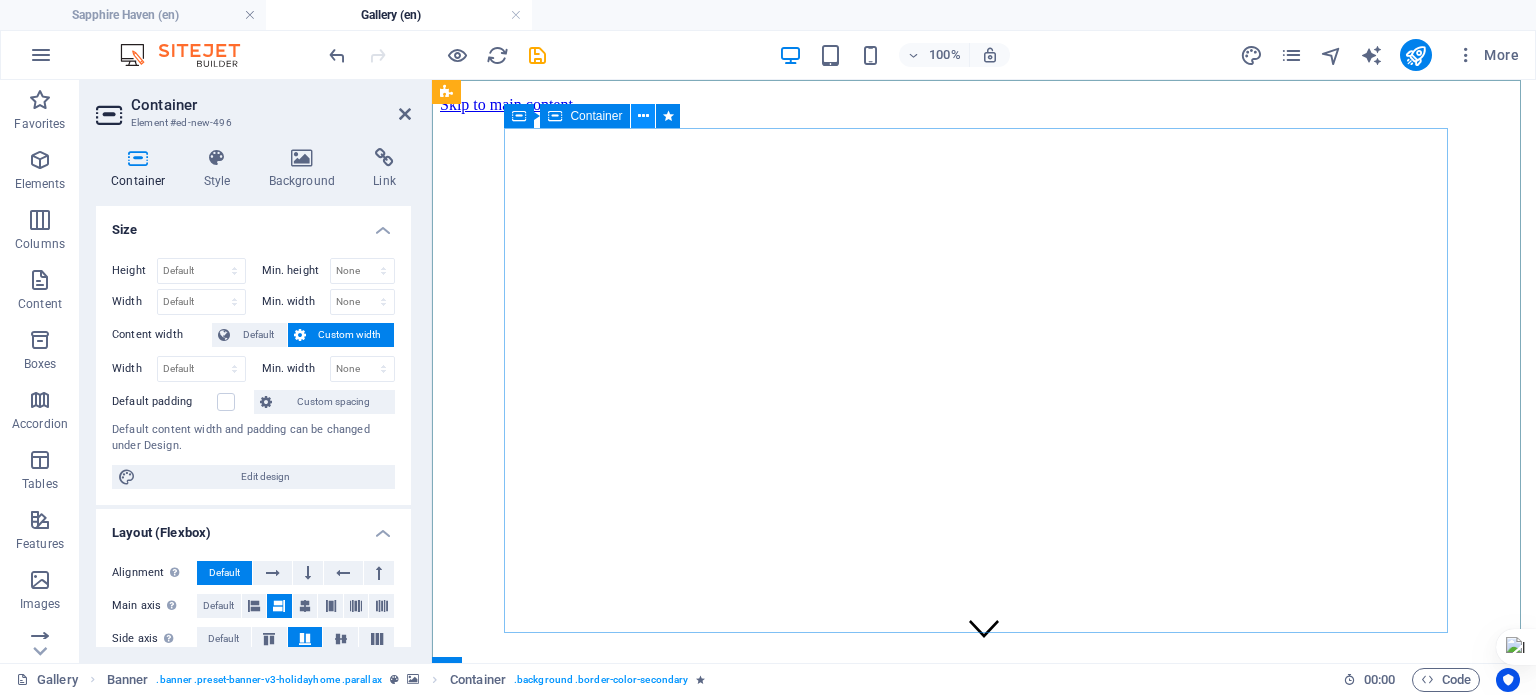 click at bounding box center [643, 116] 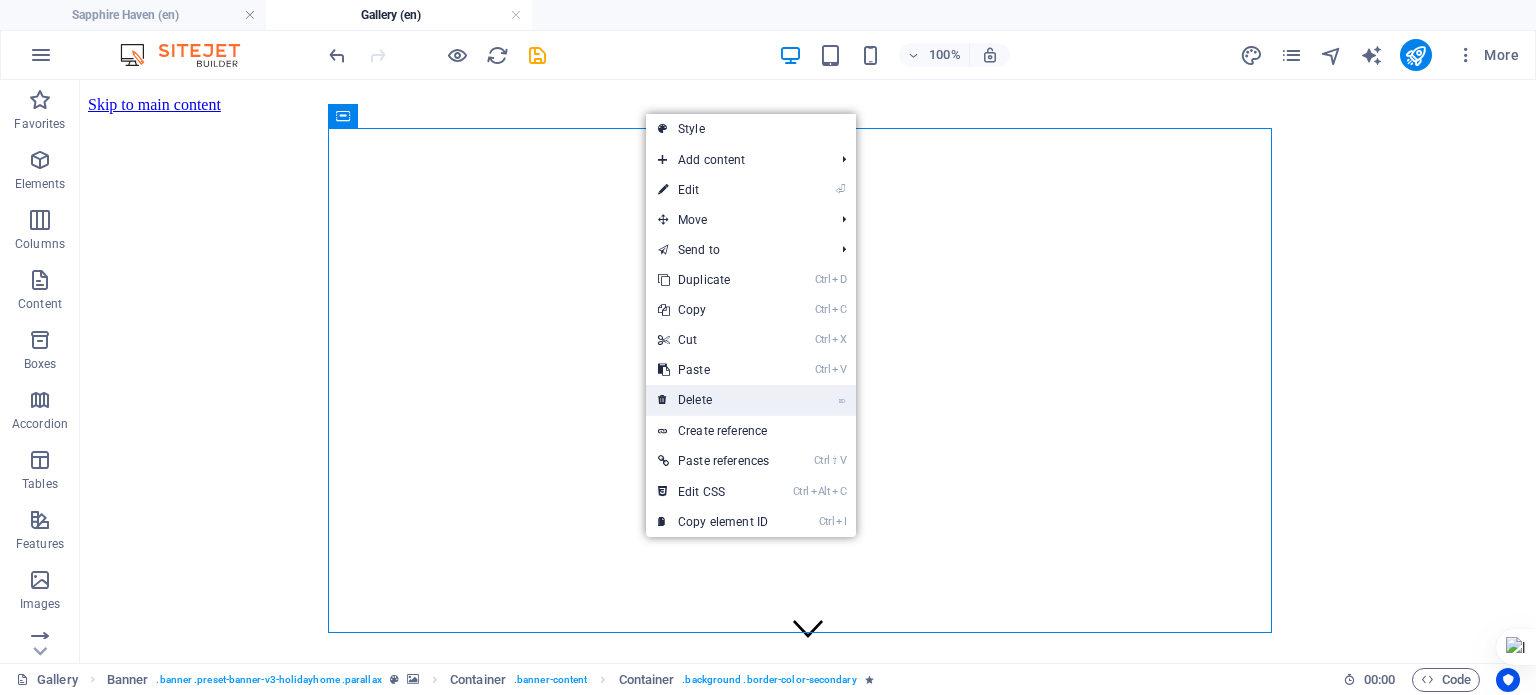 click on "⌦  Delete" at bounding box center [713, 400] 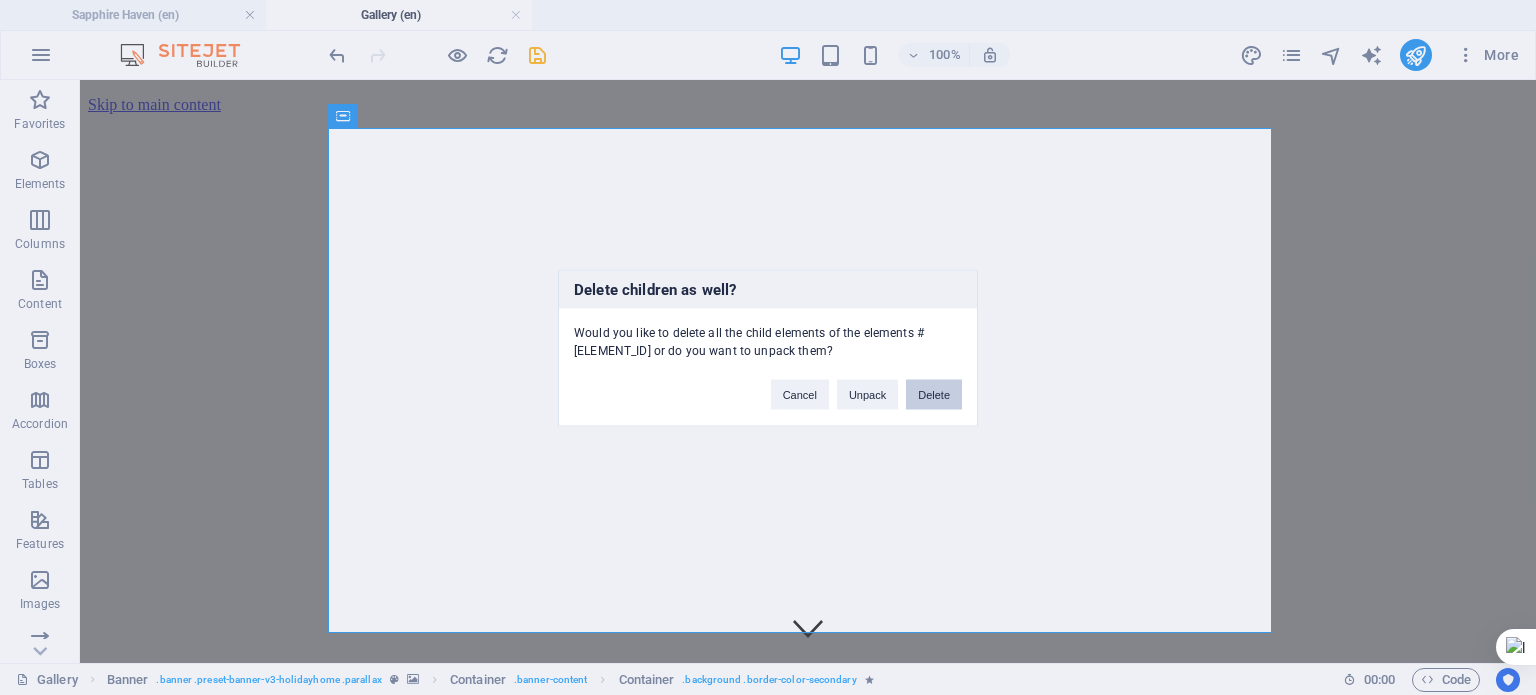 click on "Delete" at bounding box center [934, 394] 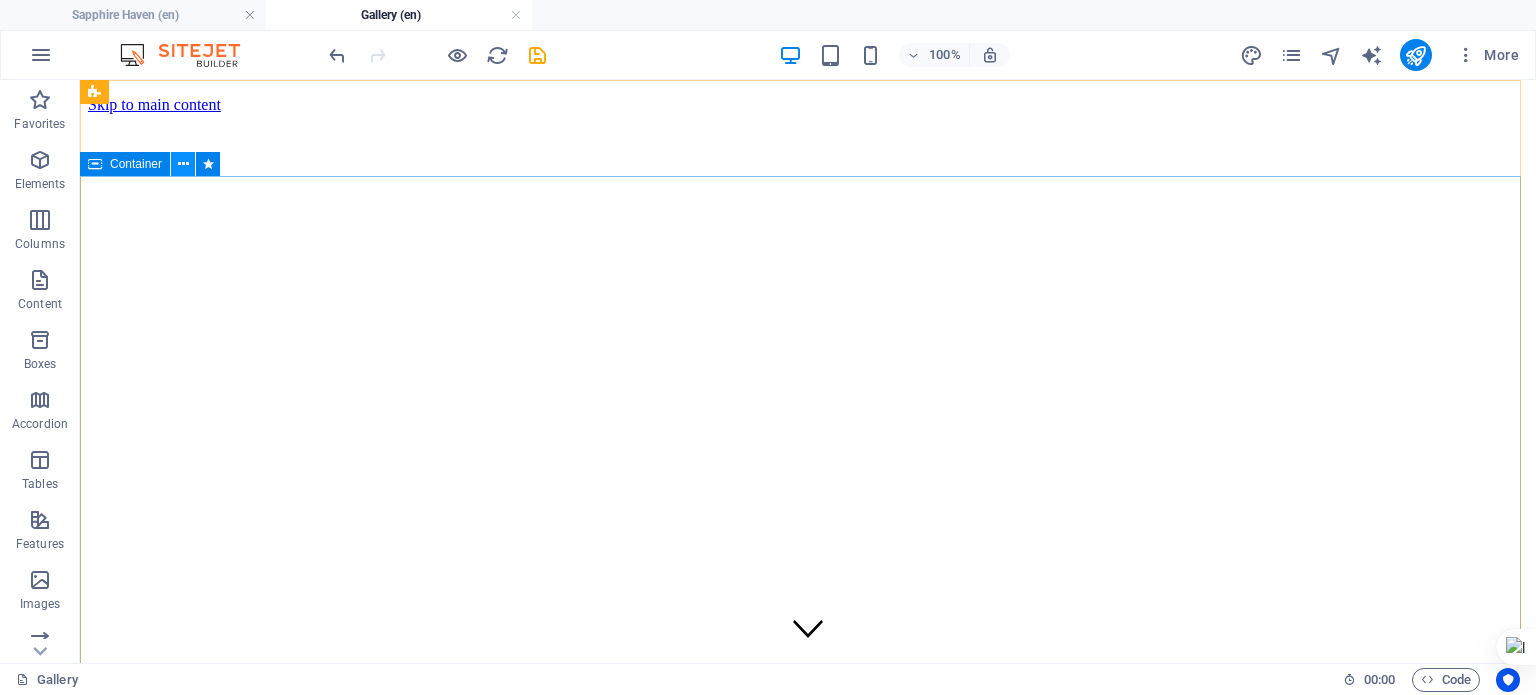 click at bounding box center (183, 164) 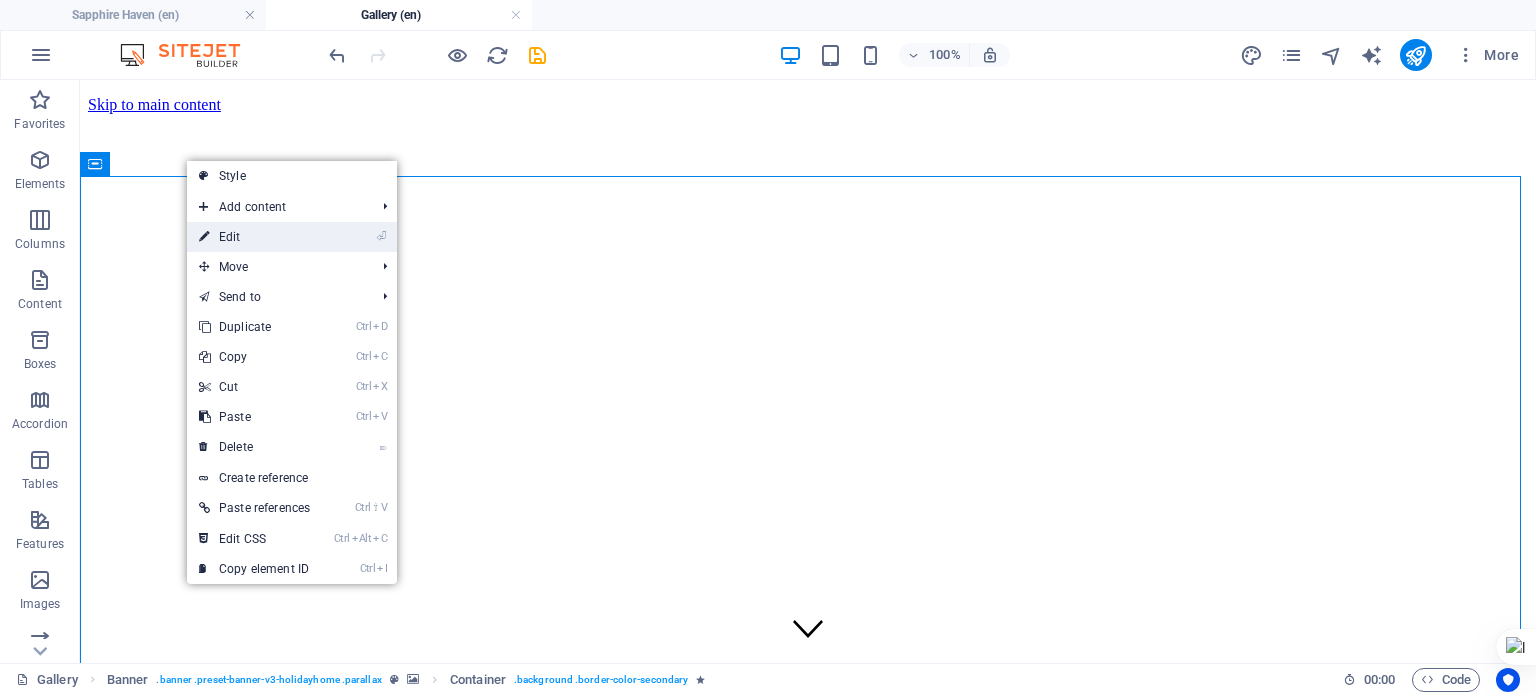 click on "⏎  Edit" at bounding box center (254, 237) 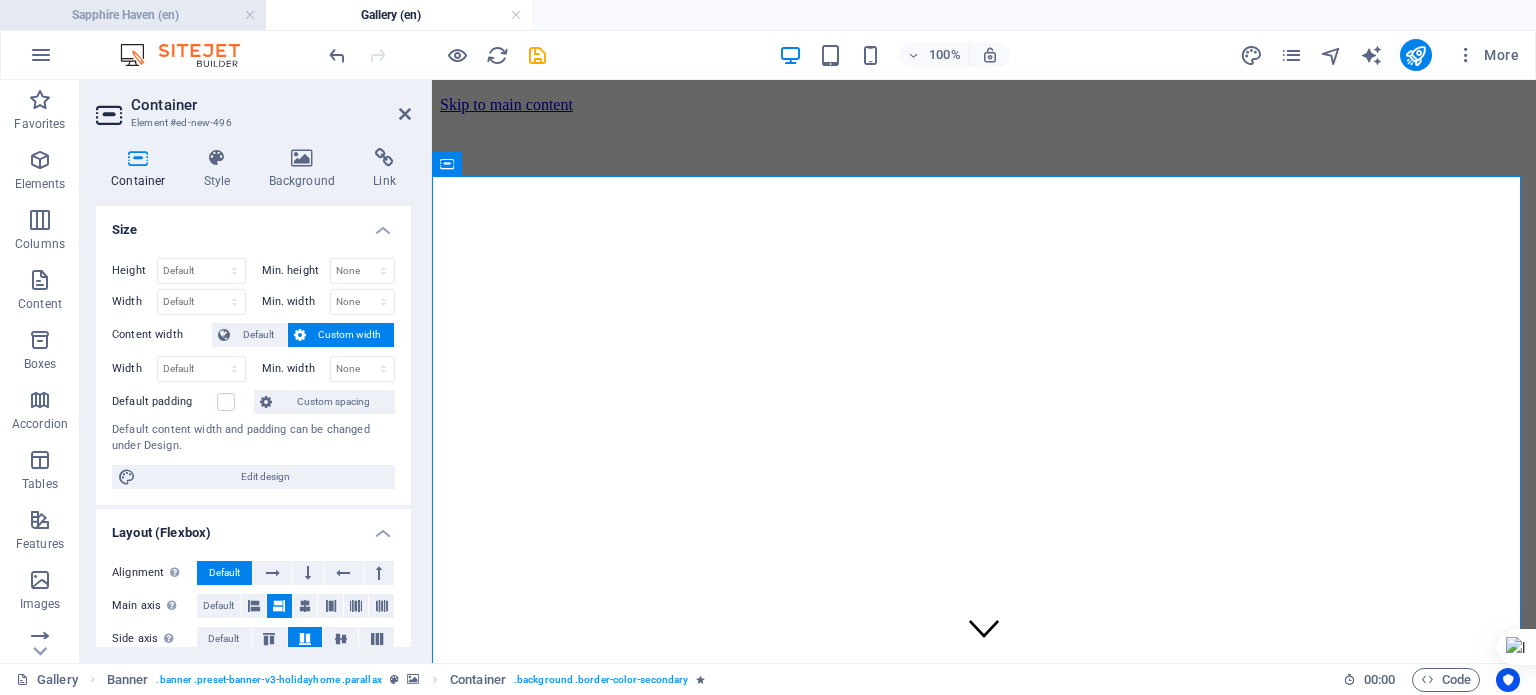 click on "Sapphire Haven (en)" at bounding box center [133, 15] 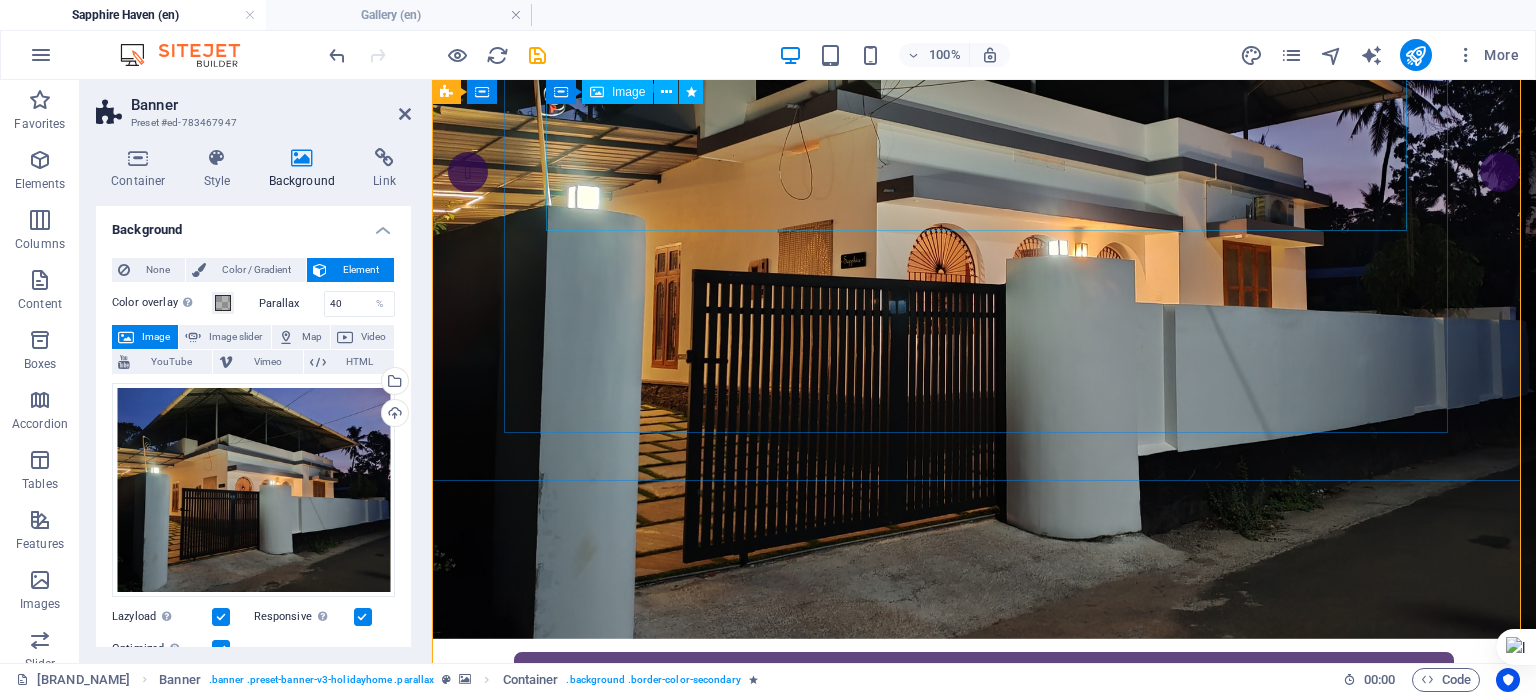 scroll, scrollTop: 0, scrollLeft: 0, axis: both 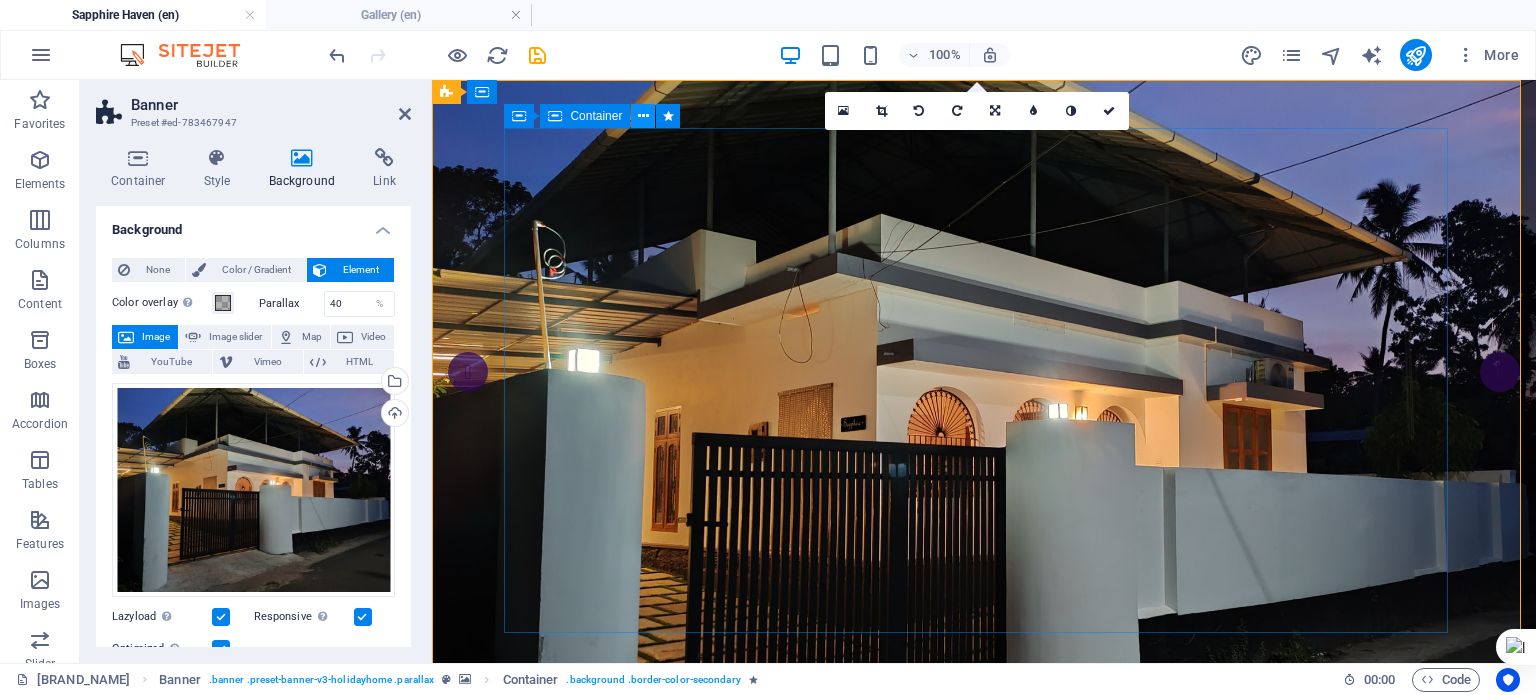 click at bounding box center [643, 116] 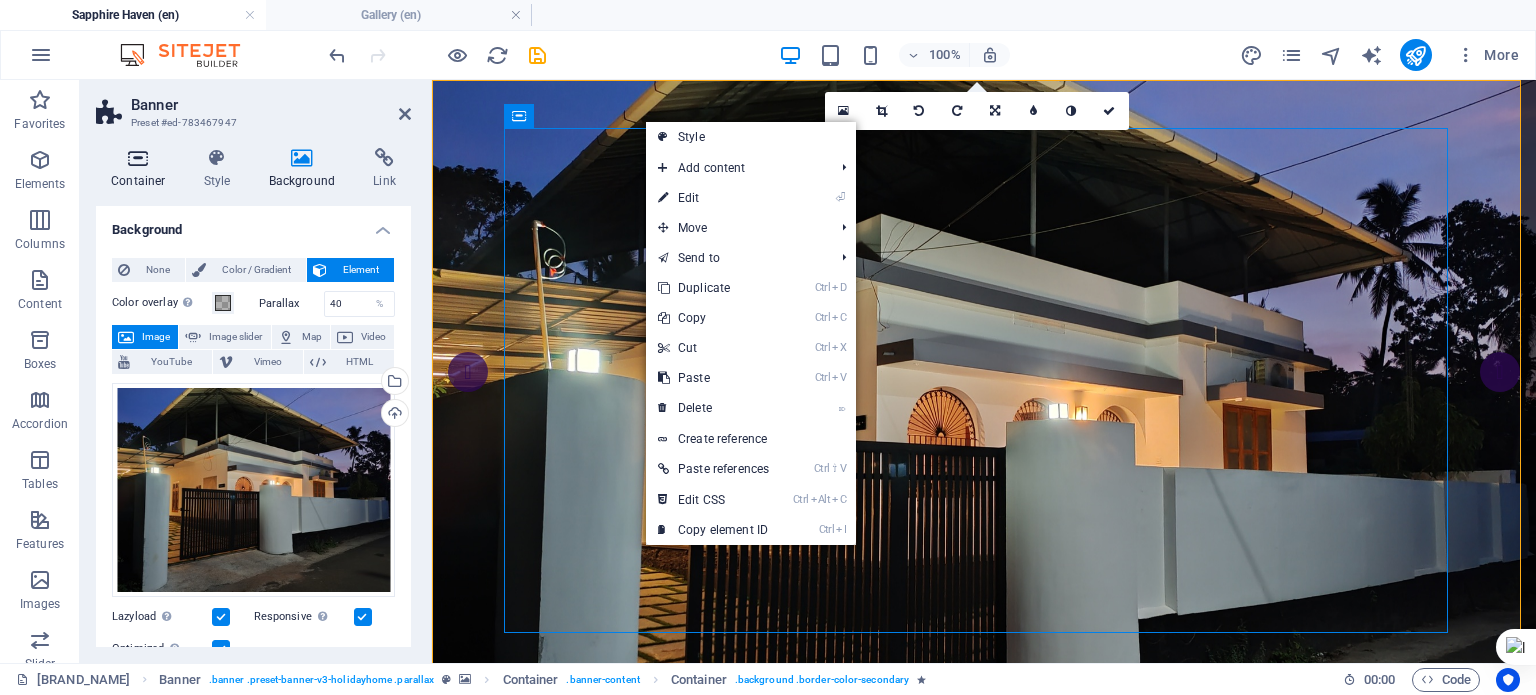 click at bounding box center (138, 158) 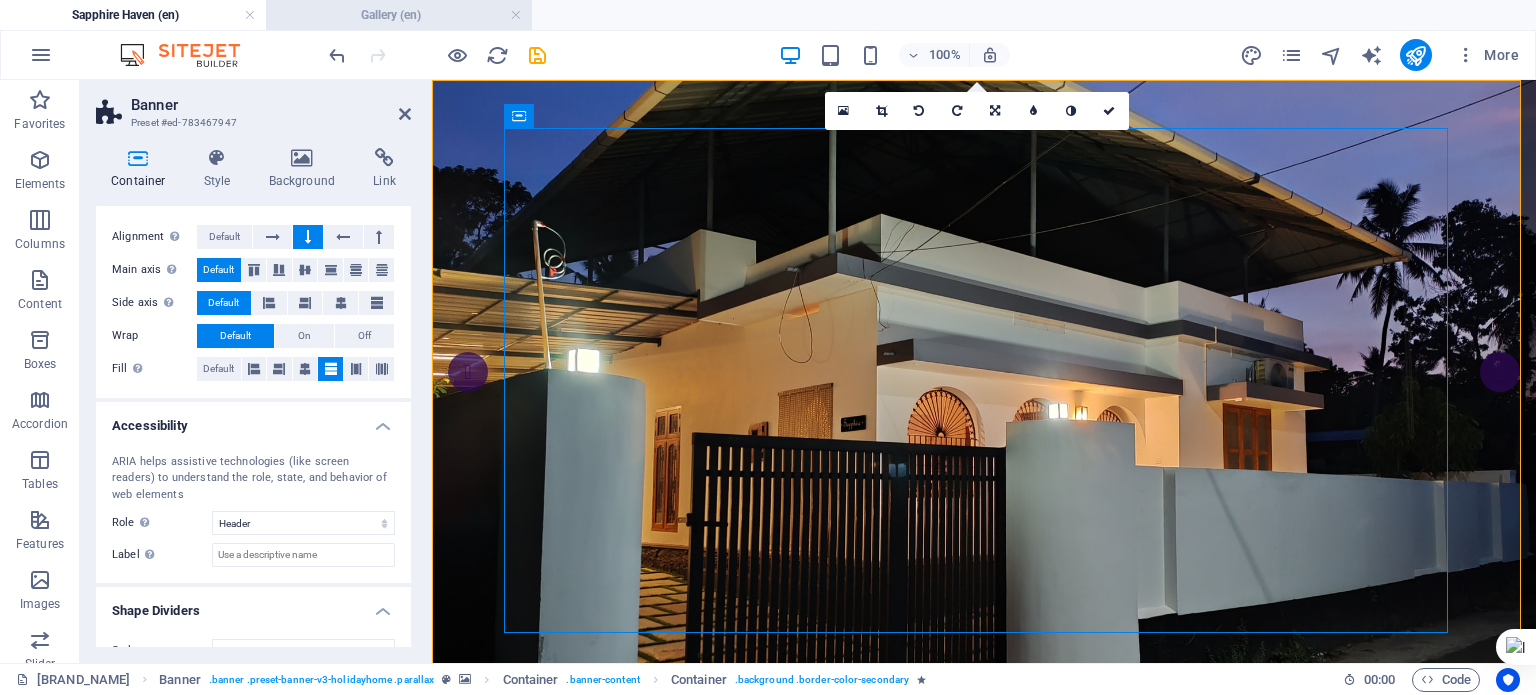 click on "Gallery (en)" at bounding box center [399, 15] 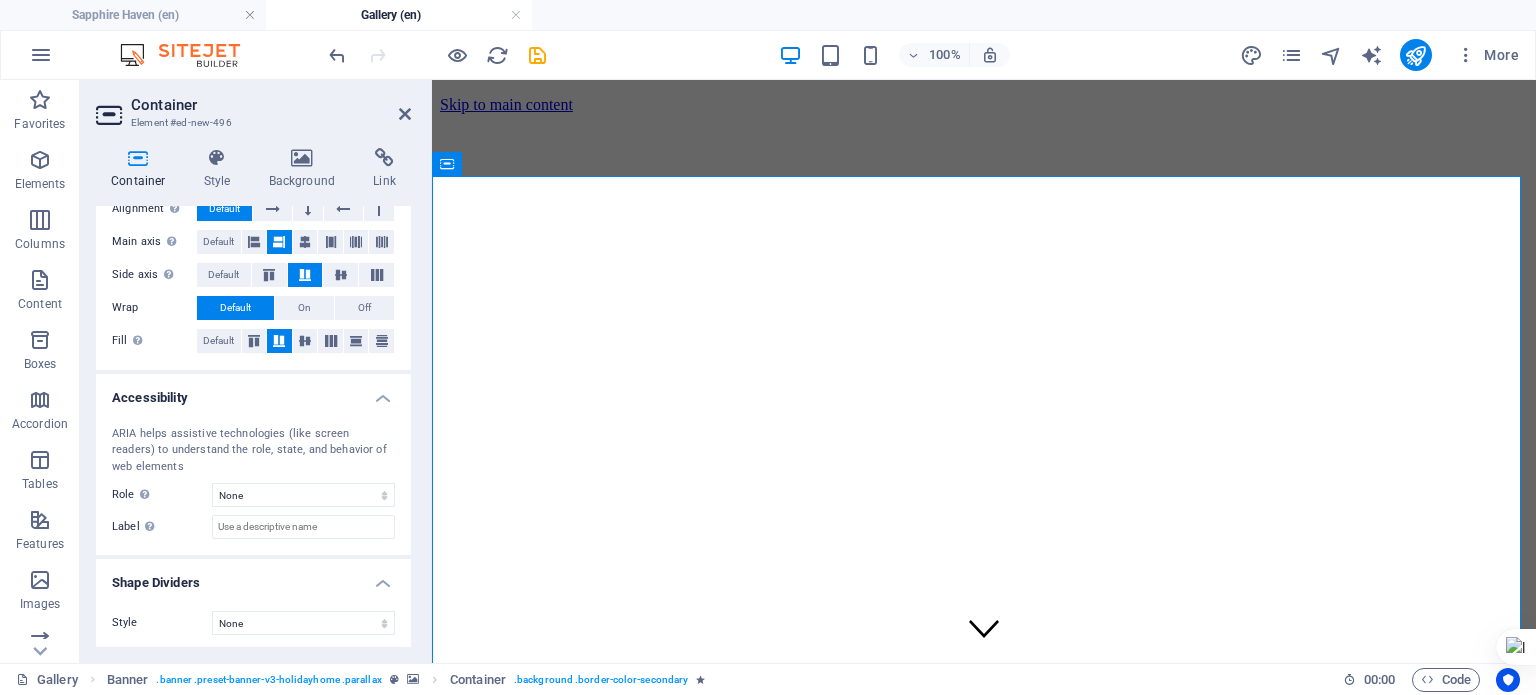 scroll, scrollTop: 366, scrollLeft: 0, axis: vertical 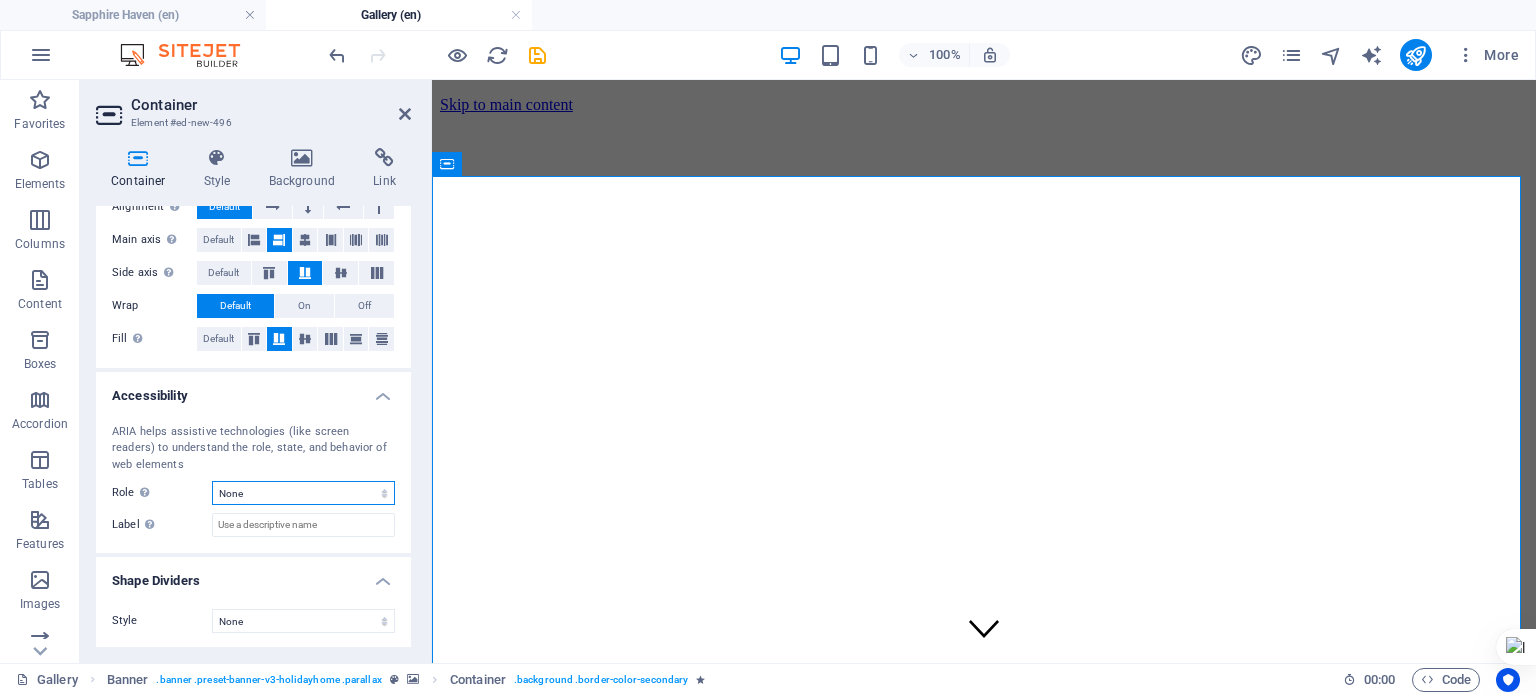 click on "None Alert Article Banner Comment Complementary Dialog Footer Header Marquee Presentation Region Section Separator Status Timer" at bounding box center [303, 493] 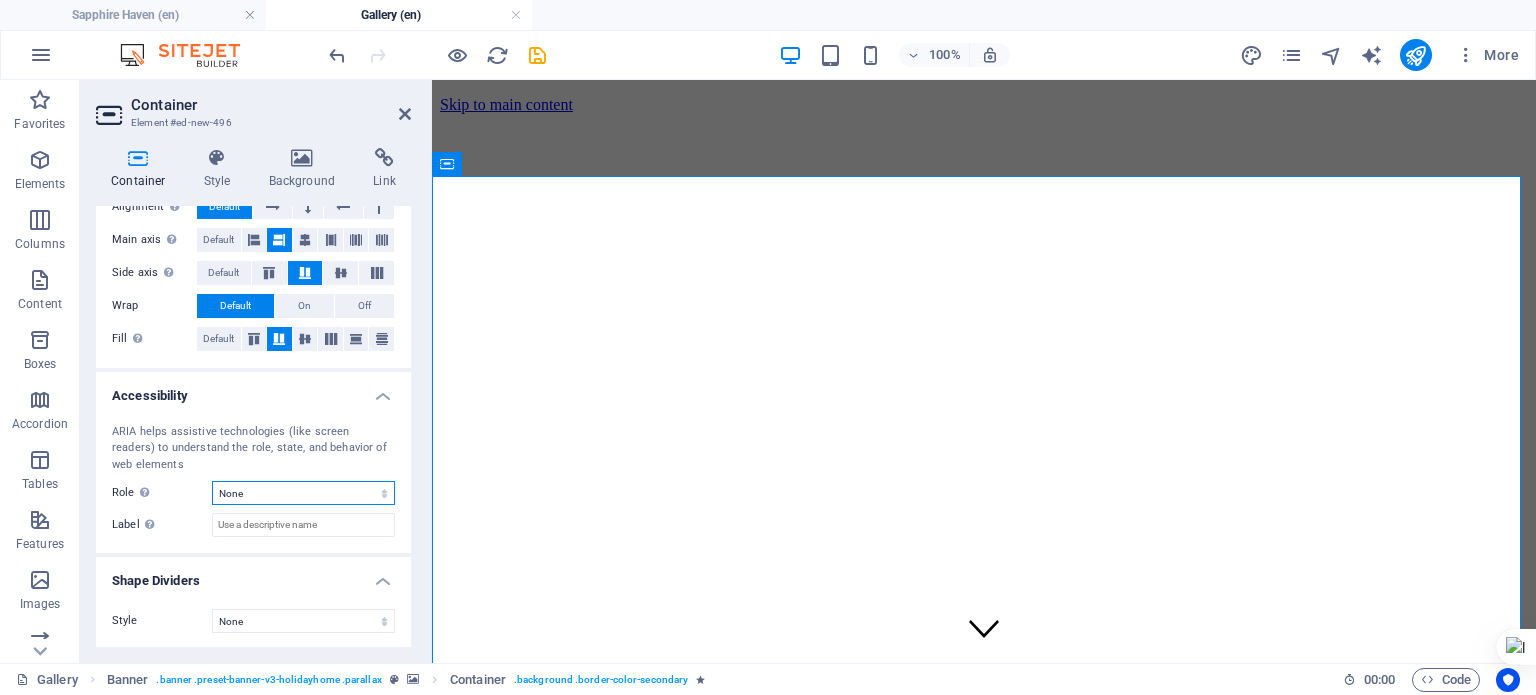 select on "header" 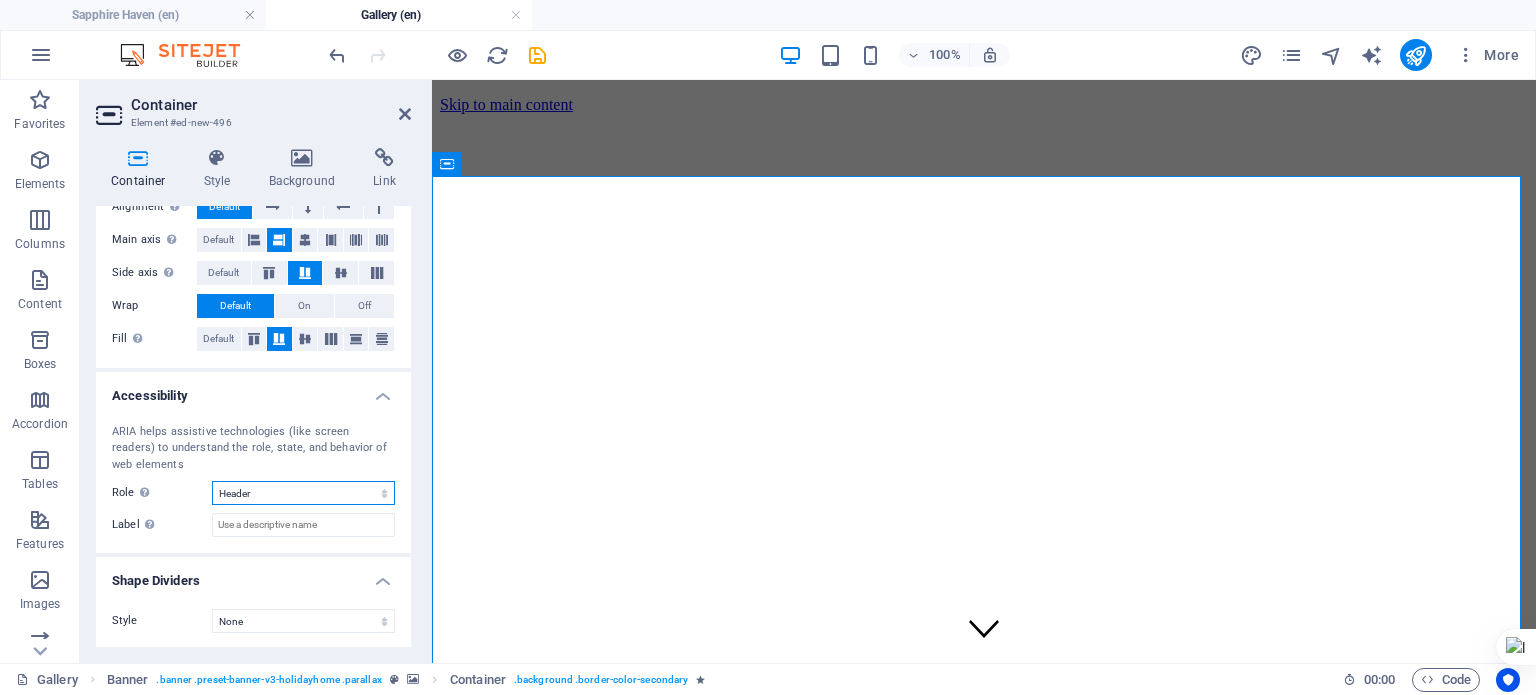 click on "None Alert Article Banner Comment Complementary Dialog Footer Header Marquee Presentation Region Section Separator Status Timer" at bounding box center [303, 493] 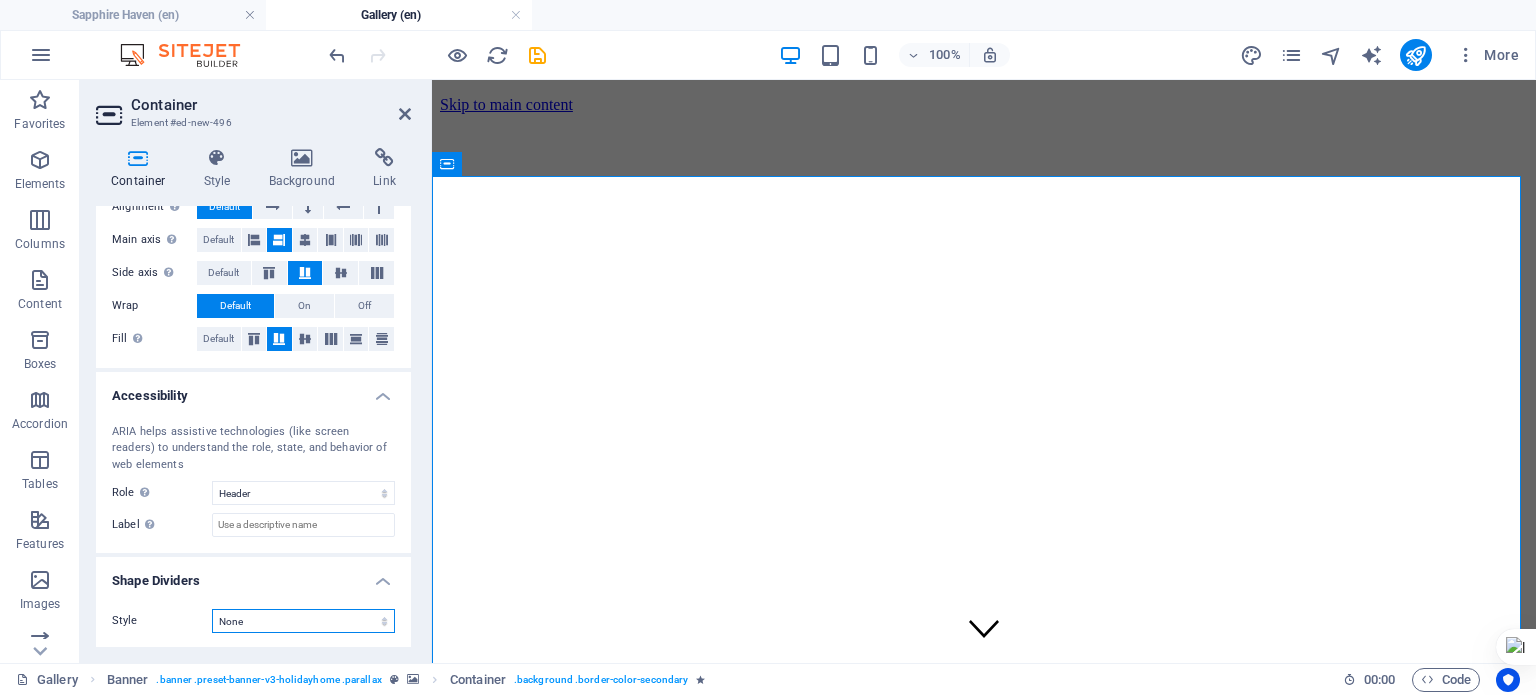 click on "None Triangle Square Diagonal Polygon 1 Polygon 2 Zigzag Multiple Zigzags Waves Multiple Waves Half Circle Circle Circle Shadow Blocks Hexagons Clouds Multiple Clouds Fan Pyramids Book Paint Drip Fire Shredded Paper Arrow" at bounding box center (303, 621) 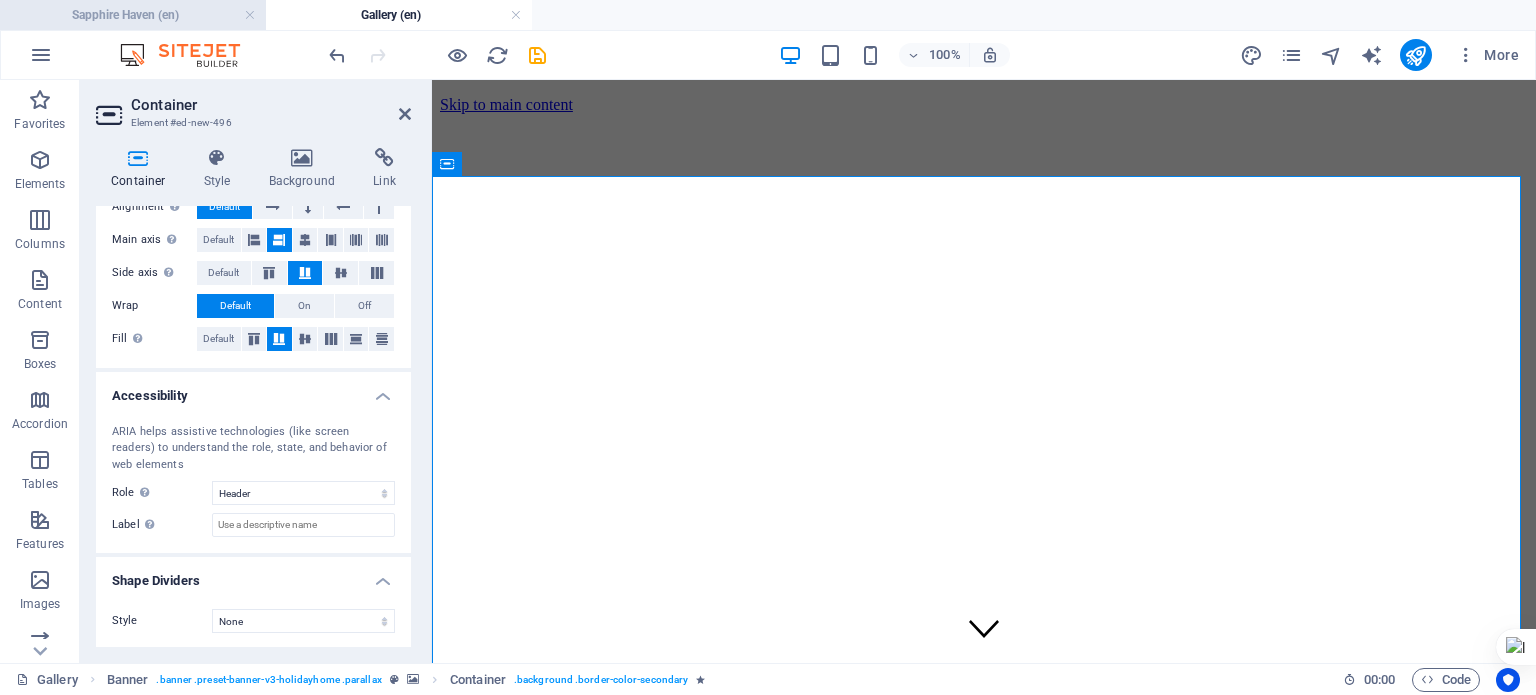 click on "Sapphire Haven (en)" at bounding box center [133, 15] 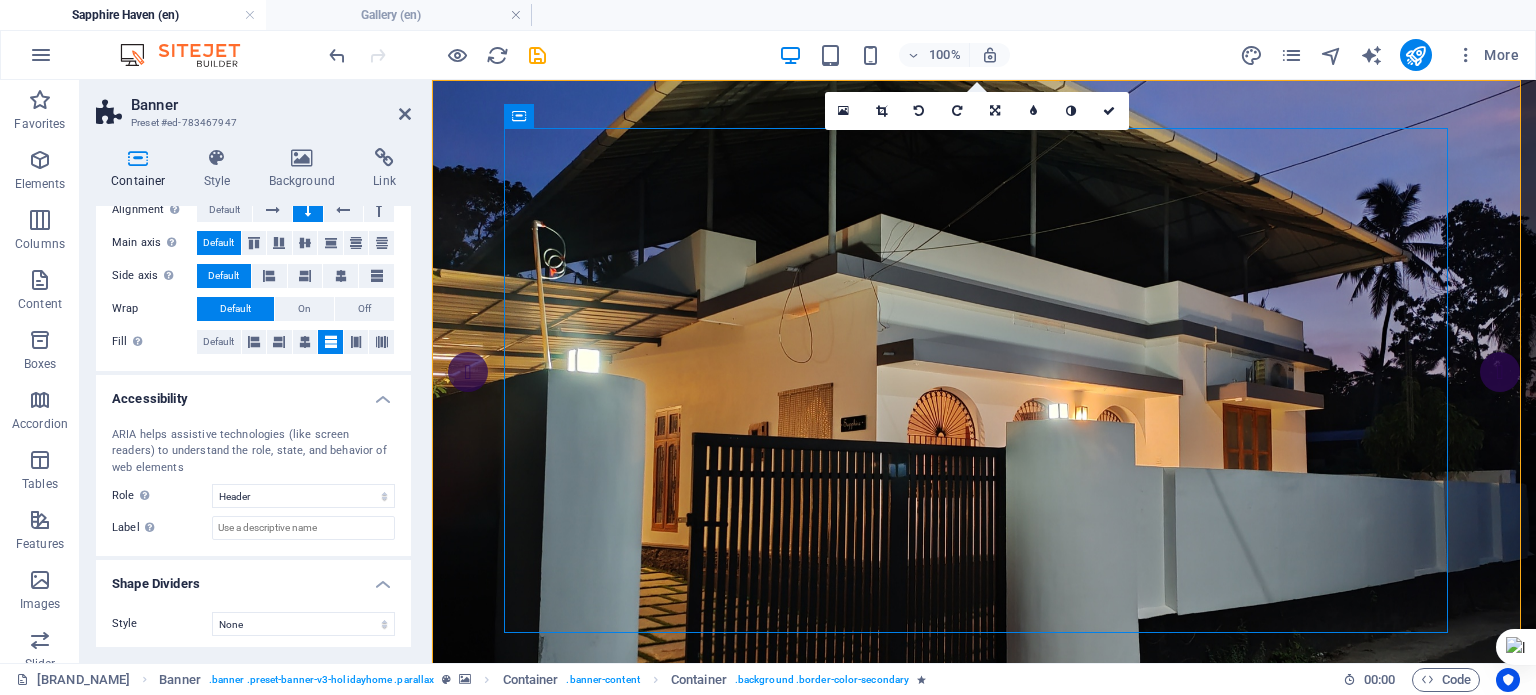 scroll, scrollTop: 366, scrollLeft: 0, axis: vertical 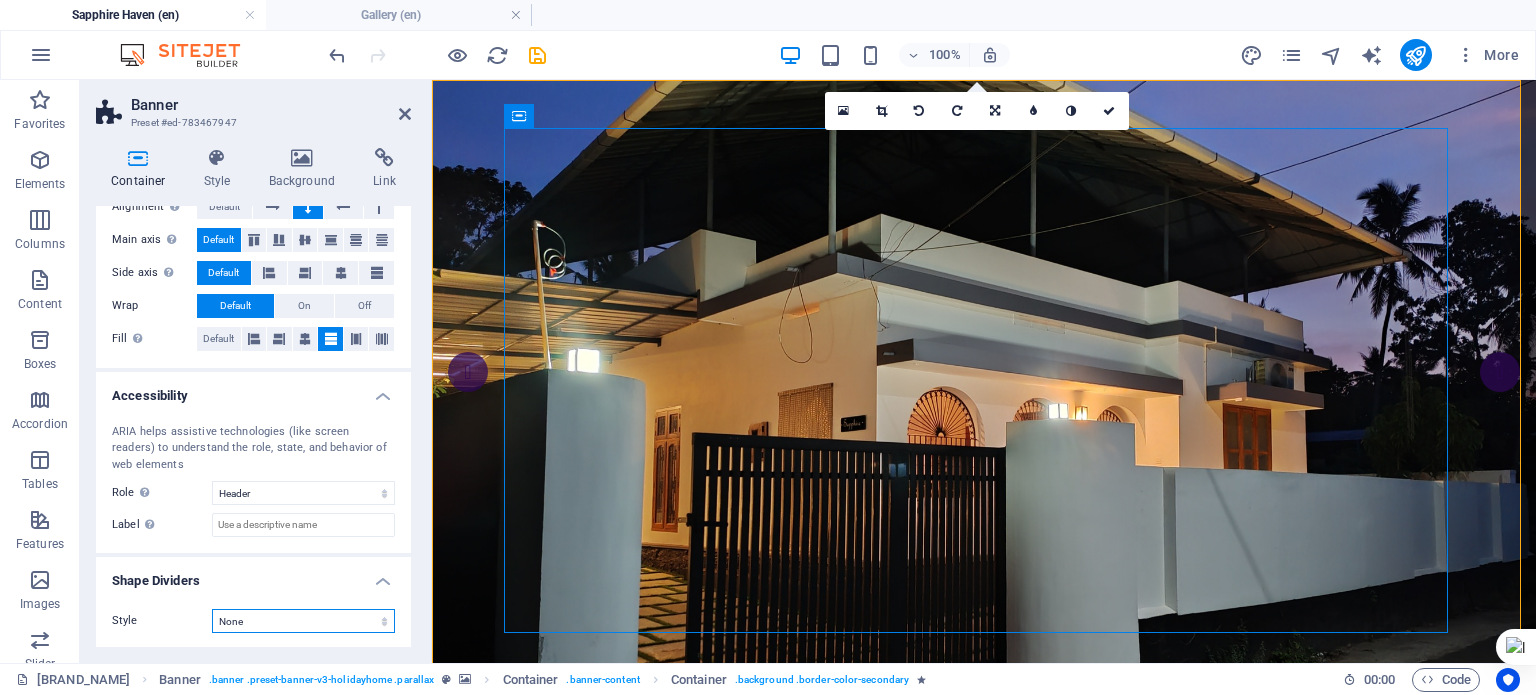 click on "None Triangle Square Diagonal Polygon 1 Polygon 2 Zigzag Multiple Zigzags Waves Multiple Waves Half Circle Circle Circle Shadow Blocks Hexagons Clouds Multiple Clouds Fan Pyramids Book Paint Drip Fire Shredded Paper Arrow" at bounding box center [303, 621] 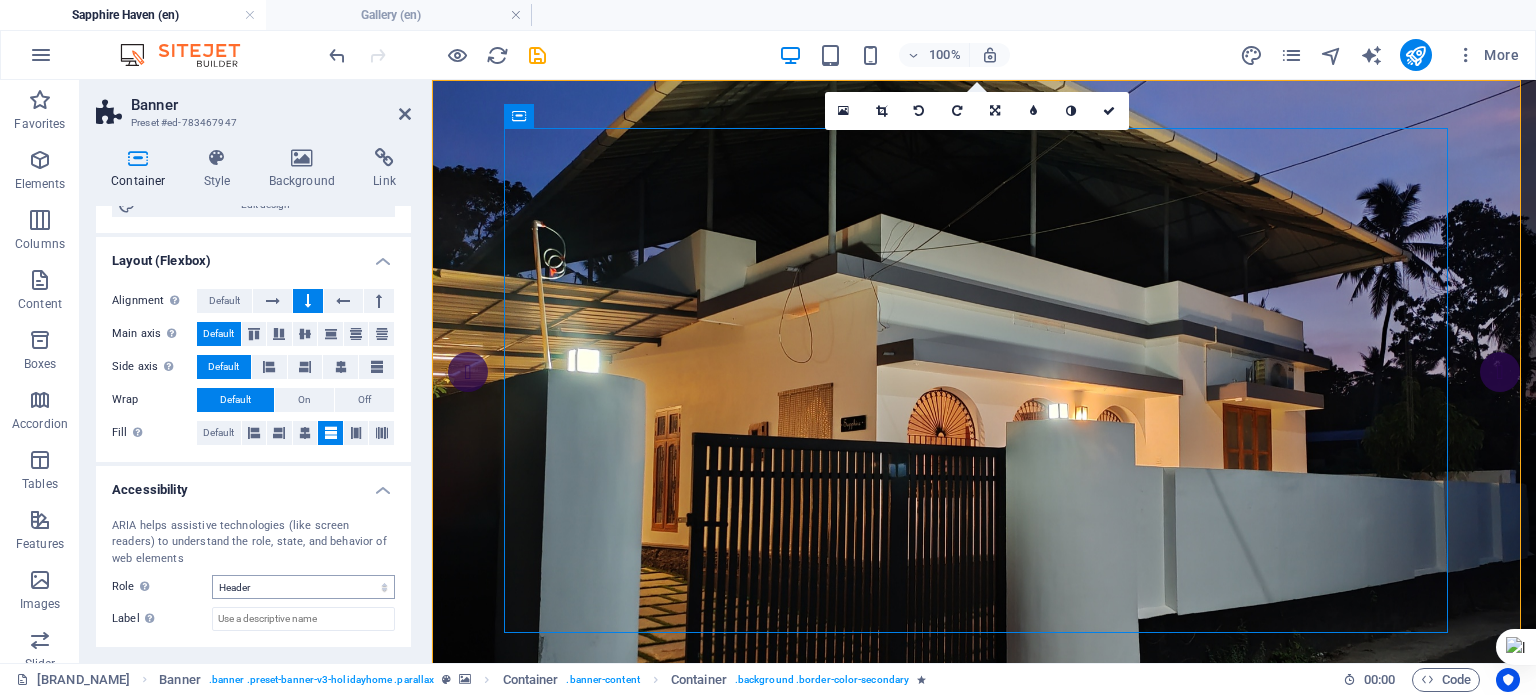 scroll, scrollTop: 266, scrollLeft: 0, axis: vertical 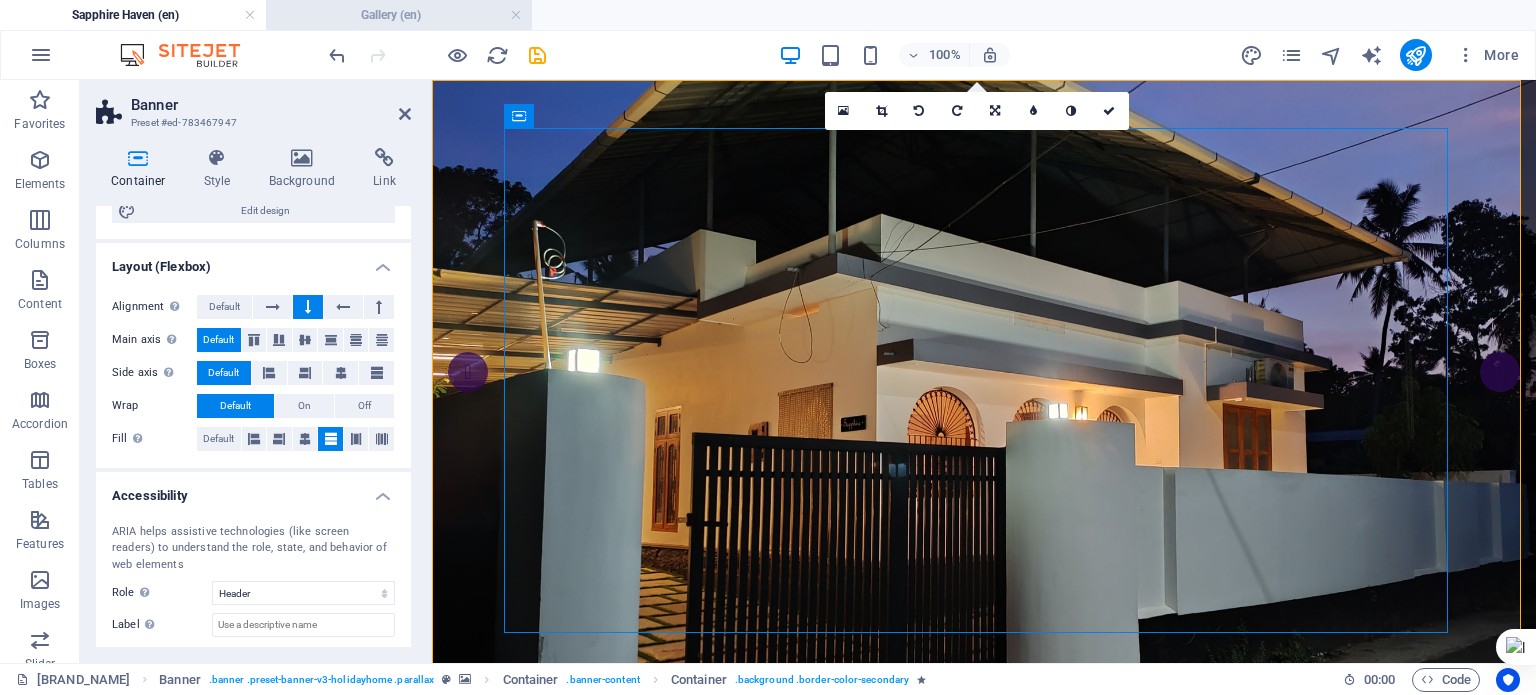 click on "Gallery (en)" at bounding box center (399, 15) 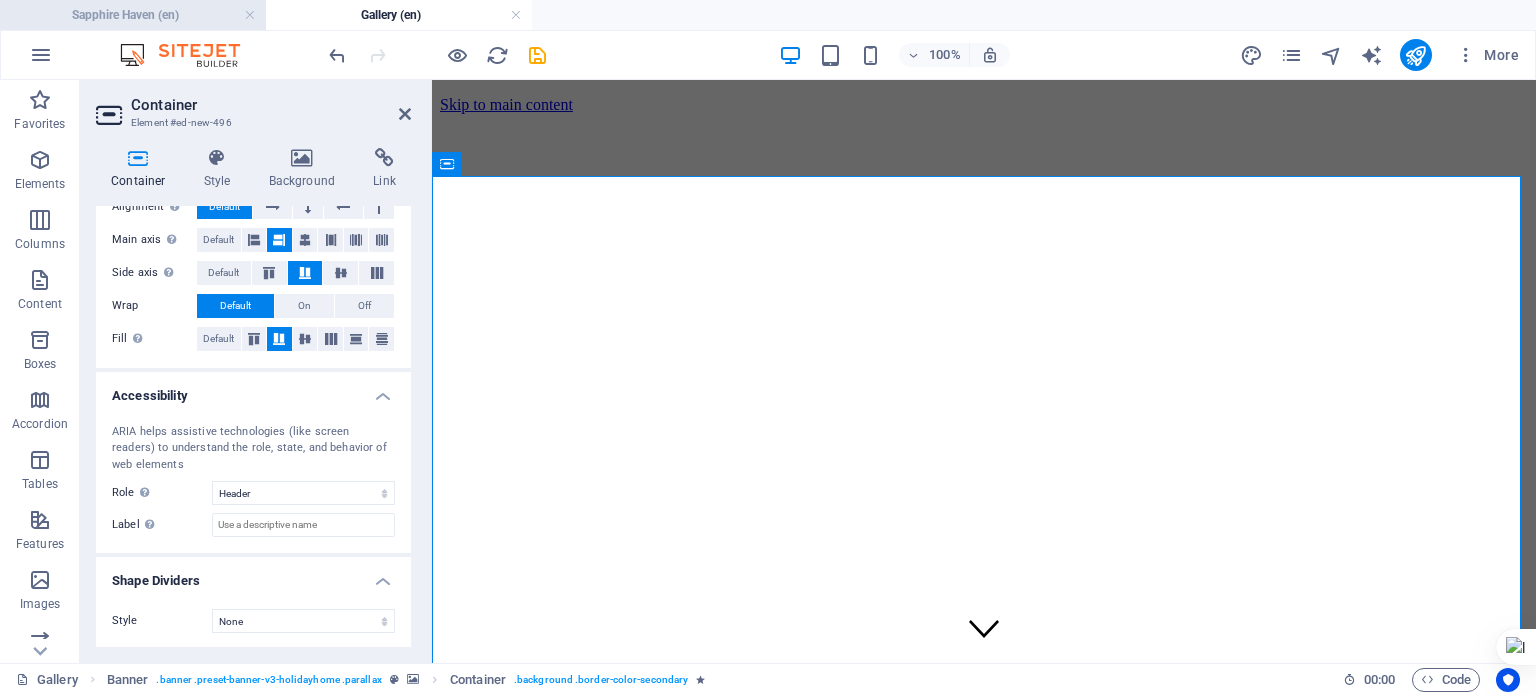 click on "Sapphire Haven (en)" at bounding box center [133, 15] 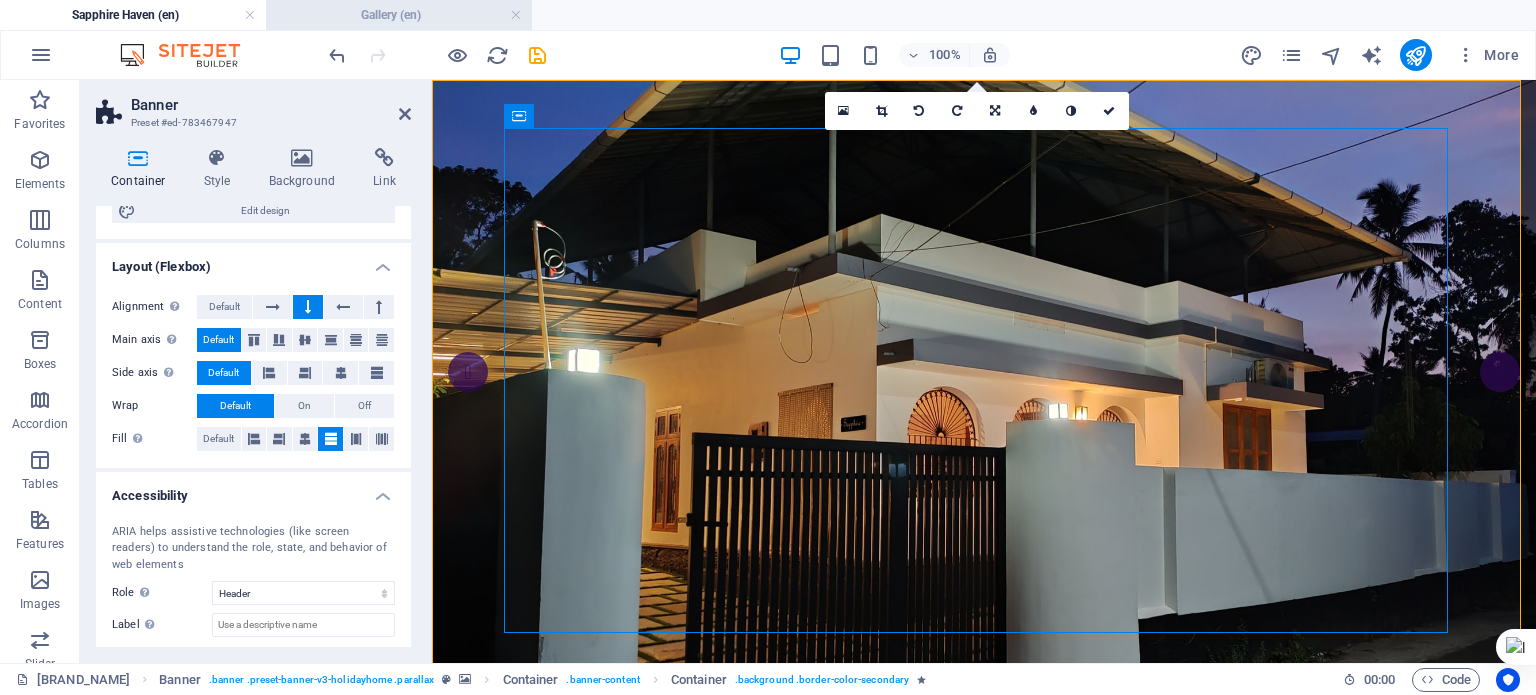 click on "Gallery (en)" at bounding box center [399, 15] 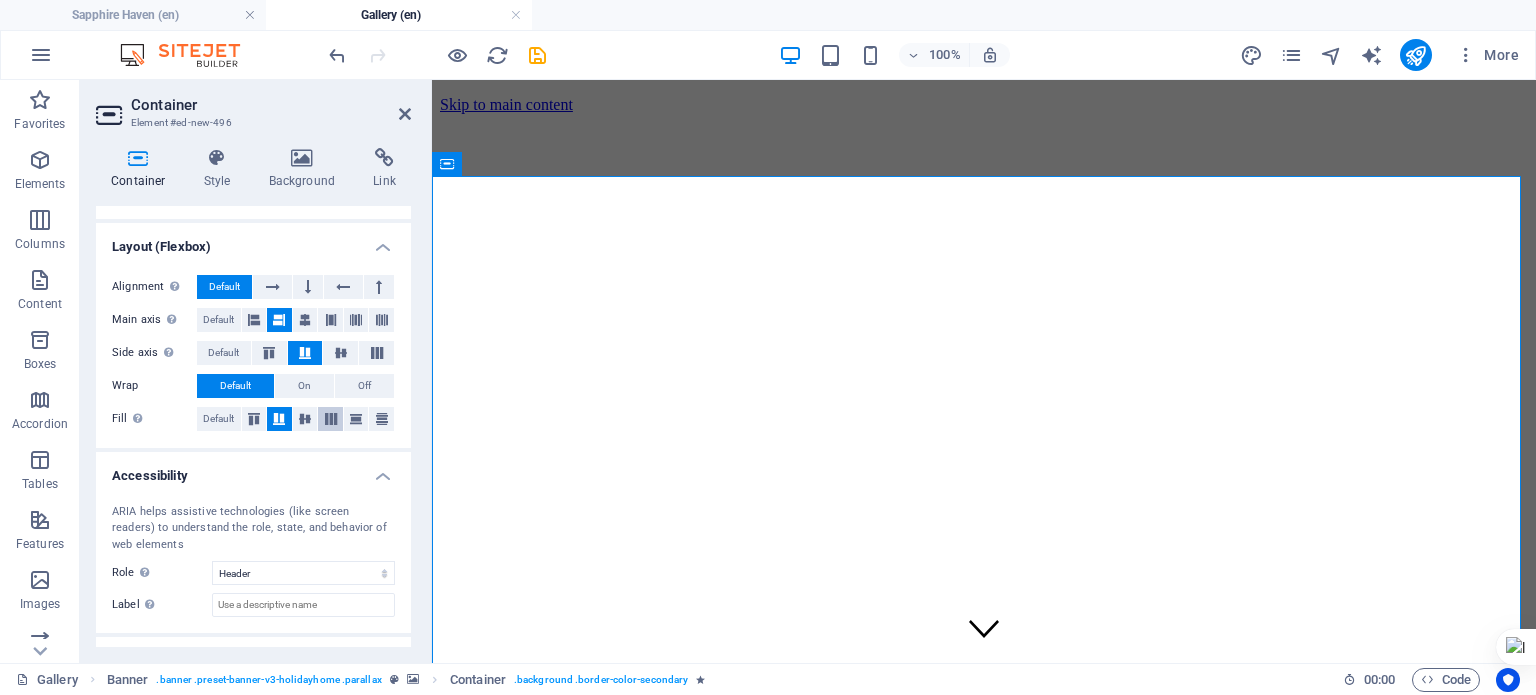 scroll, scrollTop: 166, scrollLeft: 0, axis: vertical 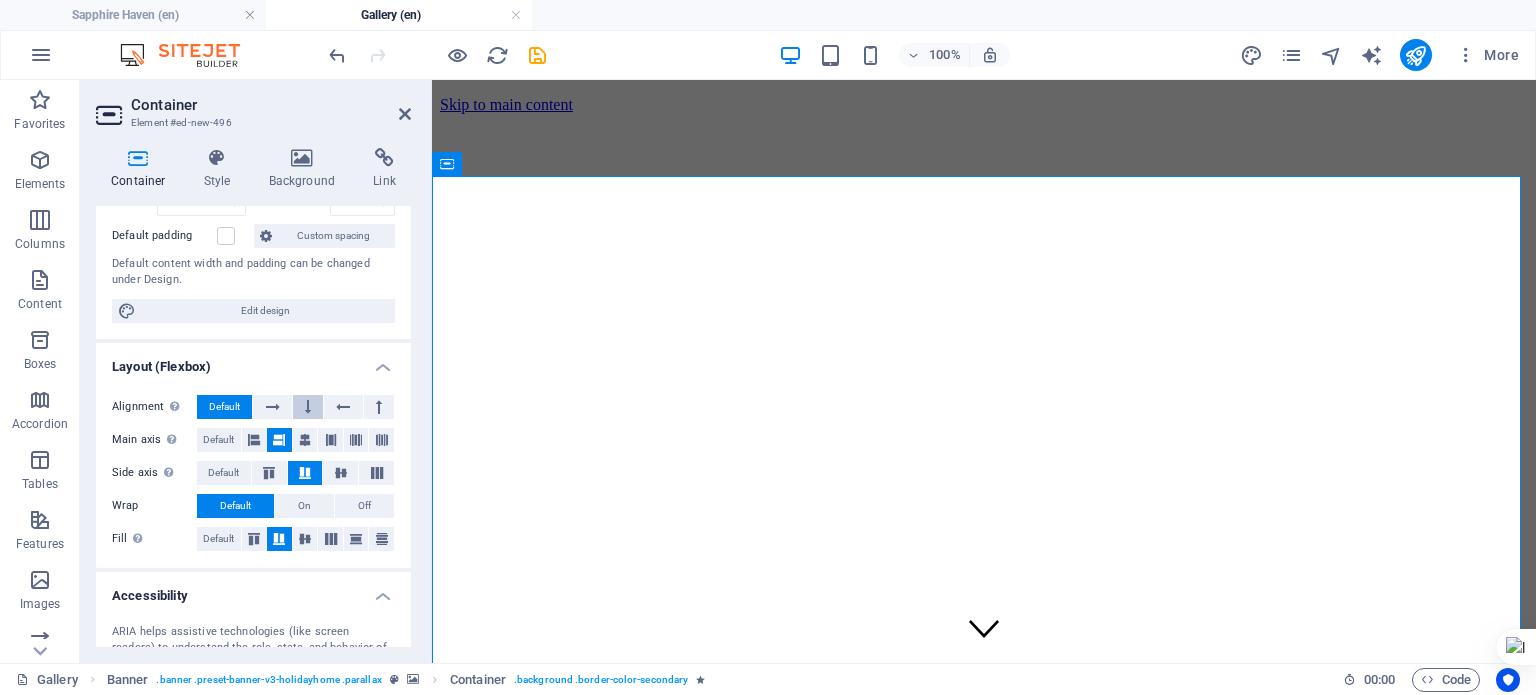 click at bounding box center [308, 407] 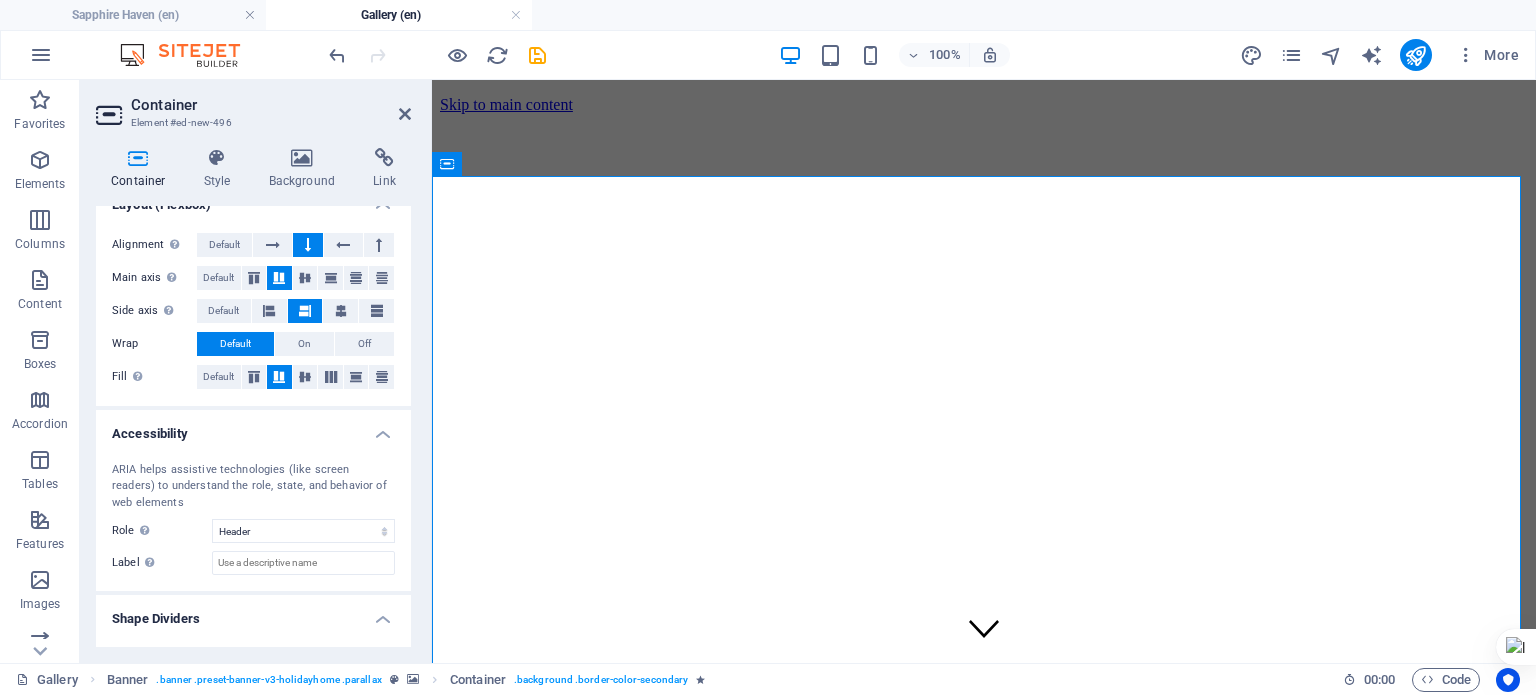 scroll, scrollTop: 266, scrollLeft: 0, axis: vertical 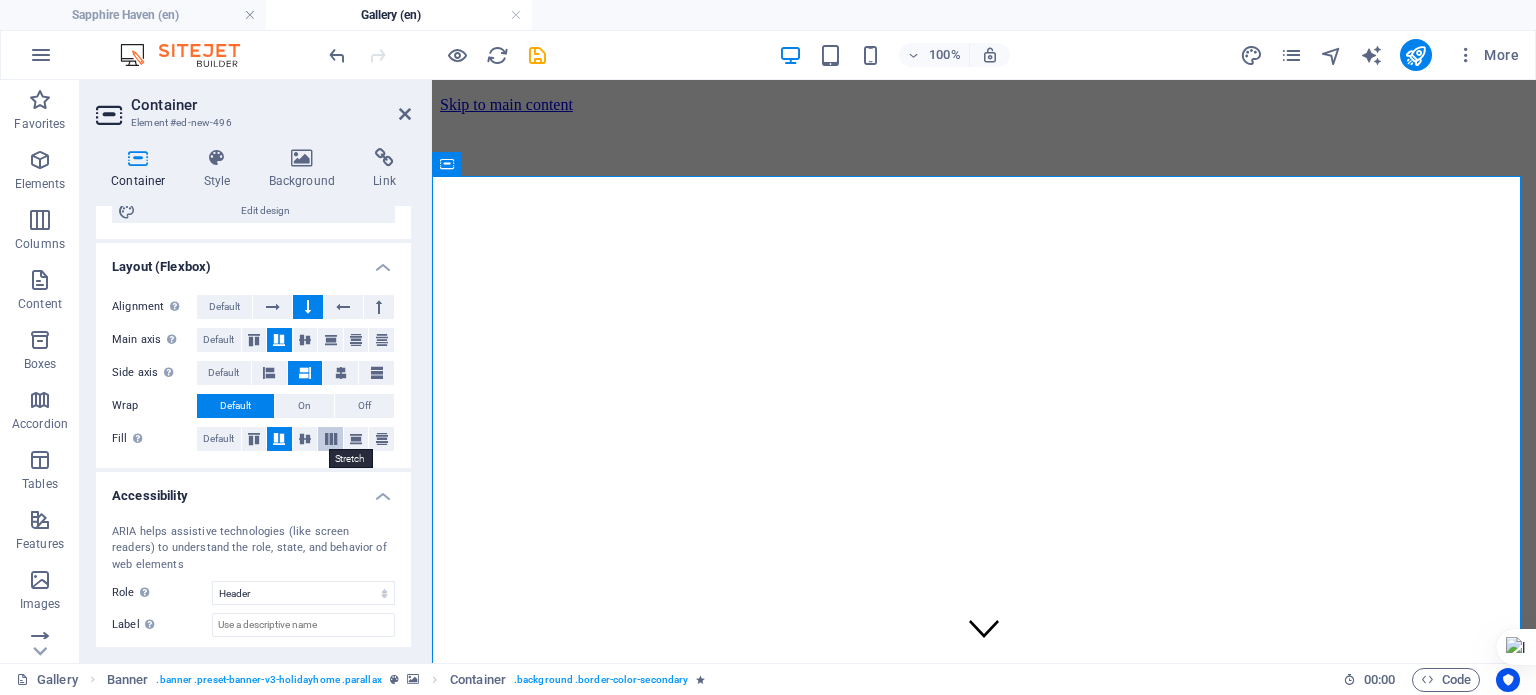 click at bounding box center (331, 439) 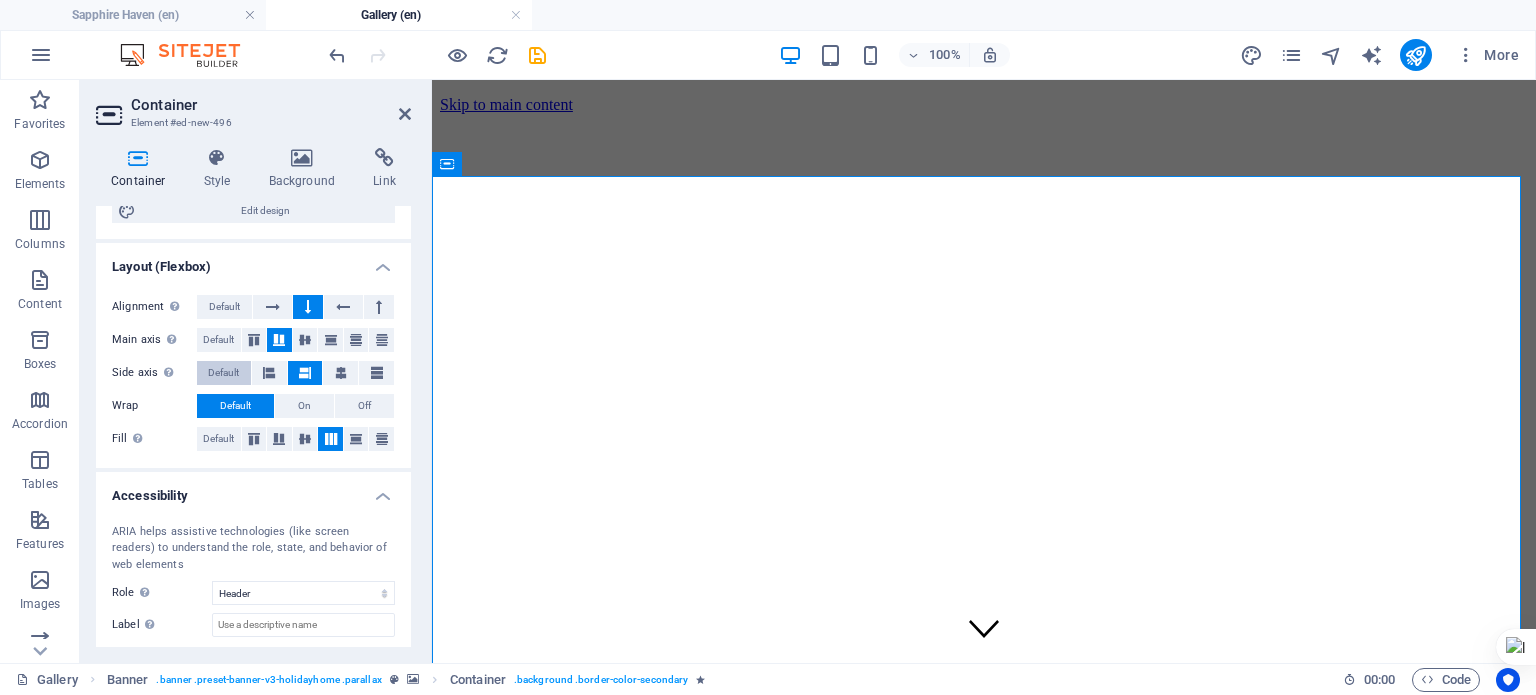 click on "Default" at bounding box center (223, 373) 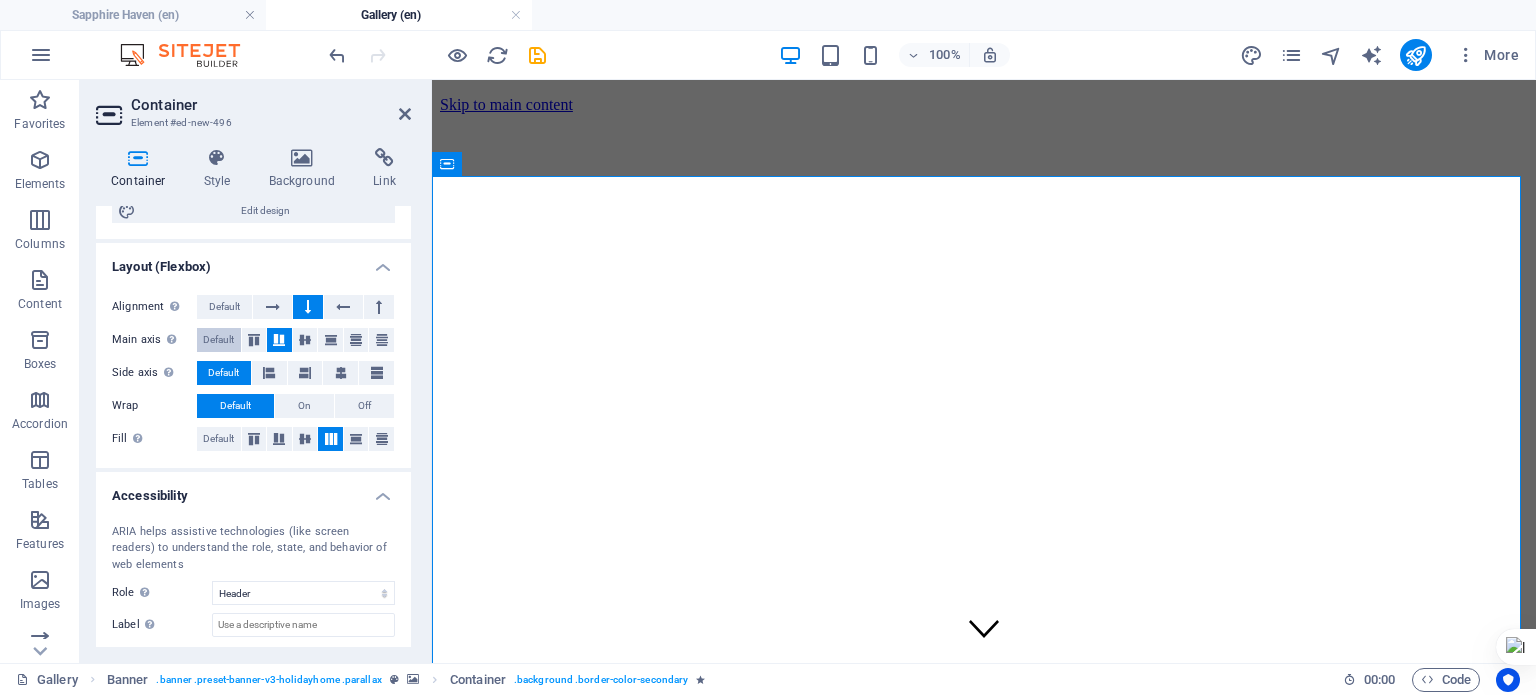 click on "Default" at bounding box center [218, 340] 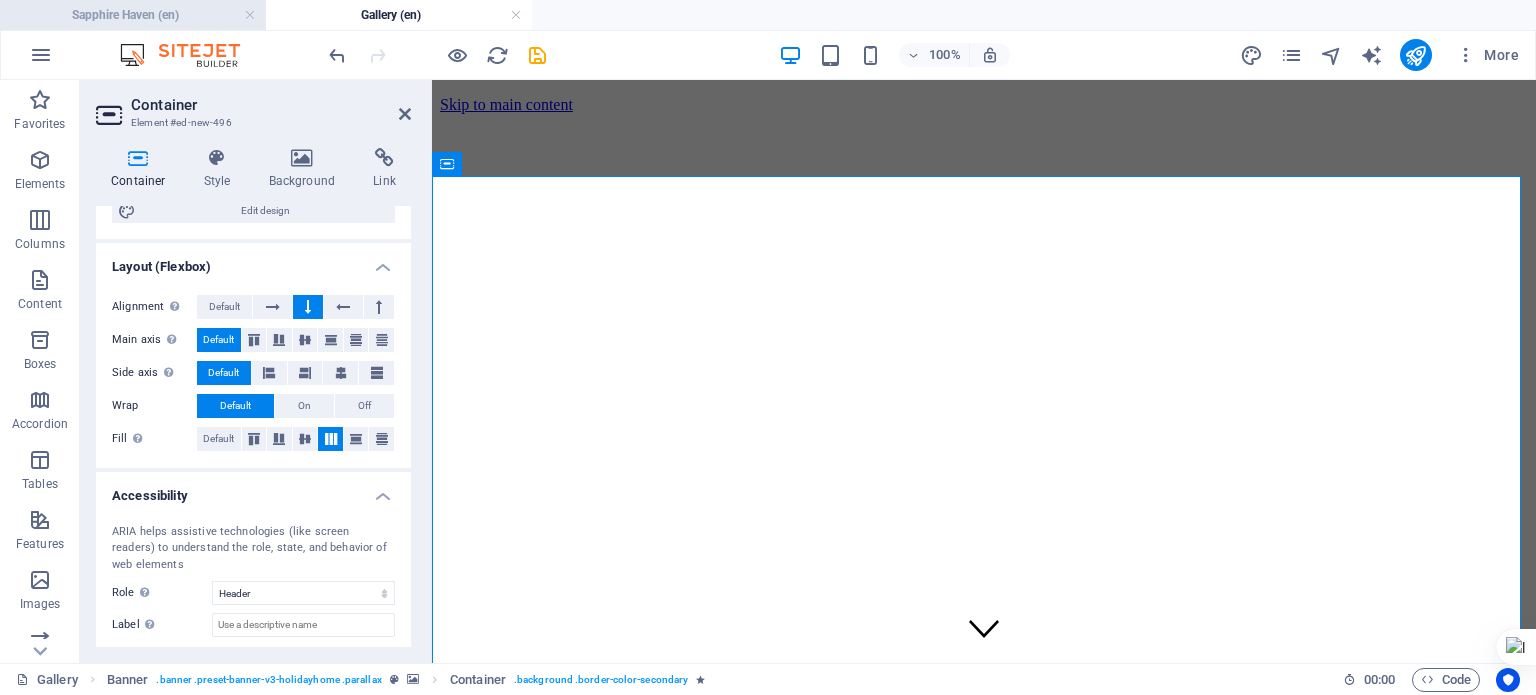 click on "Sapphire Haven (en)" at bounding box center [133, 15] 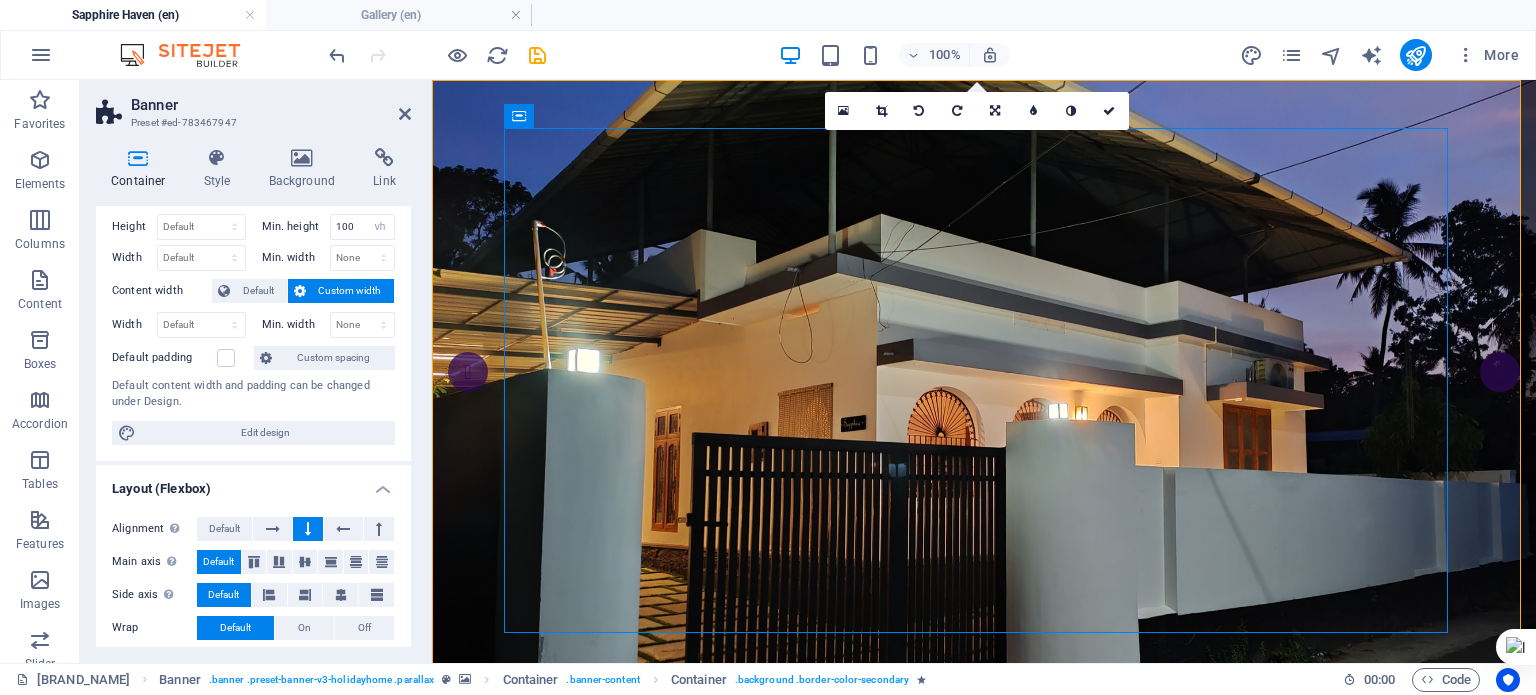 scroll, scrollTop: 0, scrollLeft: 0, axis: both 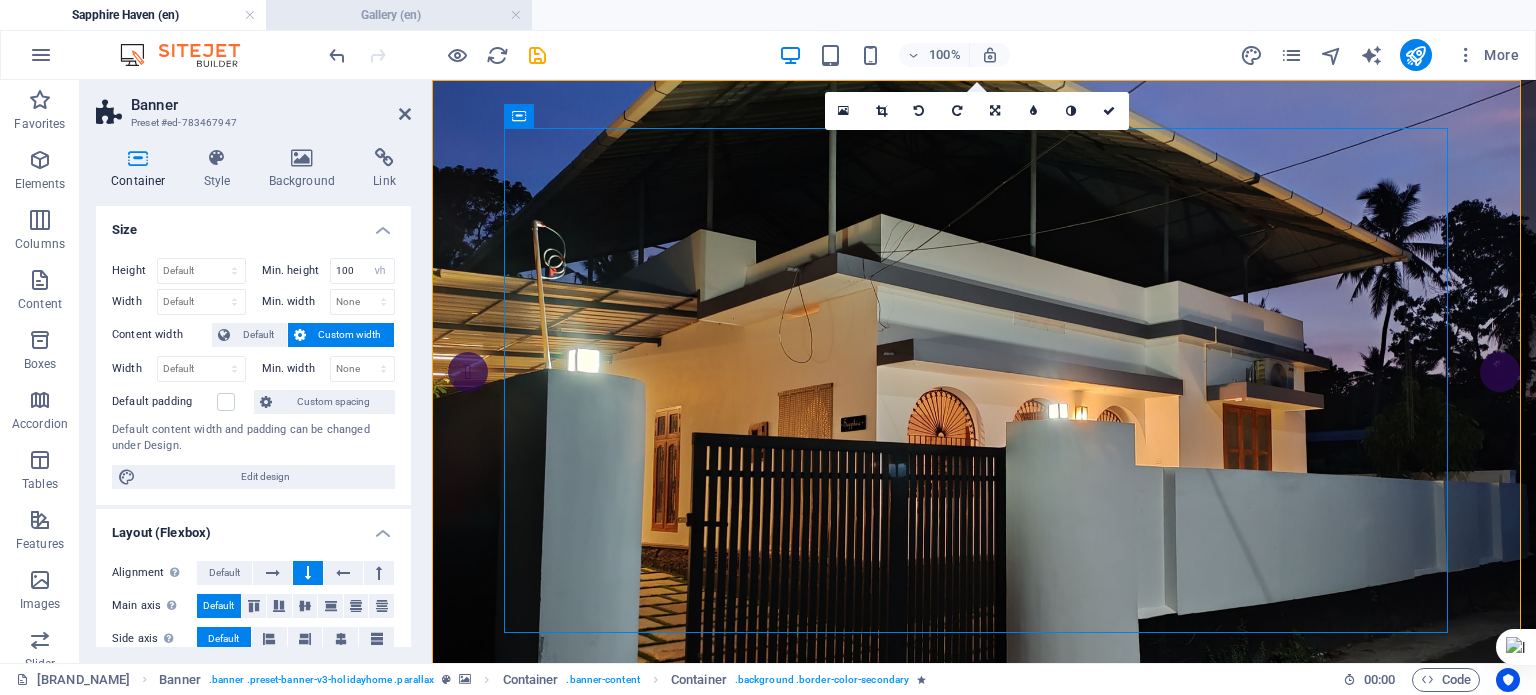click on "Gallery (en)" at bounding box center (399, 15) 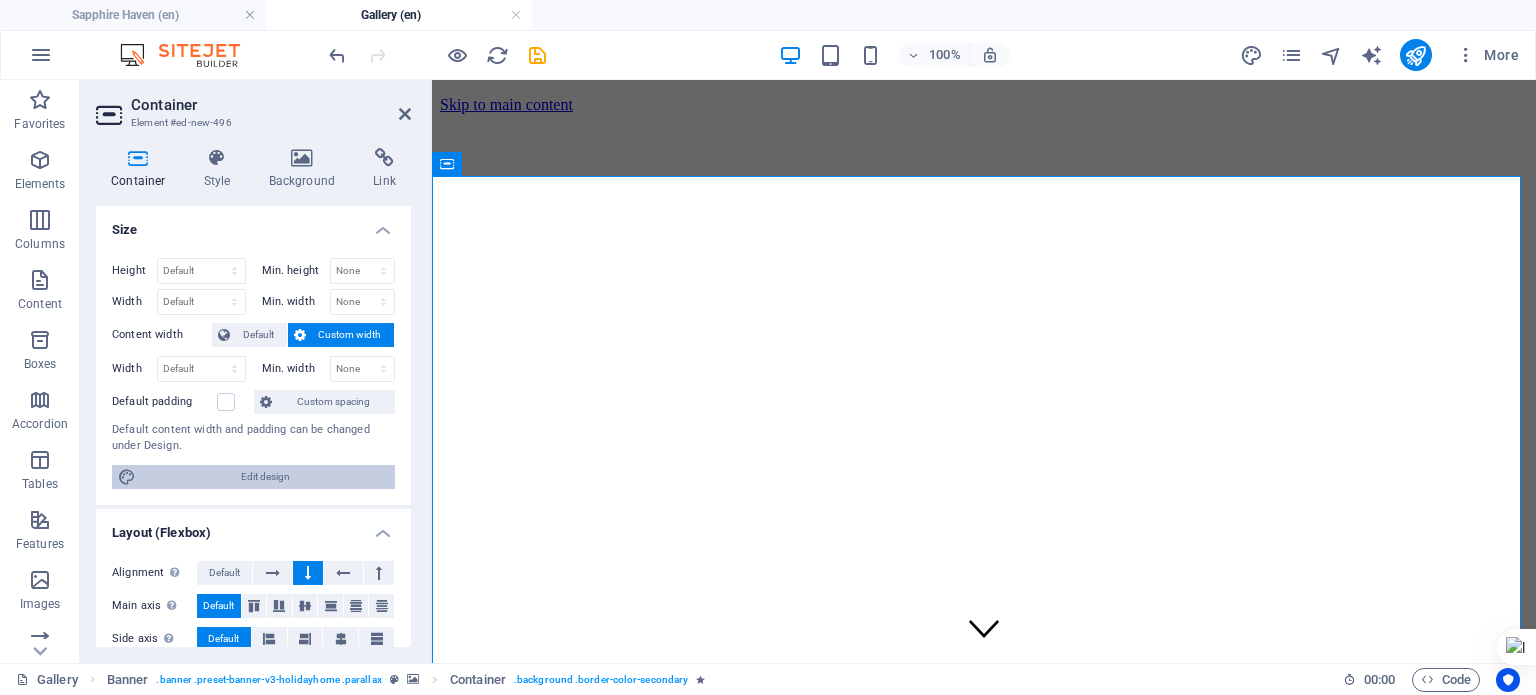 scroll, scrollTop: 0, scrollLeft: 0, axis: both 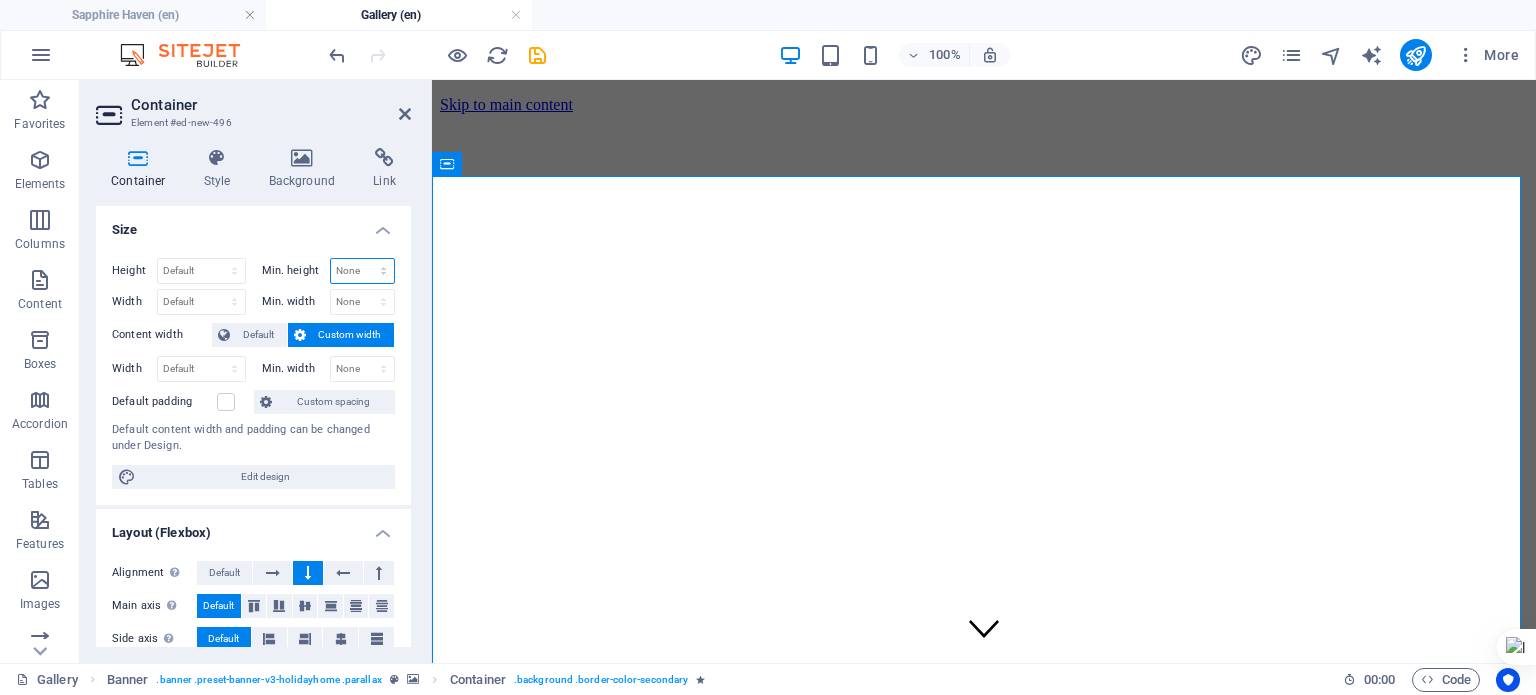 click on "None px rem % vh vw" at bounding box center (363, 271) 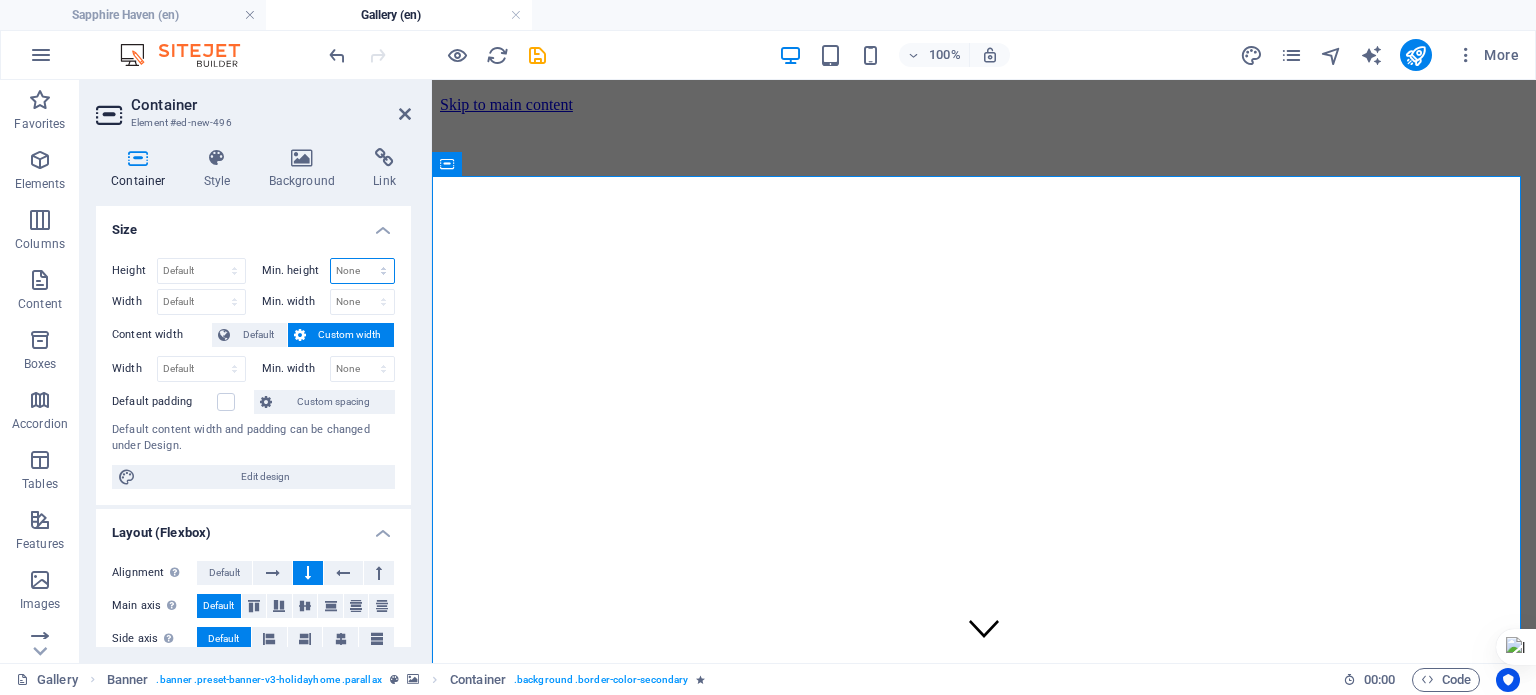 click on "None px rem % vh vw" at bounding box center [363, 271] 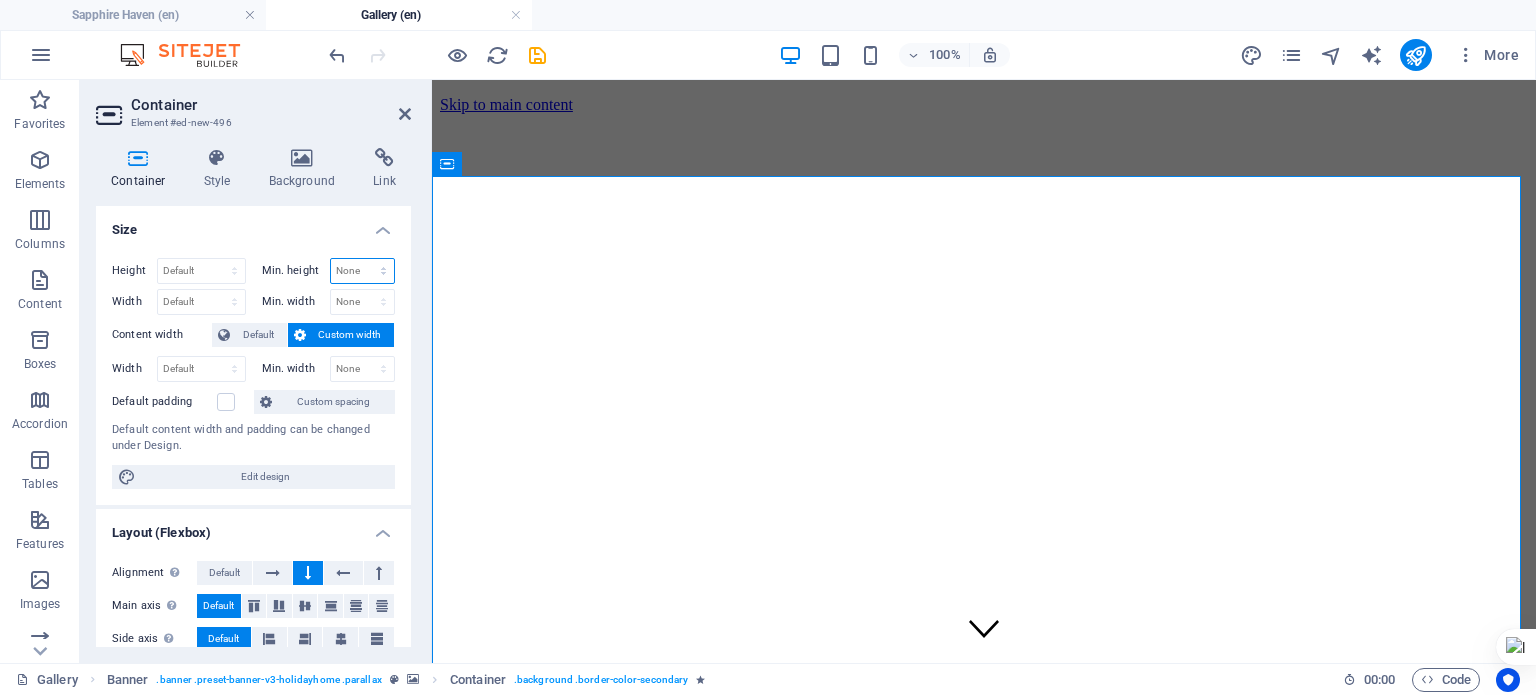 click on "None px rem % vh vw" at bounding box center [363, 271] 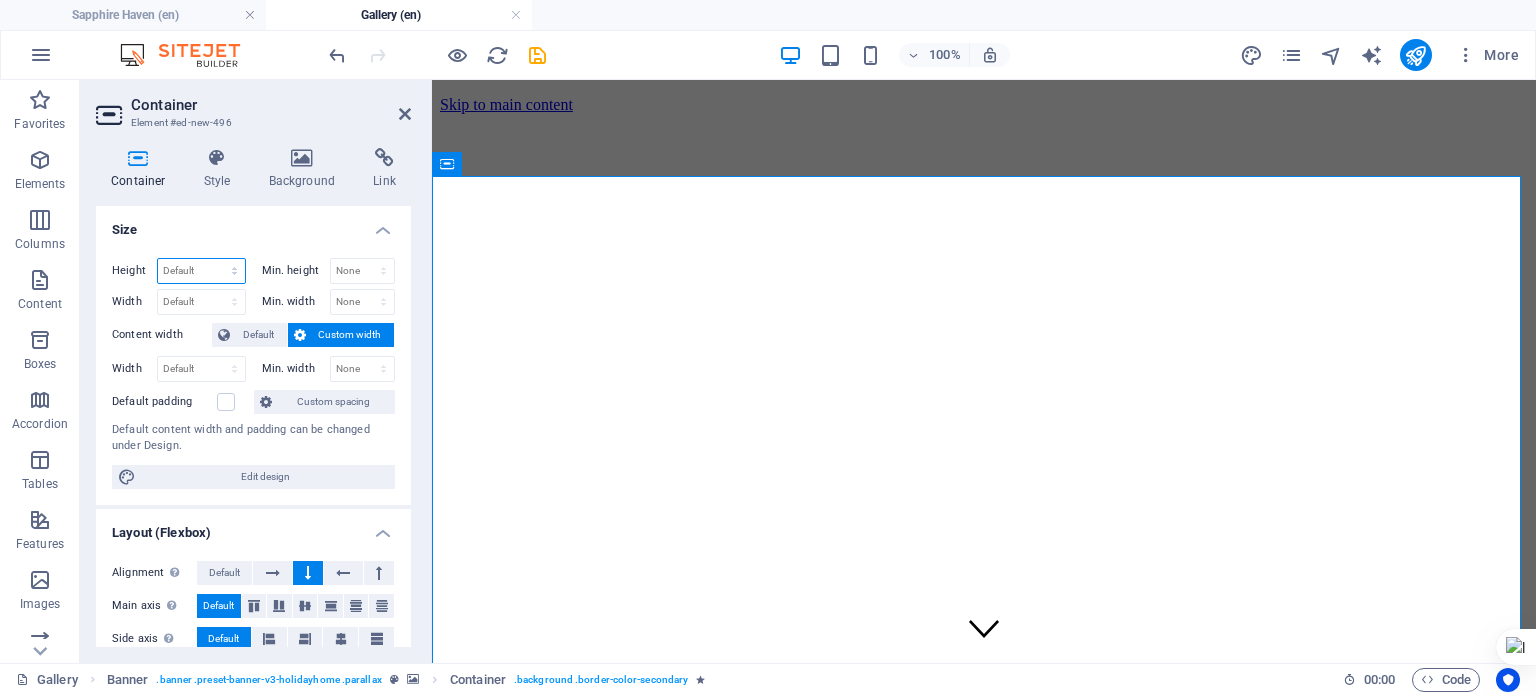 click on "Default px rem % vh vw" at bounding box center (201, 271) 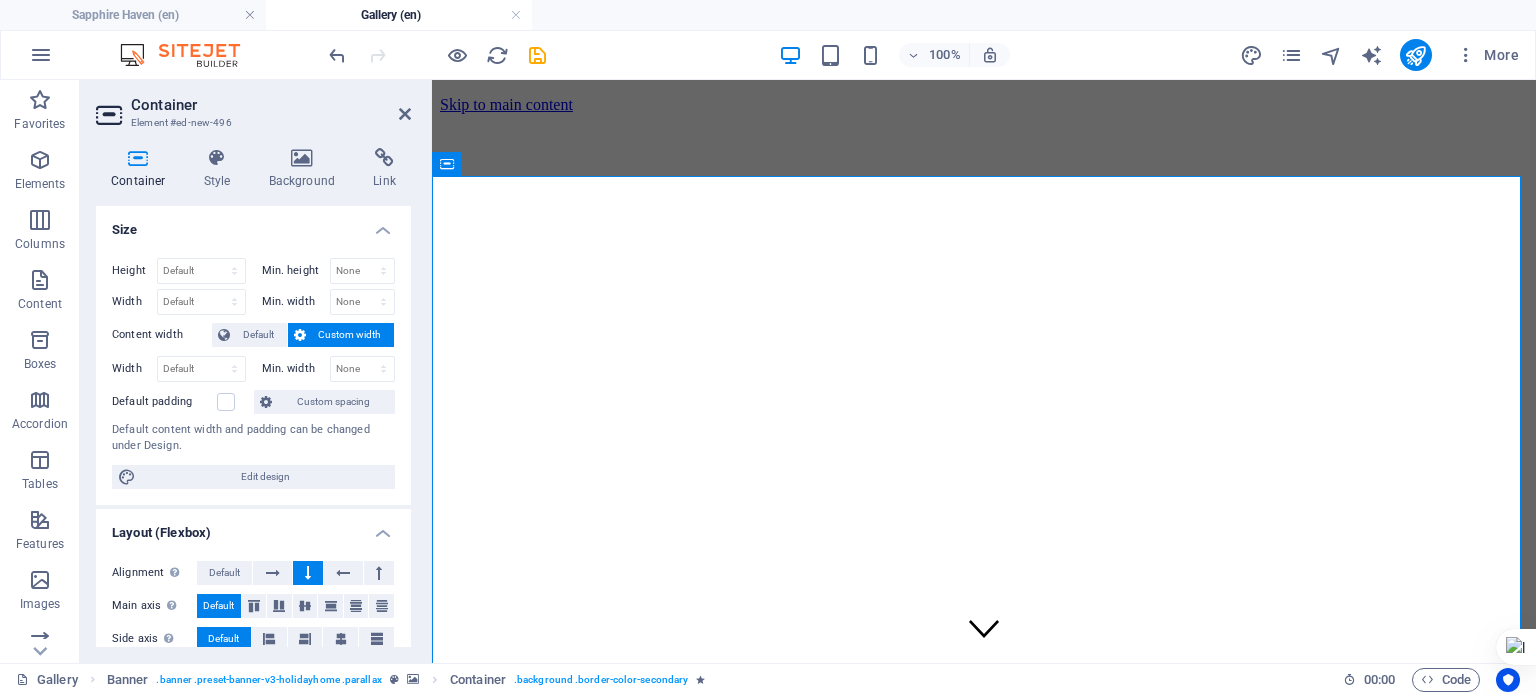 drag, startPoint x: 198, startPoint y: 19, endPoint x: 225, endPoint y: 59, distance: 48.259712 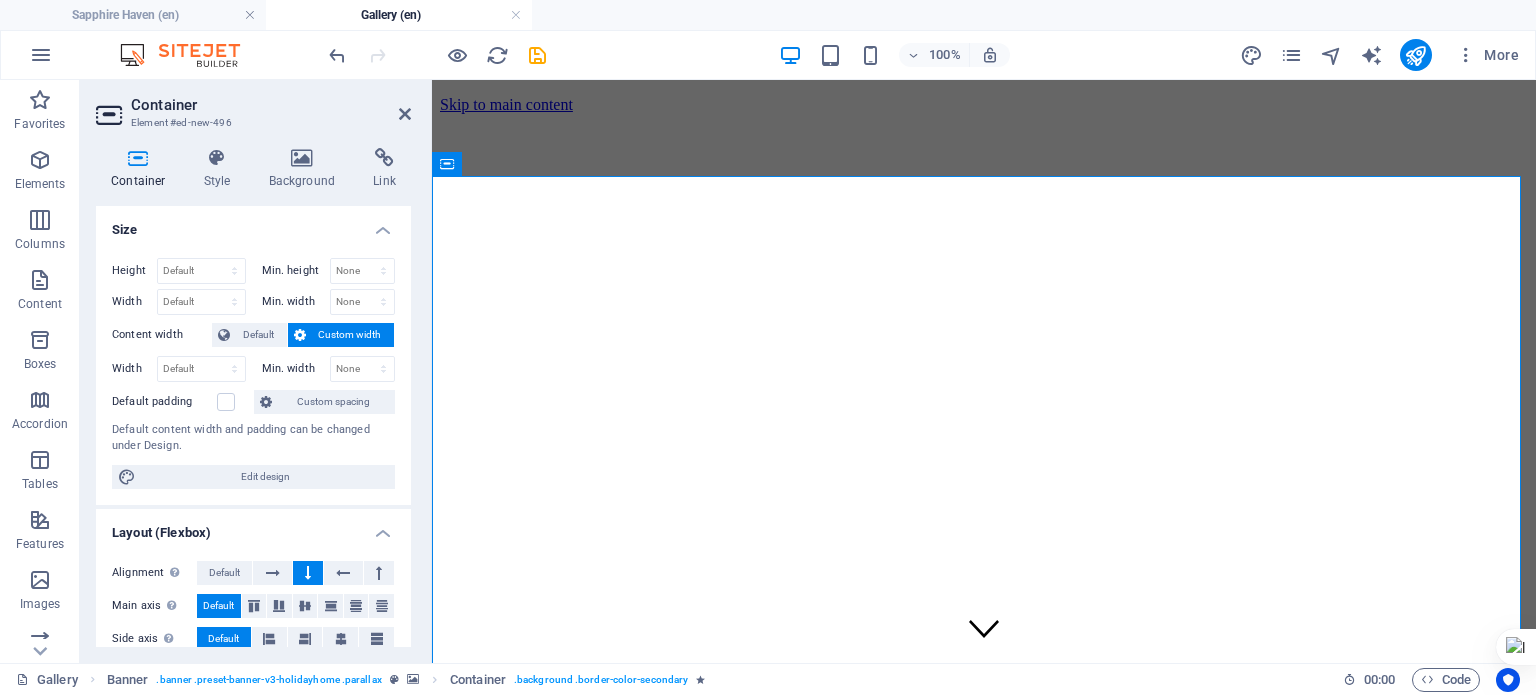 click on "Sapphire Haven (en)" at bounding box center (133, 15) 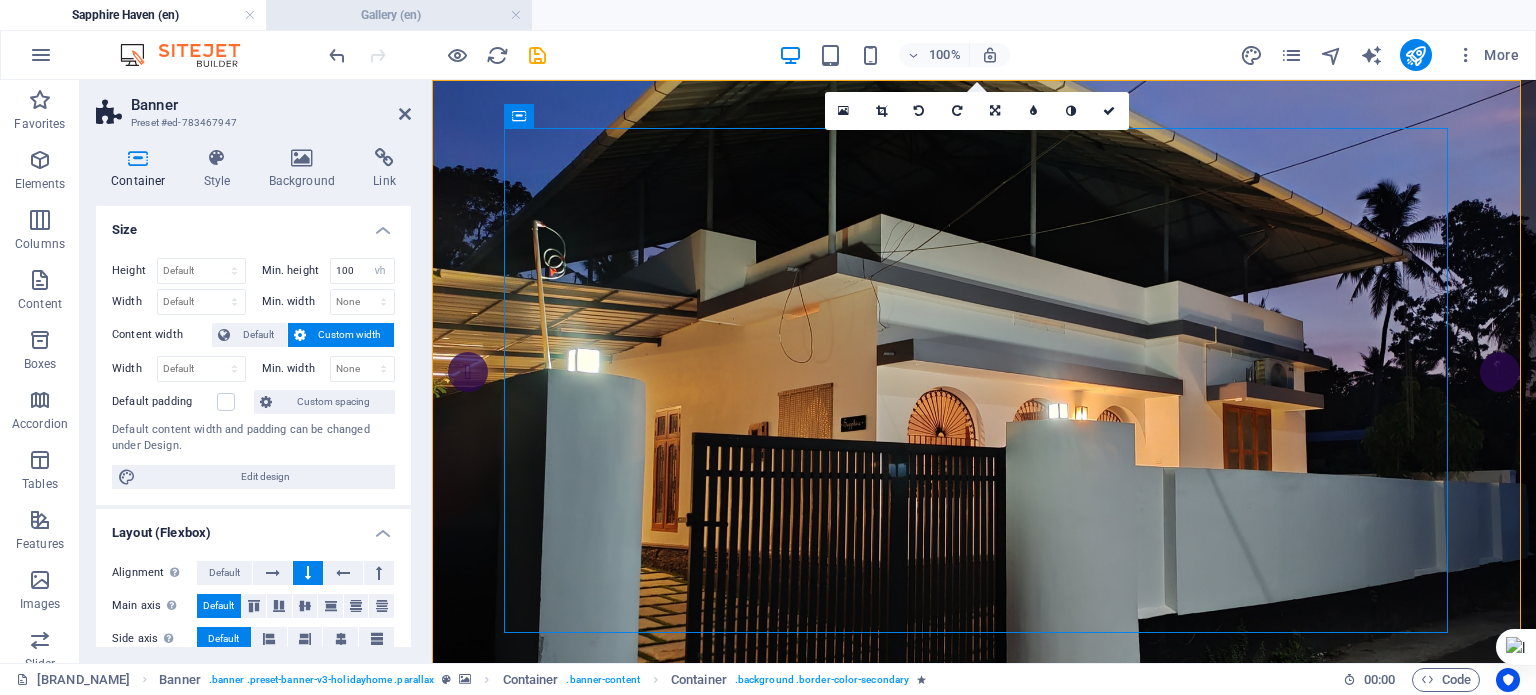 click on "Gallery (en)" at bounding box center (399, 15) 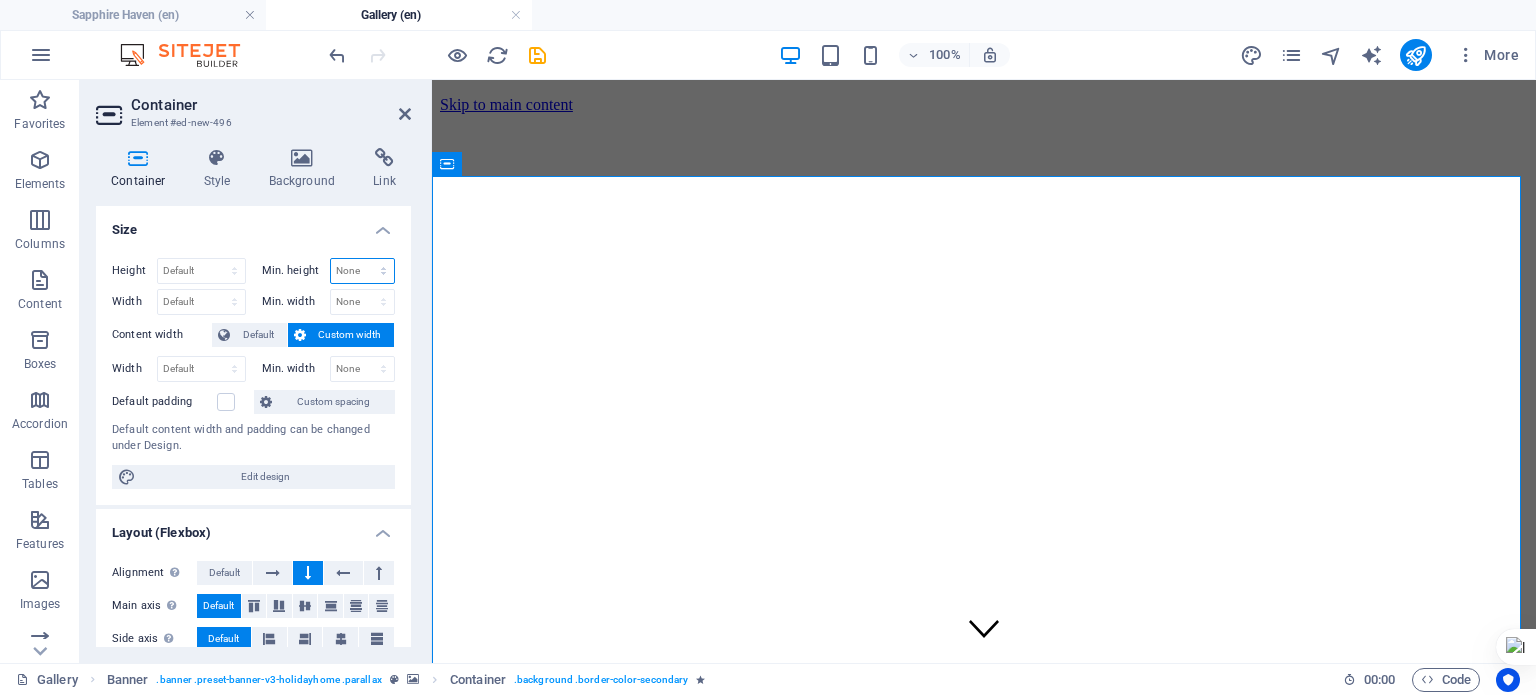 click on "None px rem % vh vw" at bounding box center (363, 271) 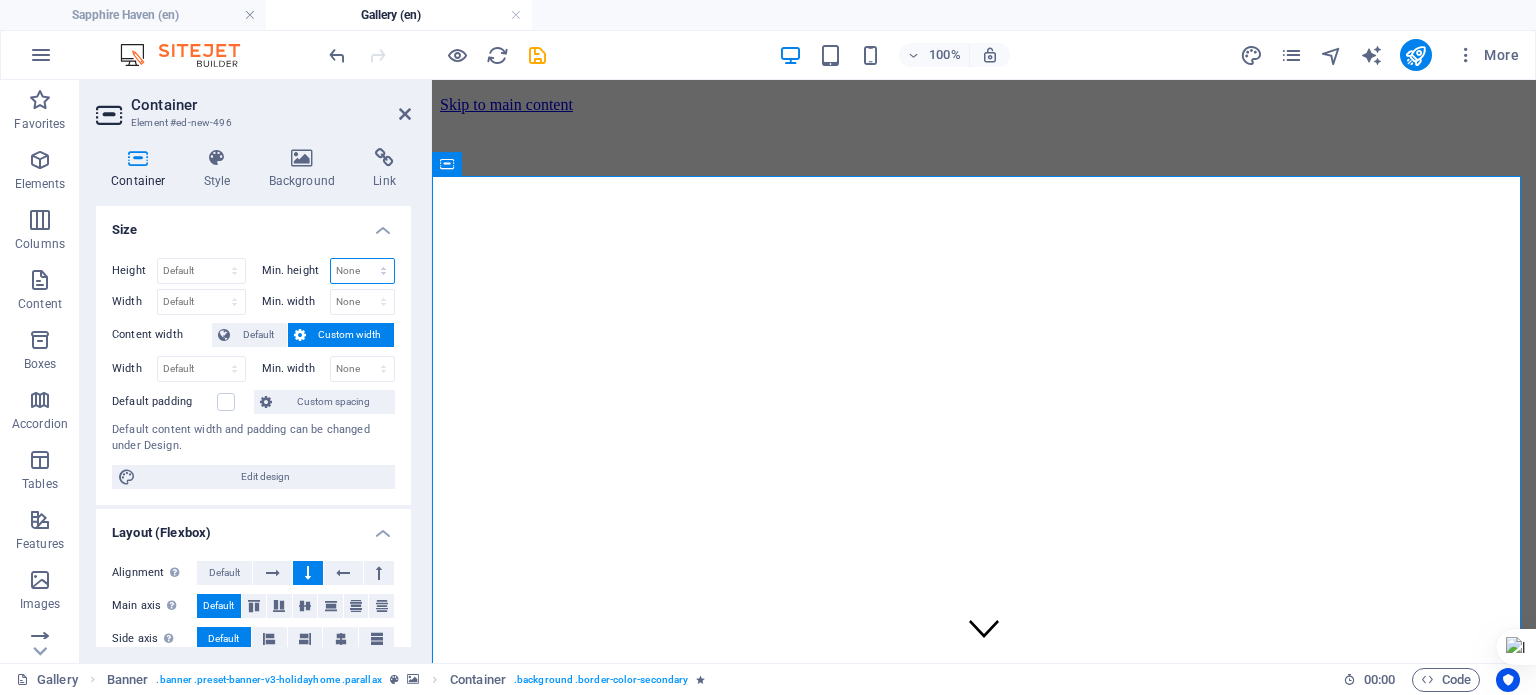 select on "vh" 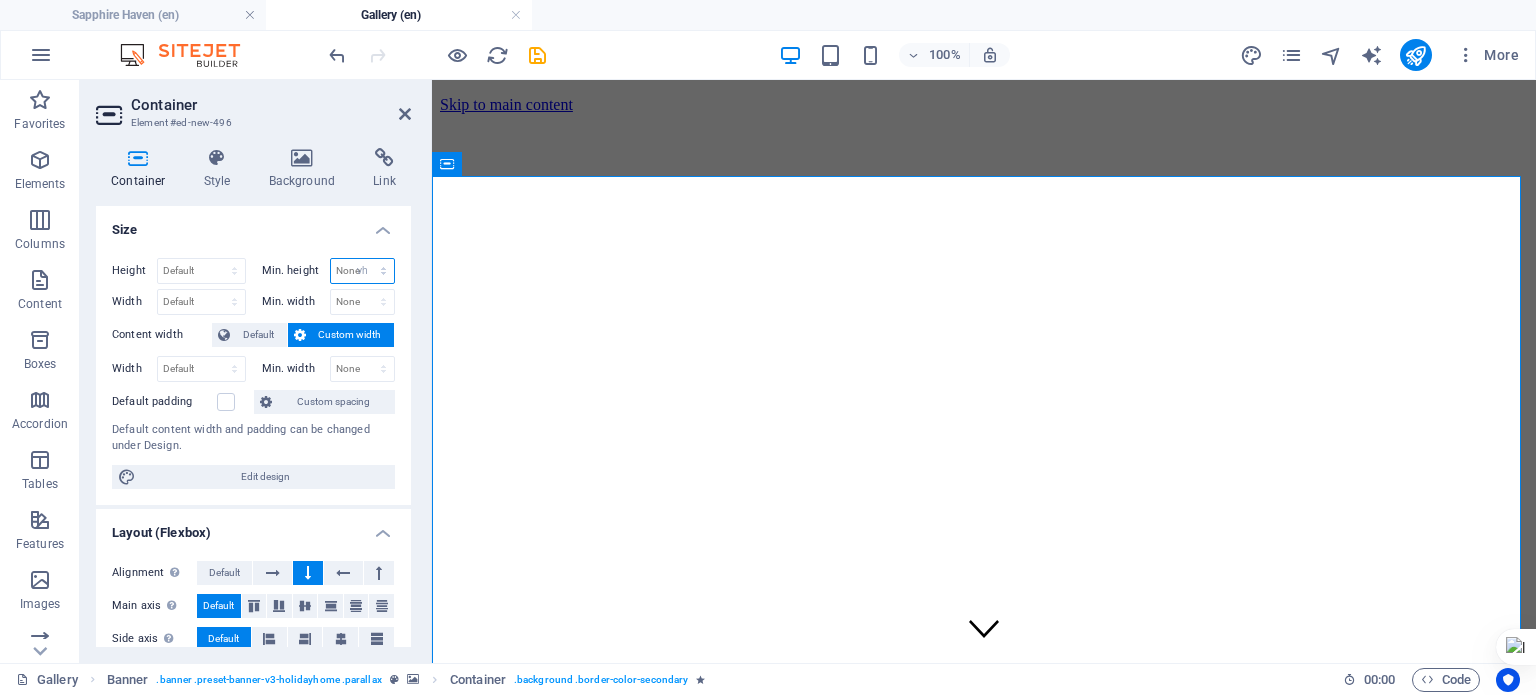 click on "None px rem % vh vw" at bounding box center [363, 271] 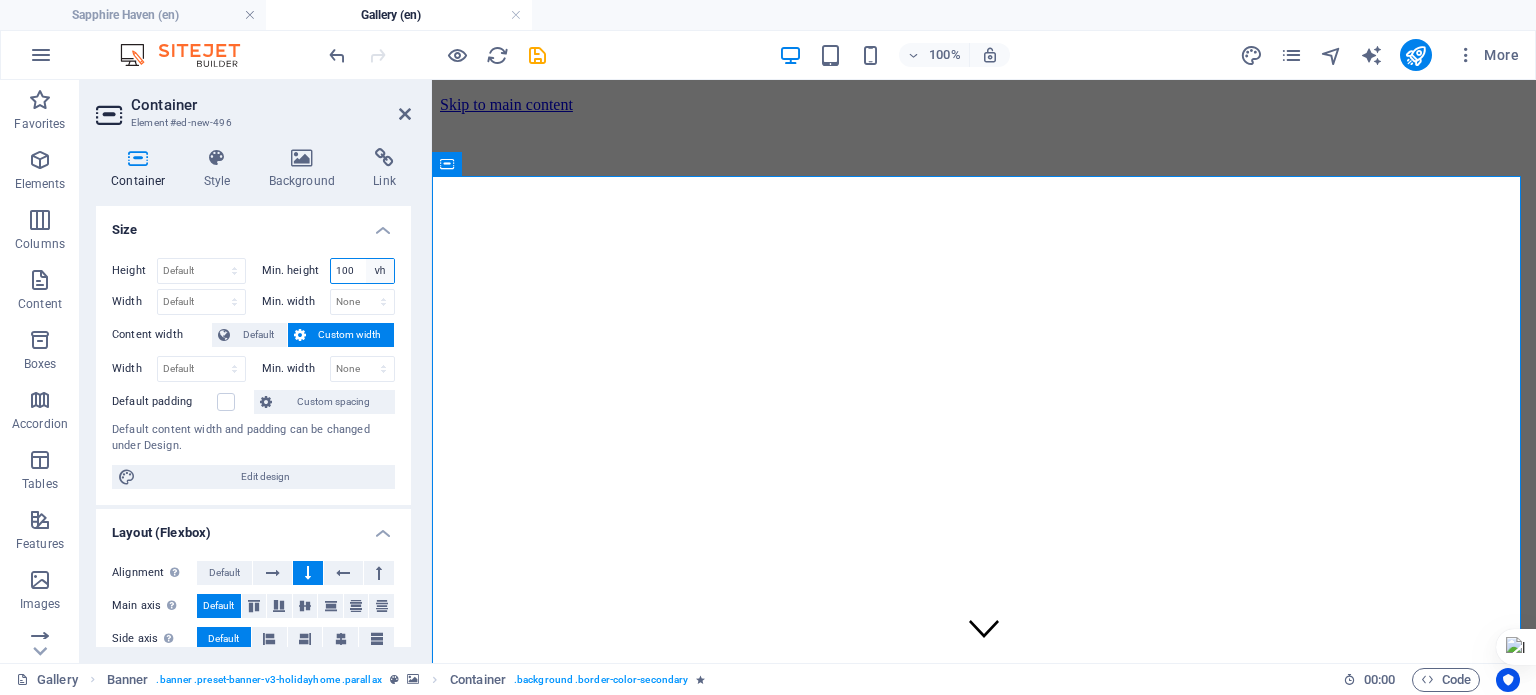 type on "100" 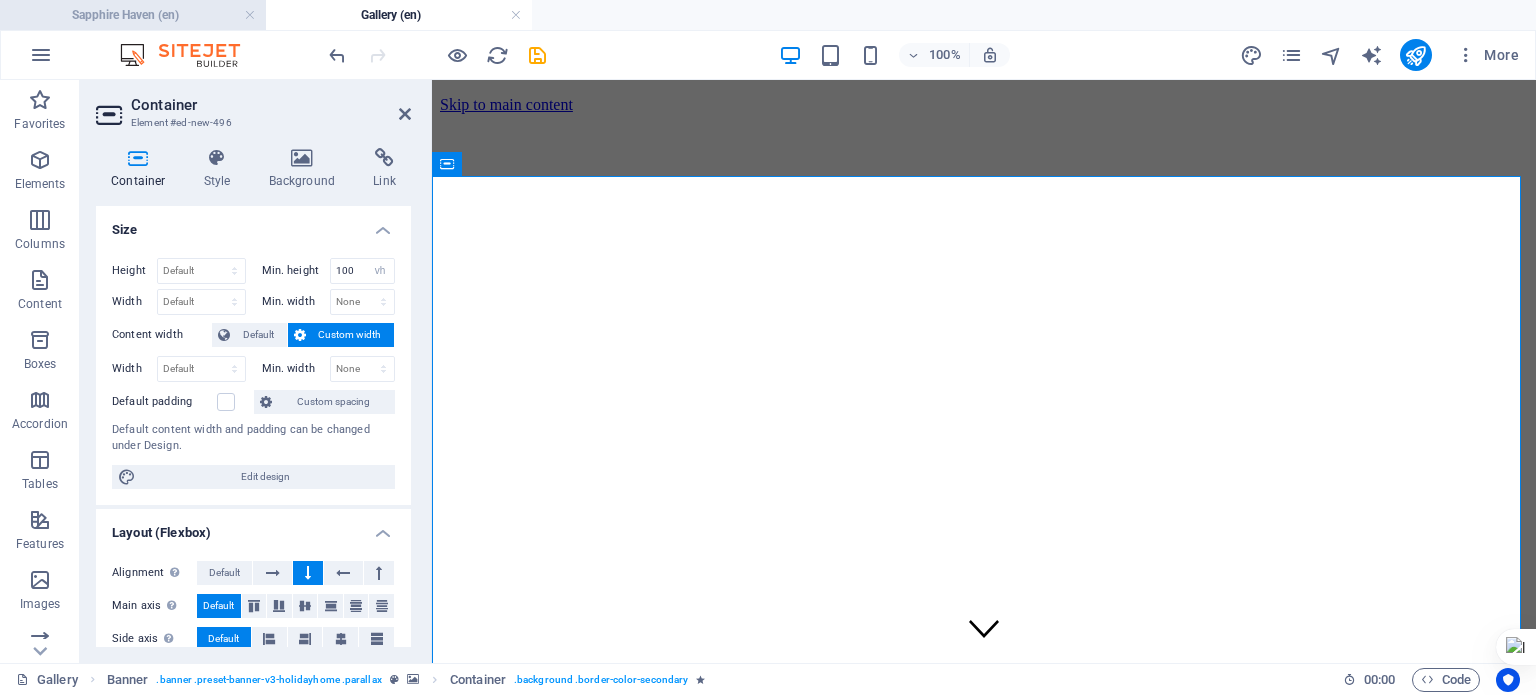 click on "Sapphire Haven (en)" at bounding box center [133, 15] 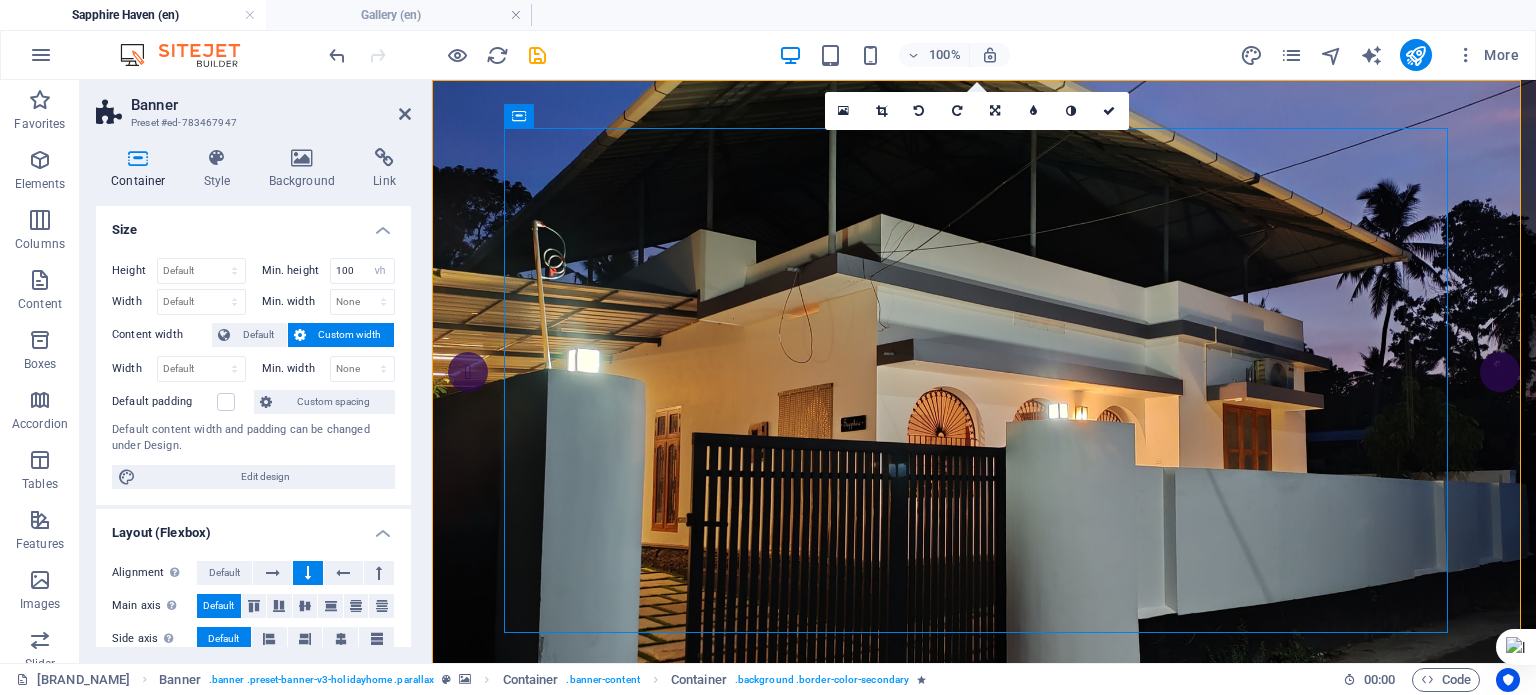 click on "Custom width" at bounding box center (350, 335) 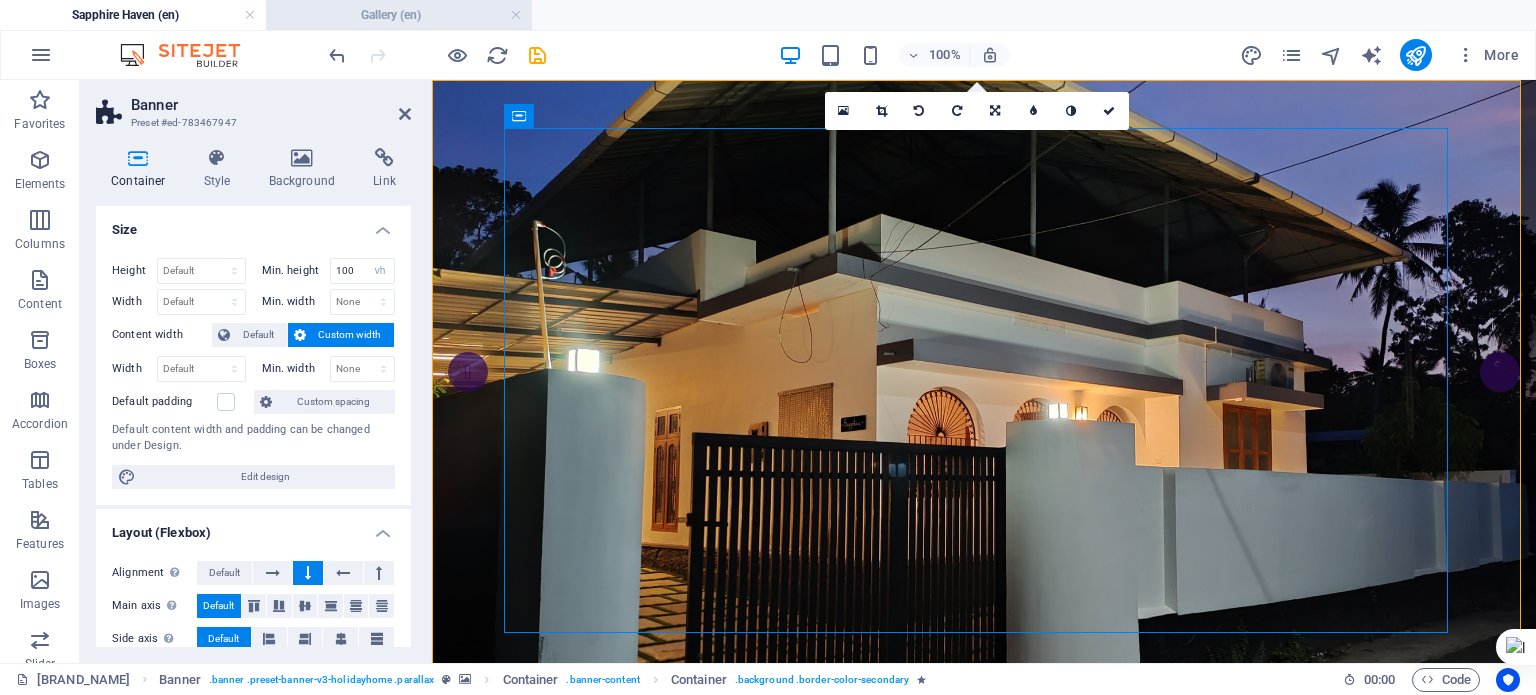 click on "Gallery (en)" at bounding box center [399, 15] 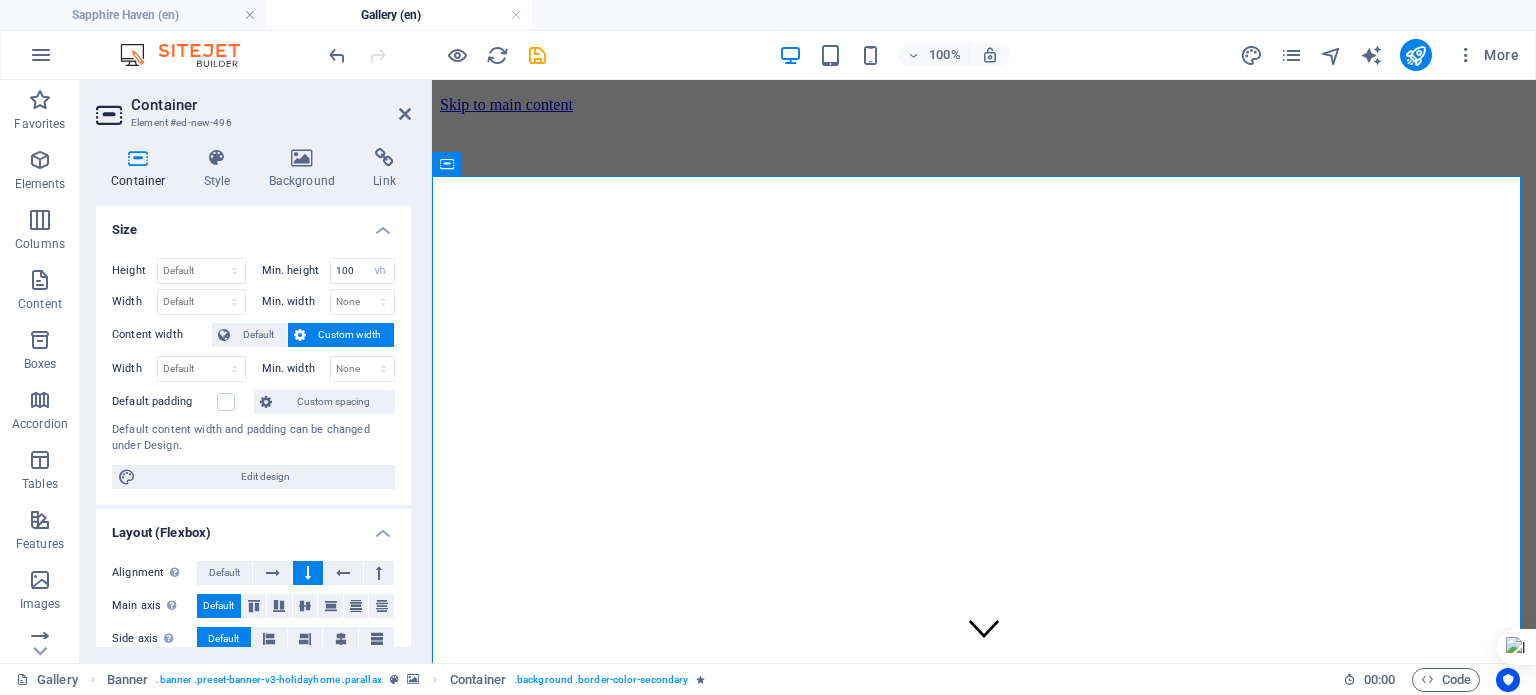 click on "Custom width" at bounding box center (350, 335) 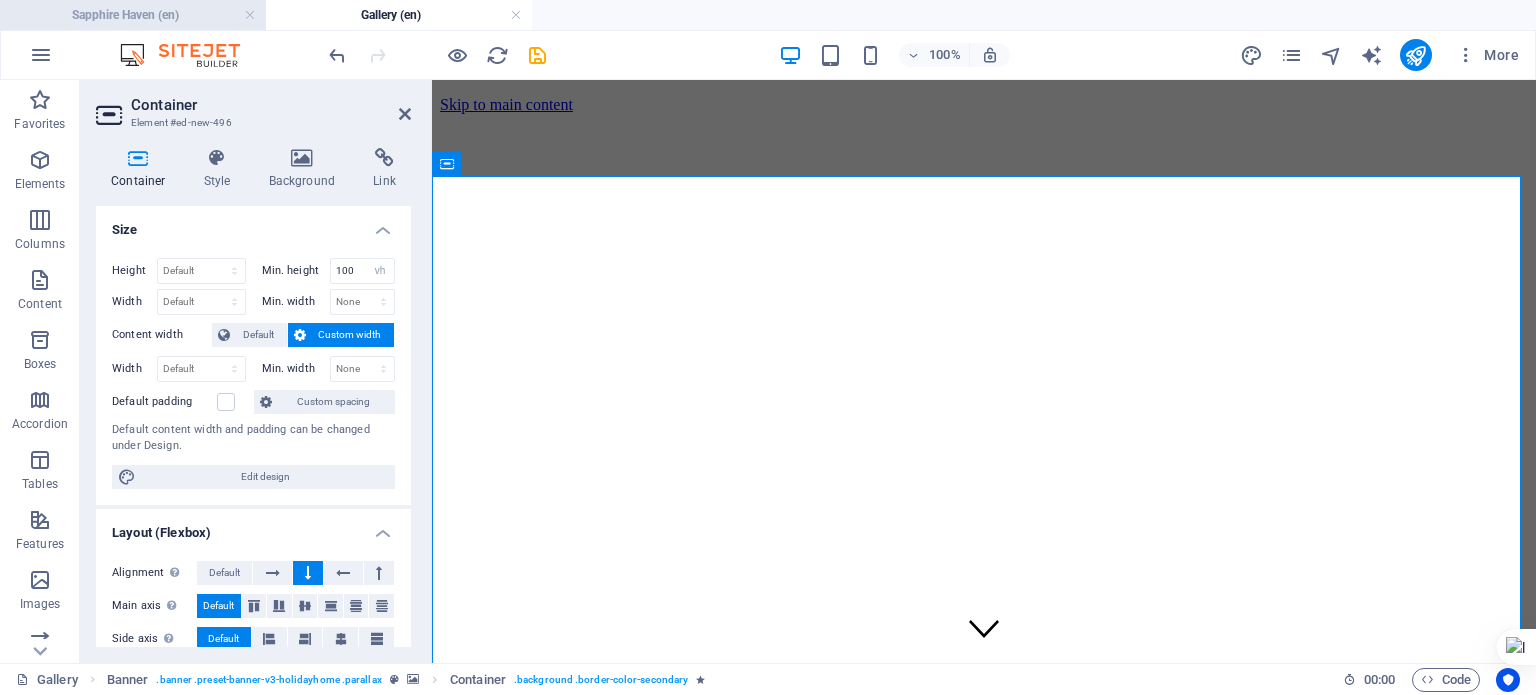 click on "Sapphire Haven (en)" at bounding box center (133, 15) 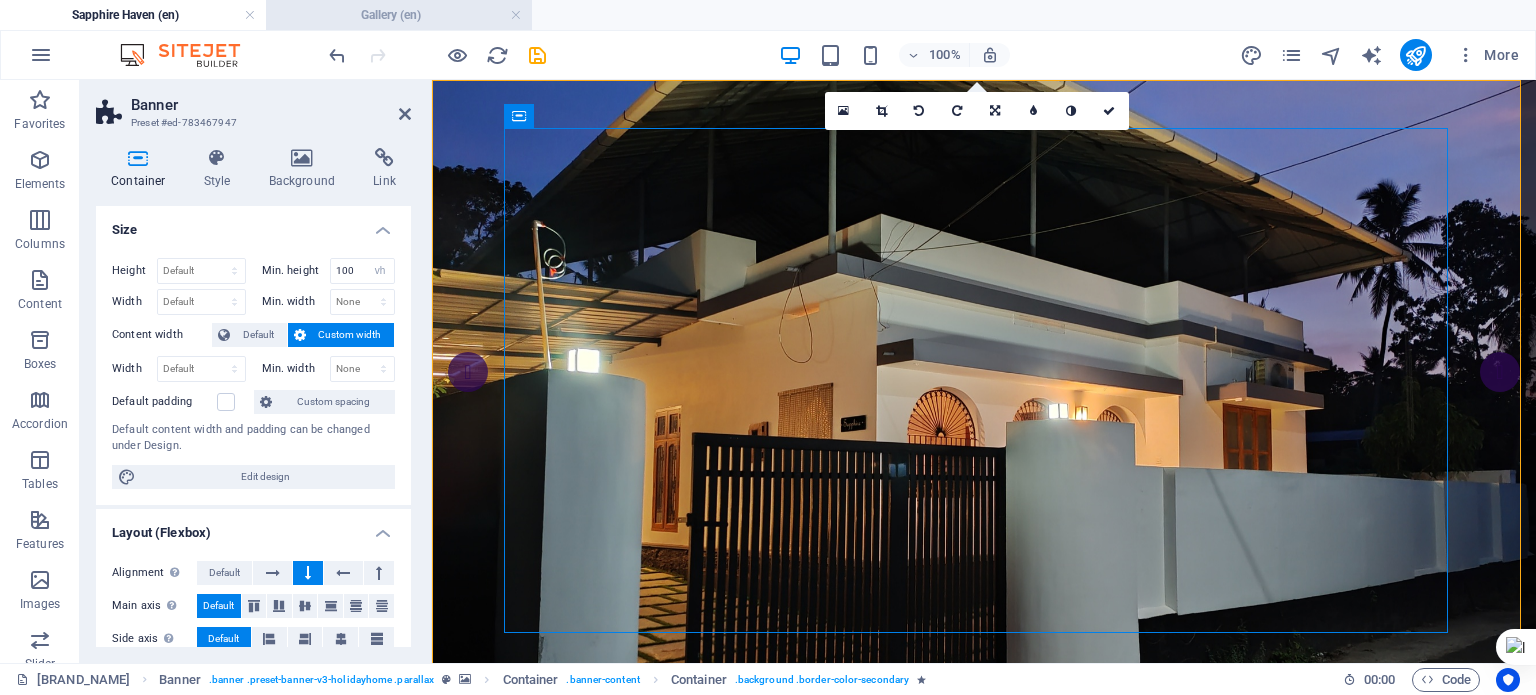 click on "Gallery (en)" at bounding box center [399, 15] 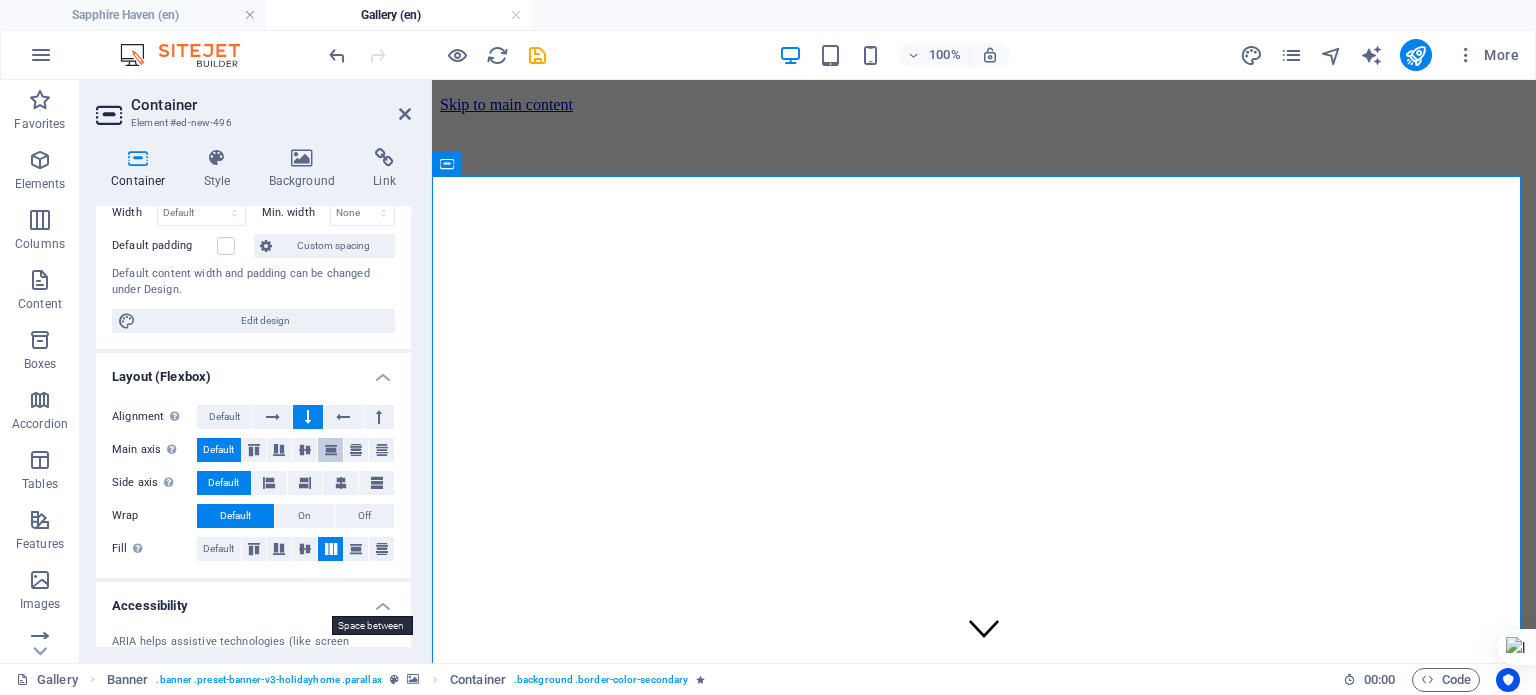 scroll, scrollTop: 200, scrollLeft: 0, axis: vertical 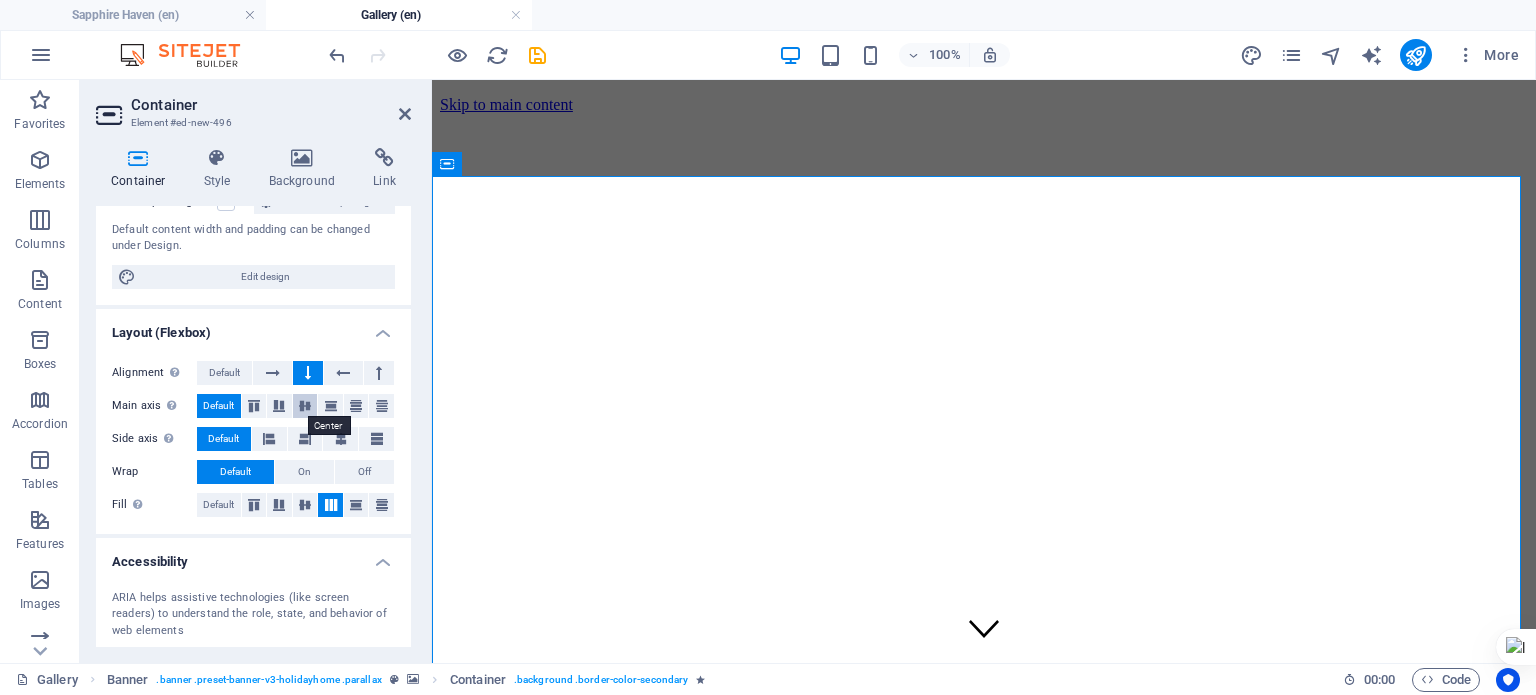 click at bounding box center [305, 406] 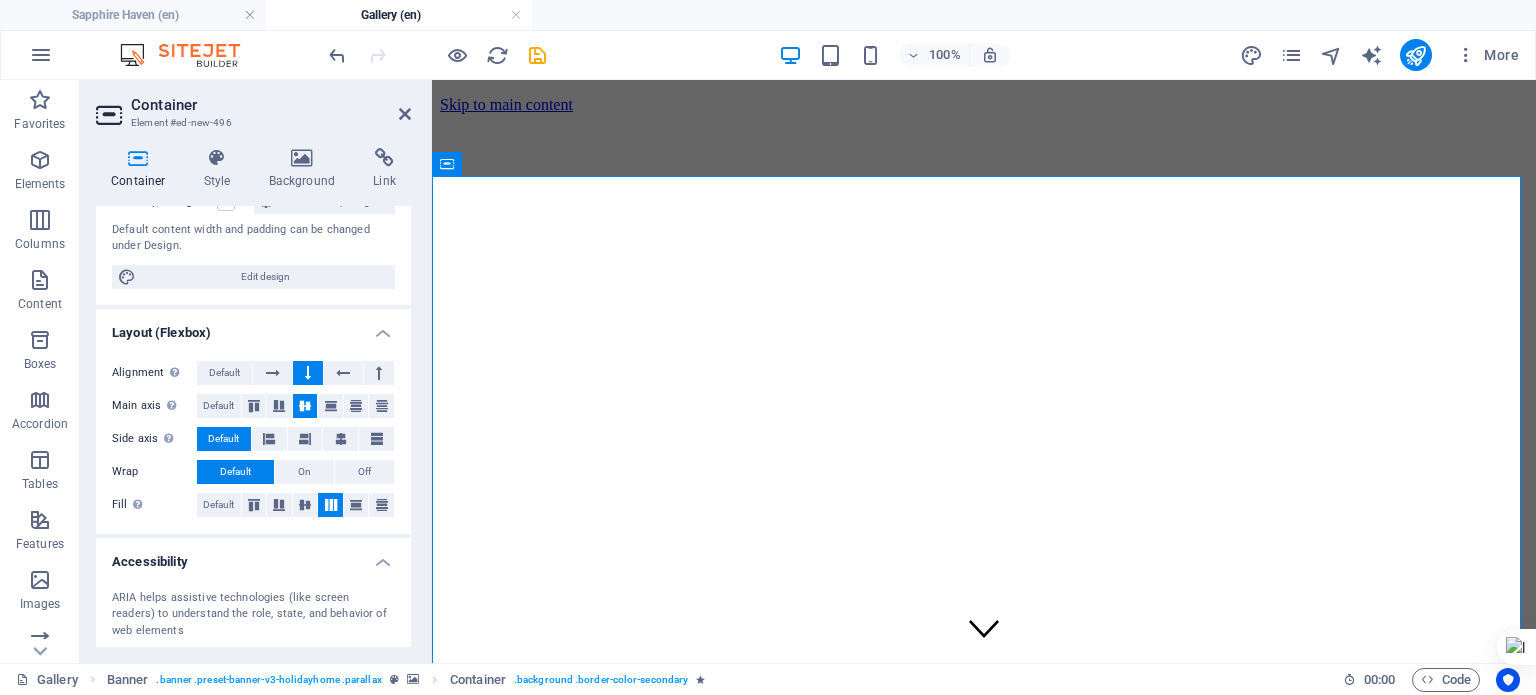 click at bounding box center (305, 406) 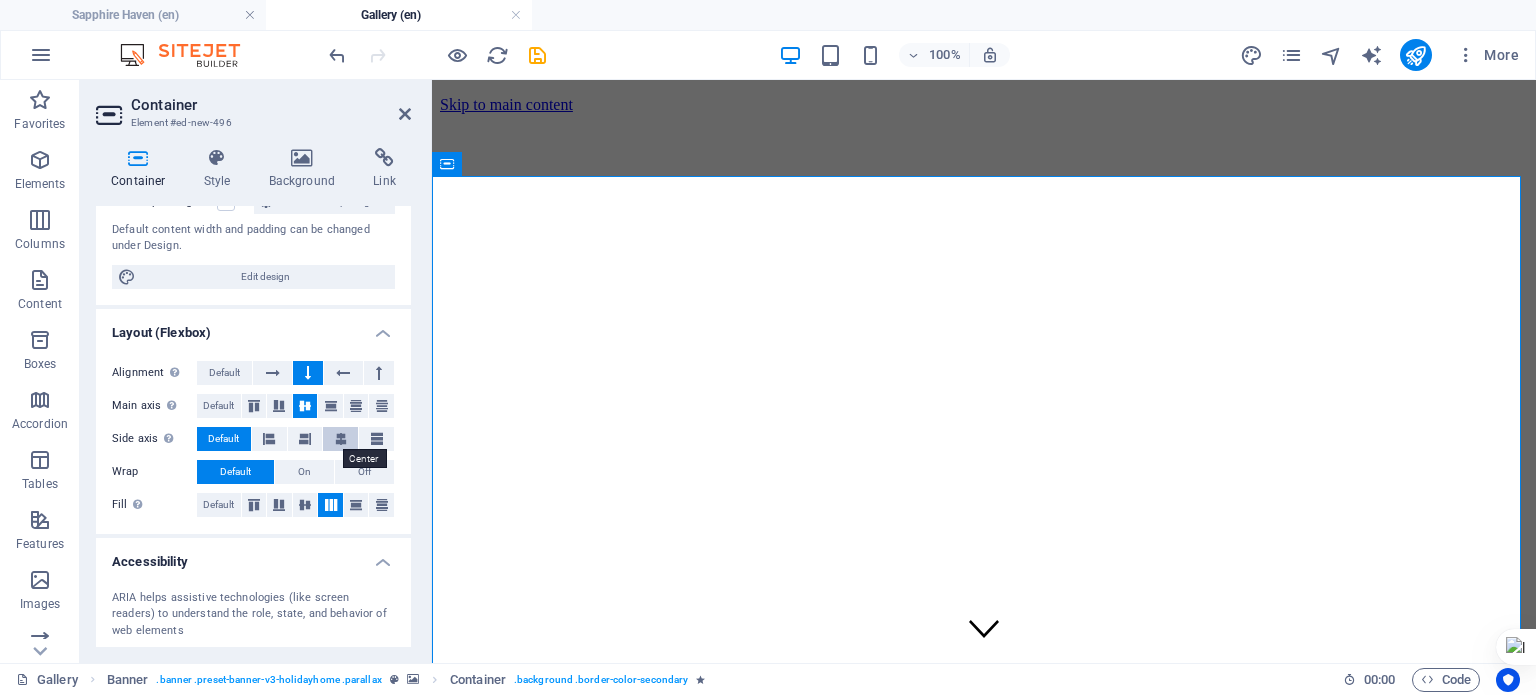 click at bounding box center (341, 439) 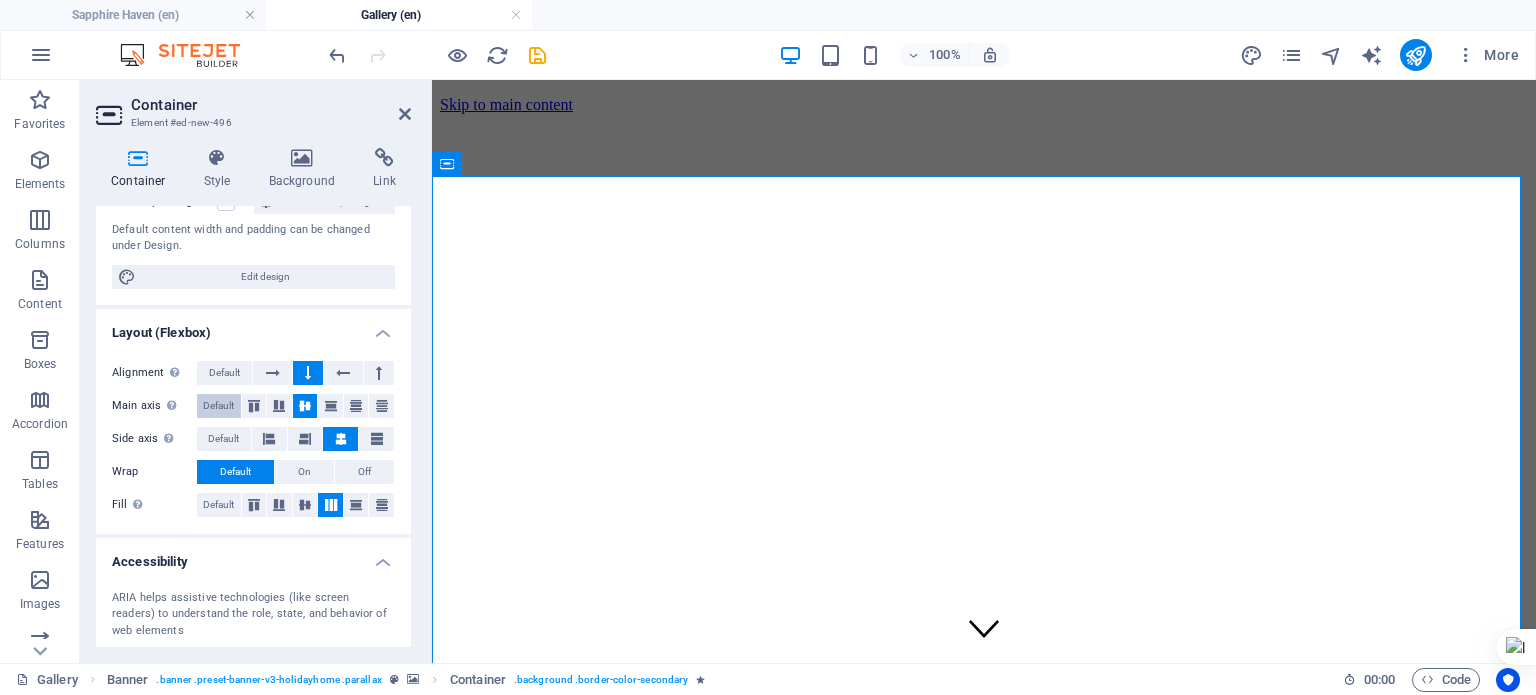 click on "Default" at bounding box center [218, 406] 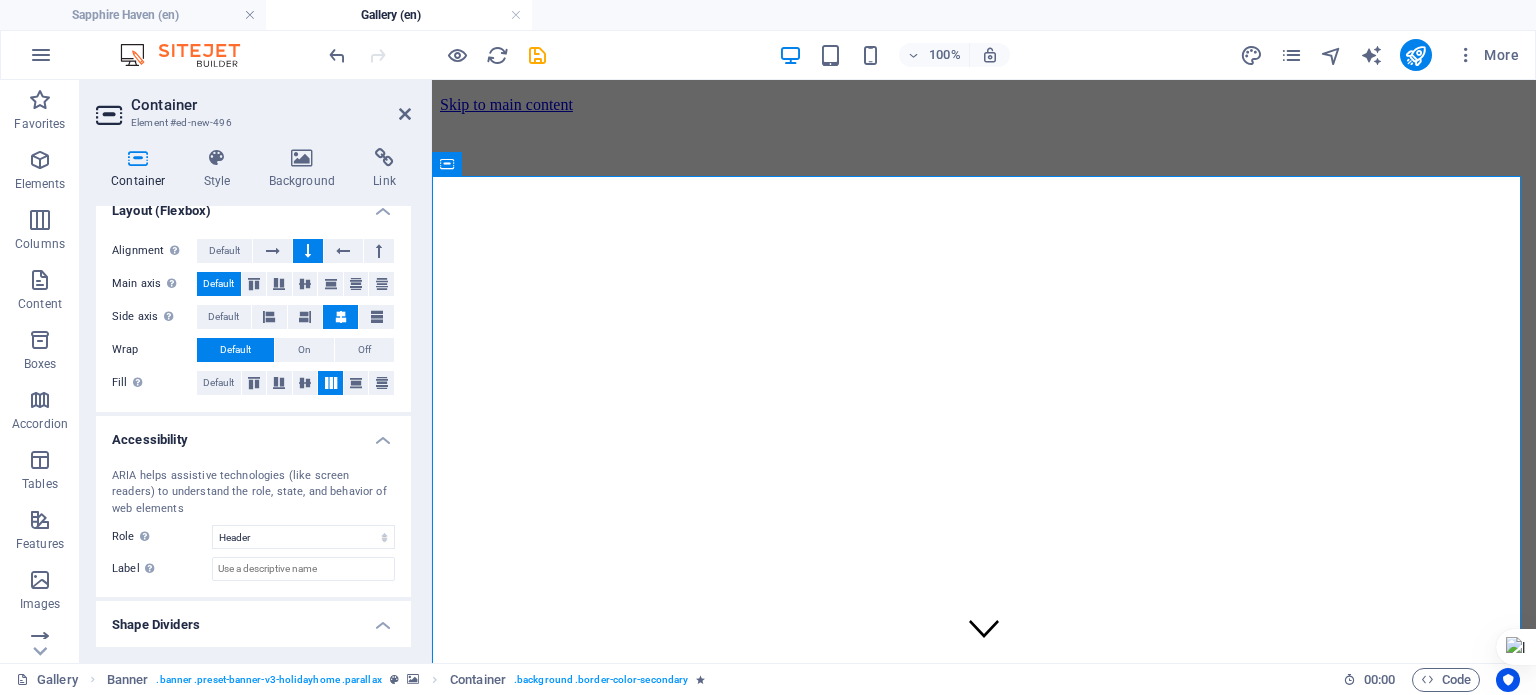 scroll, scrollTop: 366, scrollLeft: 0, axis: vertical 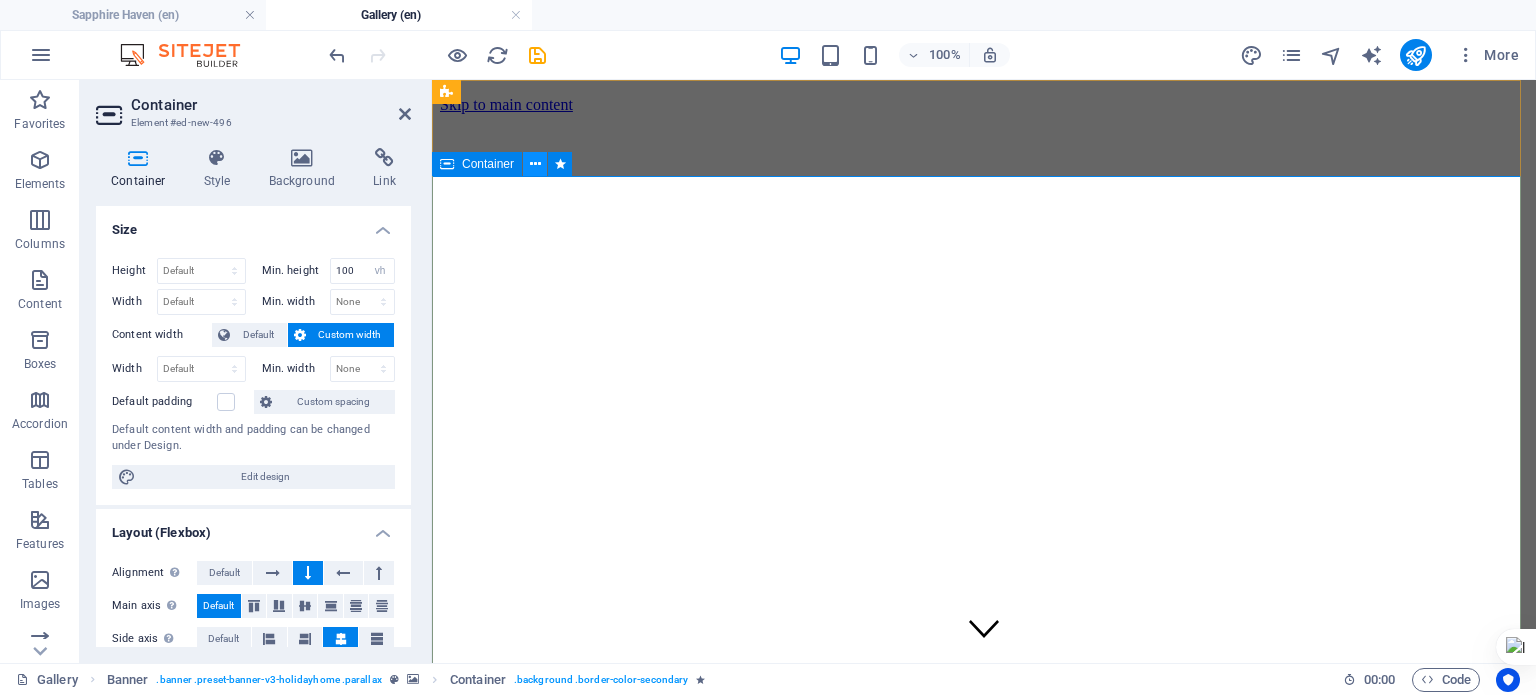 click at bounding box center (535, 164) 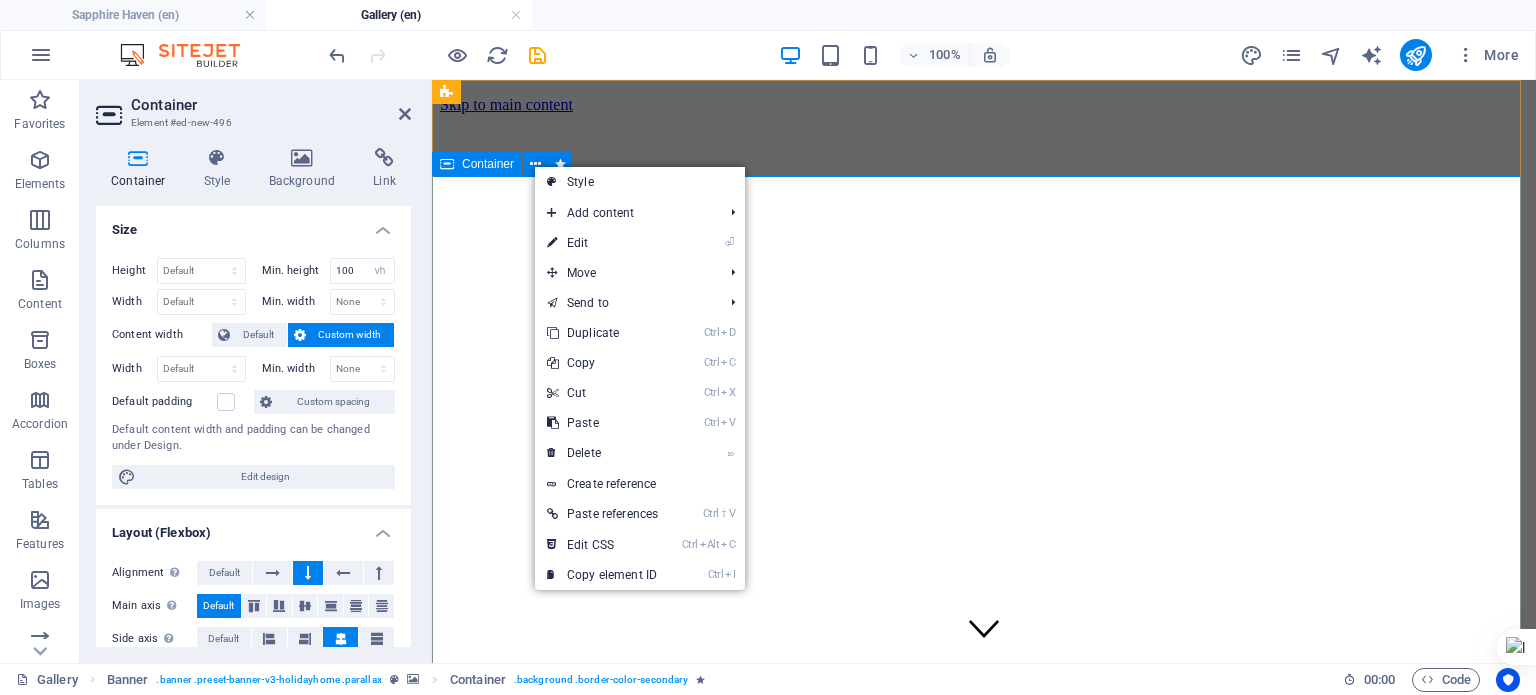 click on "[COMPANY] Holiday Home @ Varkala Rent and Enjoy" at bounding box center [984, 1104] 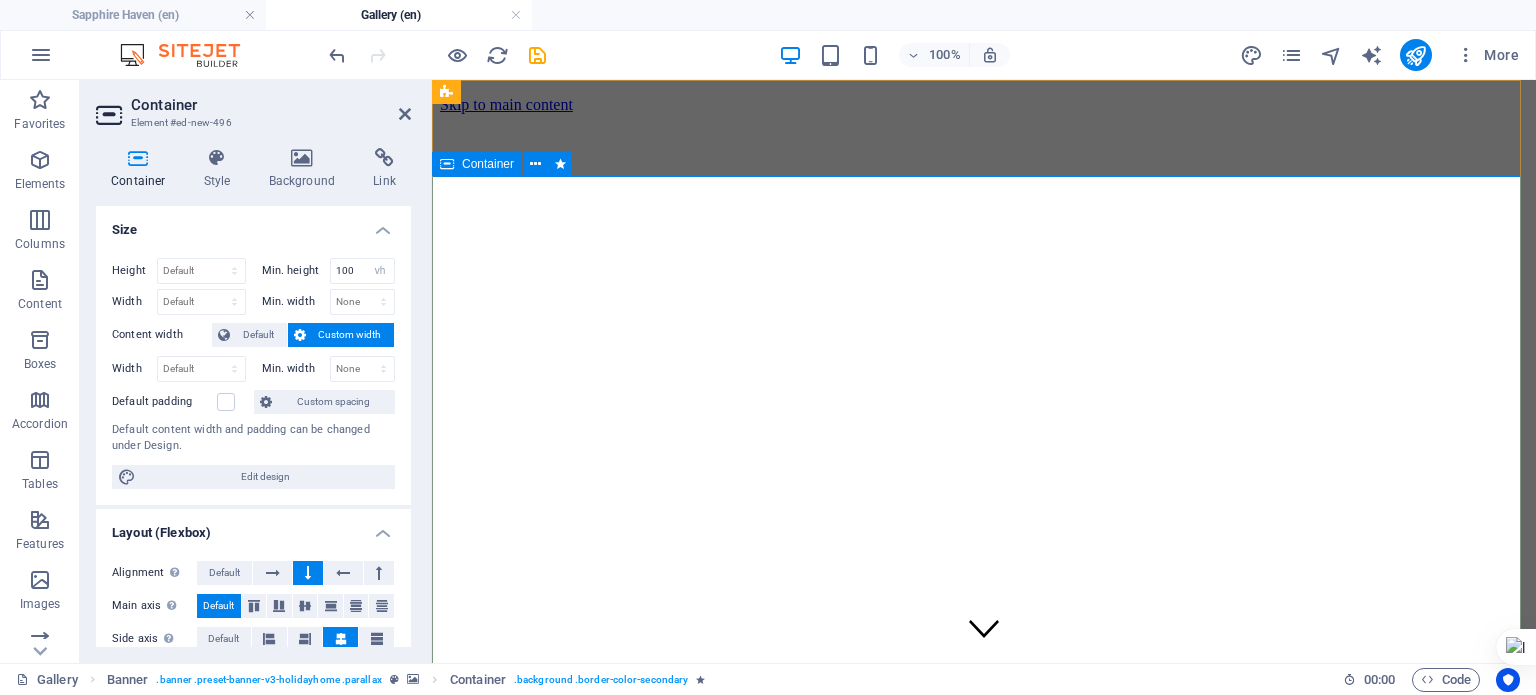 click on "[COMPANY] Holiday Home @ Varkala Rent and Enjoy" at bounding box center (984, 1104) 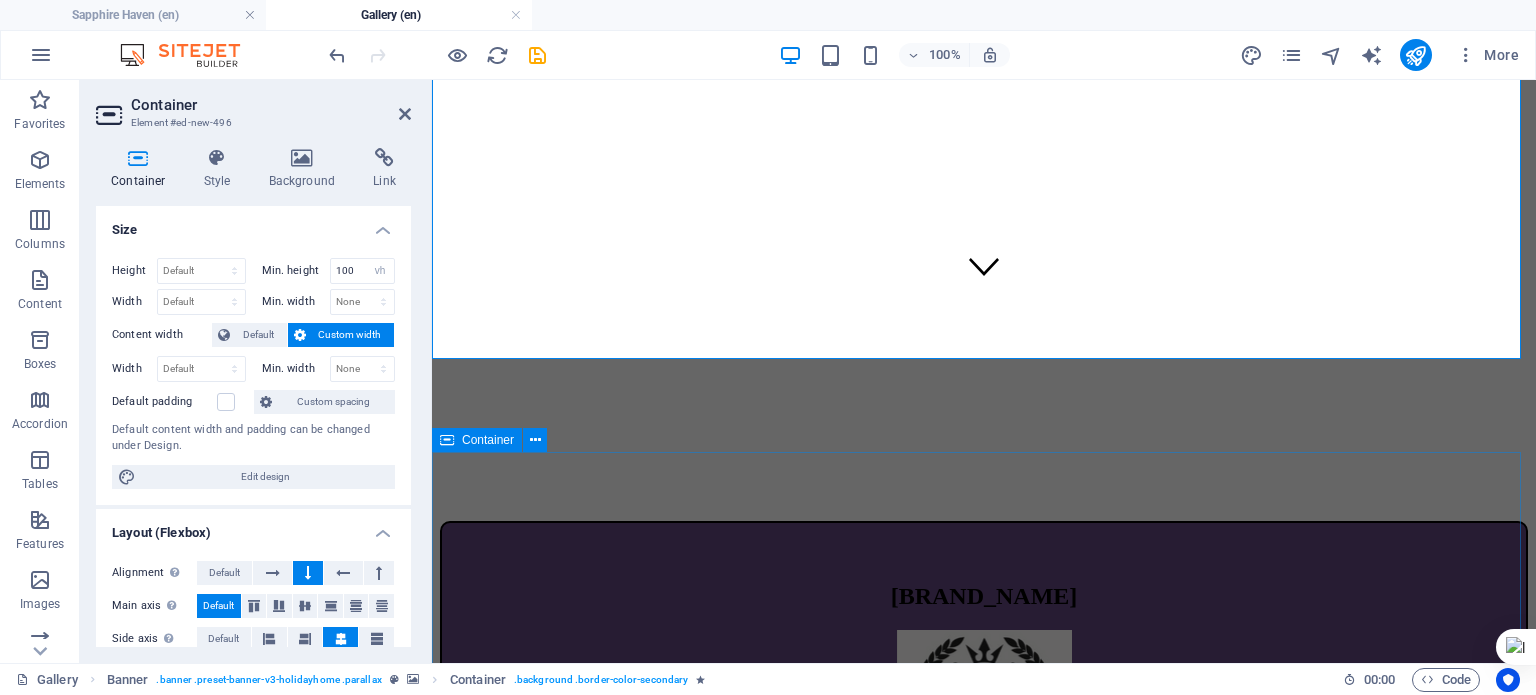 scroll, scrollTop: 300, scrollLeft: 0, axis: vertical 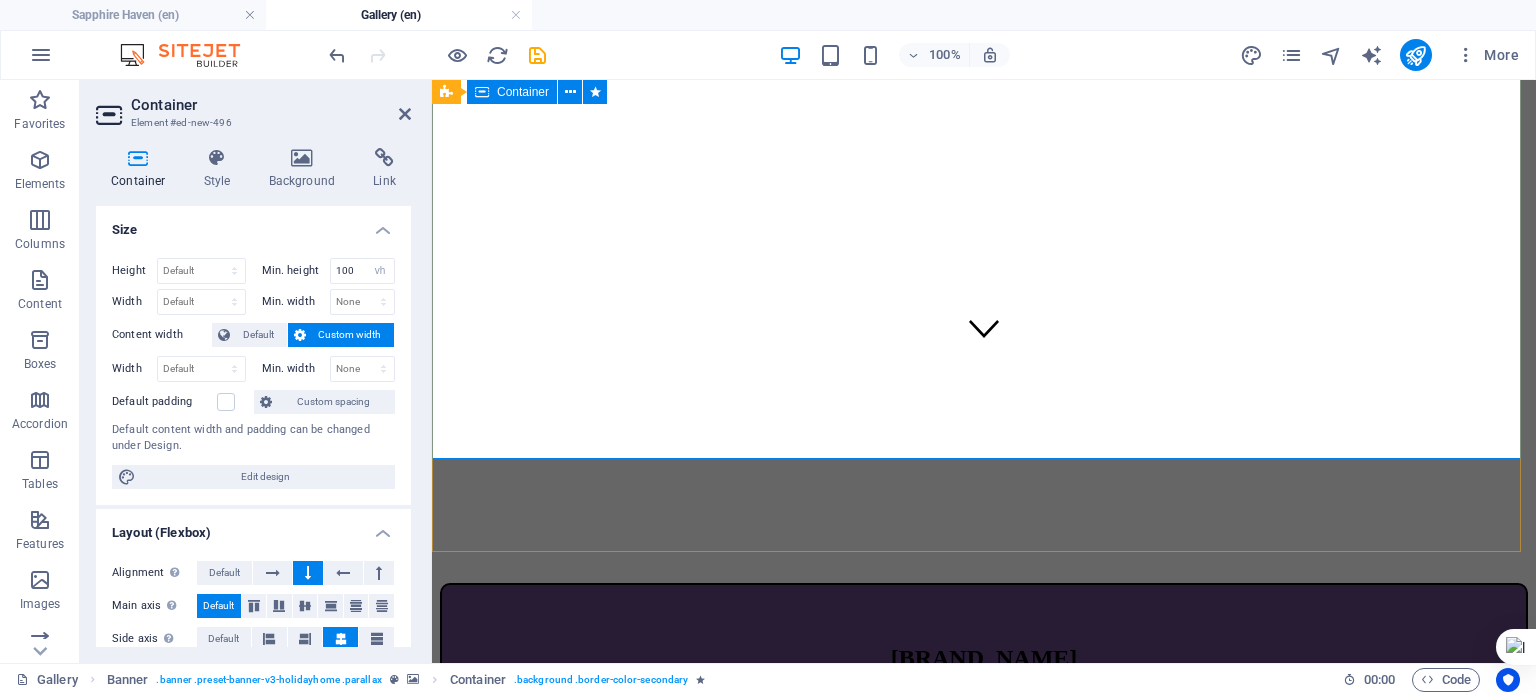 click on "[COMPANY] Holiday Home @ Varkala Rent and Enjoy" at bounding box center (984, 876) 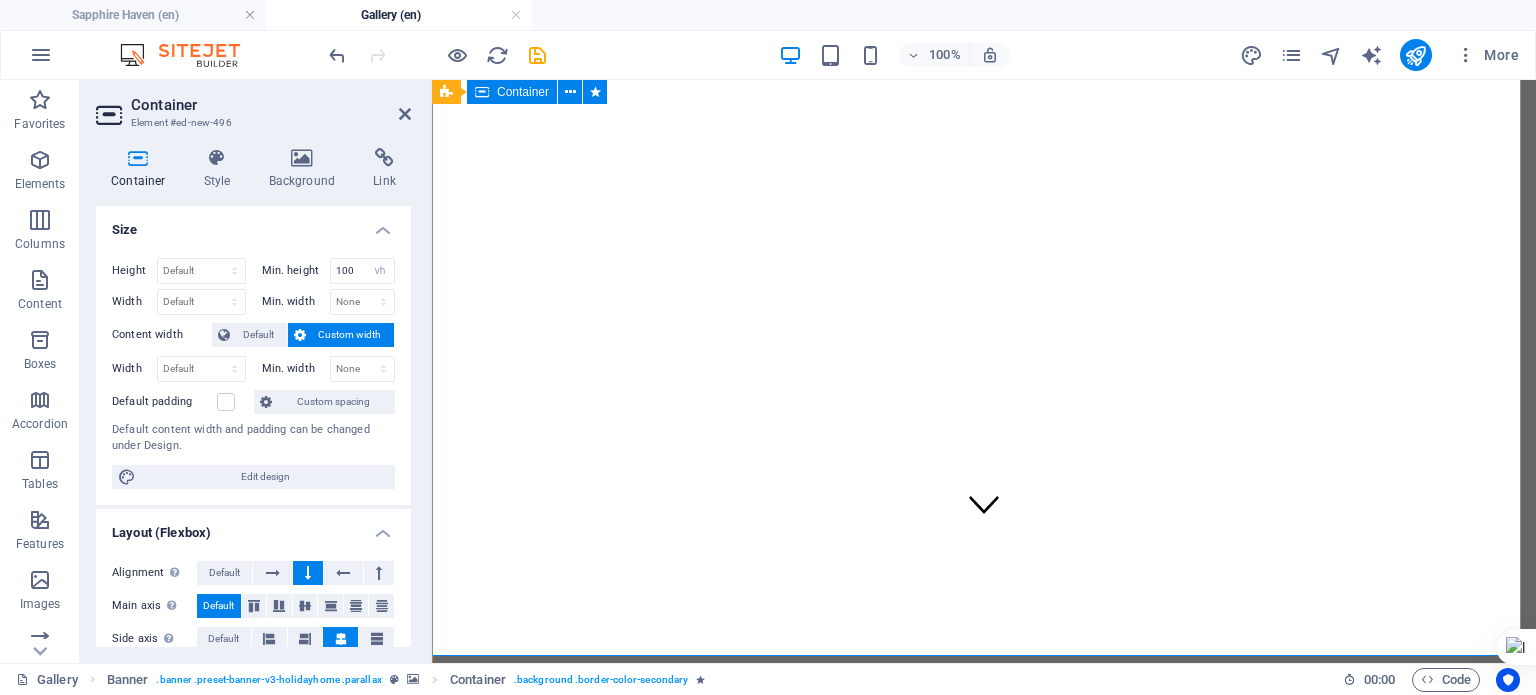 scroll, scrollTop: 100, scrollLeft: 0, axis: vertical 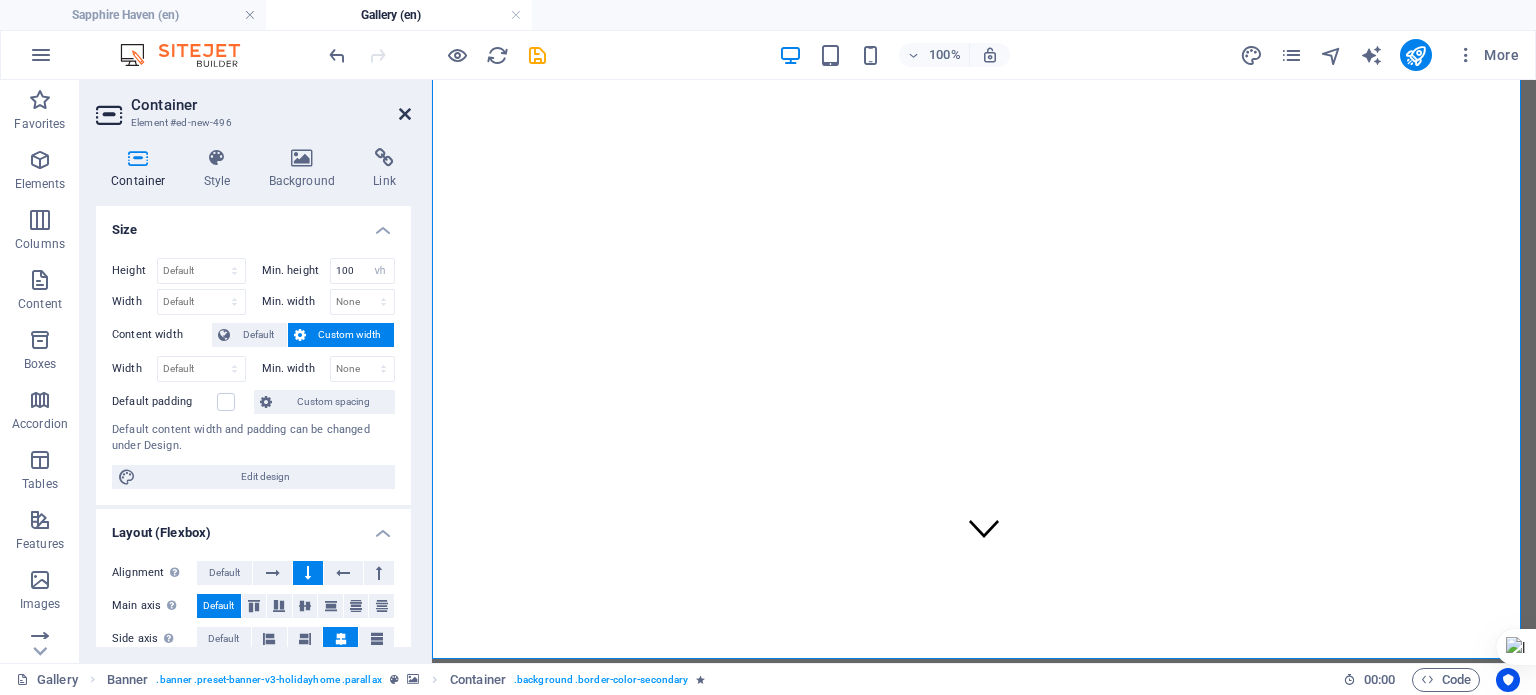 click at bounding box center [405, 114] 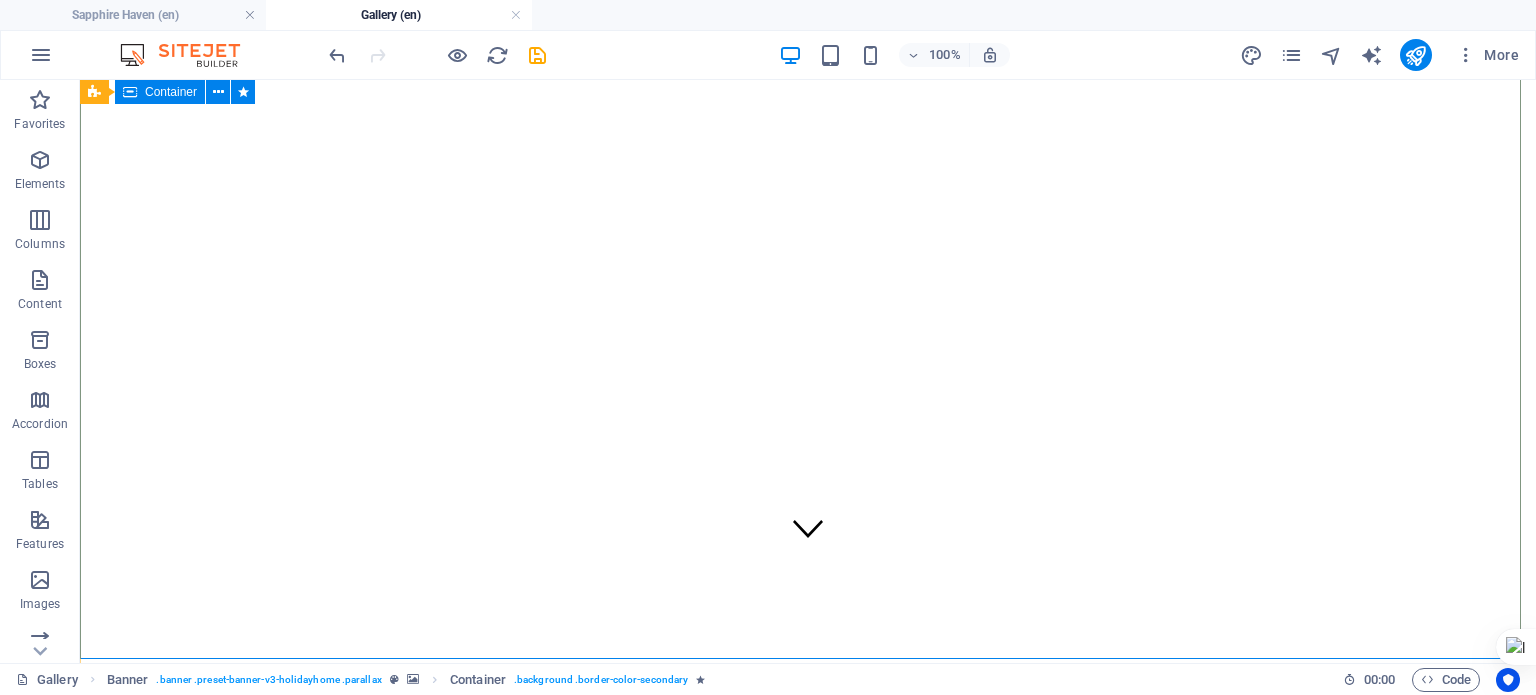 click on "[COMPANY] Holiday Home @ Varkala Rent and Enjoy" at bounding box center (808, 1004) 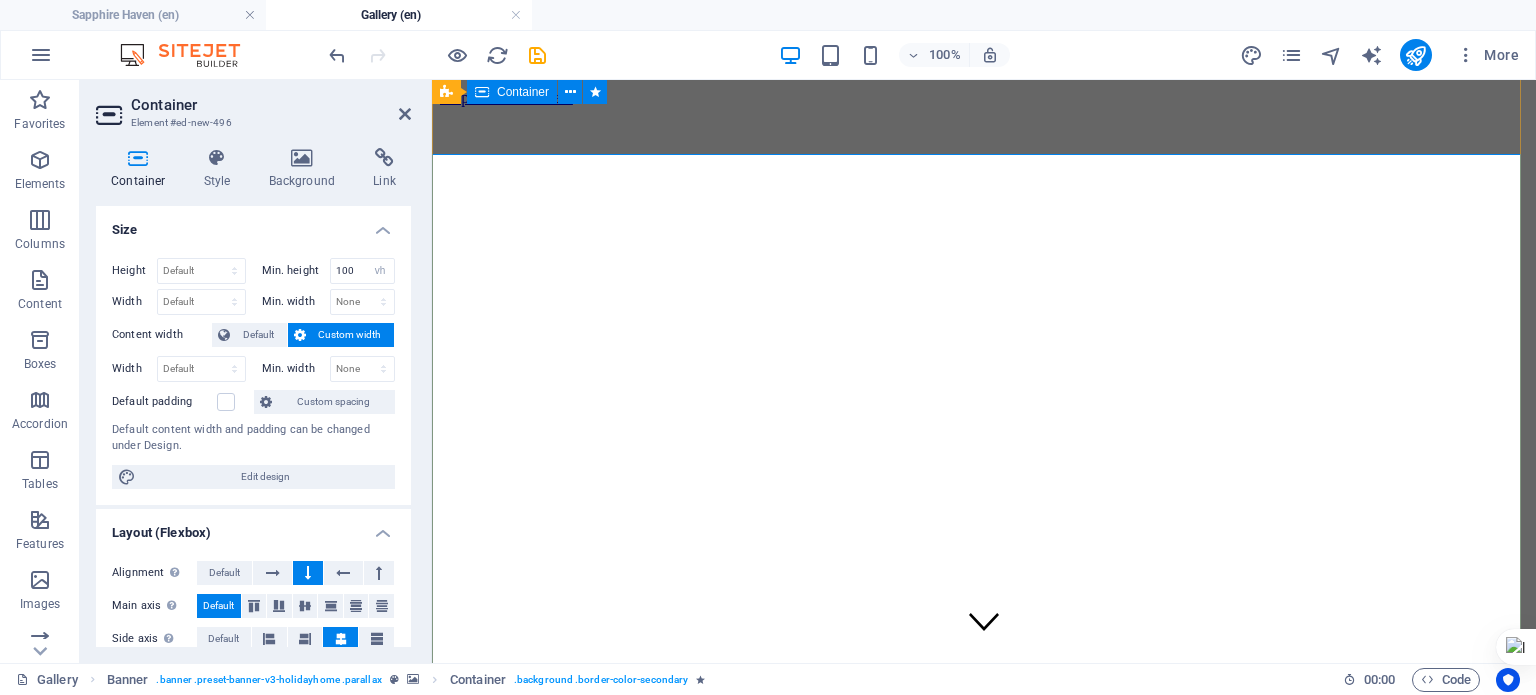 scroll, scrollTop: 0, scrollLeft: 0, axis: both 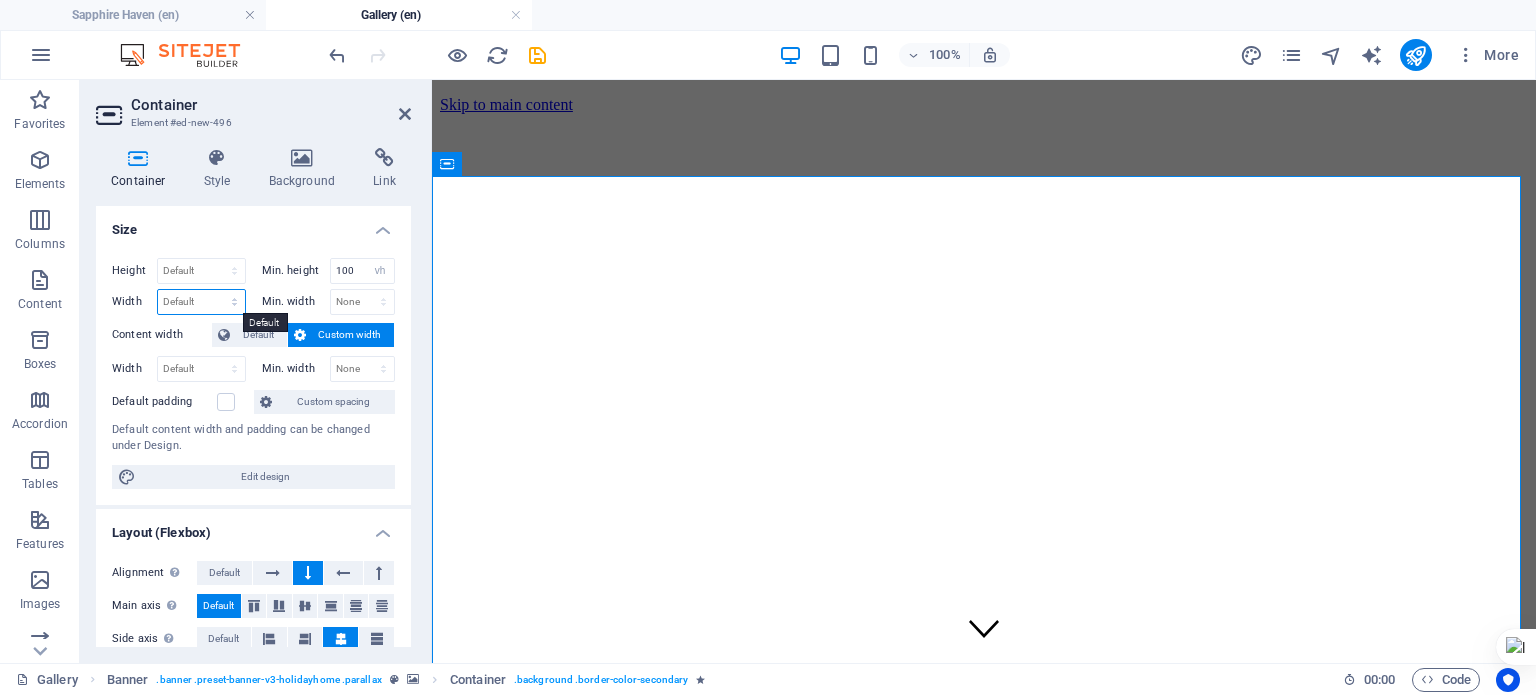 click on "Default px rem % em vh vw" at bounding box center (201, 302) 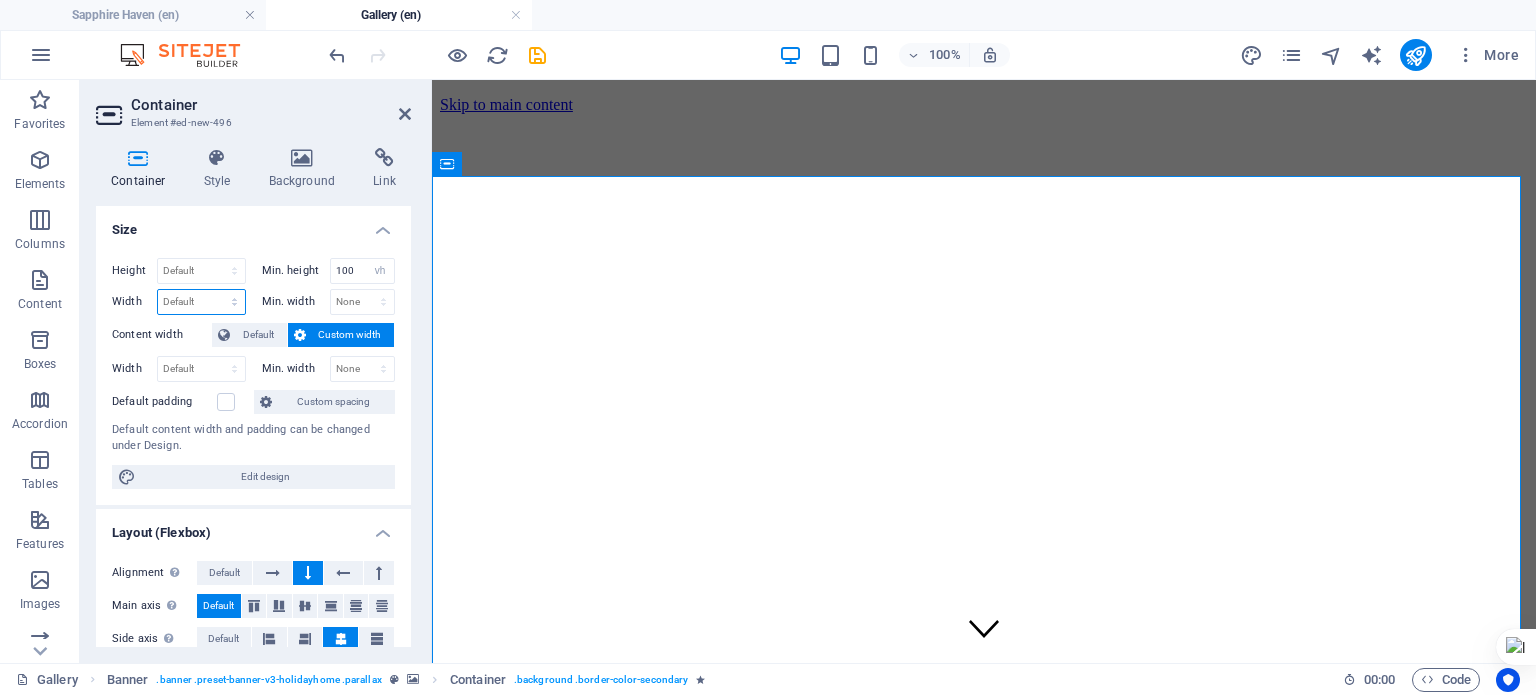 select on "vh" 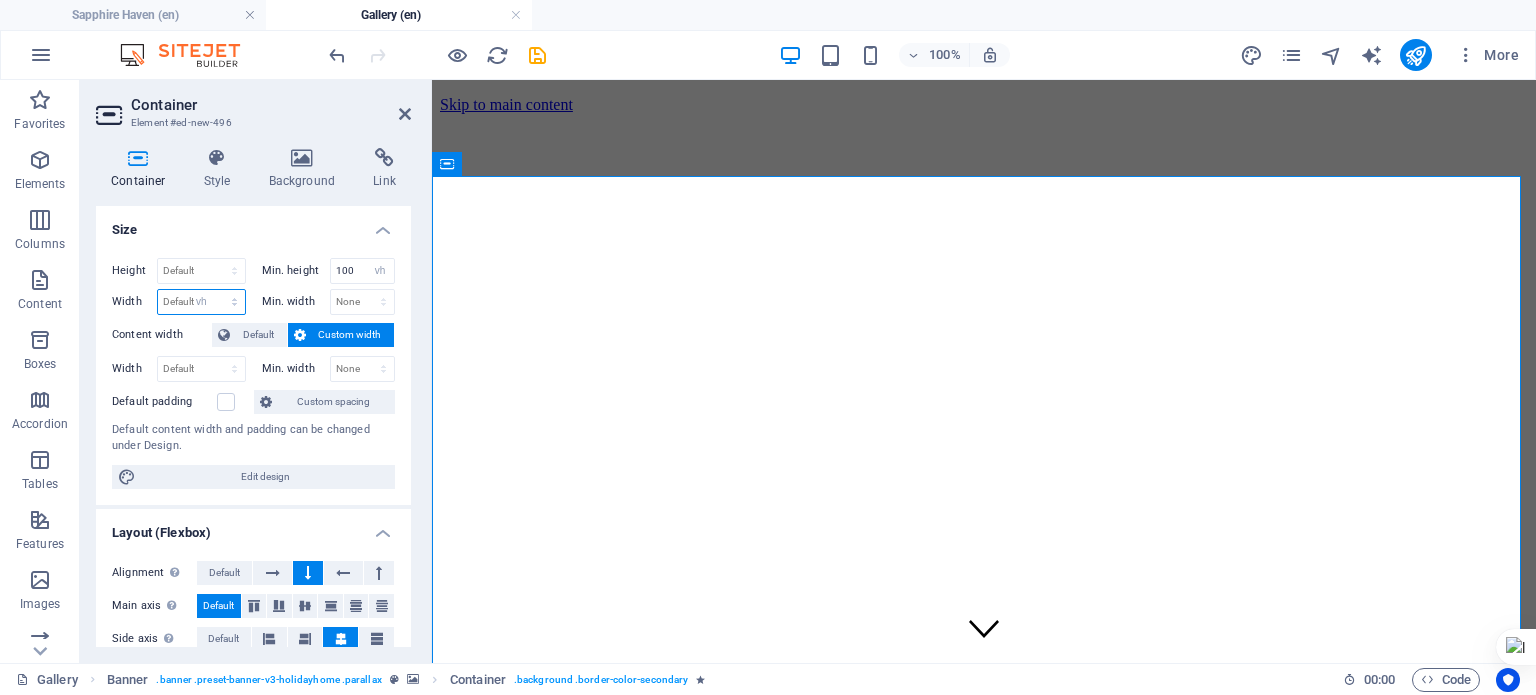 click on "Default px rem % em vh vw" at bounding box center [201, 302] 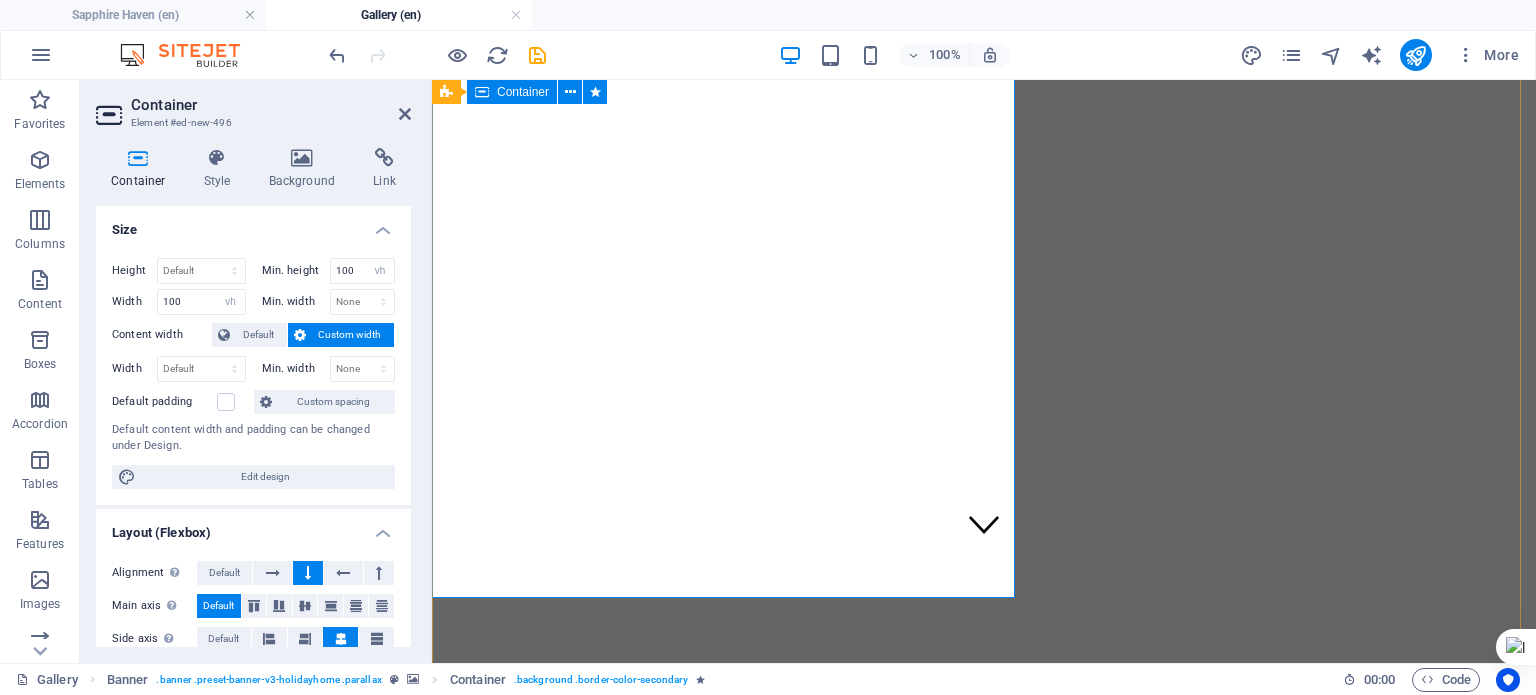 scroll, scrollTop: 100, scrollLeft: 0, axis: vertical 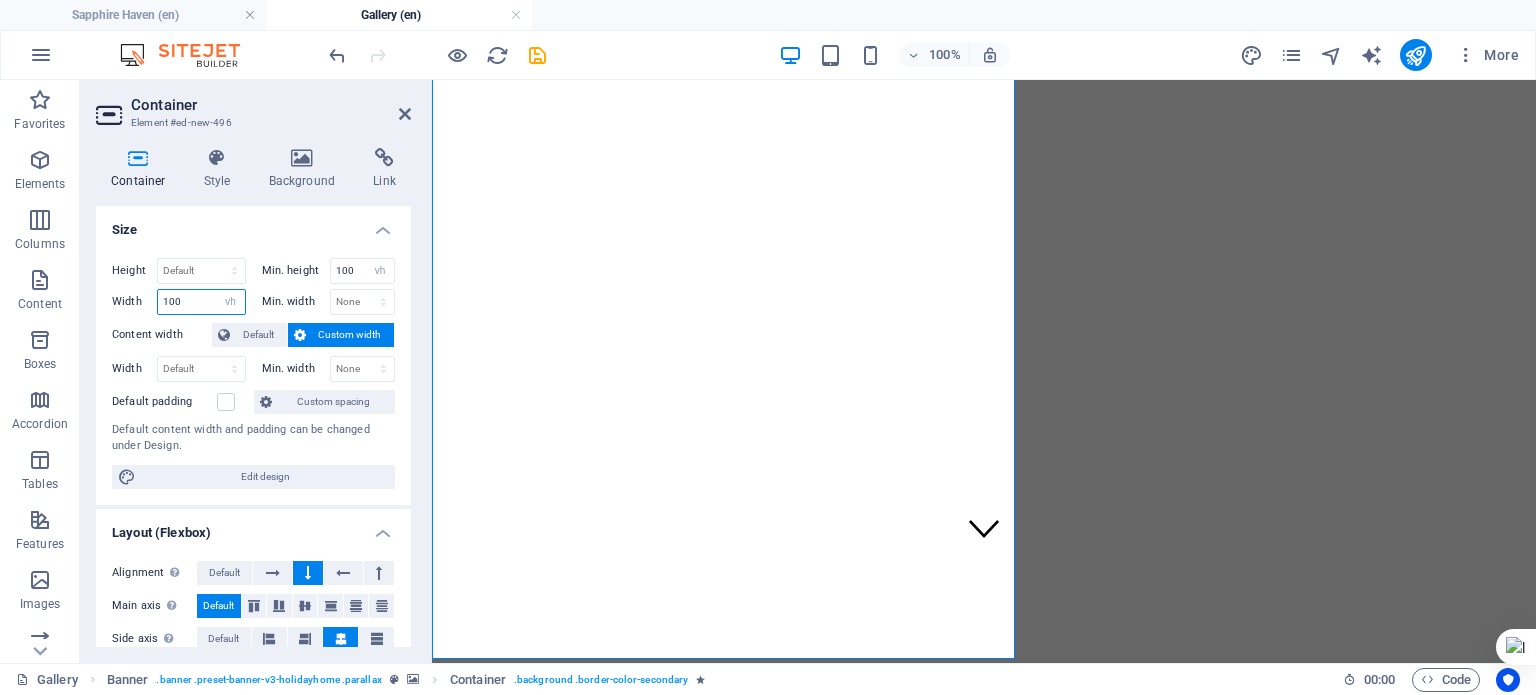 click on "100" at bounding box center [201, 302] 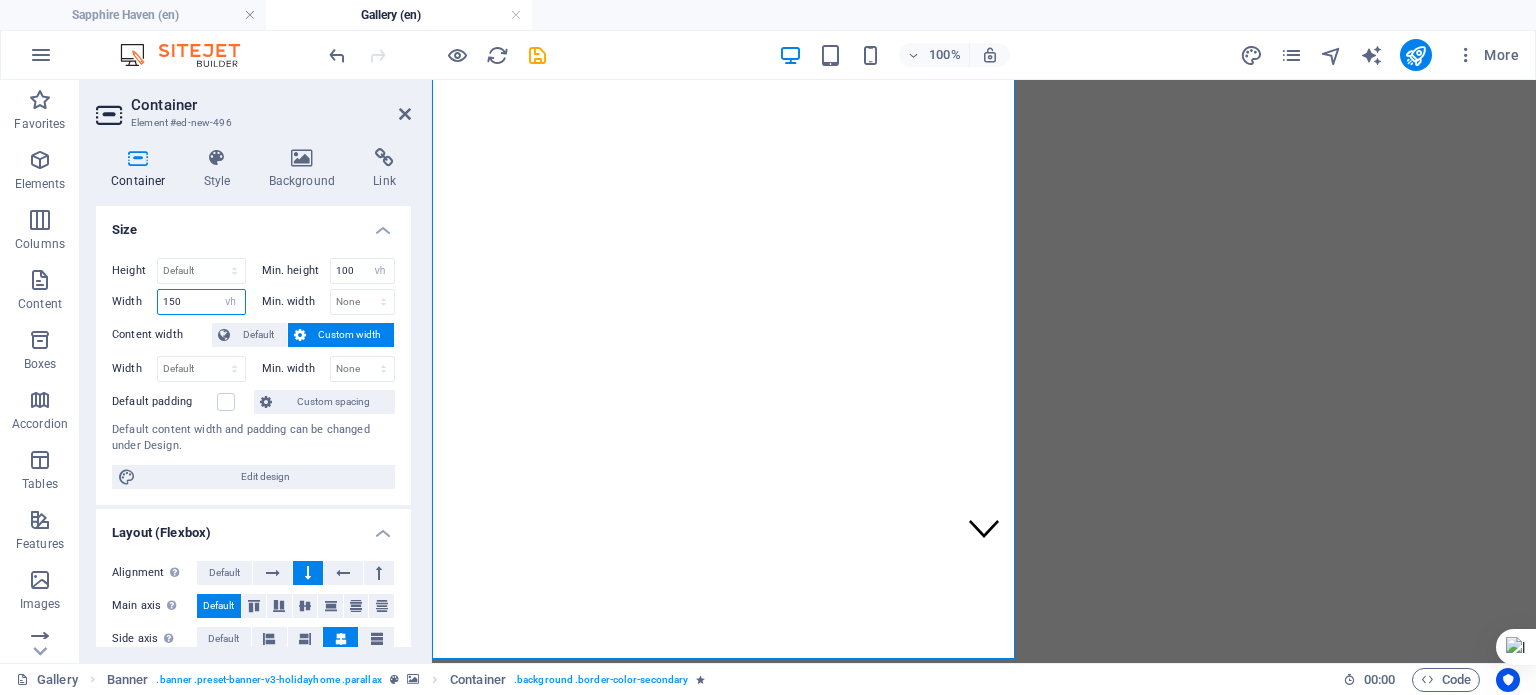 type on "150" 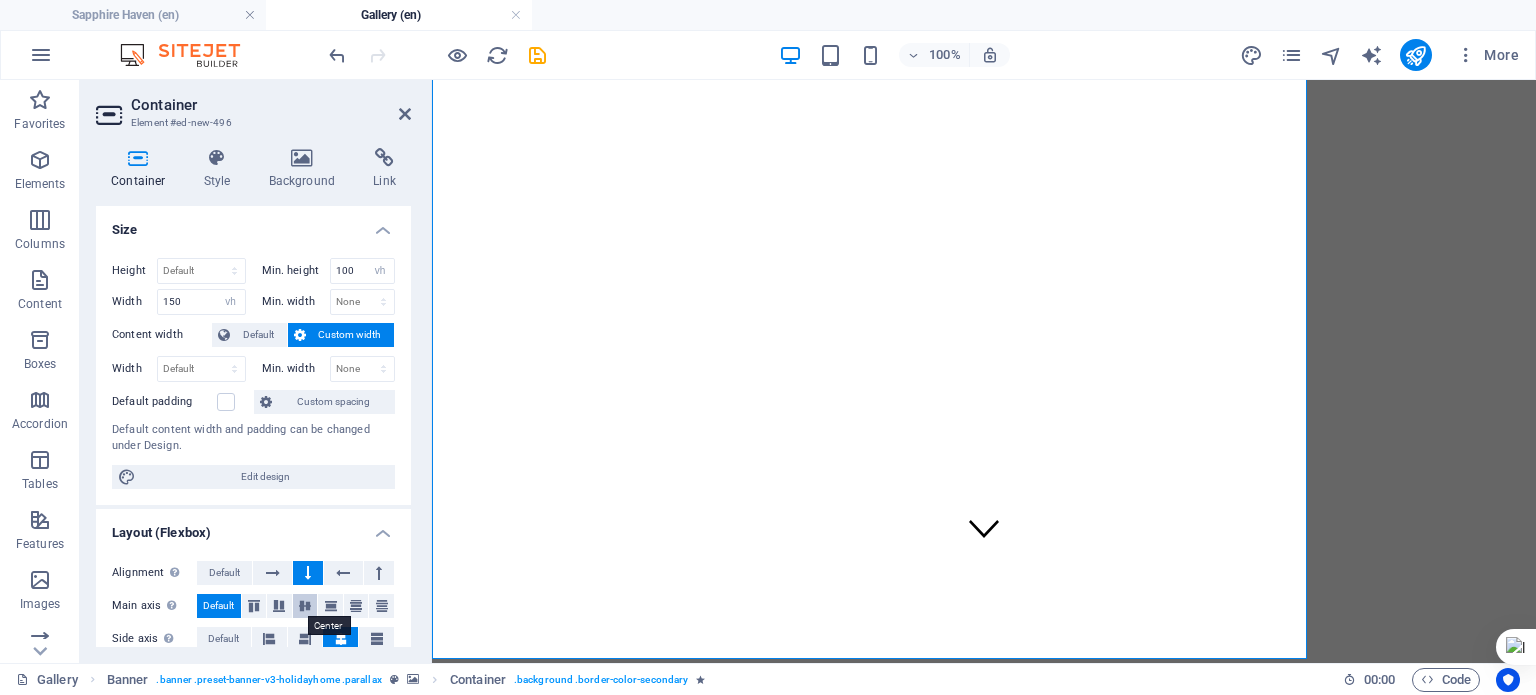 click at bounding box center (305, 606) 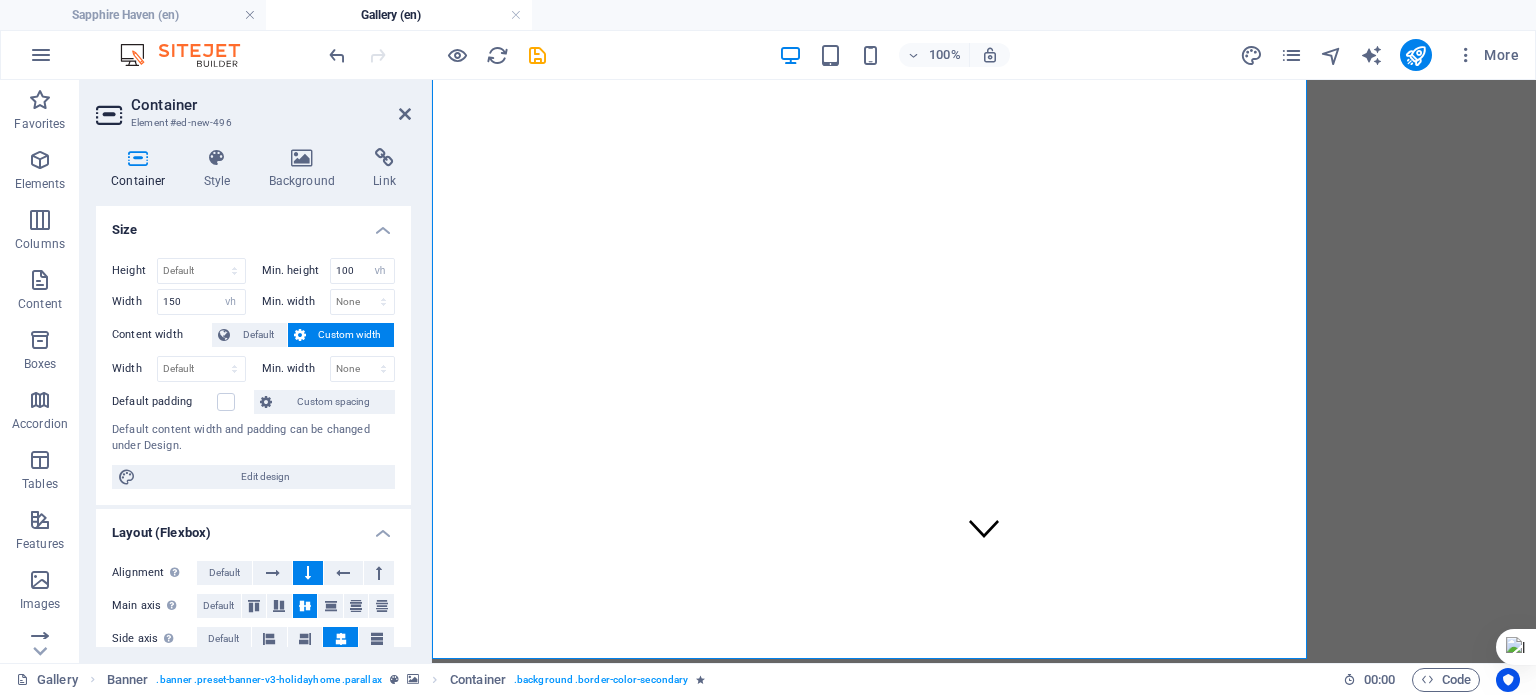 click at bounding box center (305, 606) 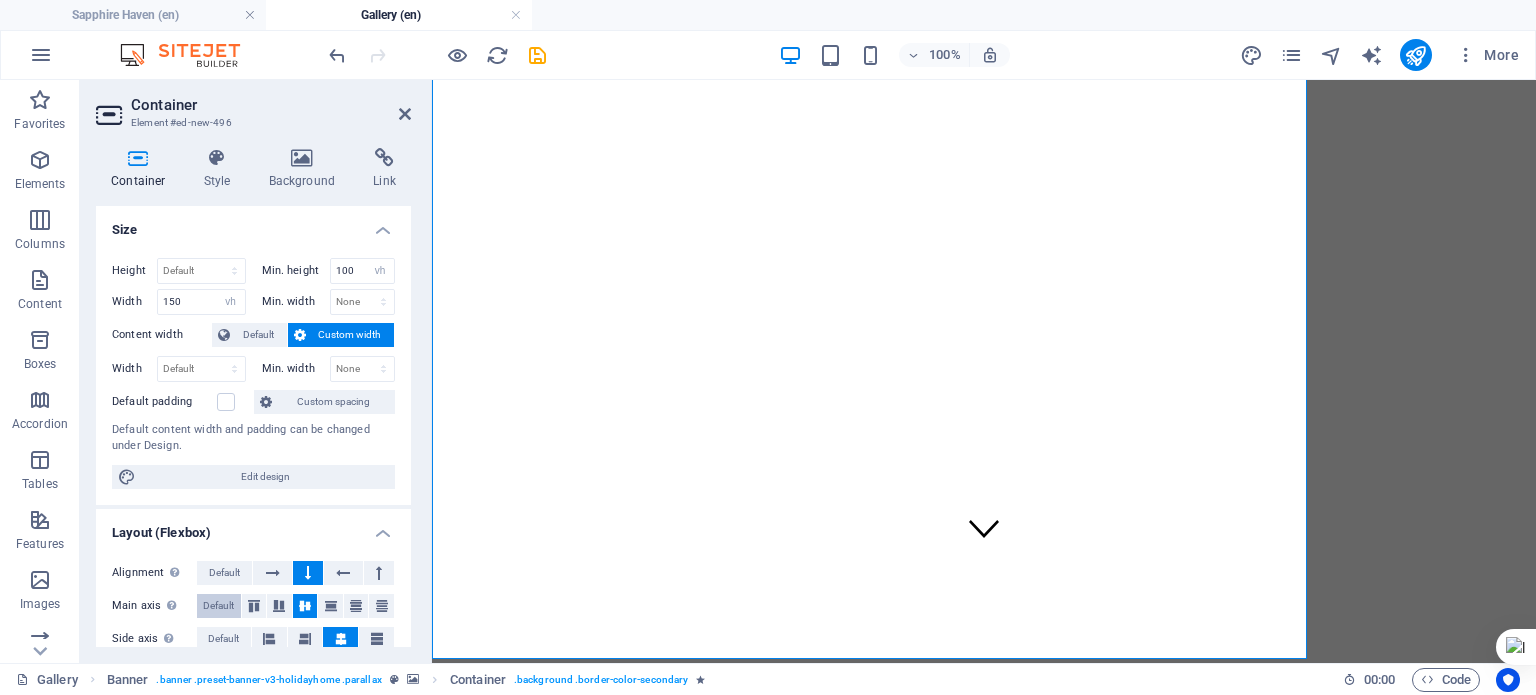 click on "Default" at bounding box center [218, 606] 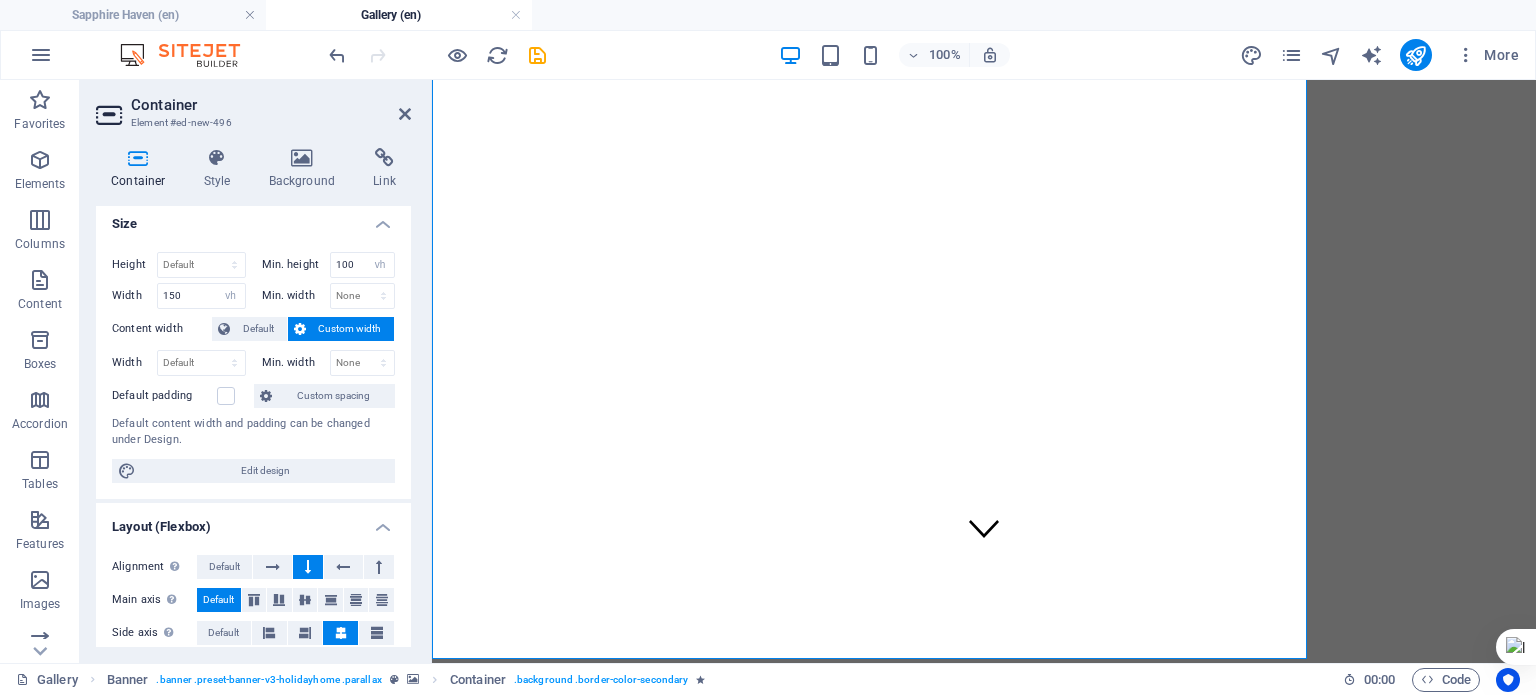 scroll, scrollTop: 0, scrollLeft: 0, axis: both 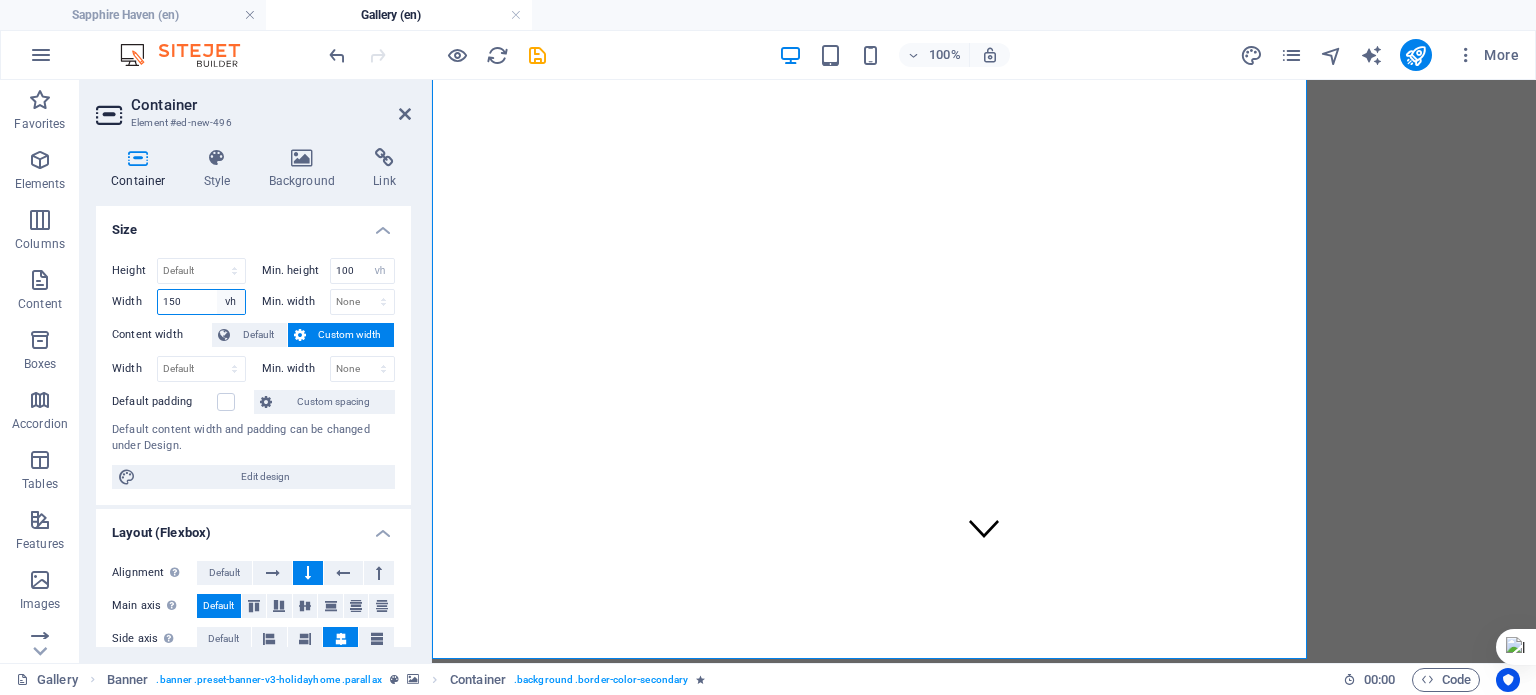 click on "Default px rem % em vh vw" at bounding box center (231, 302) 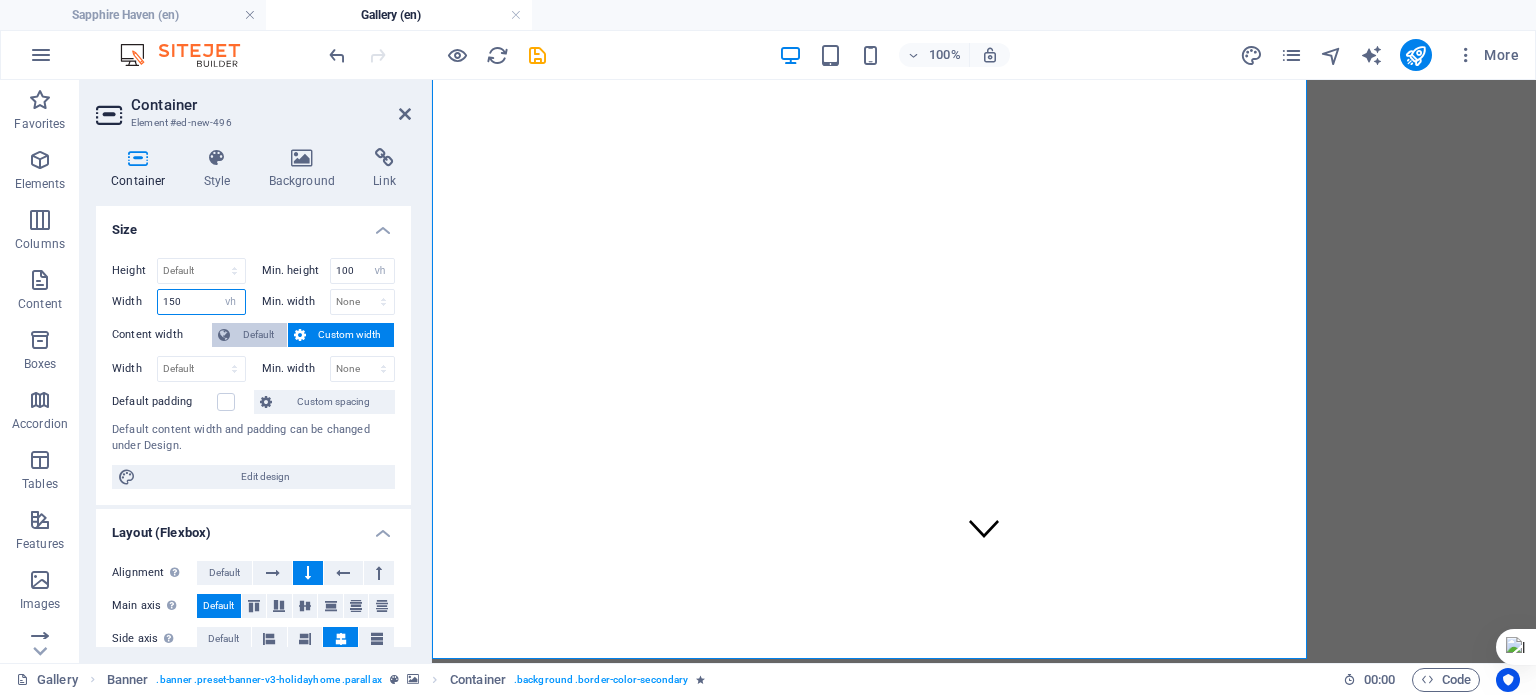 select on "default" 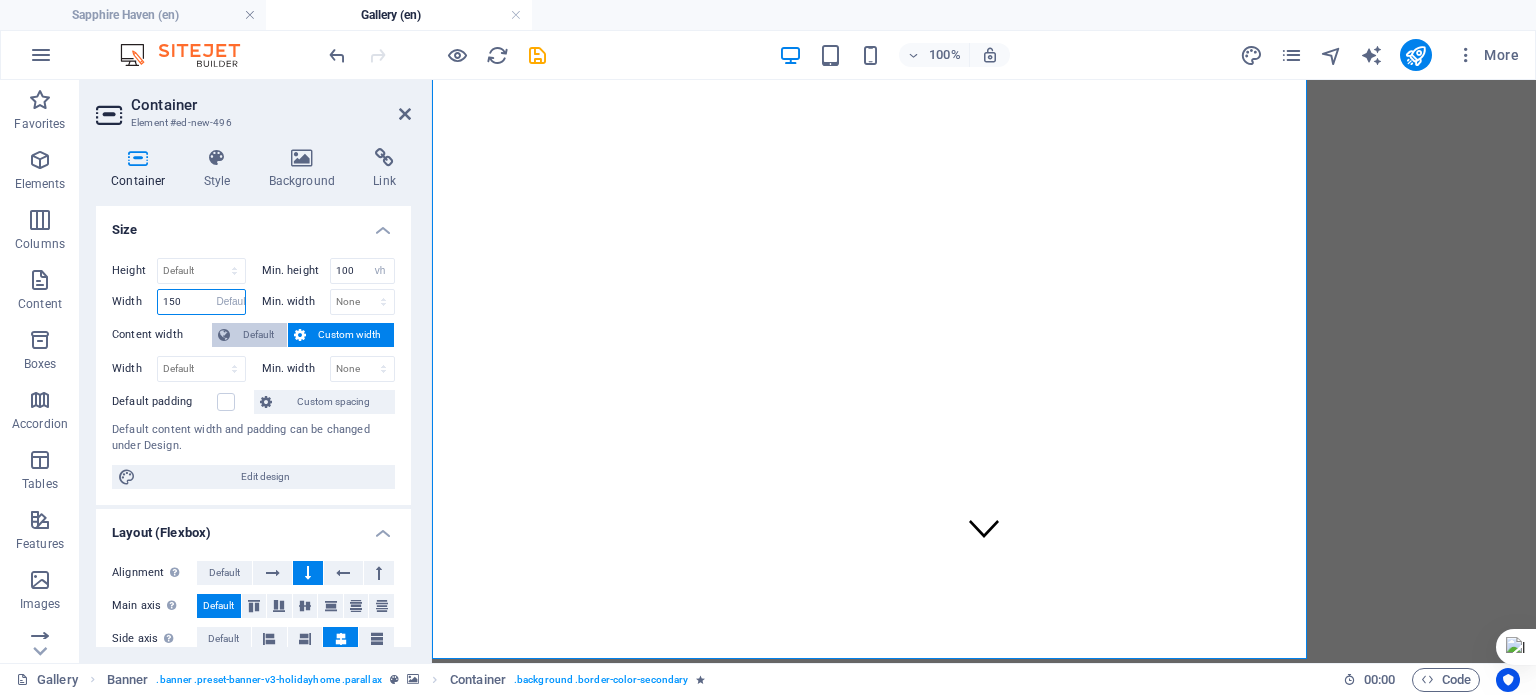 click on "Default px rem % em vh vw" at bounding box center (231, 302) 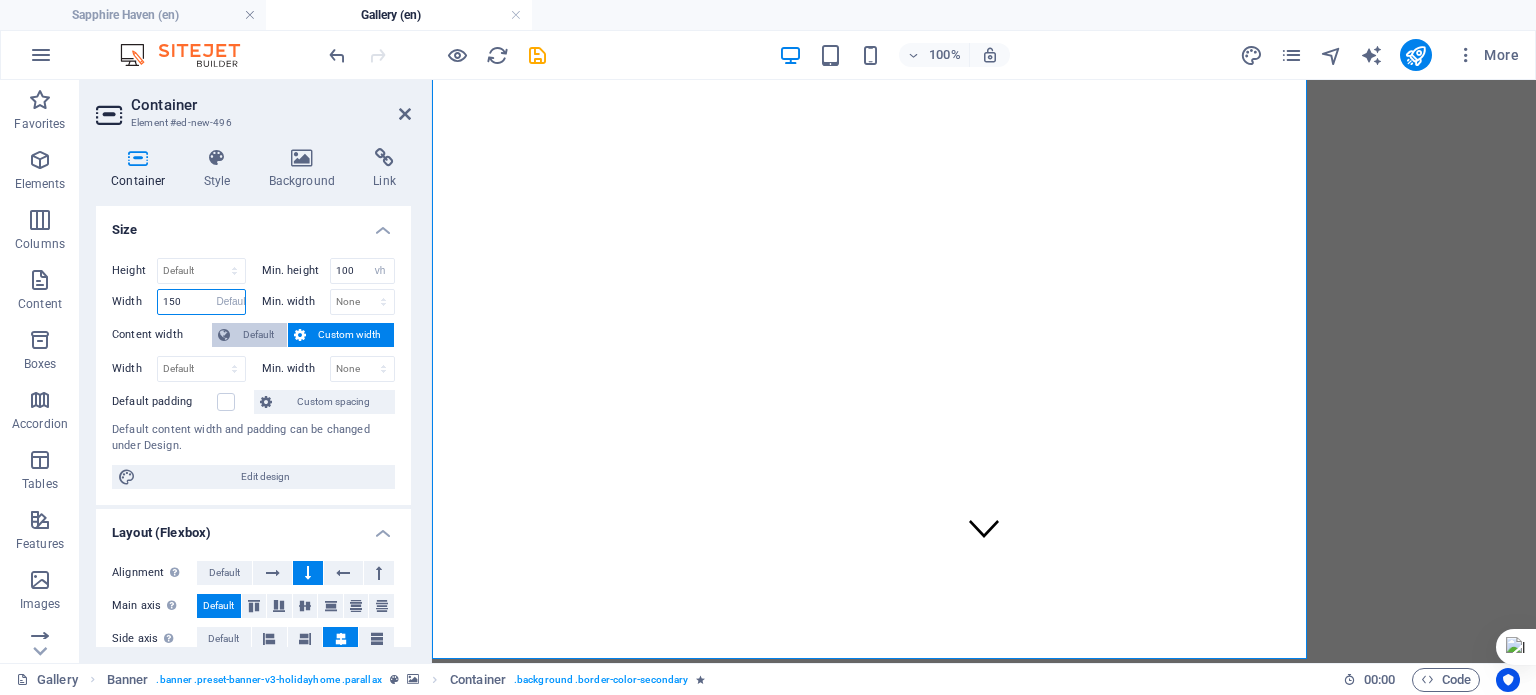 type 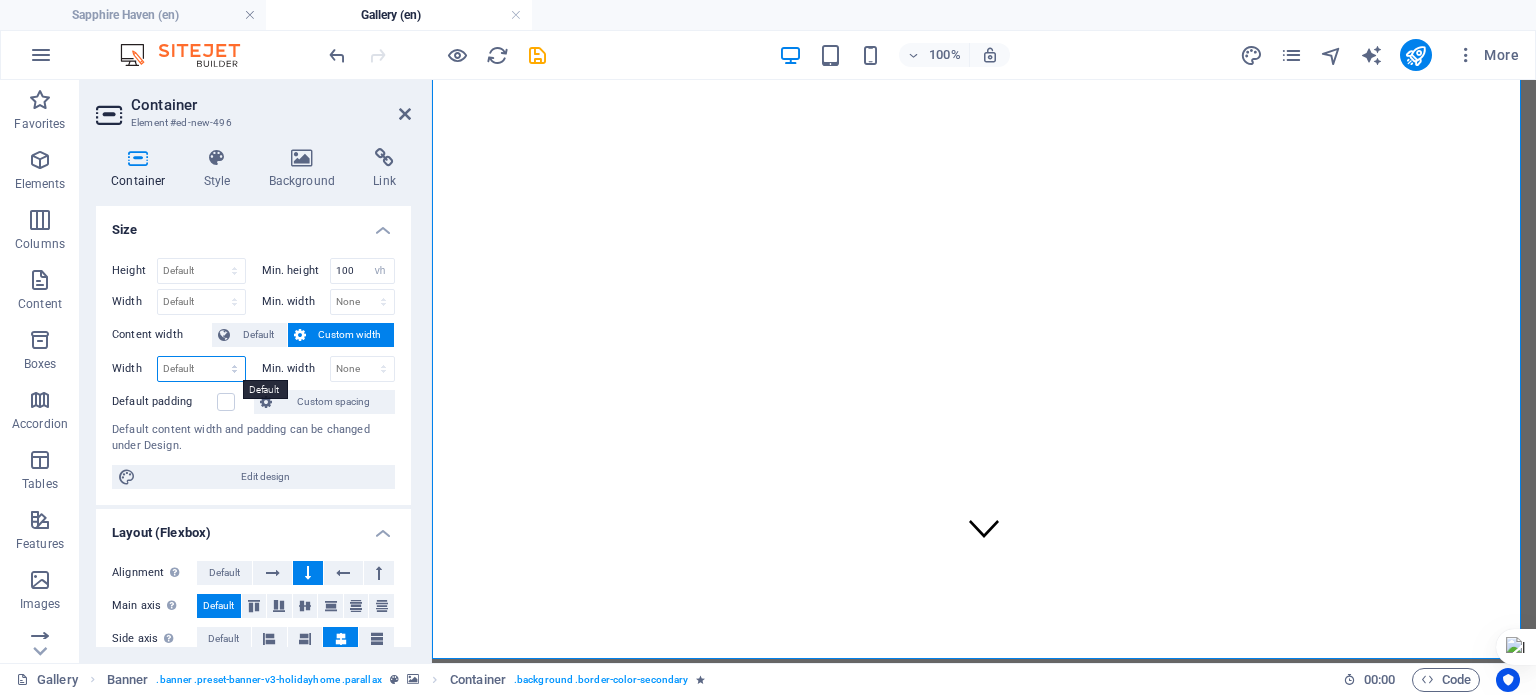 click on "Default px rem % em vh vw" at bounding box center (201, 369) 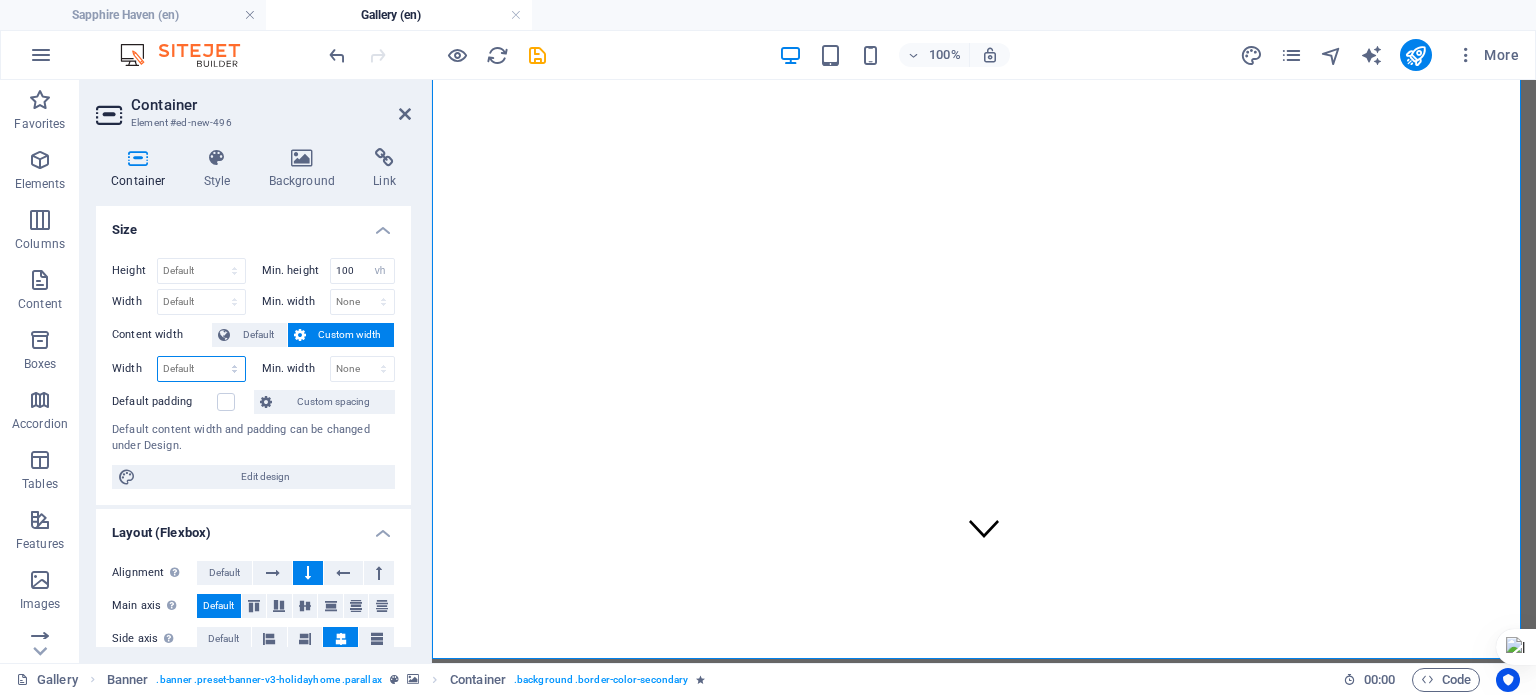 select on "vh" 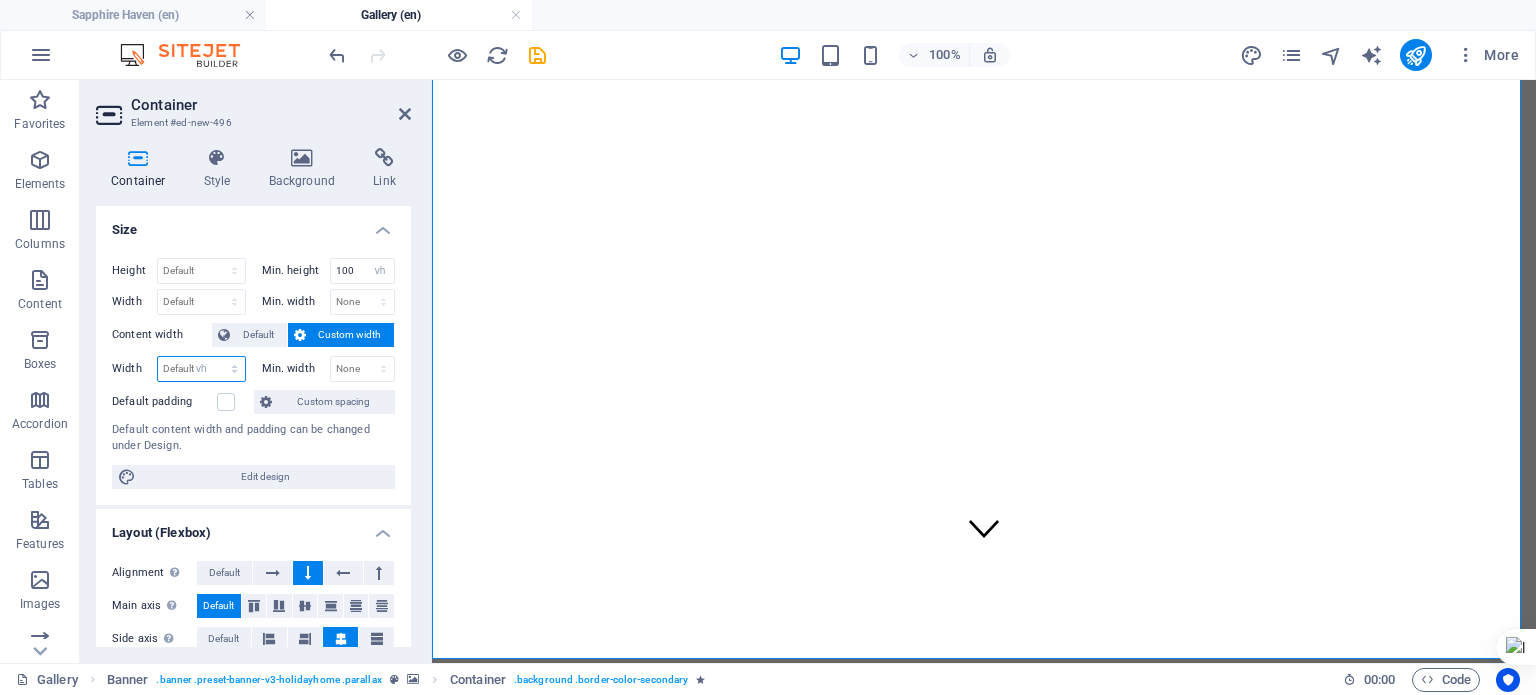 click on "Default px rem % em vh vw" at bounding box center (201, 369) 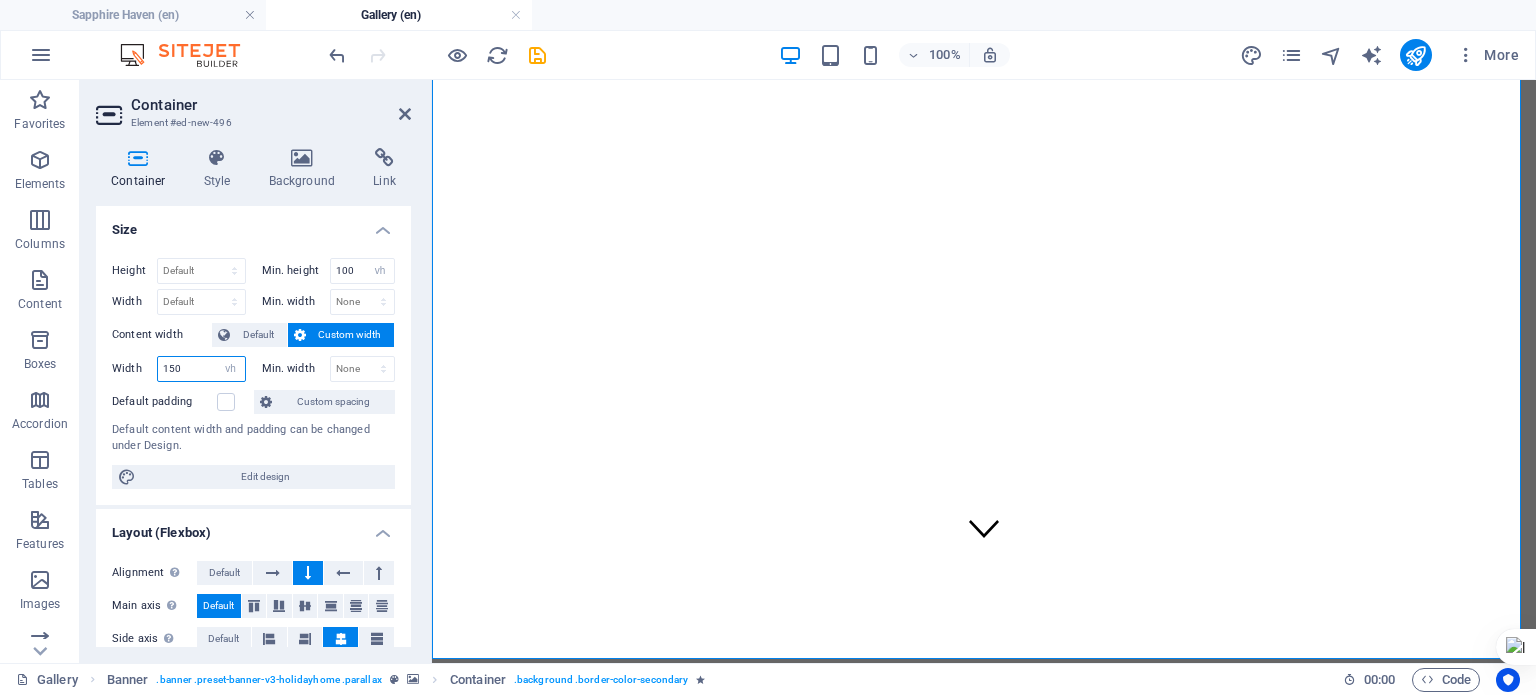 type on "150" 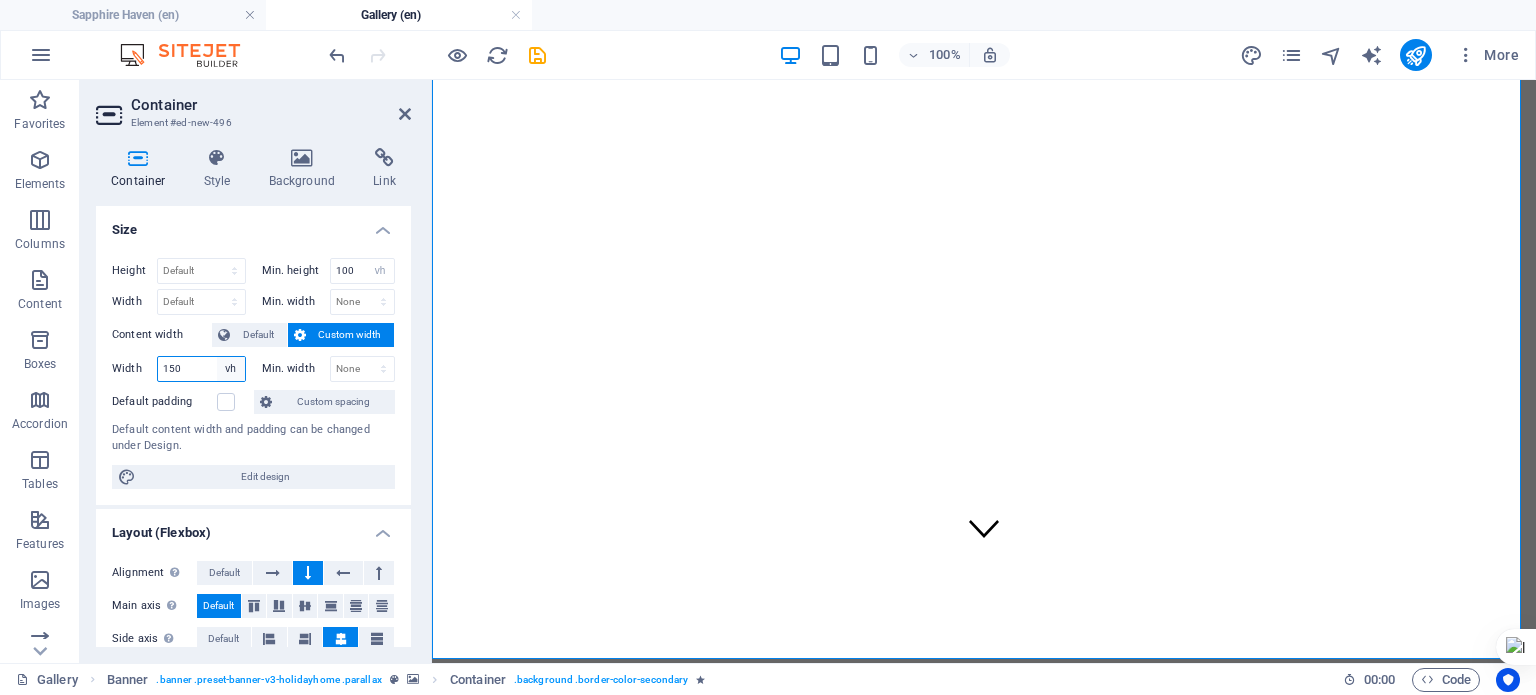 click on "Default px rem % em vh vw" at bounding box center (231, 369) 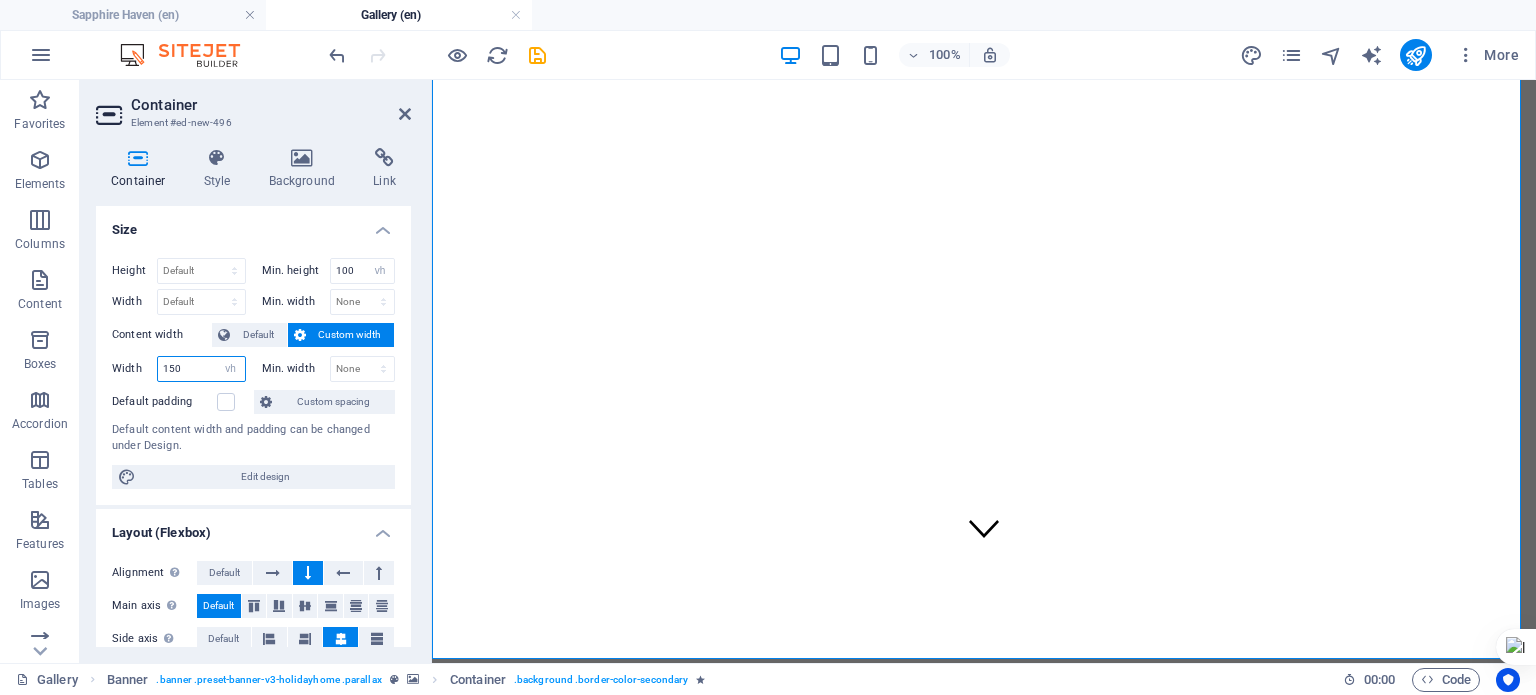 select on "[RANDOM_STRING]" 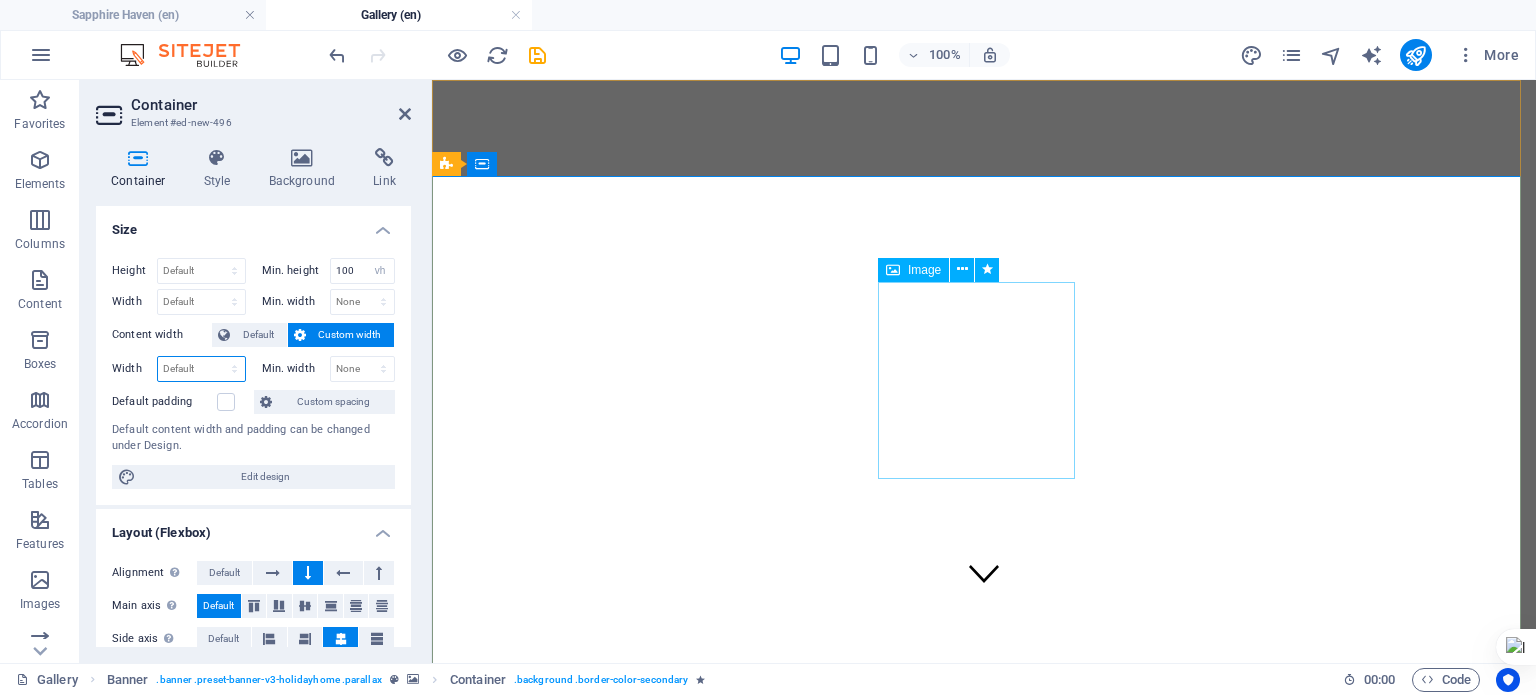 scroll, scrollTop: 0, scrollLeft: 0, axis: both 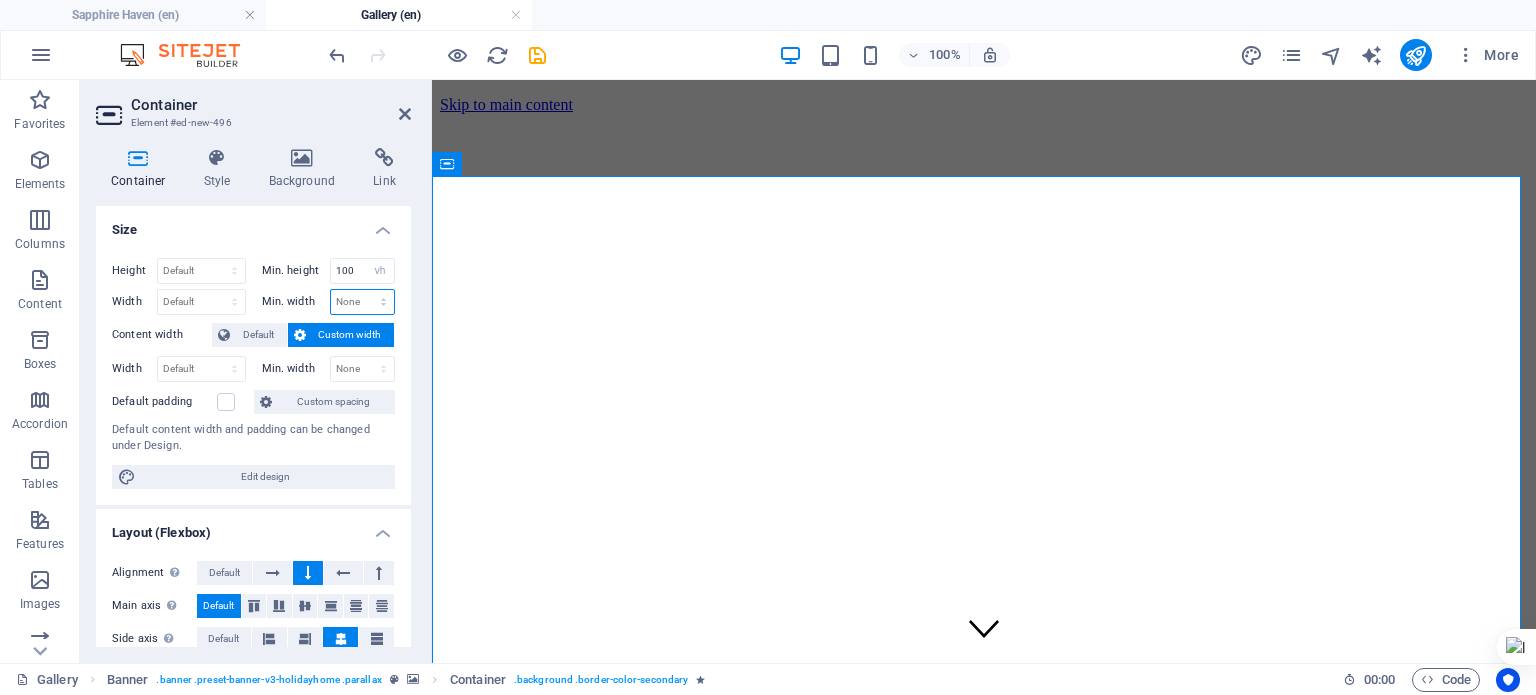 click on "None px rem % vh vw" at bounding box center [363, 302] 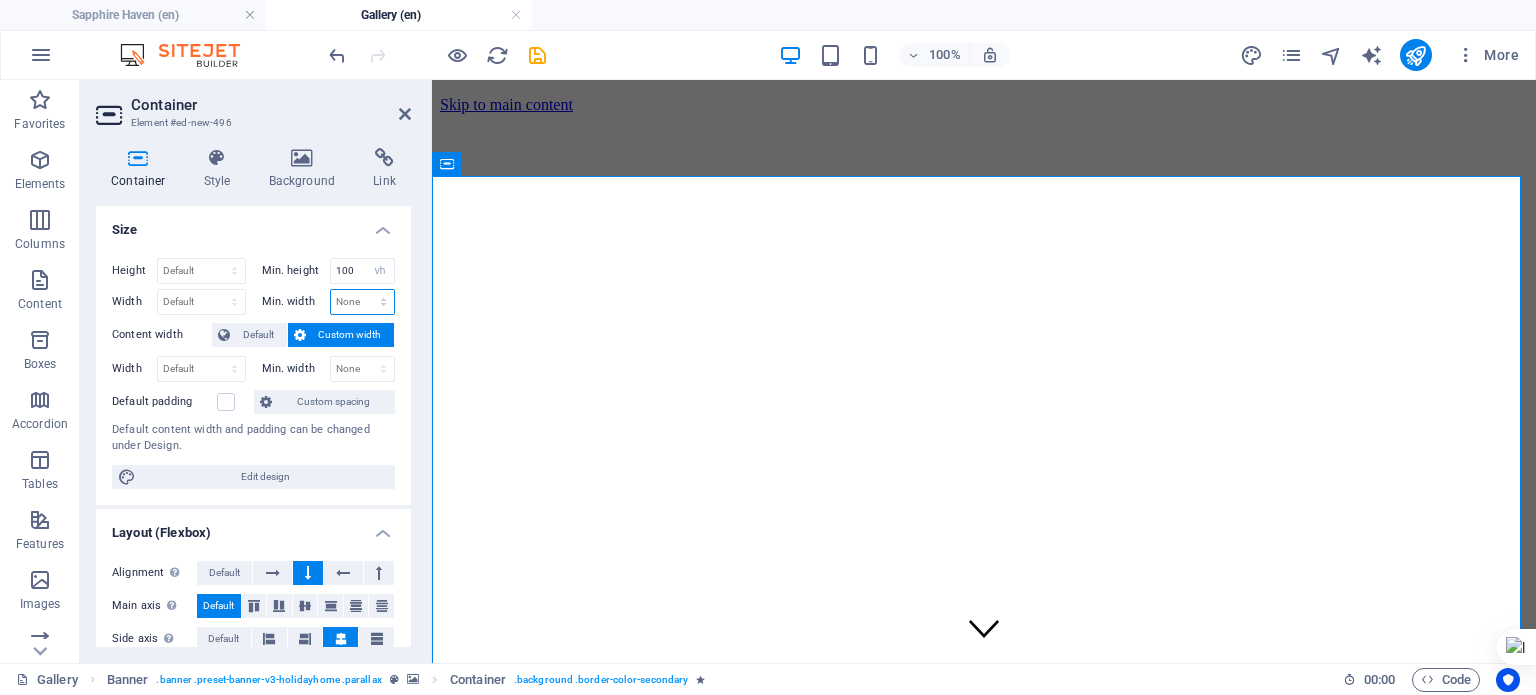 select on "vh" 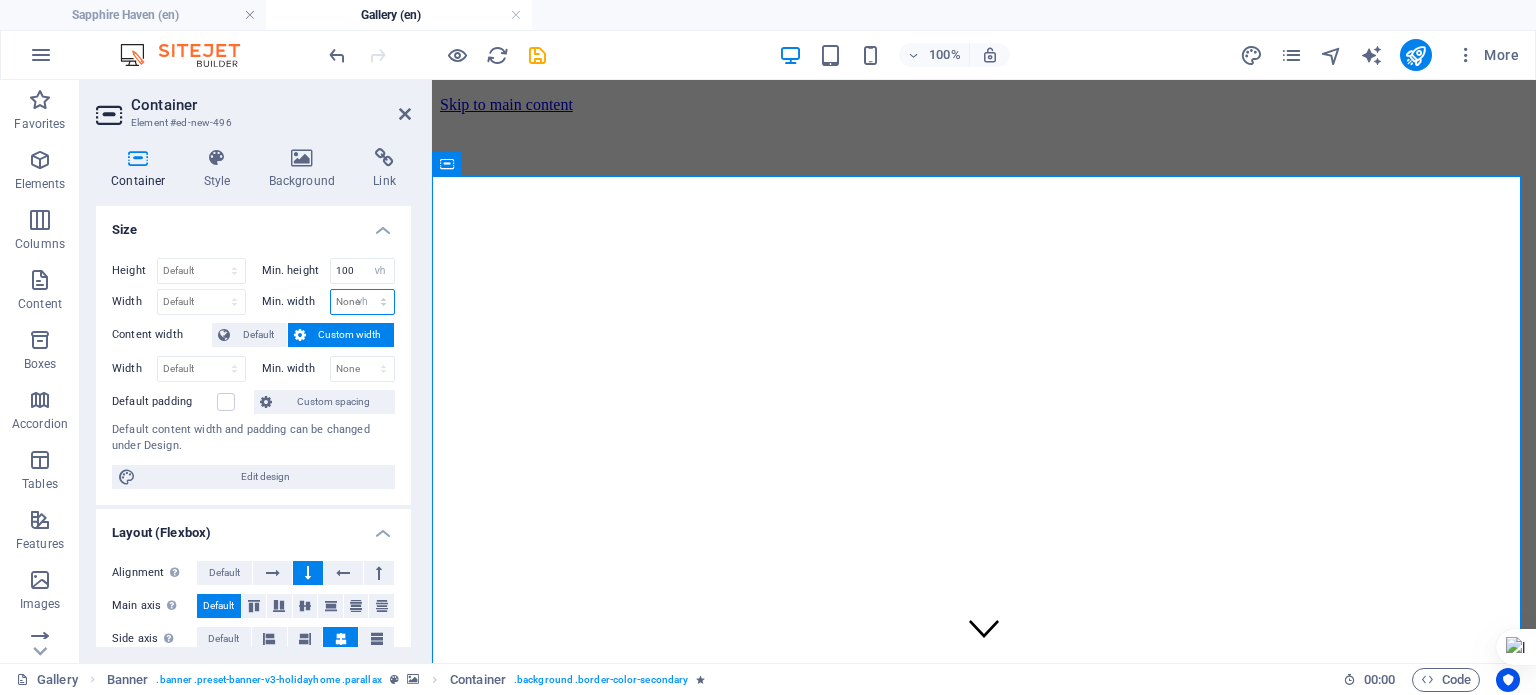 click on "None px rem % vh vw" at bounding box center (363, 302) 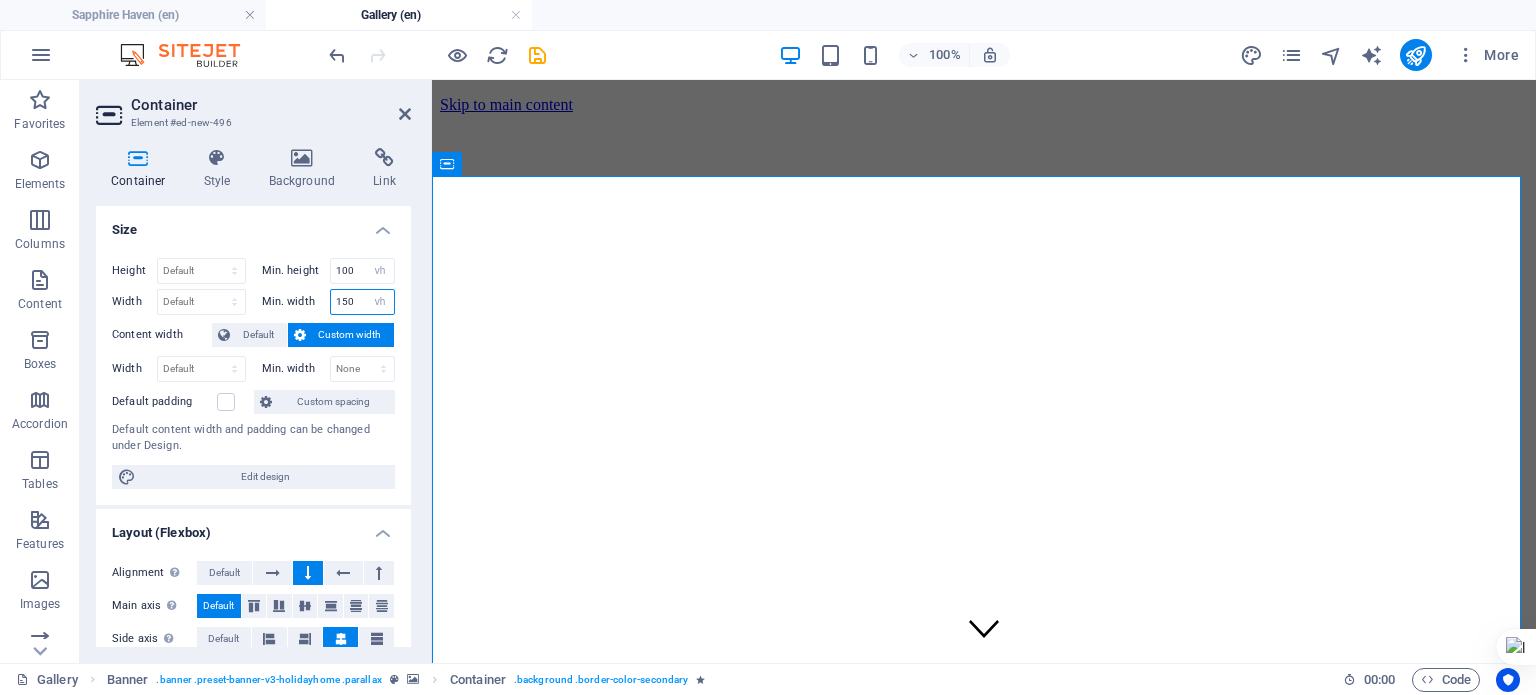 type on "150" 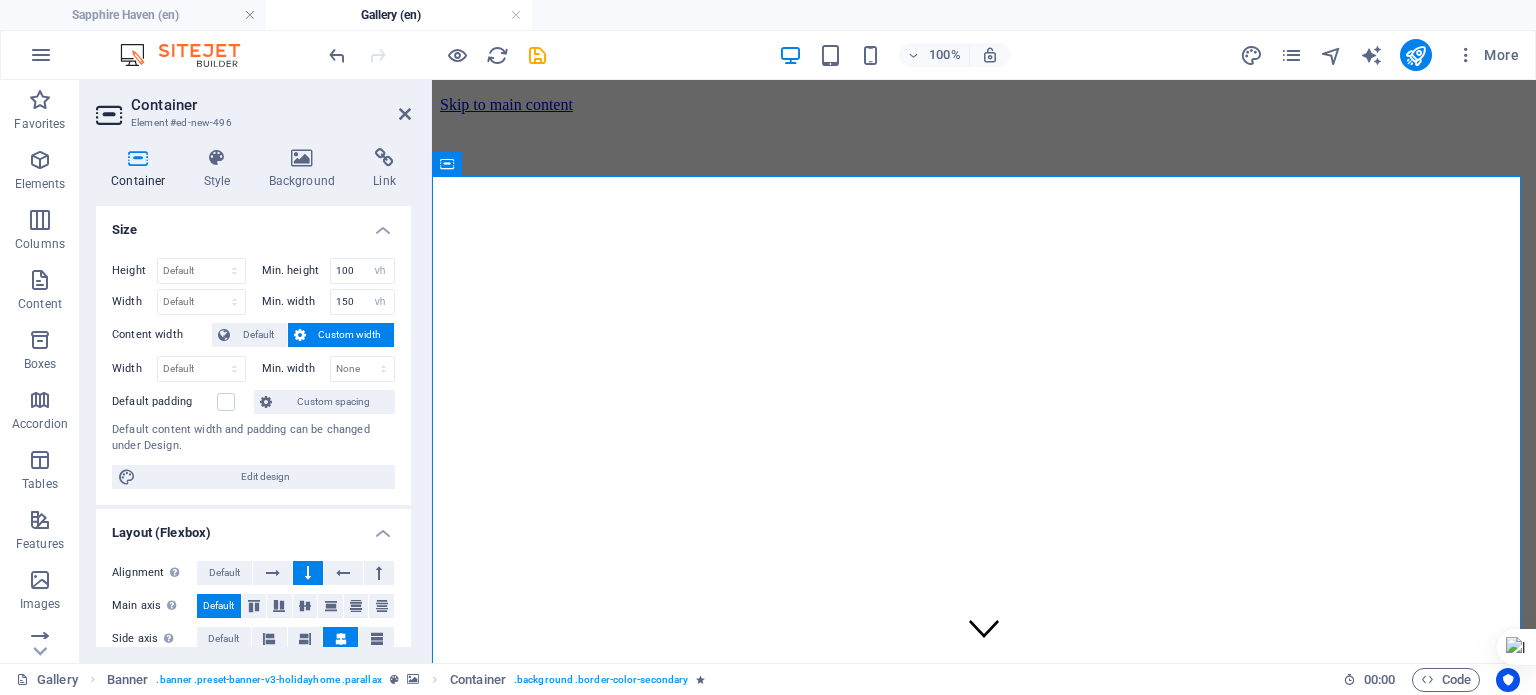click on "Height Default px rem % vh vw Min. height 100 None px rem % vh vw Width Default px rem % em vh vw Min. width 150 None px rem % vh vw Content width Default Custom width Width Default px rem % em vh vw Min. width None px rem % vh vw Default padding Custom spacing Default content width and padding can be changed under Design. Edit design" at bounding box center [253, 373] 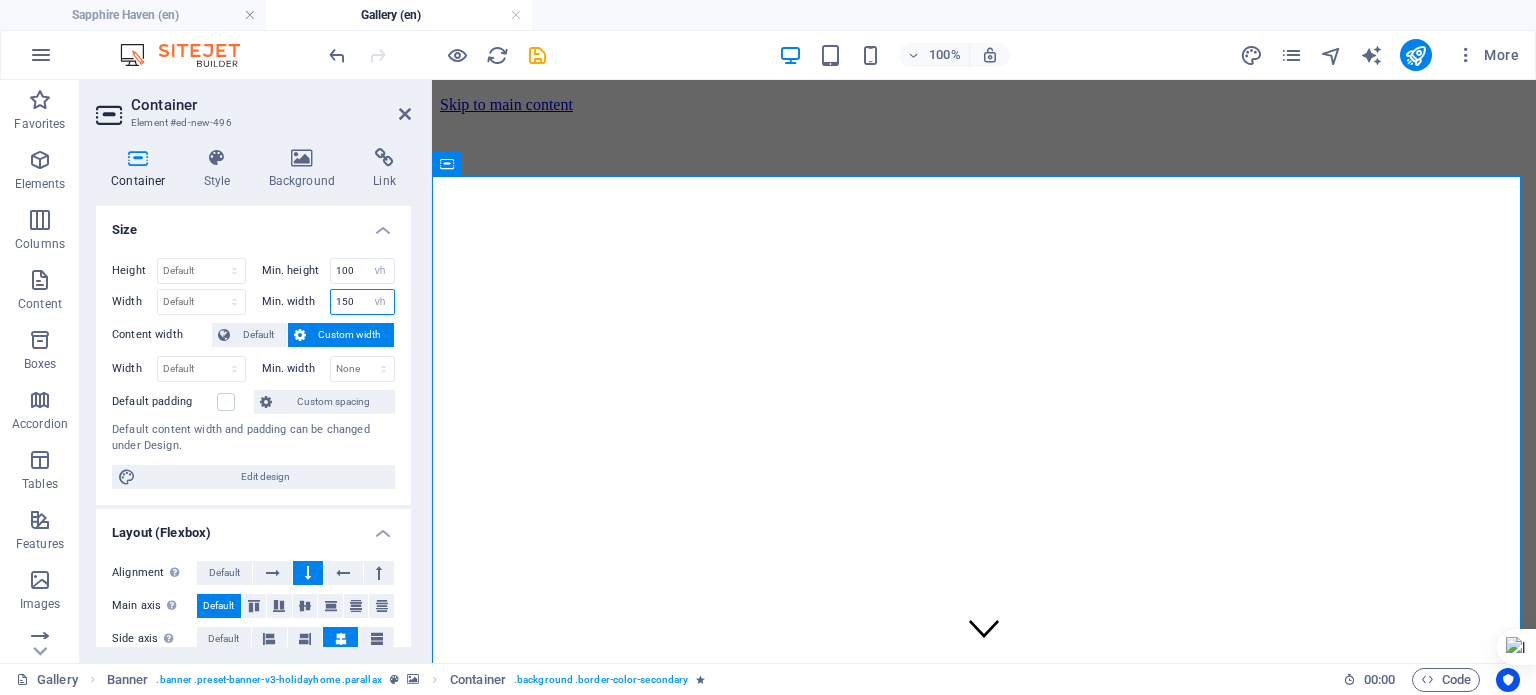 click on "150" at bounding box center [363, 302] 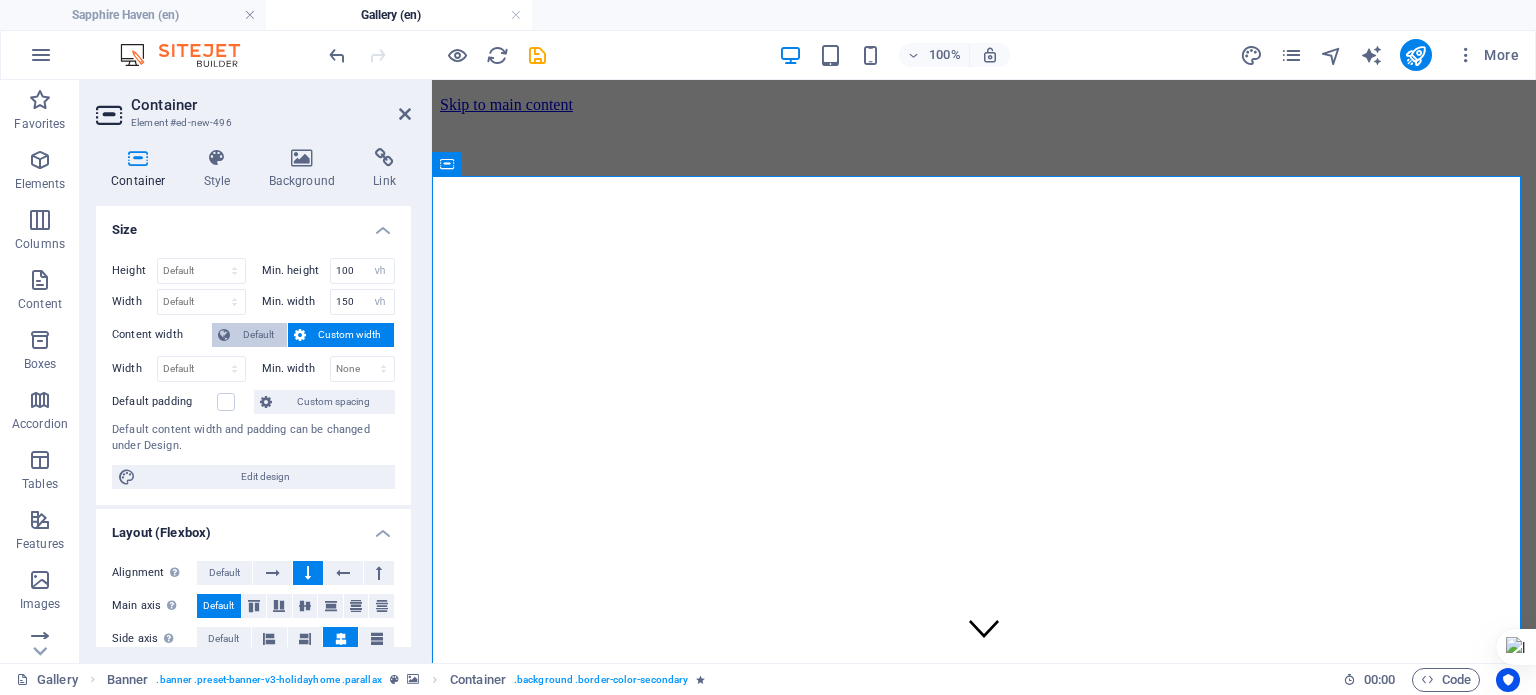 click on "Default" at bounding box center [258, 335] 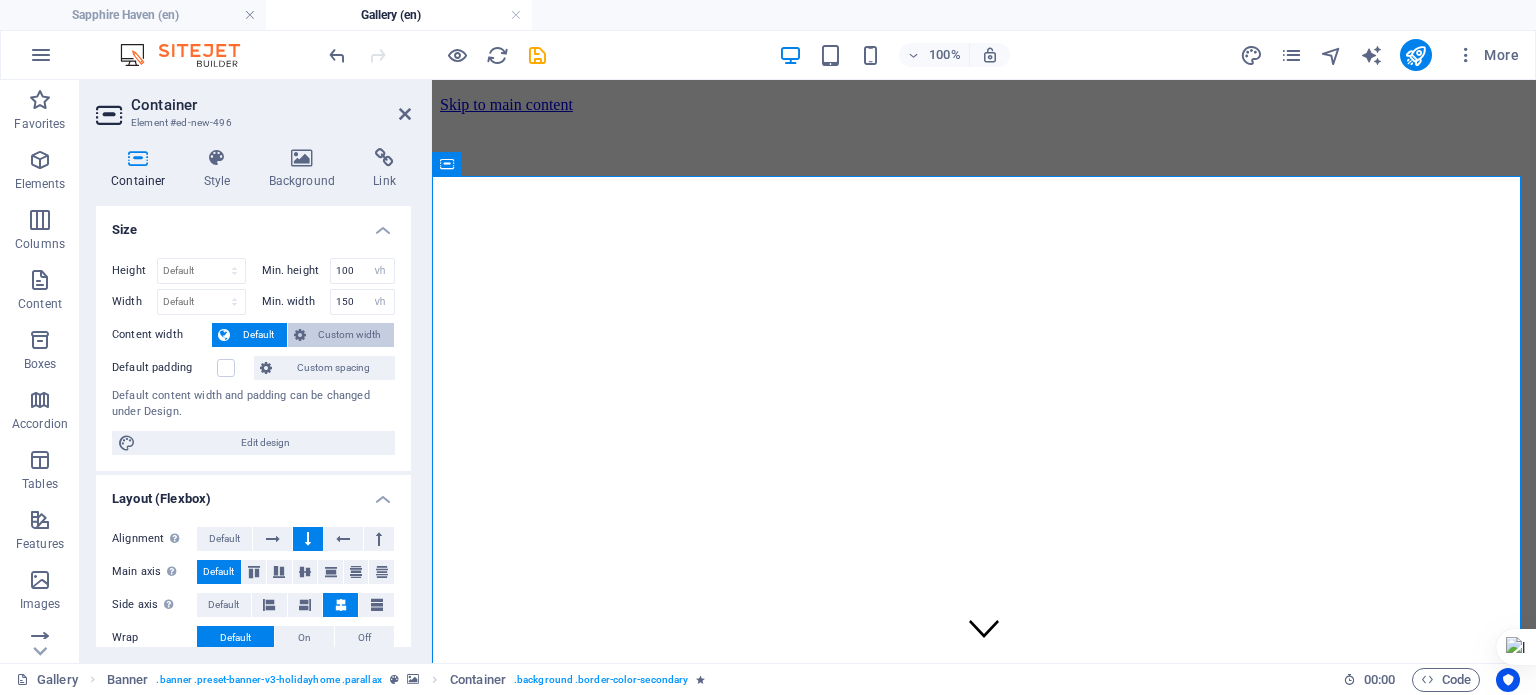 click on "Custom width" at bounding box center [350, 335] 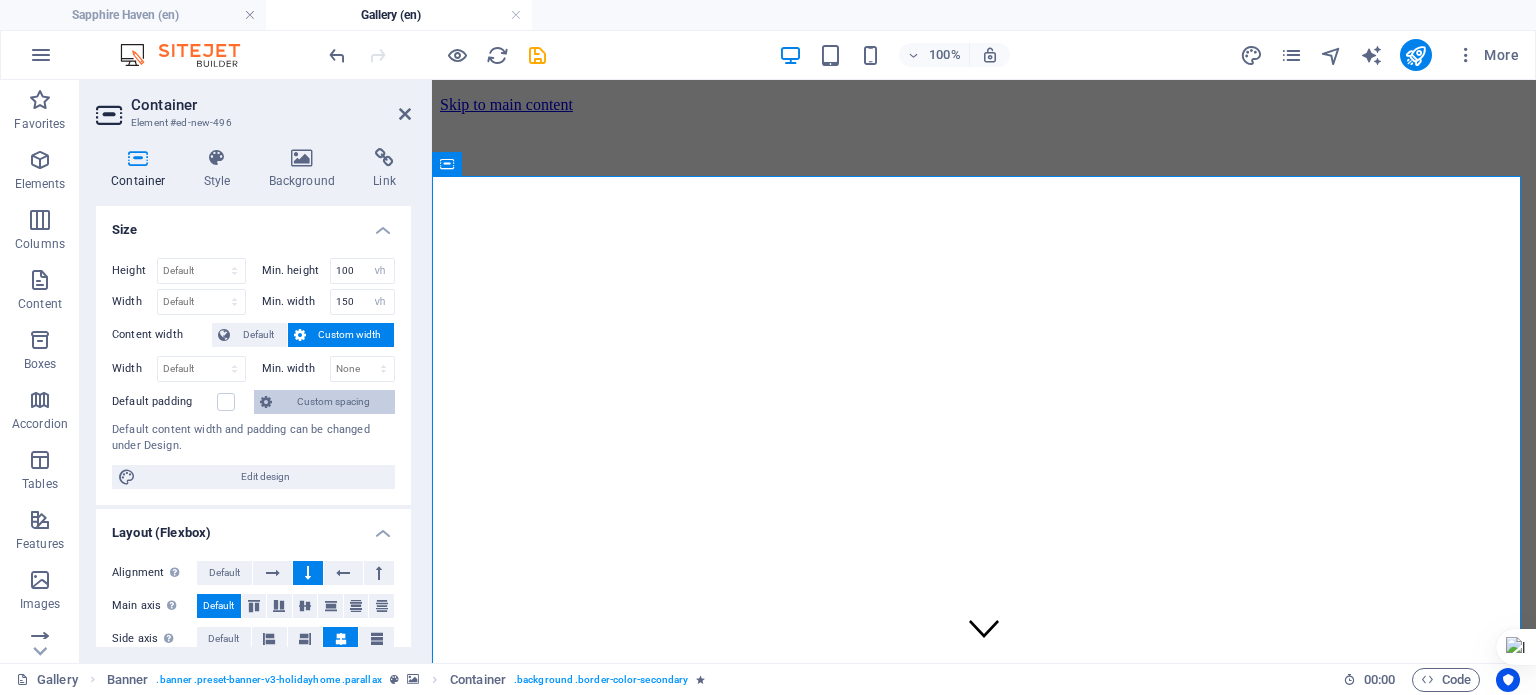 click on "Custom spacing" at bounding box center [324, 402] 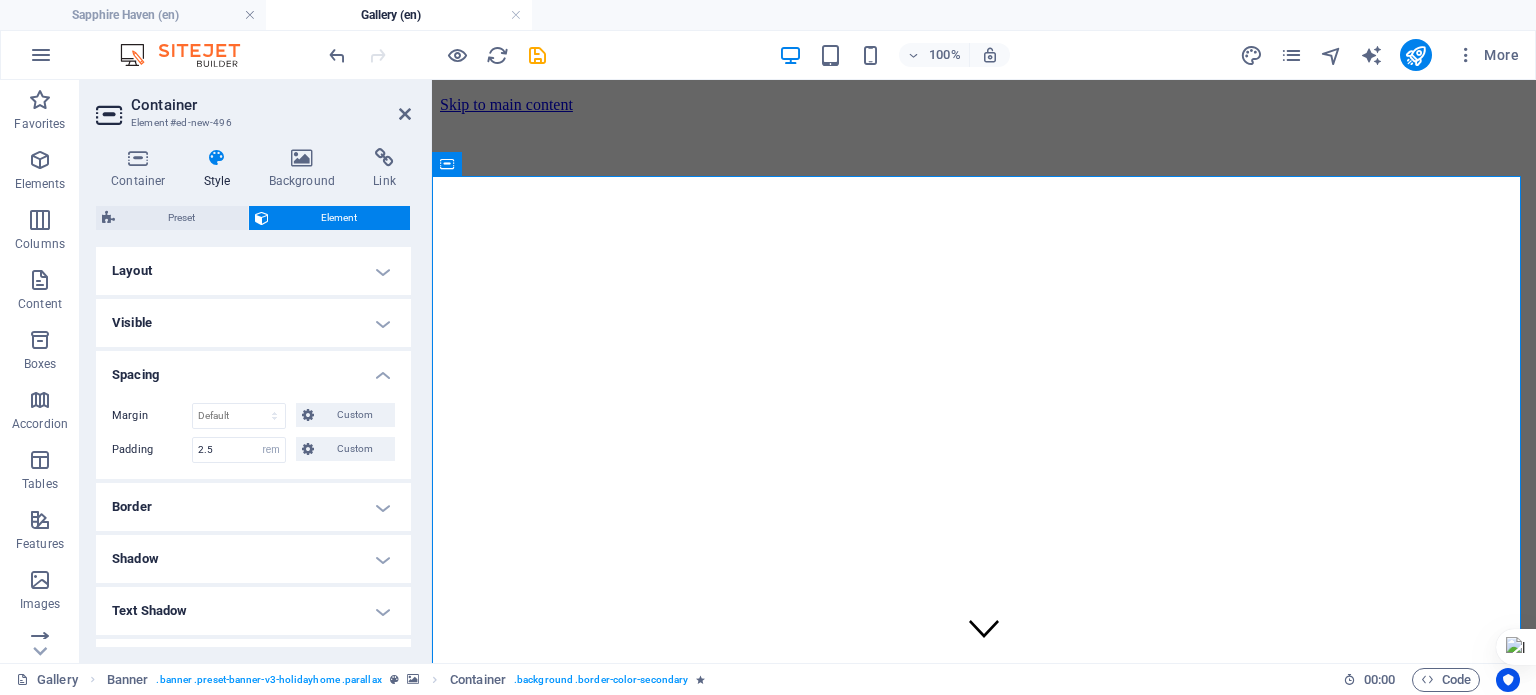 click on "Layout" at bounding box center [253, 271] 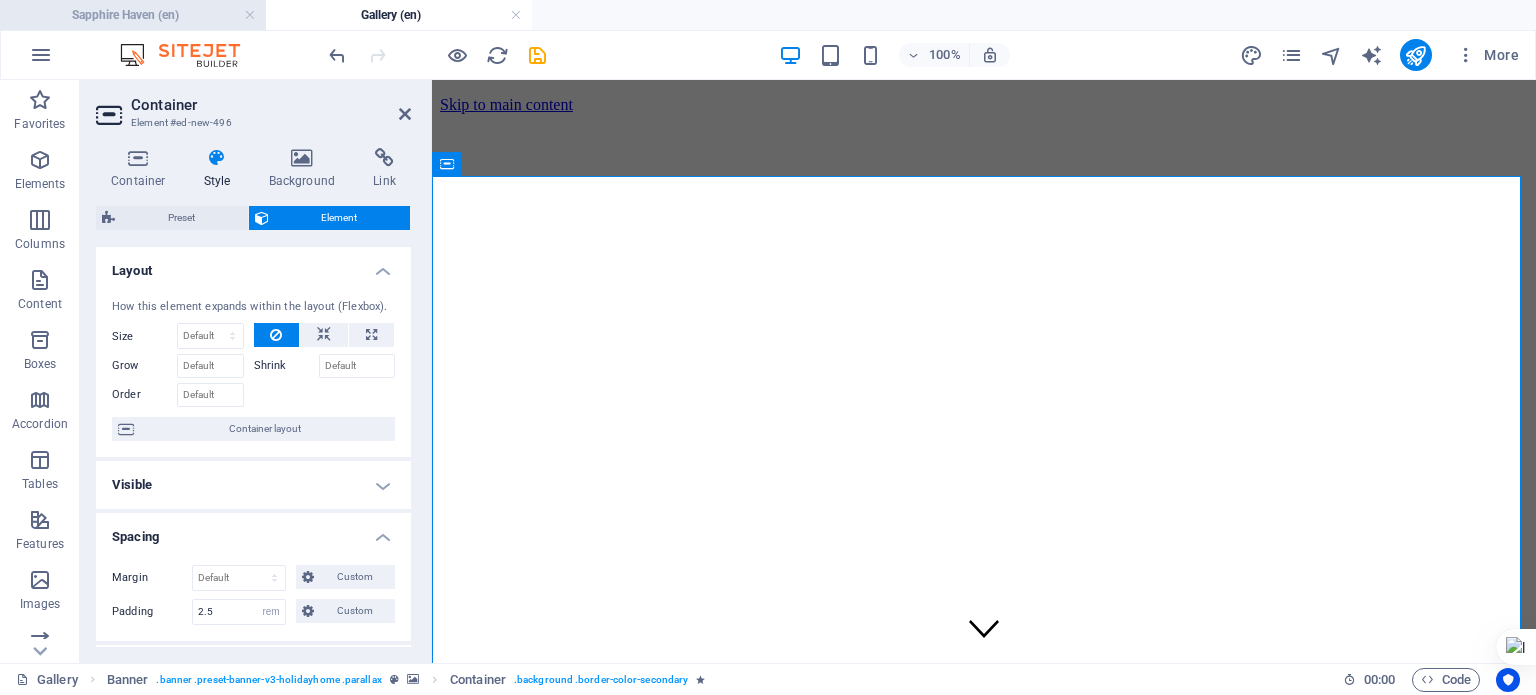 click on "Sapphire Haven (en)" at bounding box center (133, 15) 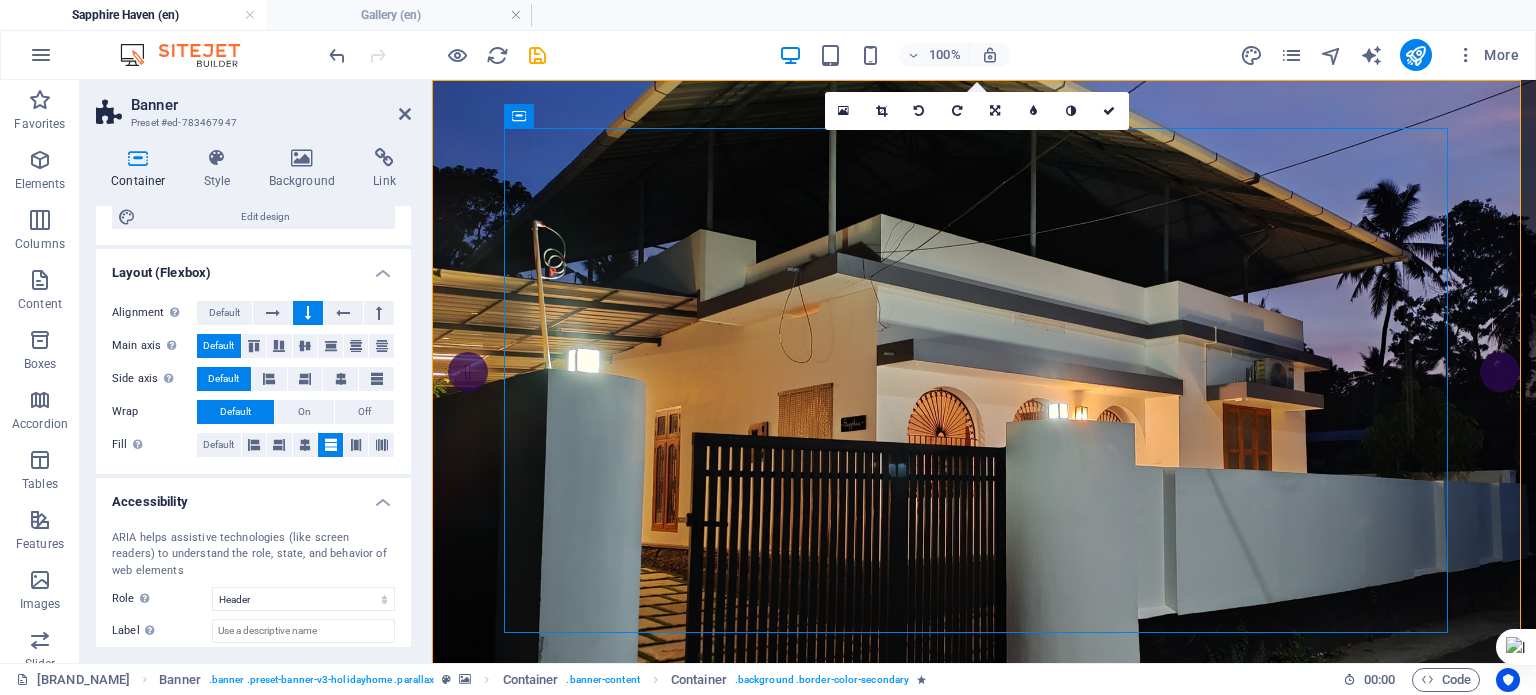 scroll, scrollTop: 366, scrollLeft: 0, axis: vertical 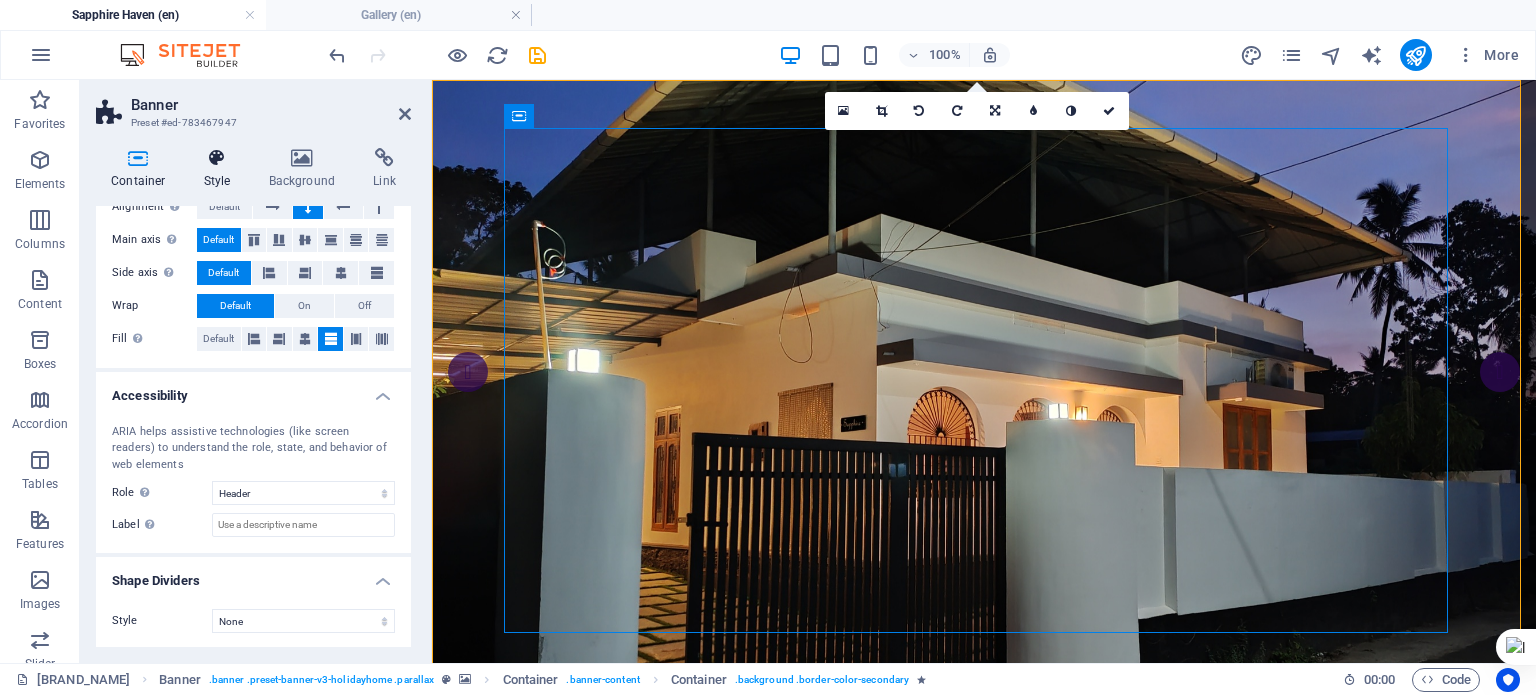 click on "Style" at bounding box center [221, 169] 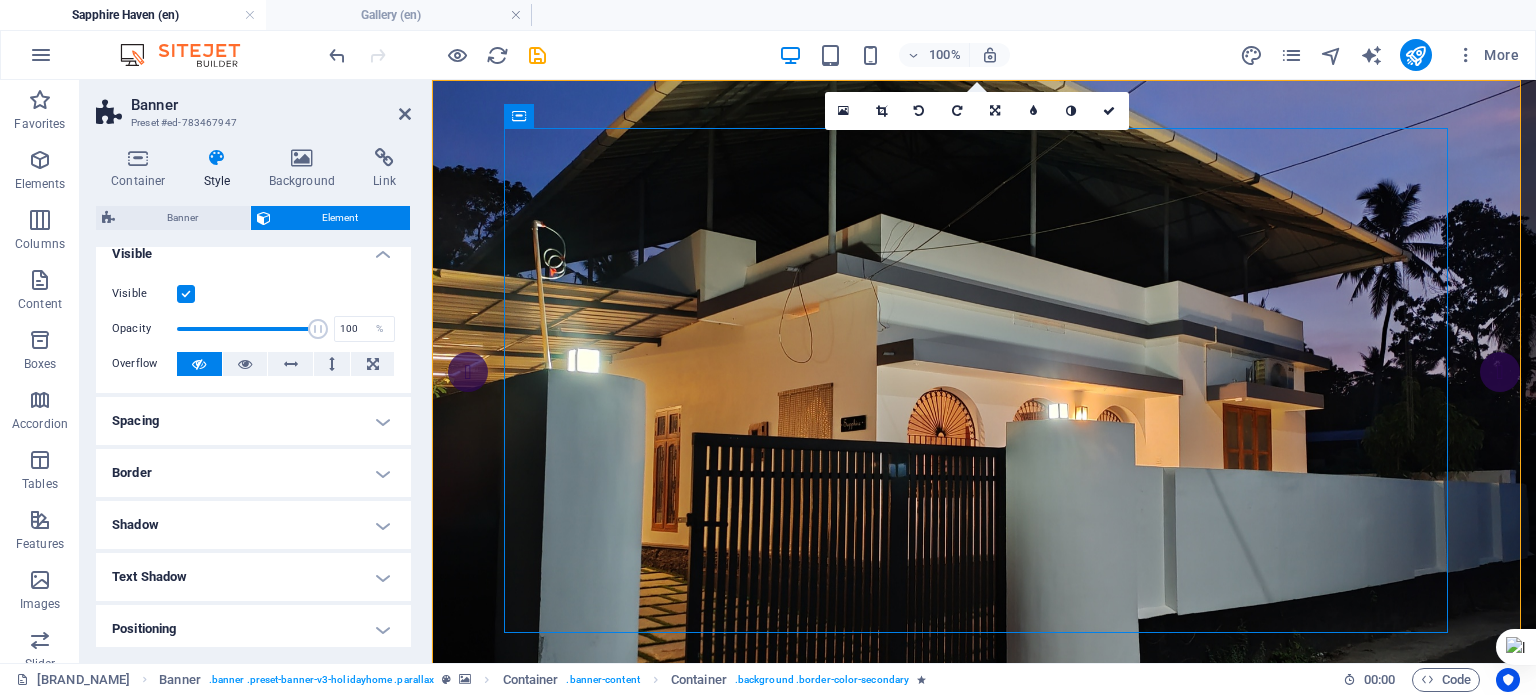 scroll, scrollTop: 0, scrollLeft: 0, axis: both 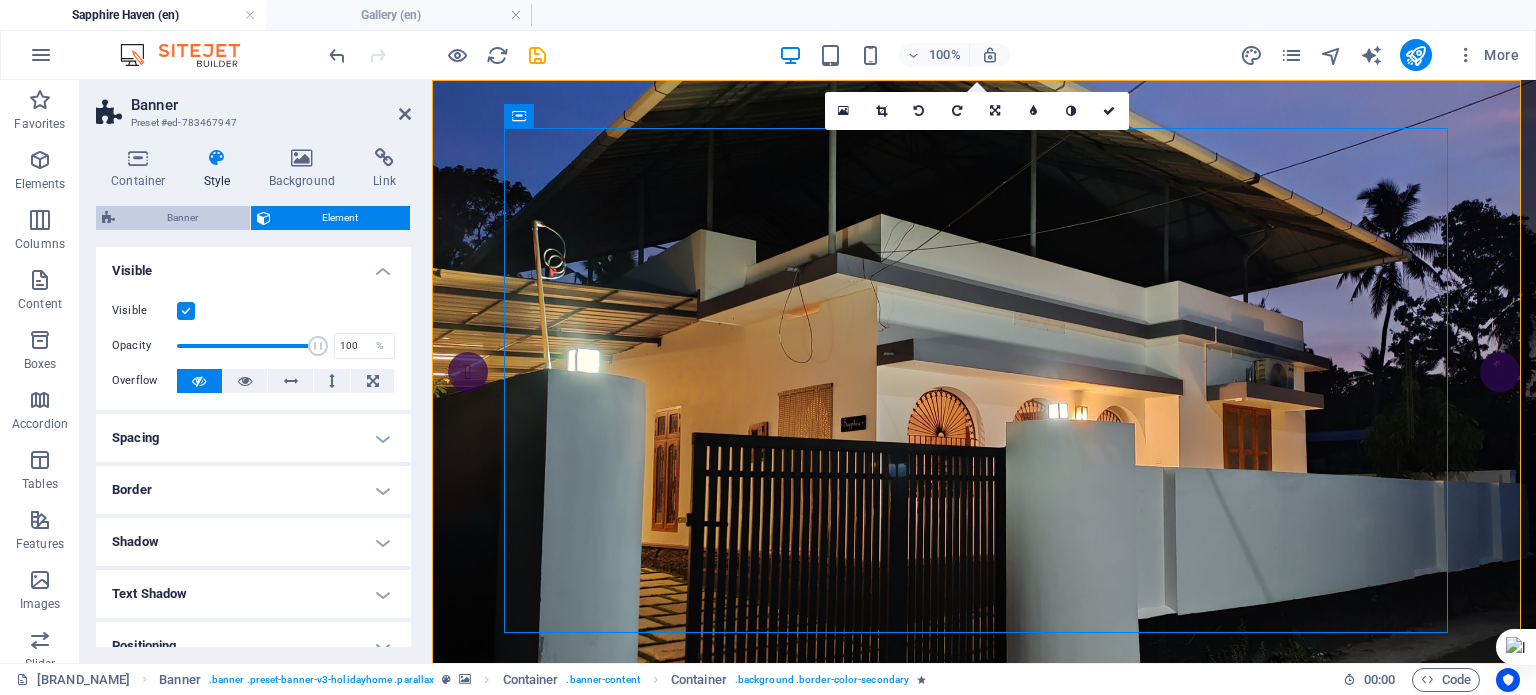 click on "Banner" at bounding box center (182, 218) 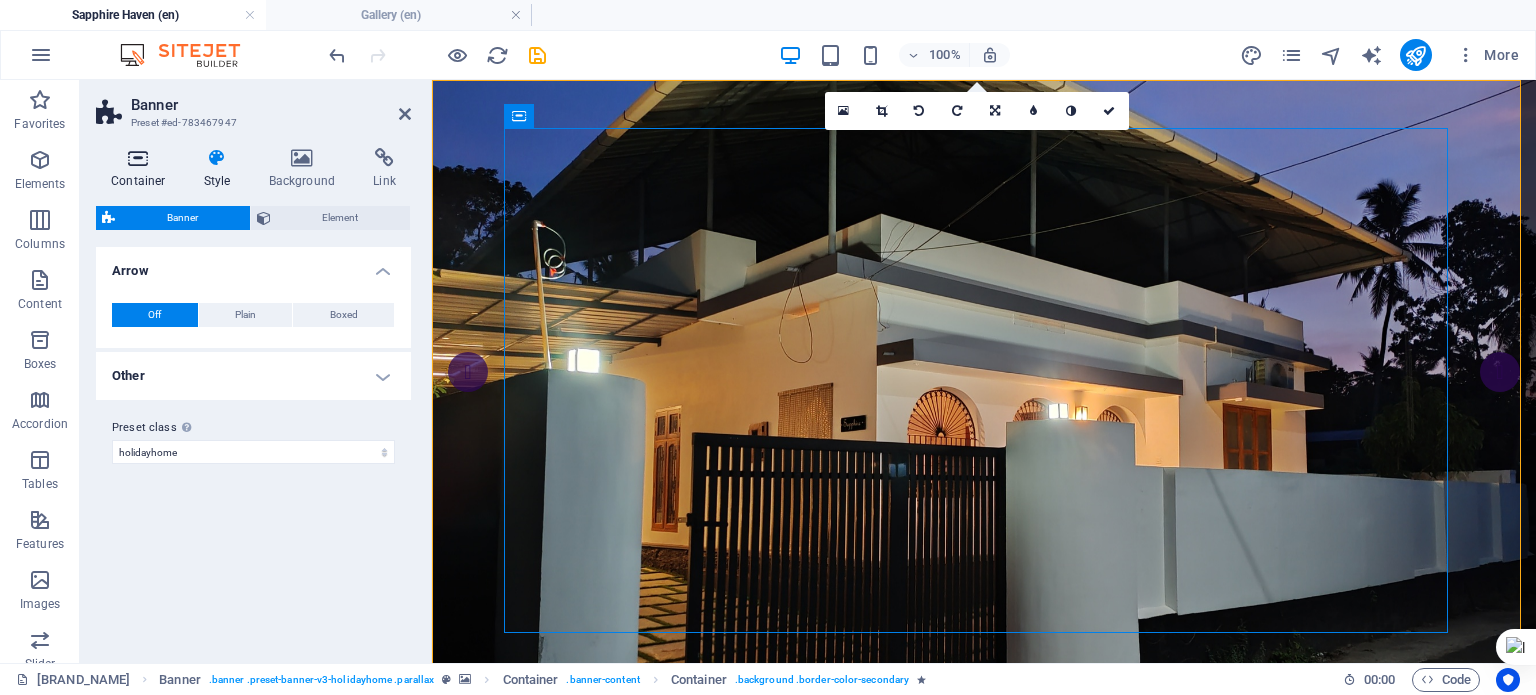 click at bounding box center (138, 158) 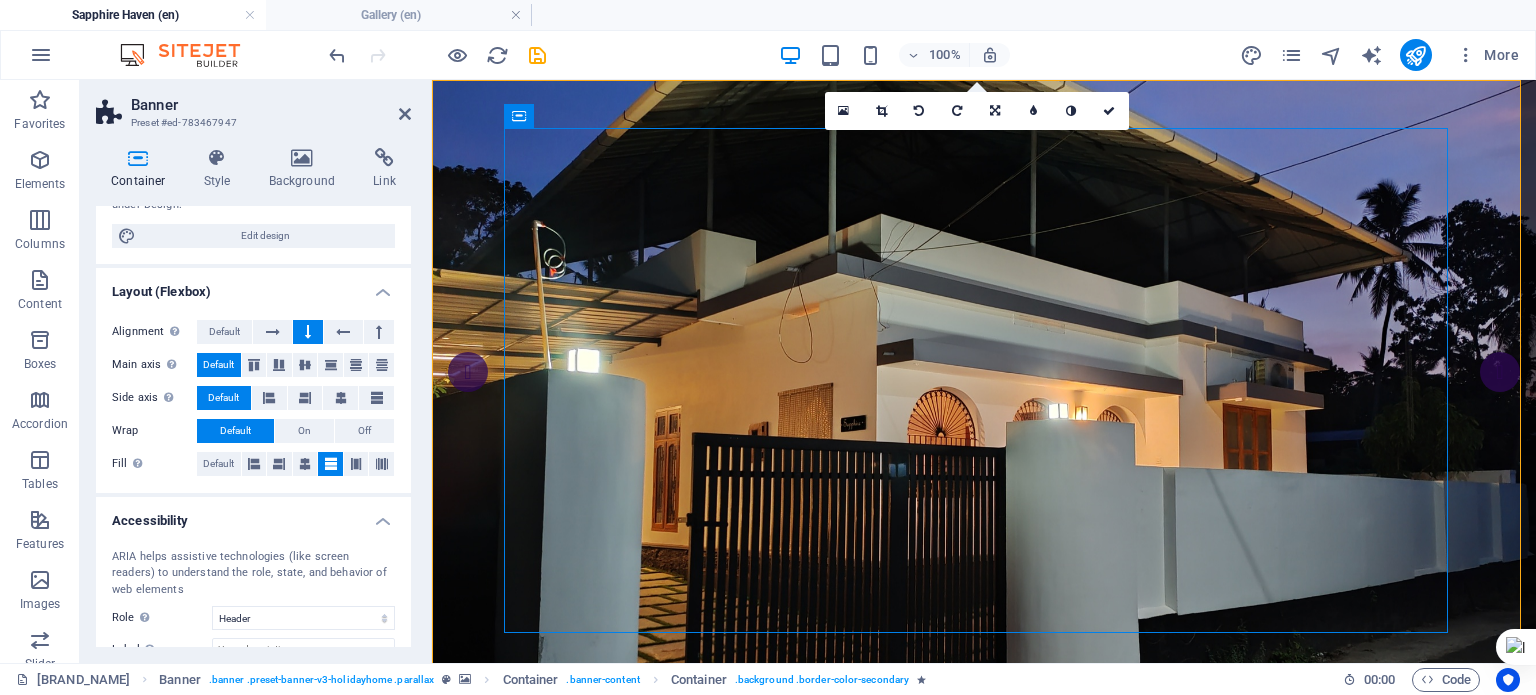 scroll, scrollTop: 0, scrollLeft: 0, axis: both 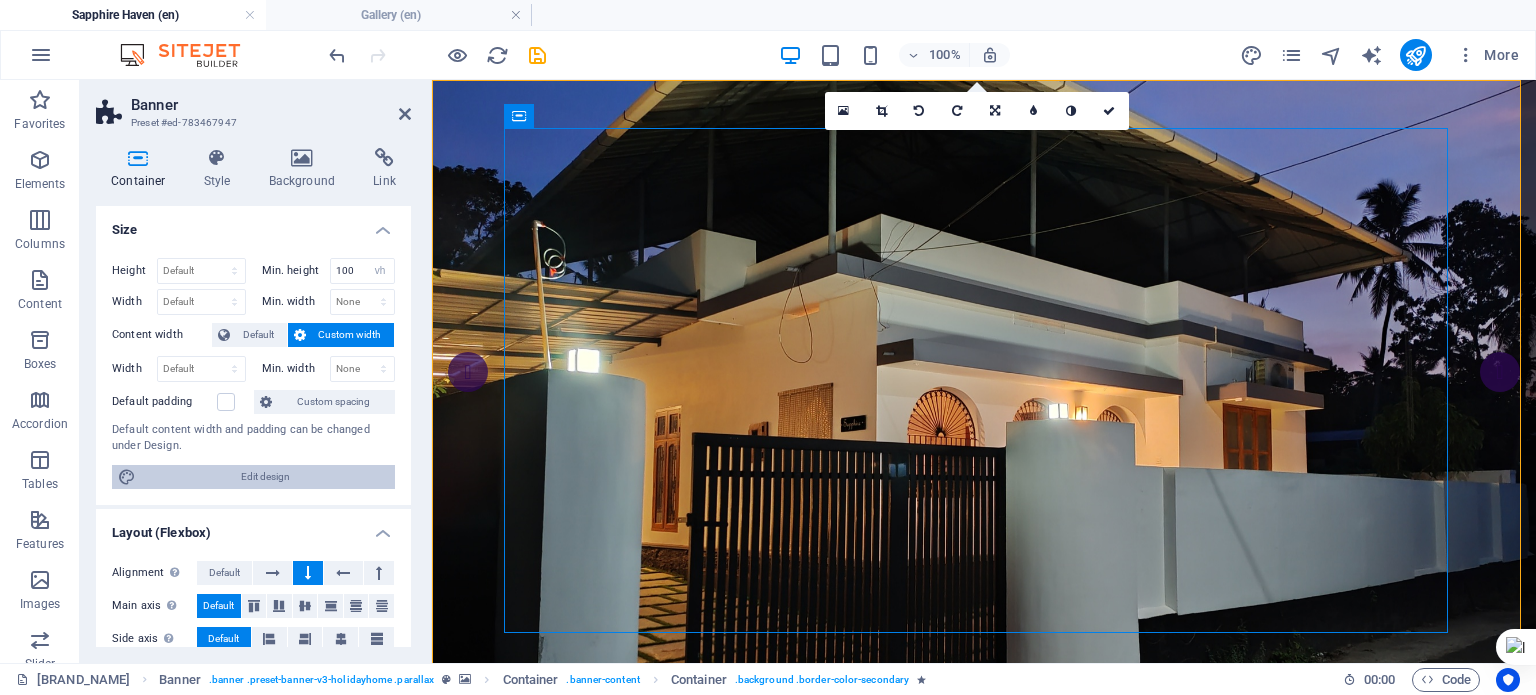 click on "Edit design" at bounding box center [265, 477] 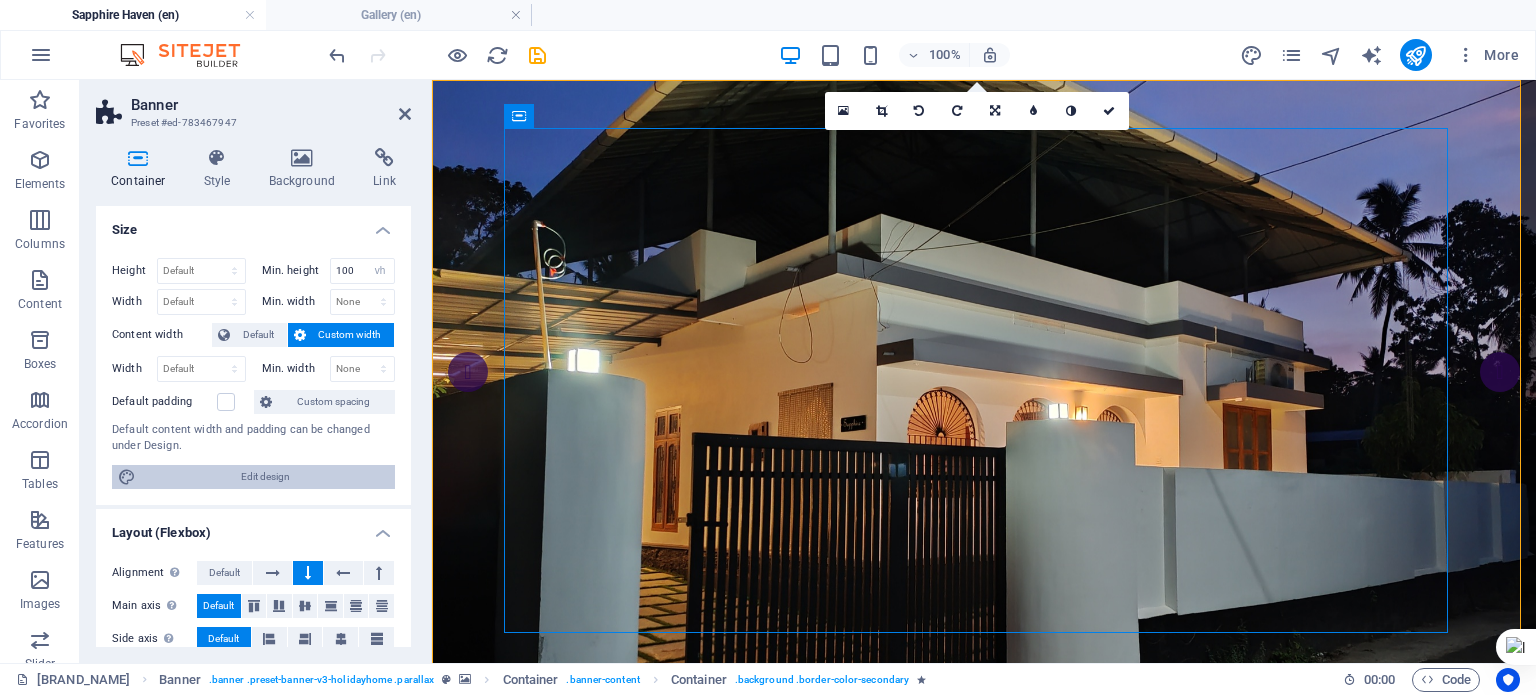 select on "rem" 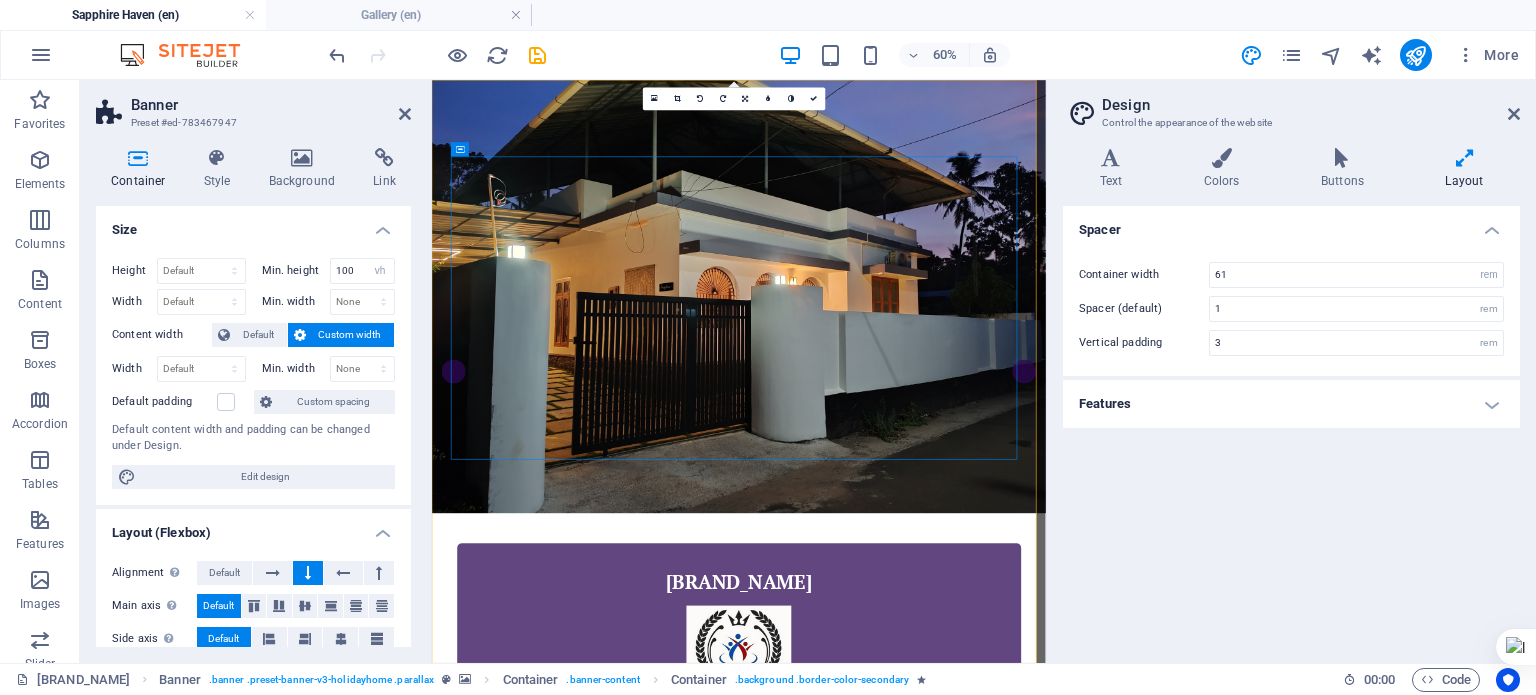 click on "Sapphire Haven (en)" at bounding box center (133, 15) 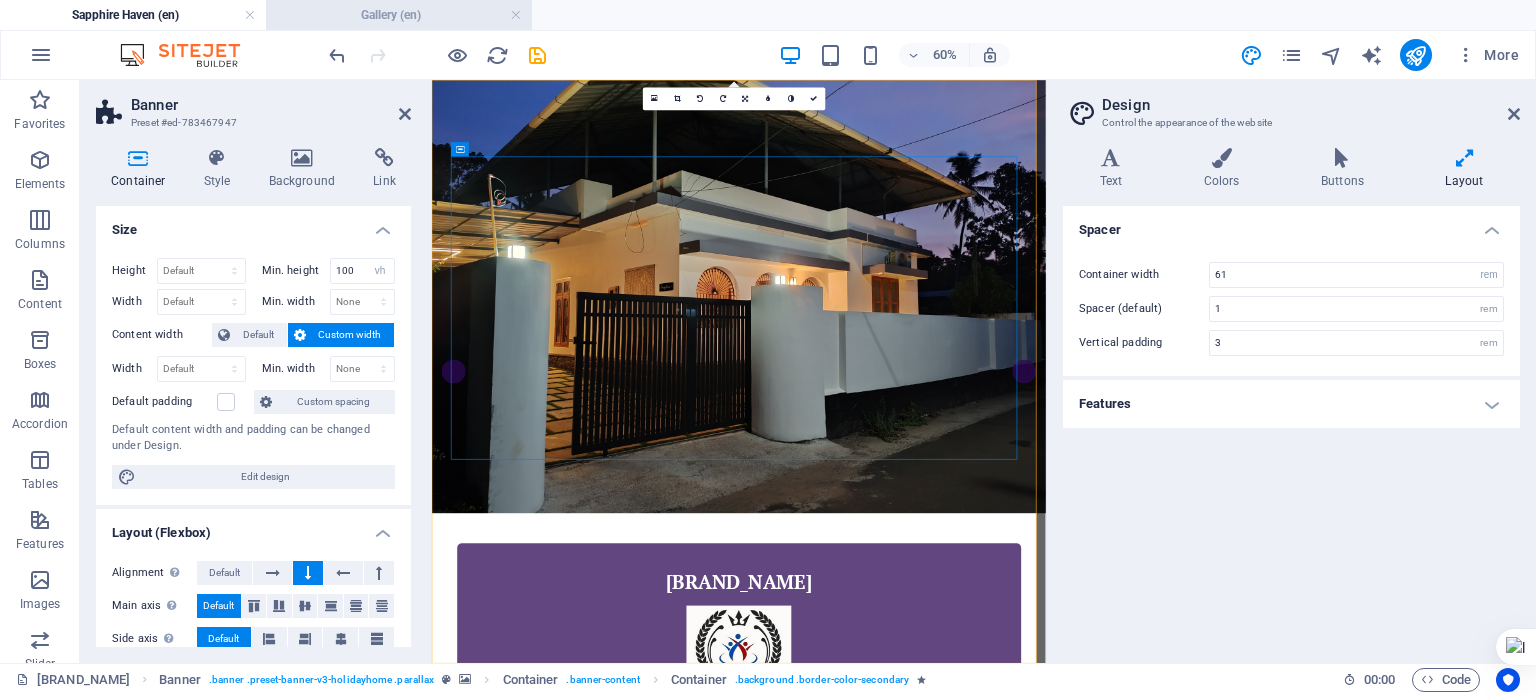 click on "Gallery (en)" at bounding box center (399, 15) 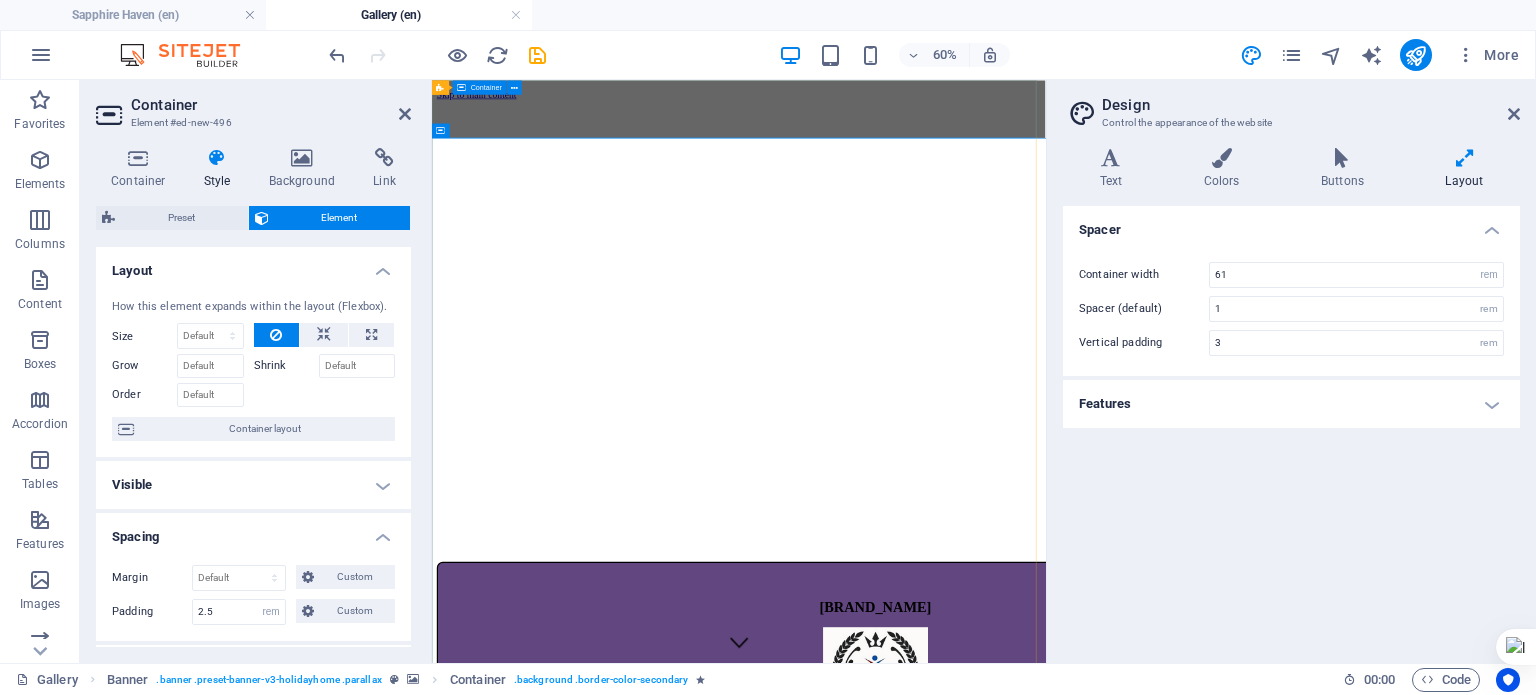 click at bounding box center (943, 883) 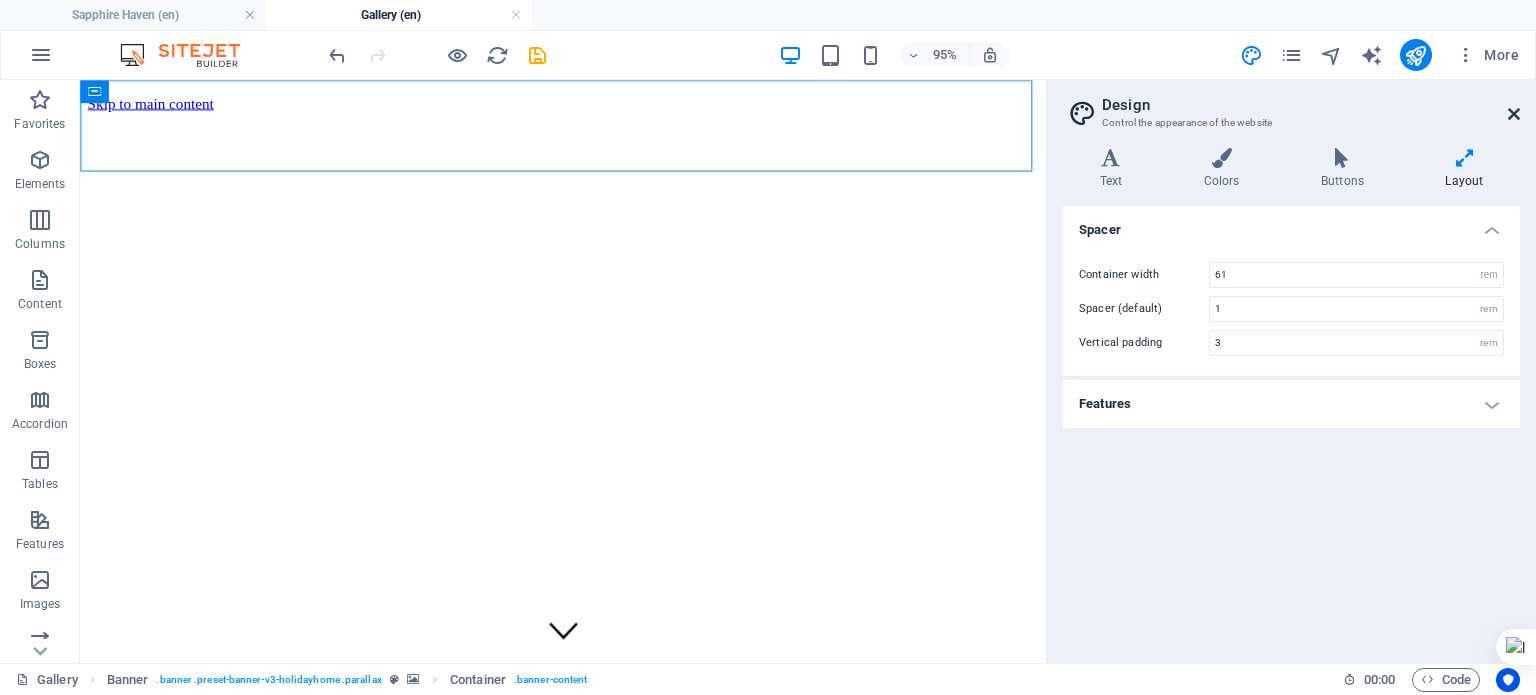drag, startPoint x: 1518, startPoint y: 114, endPoint x: 1434, endPoint y: 32, distance: 117.388245 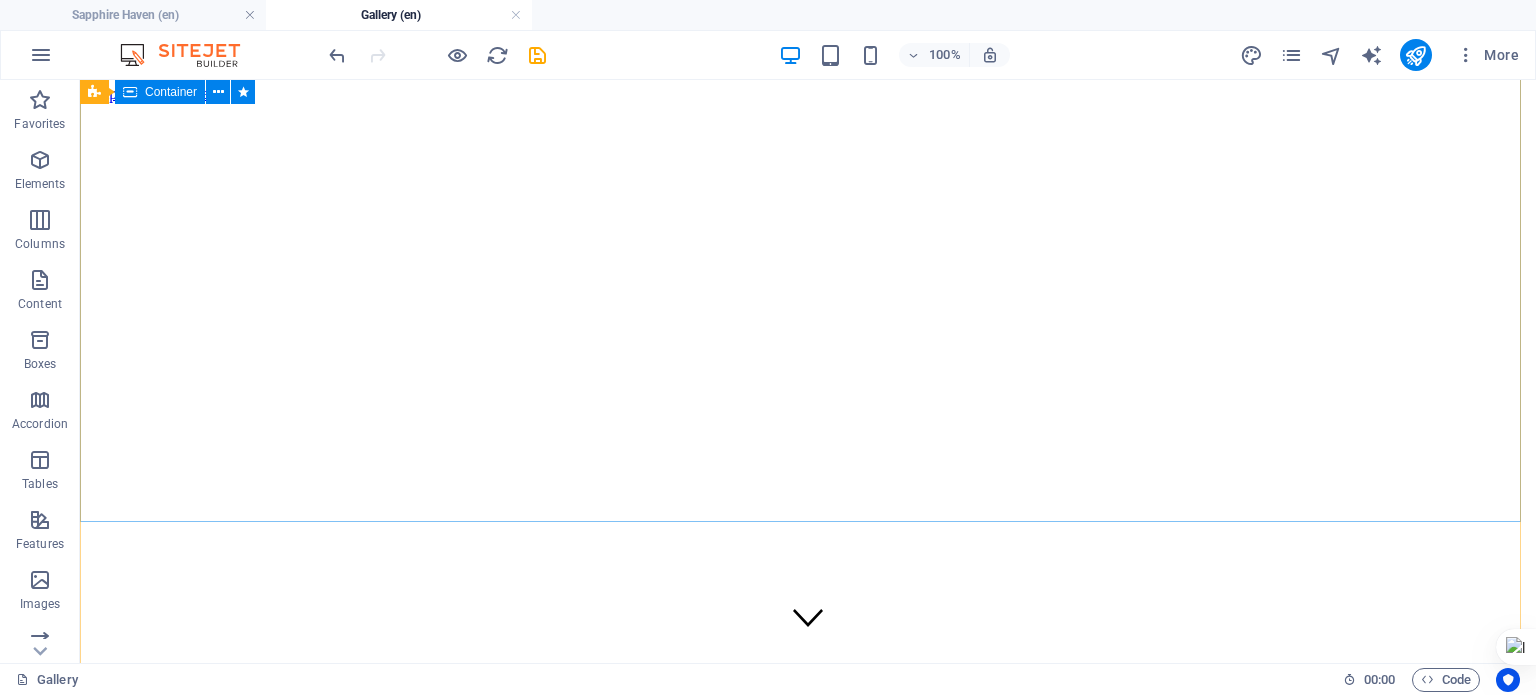 scroll, scrollTop: 0, scrollLeft: 0, axis: both 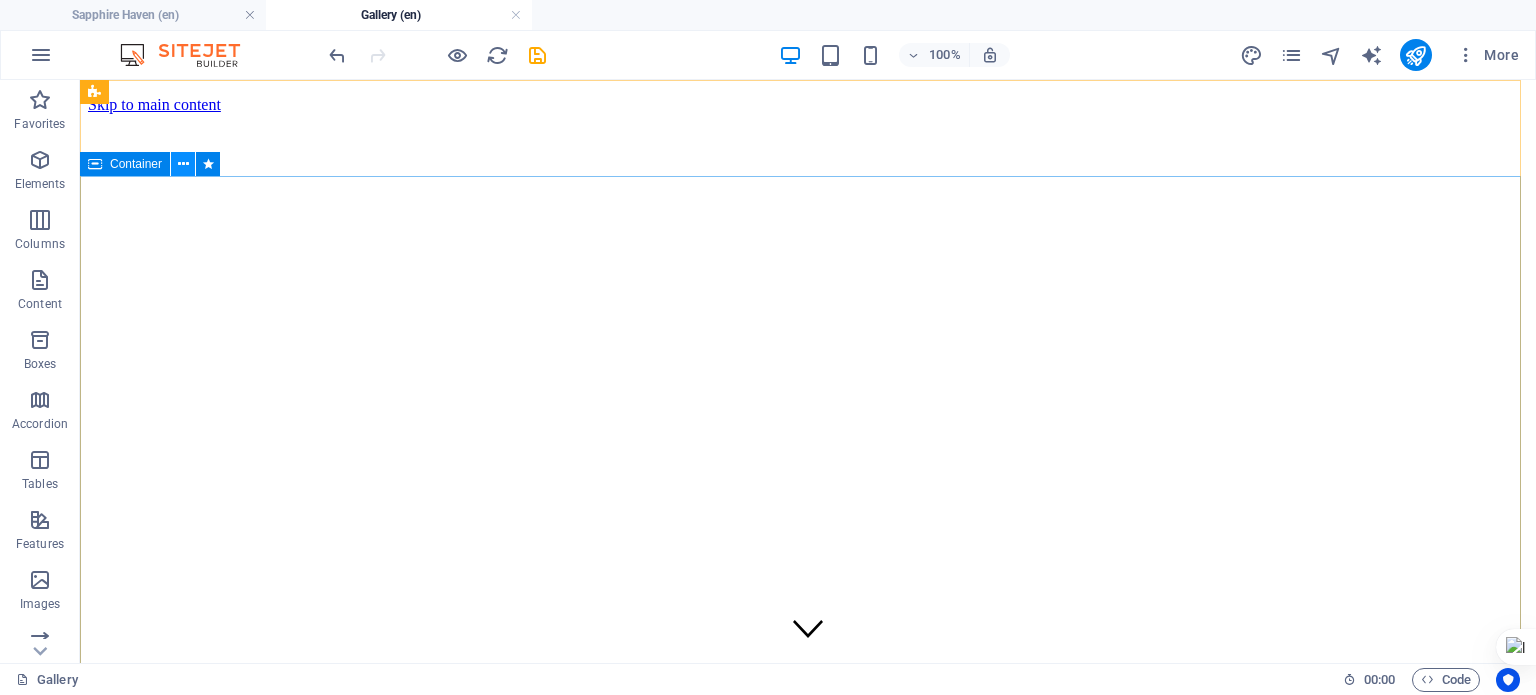 click at bounding box center [183, 164] 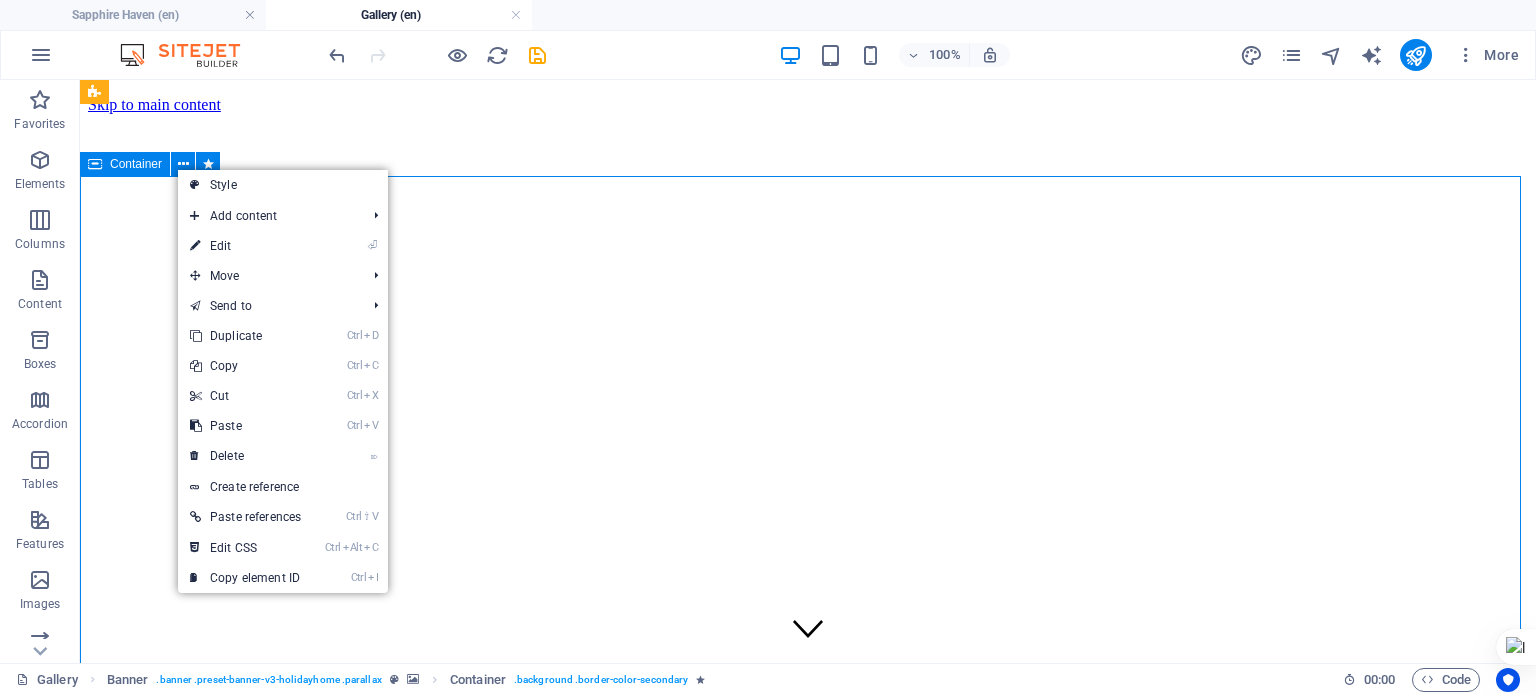 click on "Container" at bounding box center (136, 164) 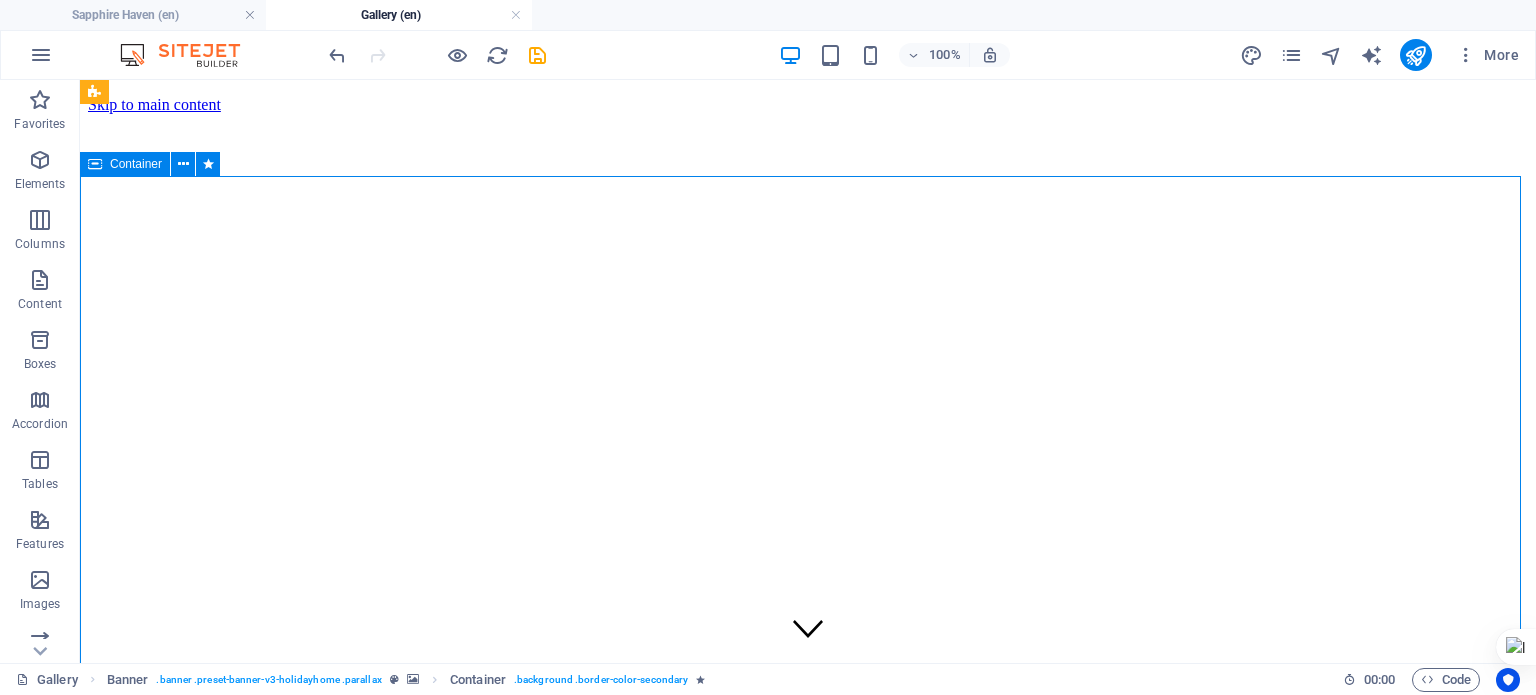click on "Container" at bounding box center [136, 164] 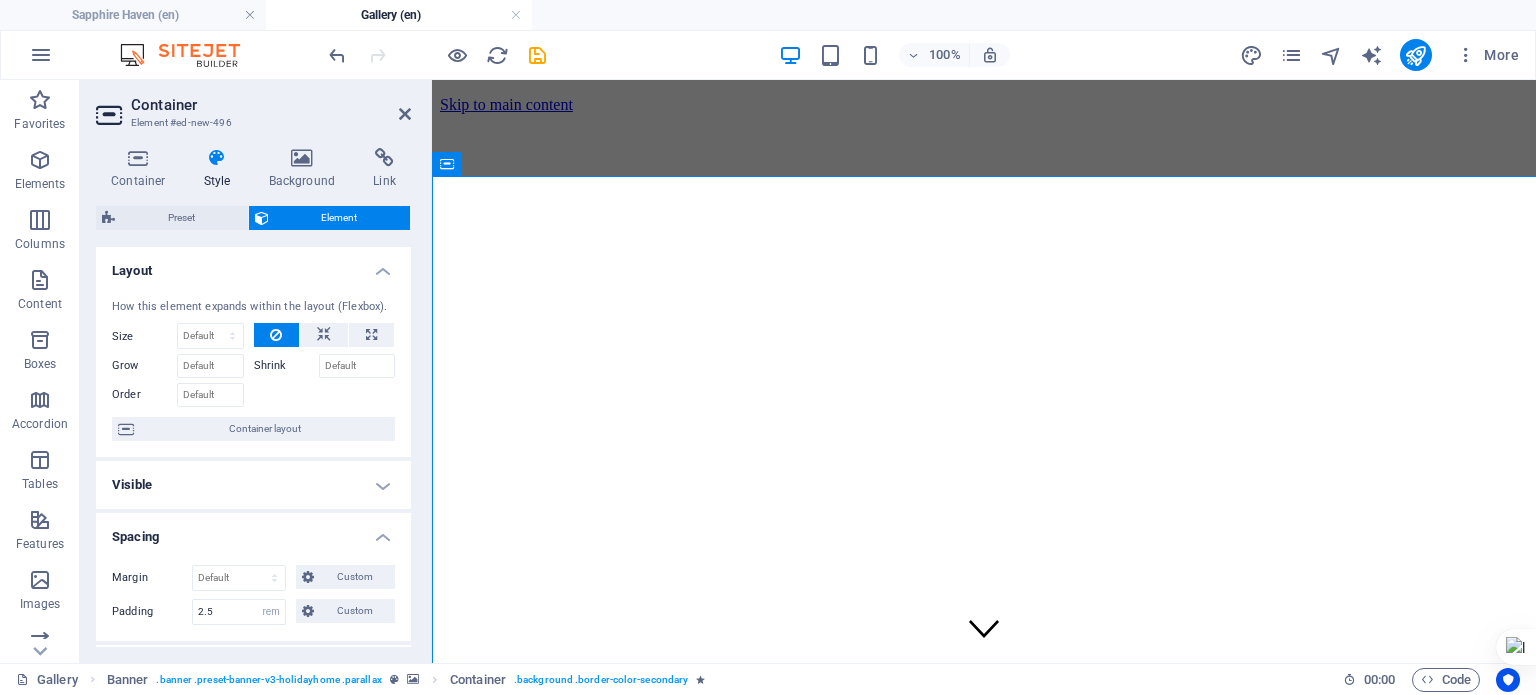 click at bounding box center [138, 158] 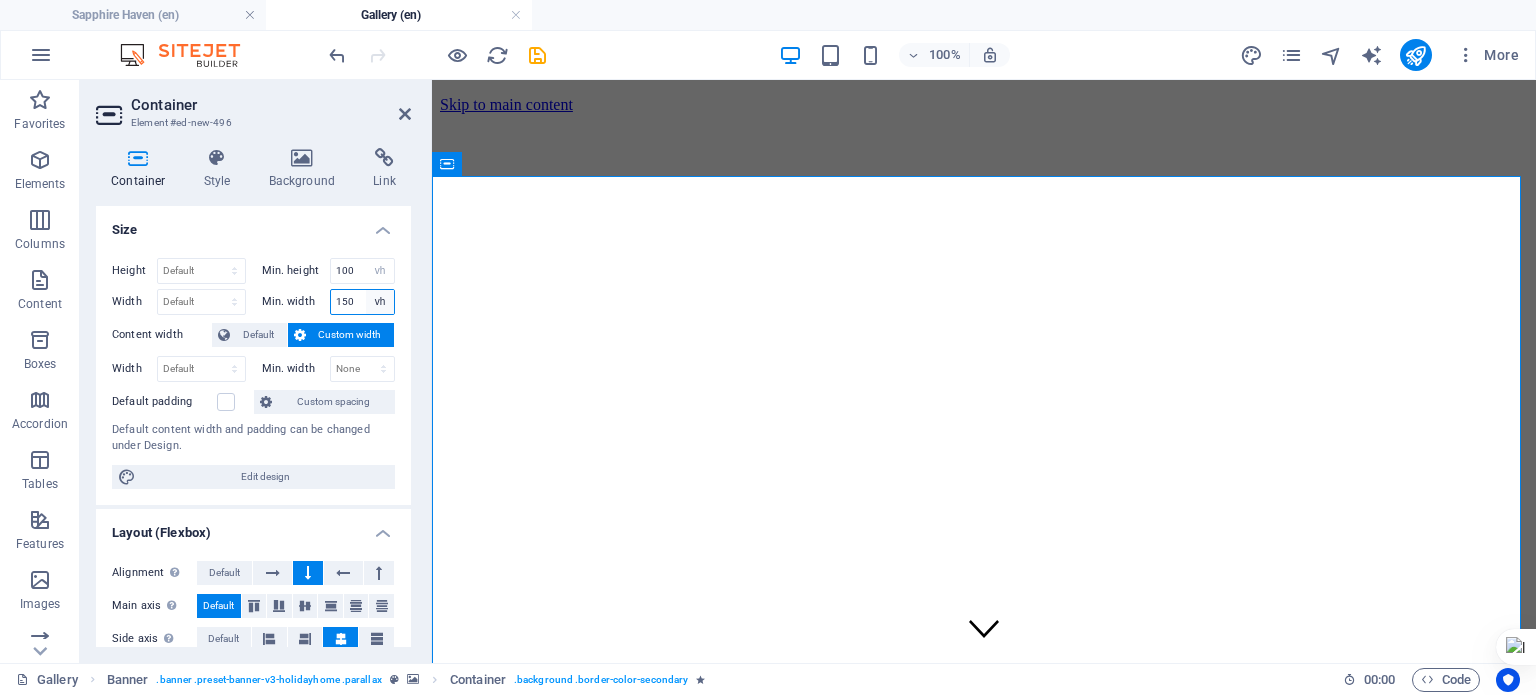 click on "None px rem % vh vw" at bounding box center (380, 302) 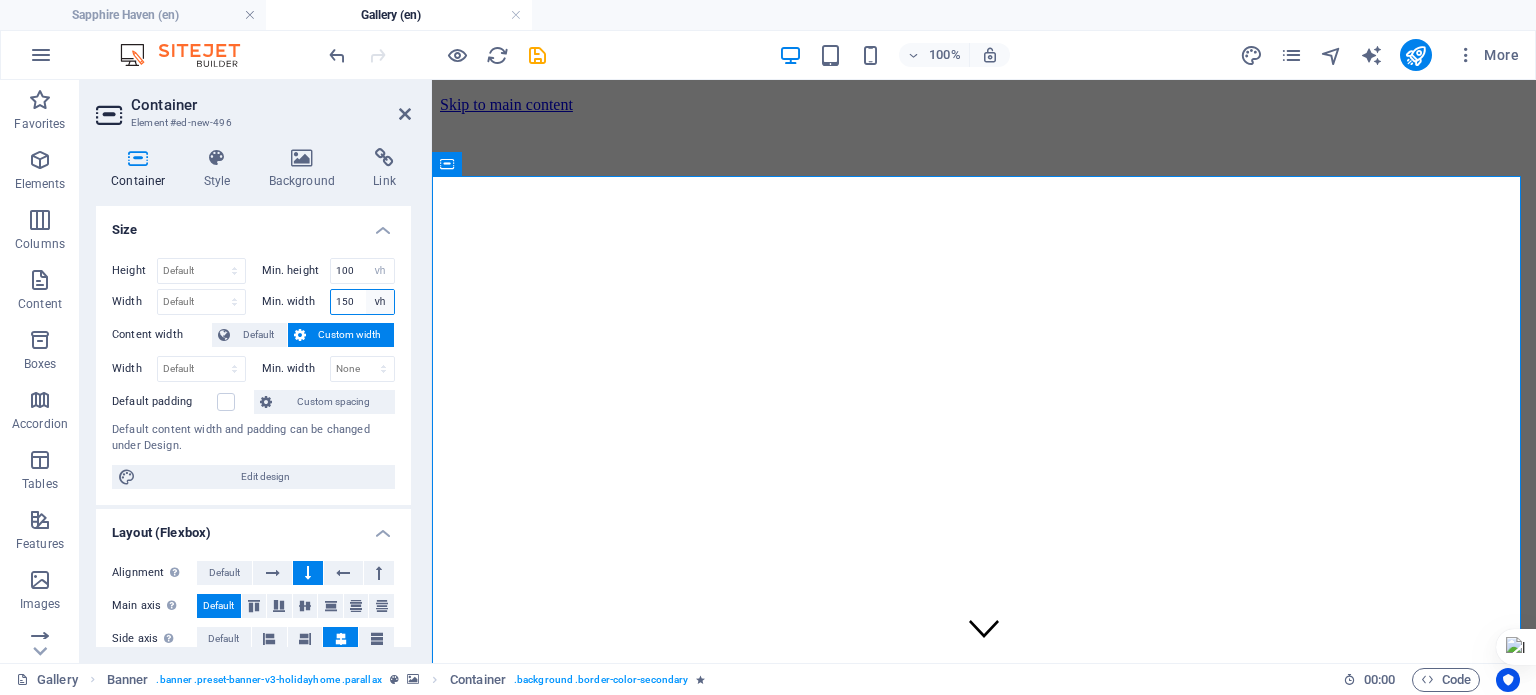 select on "[RANDOM_STRING]" 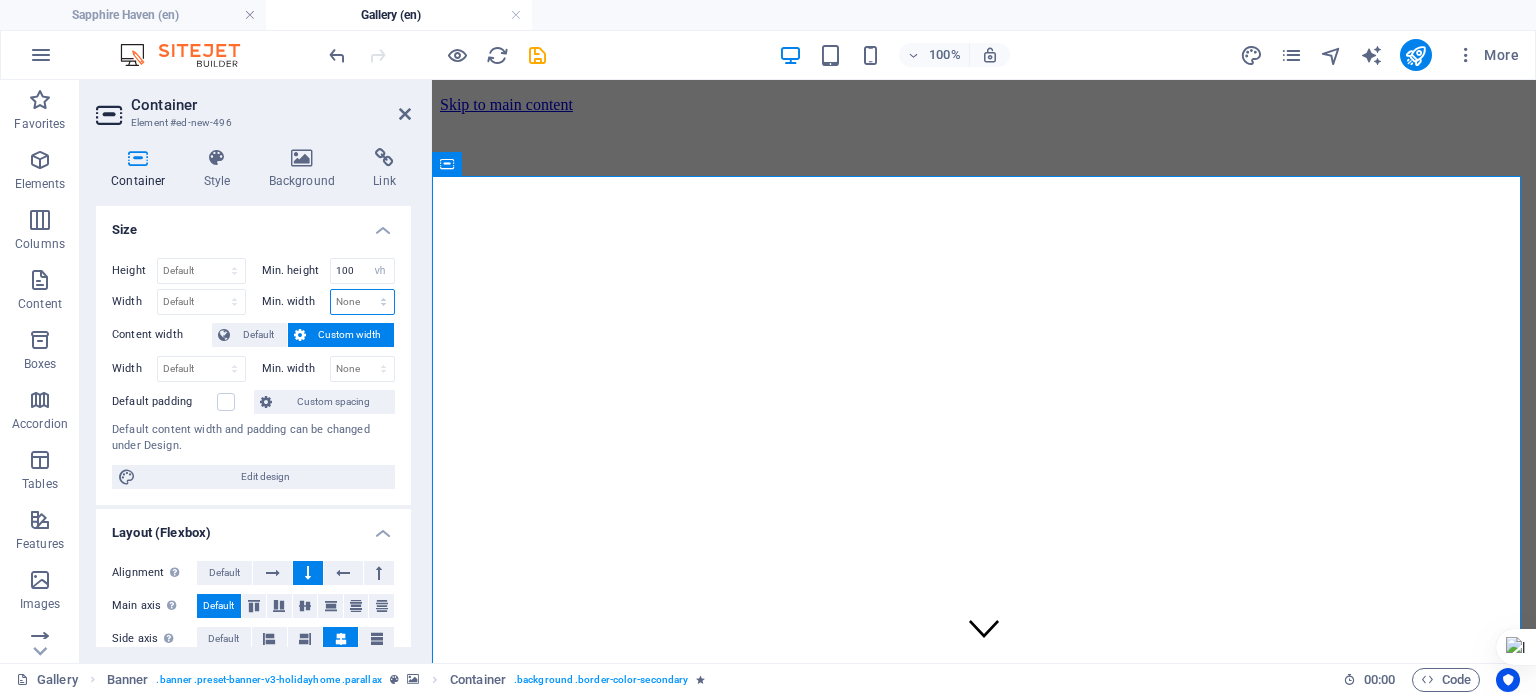 click on "None px rem % vh vw" at bounding box center [363, 302] 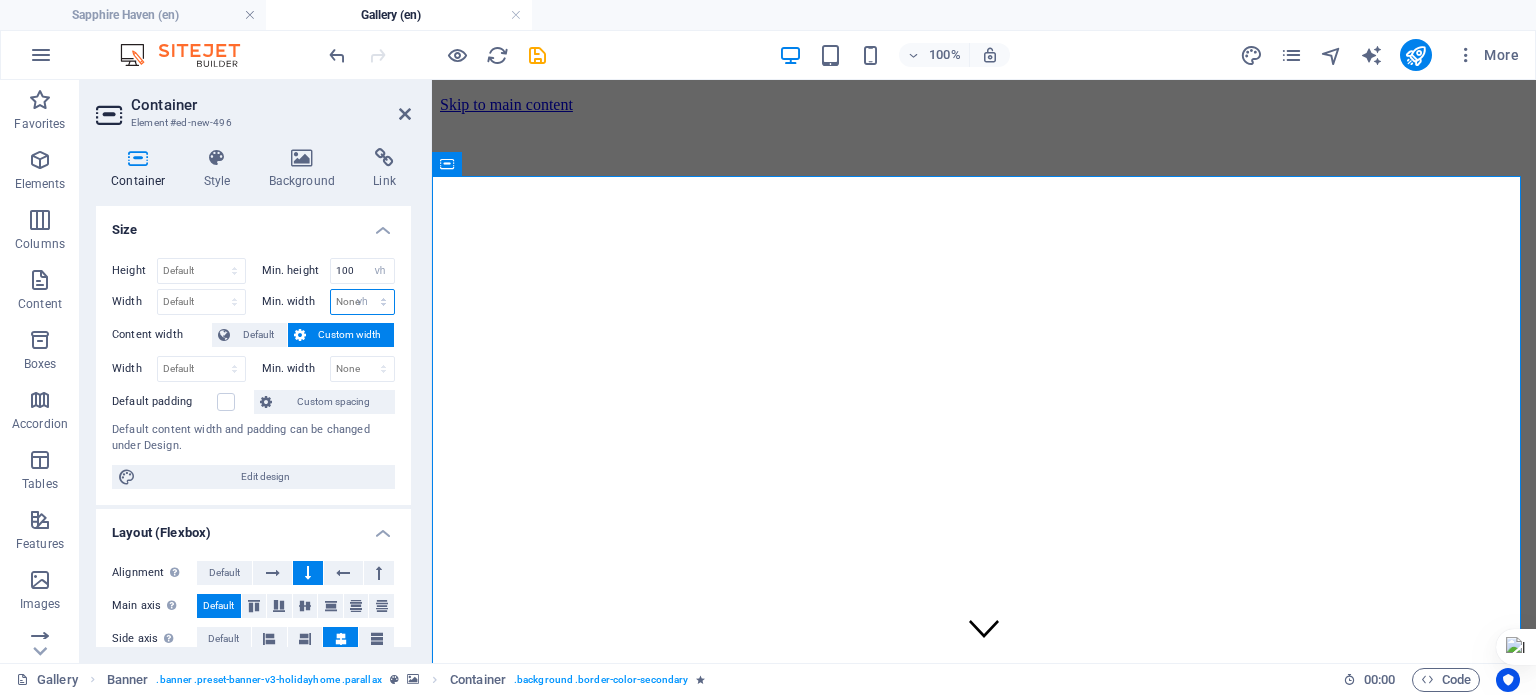 click on "None px rem % vh vw" at bounding box center (363, 302) 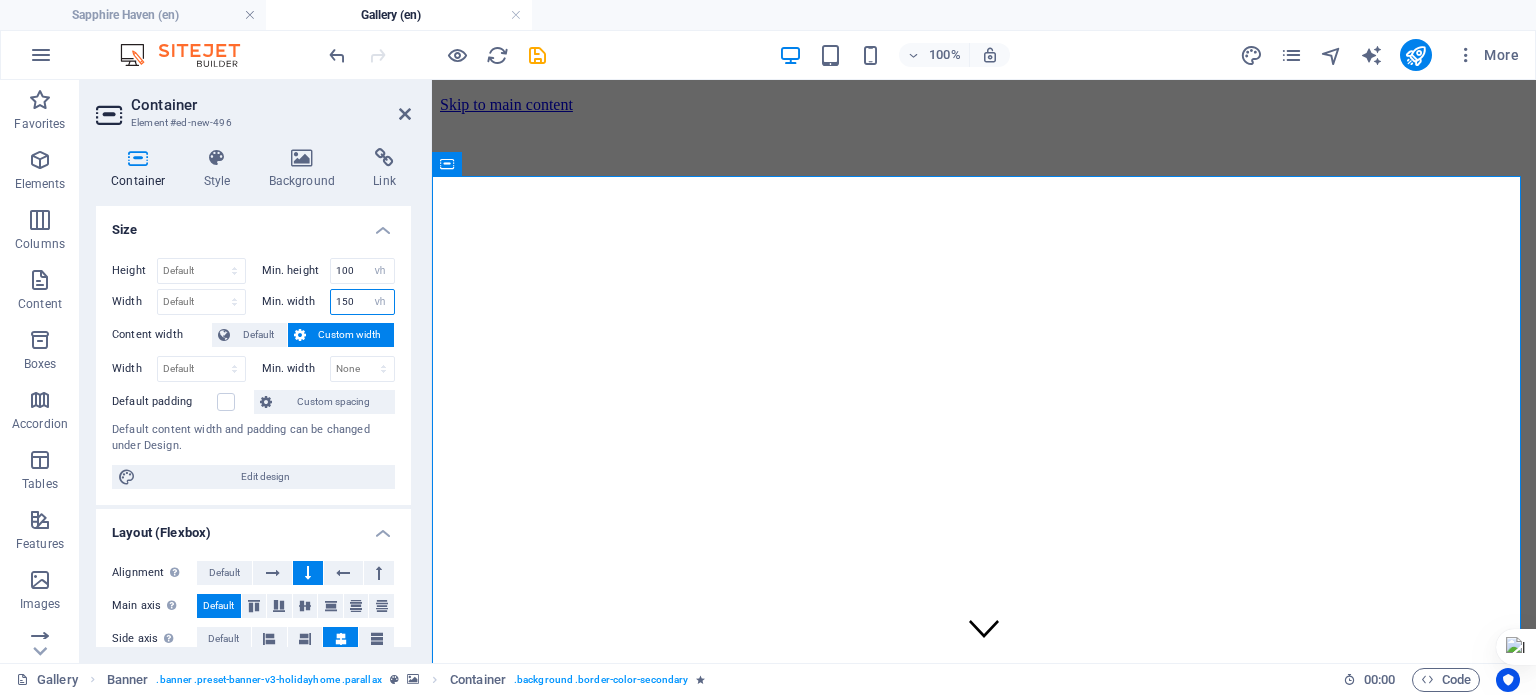 type on "150" 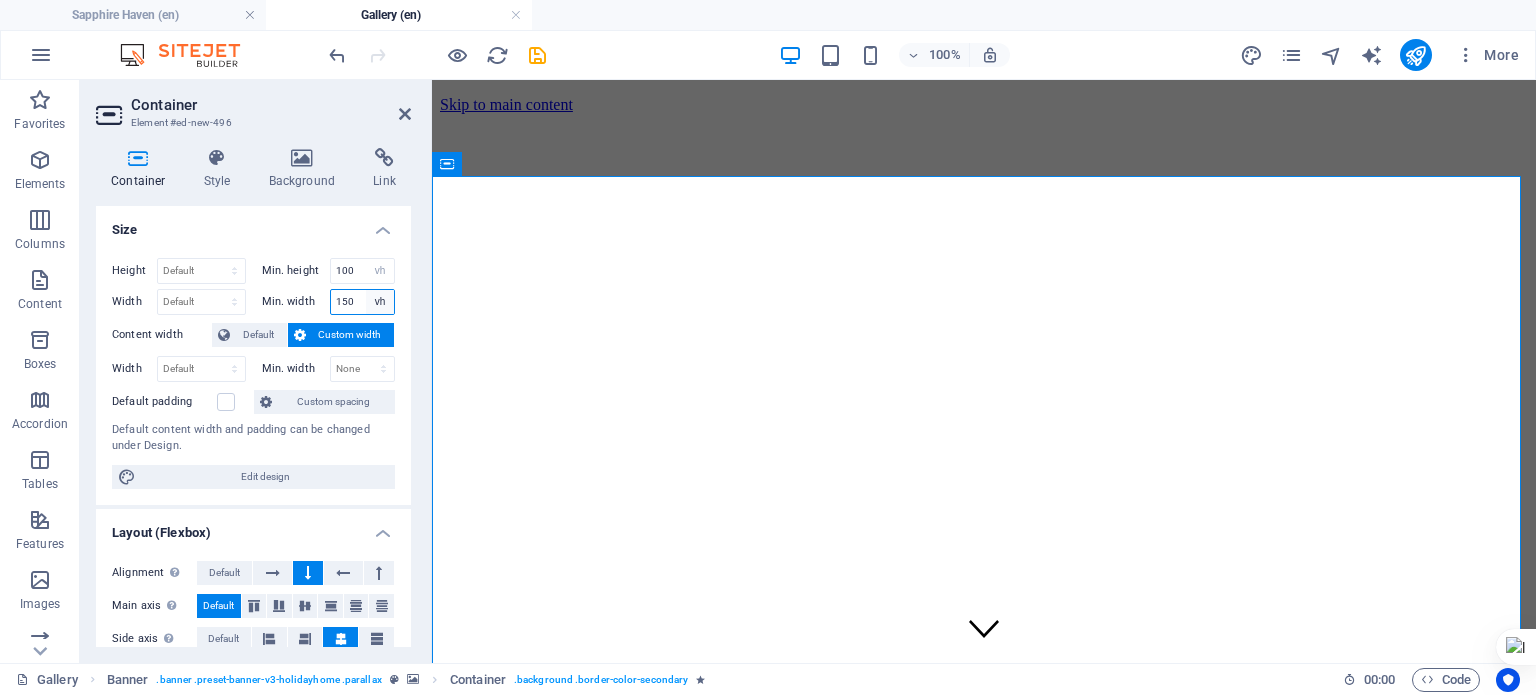 click on "None px rem % vh vw" at bounding box center (380, 302) 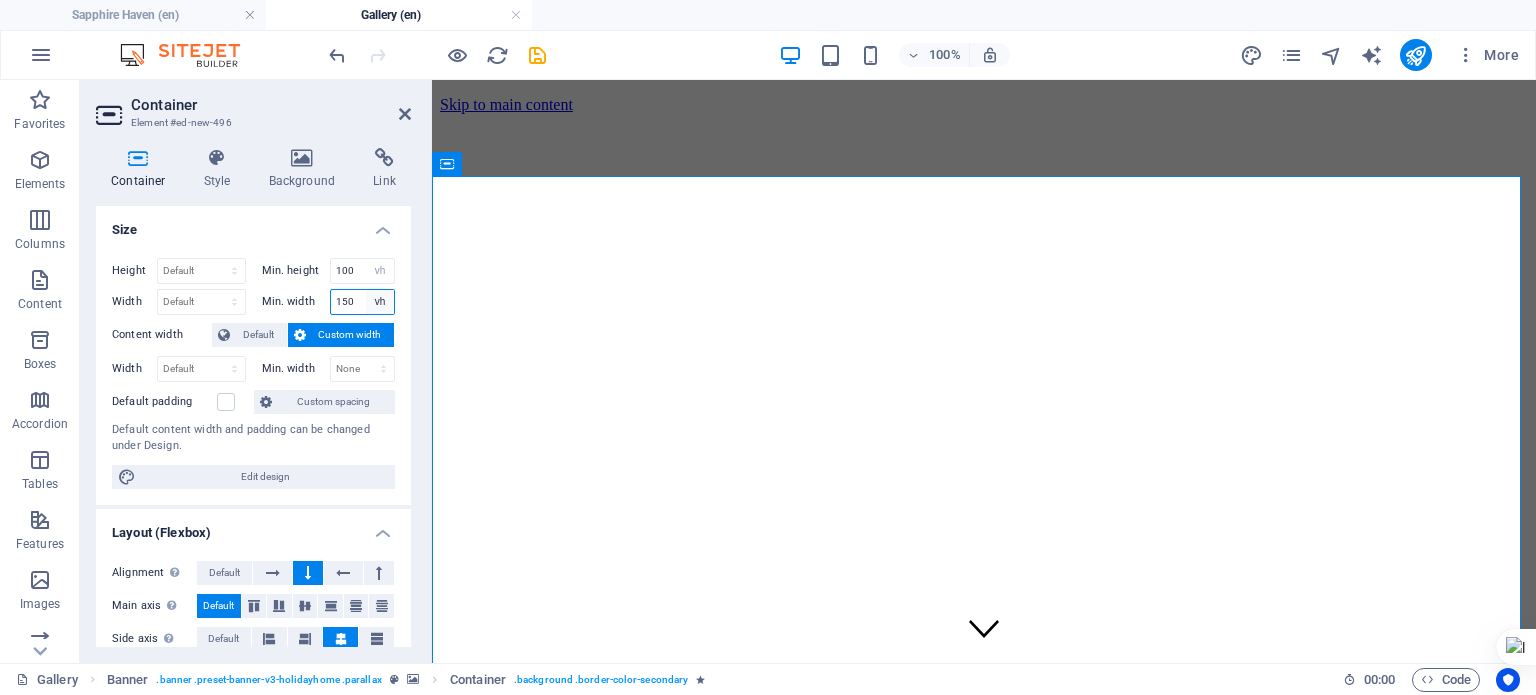 select on "[RANDOM_STRING]" 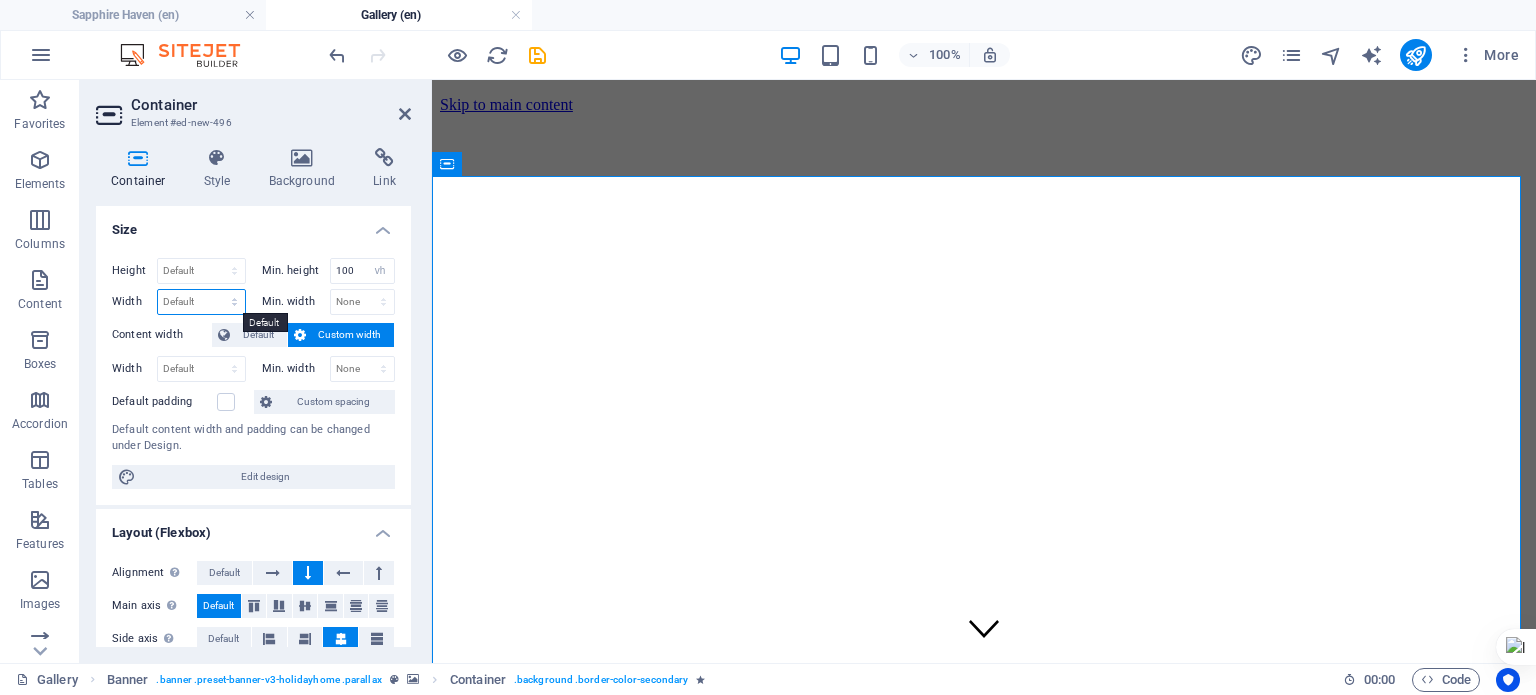 click on "Default px rem % em vh vw" at bounding box center [201, 302] 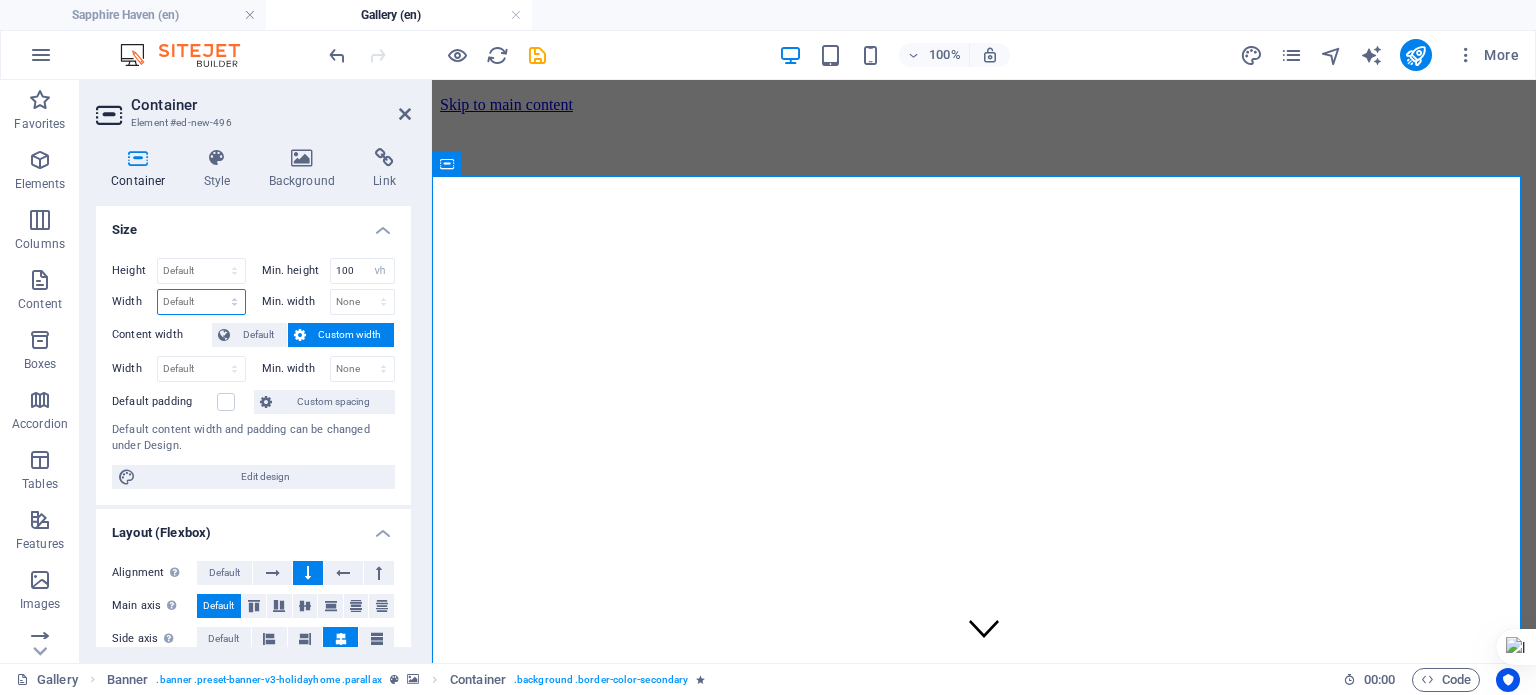 select on "vh" 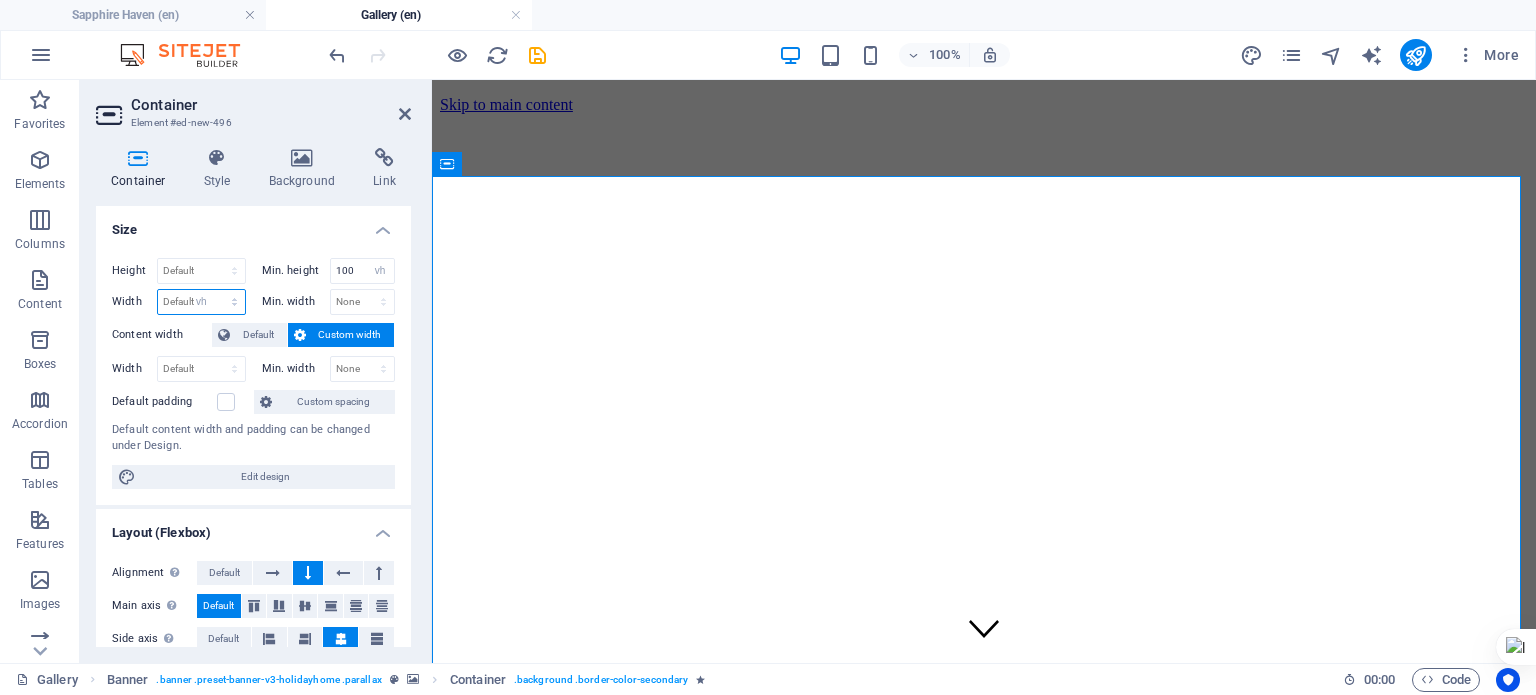 click on "Default px rem % em vh vw" at bounding box center (201, 302) 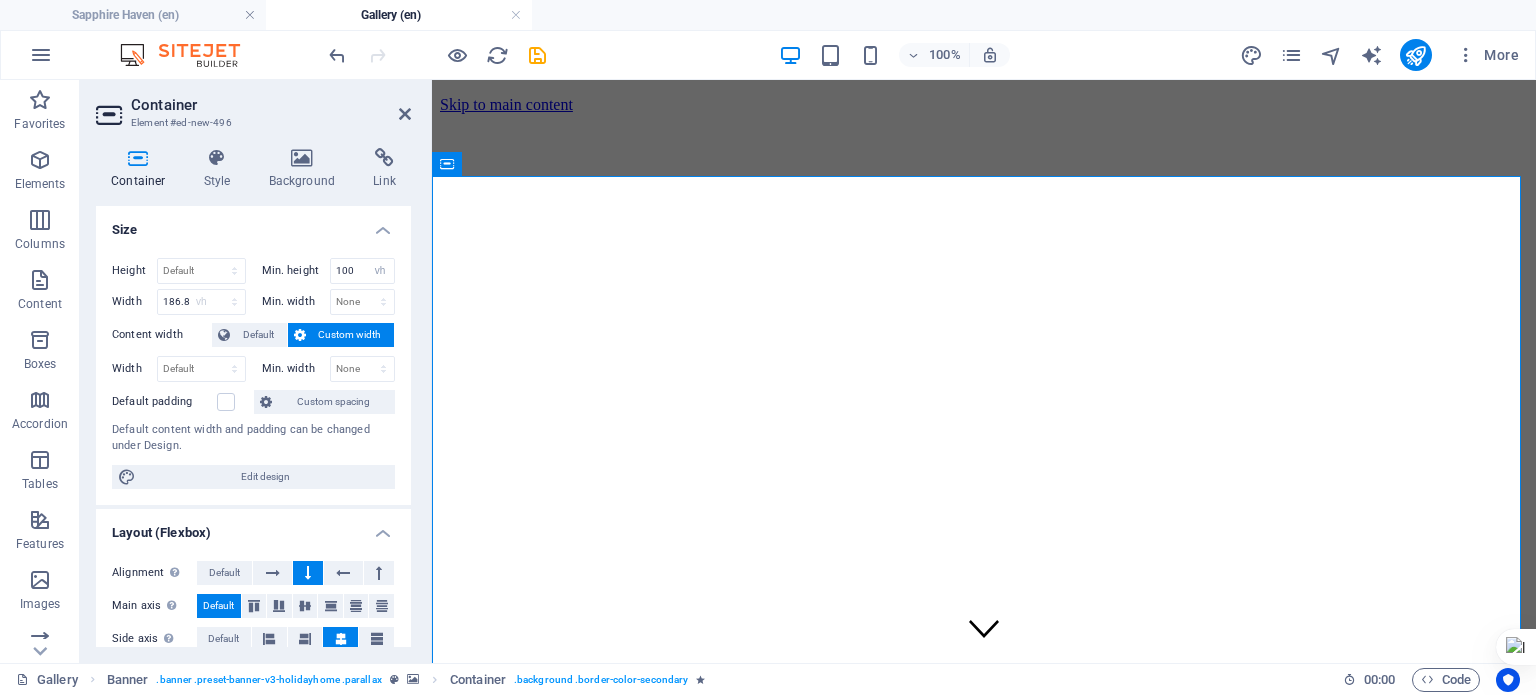 click on "Default content width and padding can be changed under Design." at bounding box center (253, 438) 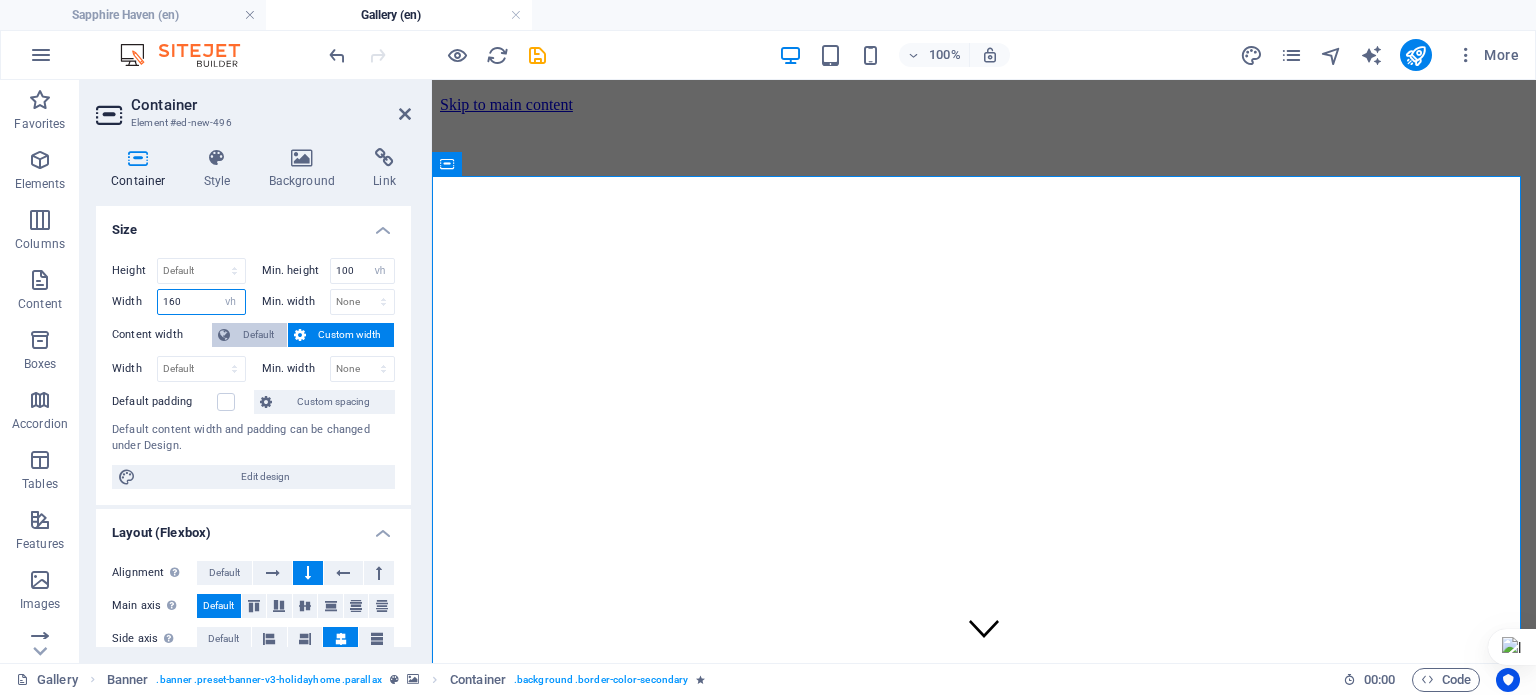 type on "160" 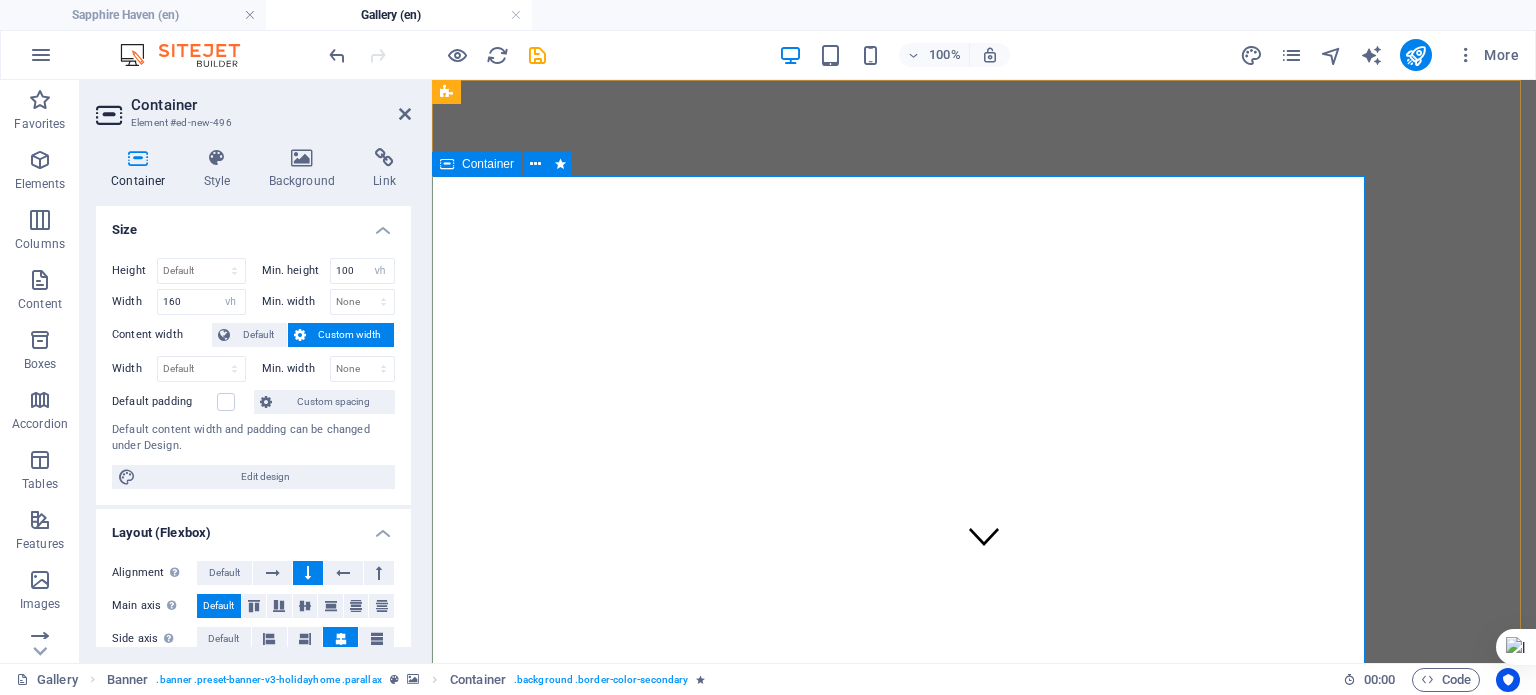 scroll, scrollTop: 100, scrollLeft: 0, axis: vertical 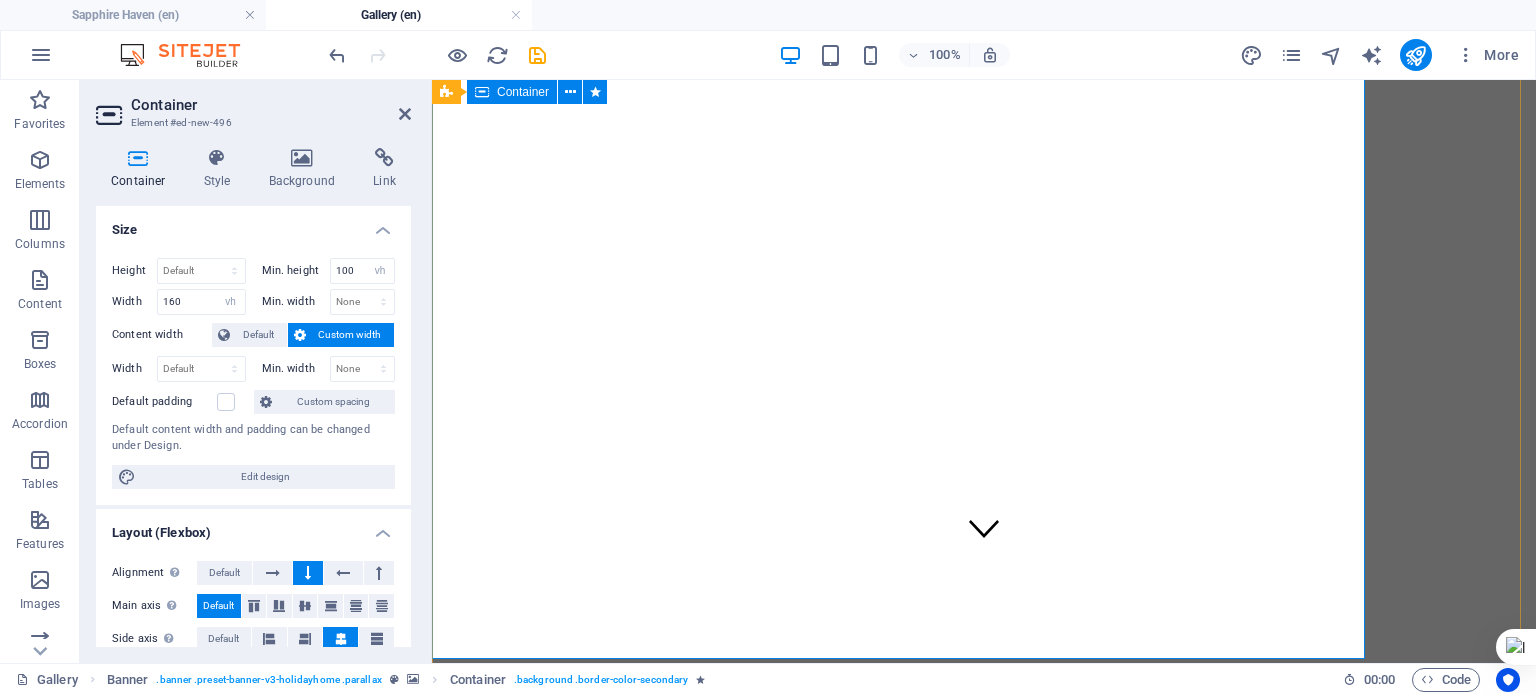 click on "[COMPANY] Holiday Home @ Varkala Rent and Enjoy" at bounding box center (908, 1076) 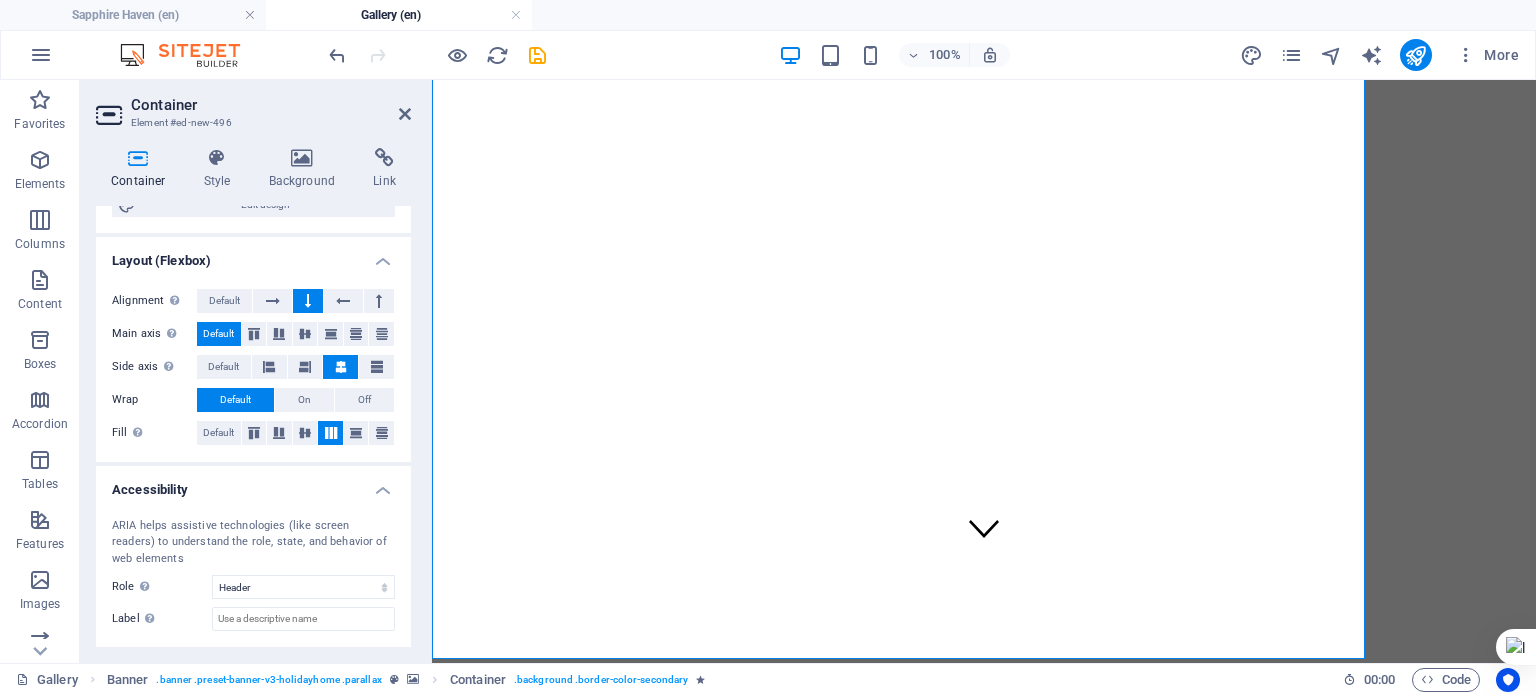 scroll, scrollTop: 300, scrollLeft: 0, axis: vertical 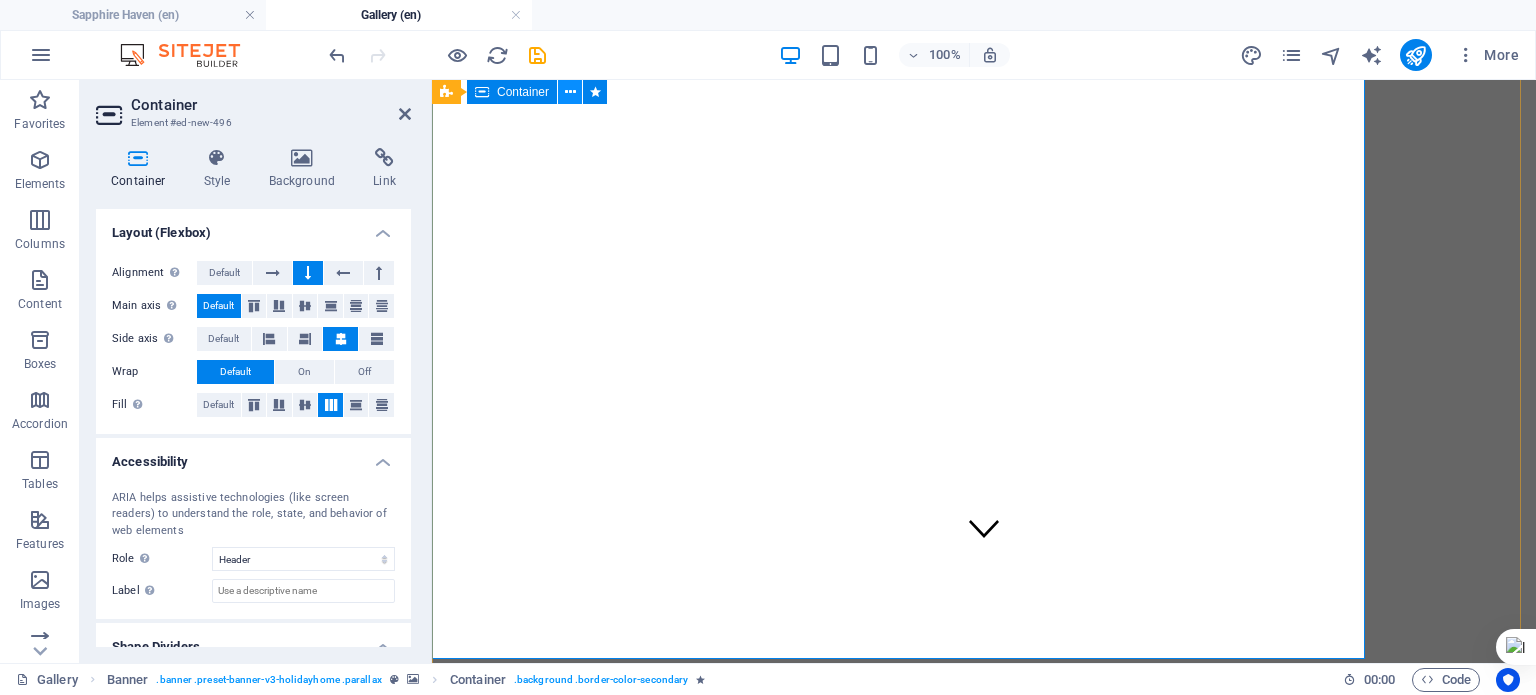 click at bounding box center [570, 92] 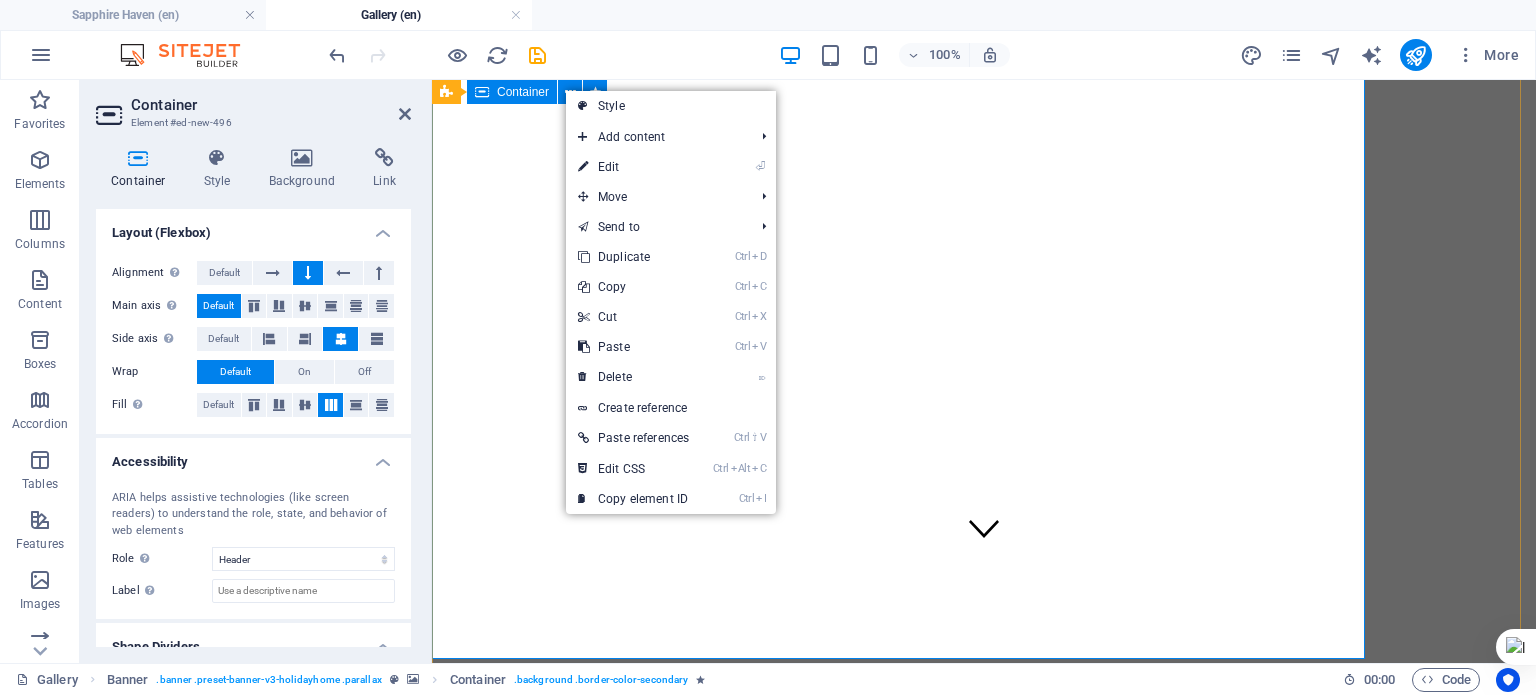 click on "[COMPANY] Holiday Home @ Varkala Rent and Enjoy" at bounding box center (908, 1076) 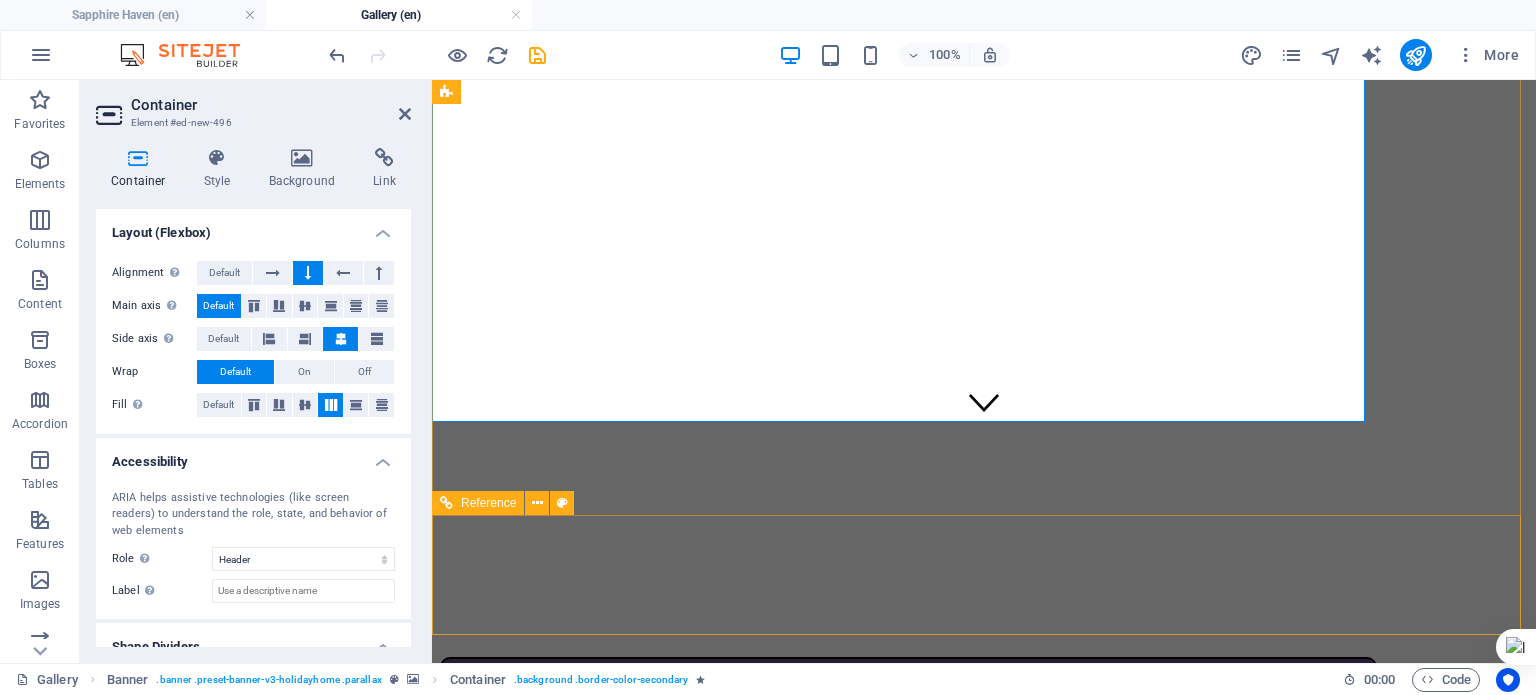 scroll, scrollTop: 200, scrollLeft: 0, axis: vertical 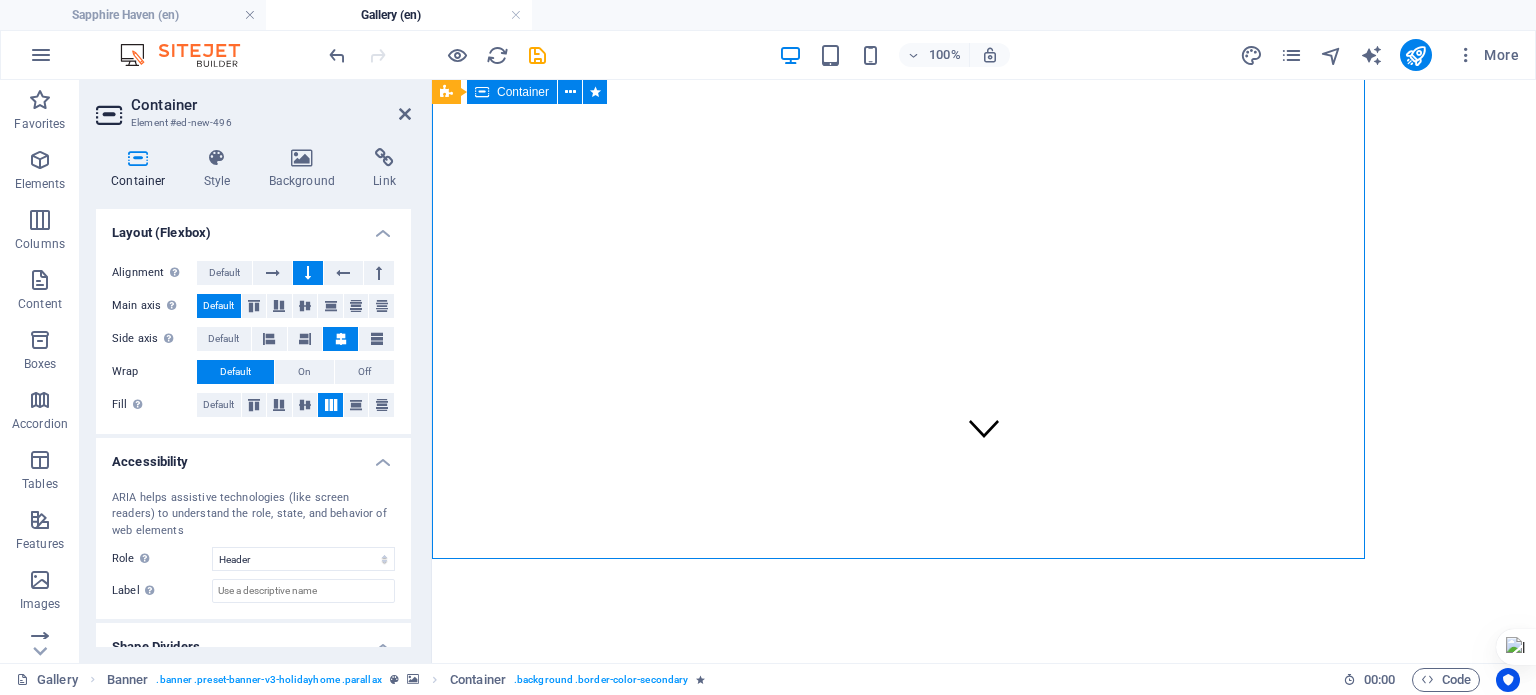 drag, startPoint x: 1082, startPoint y: 495, endPoint x: 1312, endPoint y: 506, distance: 230.2629 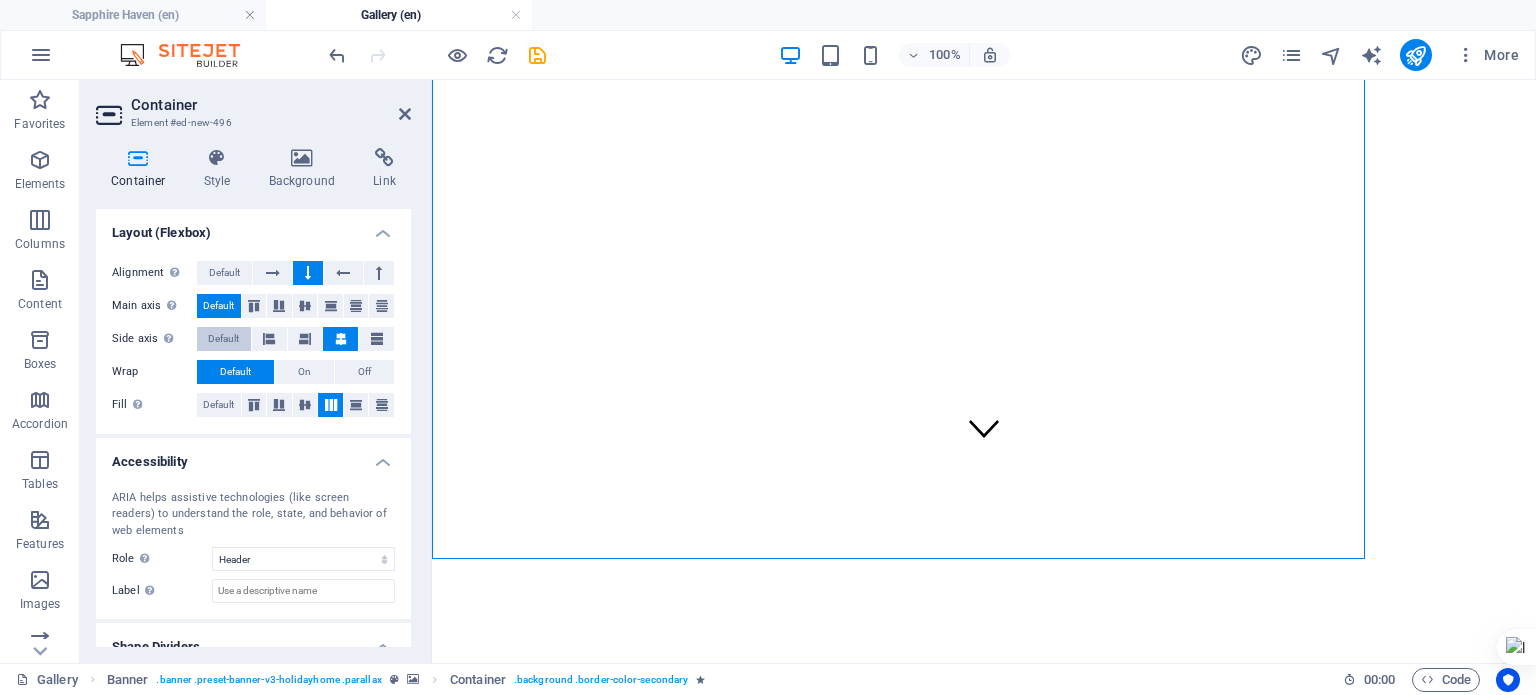 click on "Default" at bounding box center (223, 339) 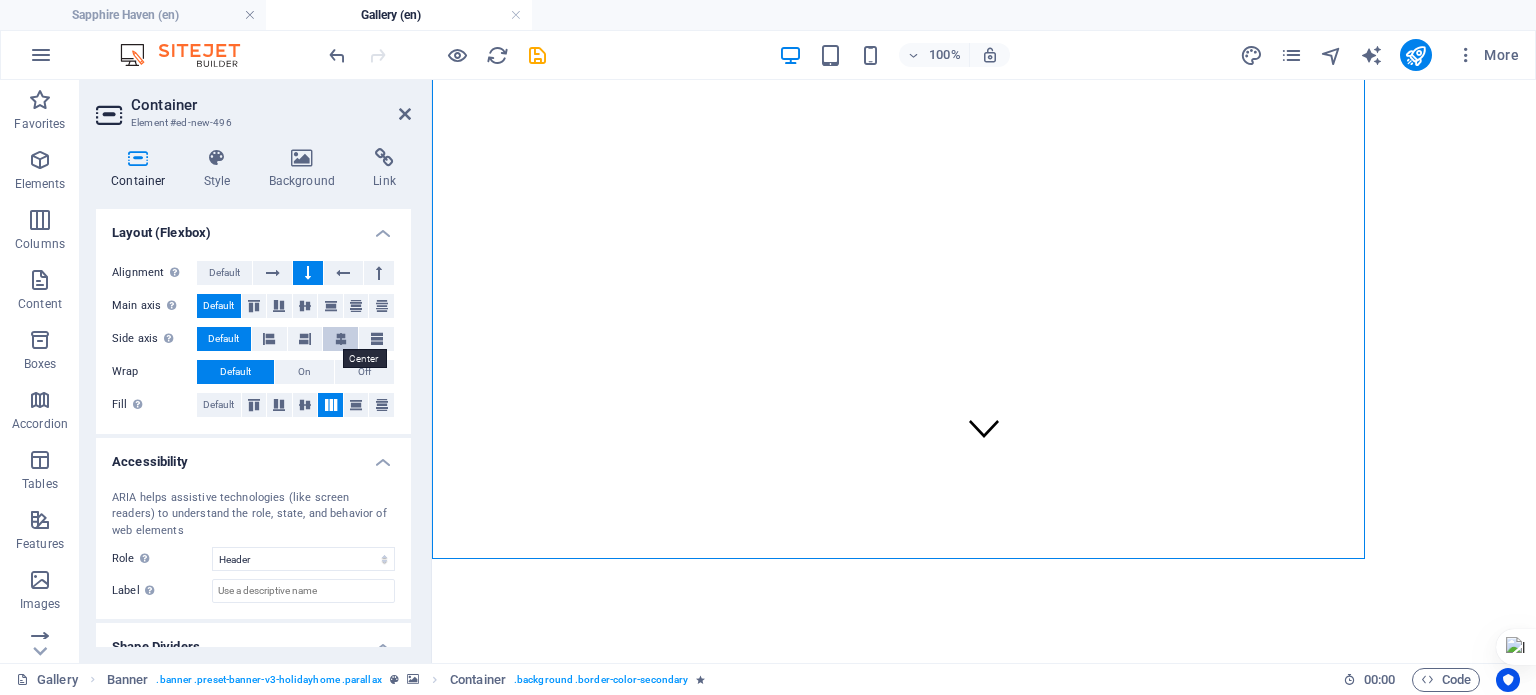 click at bounding box center (341, 339) 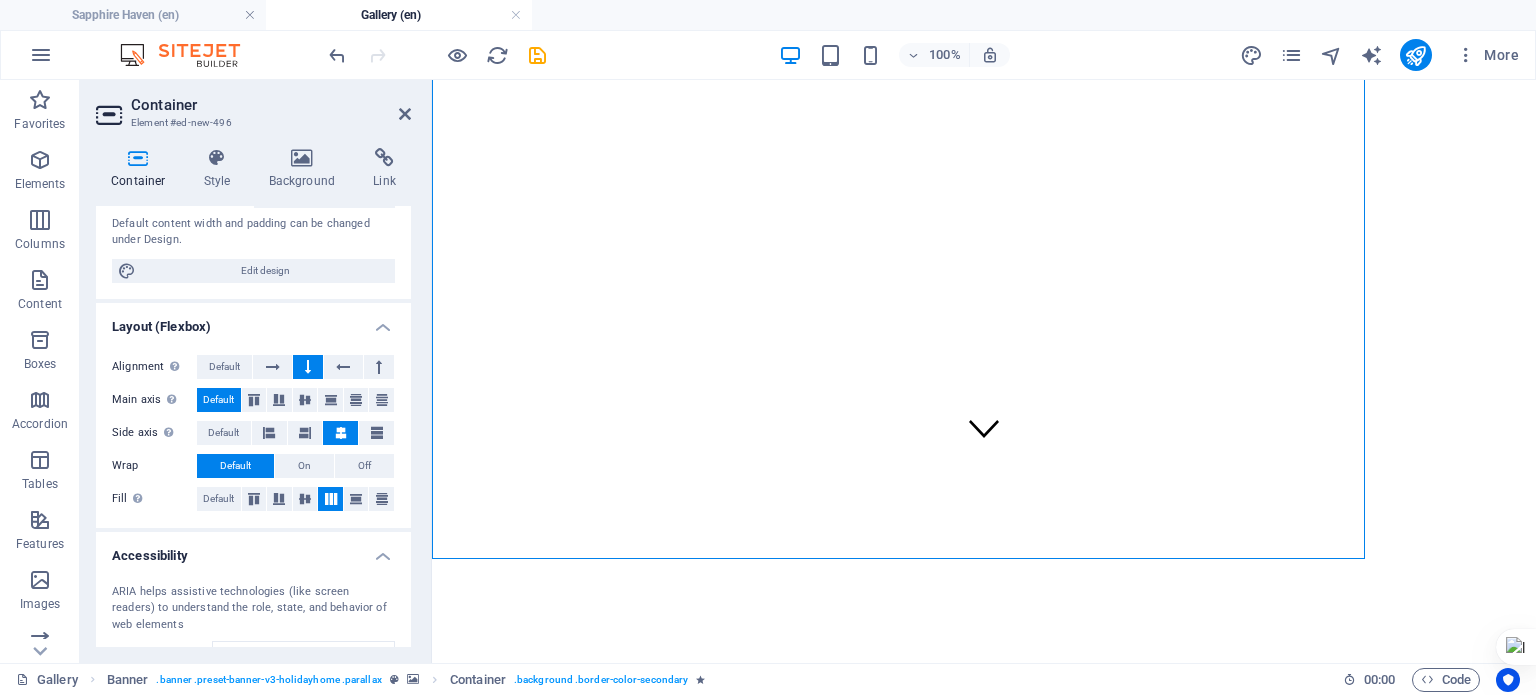 scroll, scrollTop: 200, scrollLeft: 0, axis: vertical 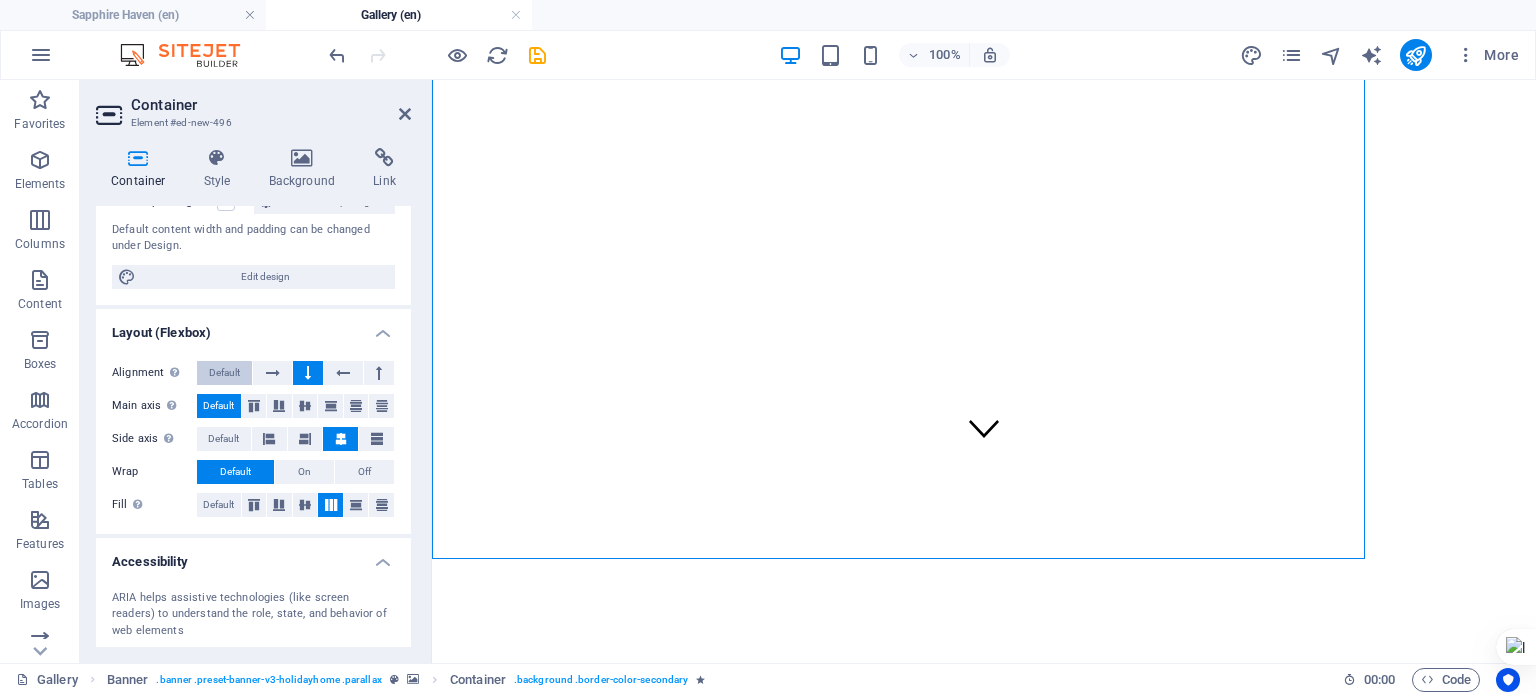 click on "Default" at bounding box center [224, 373] 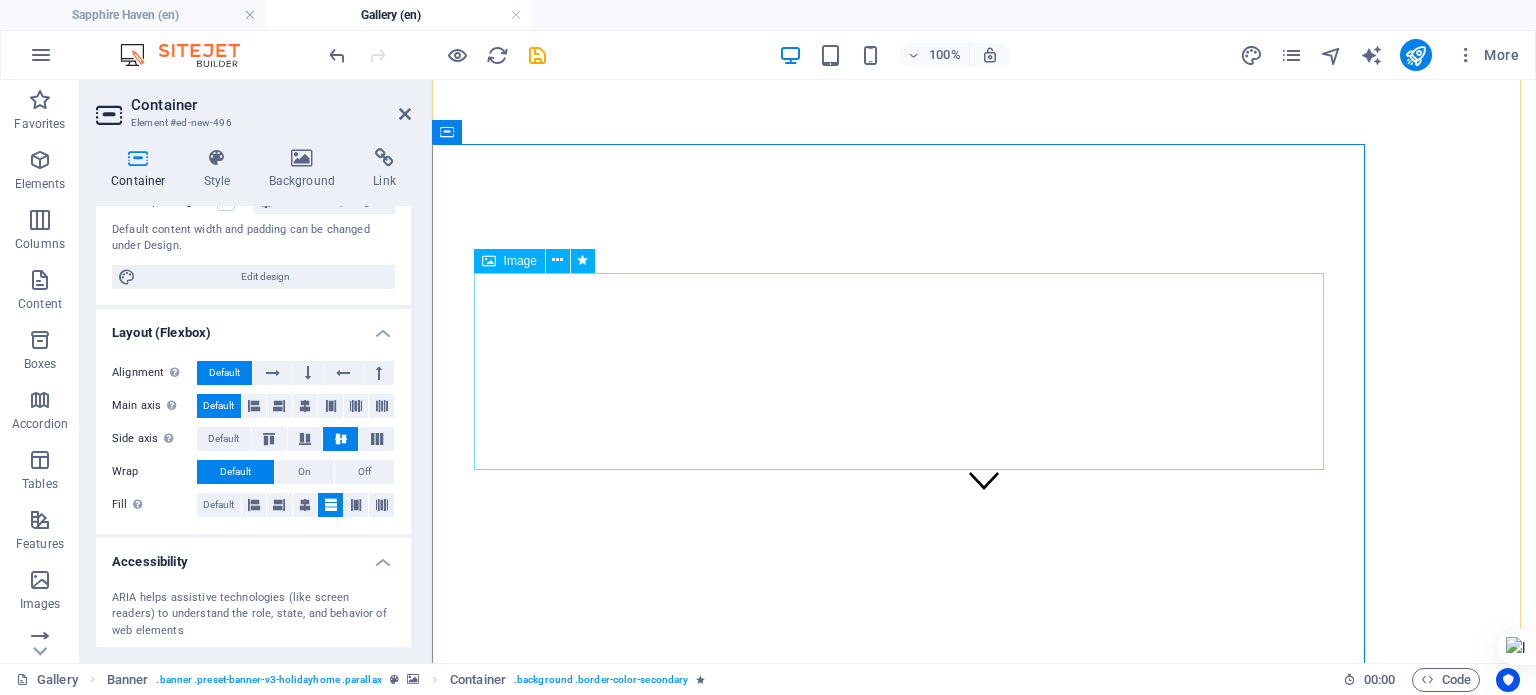 scroll, scrollTop: 200, scrollLeft: 0, axis: vertical 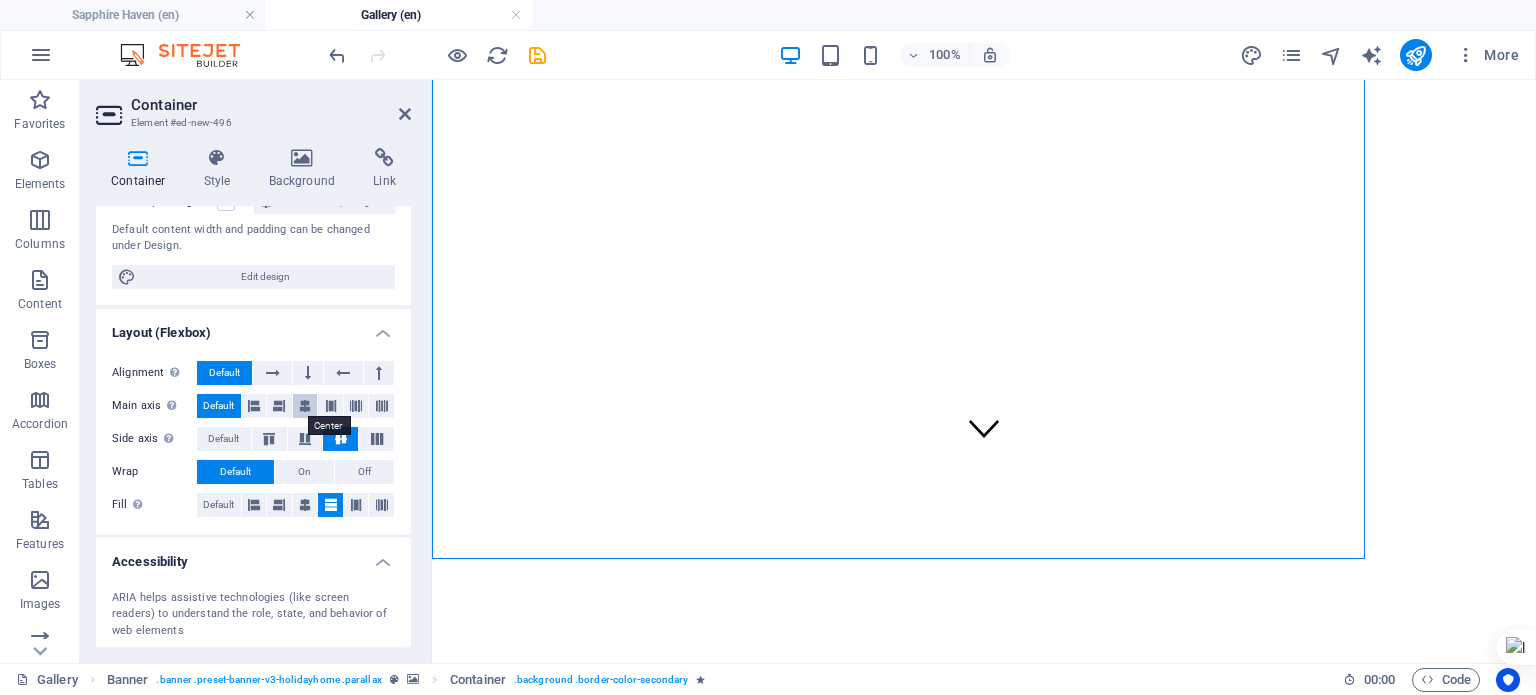 click at bounding box center [305, 406] 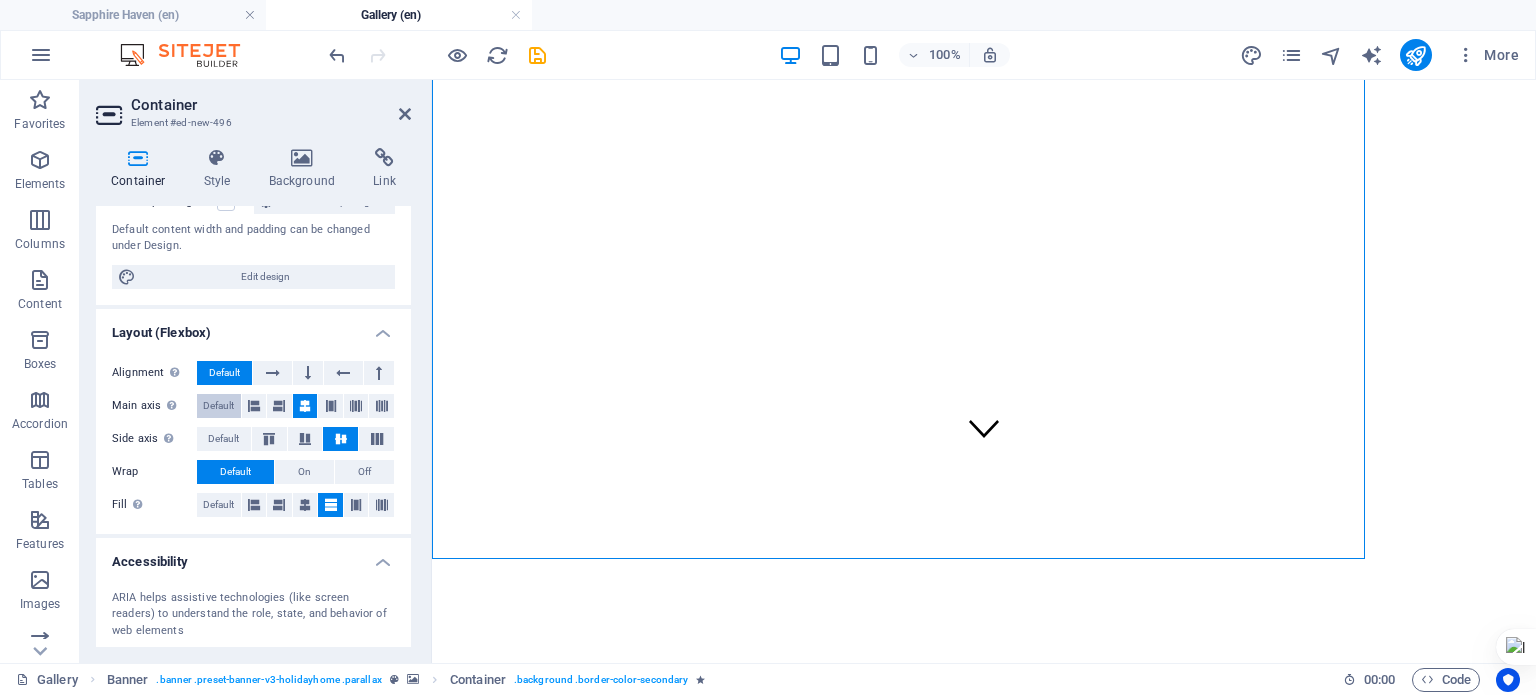 click on "Default" at bounding box center [218, 406] 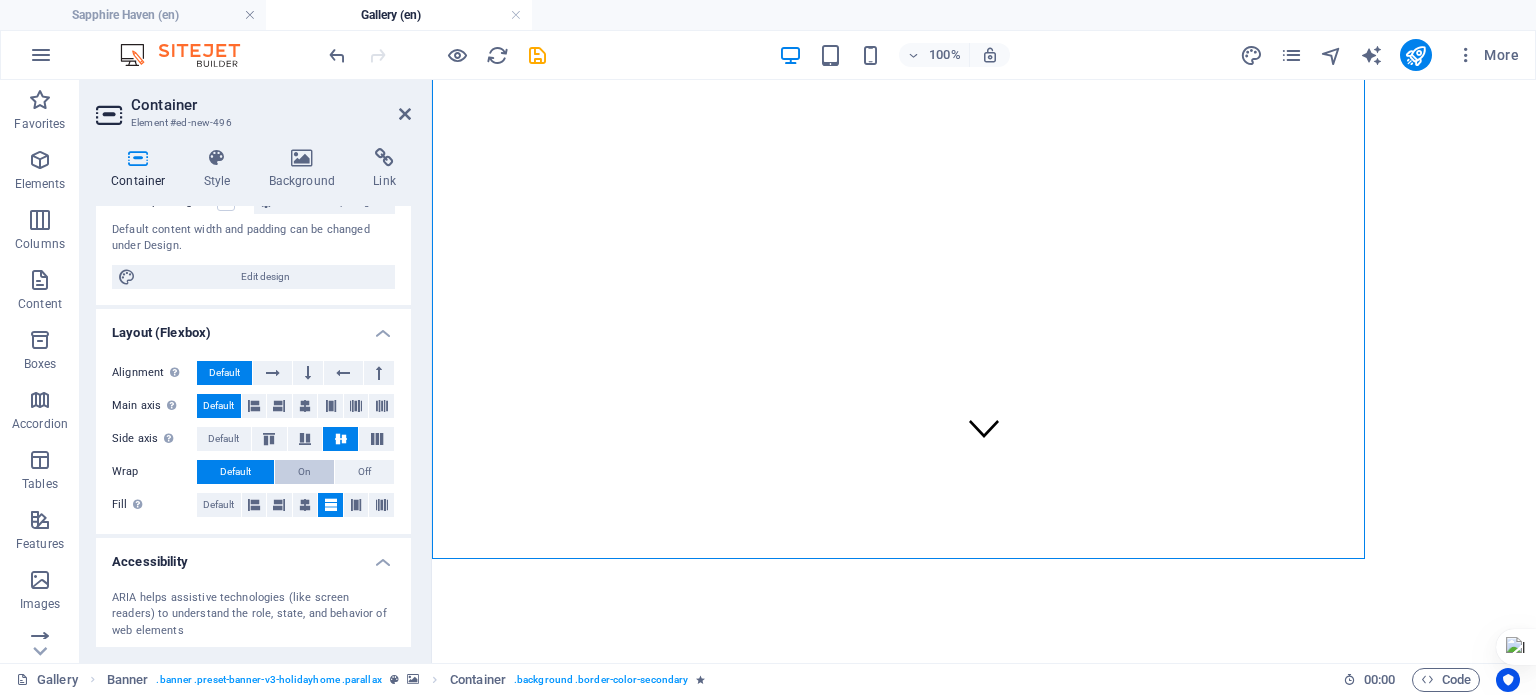 click on "On" at bounding box center [304, 472] 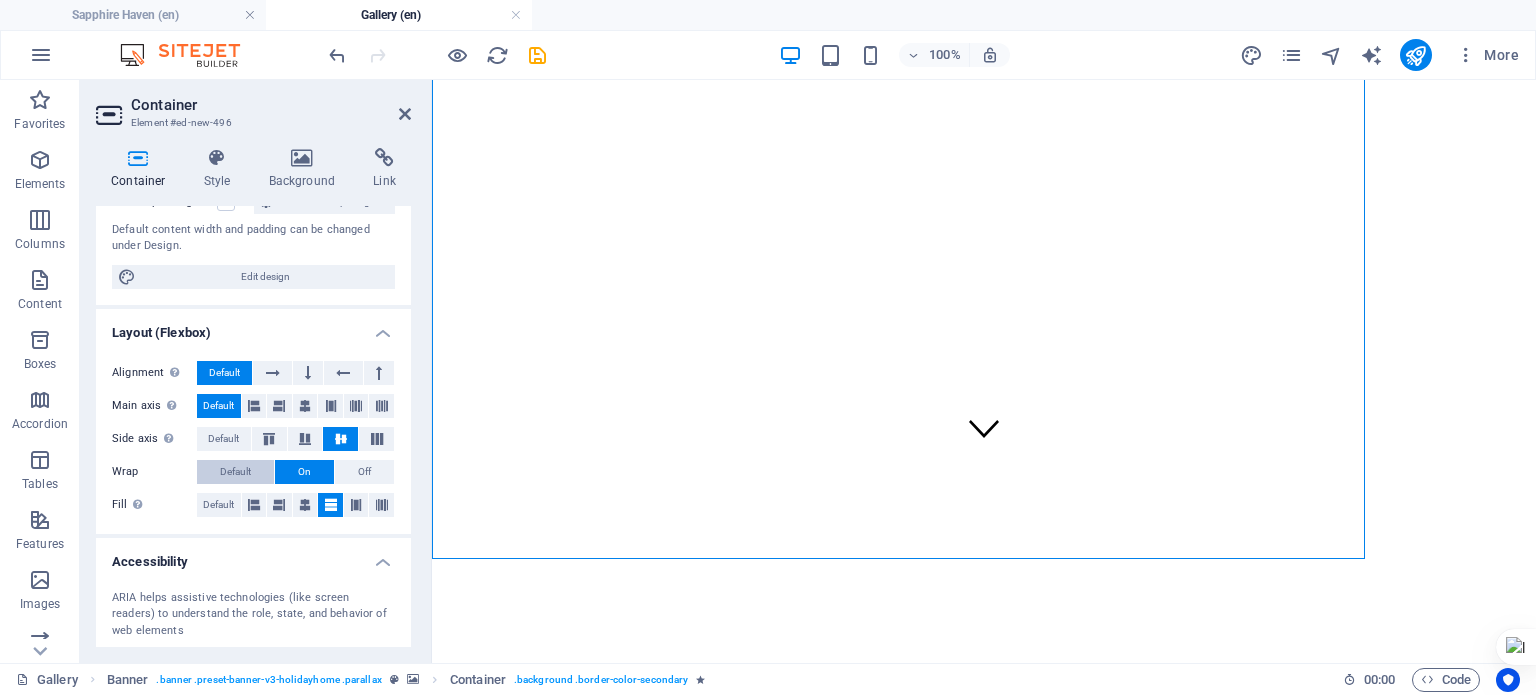 click on "Default" at bounding box center (235, 472) 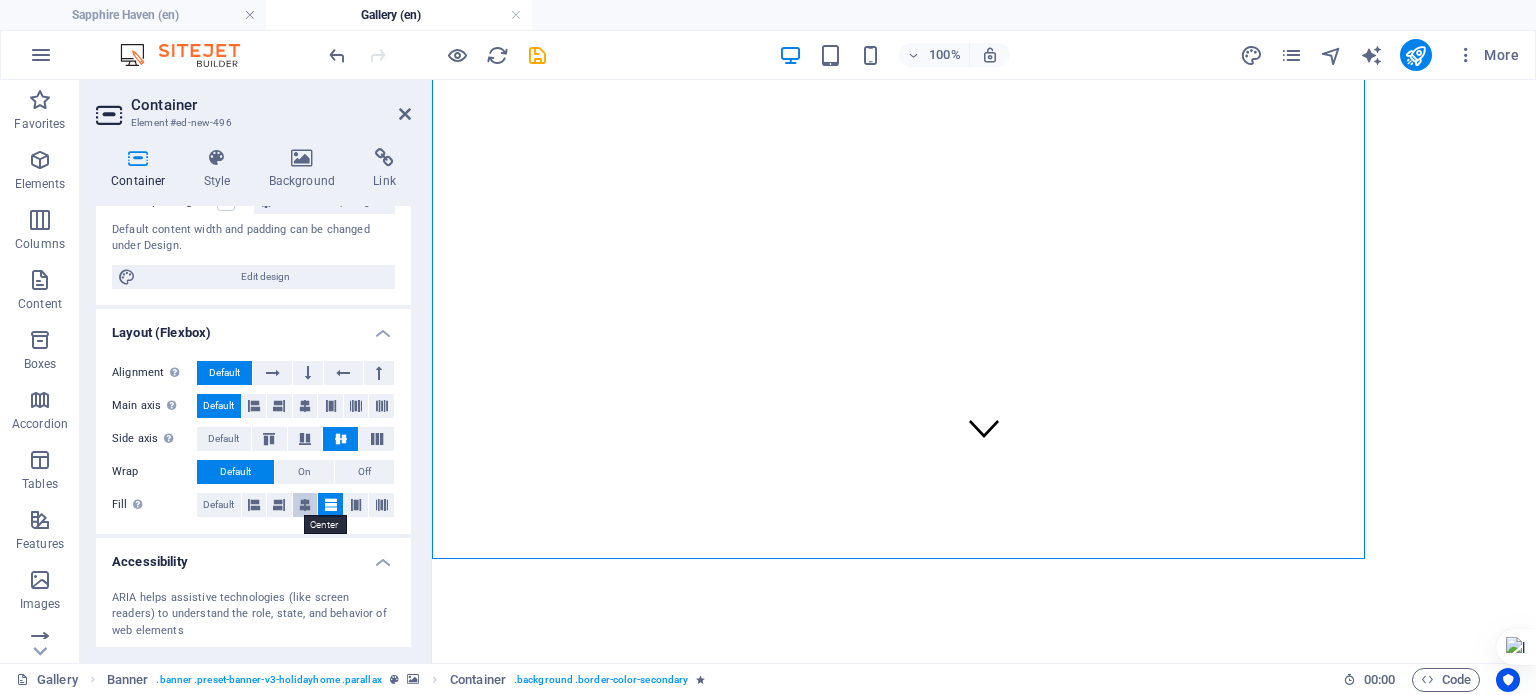 click at bounding box center (305, 505) 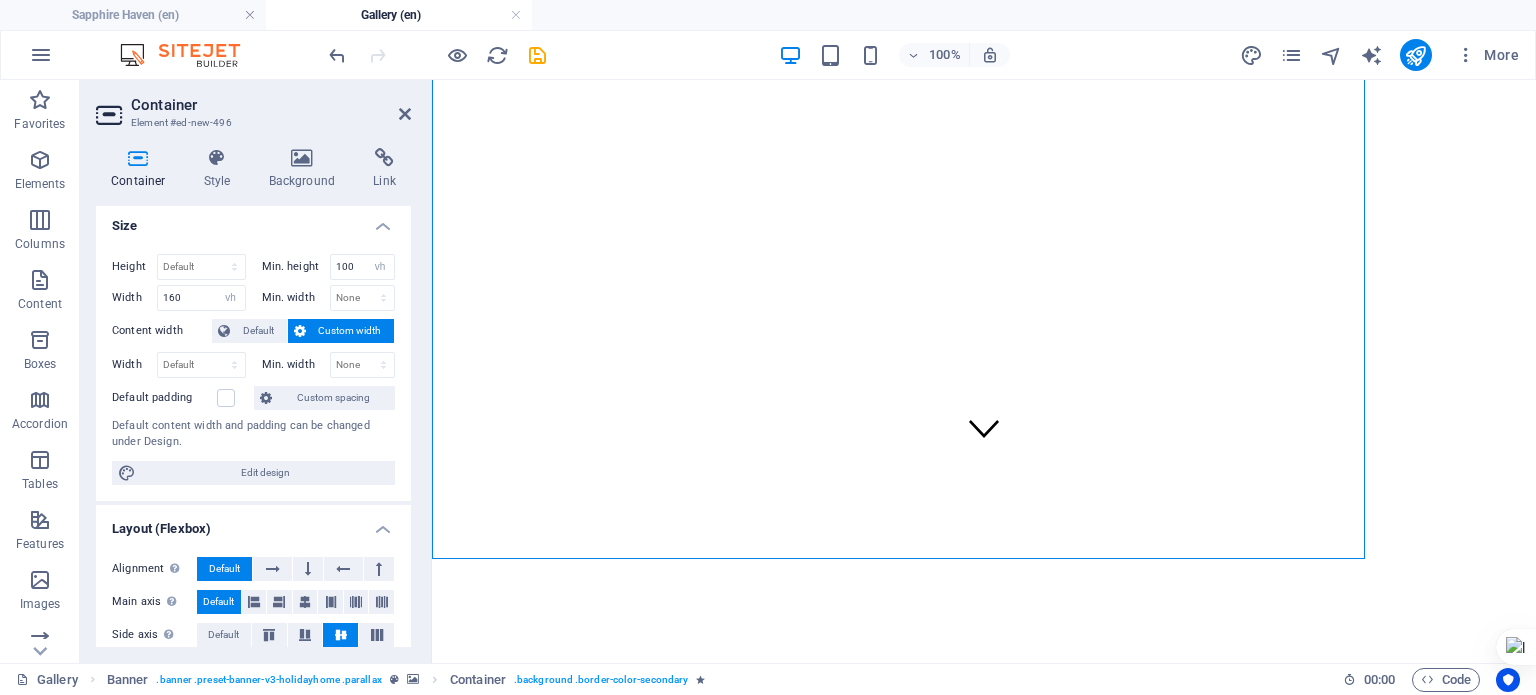 scroll, scrollTop: 0, scrollLeft: 0, axis: both 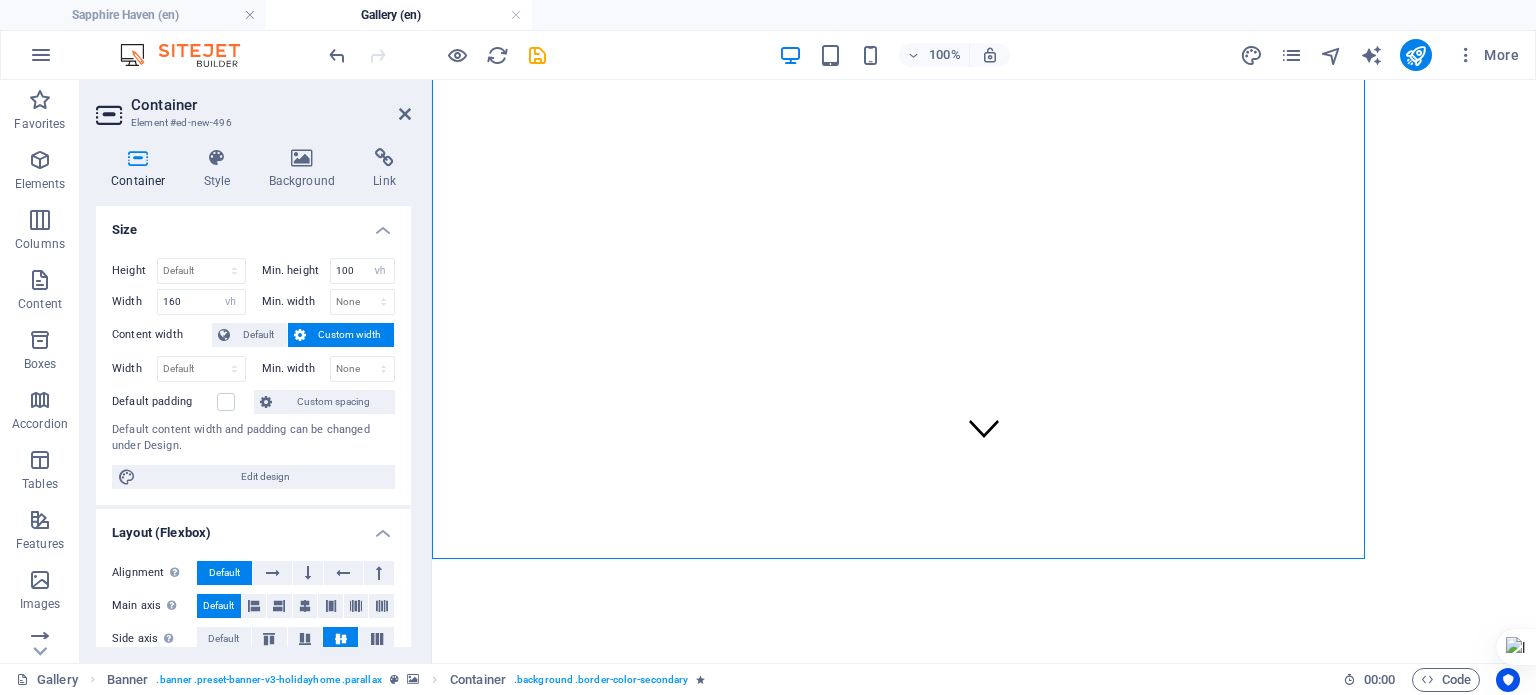 click on "Size" at bounding box center (253, 224) 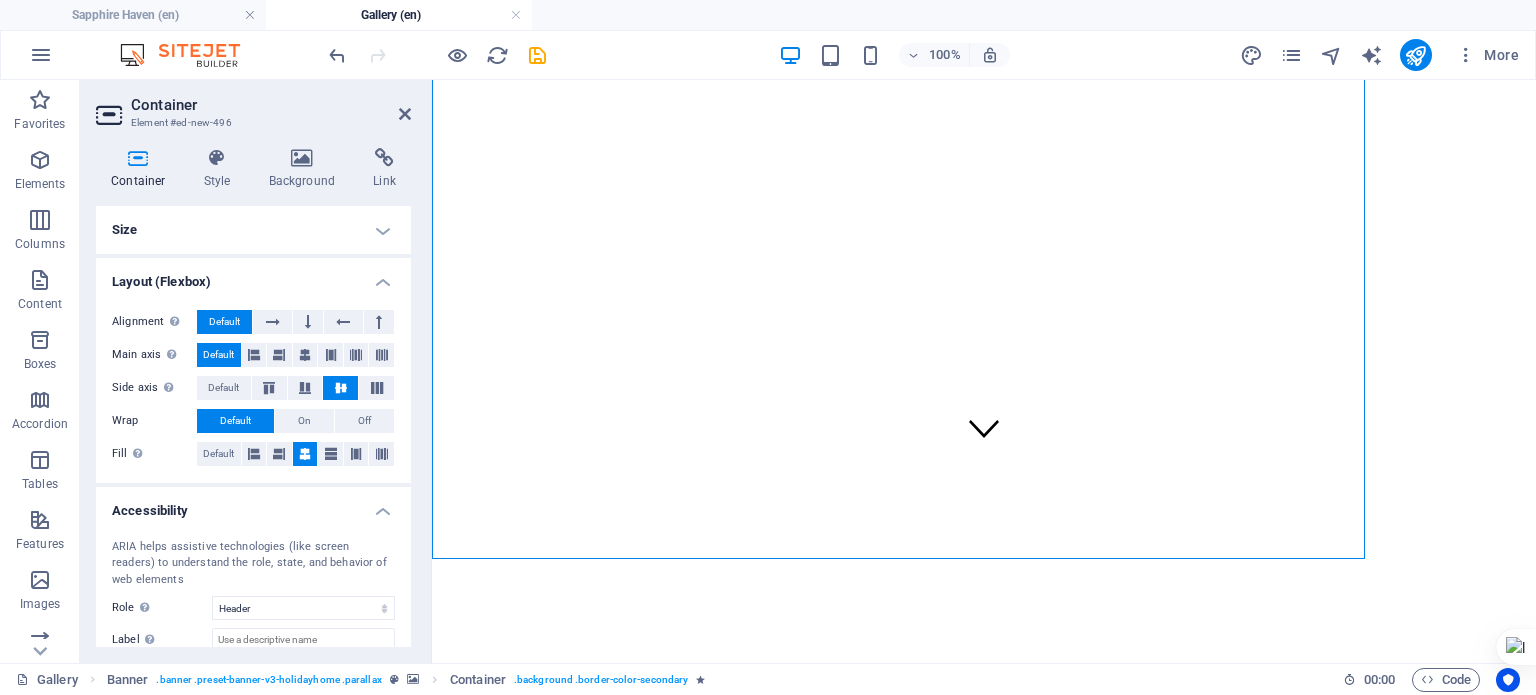 click on "Layout (Flexbox)" at bounding box center [253, 276] 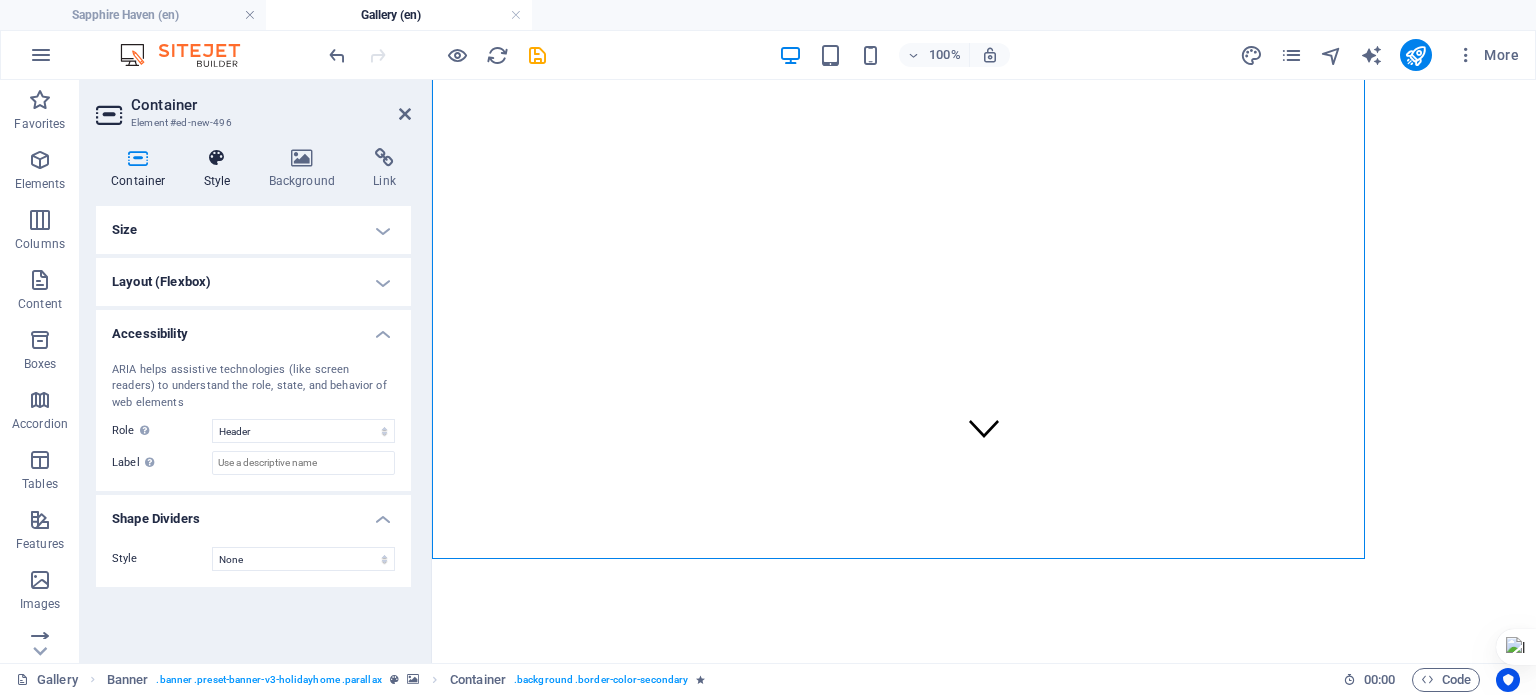 click on "Style" at bounding box center (221, 169) 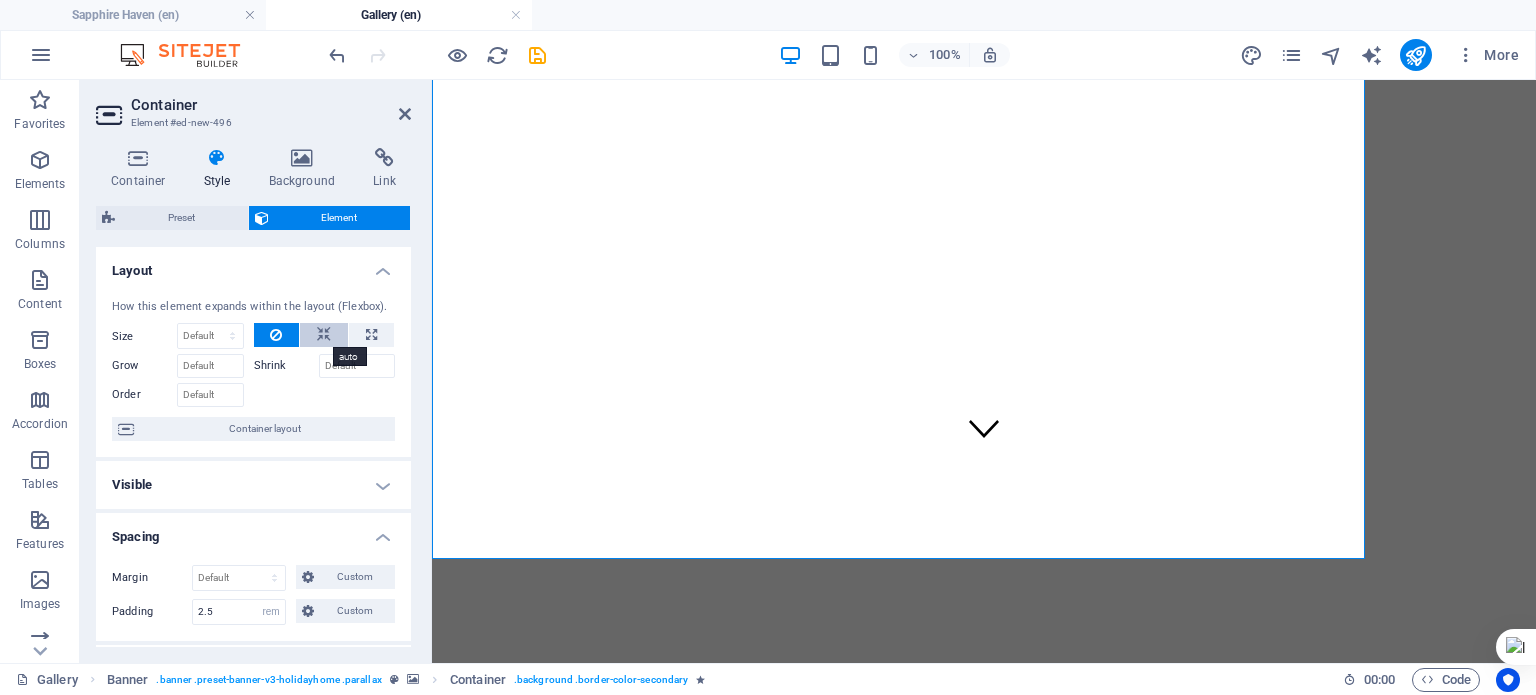 click at bounding box center (324, 335) 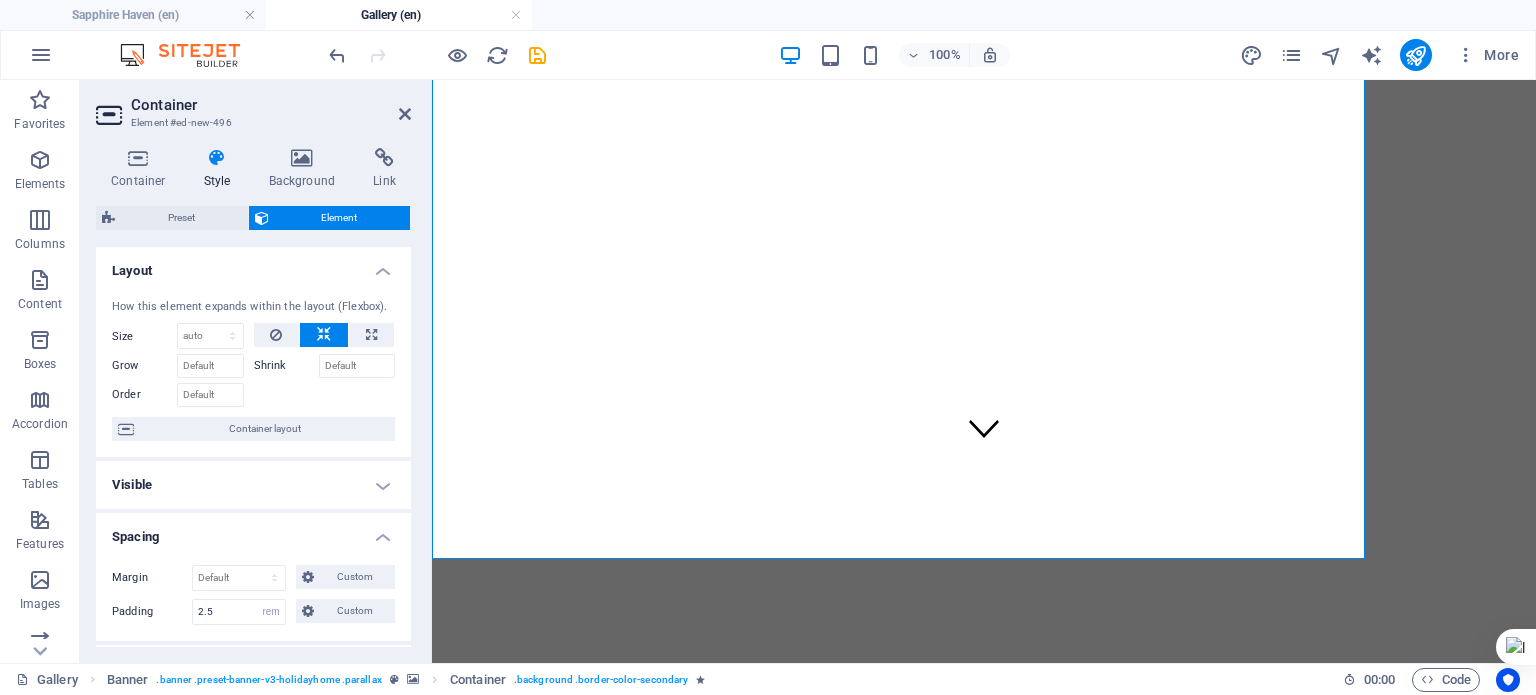click on "Gallery (en)" at bounding box center (399, 15) 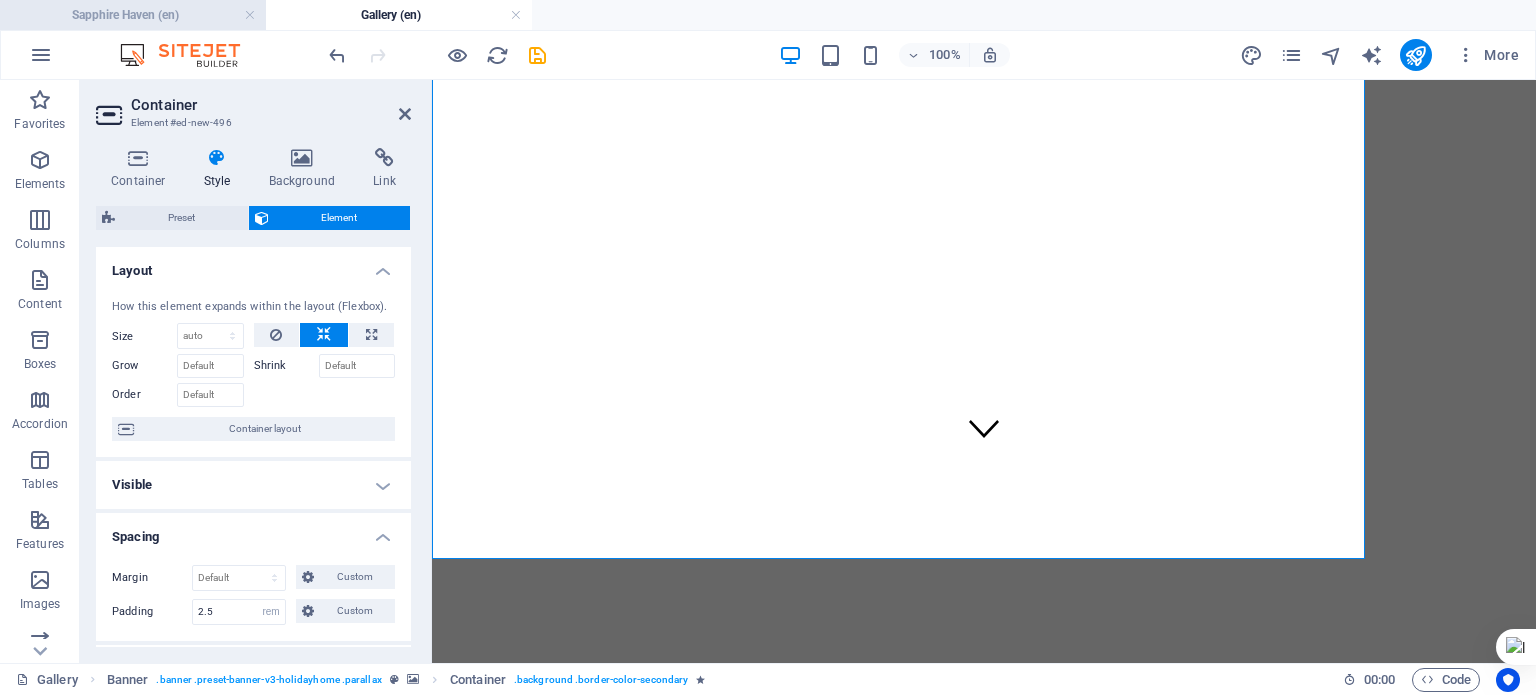 click on "Sapphire Haven (en)" at bounding box center (133, 15) 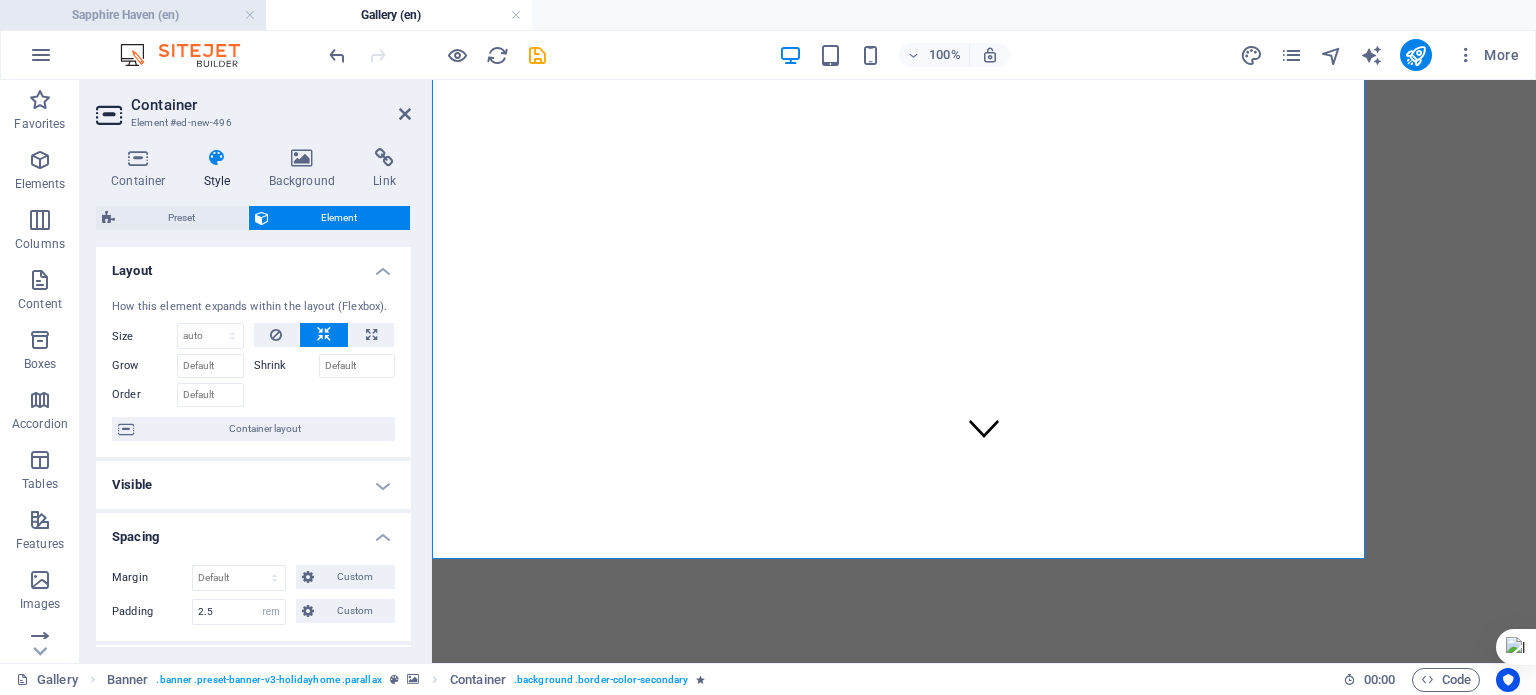 scroll, scrollTop: 0, scrollLeft: 0, axis: both 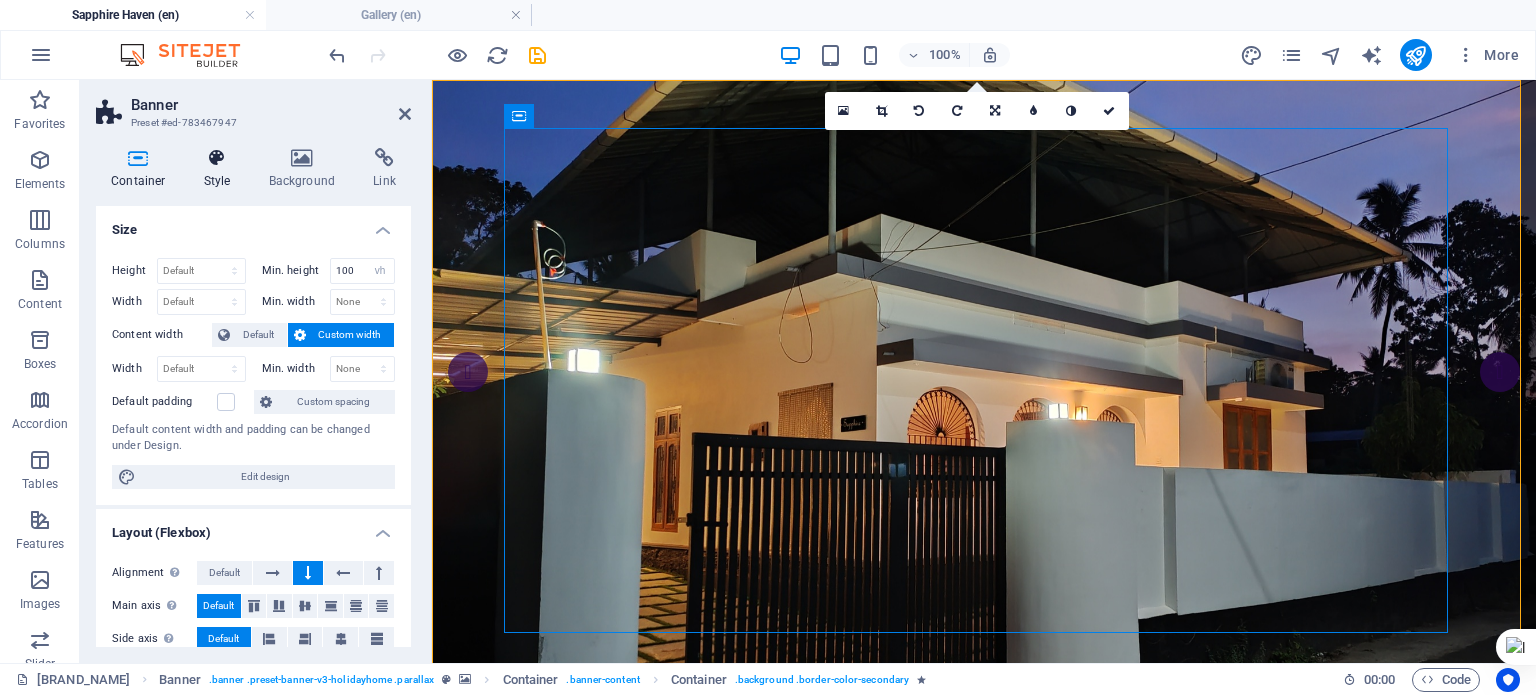 click on "Style" at bounding box center [221, 169] 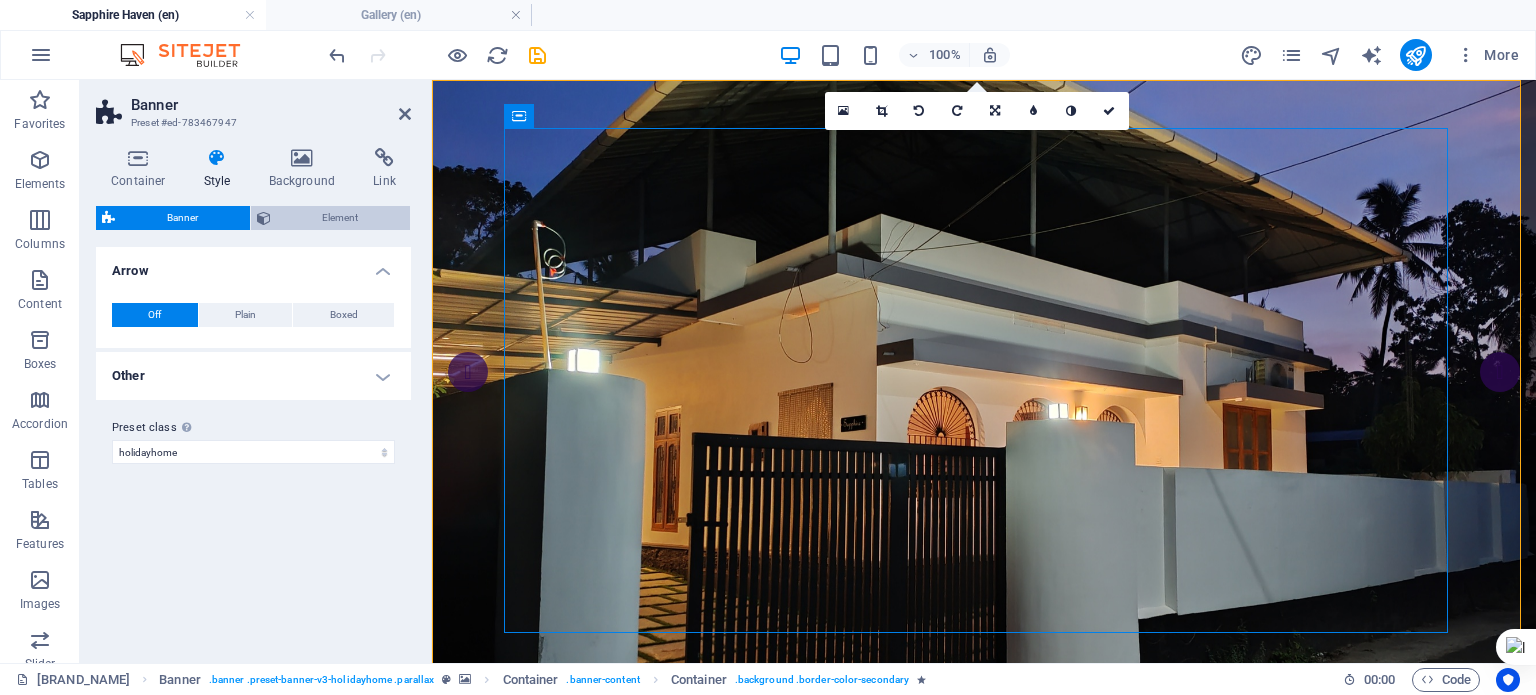 click on "Element" at bounding box center [341, 218] 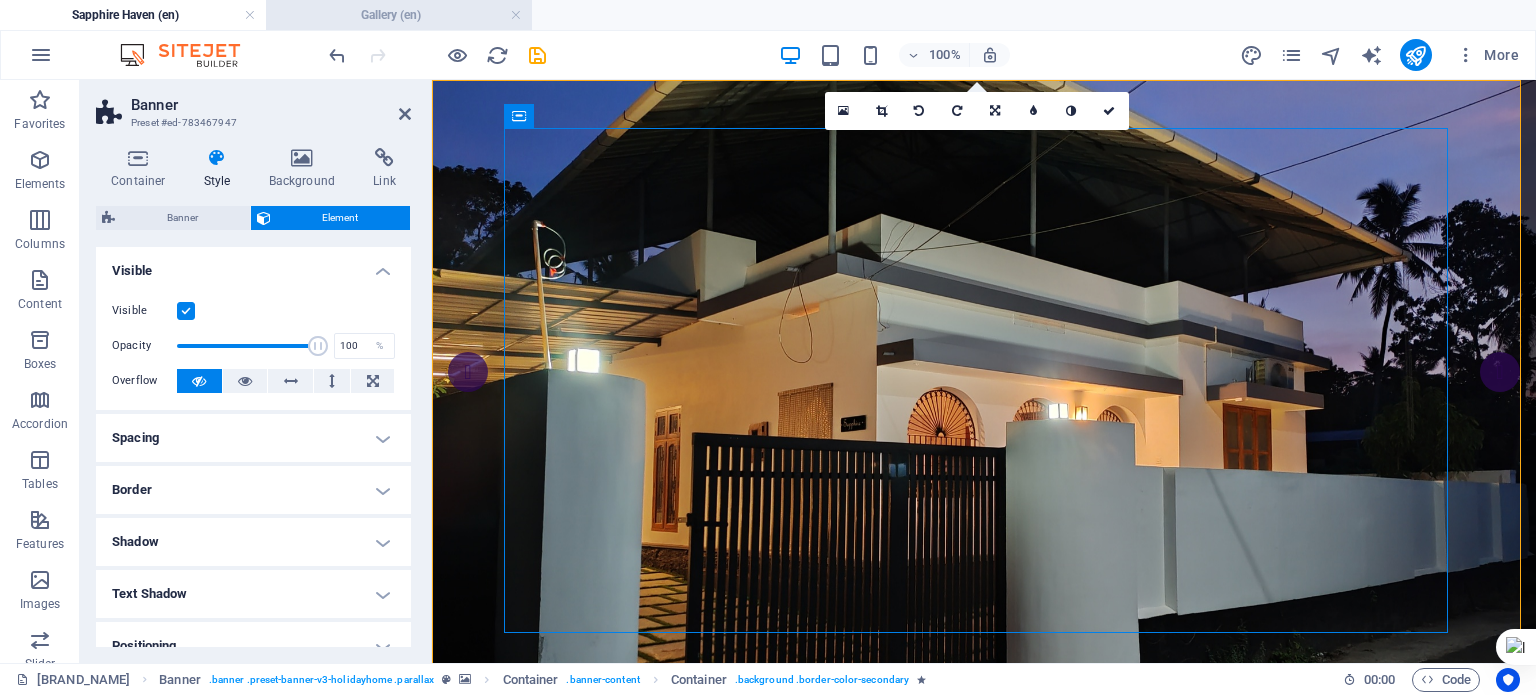 click on "Gallery (en)" at bounding box center (399, 15) 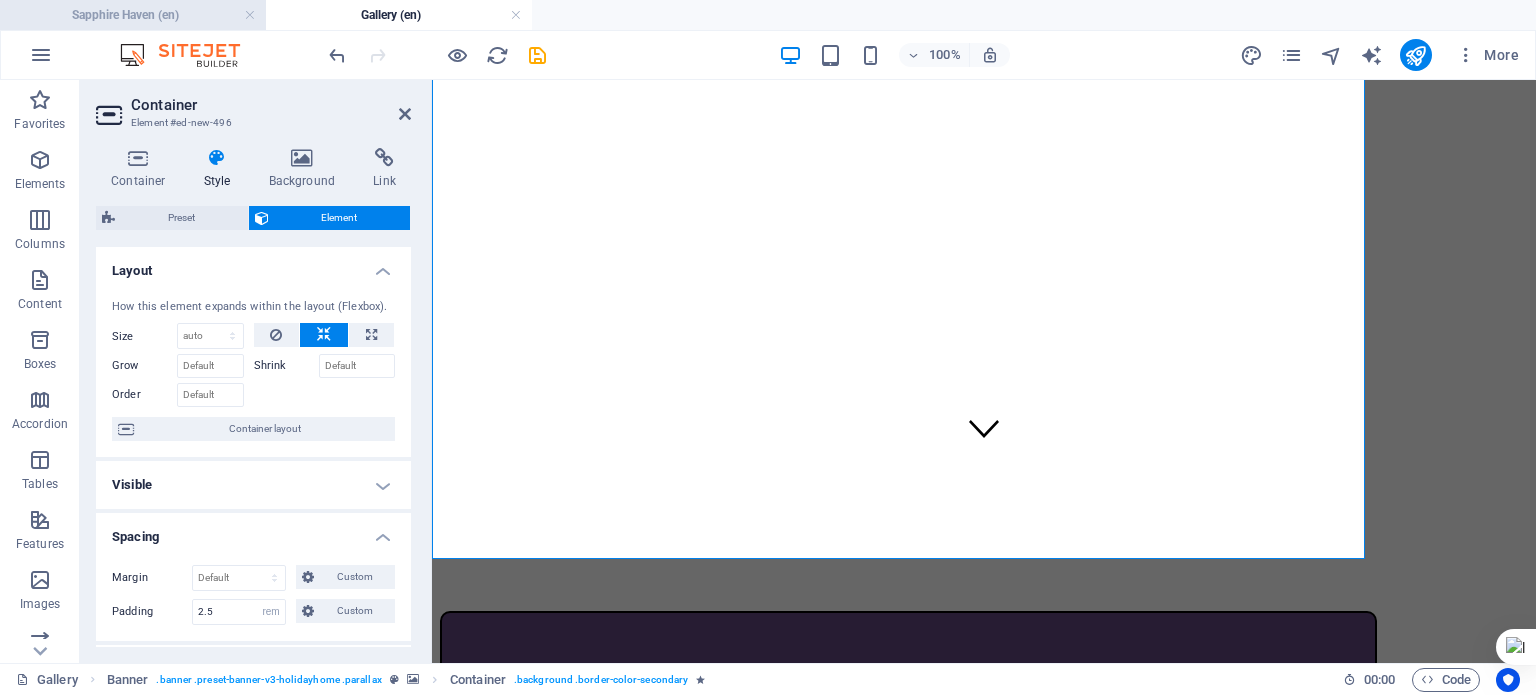 click on "Sapphire Haven (en)" at bounding box center (133, 15) 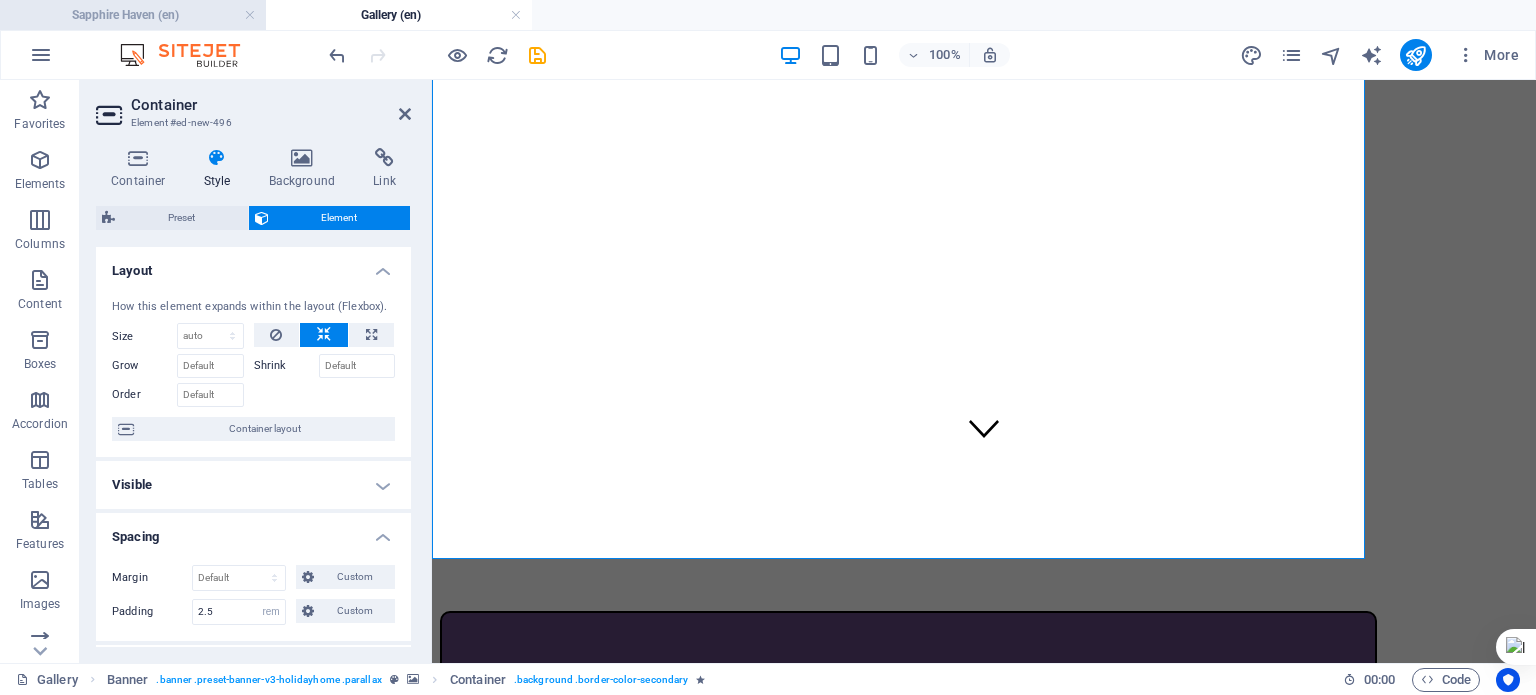 scroll, scrollTop: 0, scrollLeft: 0, axis: both 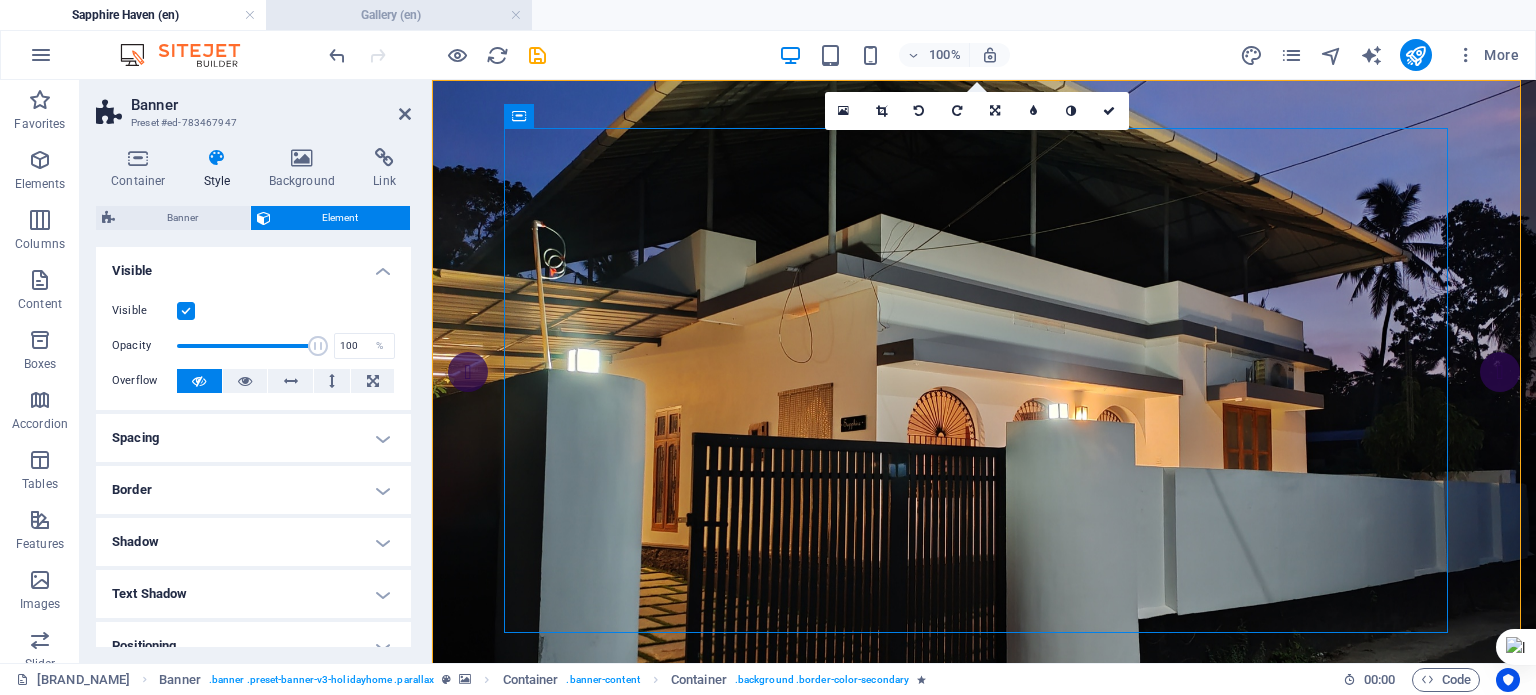 click on "Gallery (en)" at bounding box center (399, 15) 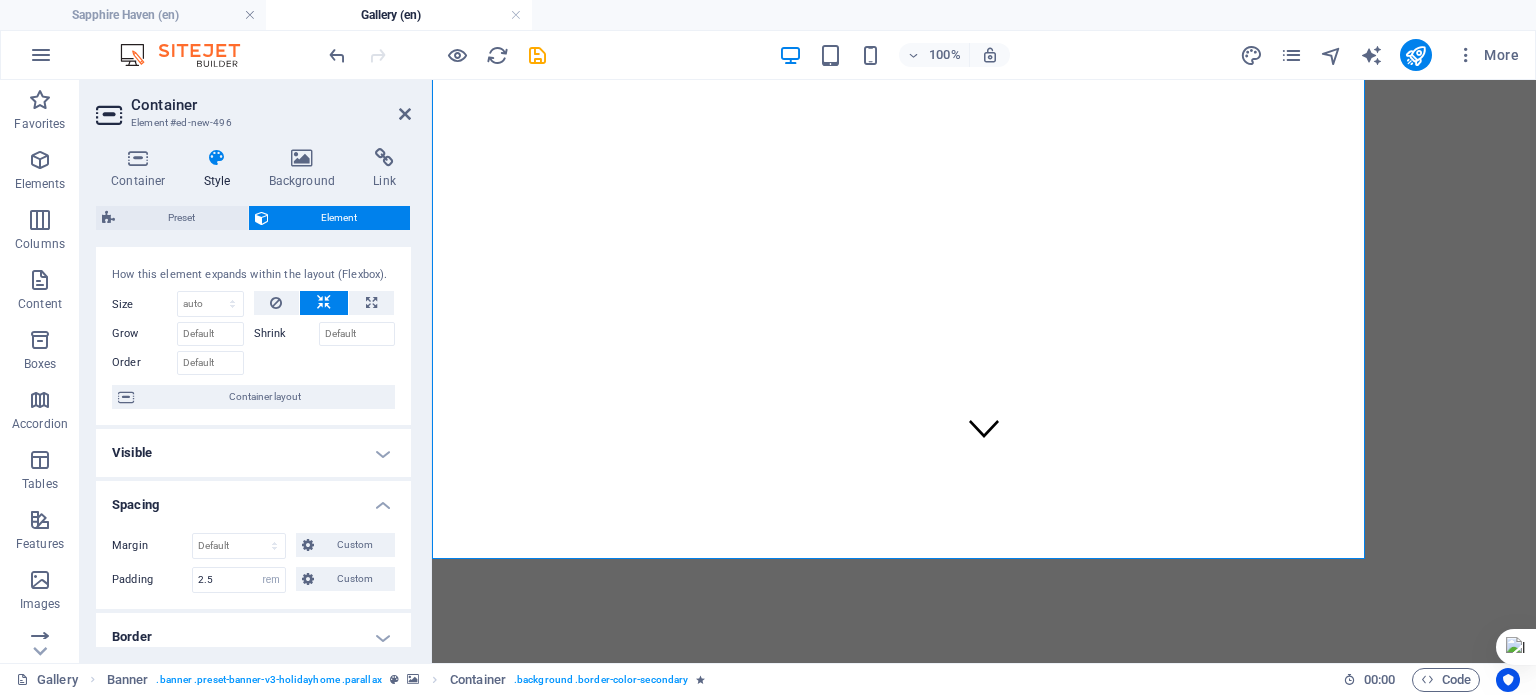 scroll, scrollTop: 0, scrollLeft: 0, axis: both 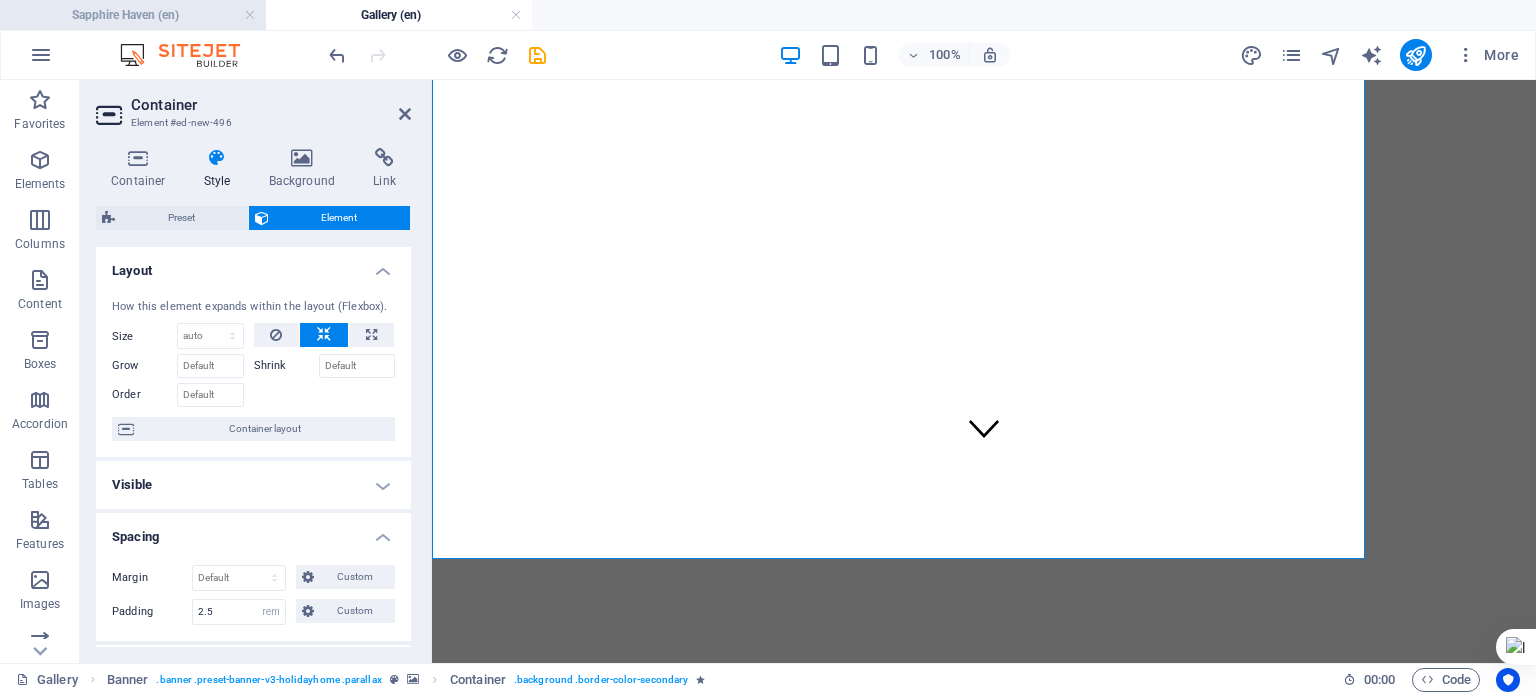 click on "Sapphire Haven (en)" at bounding box center [133, 15] 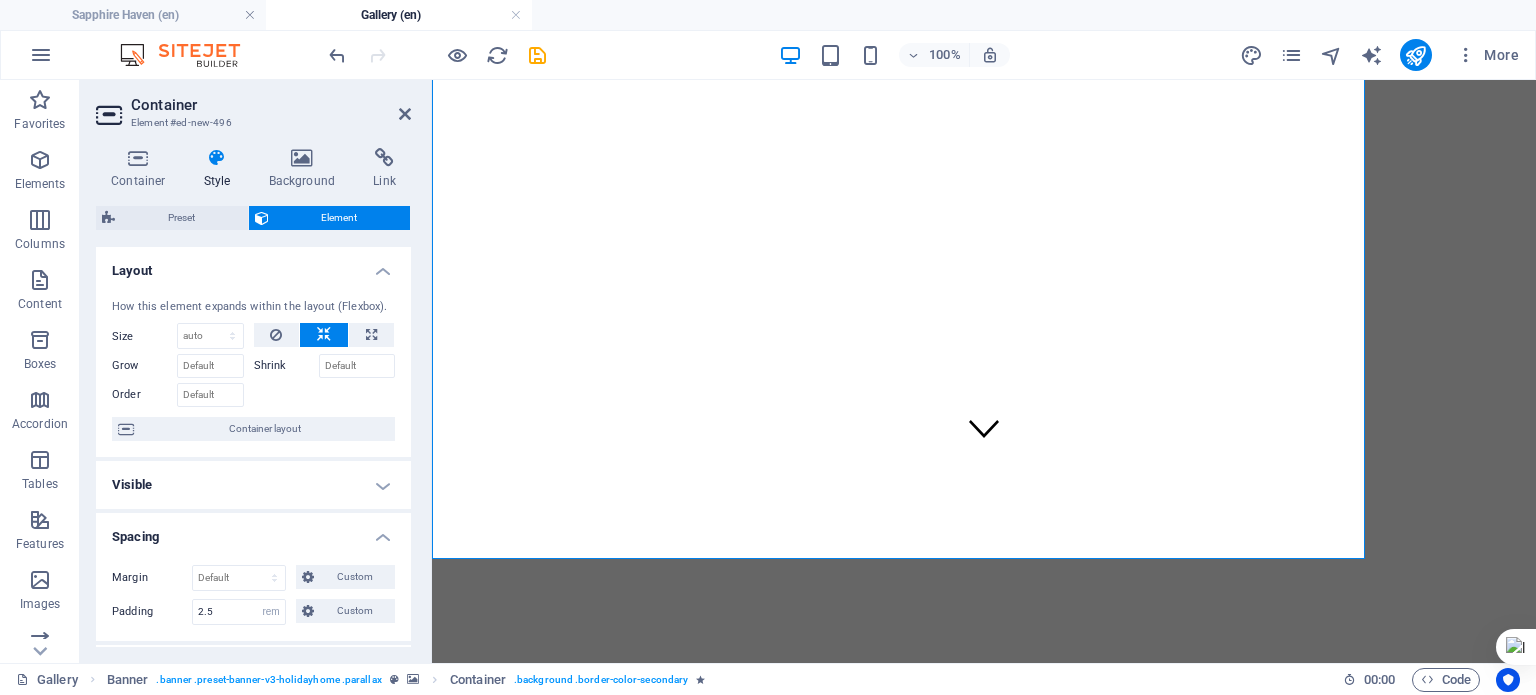 scroll, scrollTop: 0, scrollLeft: 0, axis: both 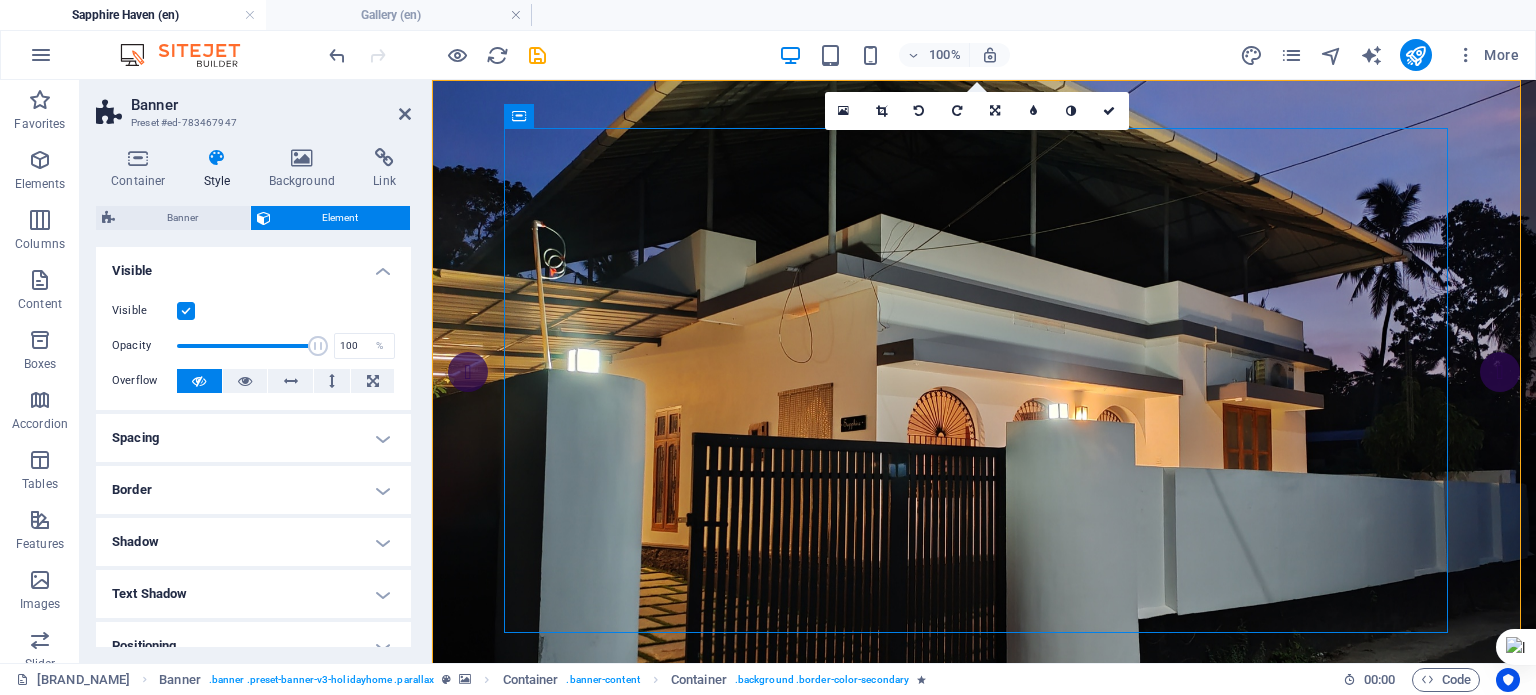 click on "Visible" at bounding box center (253, 265) 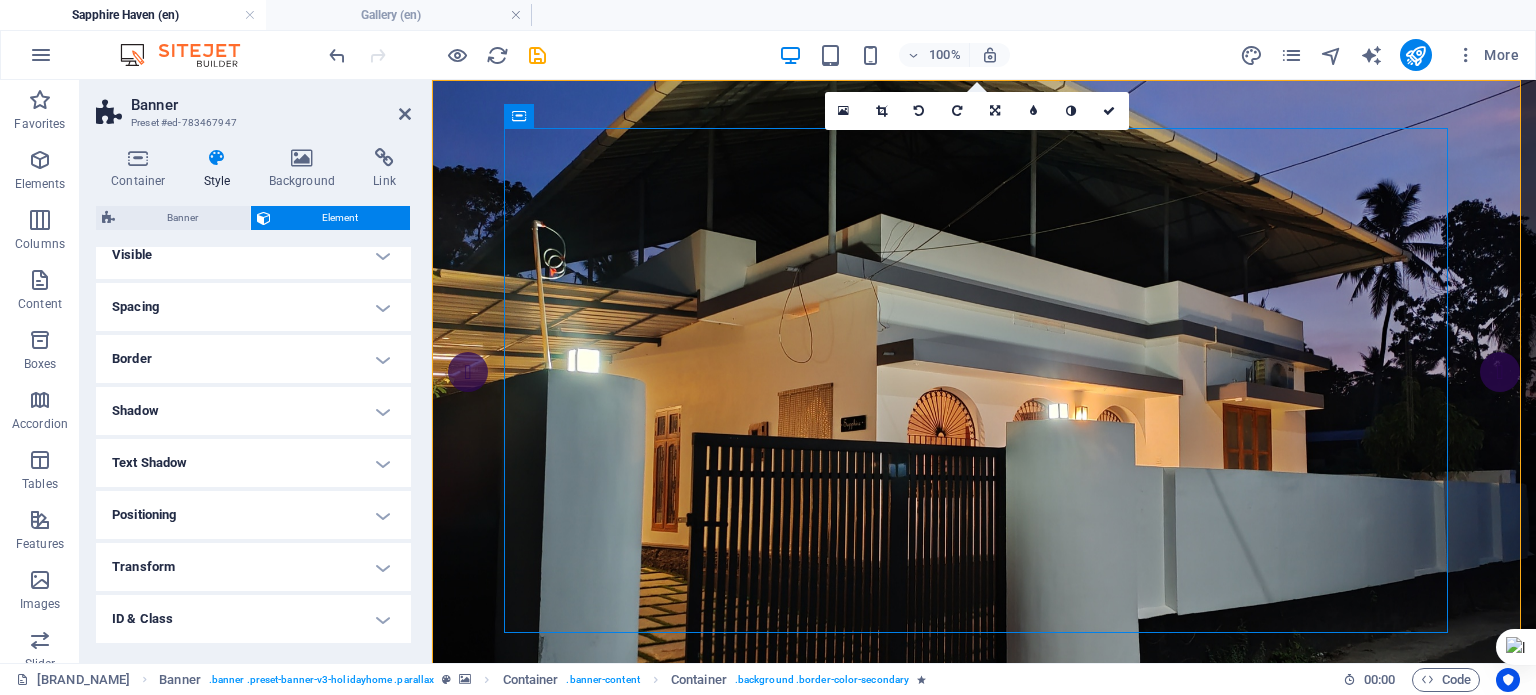 scroll, scrollTop: 0, scrollLeft: 0, axis: both 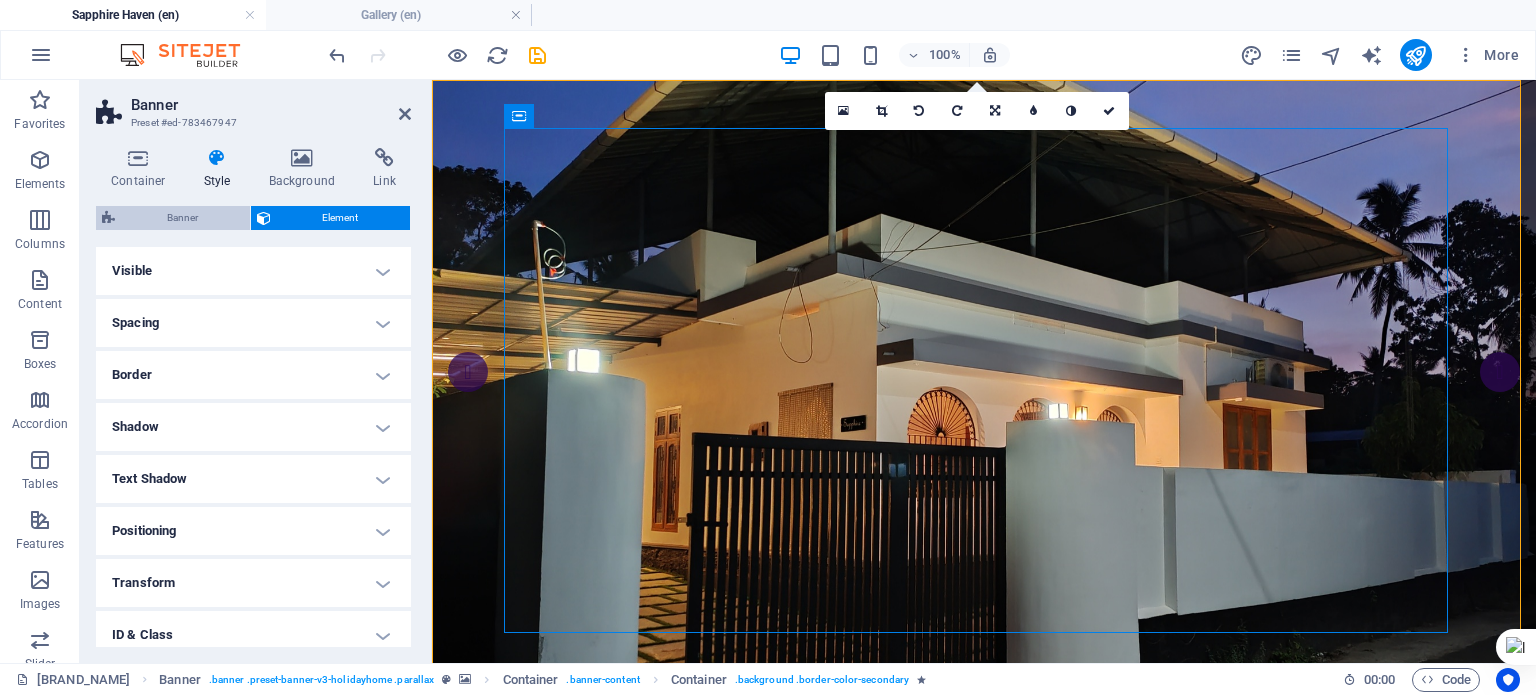 click on "Banner" at bounding box center (182, 218) 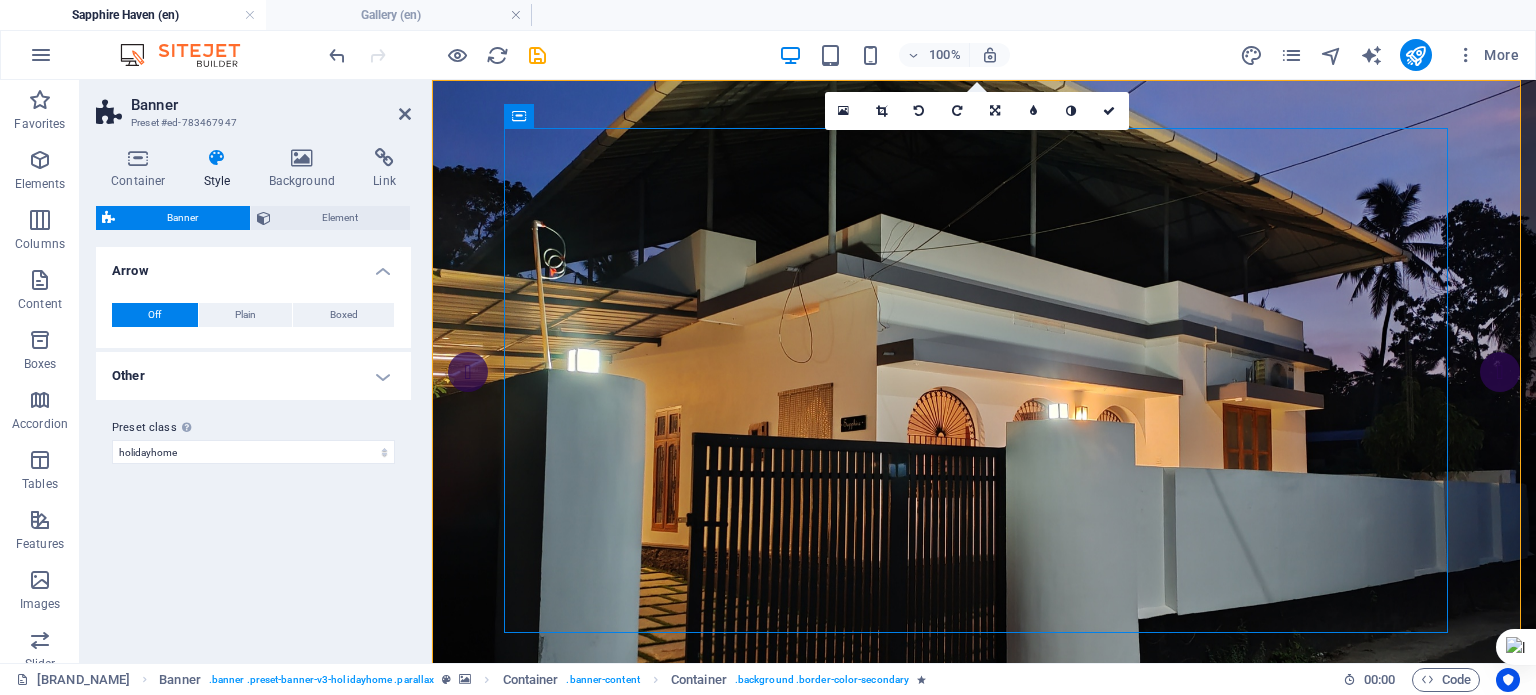 click on "Other" at bounding box center (253, 376) 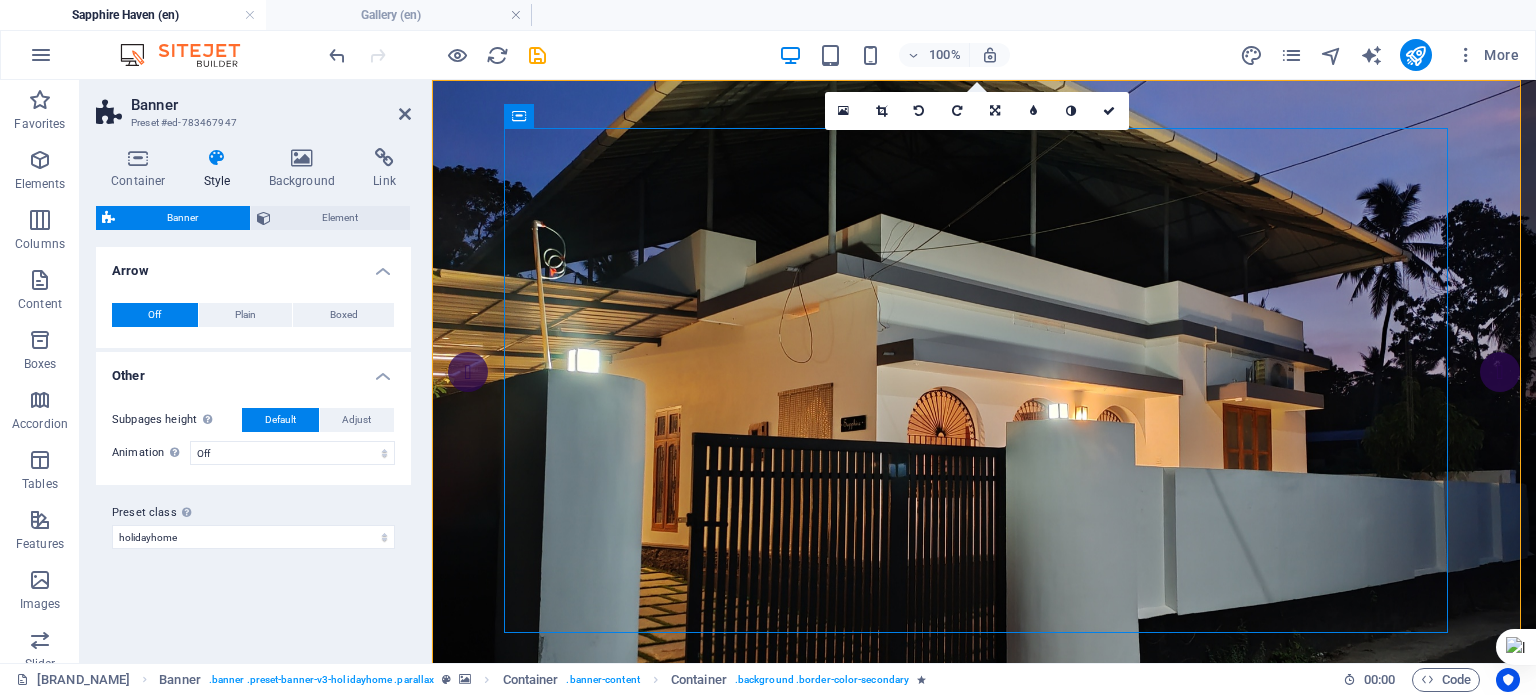 click on "Other" at bounding box center (253, 370) 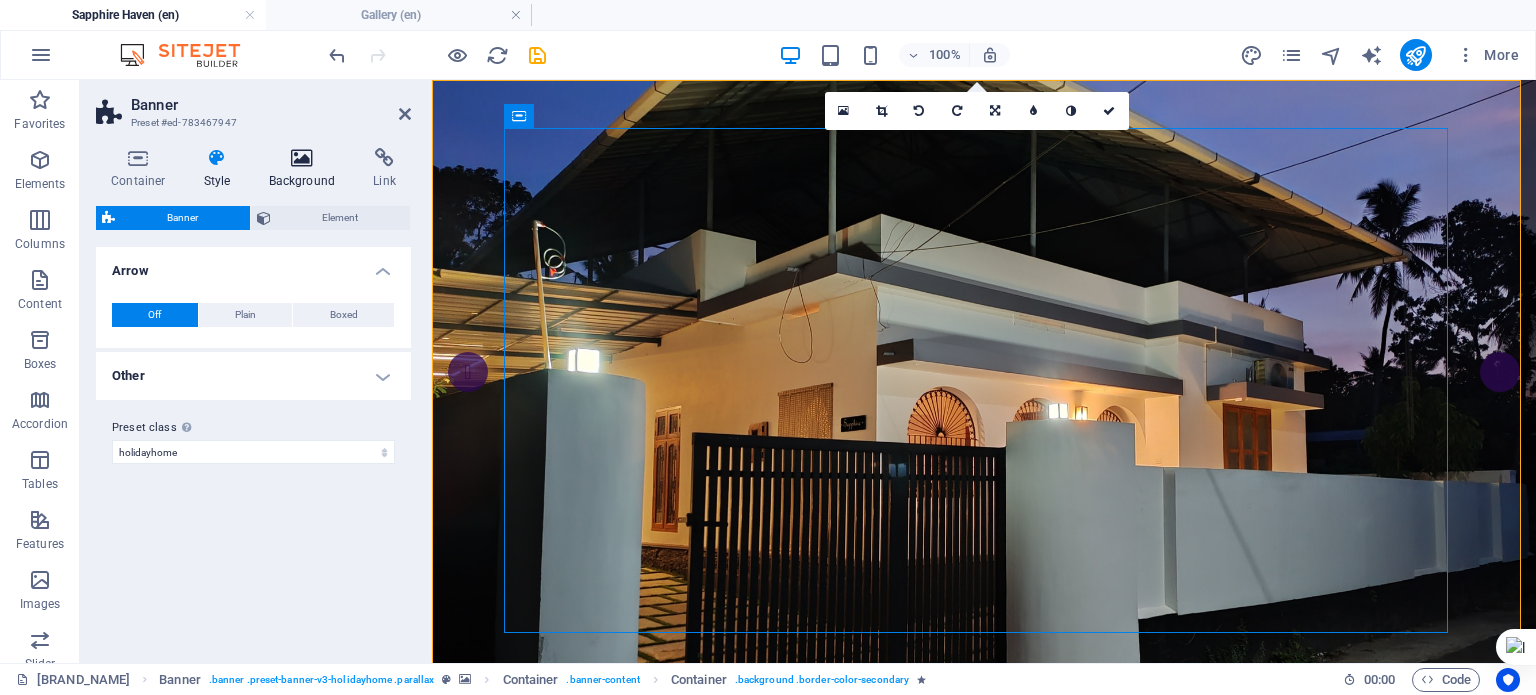 click at bounding box center (302, 158) 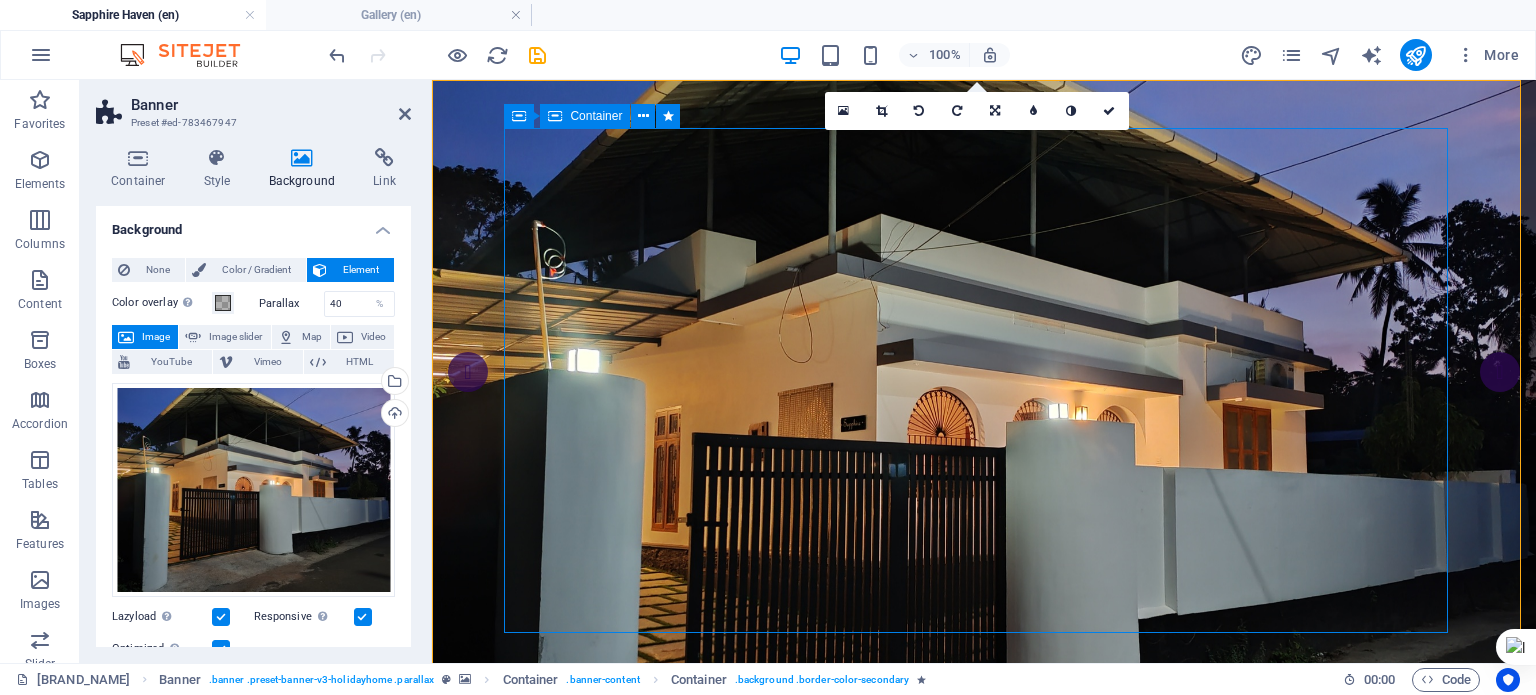 drag, startPoint x: 562, startPoint y: 167, endPoint x: 989, endPoint y: 250, distance: 434.99194 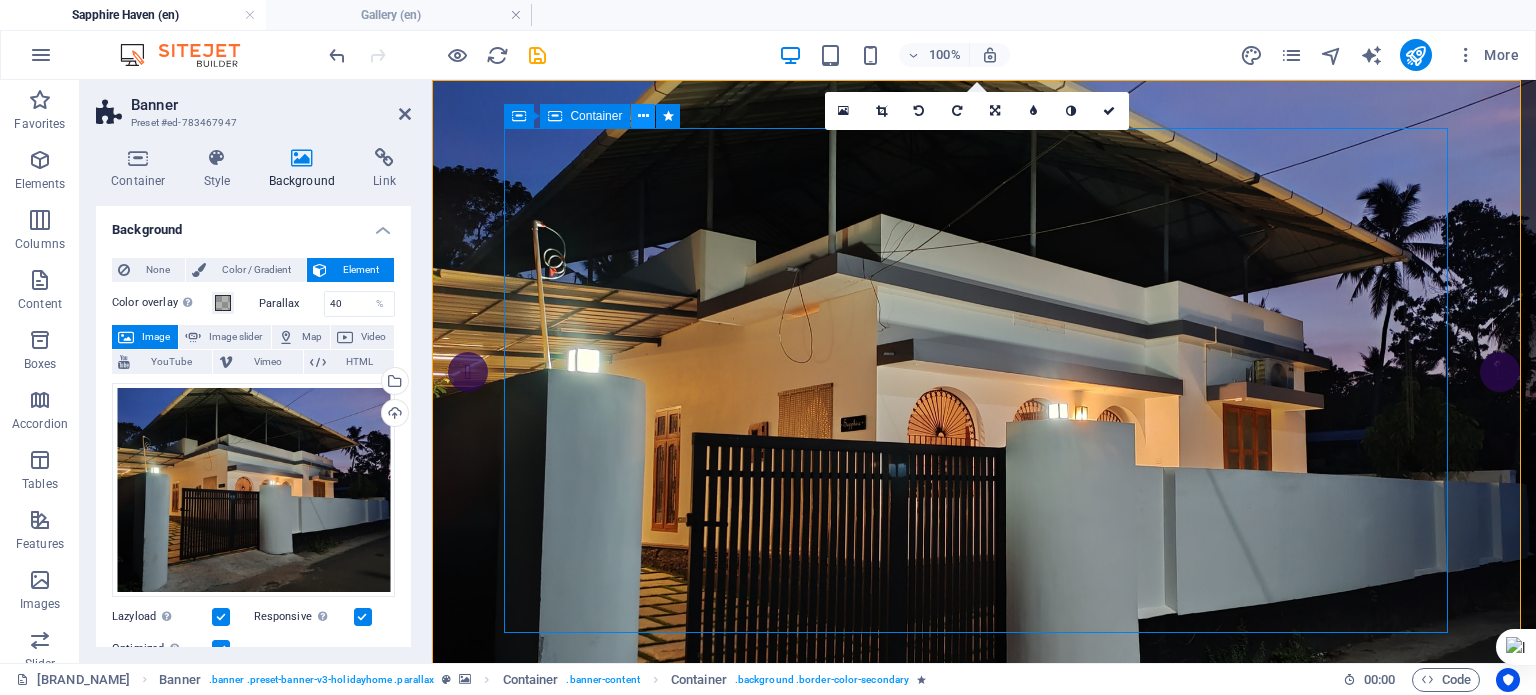 click at bounding box center [643, 116] 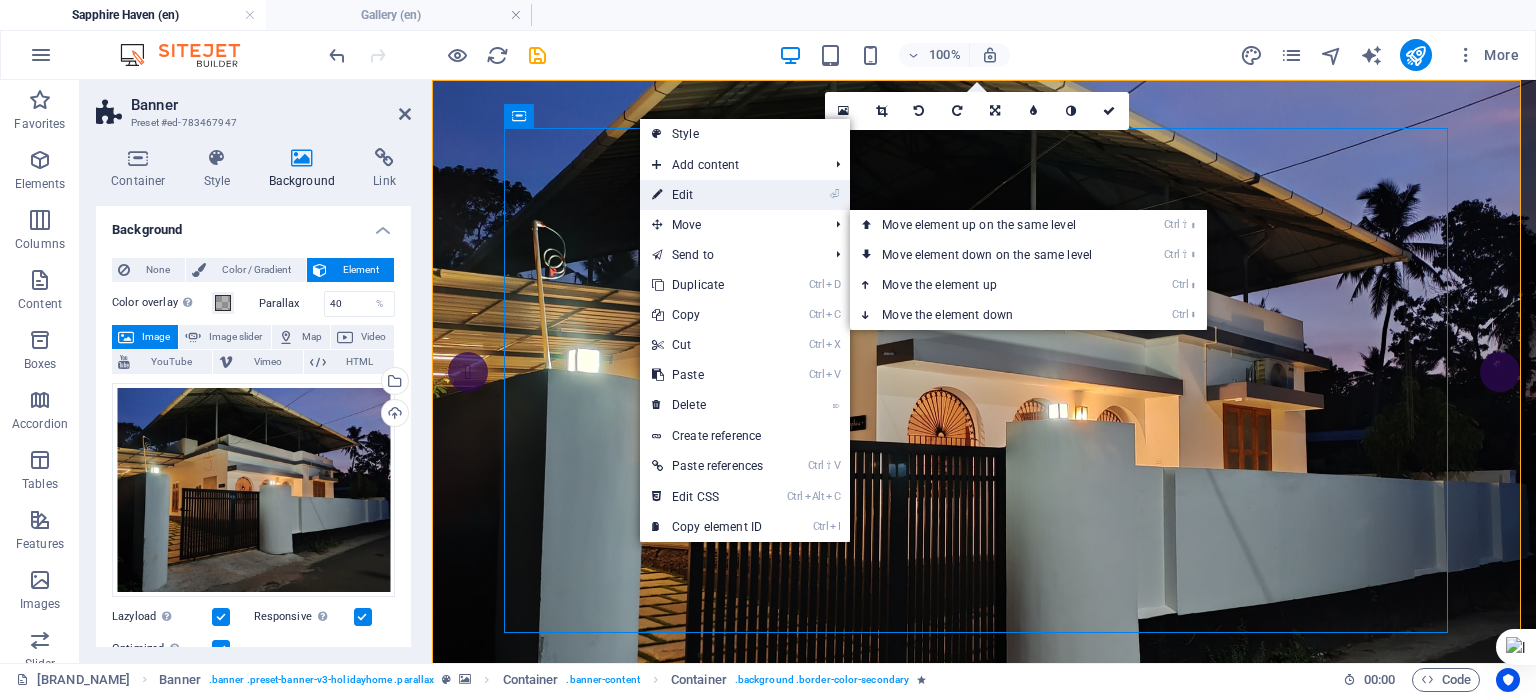 click on "⏎  Edit" at bounding box center [707, 195] 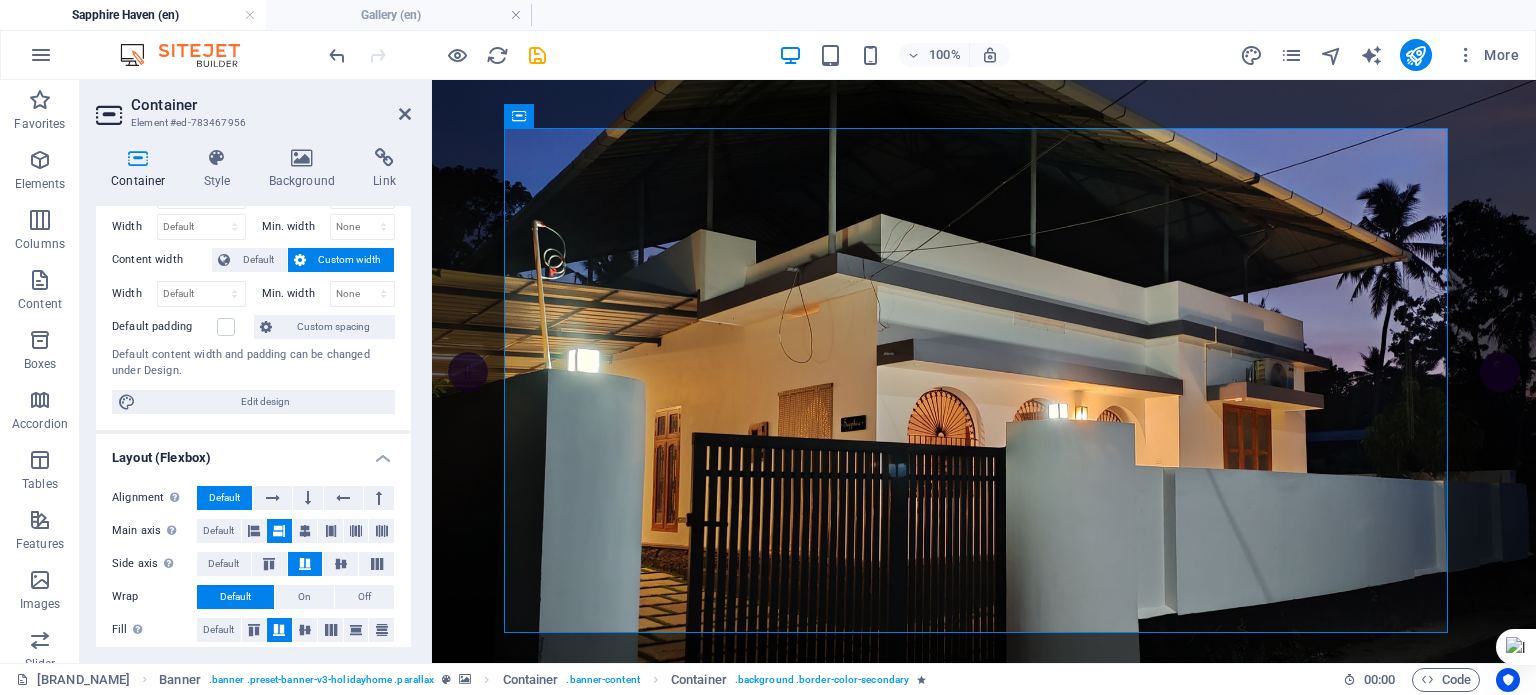 scroll, scrollTop: 0, scrollLeft: 0, axis: both 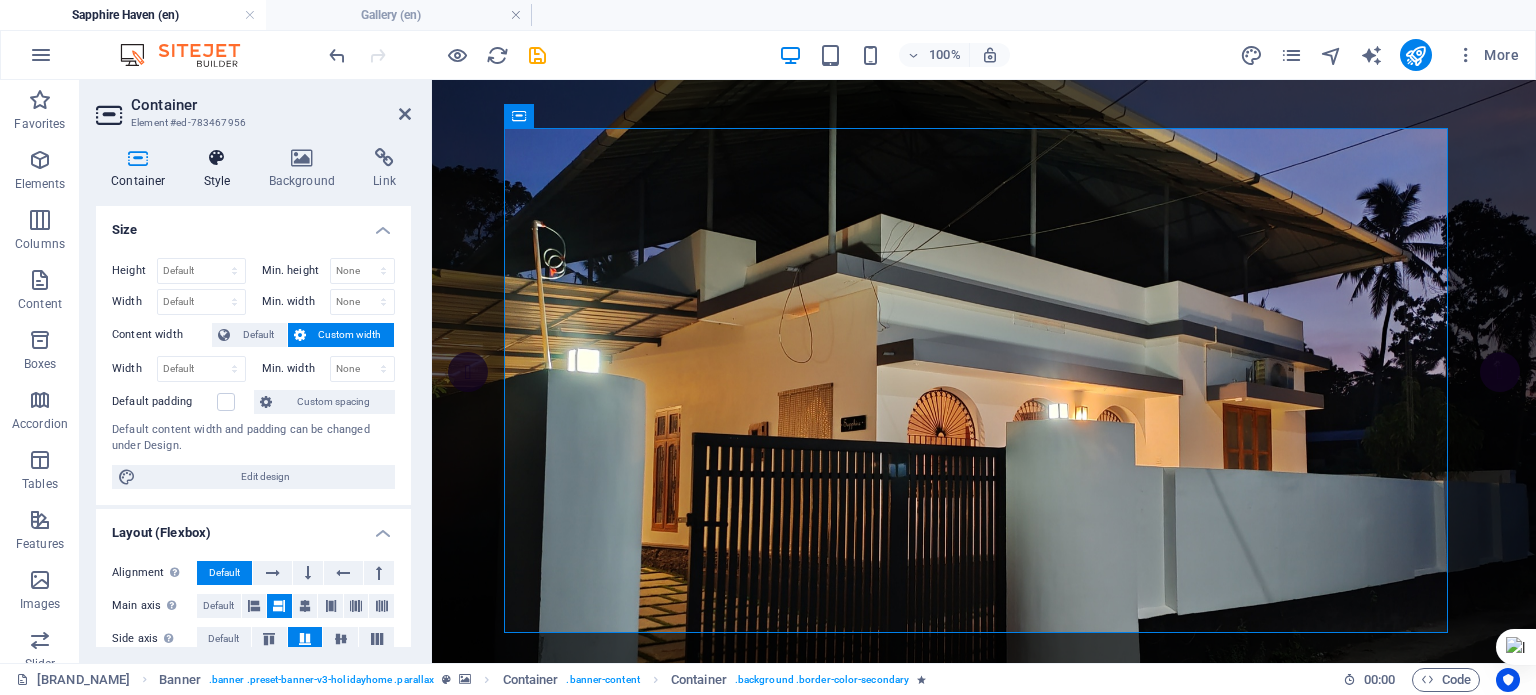 click on "Style" at bounding box center [221, 169] 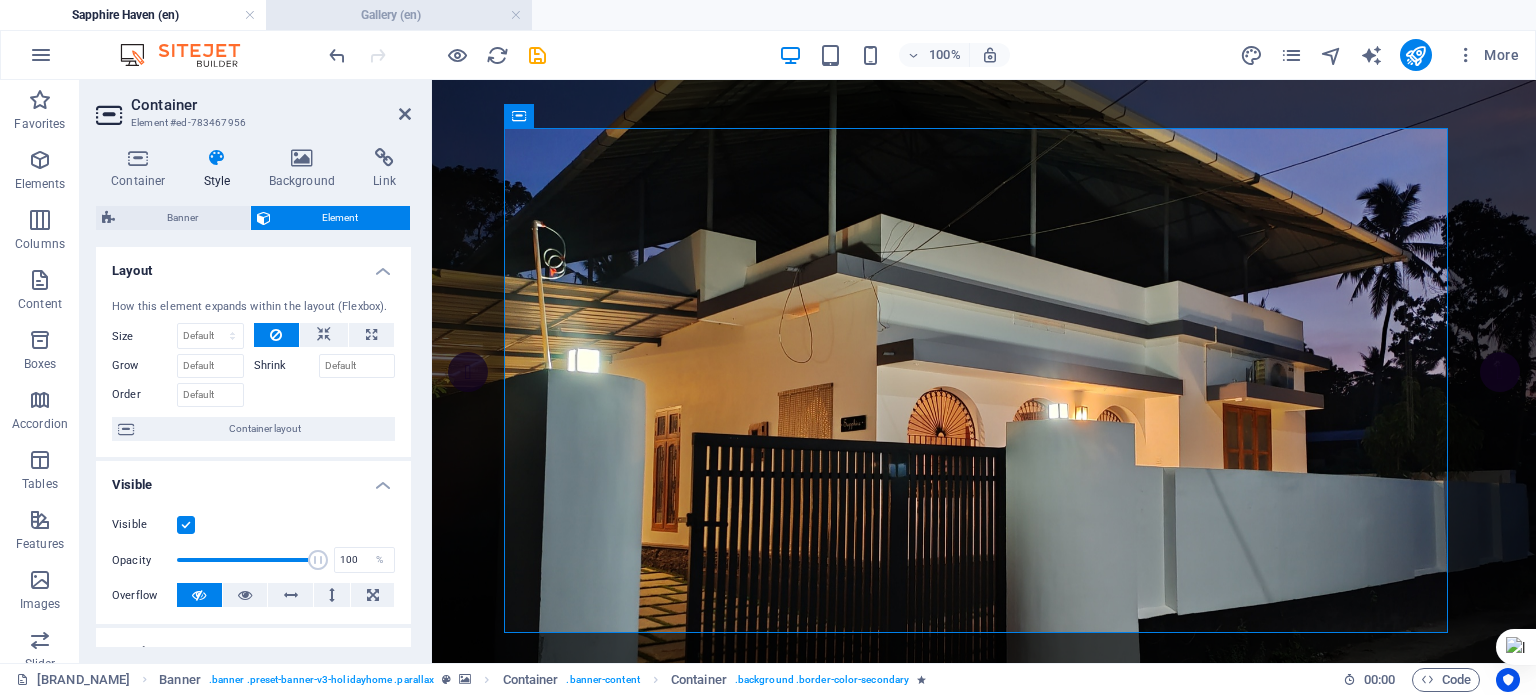 click on "Gallery (en)" at bounding box center [399, 15] 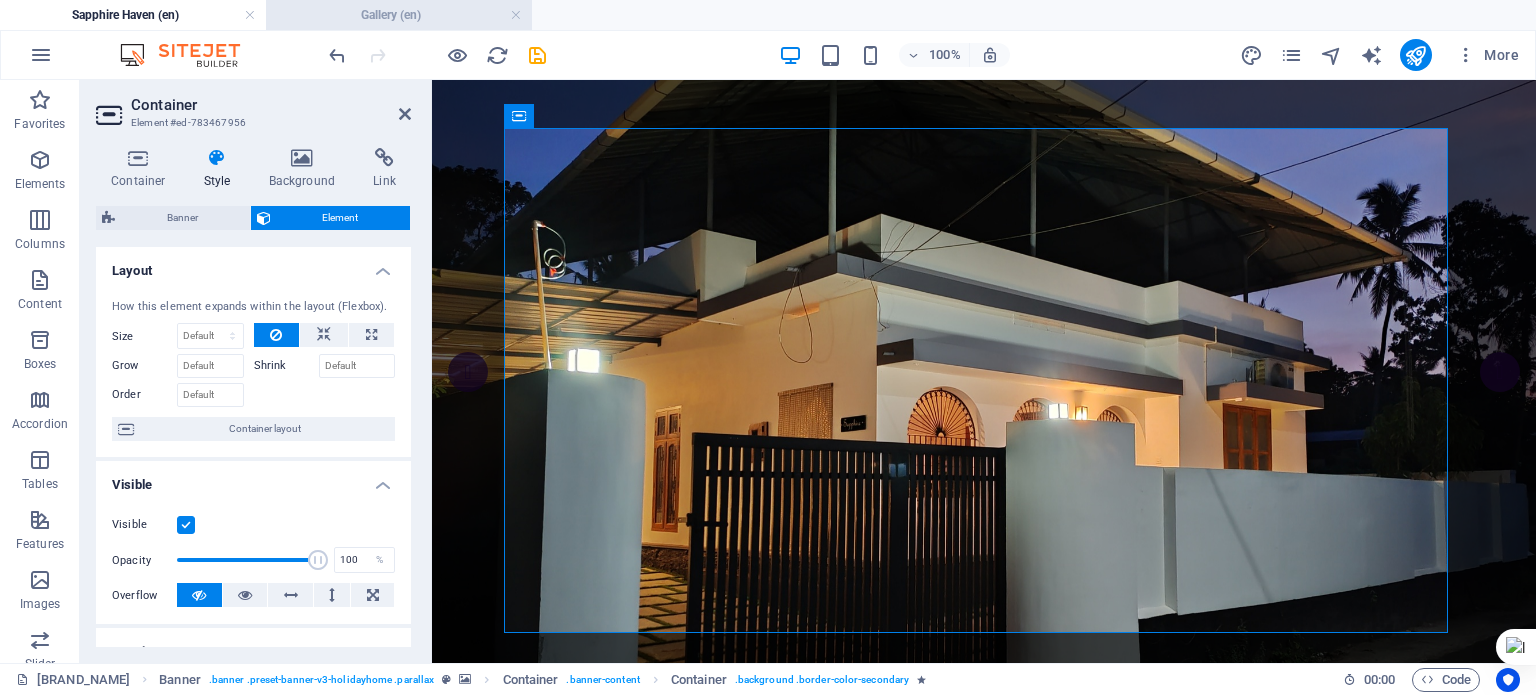 scroll, scrollTop: 200, scrollLeft: 0, axis: vertical 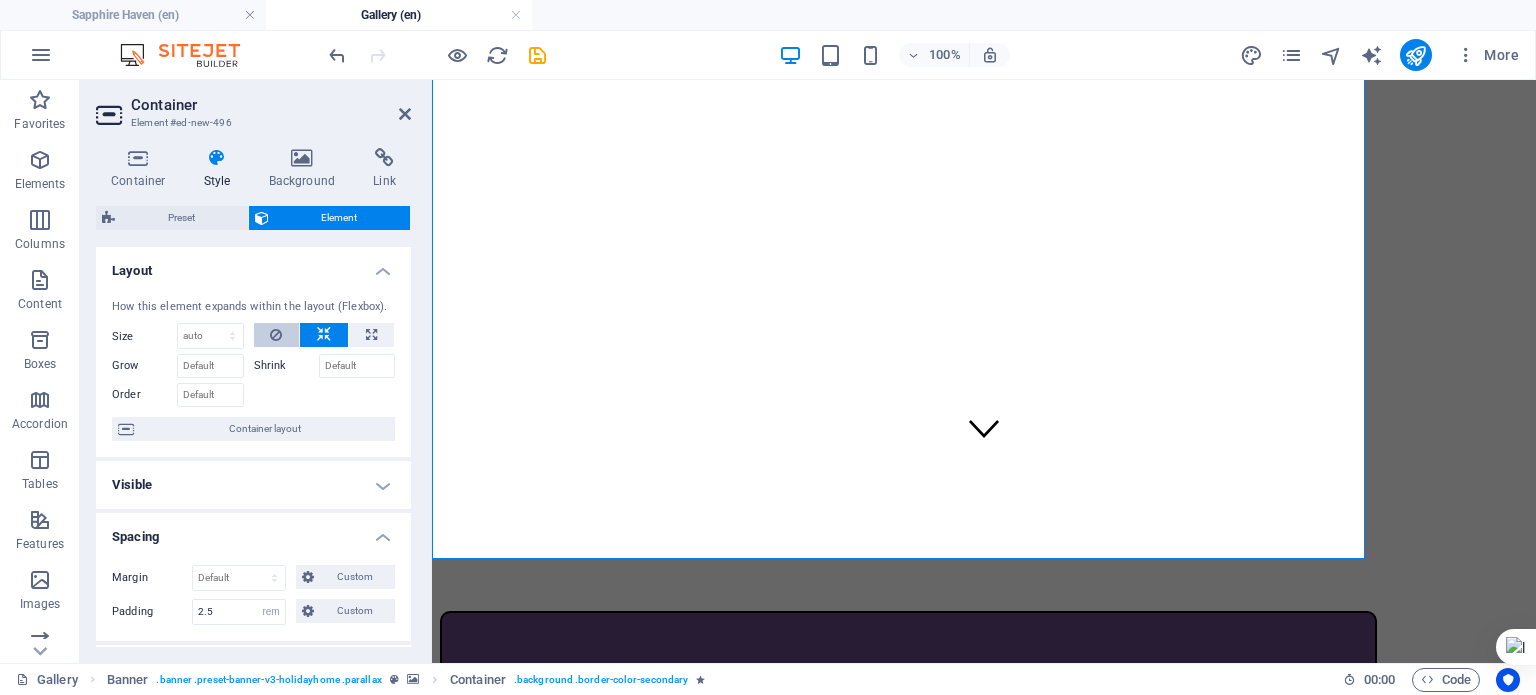 click at bounding box center (277, 335) 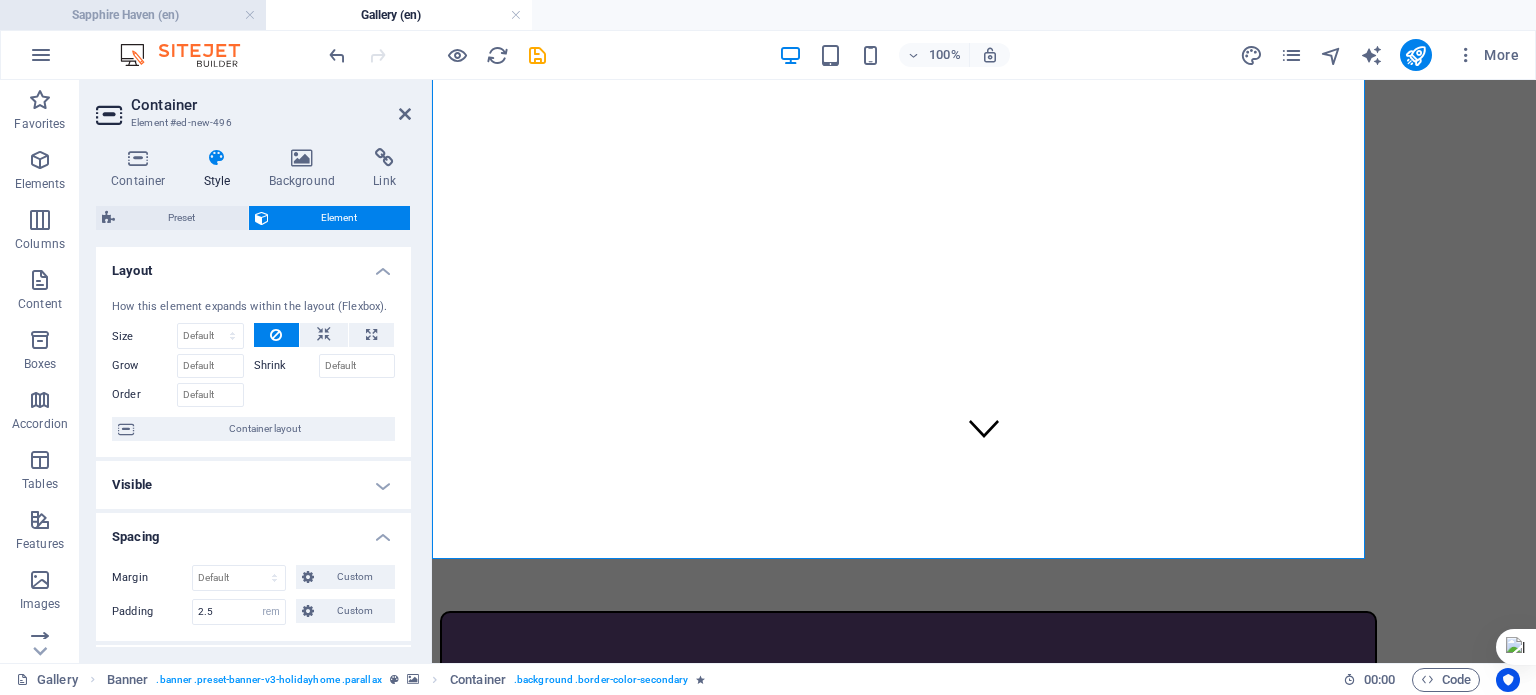 click on "Sapphire Haven (en)" at bounding box center (133, 15) 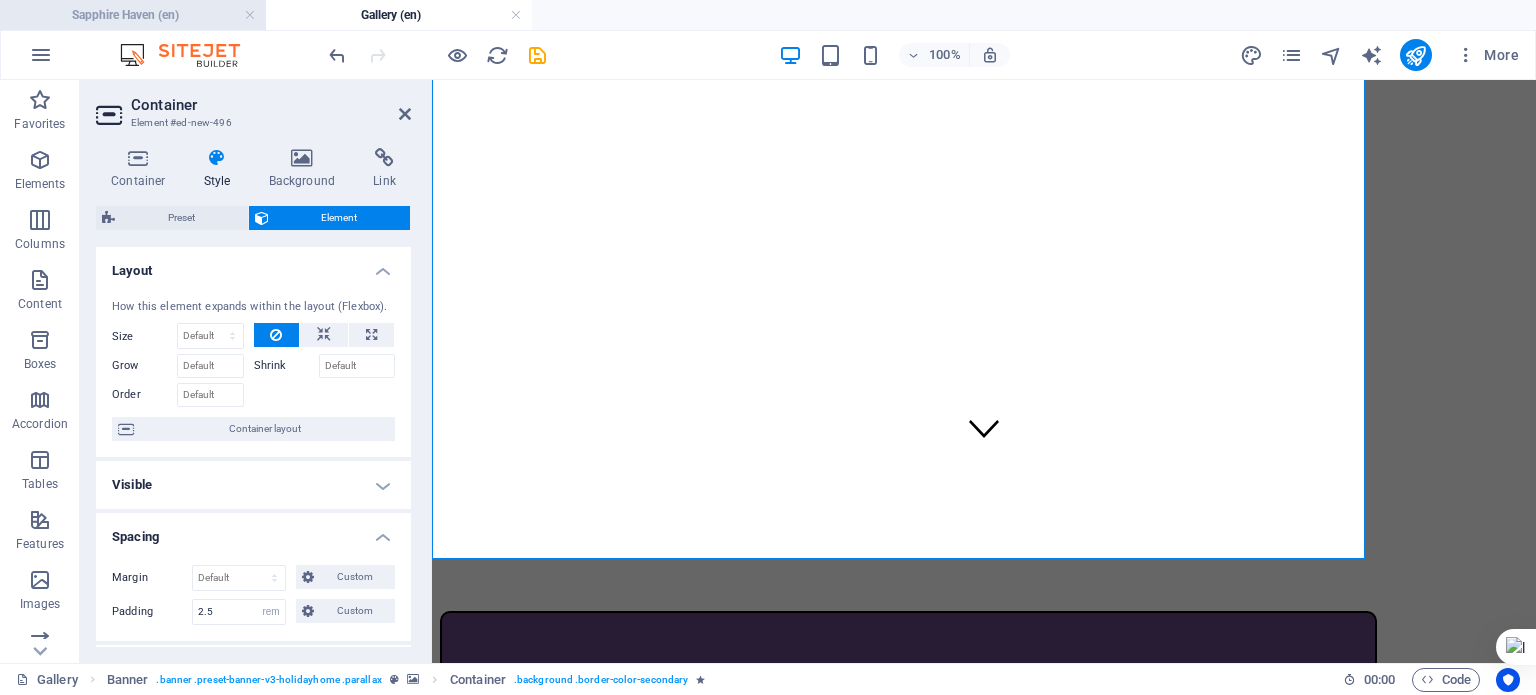 scroll, scrollTop: 0, scrollLeft: 0, axis: both 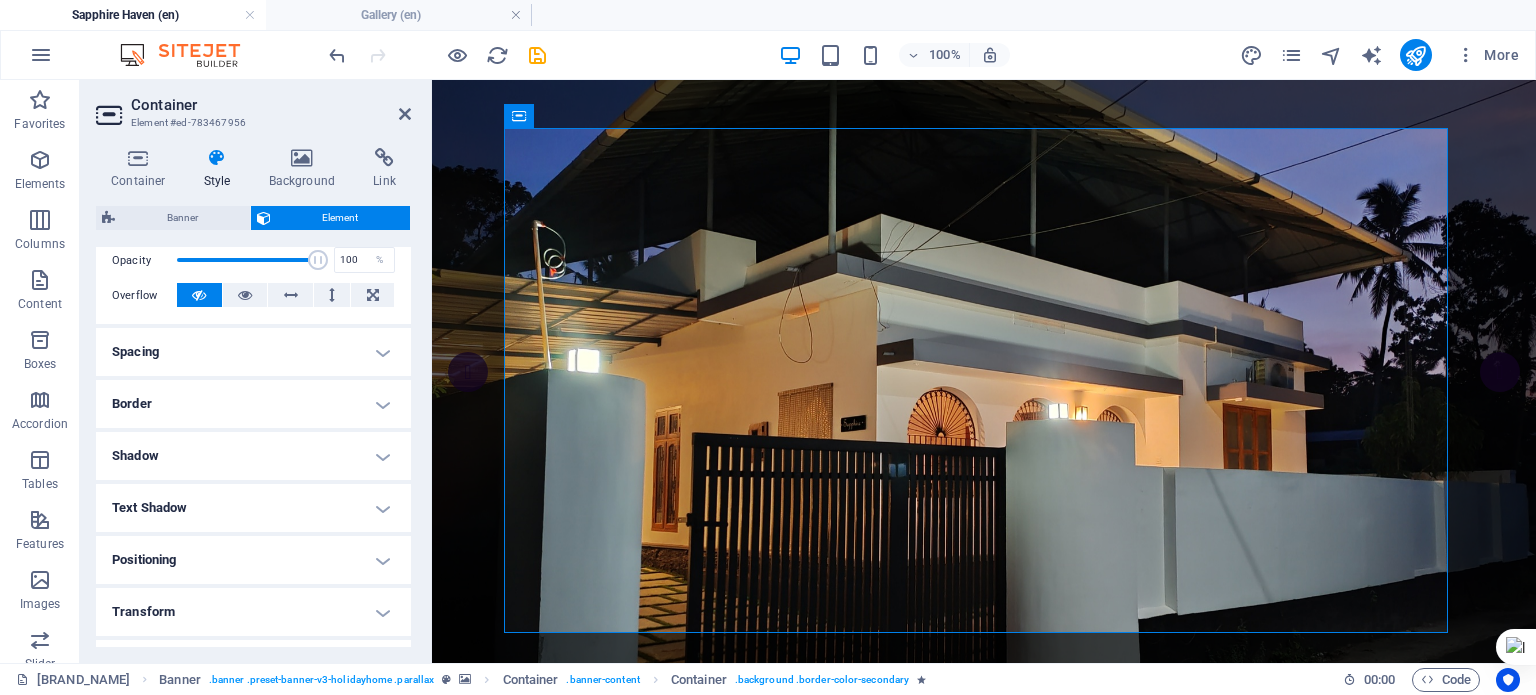 click on "Spacing" at bounding box center (253, 352) 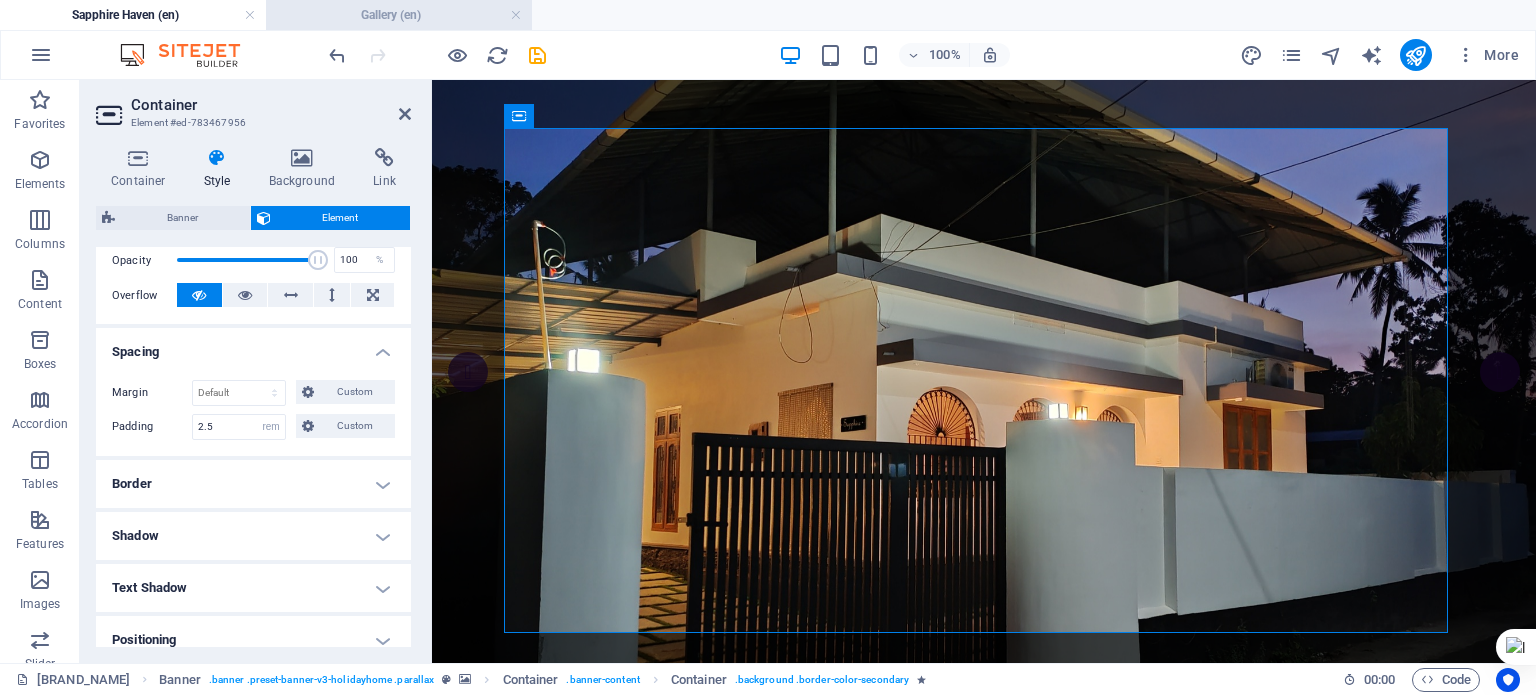 click on "Gallery (en)" at bounding box center (399, 15) 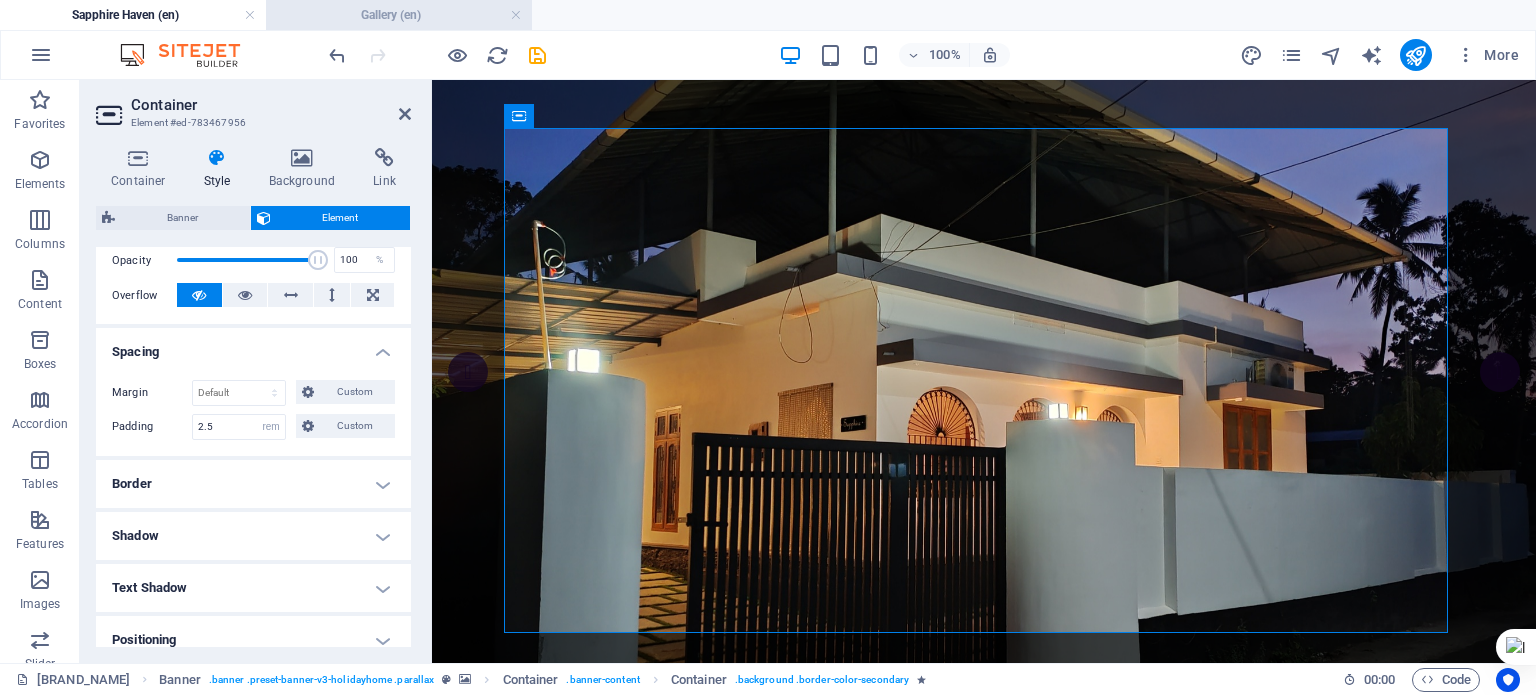 scroll, scrollTop: 200, scrollLeft: 0, axis: vertical 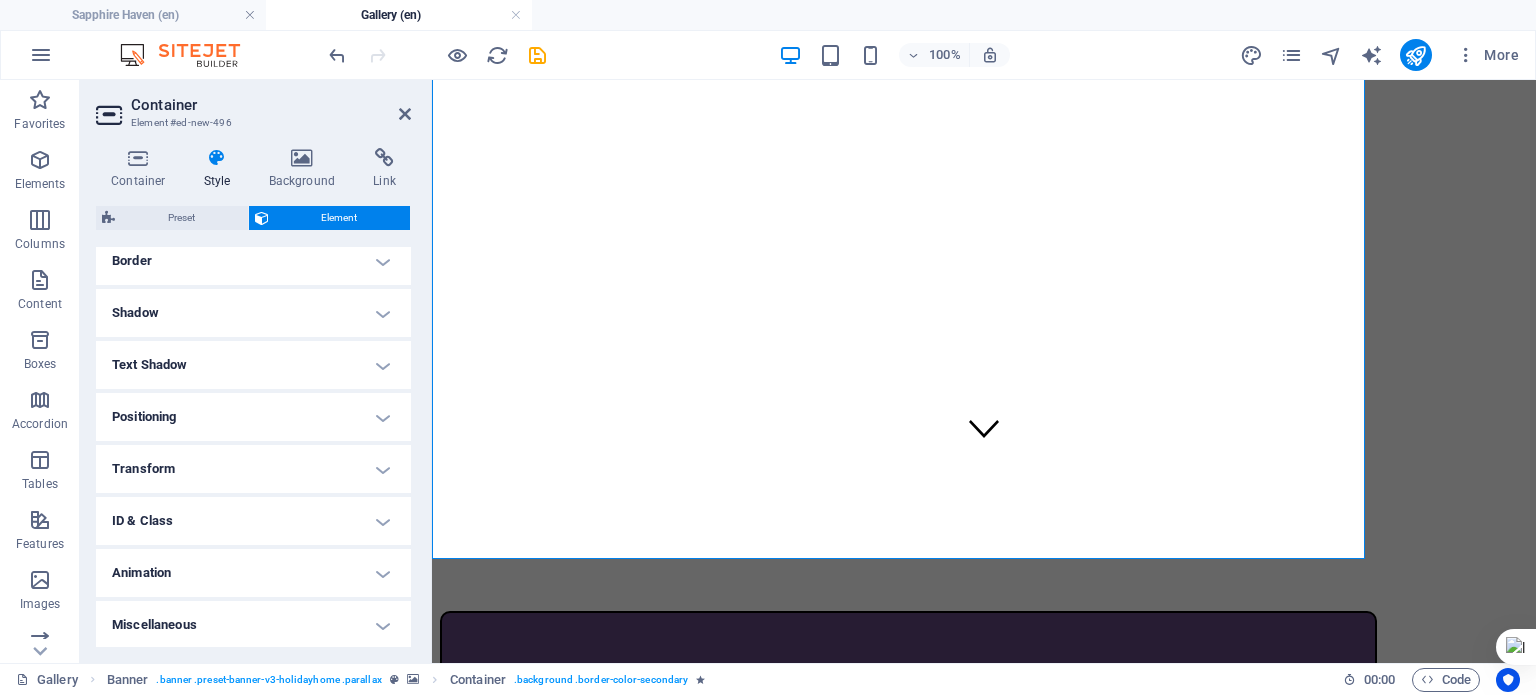 click on "Positioning" at bounding box center [253, 417] 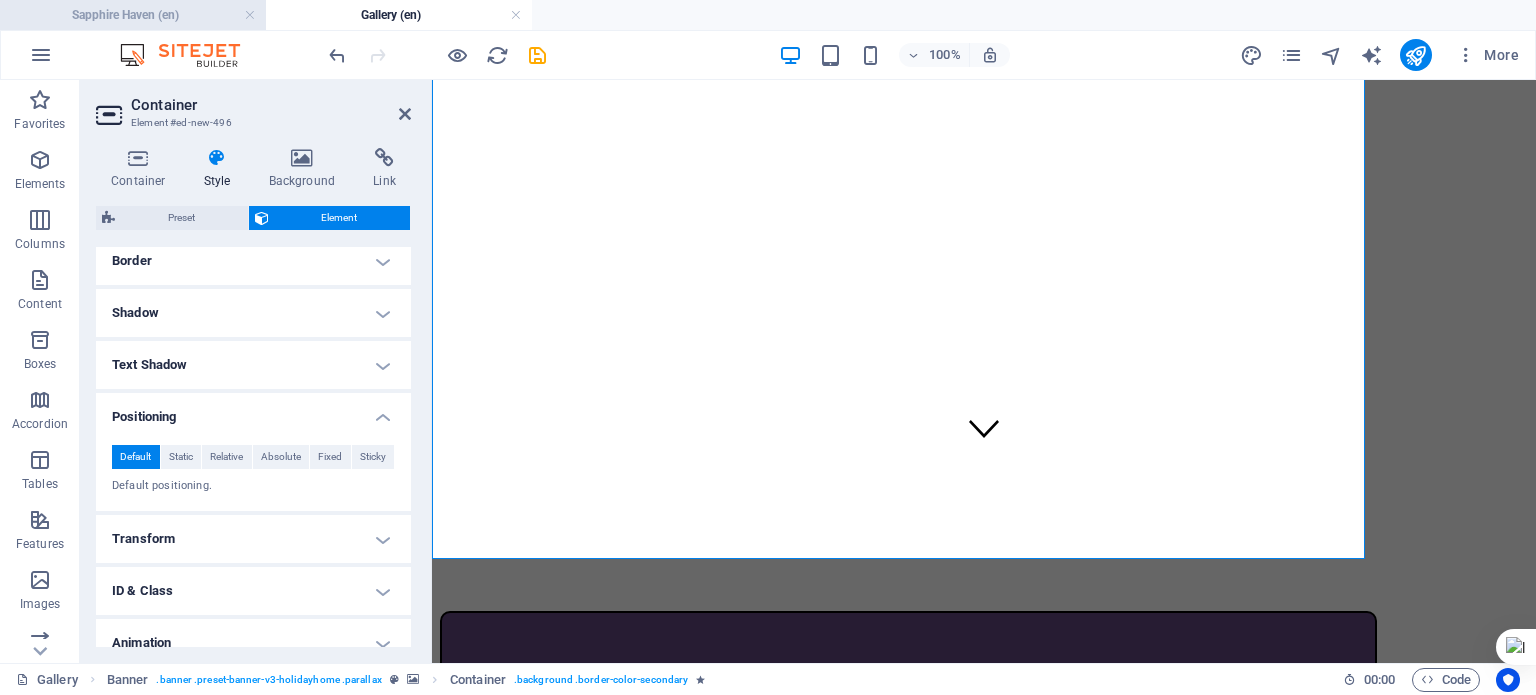 click on "Sapphire Haven (en)" at bounding box center (133, 15) 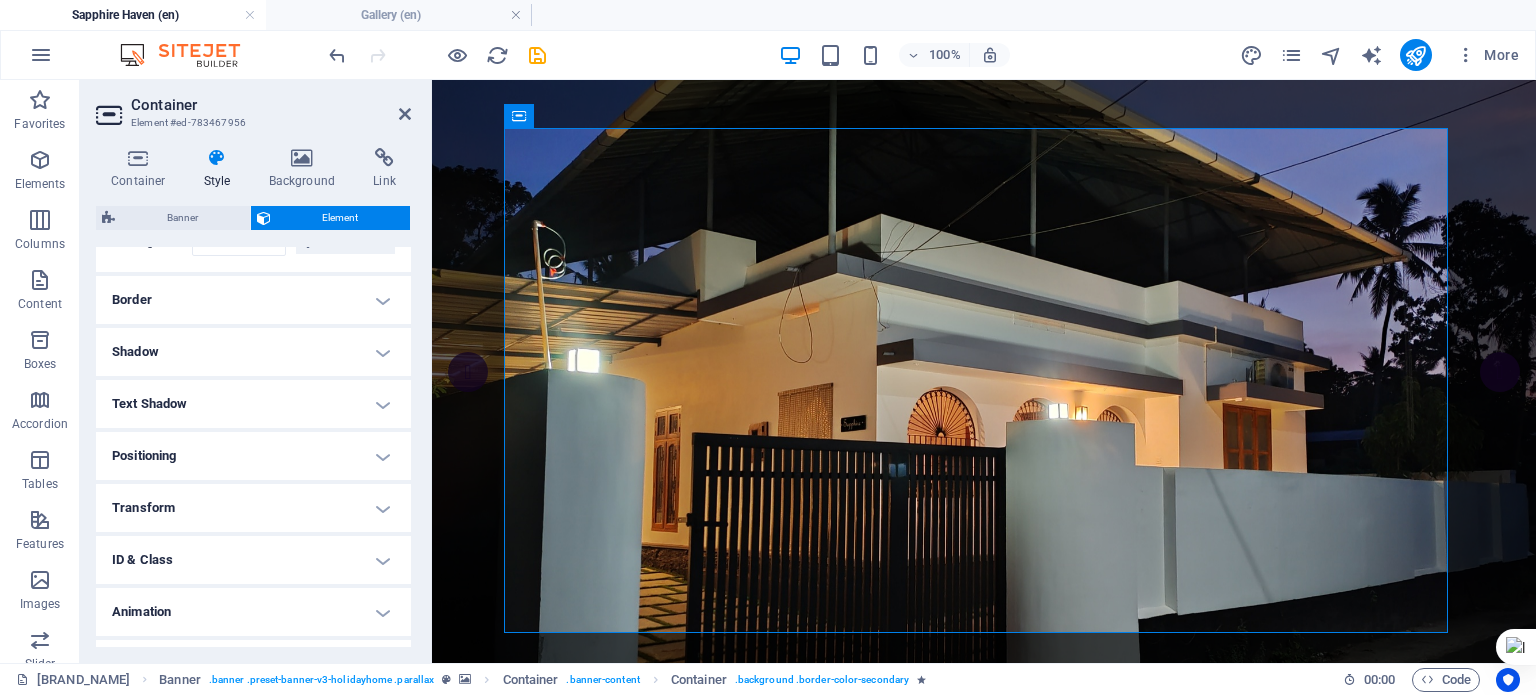 scroll, scrollTop: 500, scrollLeft: 0, axis: vertical 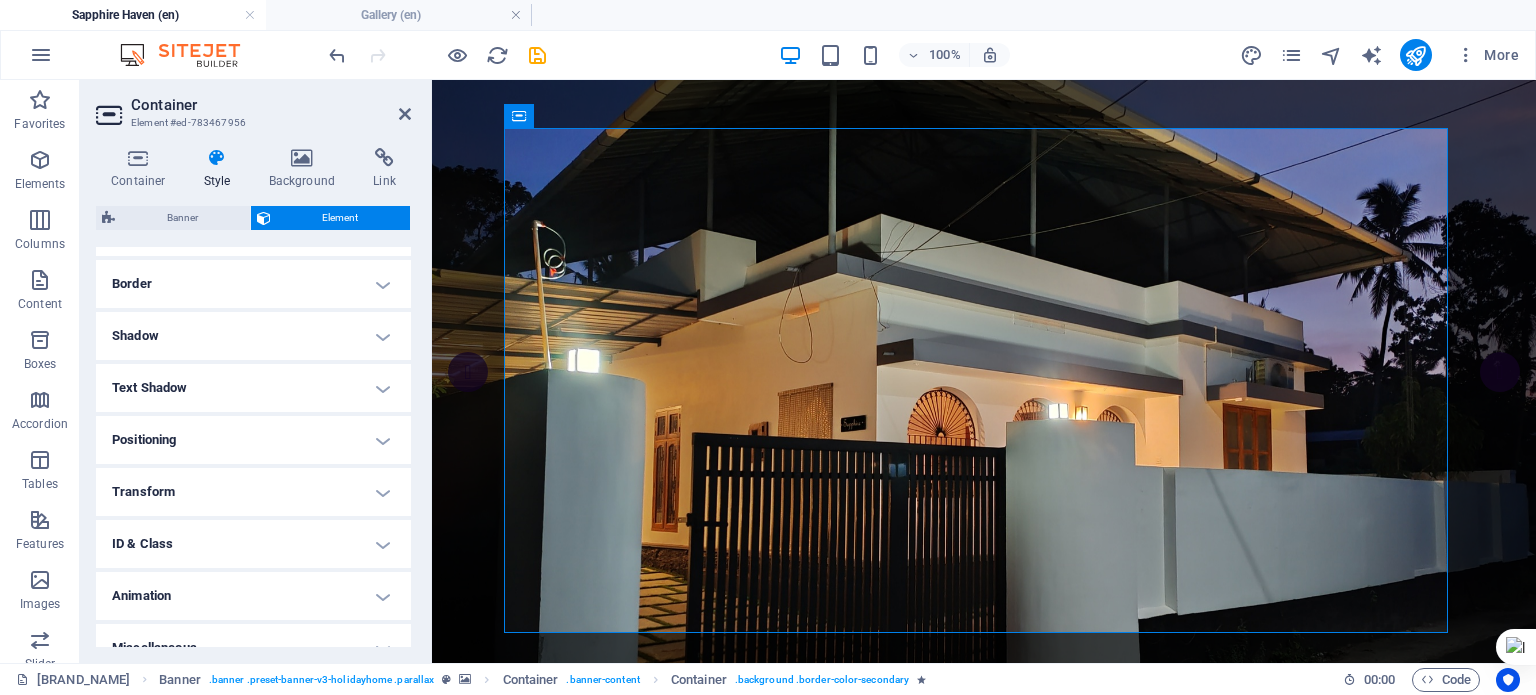 click on "Positioning" at bounding box center (253, 440) 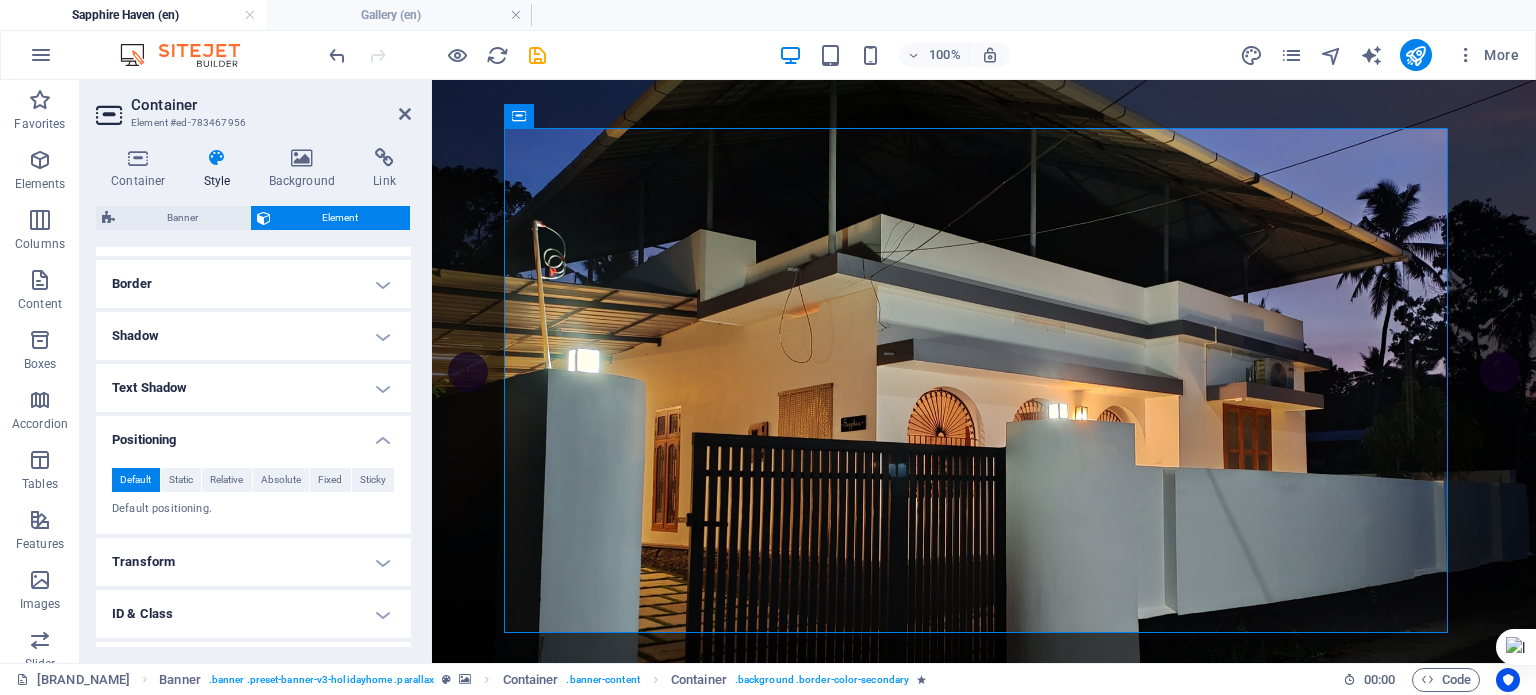 click on "Text Shadow" at bounding box center [253, 388] 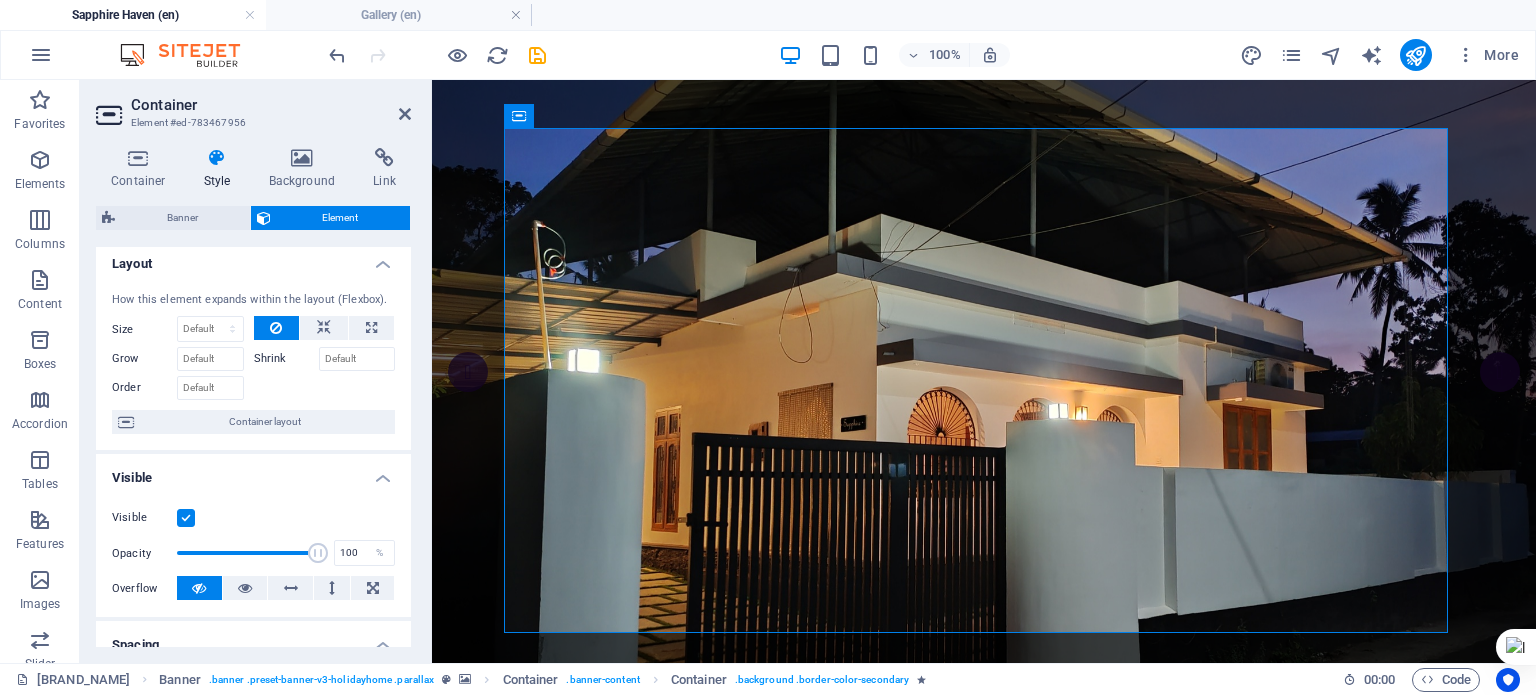 scroll, scrollTop: 0, scrollLeft: 0, axis: both 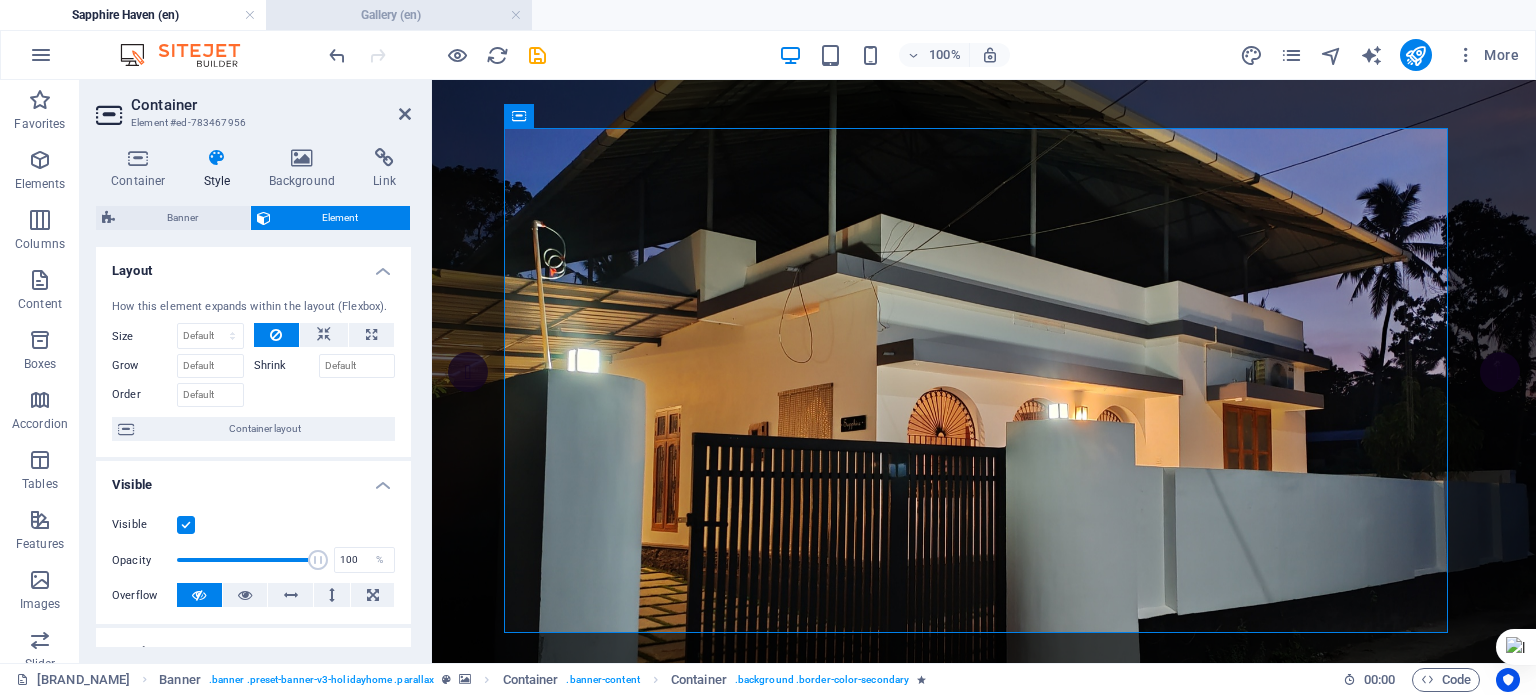 click on "Gallery (en)" at bounding box center (399, 15) 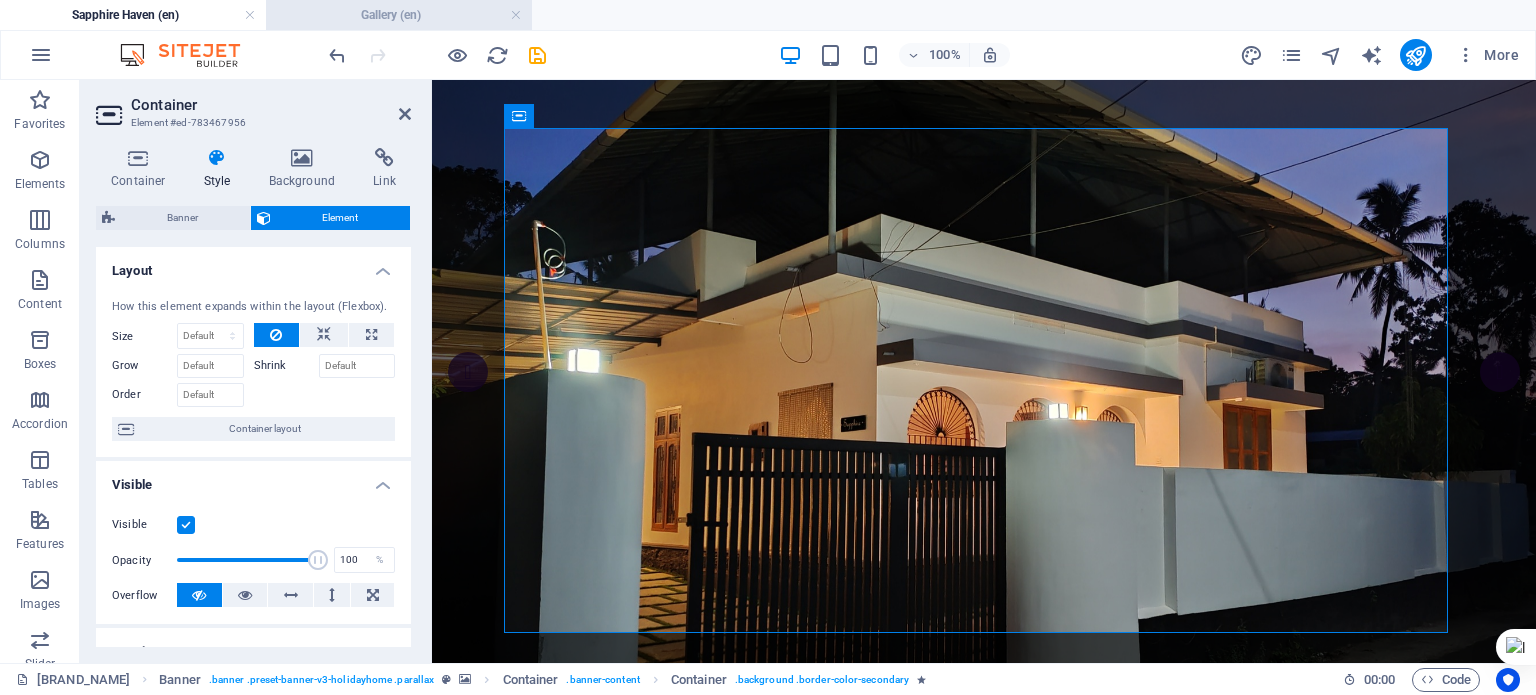 scroll, scrollTop: 200, scrollLeft: 0, axis: vertical 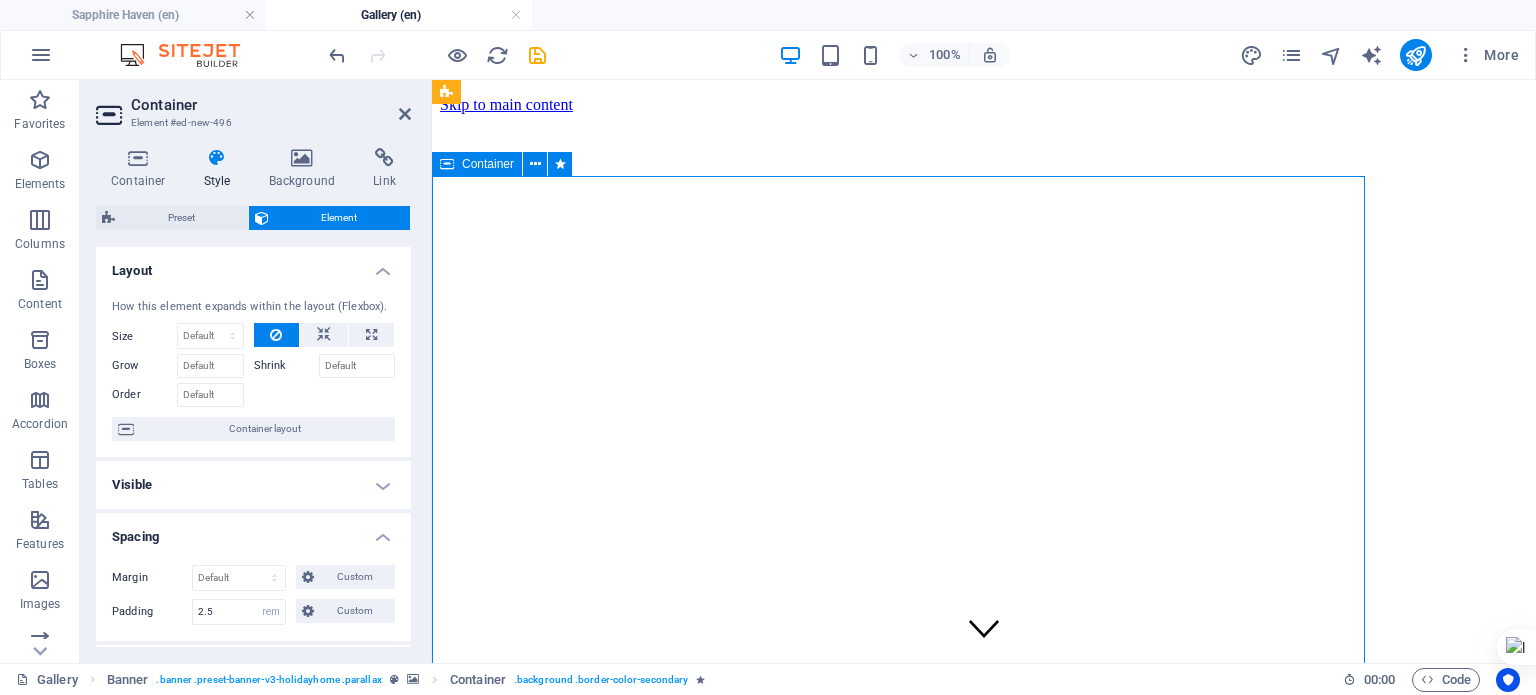 drag, startPoint x: 1045, startPoint y: 209, endPoint x: 1119, endPoint y: 210, distance: 74.00676 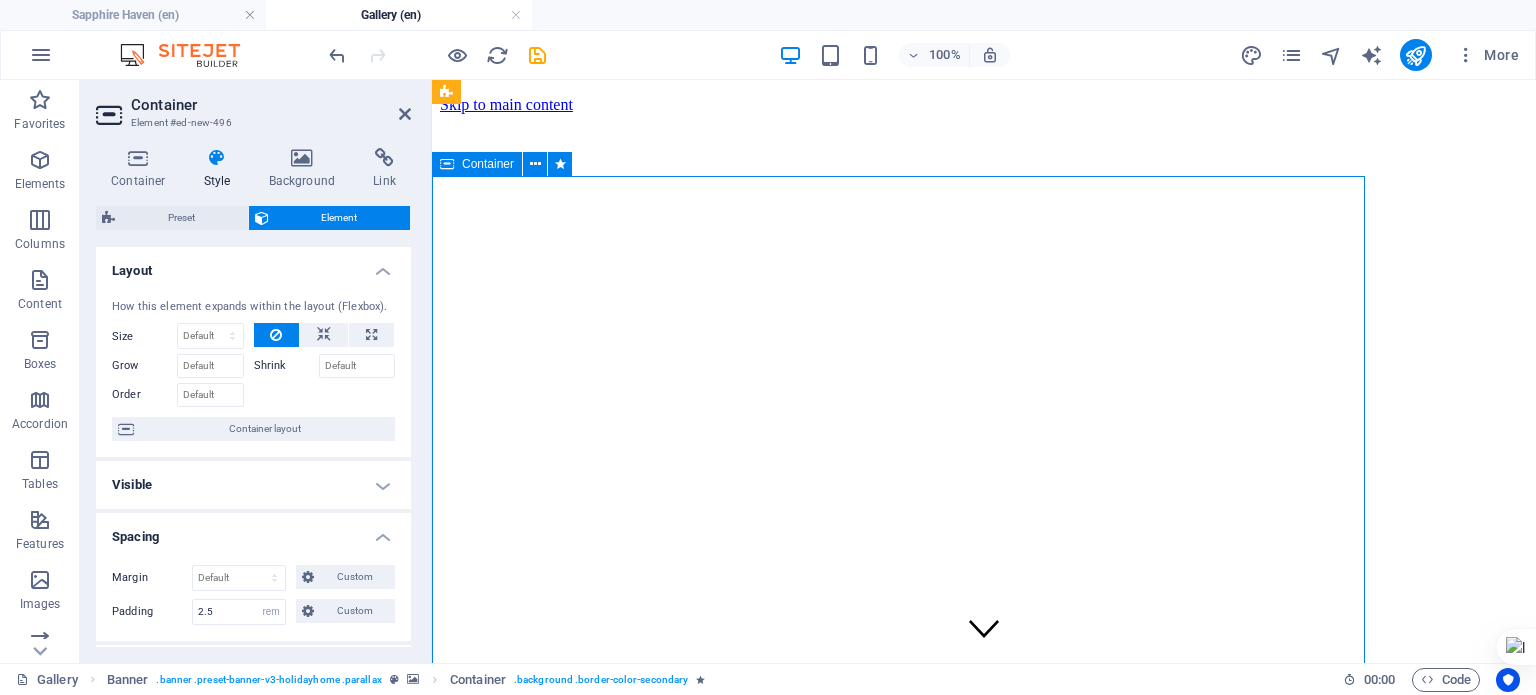 click on "[COMPANY] Holiday Home @ Varkala Rent and Enjoy" at bounding box center [908, 1104] 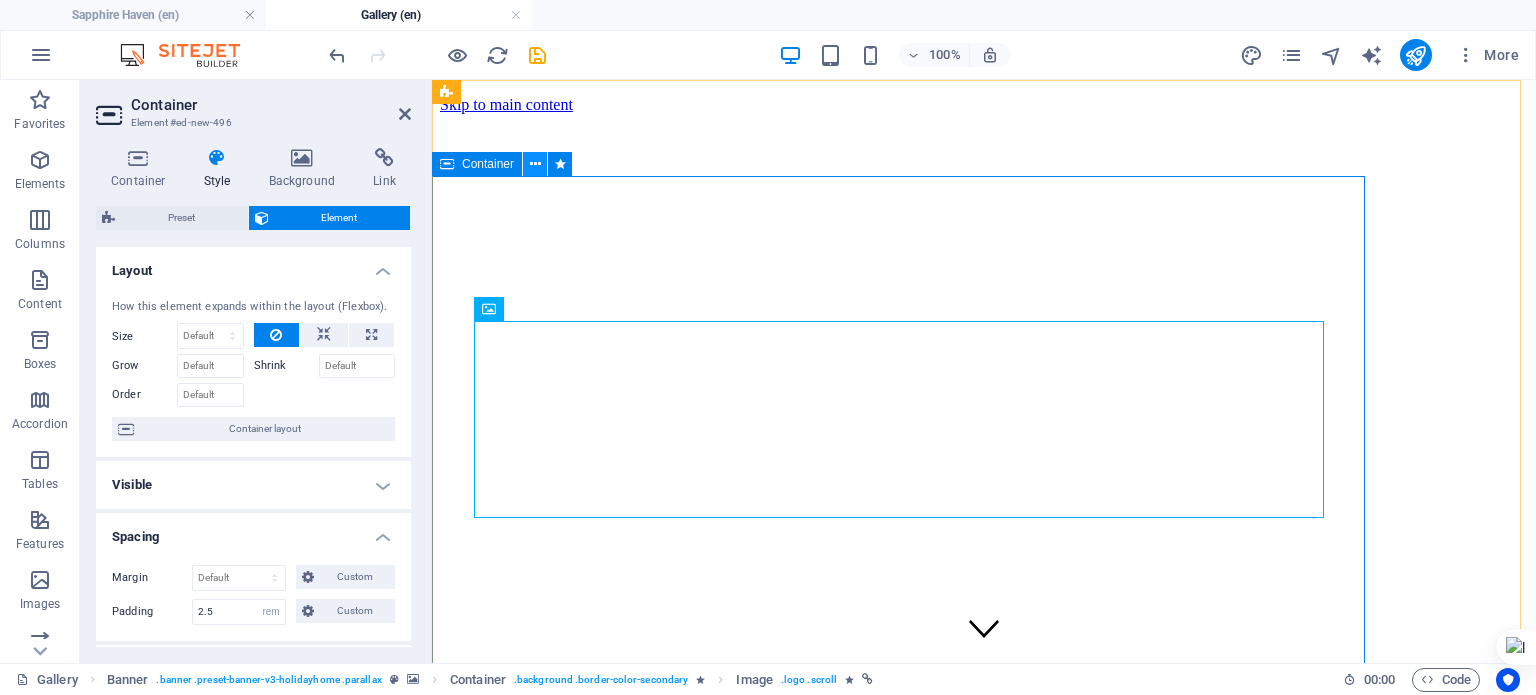 click at bounding box center [535, 164] 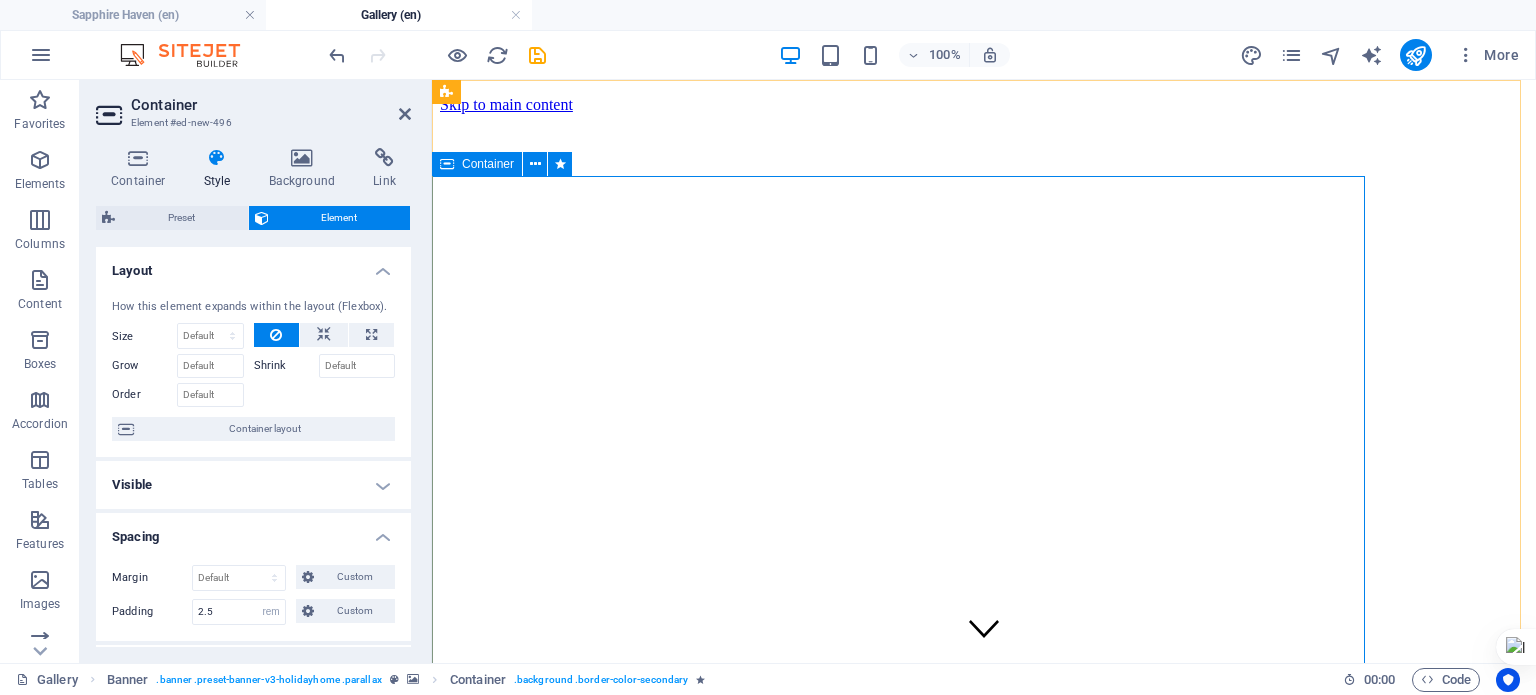 click on "Container" at bounding box center (488, 164) 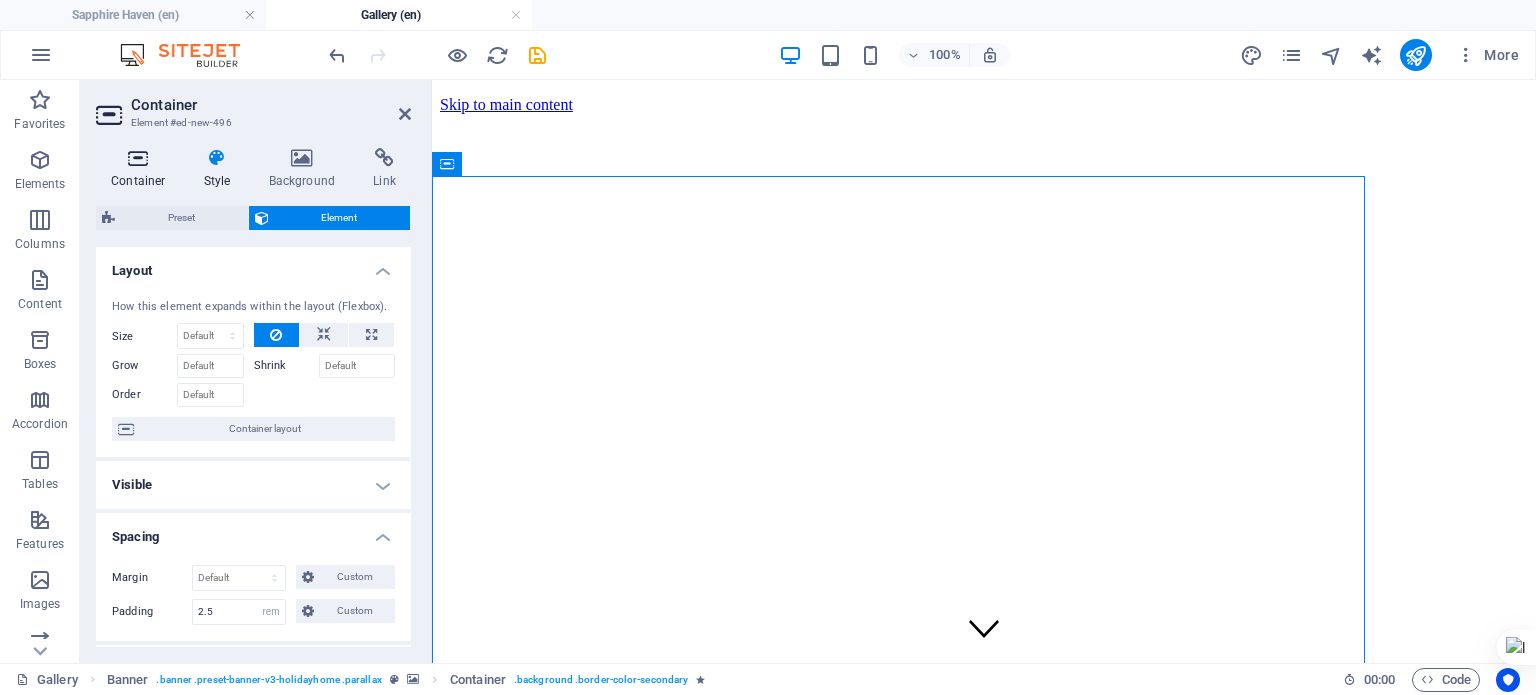 click at bounding box center (138, 158) 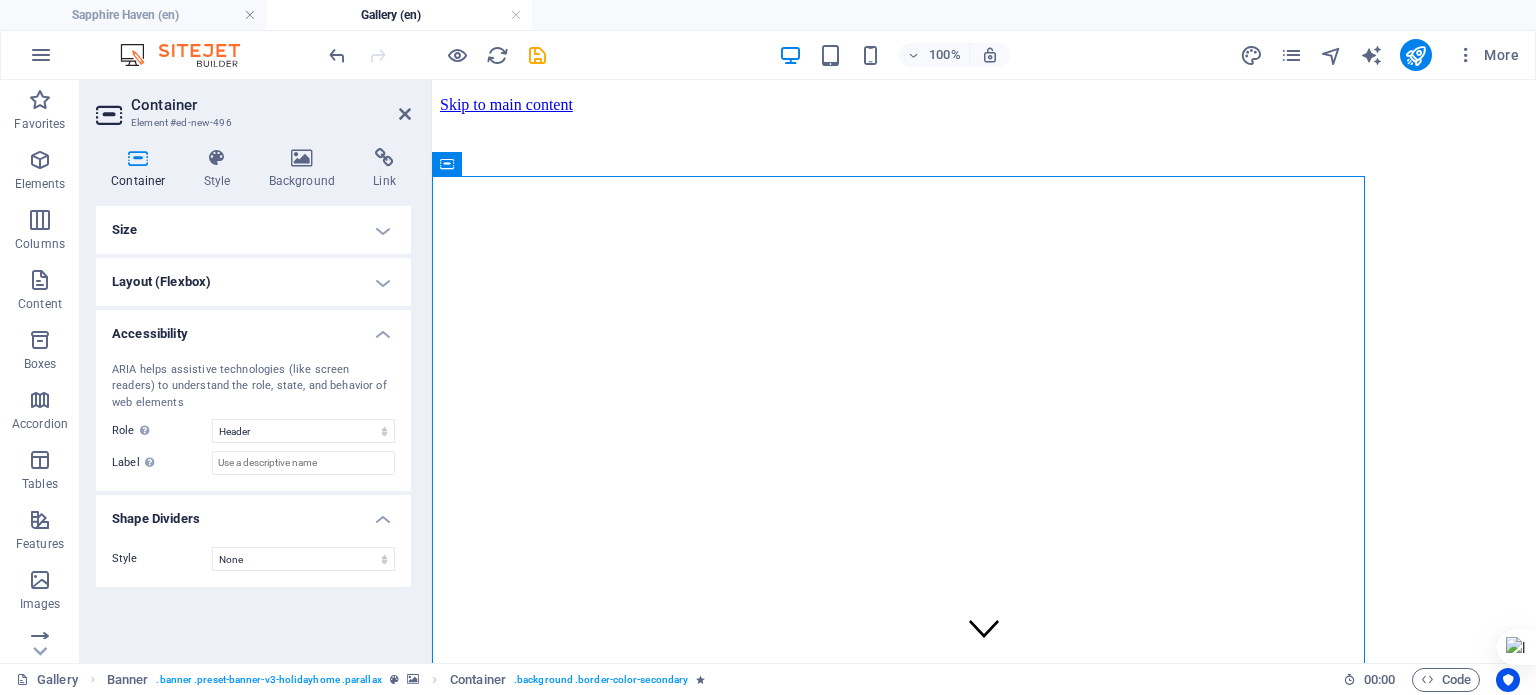 click on "Size" at bounding box center (253, 230) 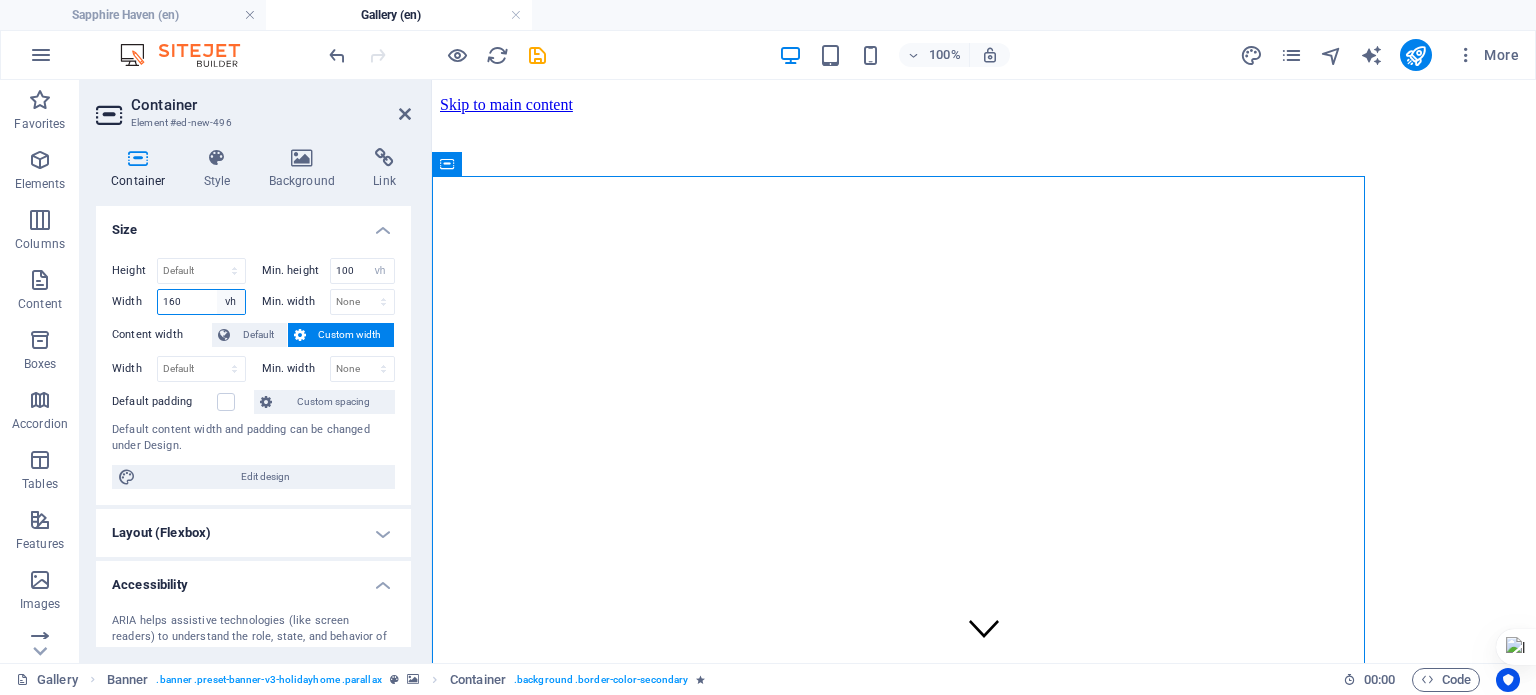 click on "Default px rem % em vh vw" at bounding box center (231, 302) 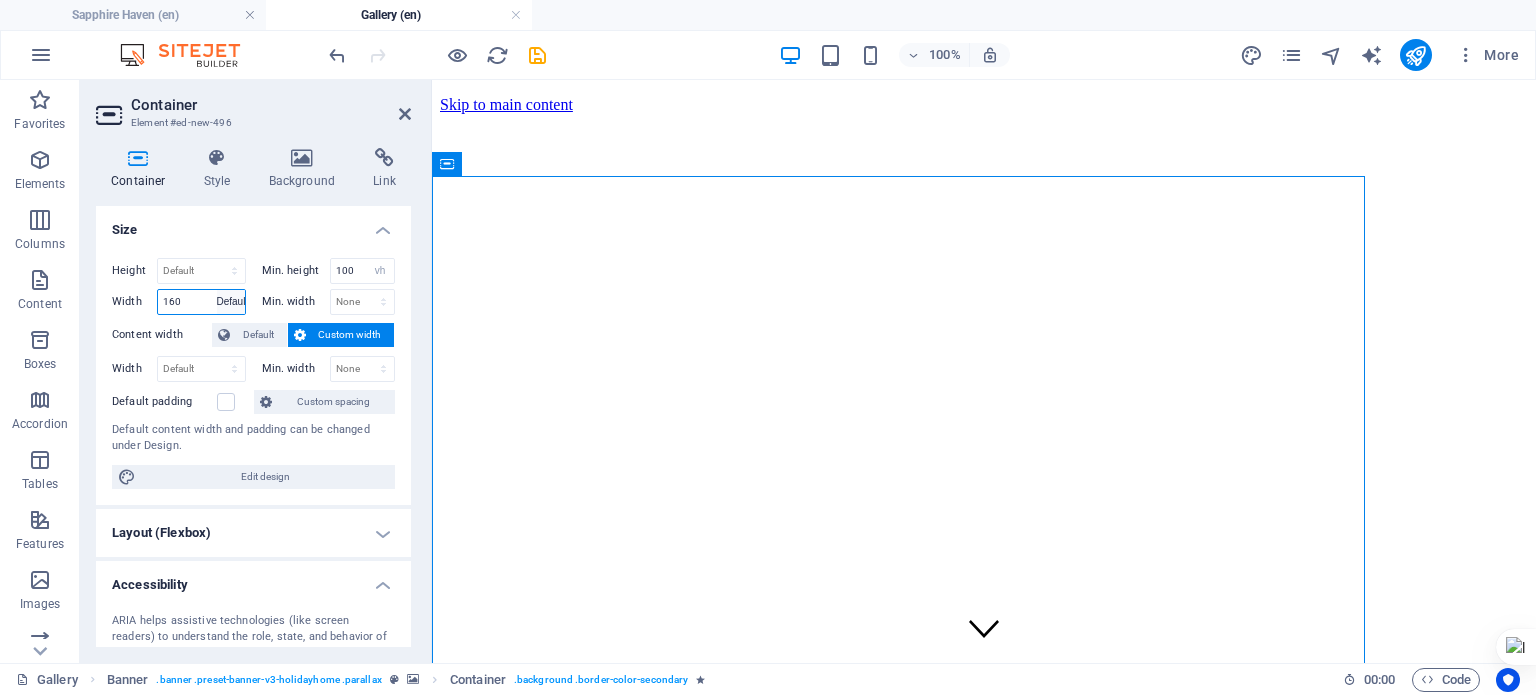 click on "Default px rem % em vh vw" at bounding box center (231, 302) 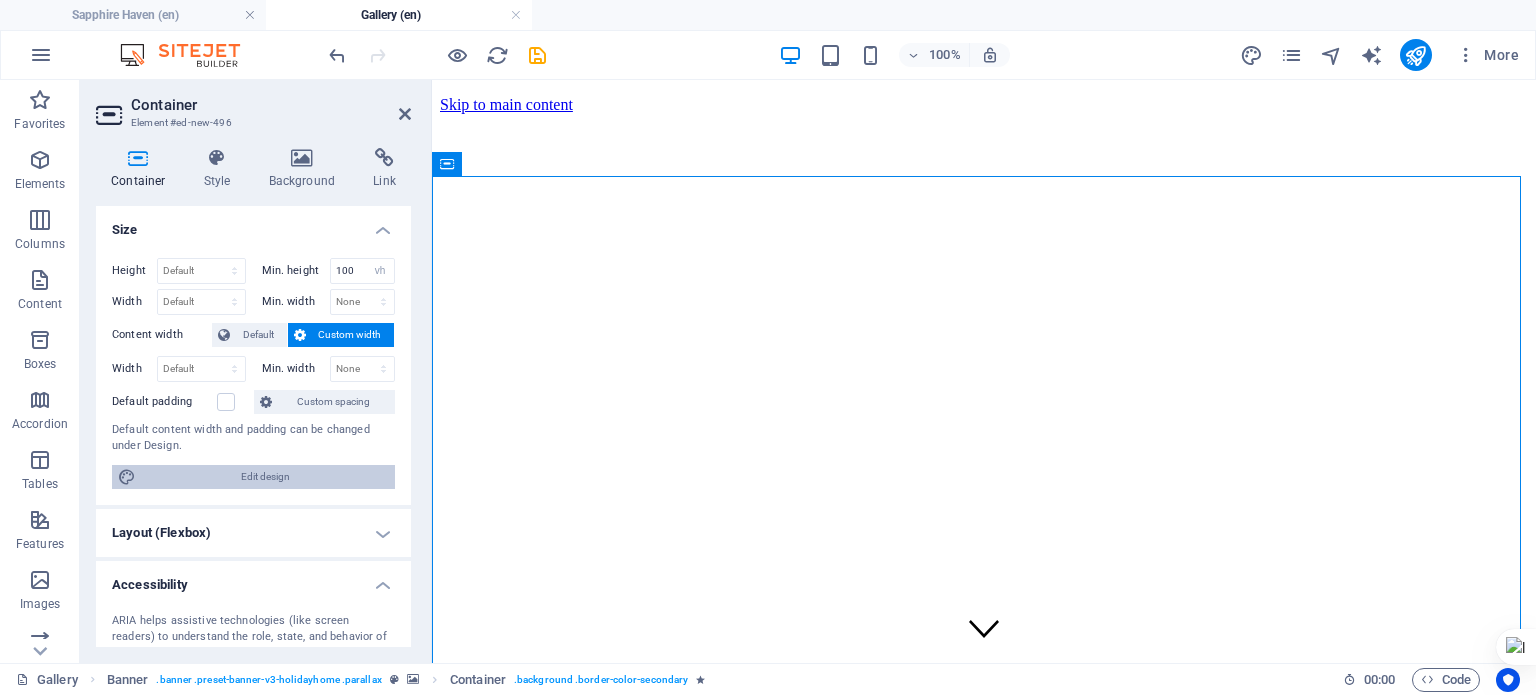 click on "Edit design" at bounding box center [265, 477] 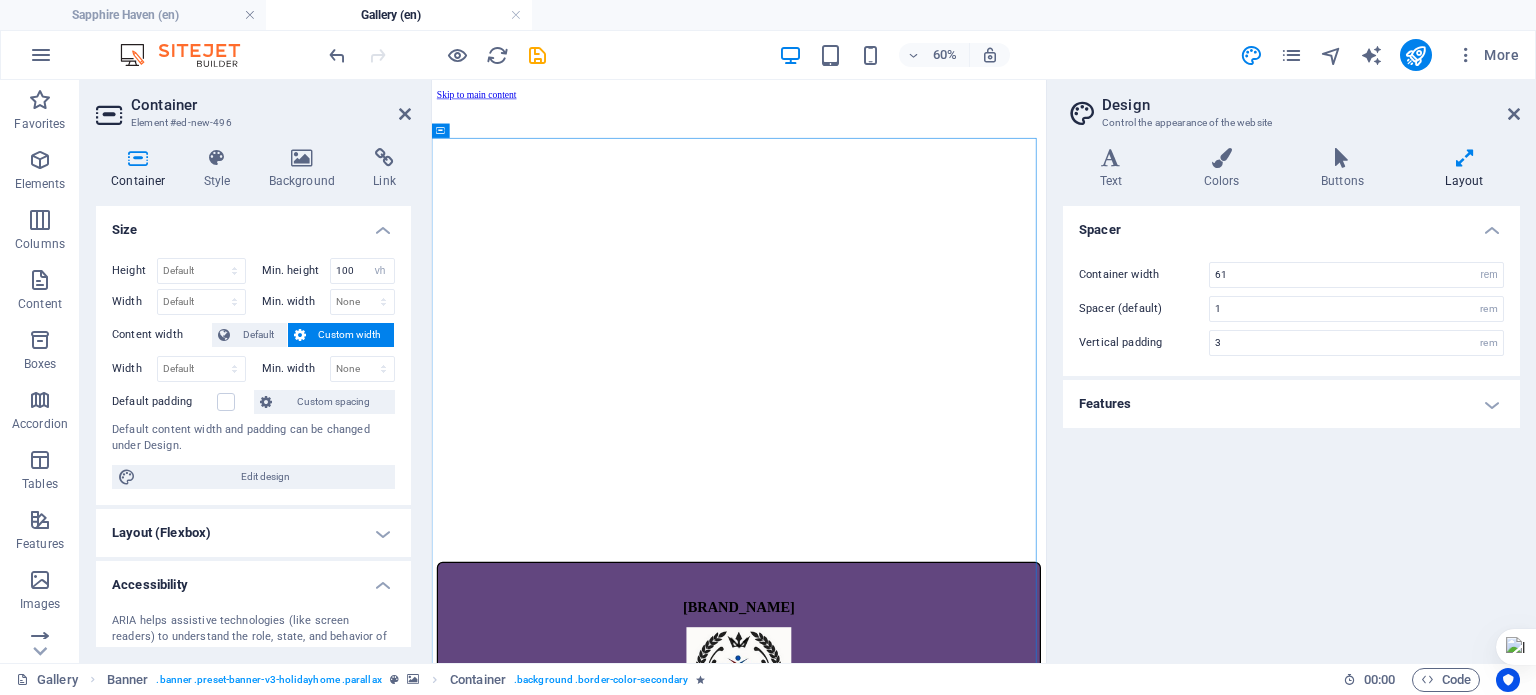 click on "Features" at bounding box center [1291, 404] 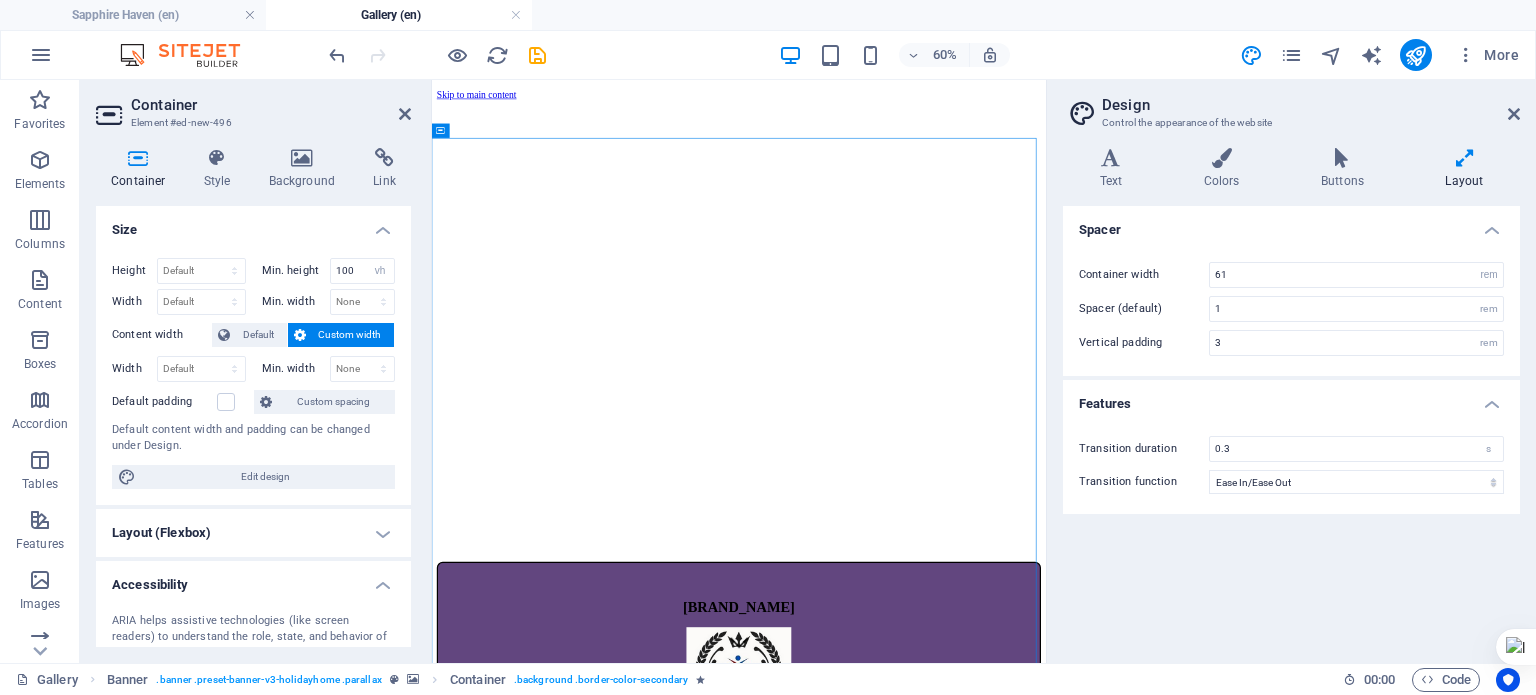 click on "Features" at bounding box center (1291, 398) 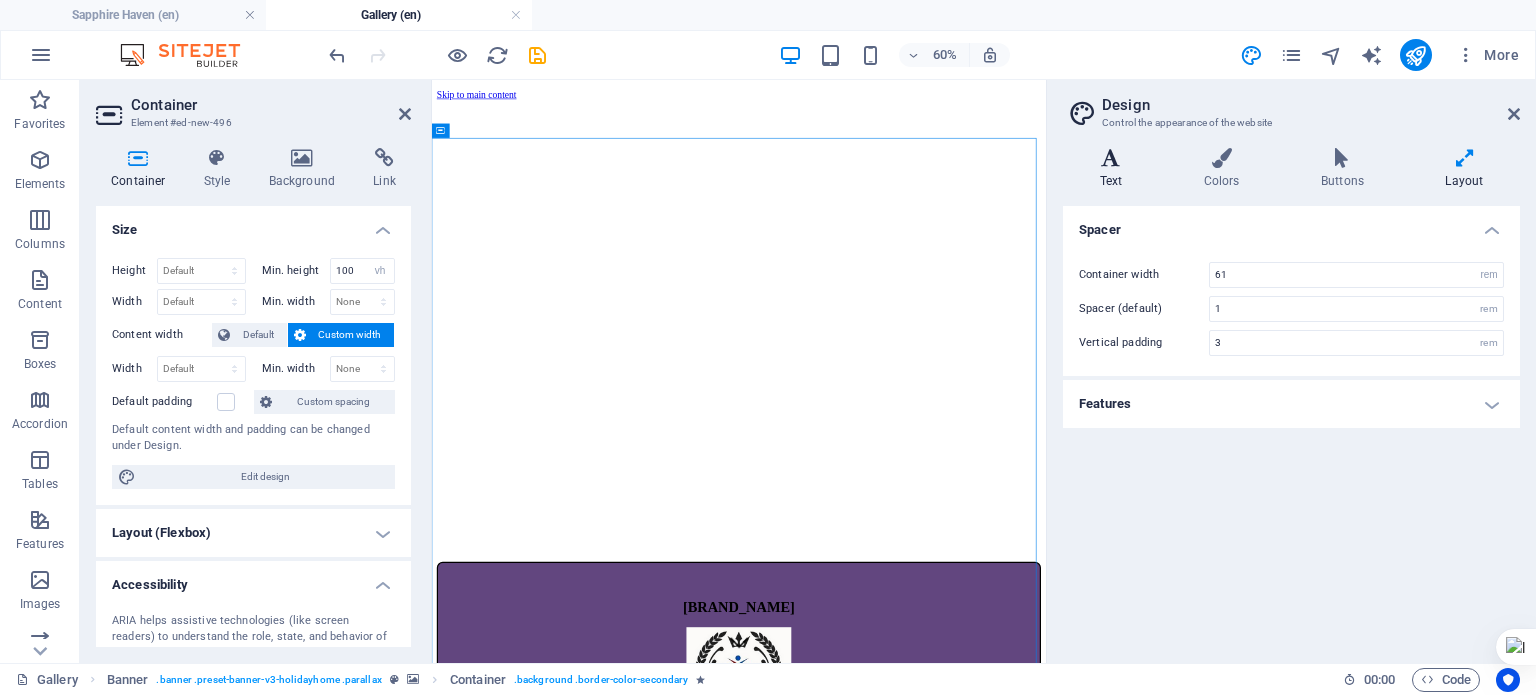 click at bounding box center (1111, 158) 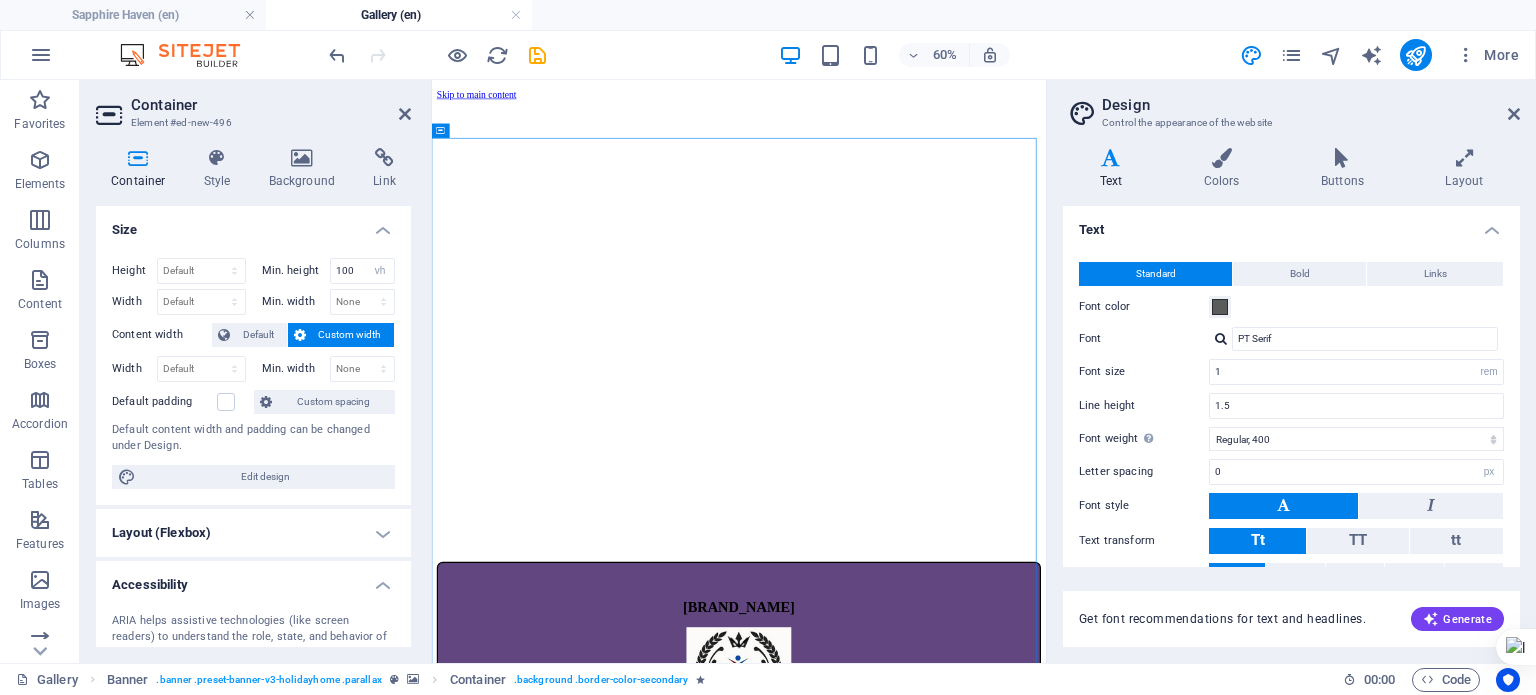 click on "Design Control the appearance of the website Variants  Text  Colors  Buttons  Layout Text Standard Bold Links Font color Font PT Serif Font size 1 rem px Line height 1.5 Font weight To display the font weight correctly, it may need to be enabled.  Manage Fonts Thin, 100 Extra-light, 200 Light, 300 Regular, 400 Medium, 500 Semi-bold, 600 Bold, 700 Extra-bold, 800 Black, 900 Letter spacing 0 rem px Font style Text transform Tt TT tt Text align Font weight To display the font weight correctly, it may need to be enabled.  Manage Fonts Thin, 100 Extra-light, 200 Light, 300 Regular, 400 Medium, 500 Semi-bold, 600 Bold, 700 Extra-bold, 800 Black, 900 Default Hover / Active Font color Font color Decoration None Decoration None Transition duration 0.3 s Transition function Ease Ease In Ease Out Ease In/Ease Out Linear Headlines All H1 / Textlogo H2 H3 H4 H5 H6 Font color Font PT Serif Line height 1.5 Font weight To display the font weight correctly, it may need to be enabled.  Manage Fonts Thin, 100 Extra-light, 200 0" at bounding box center (1291, 371) 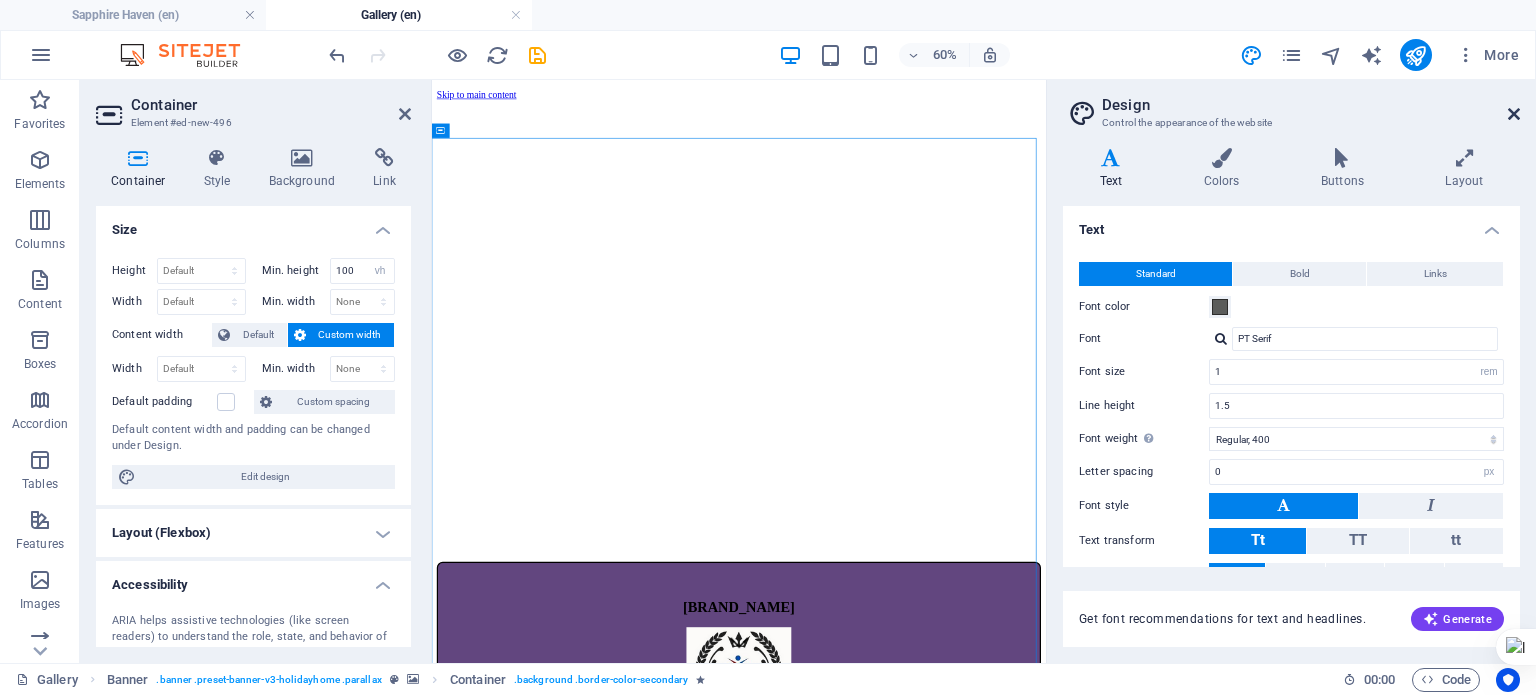 click at bounding box center (1514, 114) 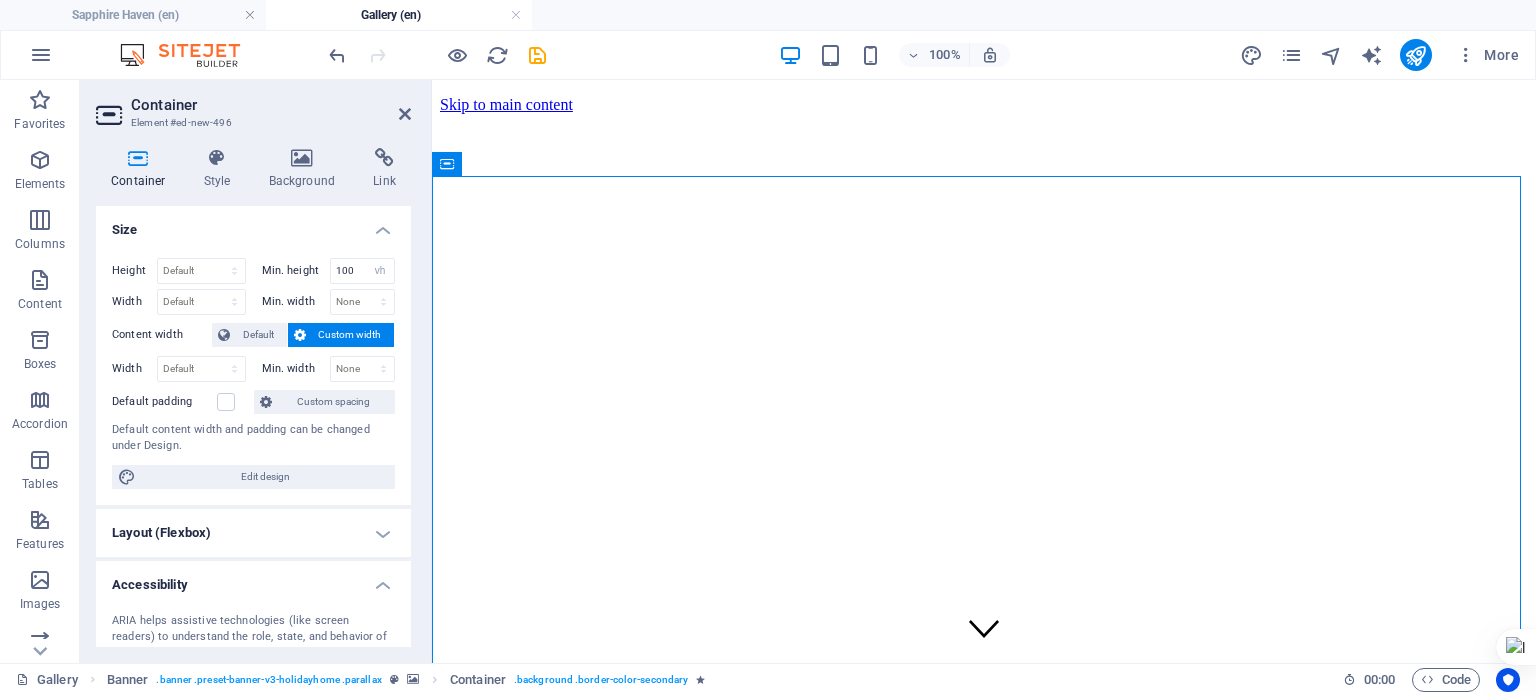 click on "Layout (Flexbox)" at bounding box center (253, 533) 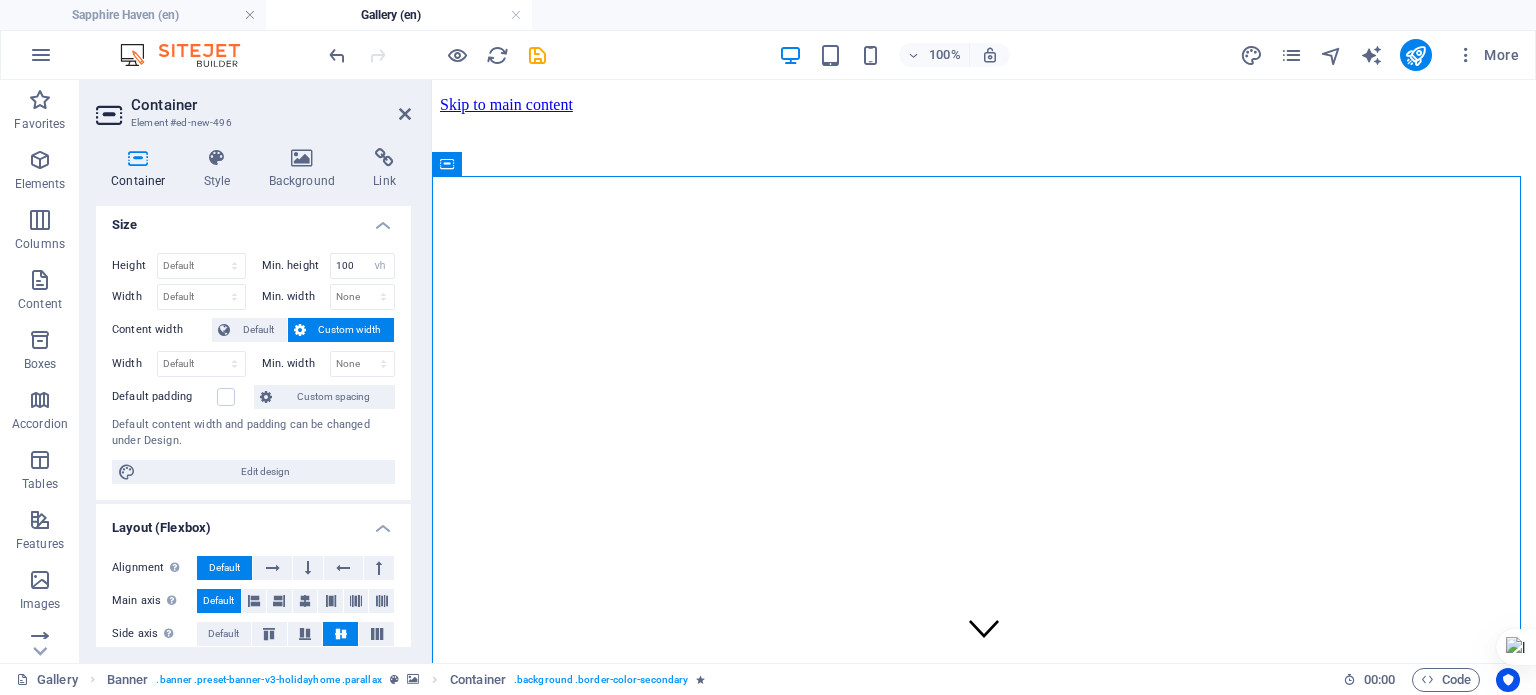 scroll, scrollTop: 0, scrollLeft: 0, axis: both 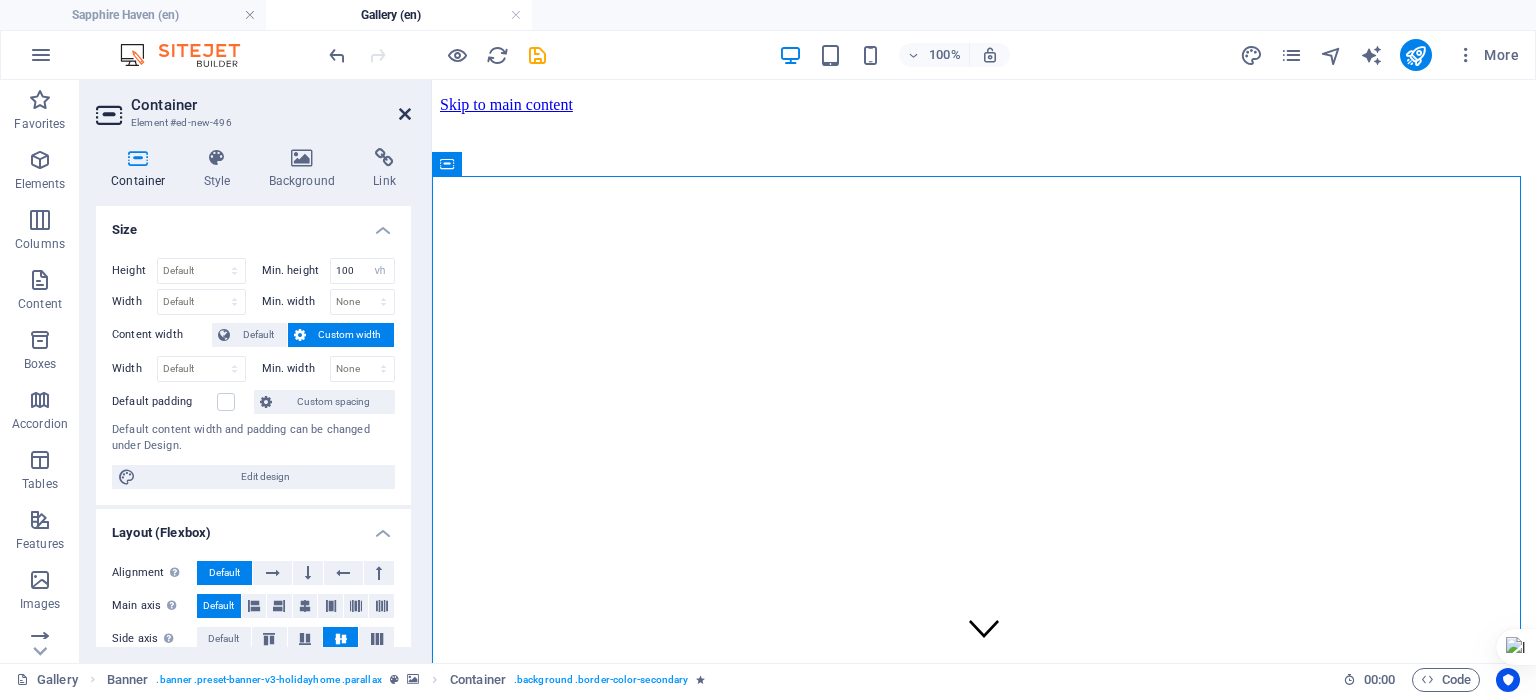 click at bounding box center (405, 114) 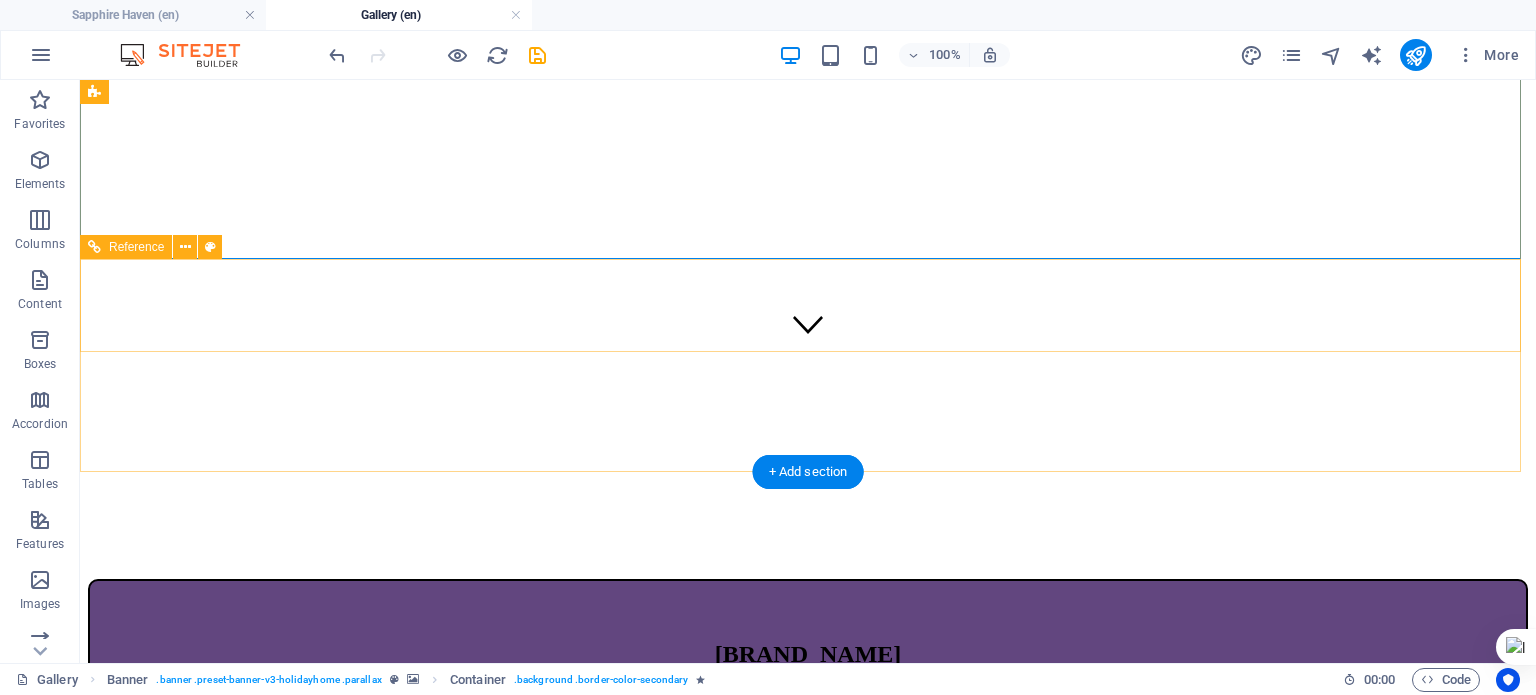 scroll, scrollTop: 300, scrollLeft: 0, axis: vertical 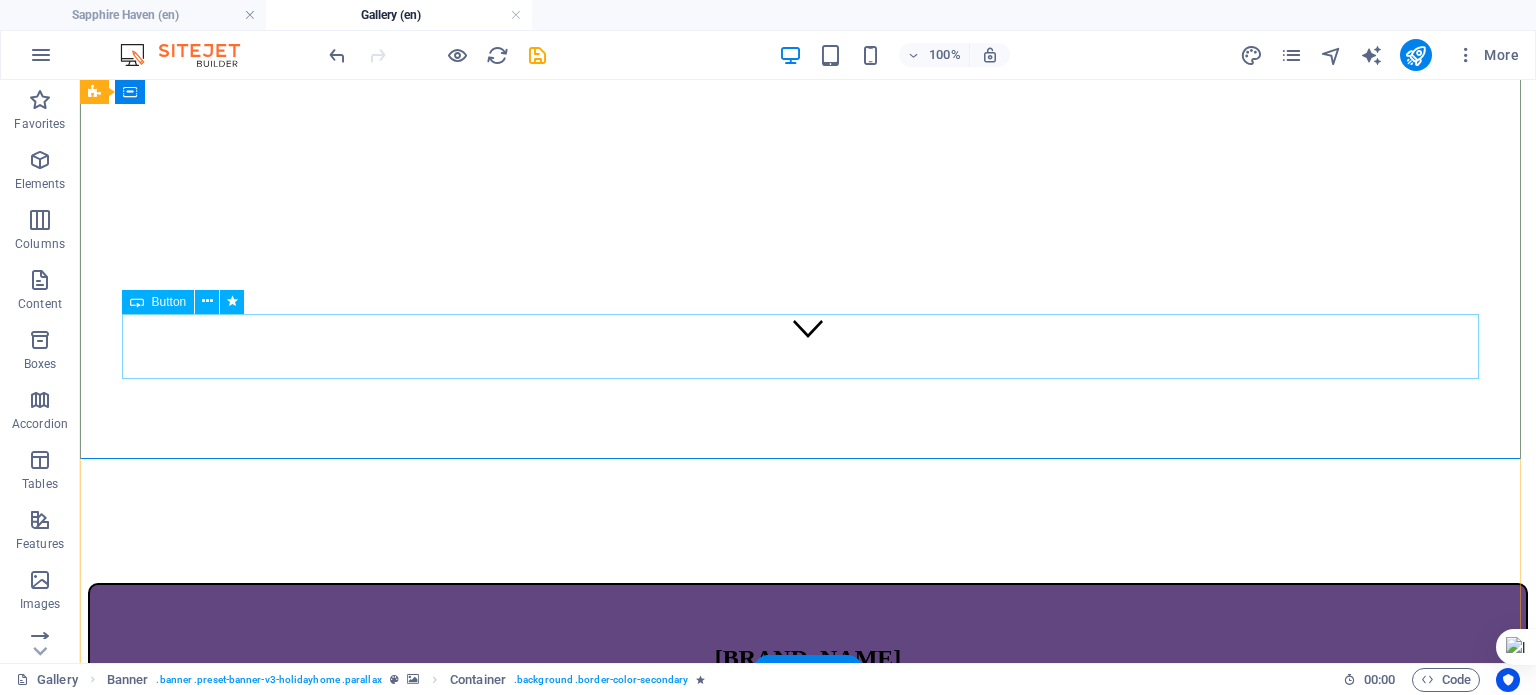 click on "Rent and Enjoy" at bounding box center (808, 1002) 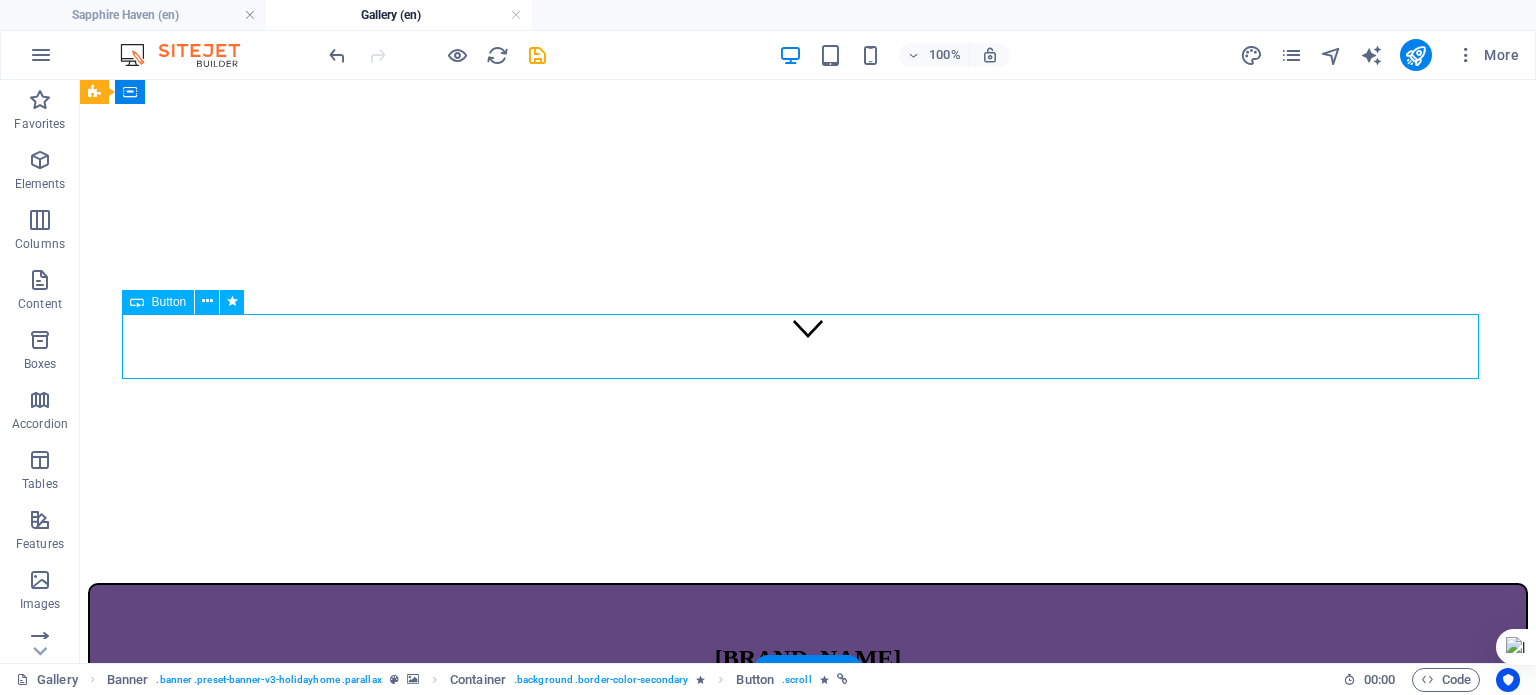 click on "Rent and Enjoy" at bounding box center (808, 1002) 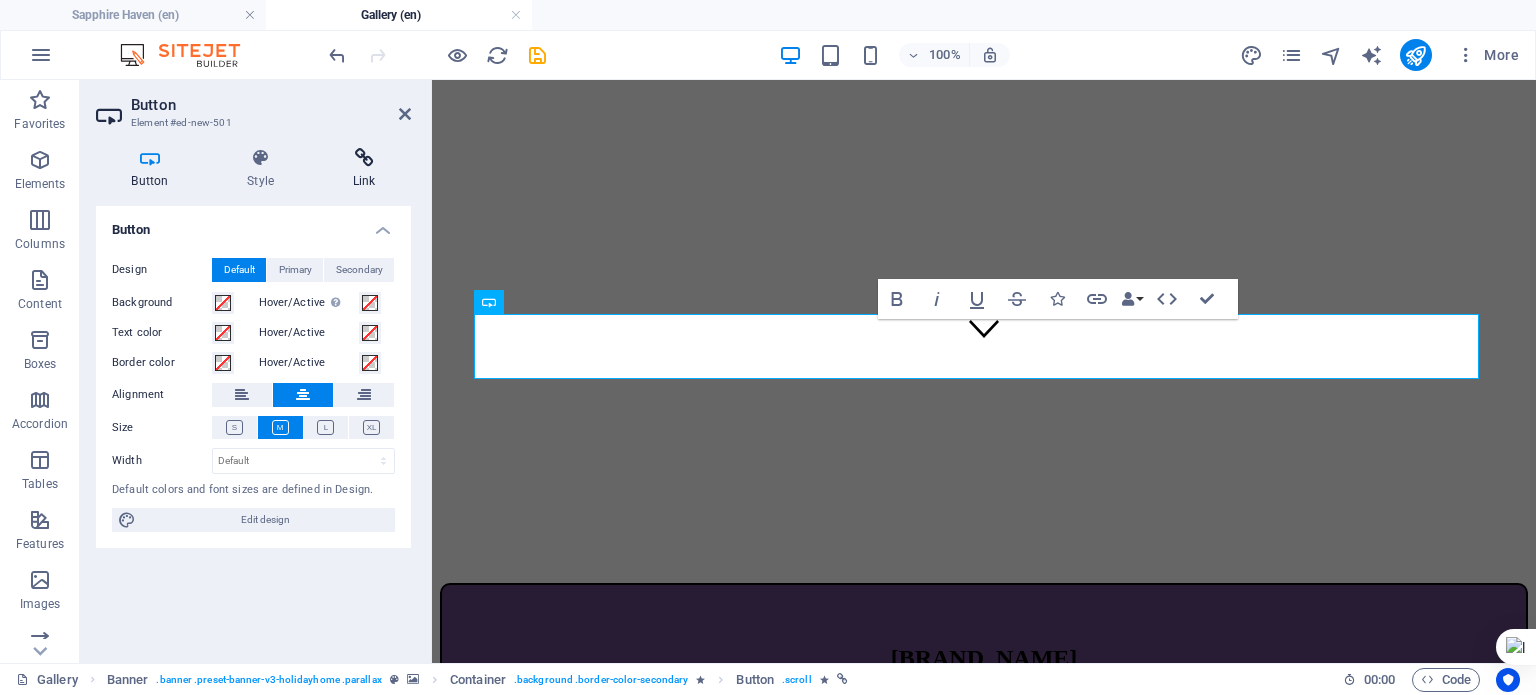 click at bounding box center [364, 158] 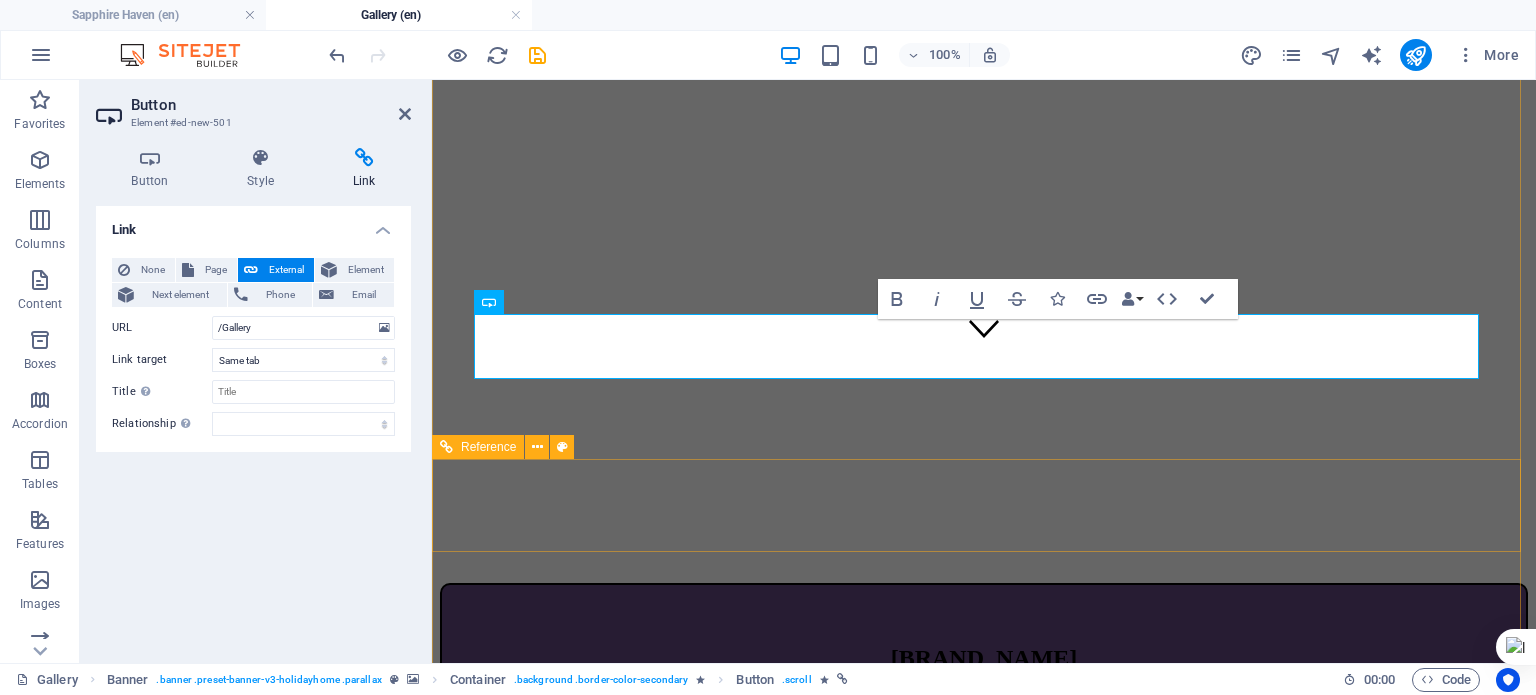 click at bounding box center (984, 1170) 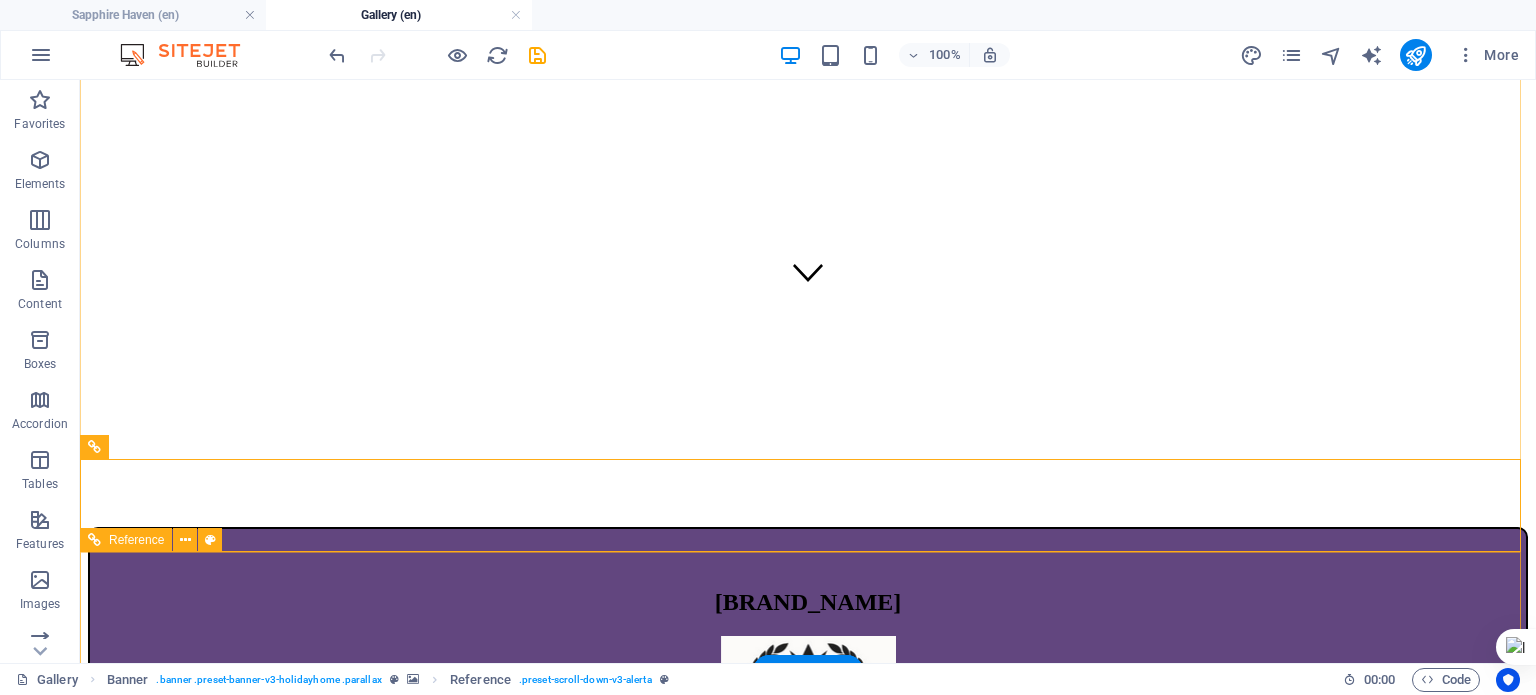 scroll, scrollTop: 500, scrollLeft: 0, axis: vertical 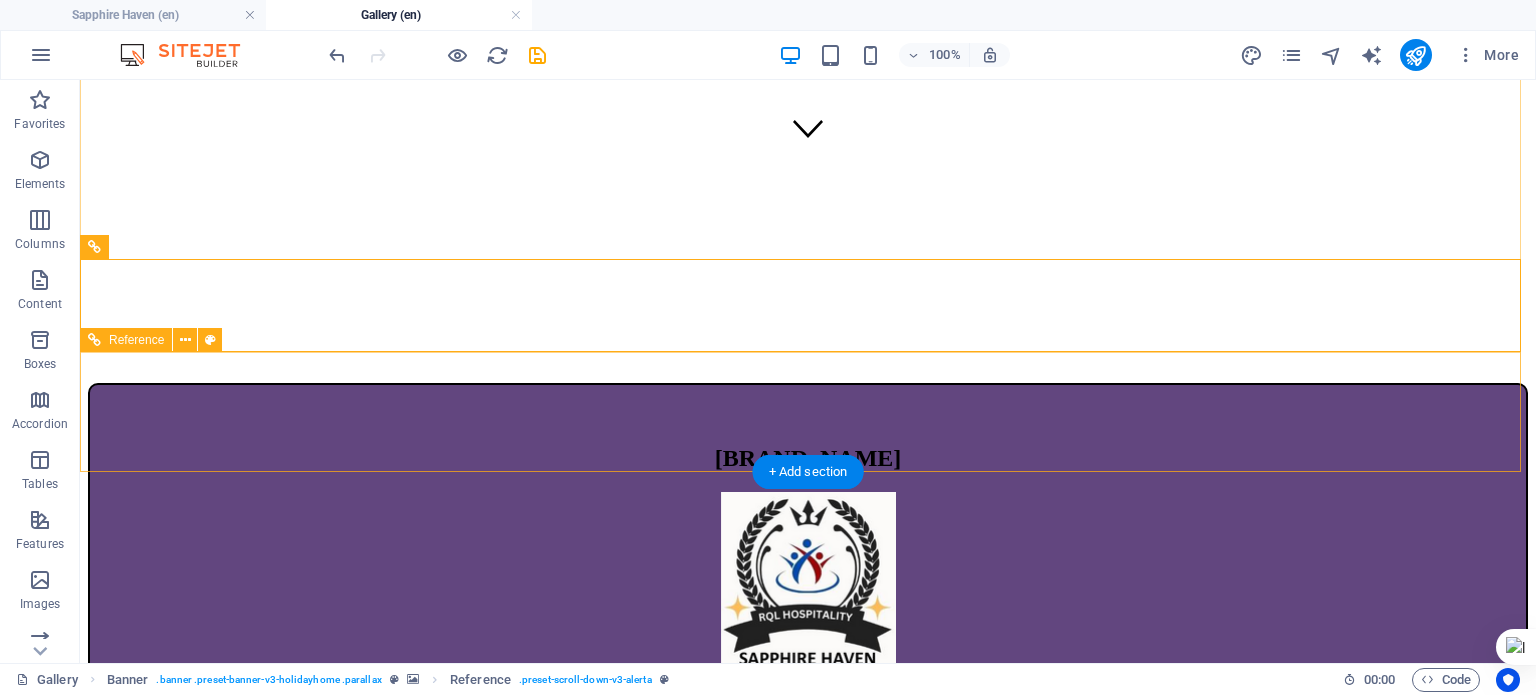 click on "Holidayhome GALLERY Book Now Attractions Contact" at bounding box center [808, 1031] 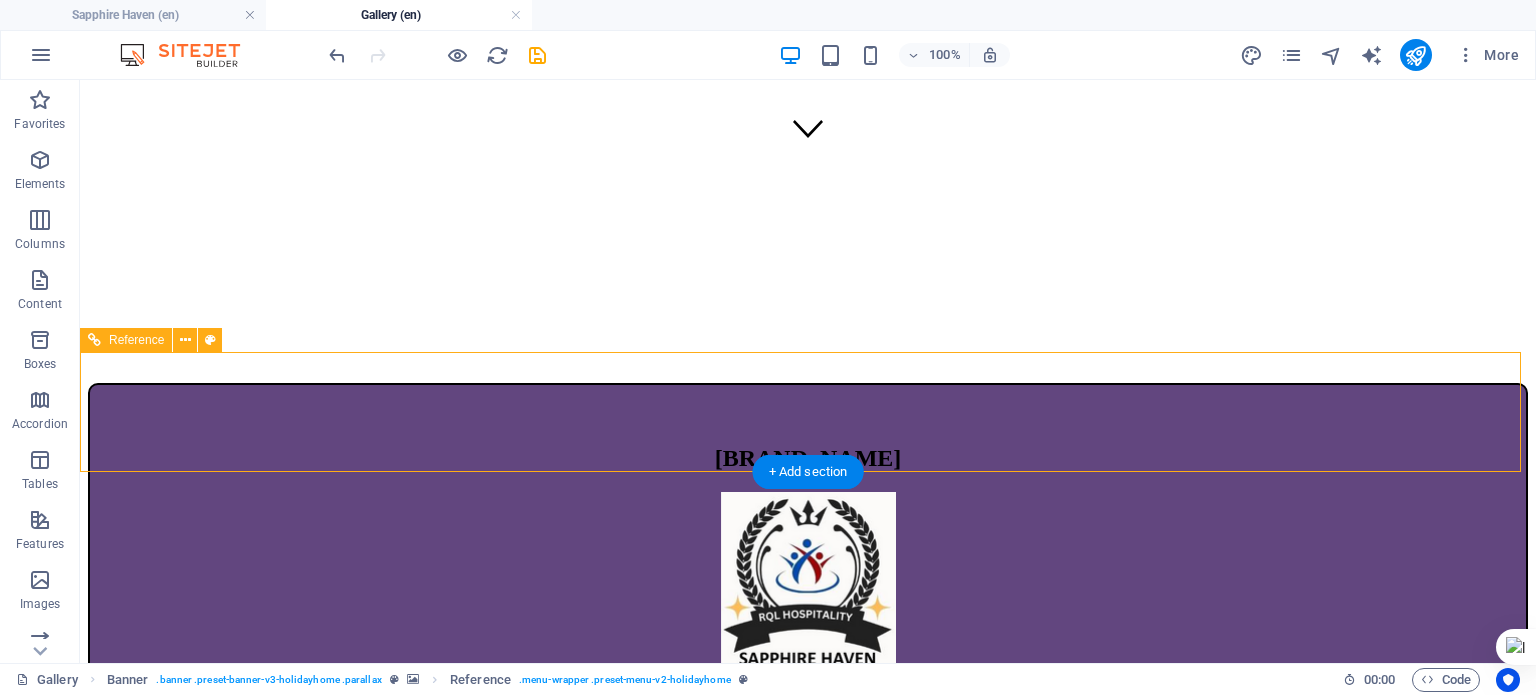 click on "Holidayhome GALLERY Book Now Attractions Contact" at bounding box center [808, 1031] 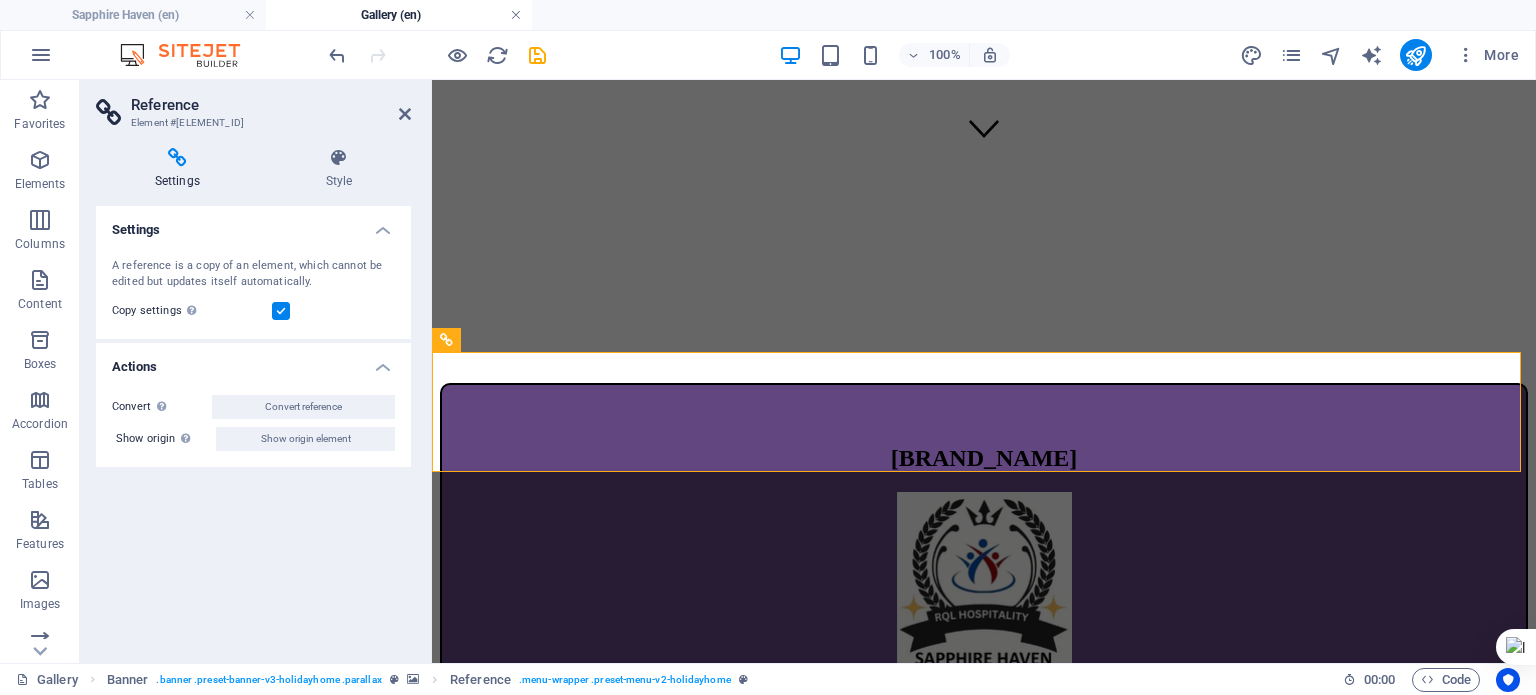 click at bounding box center (516, 15) 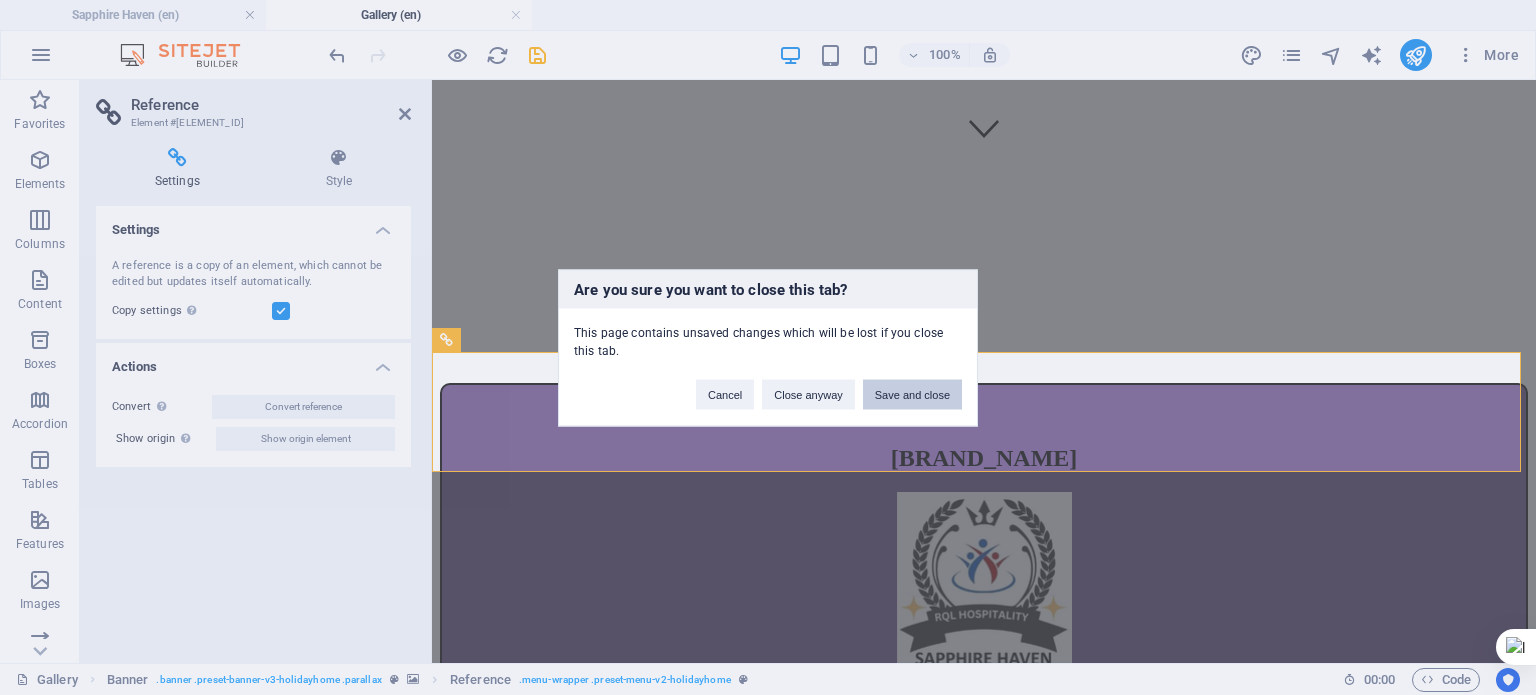 click on "Save and close" at bounding box center [912, 394] 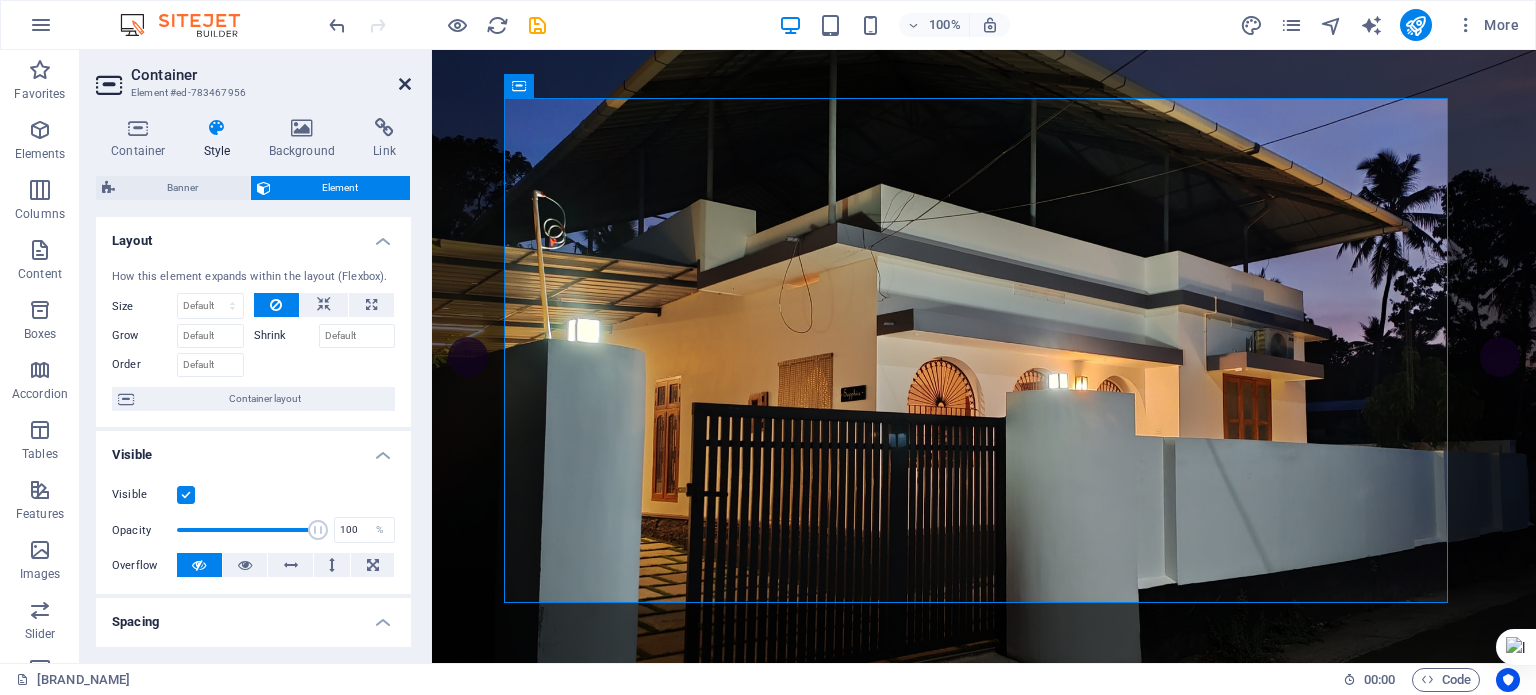 click at bounding box center [405, 84] 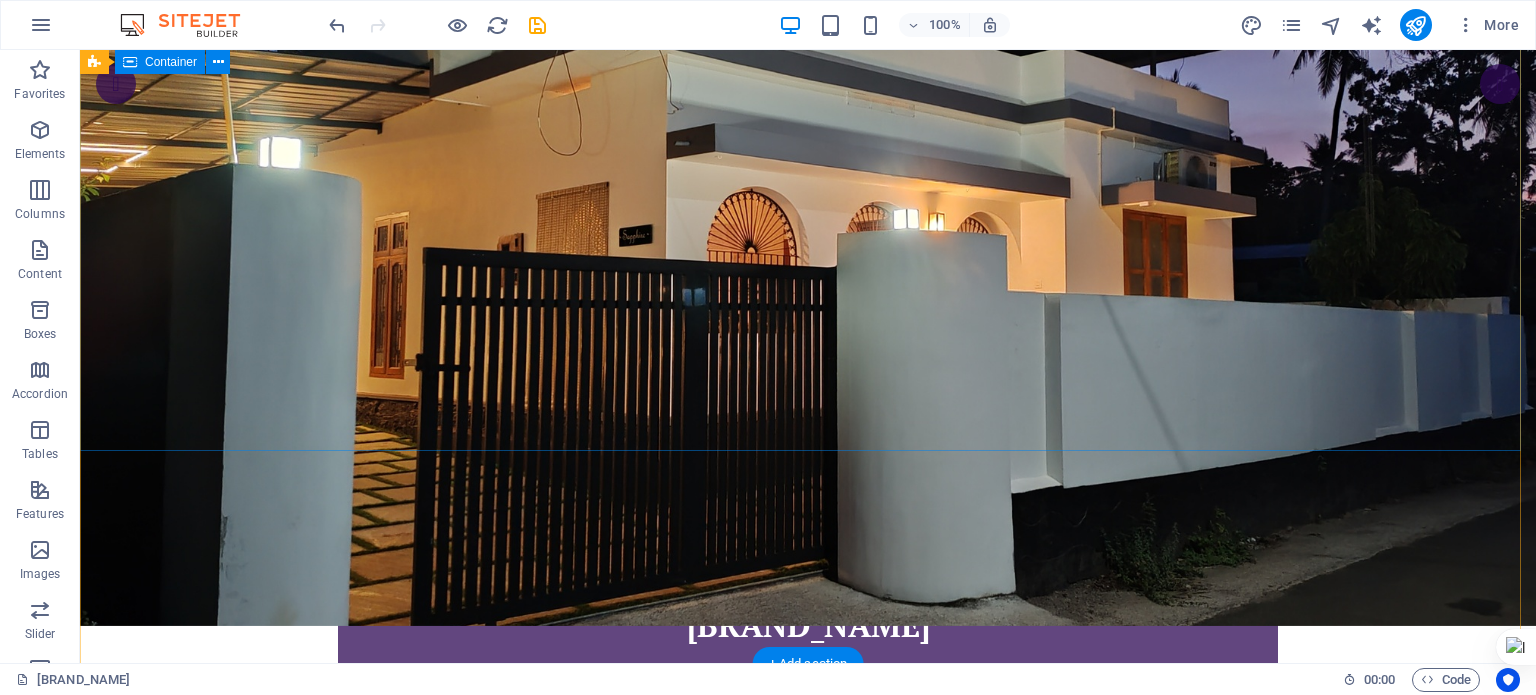 scroll, scrollTop: 400, scrollLeft: 0, axis: vertical 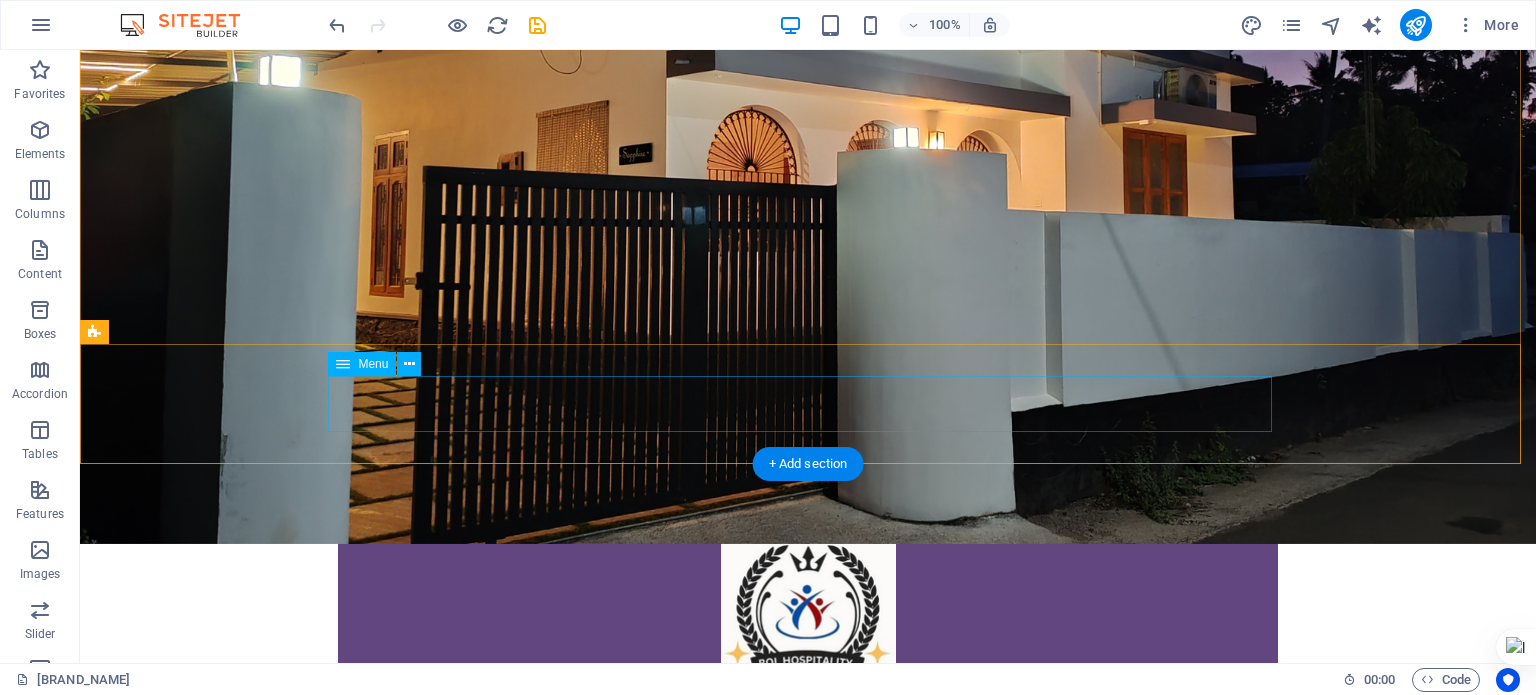 click on "Holidayhome GALLERY Book Now Attractions Contact" at bounding box center (808, 1140) 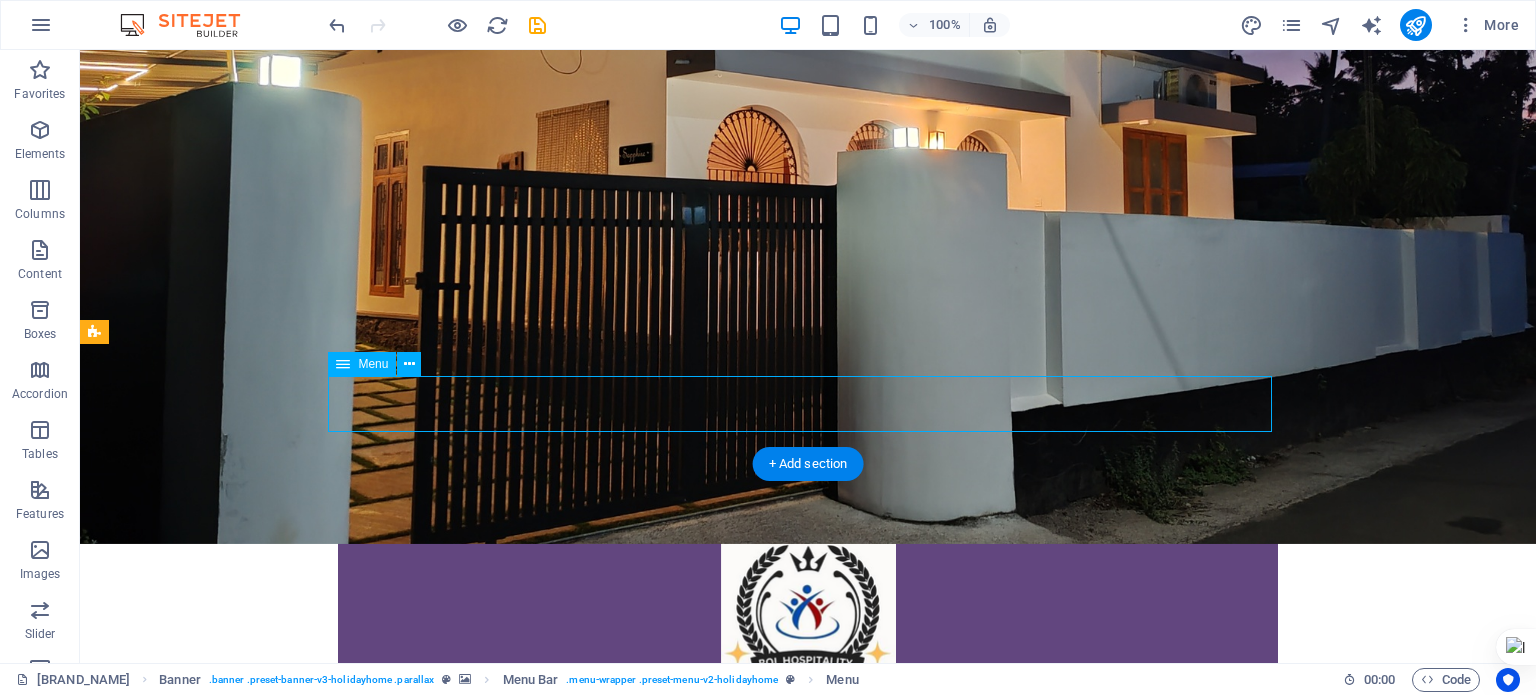 click on "Holidayhome GALLERY Book Now Attractions Contact" at bounding box center (808, 1140) 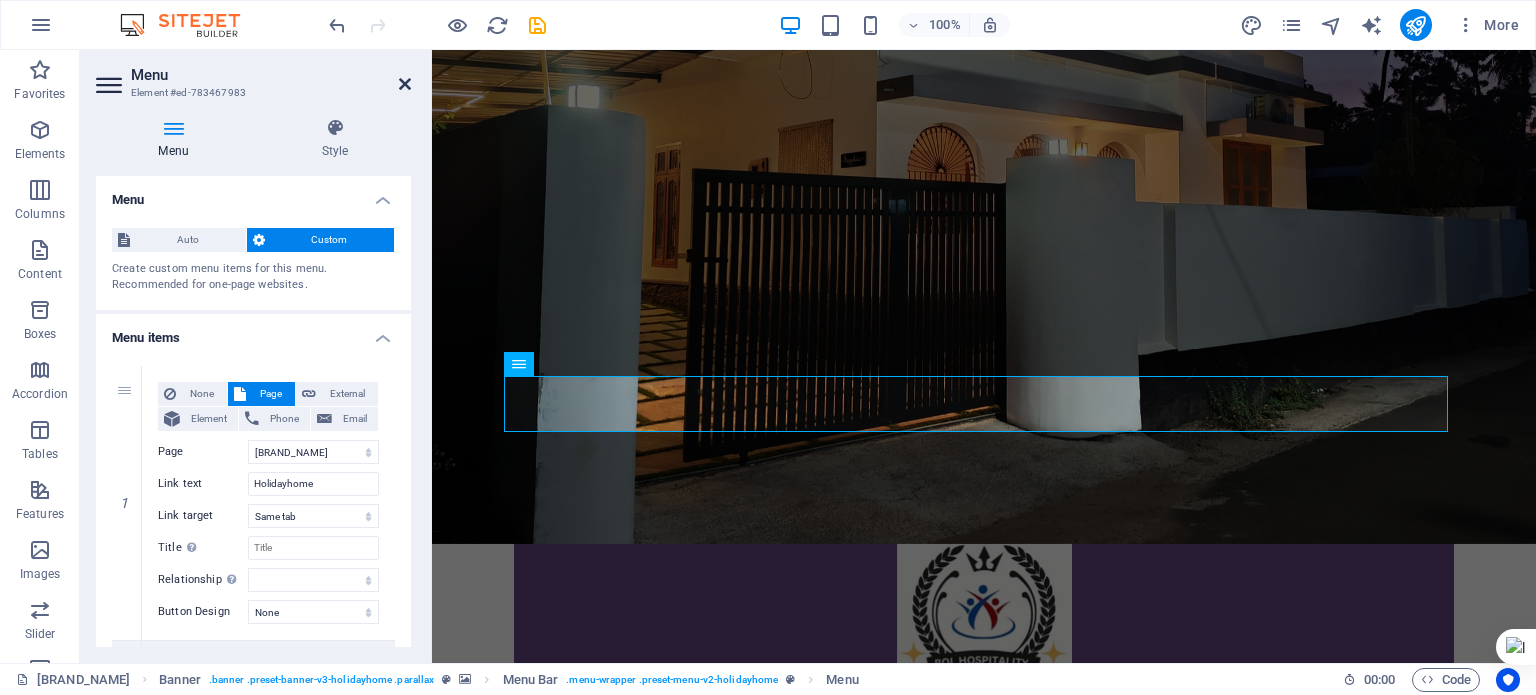 click at bounding box center [405, 84] 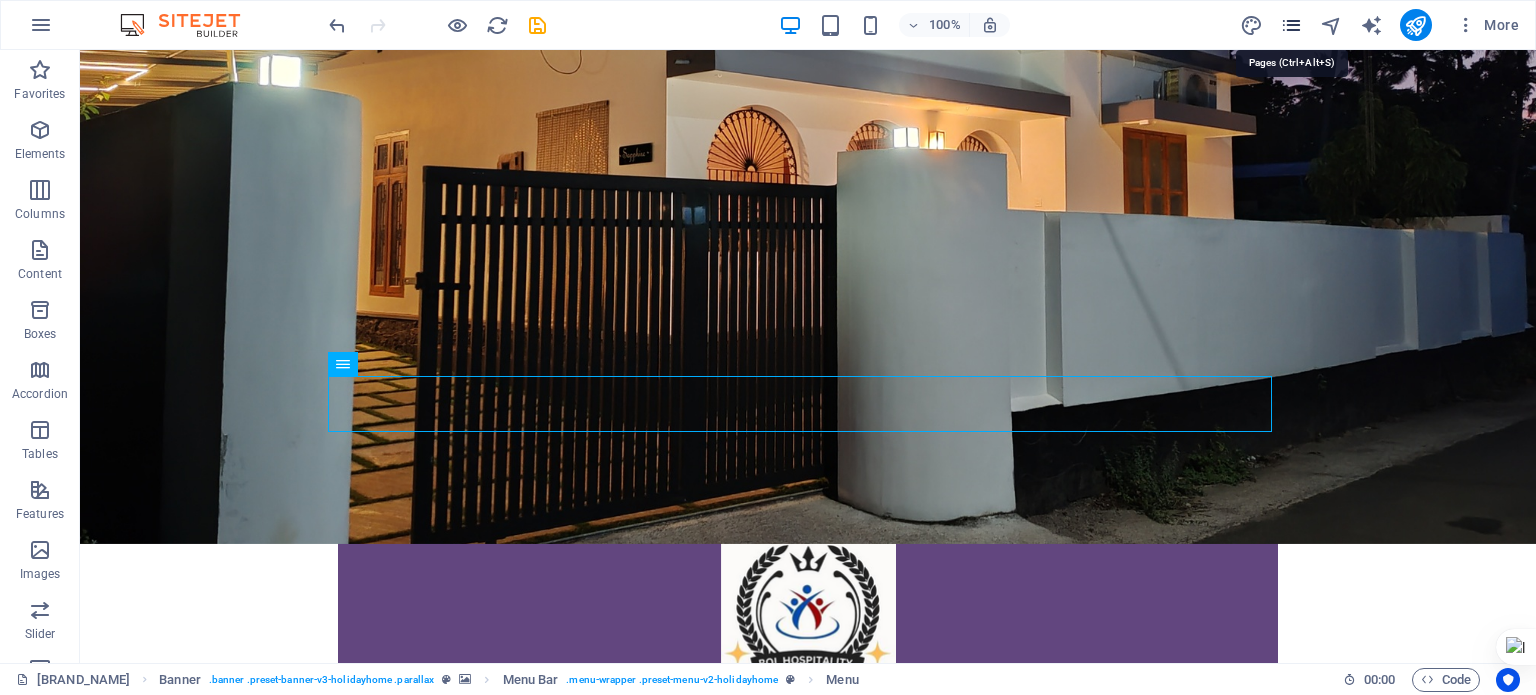 click at bounding box center (1291, 25) 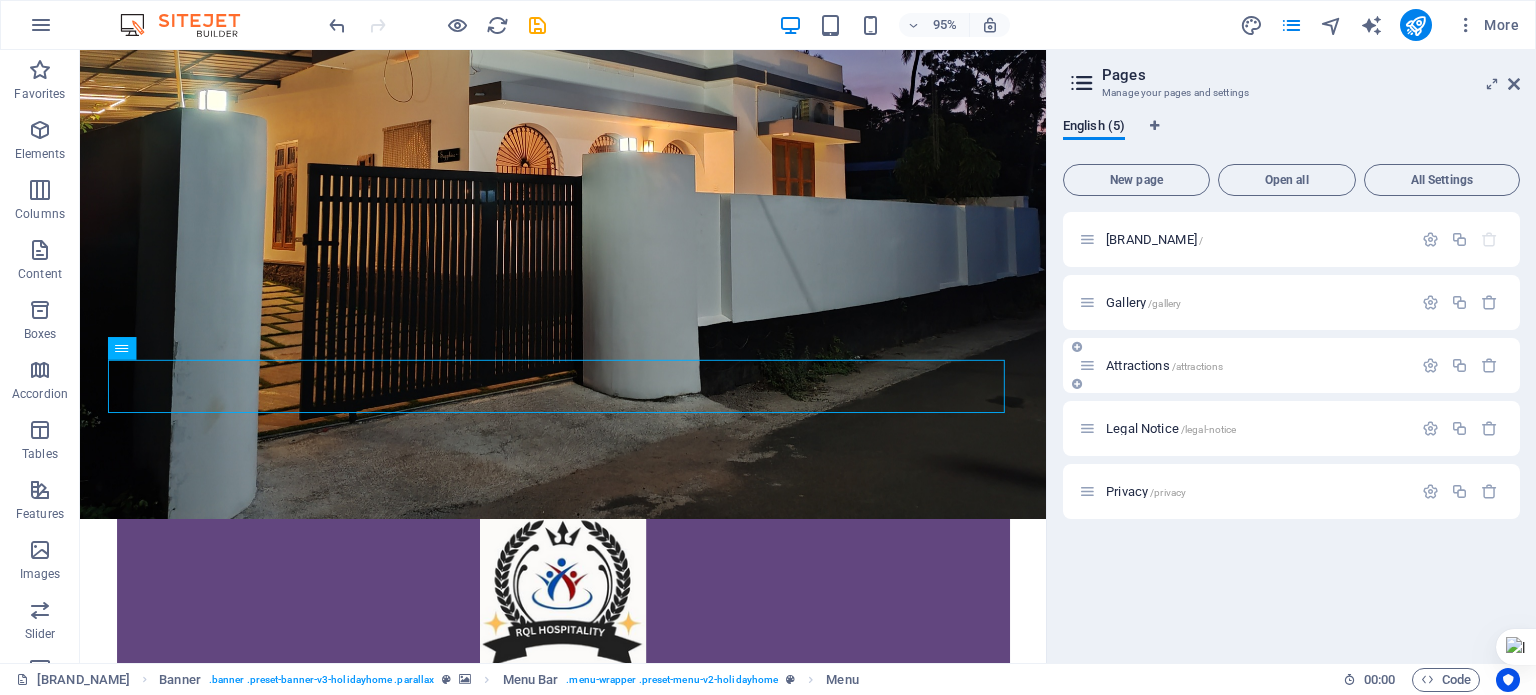 click on "Attractions /attractions" at bounding box center (1164, 365) 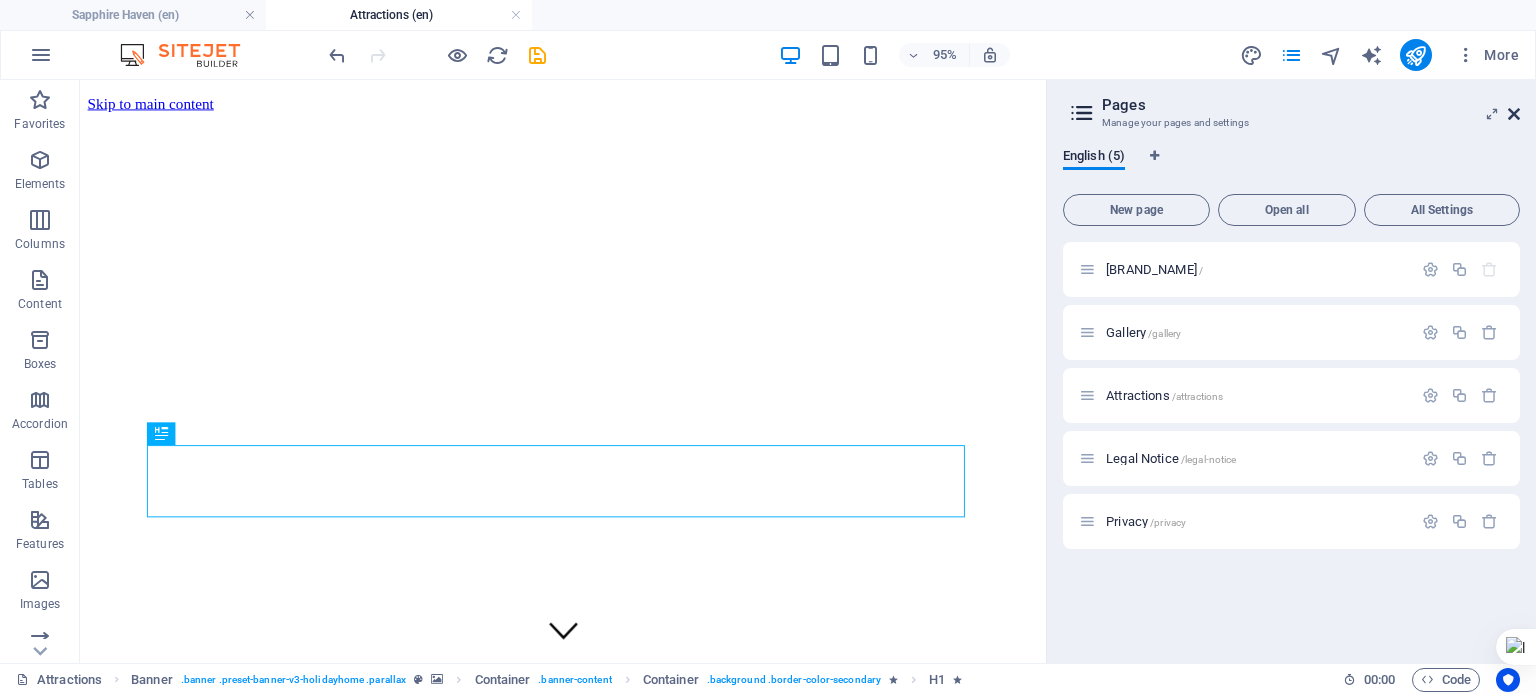 scroll, scrollTop: 0, scrollLeft: 0, axis: both 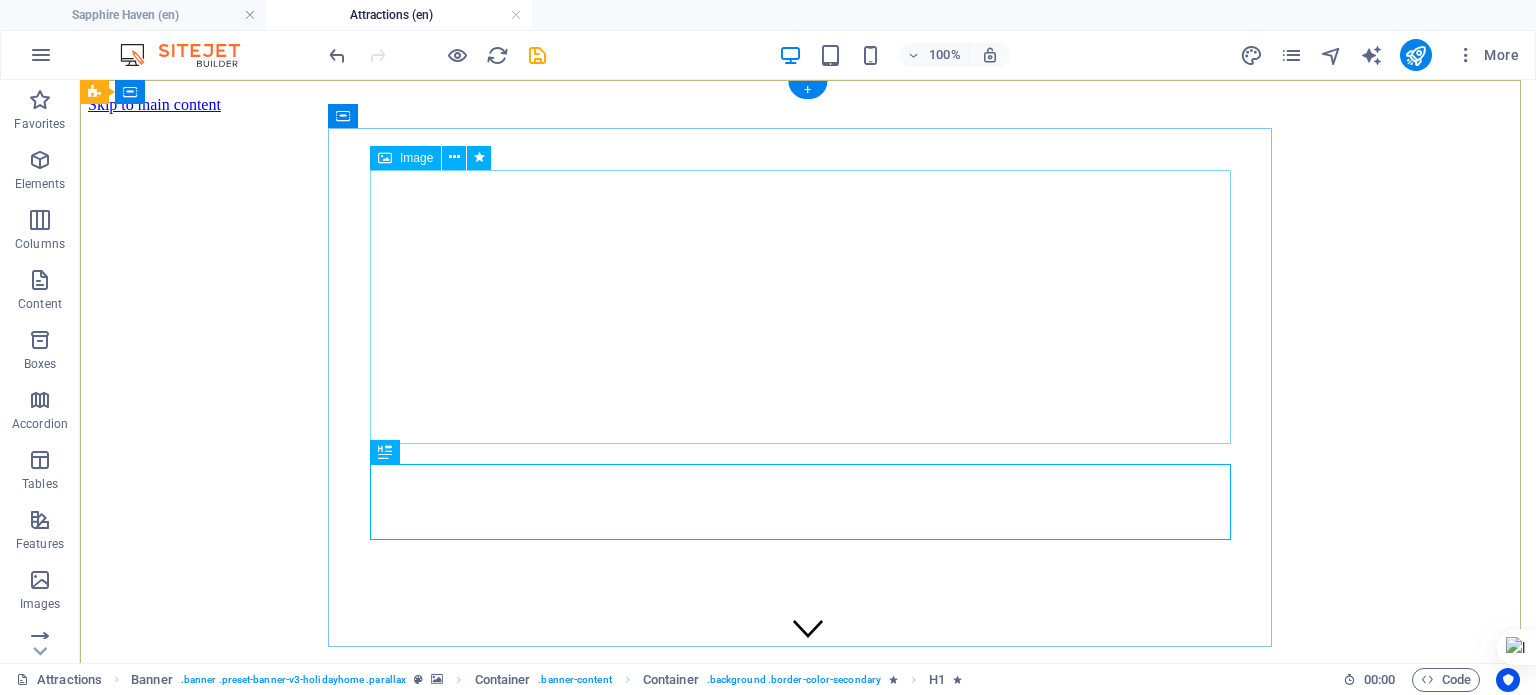 click at bounding box center (808, 1117) 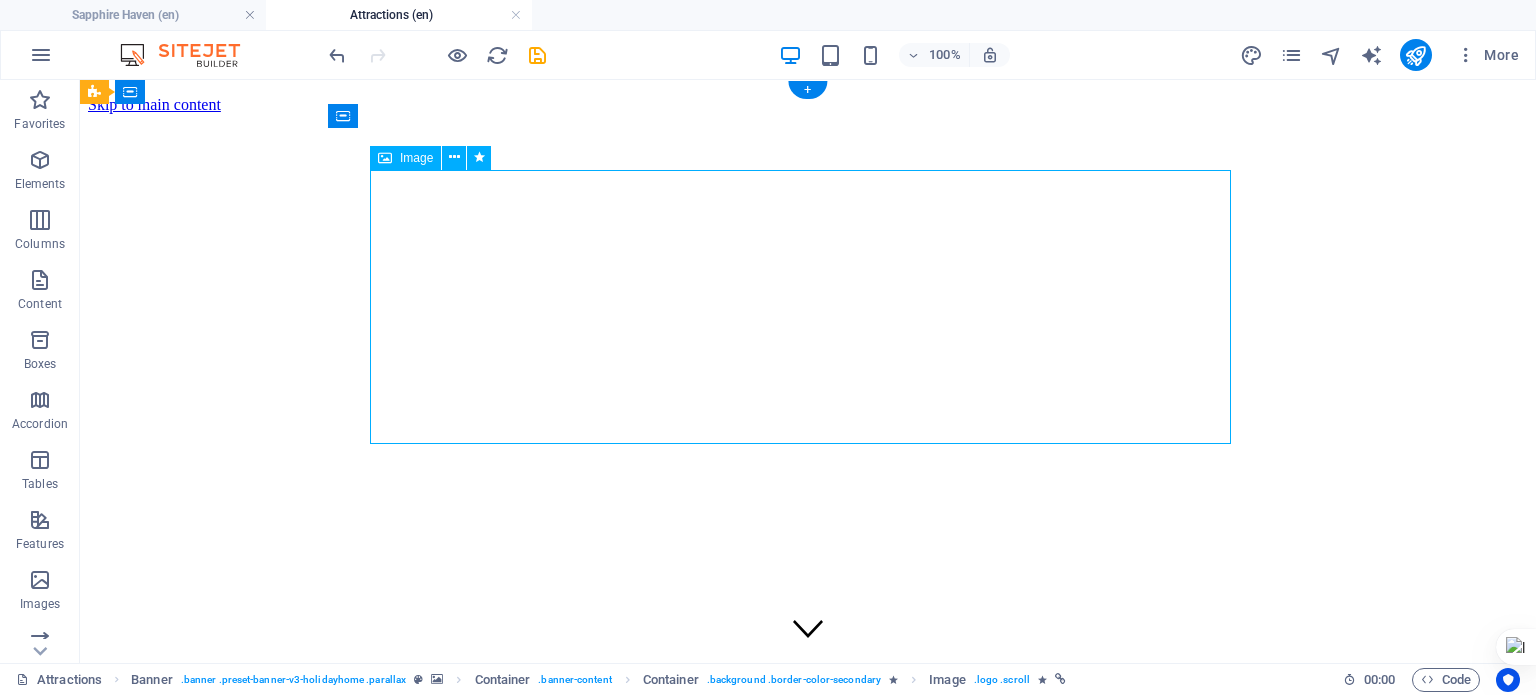 click at bounding box center [808, 1117] 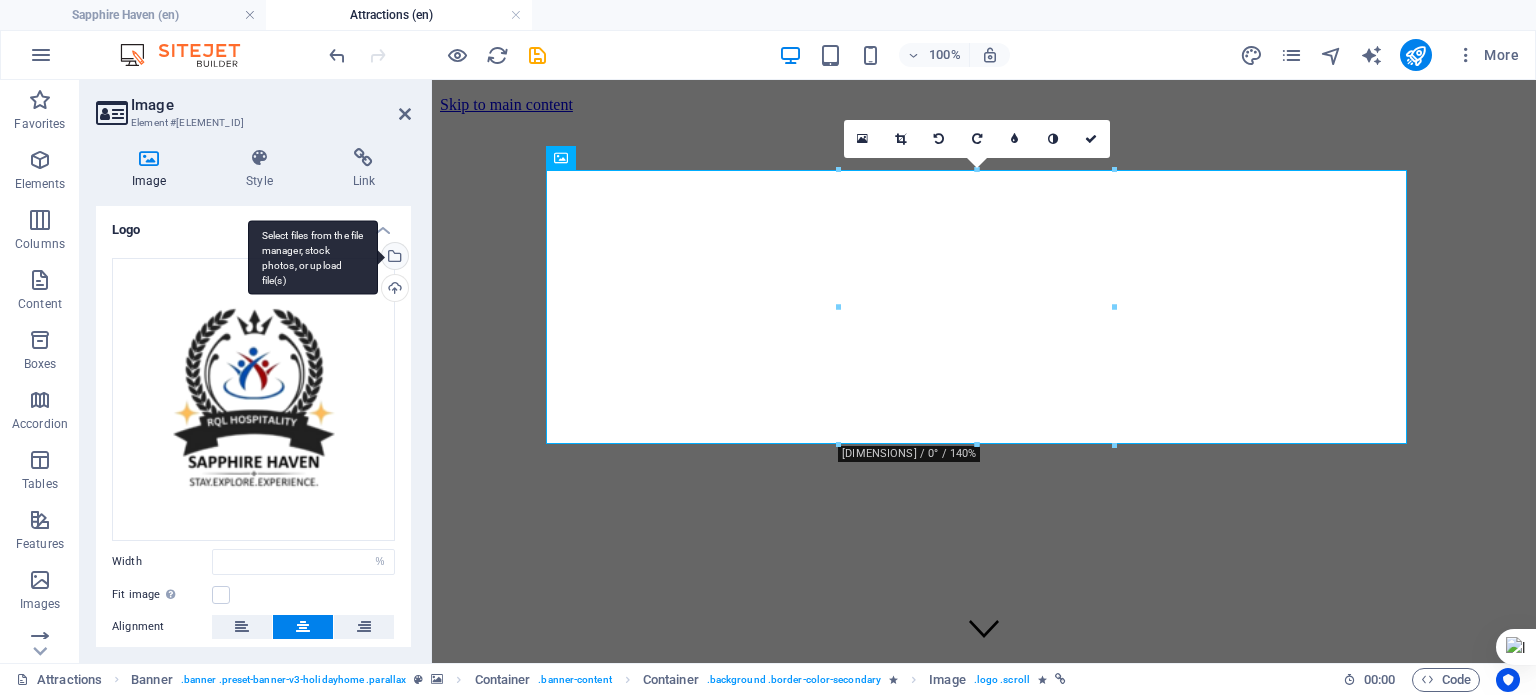 click on "Select files from the file manager, stock photos, or upload file(s)" at bounding box center (393, 258) 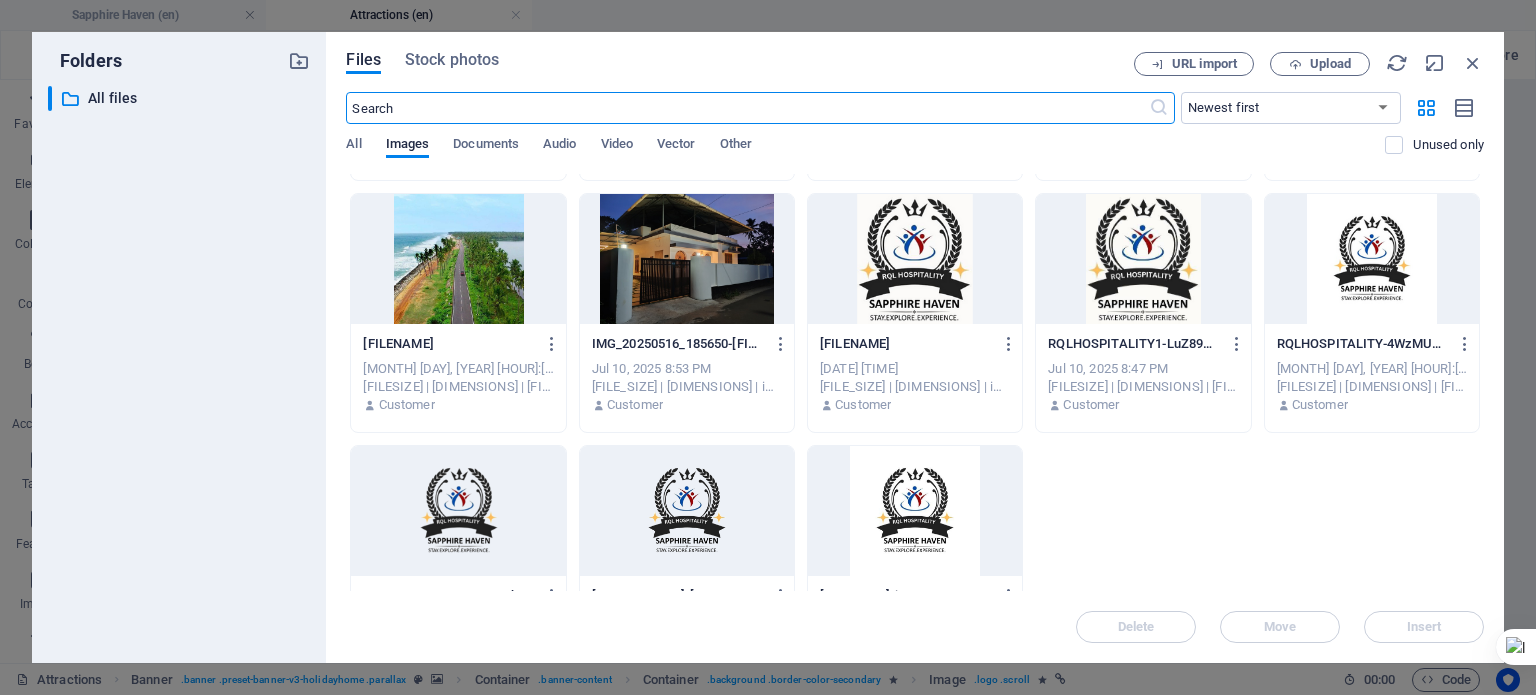 scroll, scrollTop: 2998, scrollLeft: 0, axis: vertical 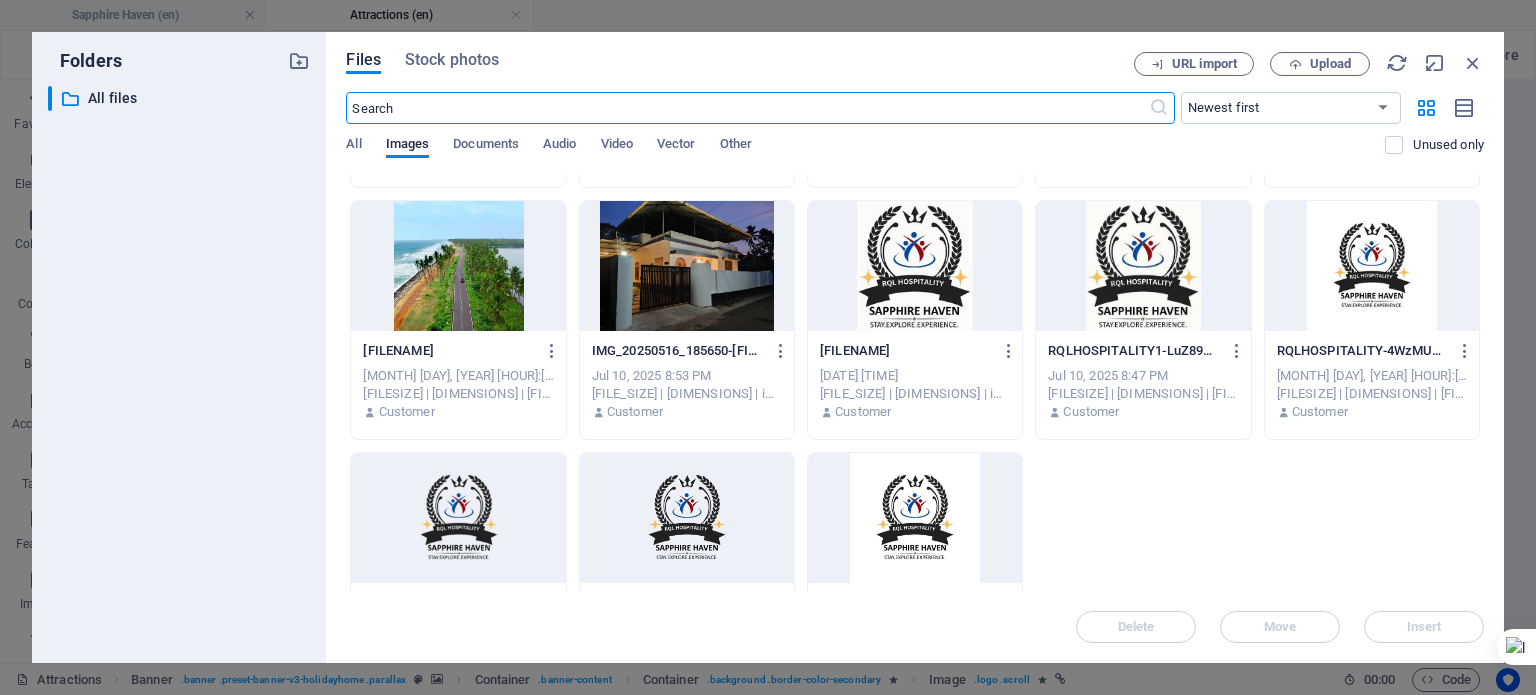 click at bounding box center [915, 266] 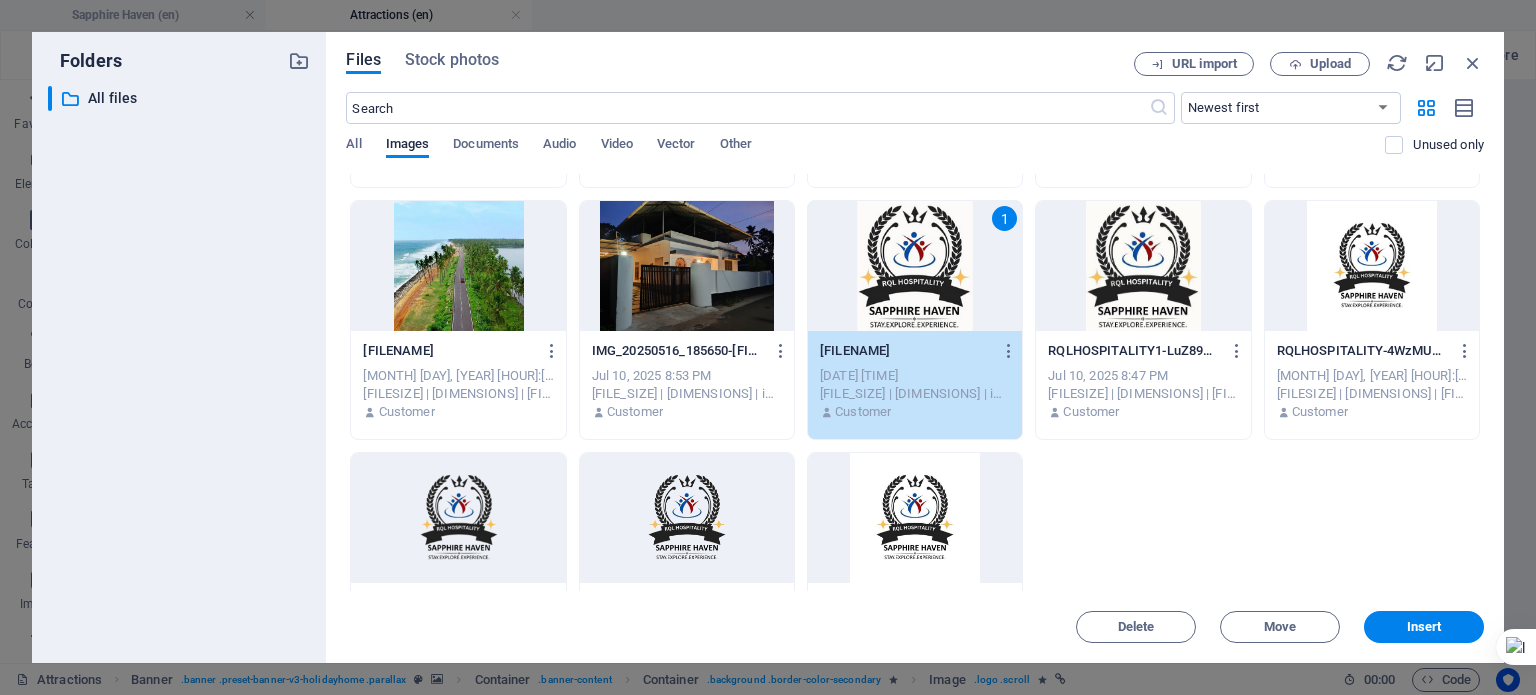 click on "1" at bounding box center (915, 266) 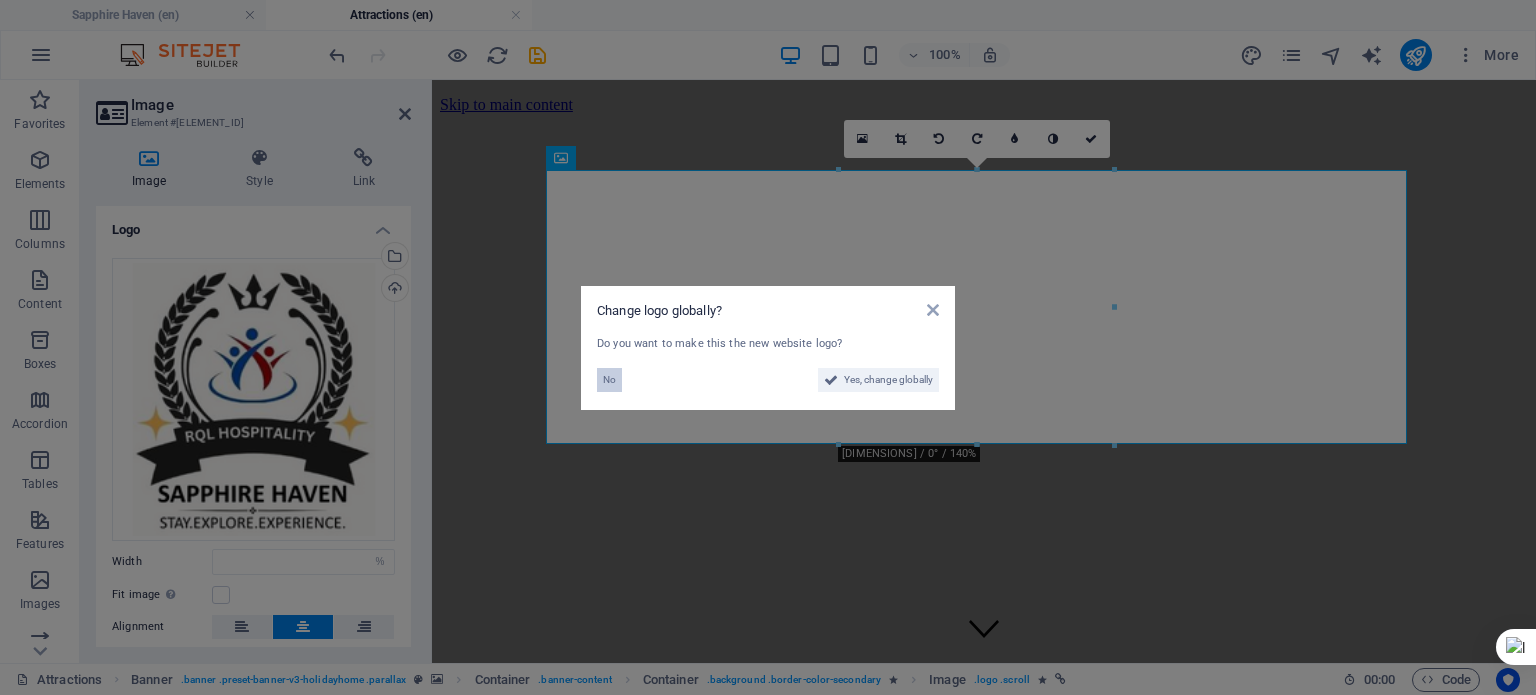 drag, startPoint x: 599, startPoint y: 375, endPoint x: 168, endPoint y: 295, distance: 438.36172 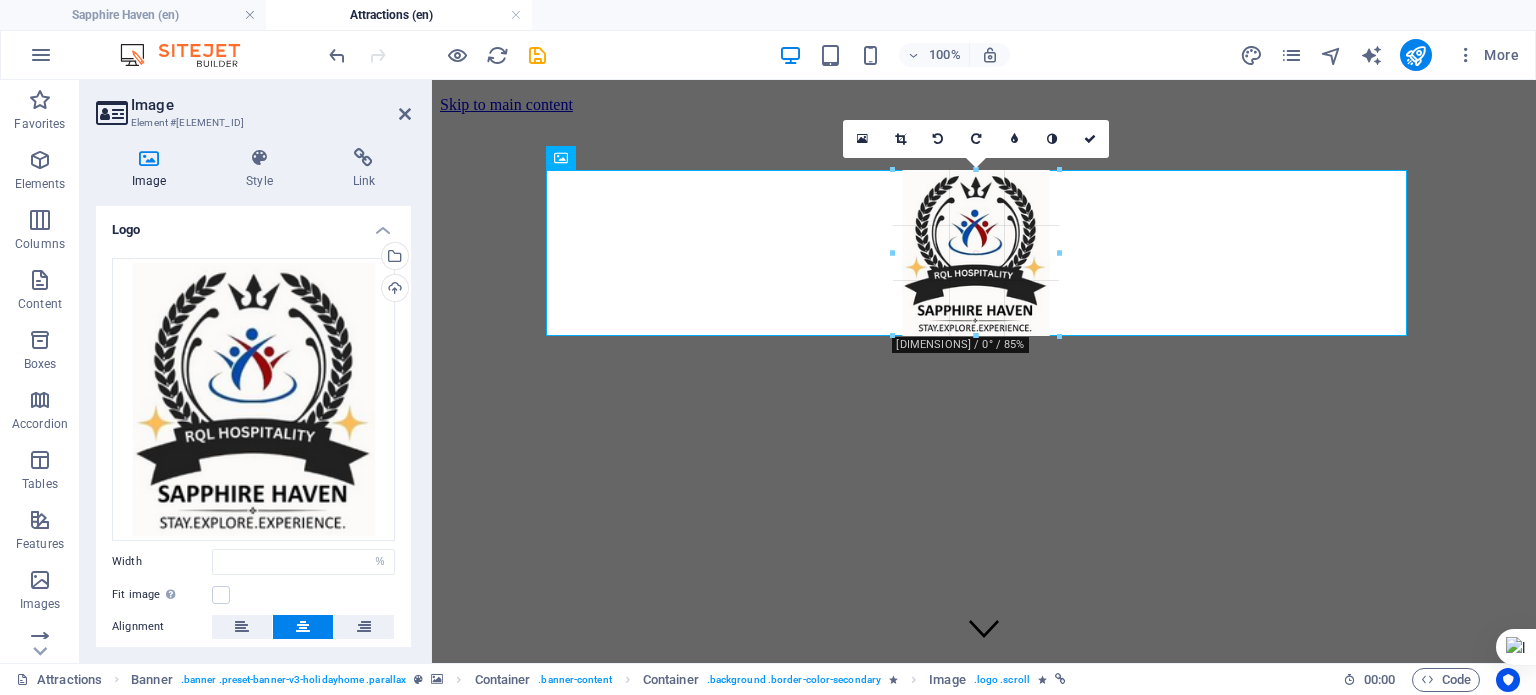 drag, startPoint x: 1114, startPoint y: 446, endPoint x: 1005, endPoint y: 259, distance: 216.44861 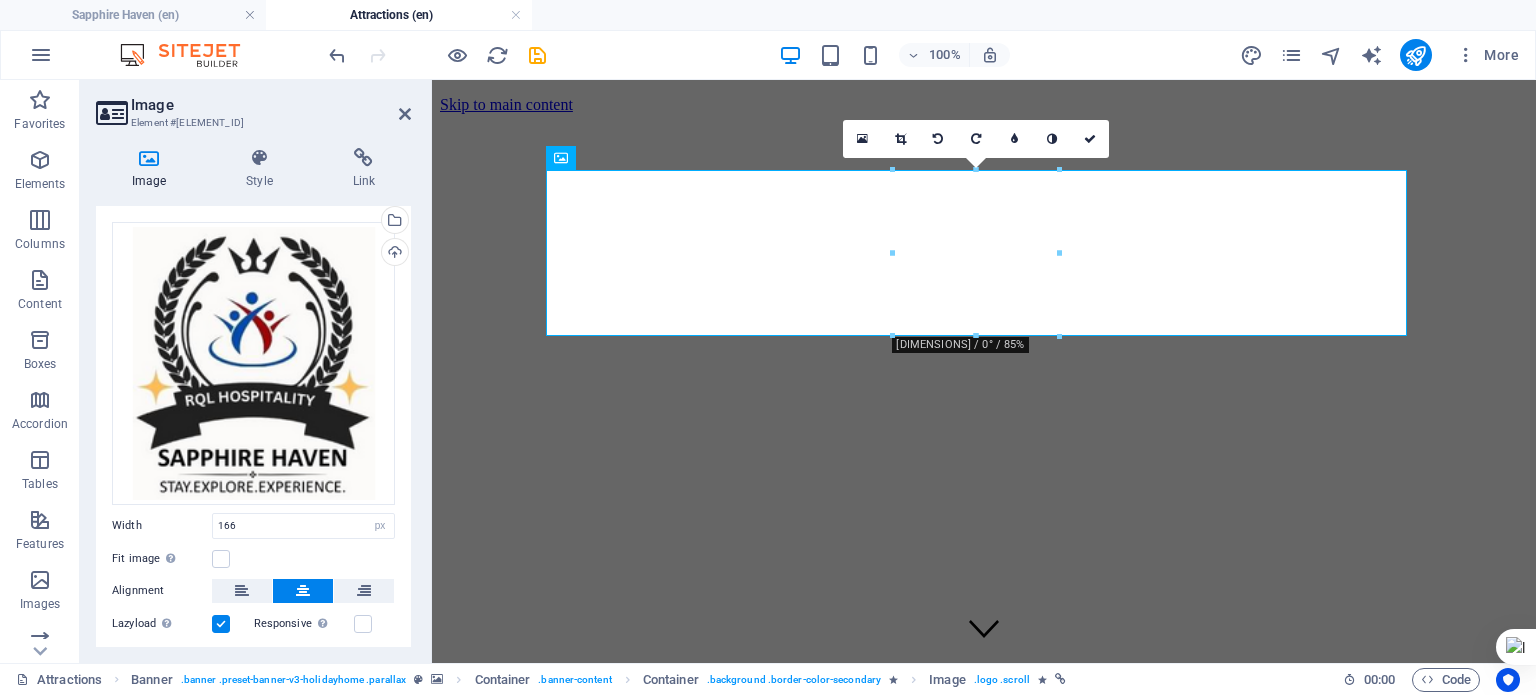 scroll, scrollTop: 0, scrollLeft: 0, axis: both 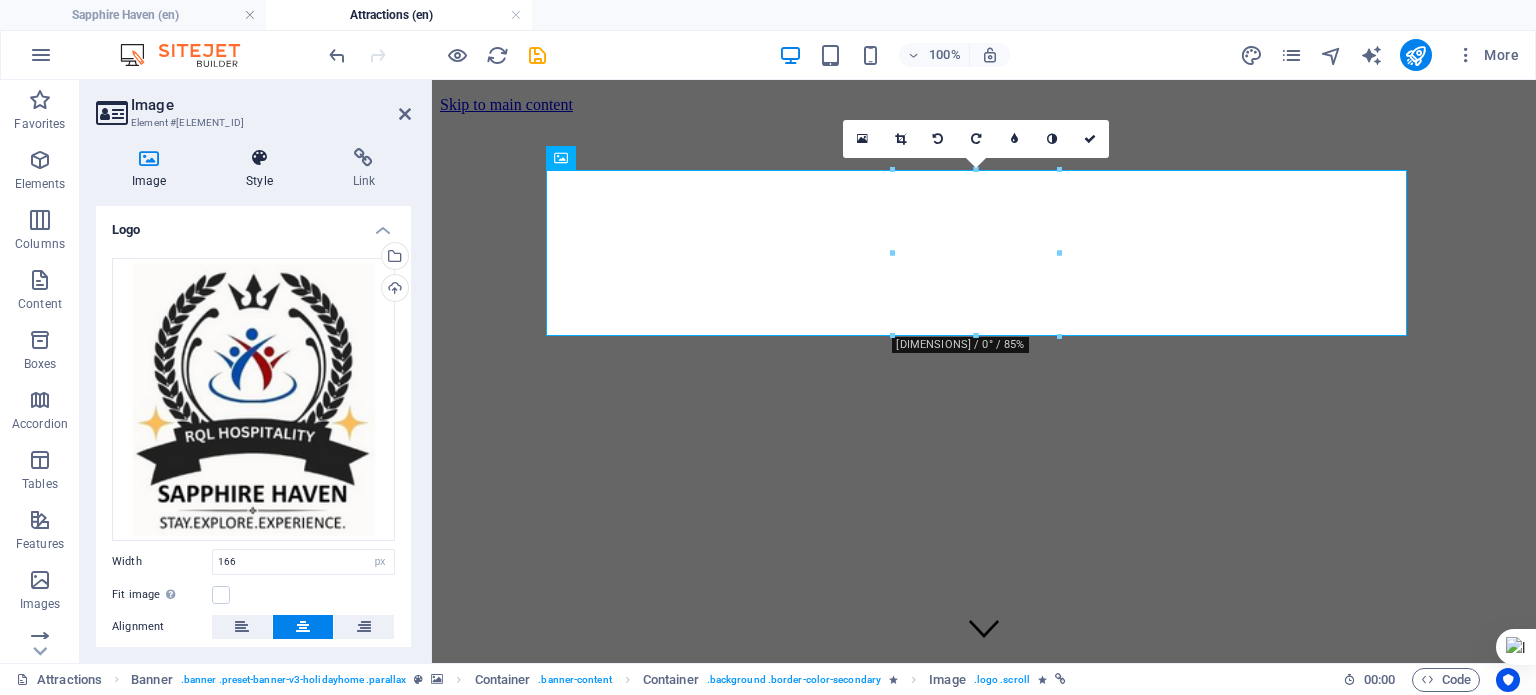click on "Style" at bounding box center [263, 169] 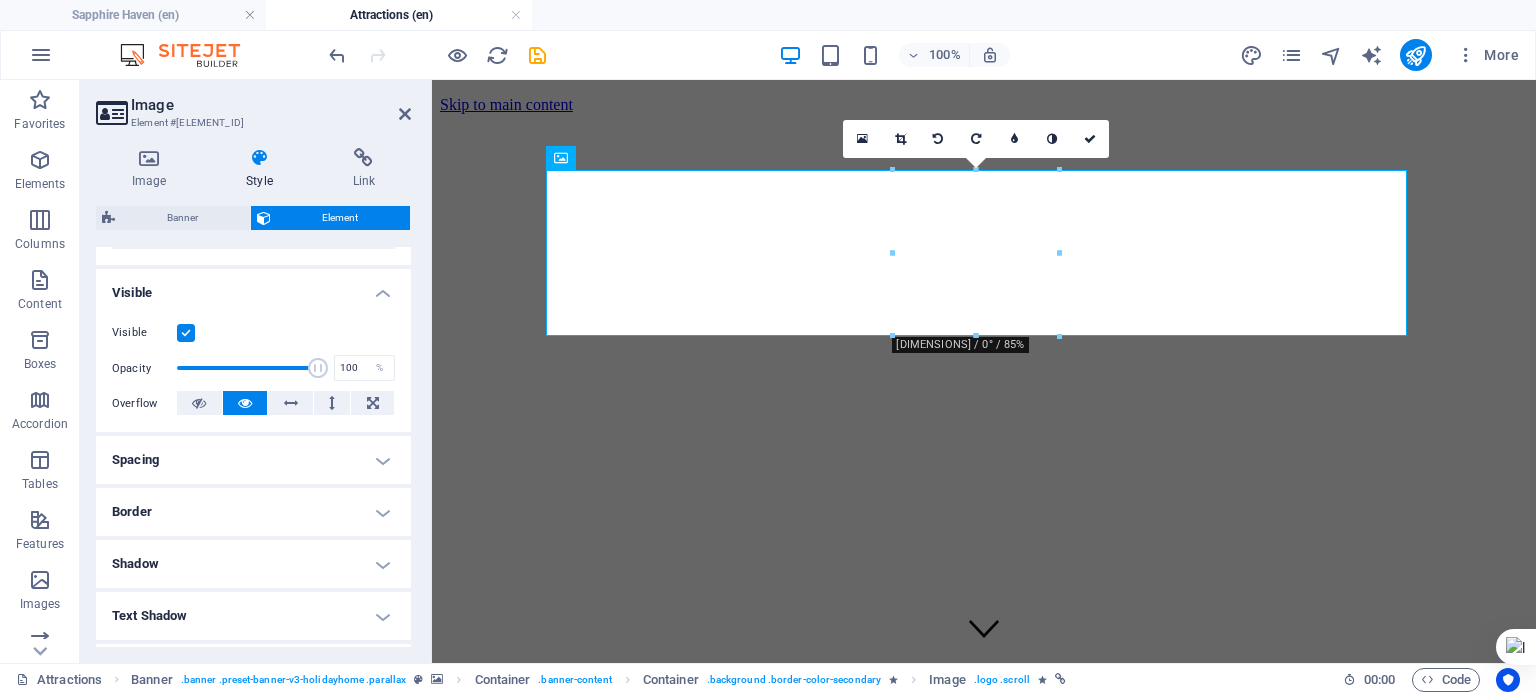 scroll, scrollTop: 200, scrollLeft: 0, axis: vertical 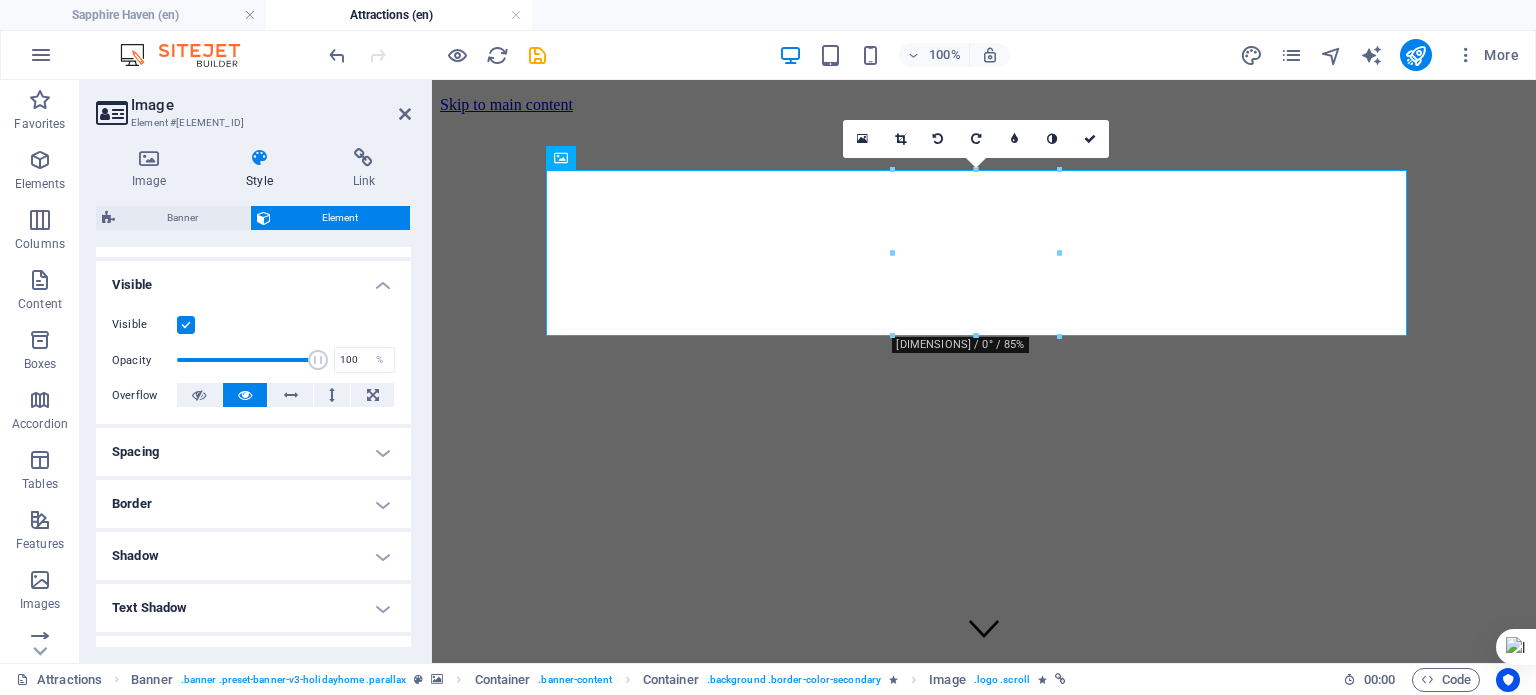 click on "Spacing" at bounding box center [253, 452] 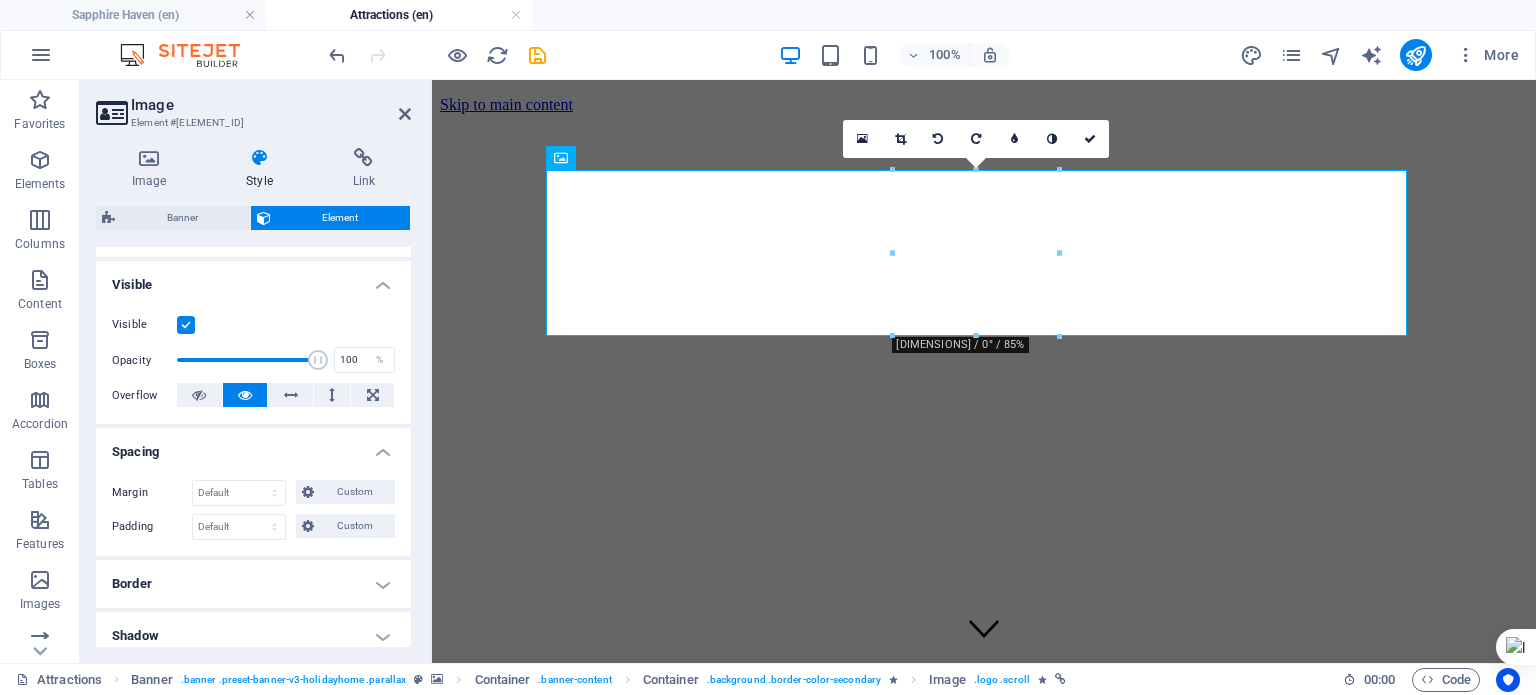 click on "Spacing" at bounding box center [253, 446] 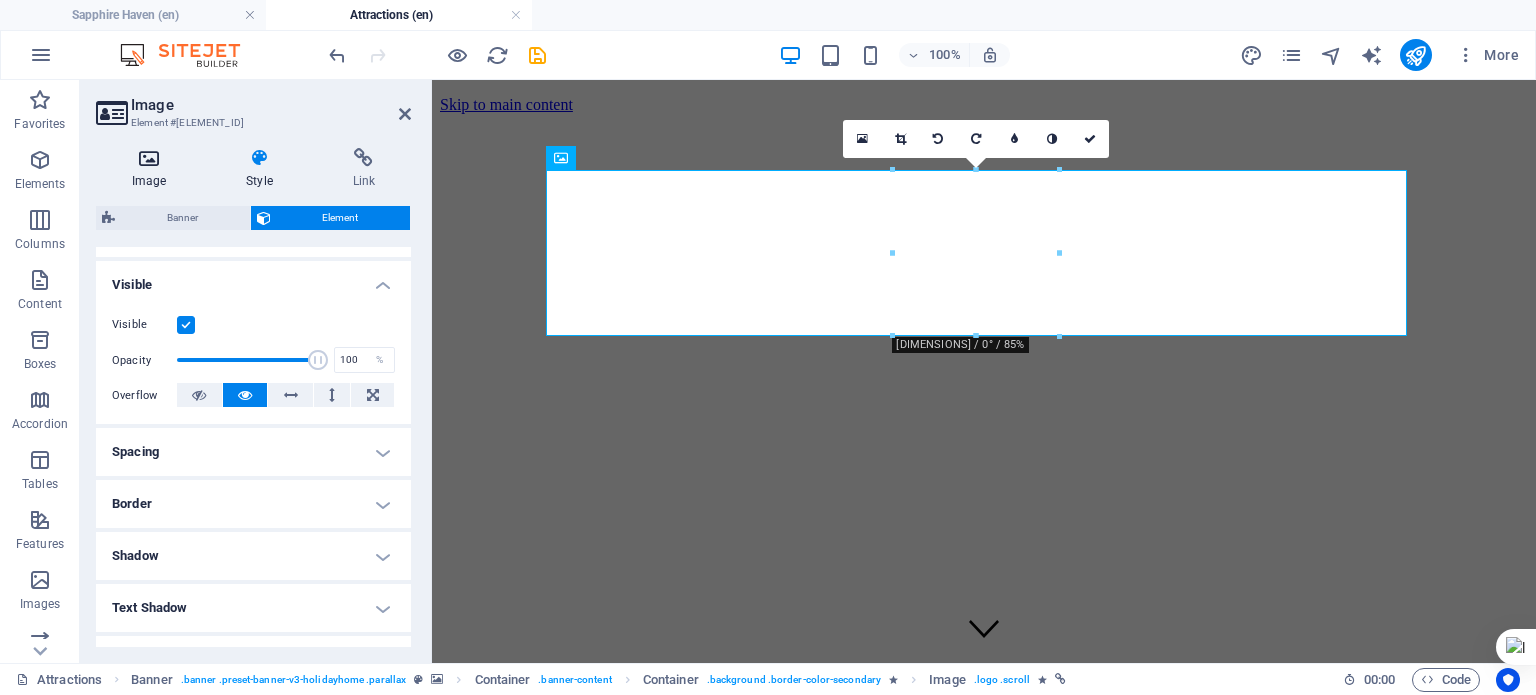 click at bounding box center (149, 158) 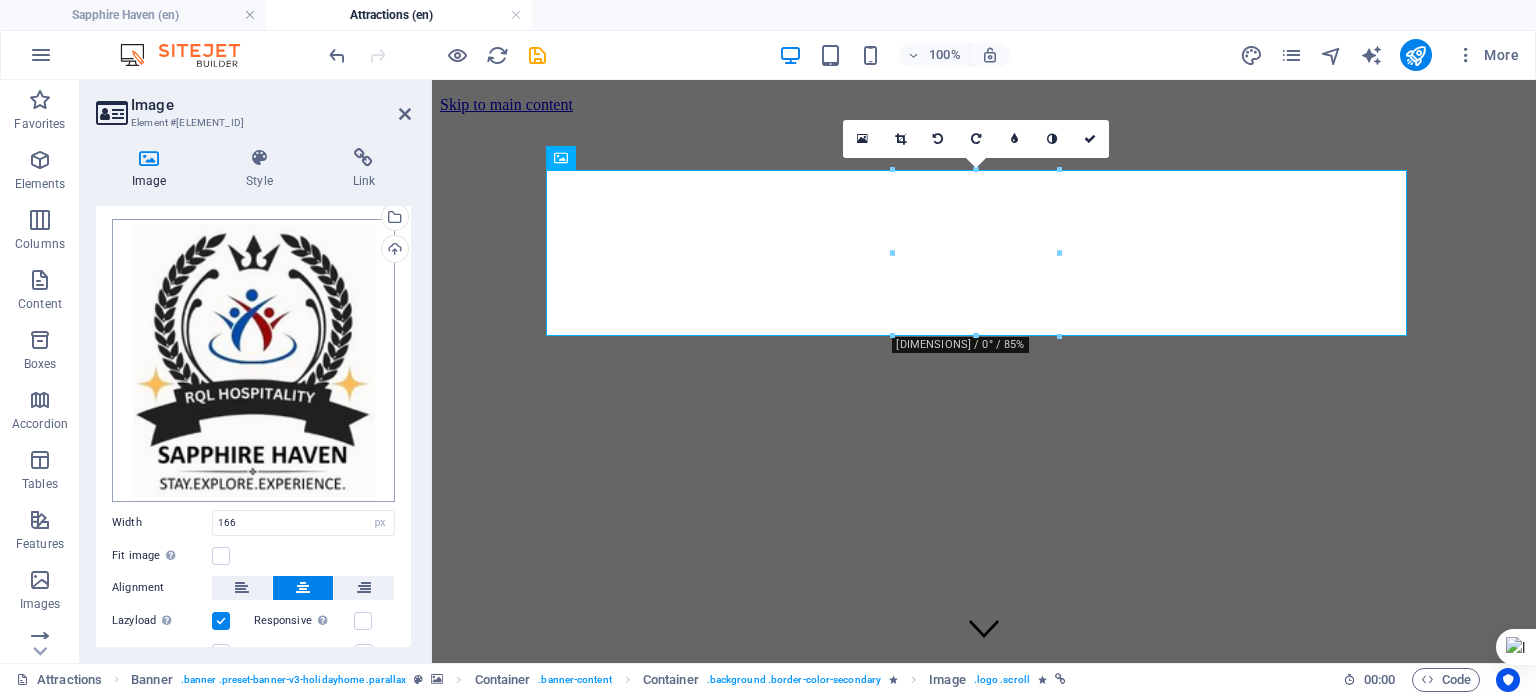 scroll, scrollTop: 148, scrollLeft: 0, axis: vertical 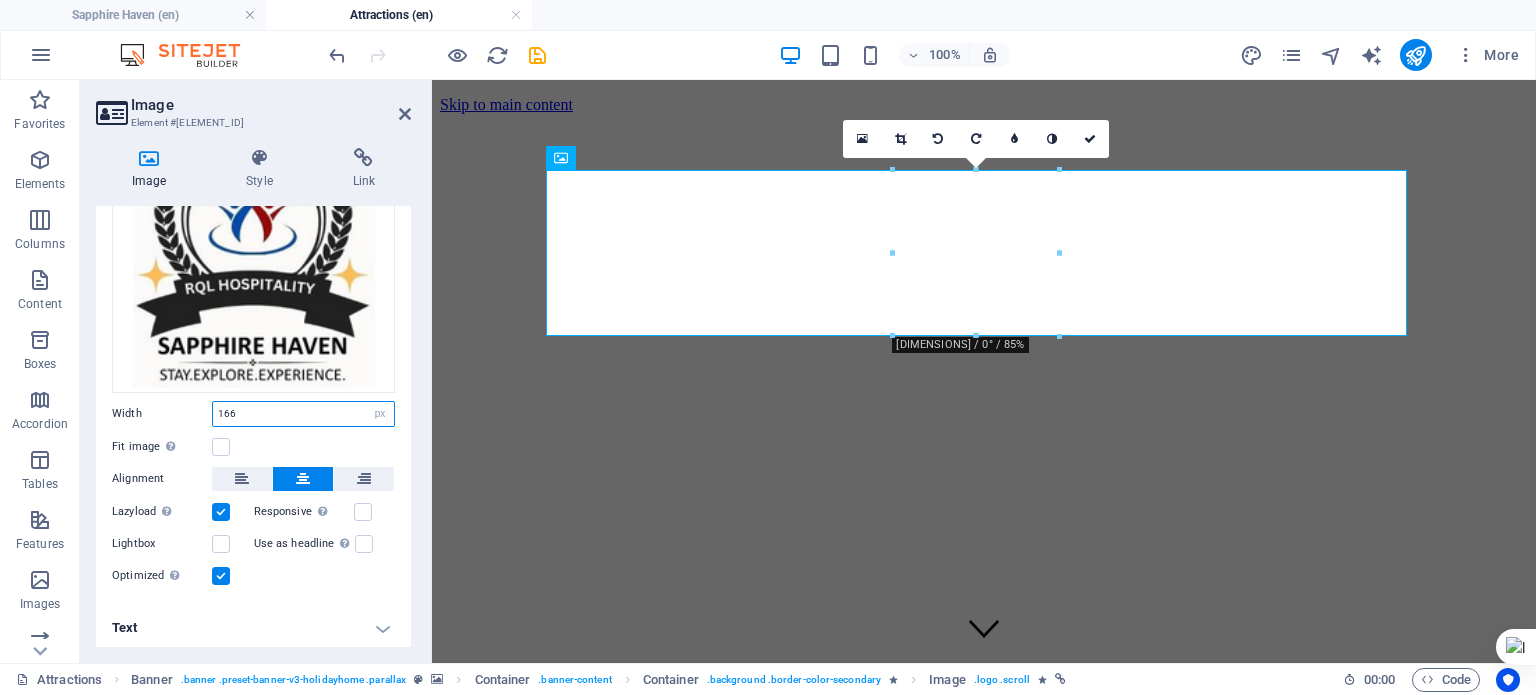 drag, startPoint x: 292, startPoint y: 415, endPoint x: 167, endPoint y: 411, distance: 125.06398 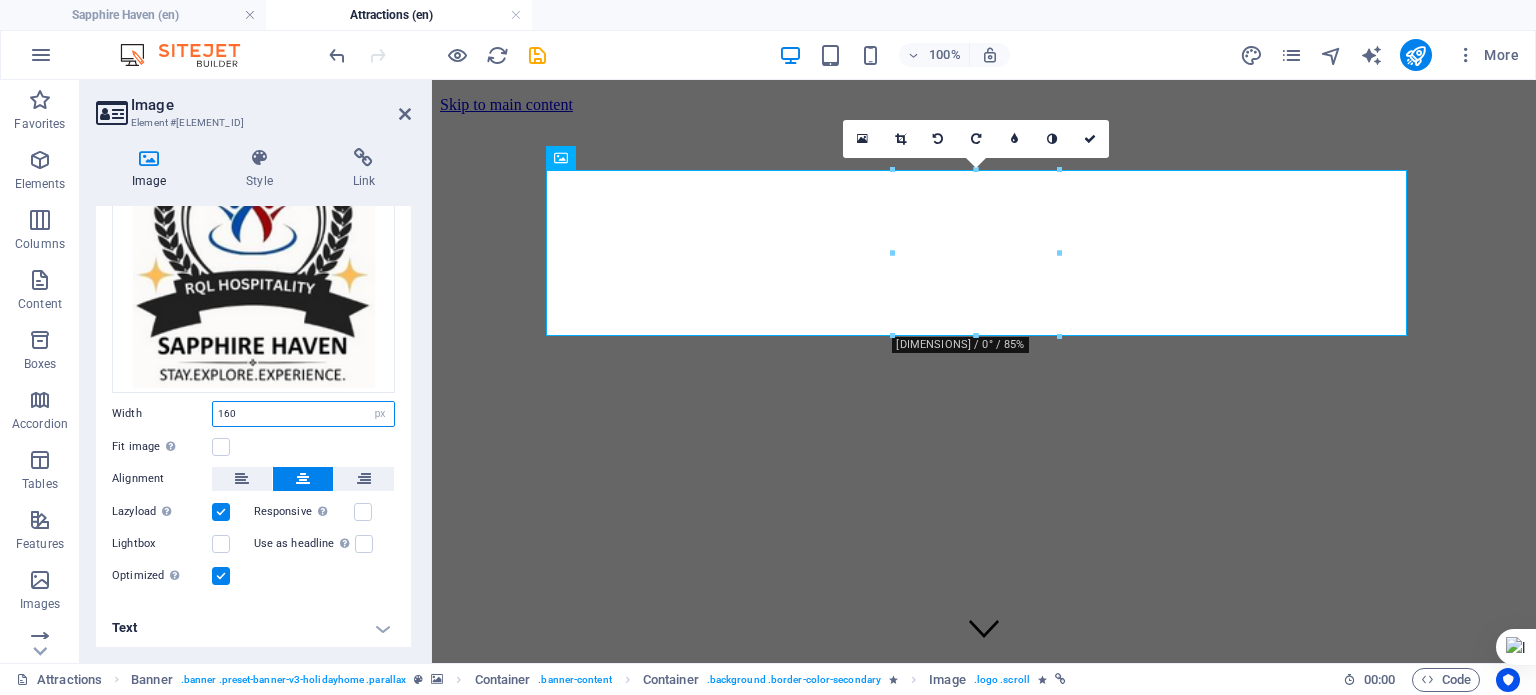 type on "160" 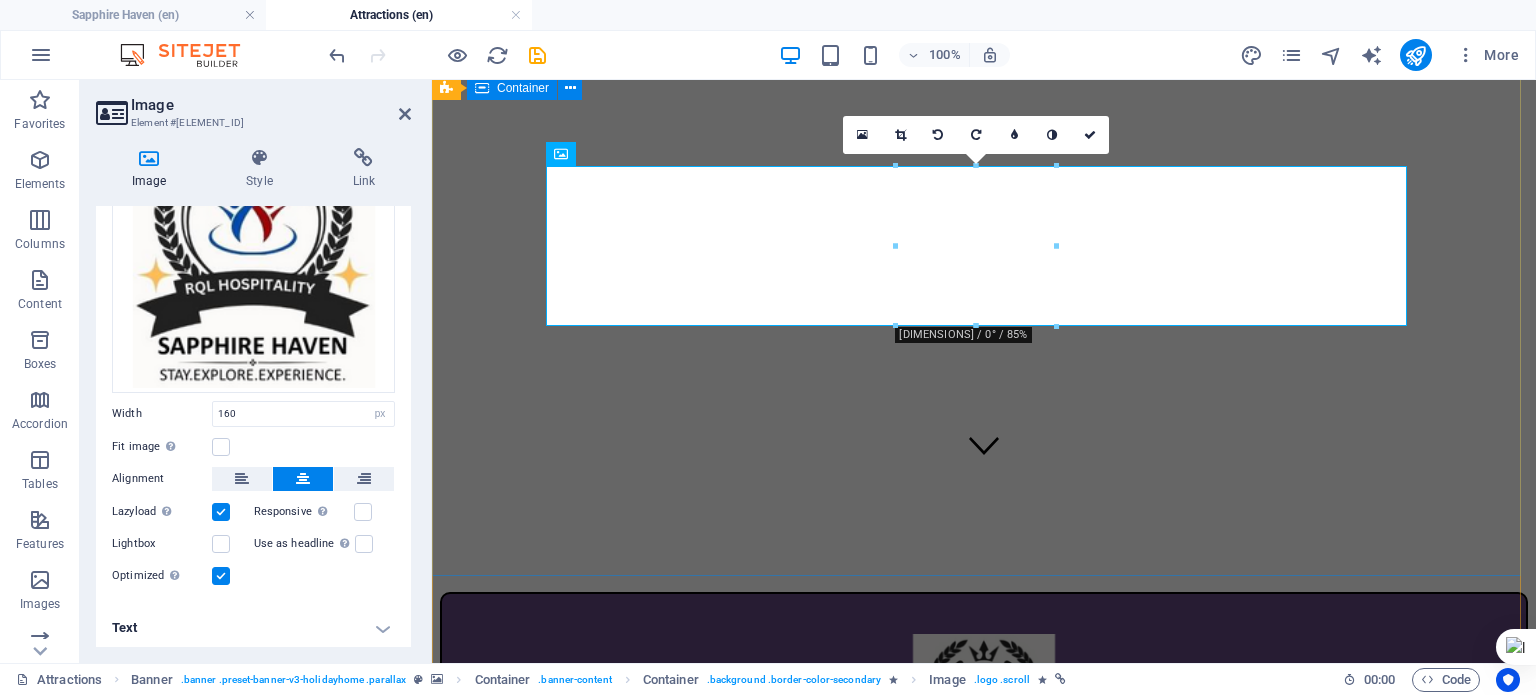 scroll, scrollTop: 200, scrollLeft: 0, axis: vertical 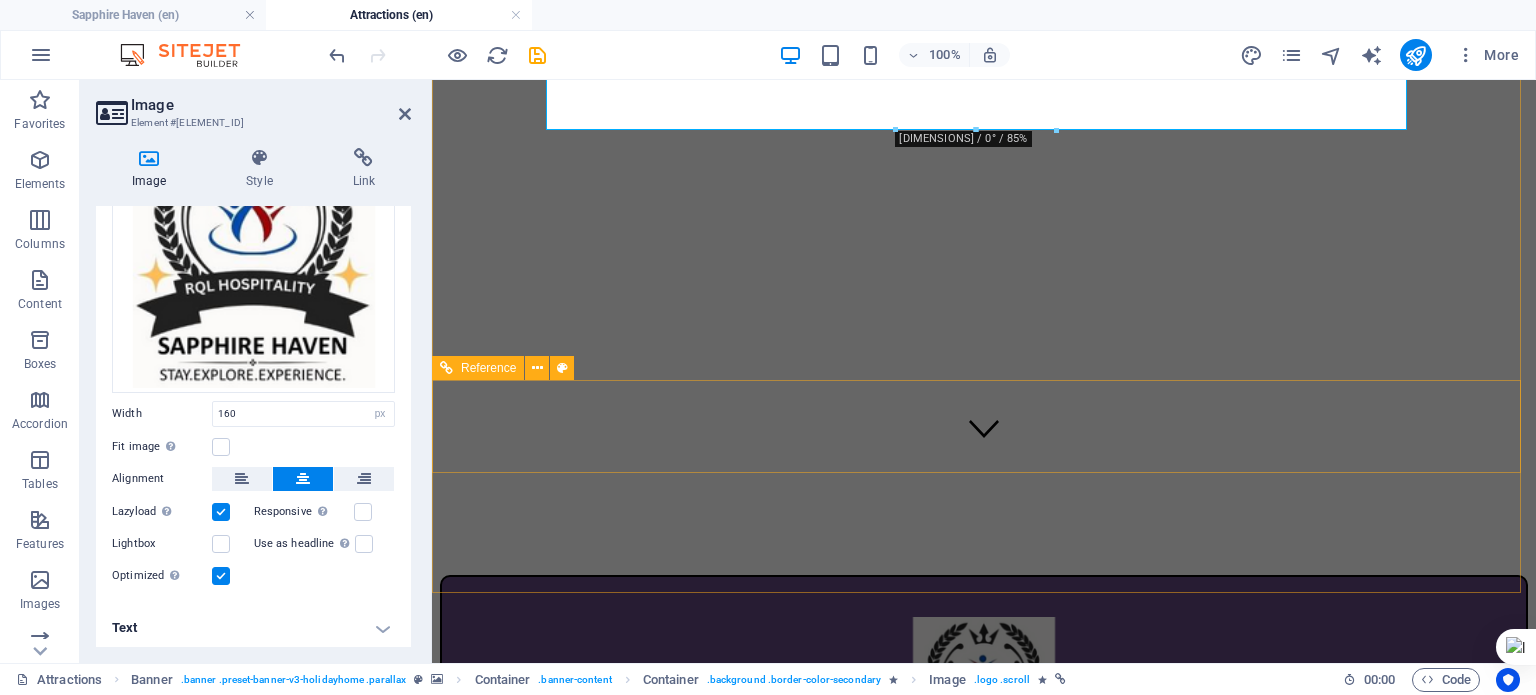 click at bounding box center (984, 941) 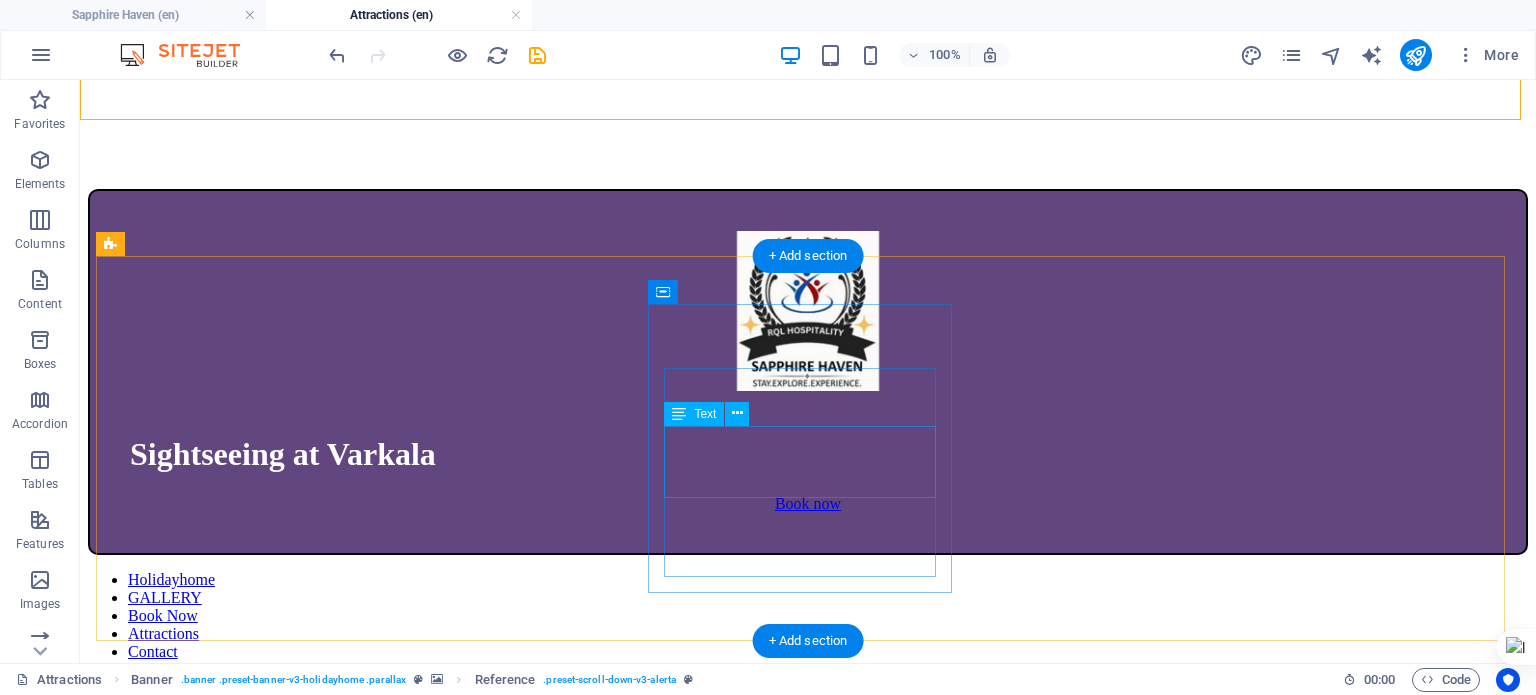 scroll, scrollTop: 600, scrollLeft: 0, axis: vertical 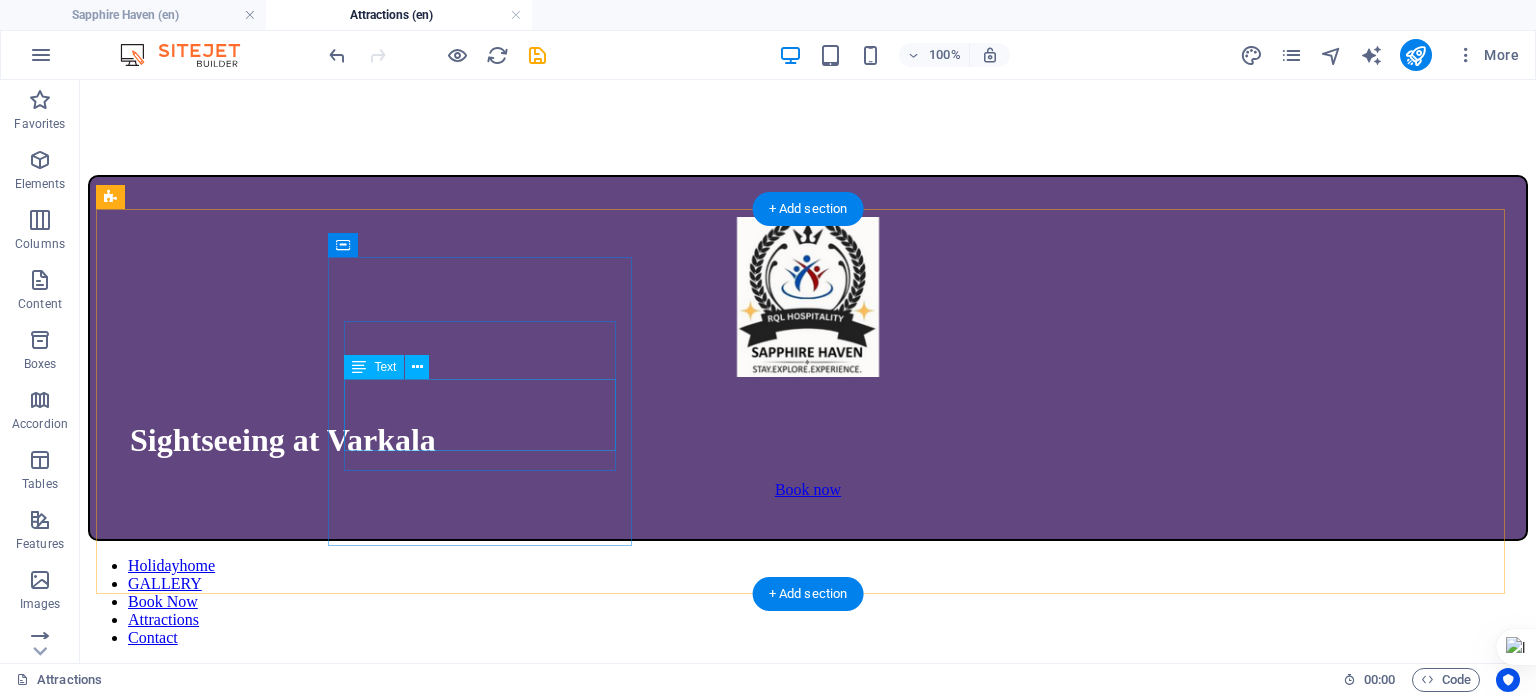 click on "Lorem ipsum dolor sit amet, consectetur adipisicing elit. Veritatis, dolorem!" at bounding box center [808, 3563] 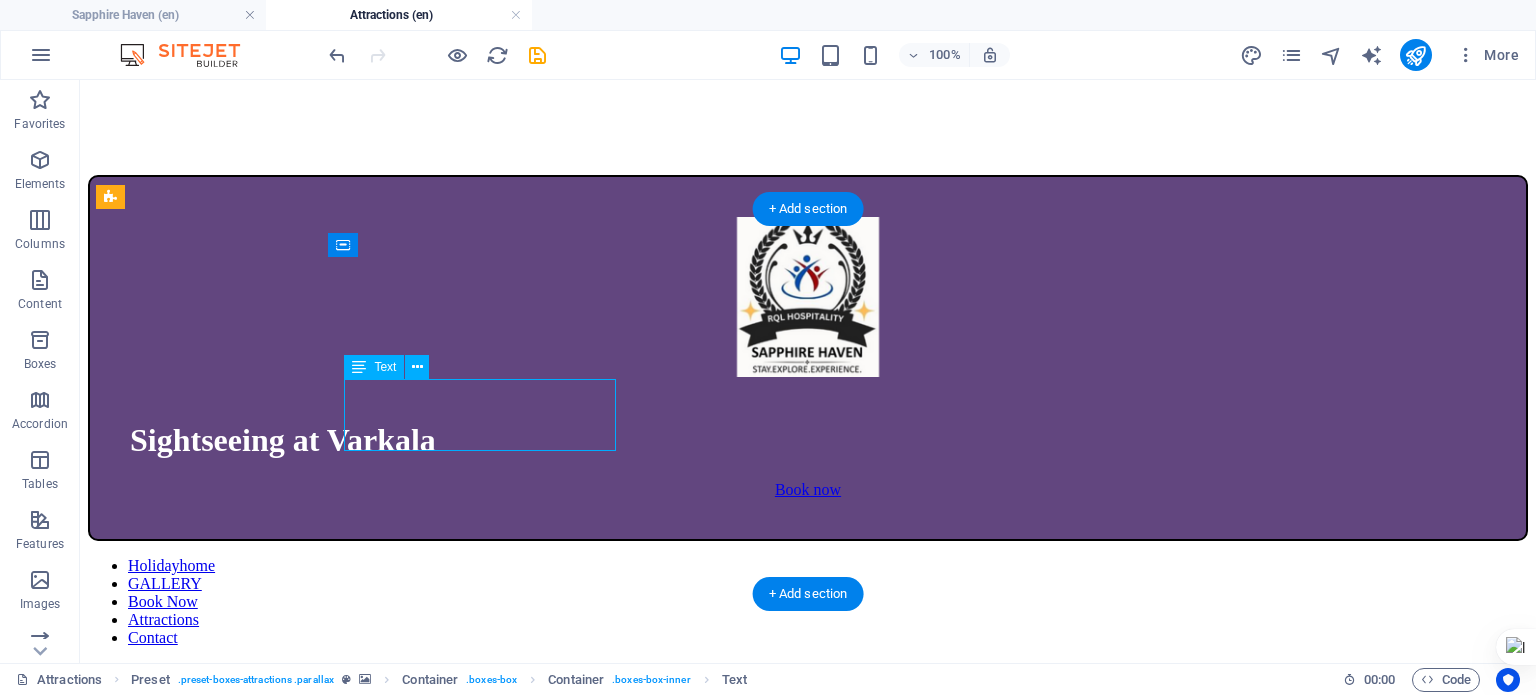 click on "Lorem ipsum dolor sit amet, consectetur adipisicing elit. Veritatis, dolorem!" at bounding box center [808, 3563] 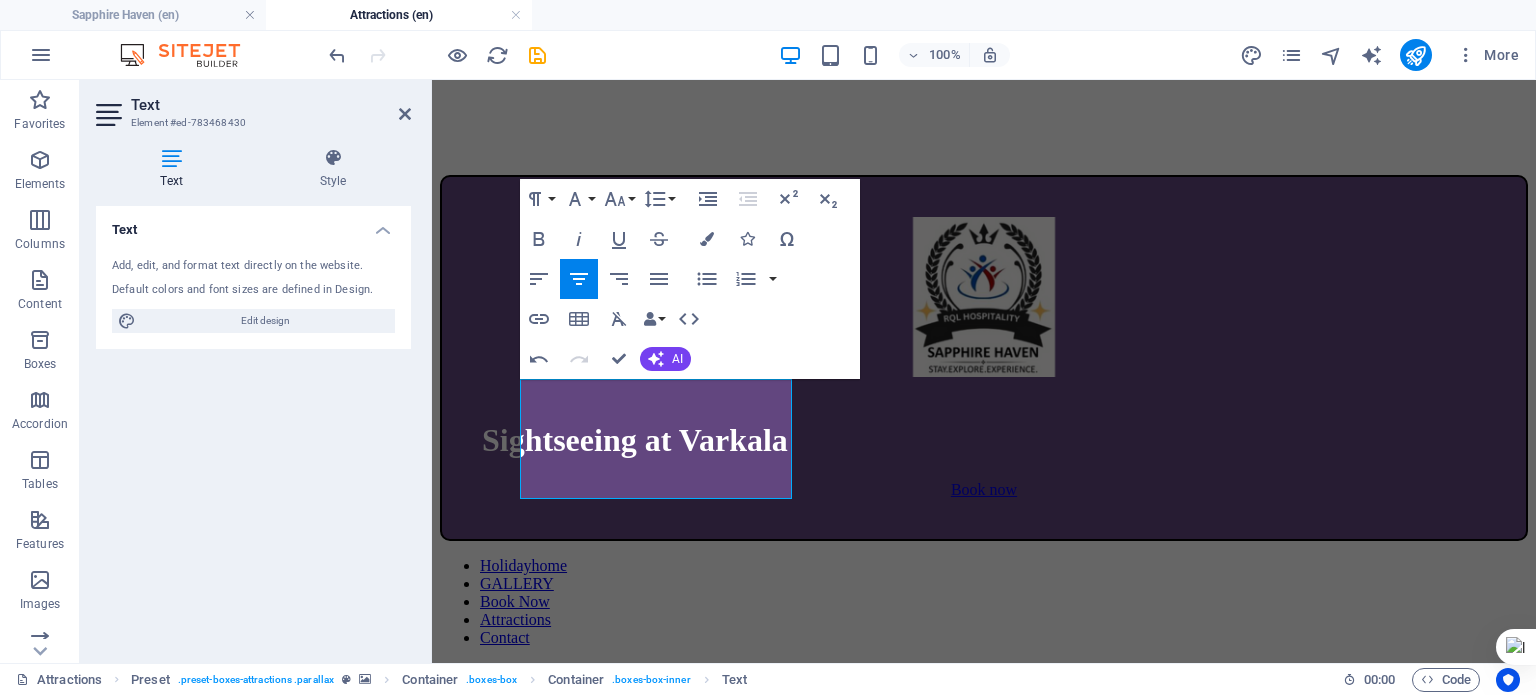 click on "Sightseeing at Varkala Book now Holidayhome GALLERY Book Now Attractions Contact Sightseeing arkala weaves serenity into every frame—from dramatic cliffside views and golden sunsets to sacred springs and tranquil beaches, it’s a soulful escape wrapped in nature’s poetry. view more Food Lorem ipsum dolor sit amet, consectetur adipisicing elit. Veritatis, dolorem! view more Shopping Lorem ipsum dolor sit amet, consectetur adipisicing elit. Veritatis, dolorem! view more Sightseeing Things you need to see Statue of Liberty Lorem ipsum dolor sit amet, consectetur adipisicing elit. Natus, dolores, at, nisi eligendi repellat voluptatem minima officia veritatis quasi animi porro laudantium dicta dolor voluptate non maiores ipsum reprehenderit odio fugiat reiciendis consectetur fuga pariatur libero accusantium quod minus odit debitis cumque quo adipisci vel vitae aliquid corrupti perferendis voluptates. Gallery Gallery Design-House Design-House Architectur Architectur Fashion-Week Fashion-Week Museum Museum Food" at bounding box center [984, 9257] 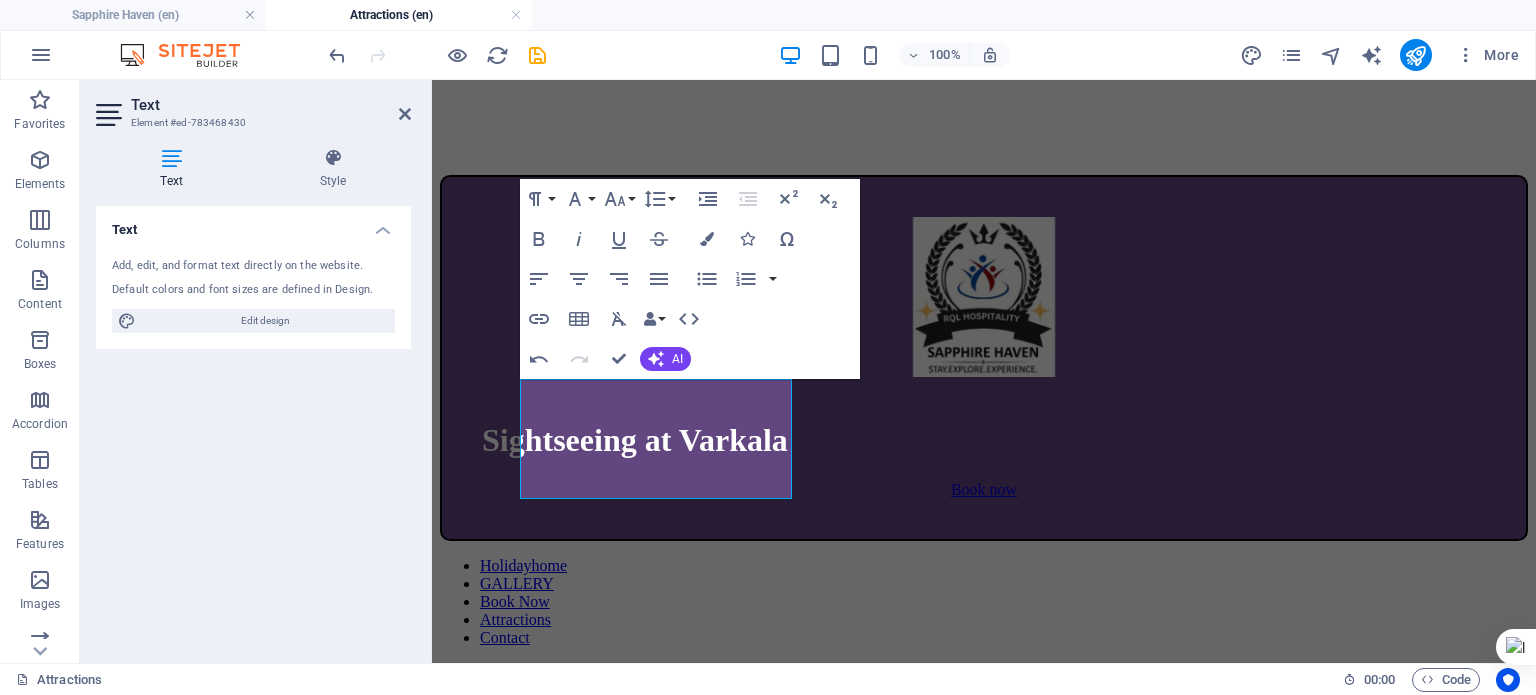 click at bounding box center [984, 1705] 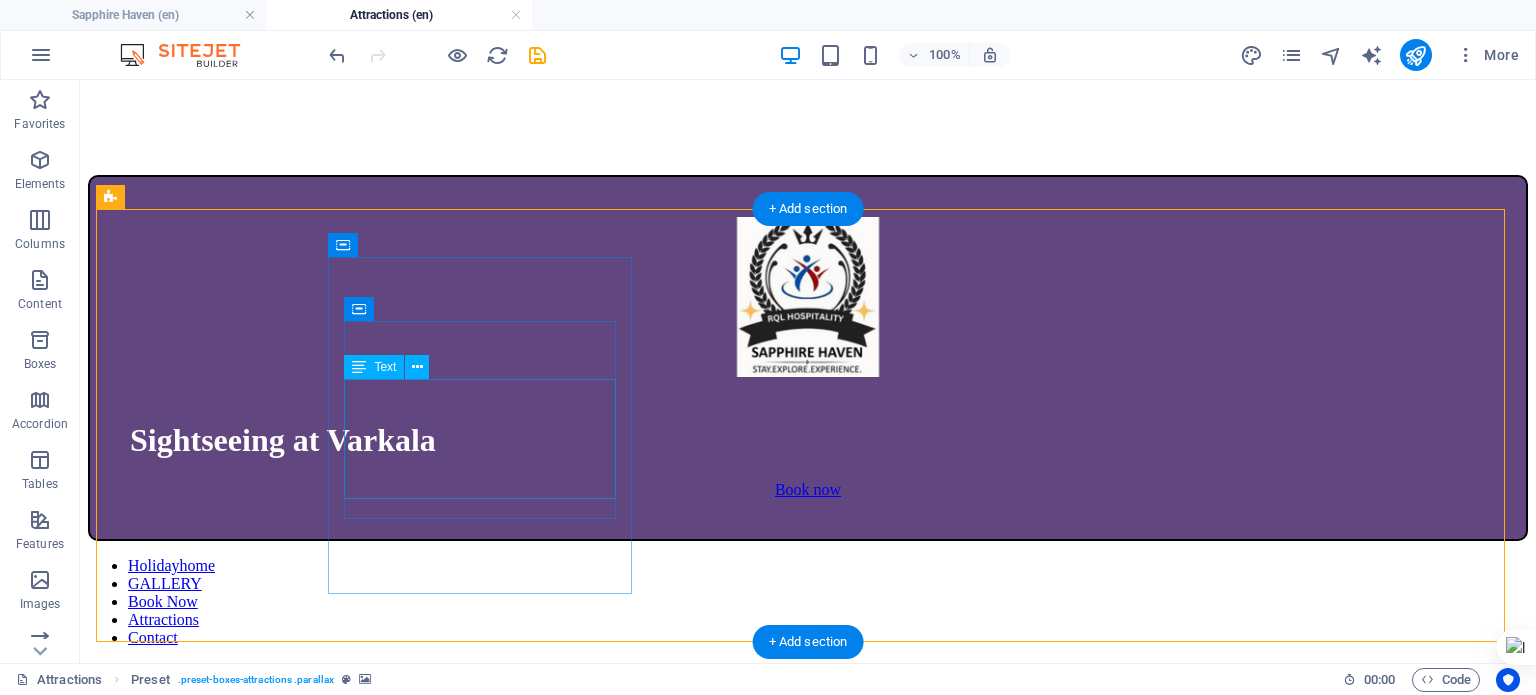 click on "arkala weaves serenity into every frame—from dramatic cliffside views and golden sunsets to sacred springs and tranquil beaches, it’s a soulful escape wrapped in nature’s poetry." at bounding box center [808, 3591] 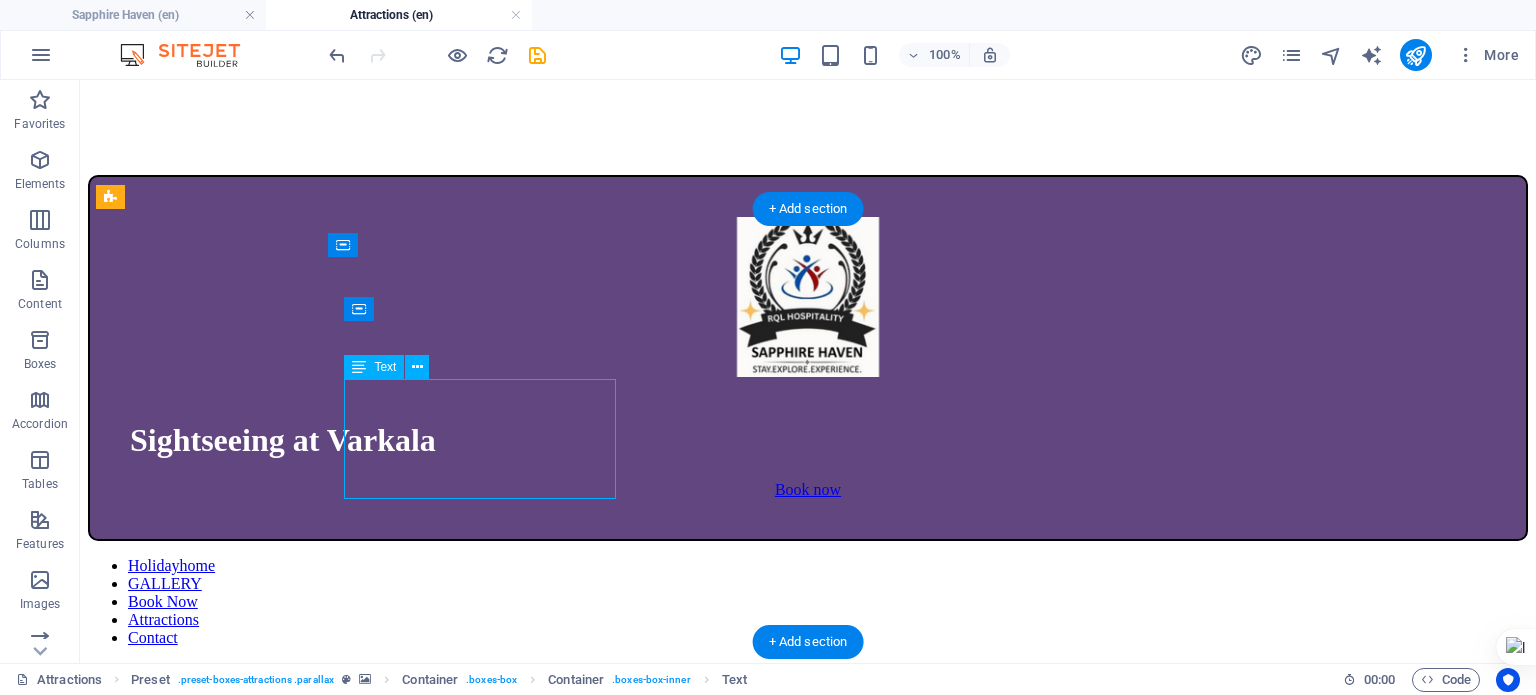click on "arkala weaves serenity into every frame—from dramatic cliffside views and golden sunsets to sacred springs and tranquil beaches, it’s a soulful escape wrapped in nature’s poetry." at bounding box center (808, 3591) 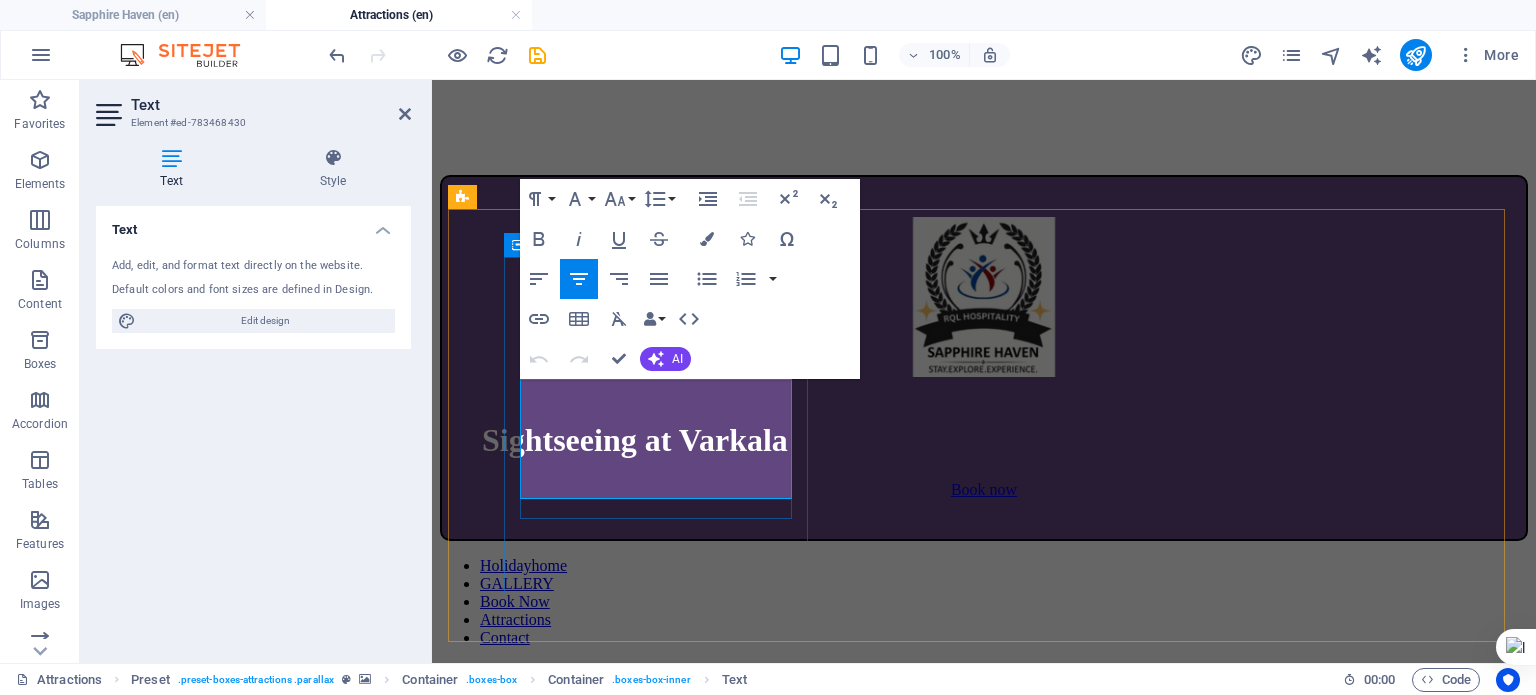 click on "arkala weaves serenity into every frame—from dramatic cliffside views and golden sunsets to sacred springs and tranquil beaches, it’s a soulful escape wrapped in nature’s poetry." at bounding box center [984, 3024] 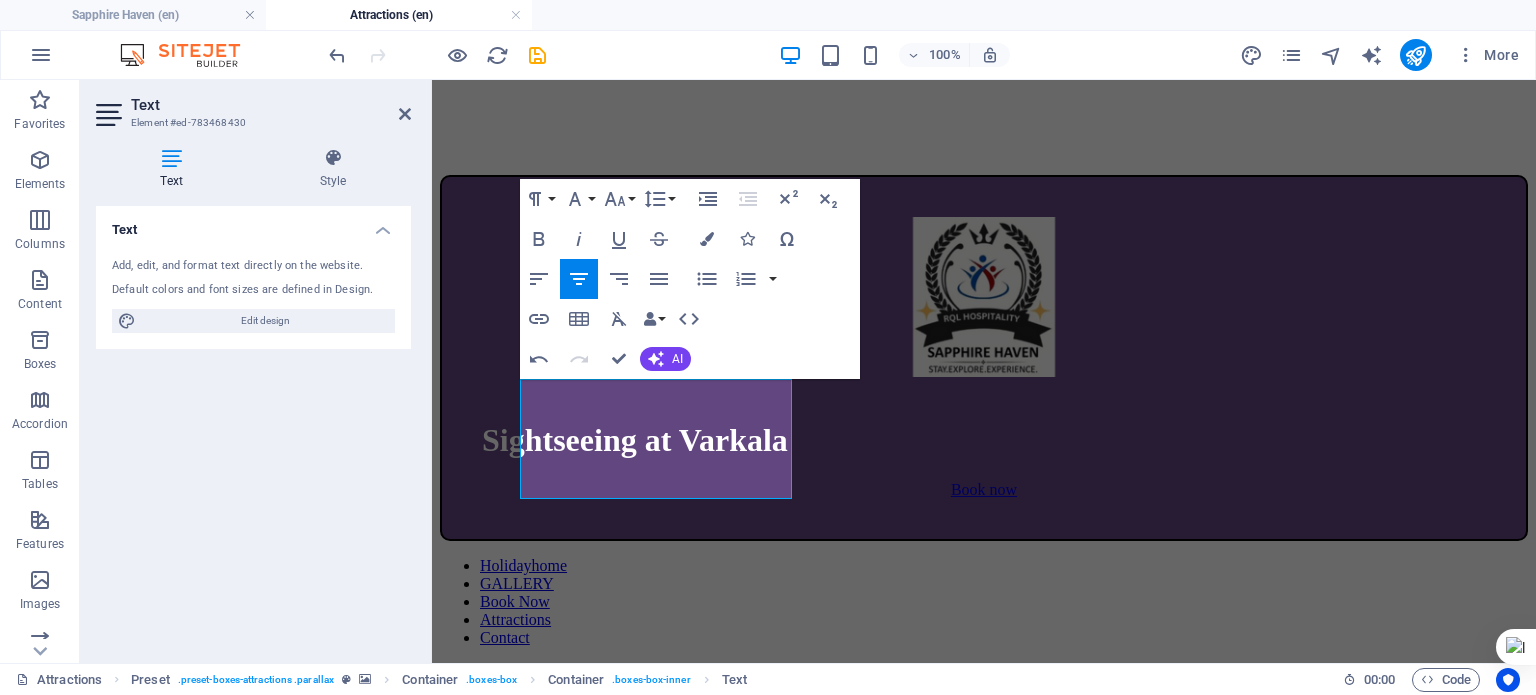 click on "Sightseeing at Varkala Book now Holidayhome GALLERY Book Now Attractions Contact Sightseeing Varkala weaves serenity into every frame—from dramatic cliffside views and golden sunsets to sacred springs and tranquil beaches, it’s a soulful escape wrapped in nature’s poetry. view more Food Lorem ipsum dolor sit amet, consectetur adipisicing elit. Veritatis, dolorem! view more Shopping Lorem ipsum dolor sit amet, consectetur adipisicing elit. Veritatis, dolorem! view more Sightseeing Things you need to see Statue of Liberty Lorem ipsum dolor sit amet, consectetur adipisicing elit. Natus, dolores, at, nisi eligendi repellat voluptatem minima officia veritatis quasi animi porro laudantium dicta dolor voluptate non maiores ipsum reprehenderit odio fugiat reiciendis consectetur fuga pariatur libero accusantium quod minus odit debitis cumque quo adipisci vel vitae aliquid corrupti perferendis voluptates. Gallery Gallery Design-House Design-House Architectur Architectur Fashion-Week Fashion-Week Museum Museum" at bounding box center (984, 9257) 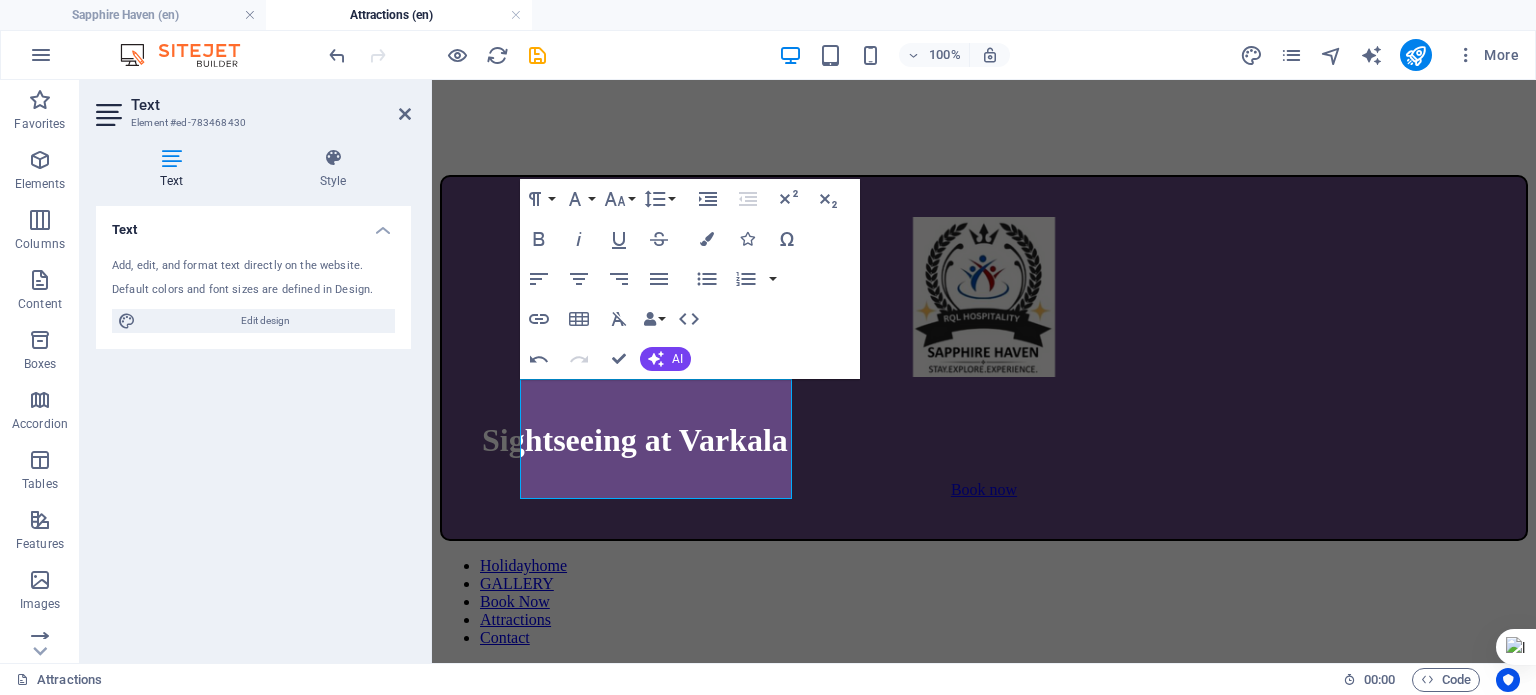 click on "Sightseeing at Varkala Book now Holidayhome GALLERY Book Now Attractions Contact Sightseeing Varkala weaves serenity into every frame—from dramatic cliffside views and golden sunsets to sacred springs and tranquil beaches, it’s a soulful escape wrapped in nature’s poetry. view more Food Lorem ipsum dolor sit amet, consectetur adipisicing elit. Veritatis, dolorem! view more Shopping Lorem ipsum dolor sit amet, consectetur adipisicing elit. Veritatis, dolorem! view more Sightseeing Things you need to see Statue of Liberty Lorem ipsum dolor sit amet, consectetur adipisicing elit. Natus, dolores, at, nisi eligendi repellat voluptatem minima officia veritatis quasi animi porro laudantium dicta dolor voluptate non maiores ipsum reprehenderit odio fugiat reiciendis consectetur fuga pariatur libero accusantium quod minus odit debitis cumque quo adipisci vel vitae aliquid corrupti perferendis voluptates. Gallery Gallery Design-House Design-House Architectur Architectur Fashion-Week Fashion-Week Museum Museum" at bounding box center (984, 9257) 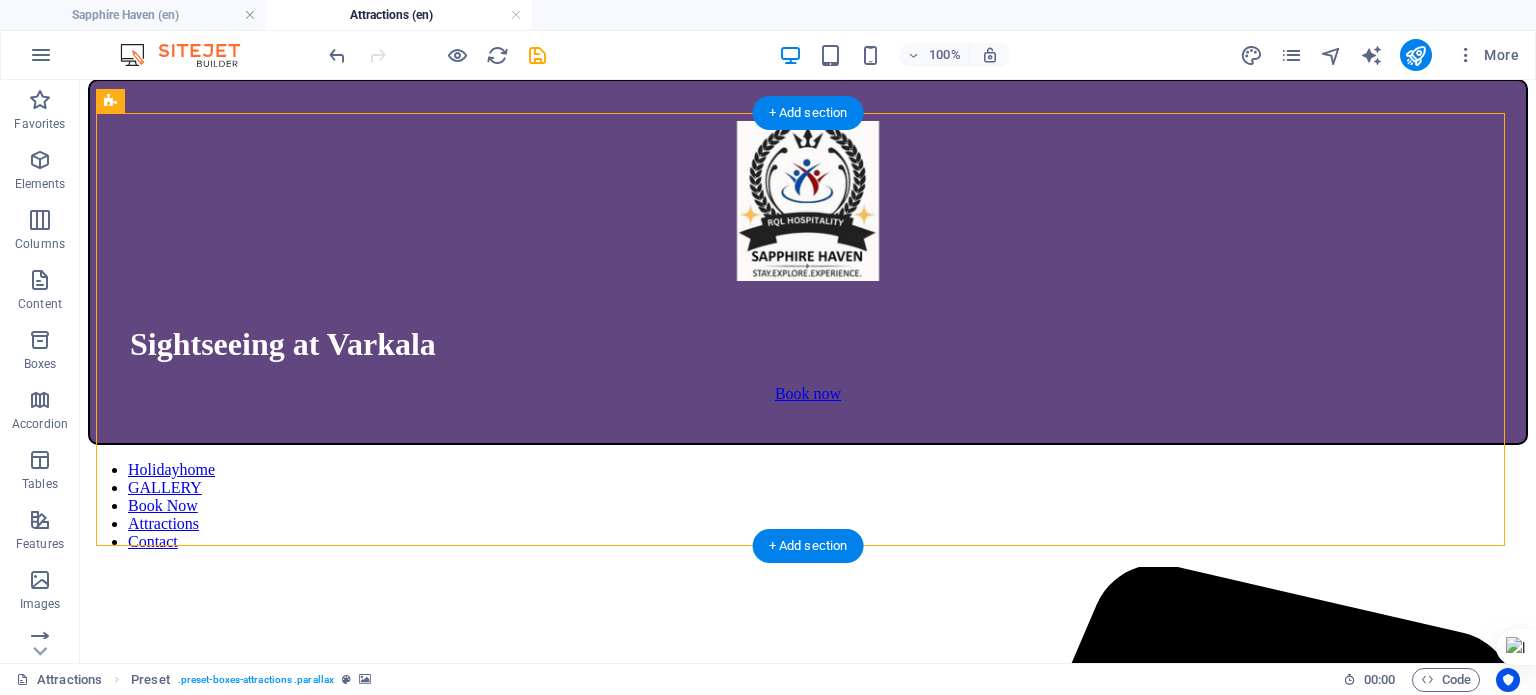 scroll, scrollTop: 700, scrollLeft: 0, axis: vertical 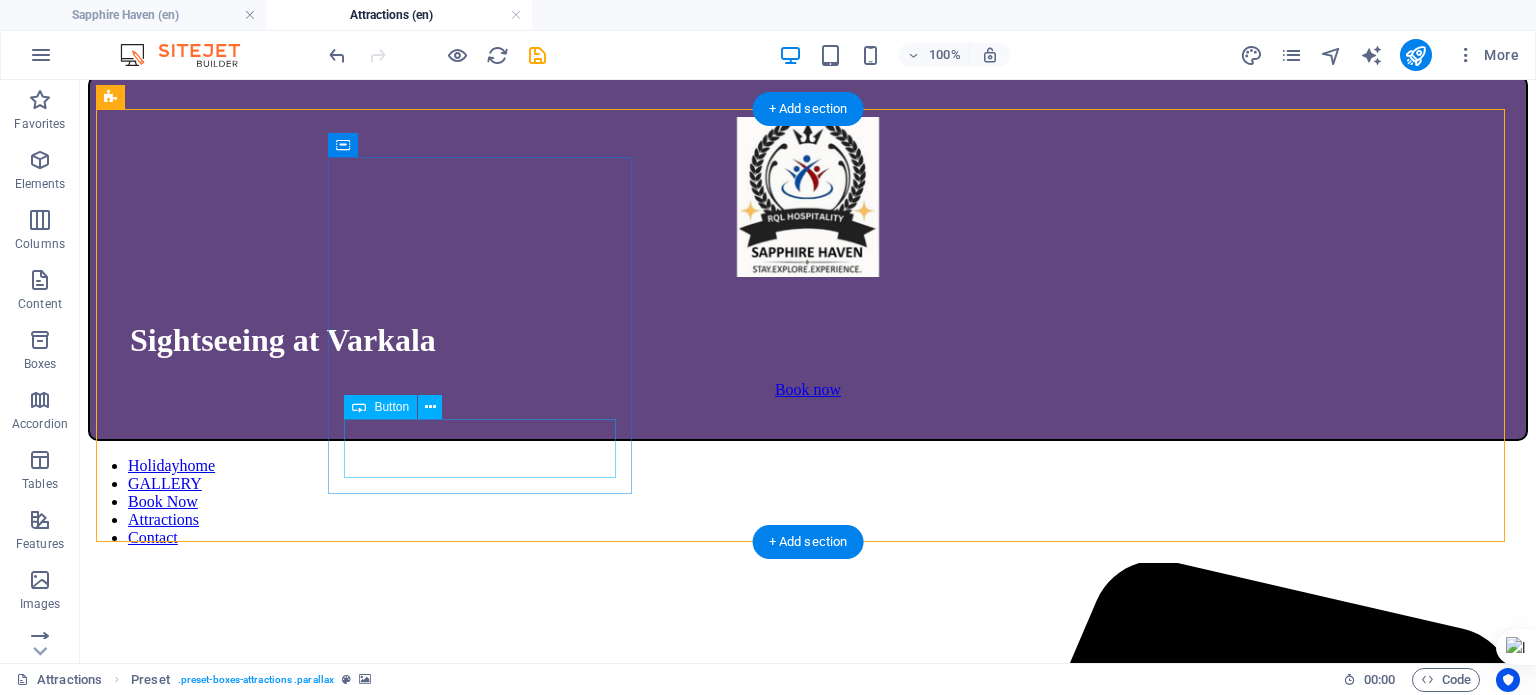 click on "view more" at bounding box center (808, 3545) 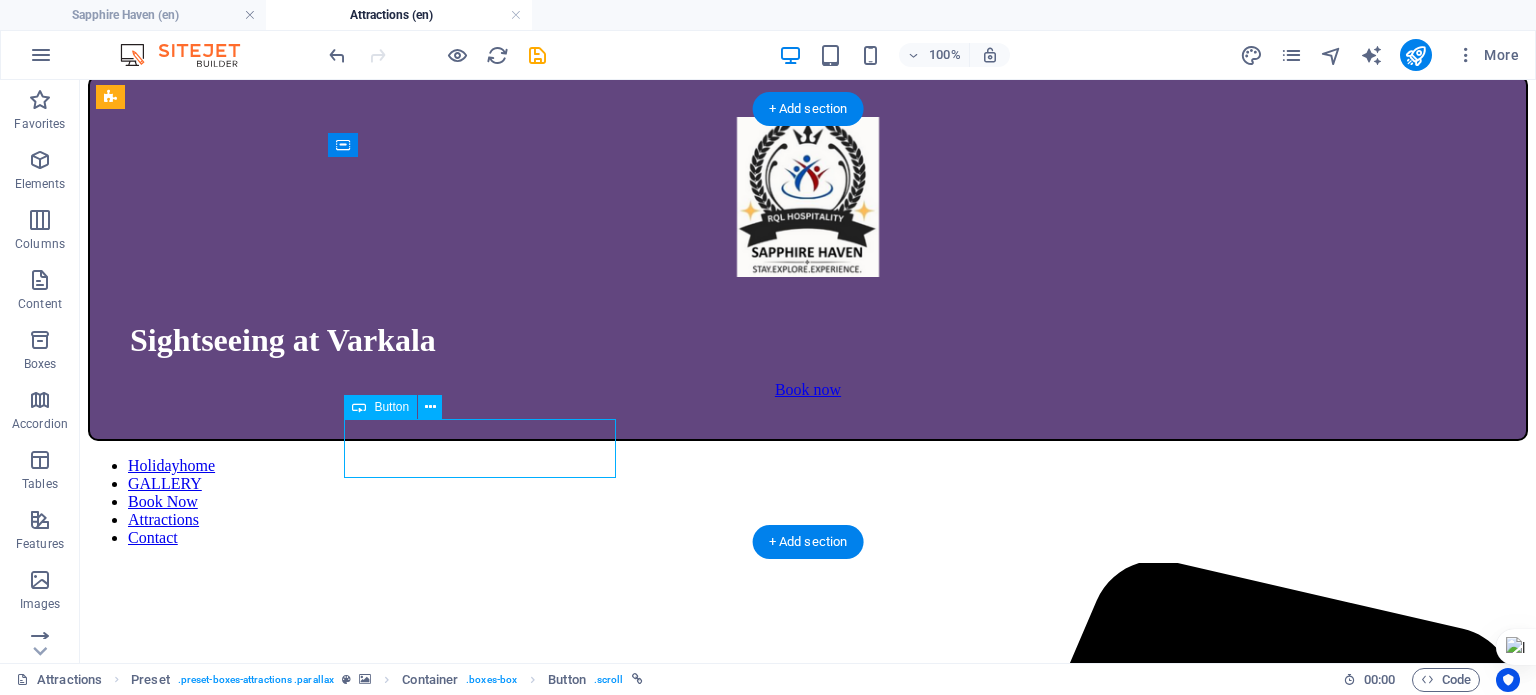 click on "view more" at bounding box center [808, 3545] 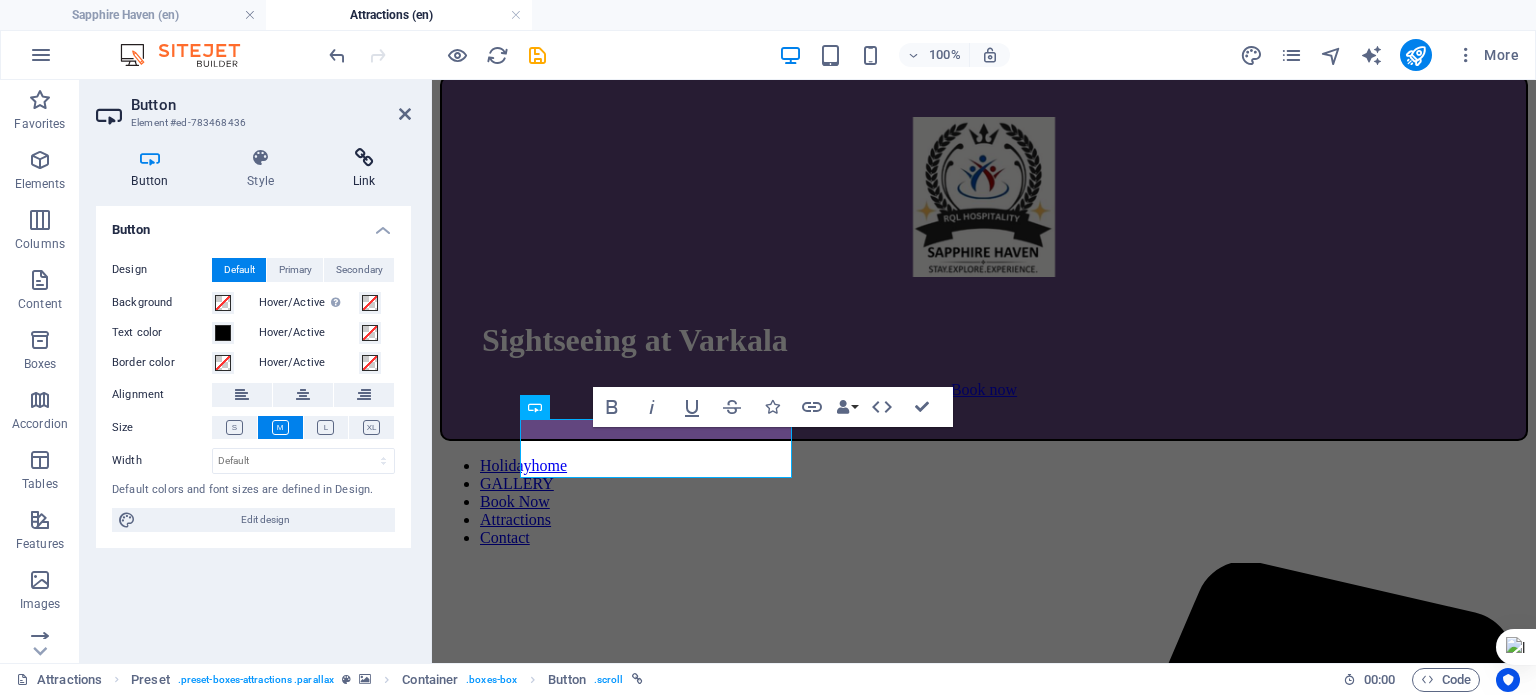 click at bounding box center [364, 158] 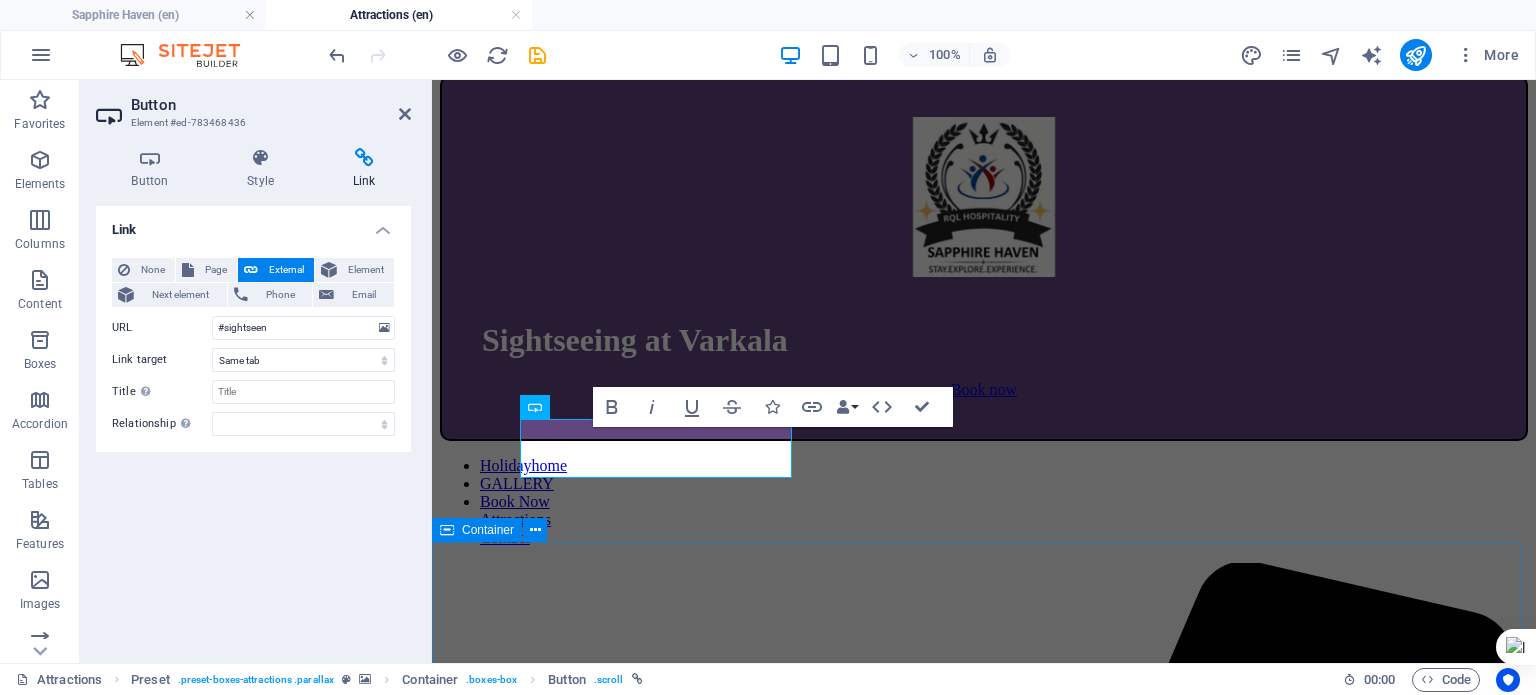 click on "Sightseeing Things you need to see Statue of Liberty [LOREM IPSUM] Gallery Gallery [LOREM IPSUM] Design-House Design-House Architectur Architectur Fashion-Week Fashion-Week Museum Museum" at bounding box center (984, 8323) 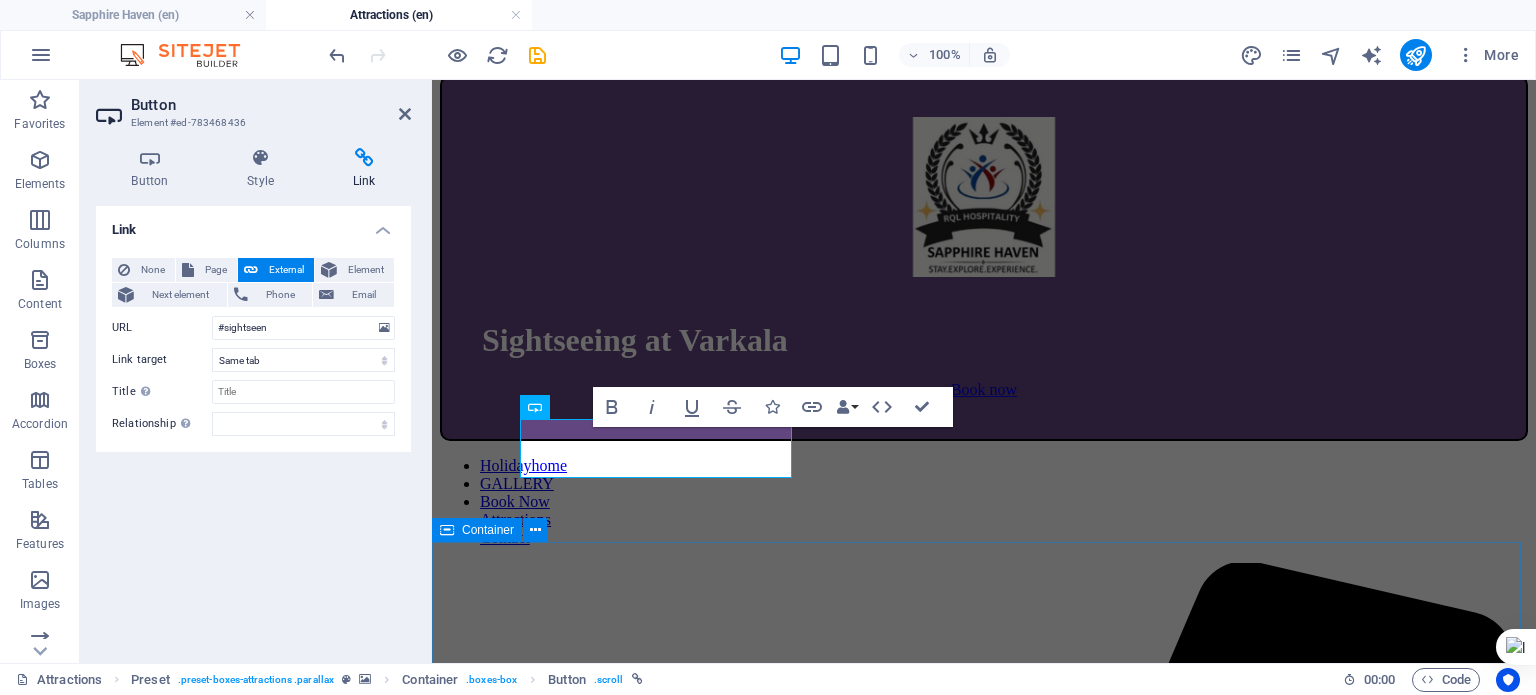 click on "Sightseeing Things you need to see Statue of Liberty [LOREM IPSUM] Gallery Gallery [LOREM IPSUM] Design-House Design-House Architectur Architectur Fashion-Week Fashion-Week Museum Museum" at bounding box center (984, 8323) 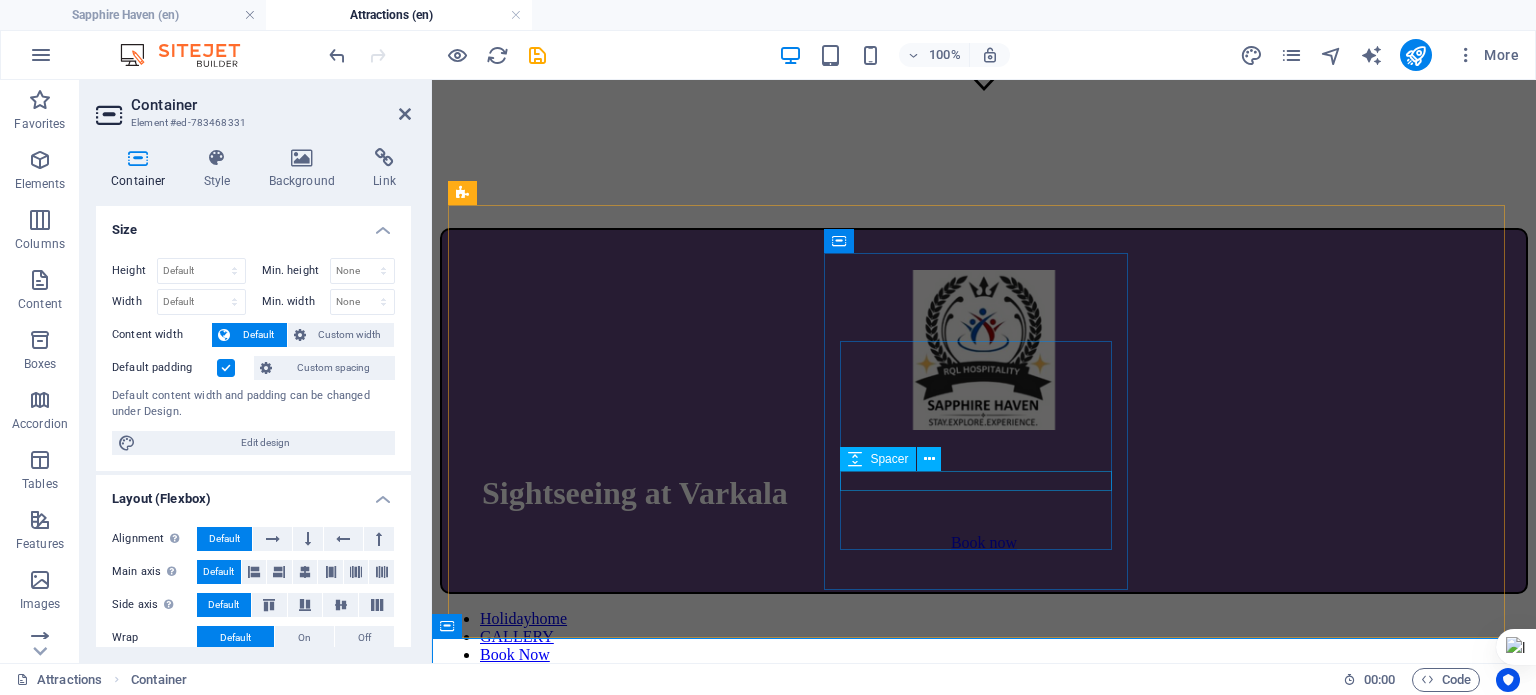 scroll, scrollTop: 500, scrollLeft: 0, axis: vertical 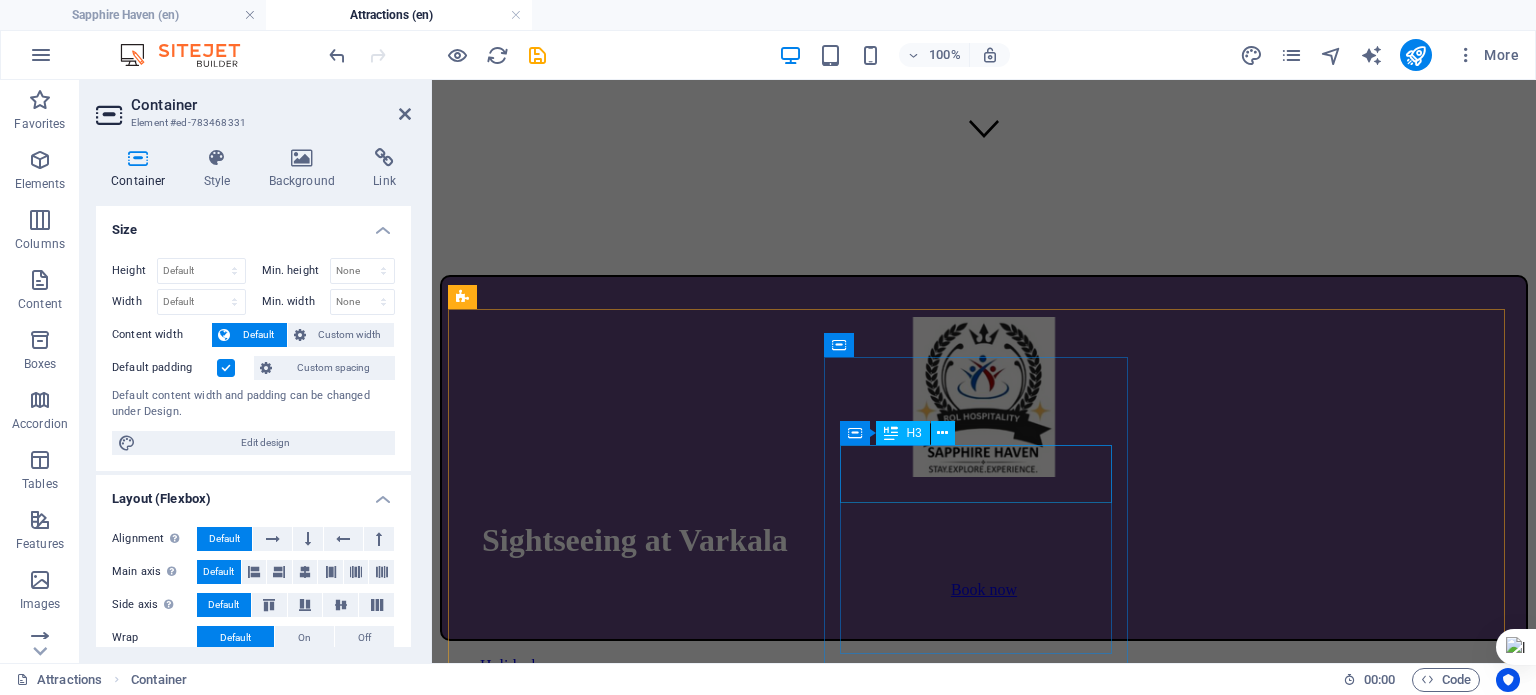 click on "Food" at bounding box center [984, 4430] 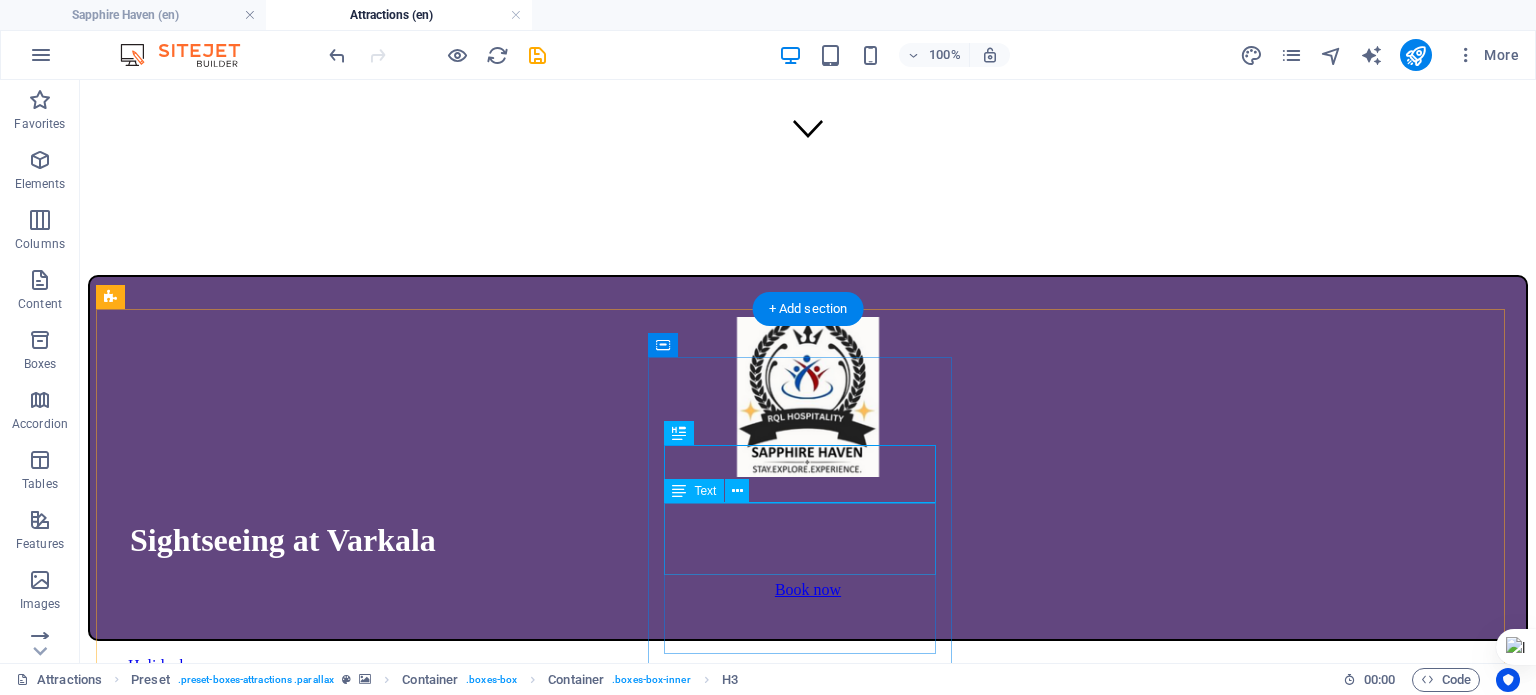click on "Lorem ipsum dolor sit amet, consectetur adipisicing elit. Veritatis, dolorem!" at bounding box center (808, 5415) 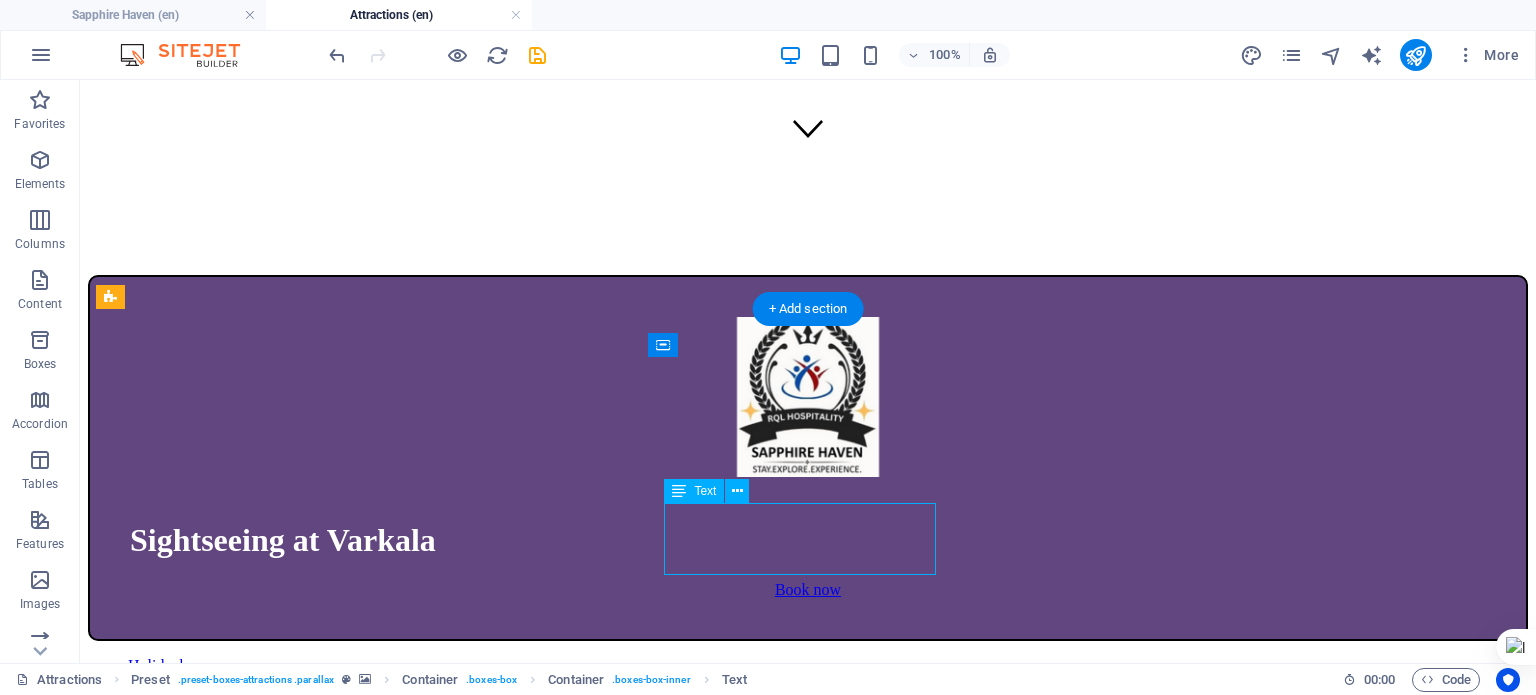click on "Lorem ipsum dolor sit amet, consectetur adipisicing elit. Veritatis, dolorem!" at bounding box center (808, 5415) 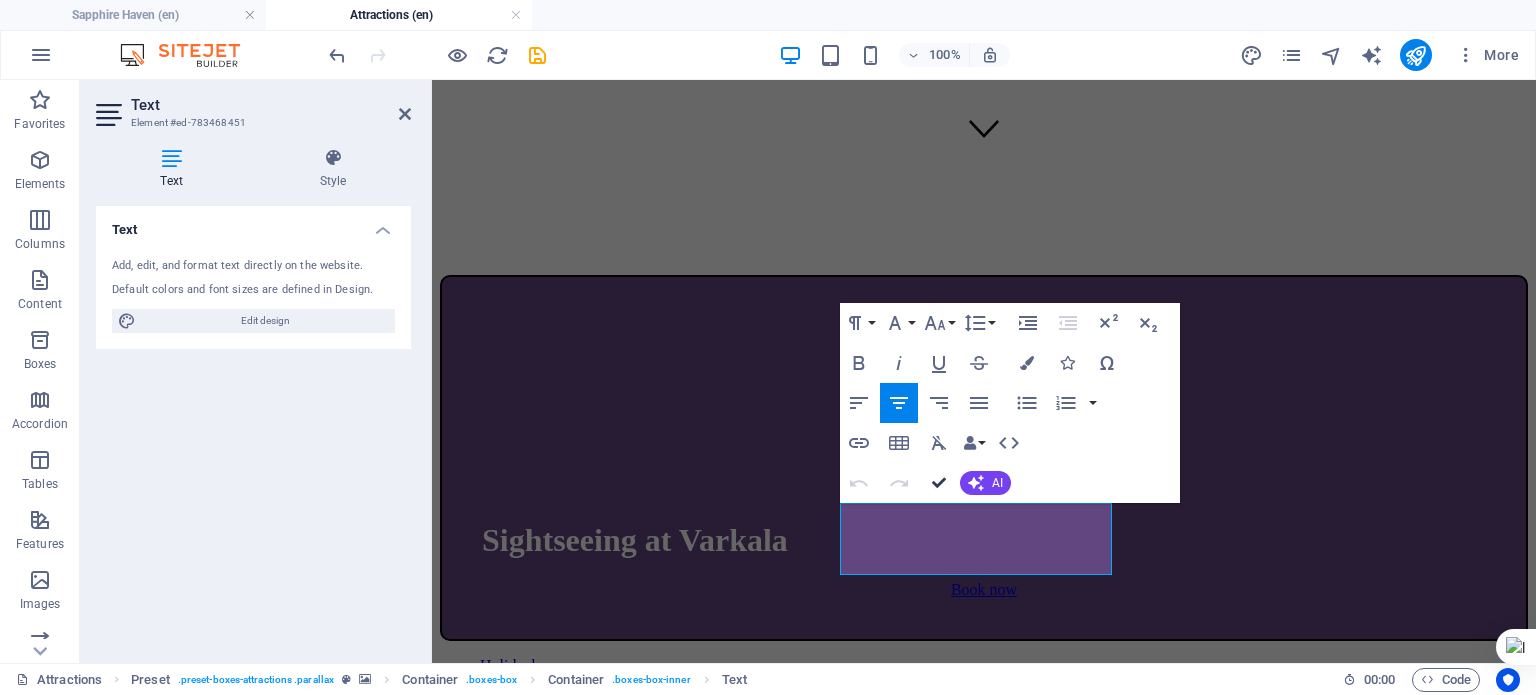 scroll, scrollTop: 476, scrollLeft: 0, axis: vertical 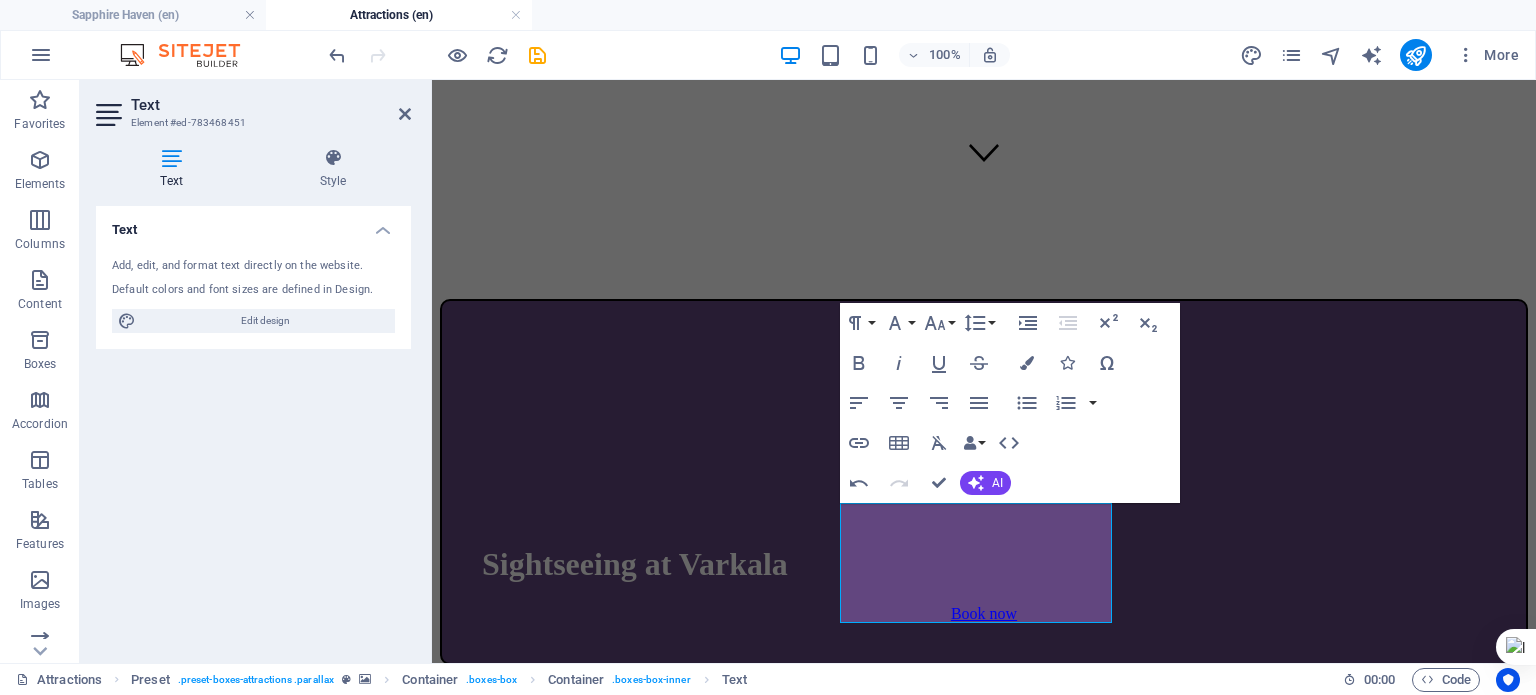 click on "Sightseeing at Varkala Book now Holidayhome GALLERY Book Now Attractions Contact Sightseeing Varkala weaves serenity into every frame—from dramatic cliffside views and golden sunsets to sacred springs and tranquil beaches, it’s a soulful escape wrapped in nature’s poetry. view more Food Varkala’s flavors are as rich as its vistas—from sizzling seafood fresh off the coast, to coconut-laced curries and spicy tapioca, every bite carries the rhythm of Kerala’s coastal soul. view more Shopping [LOREM IPSUM] view more Sightseeing Things you need to see Statue of Liberty Gallery Gallery Design-House Design-House Architectur Architectur Fashion-Week Fashion-Week Museum Museum Food Café [LOREM IPSUM] Food Court [LOREM IPSUM] Restaurants [LOREM IPSUM]" at bounding box center [984, 9390] 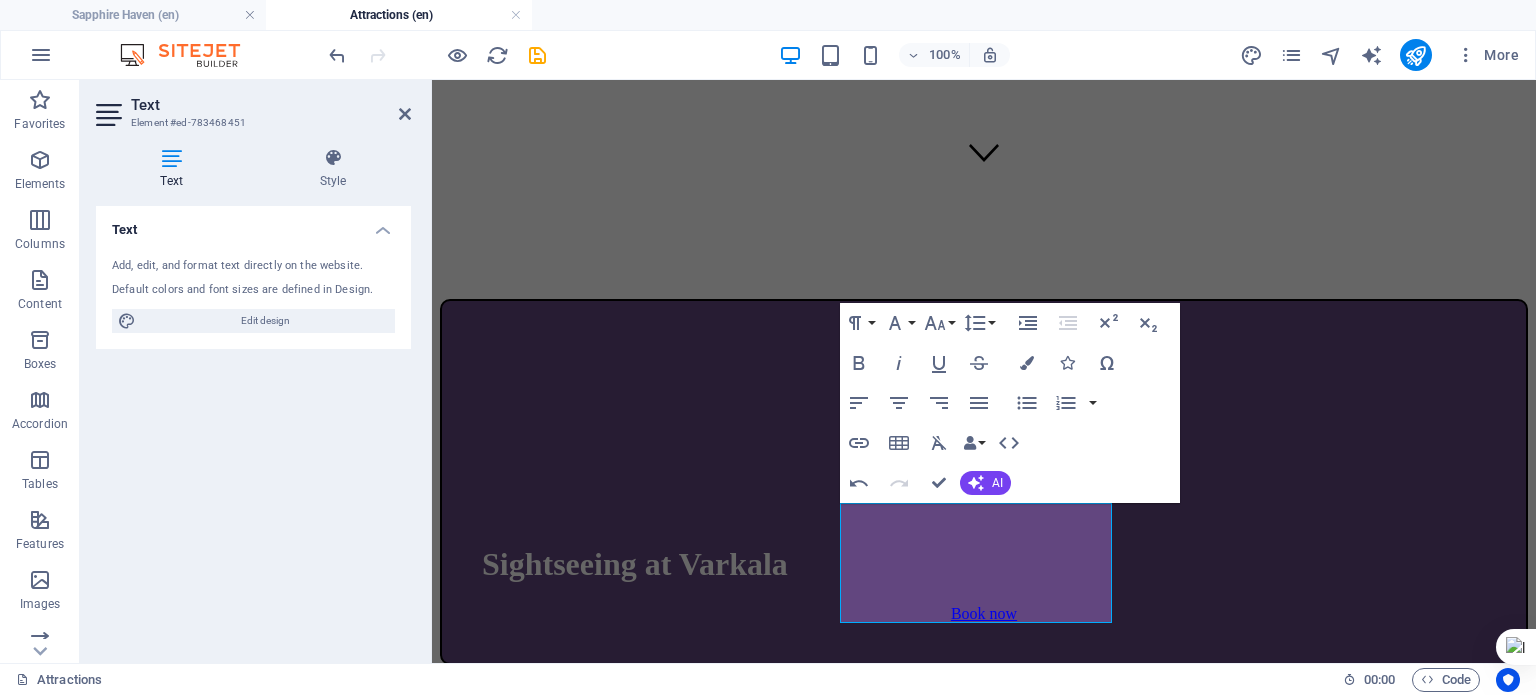 click on "Sightseeing at Varkala Book now Holidayhome GALLERY Book Now Attractions Contact Sightseeing Varkala weaves serenity into every frame—from dramatic cliffside views and golden sunsets to sacred springs and tranquil beaches, it’s a soulful escape wrapped in nature’s poetry. view more Food Varkala’s flavors are as rich as its vistas—from sizzling seafood fresh off the coast, to coconut-laced curries and spicy tapioca, every bite carries the rhythm of Kerala’s coastal soul. view more Shopping [LOREM IPSUM] view more Sightseeing Things you need to see Statue of Liberty Gallery Gallery Design-House Design-House Architectur Architectur Fashion-Week Fashion-Week Museum Museum Food Café [LOREM IPSUM] Food Court [LOREM IPSUM] Restaurants [LOREM IPSUM]" at bounding box center [984, 9390] 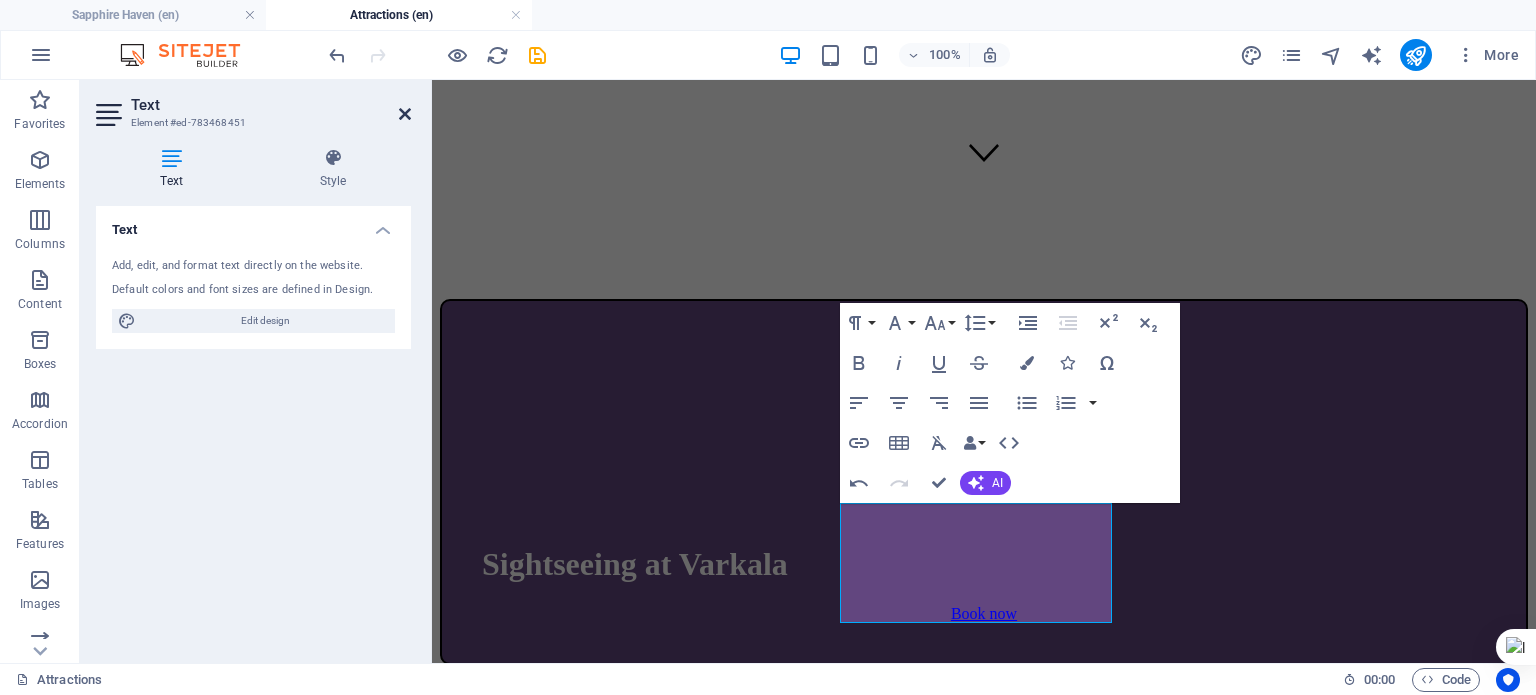 click at bounding box center (405, 114) 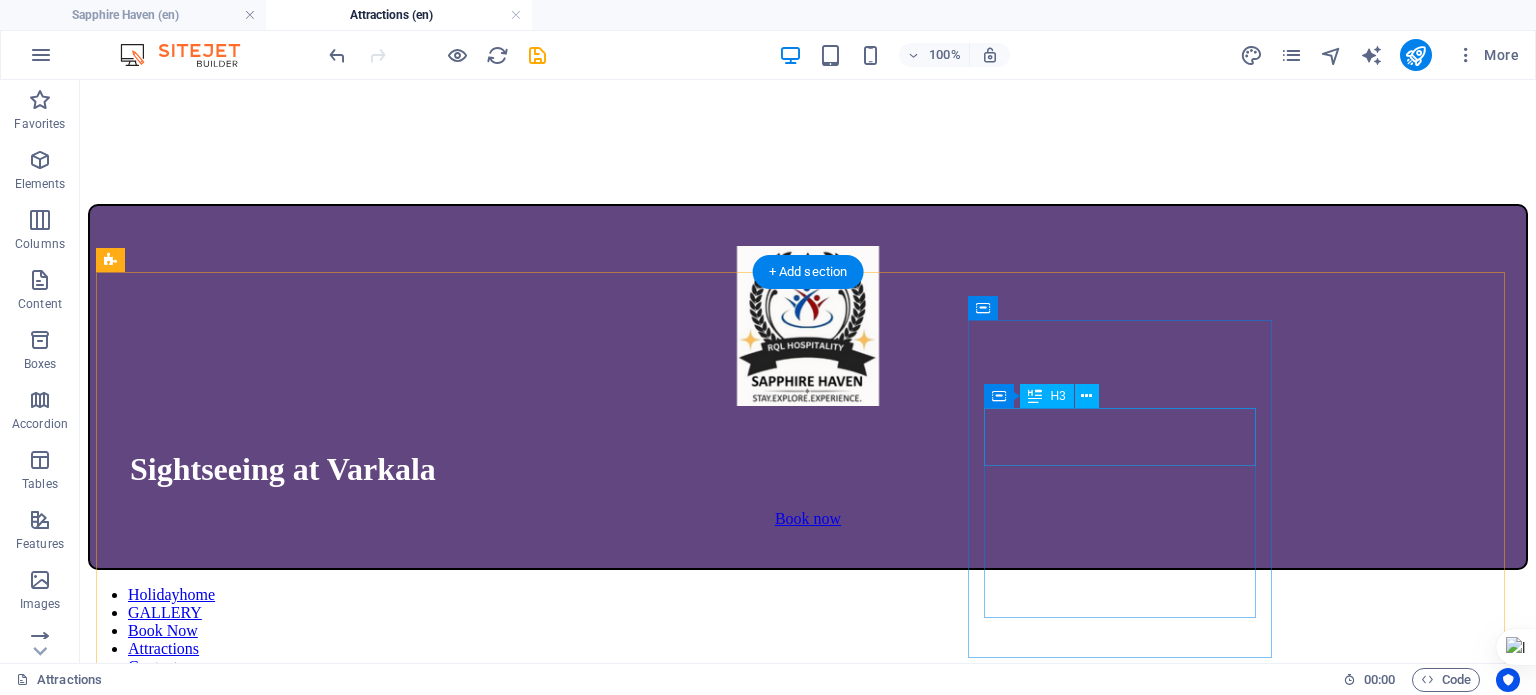scroll, scrollTop: 576, scrollLeft: 0, axis: vertical 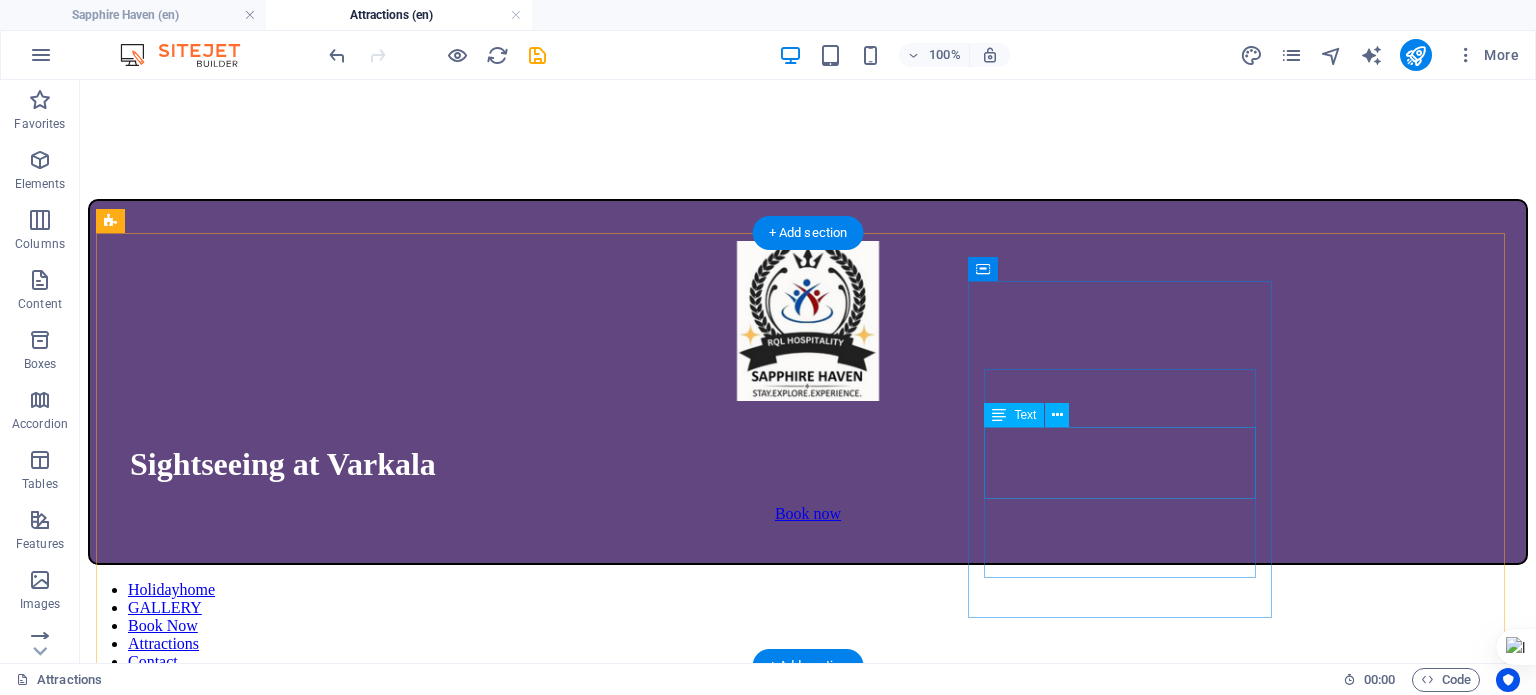 click on "Lorem ipsum dolor sit amet, consectetur adipisicing elit. Veritatis, dolorem!" at bounding box center (808, 7120) 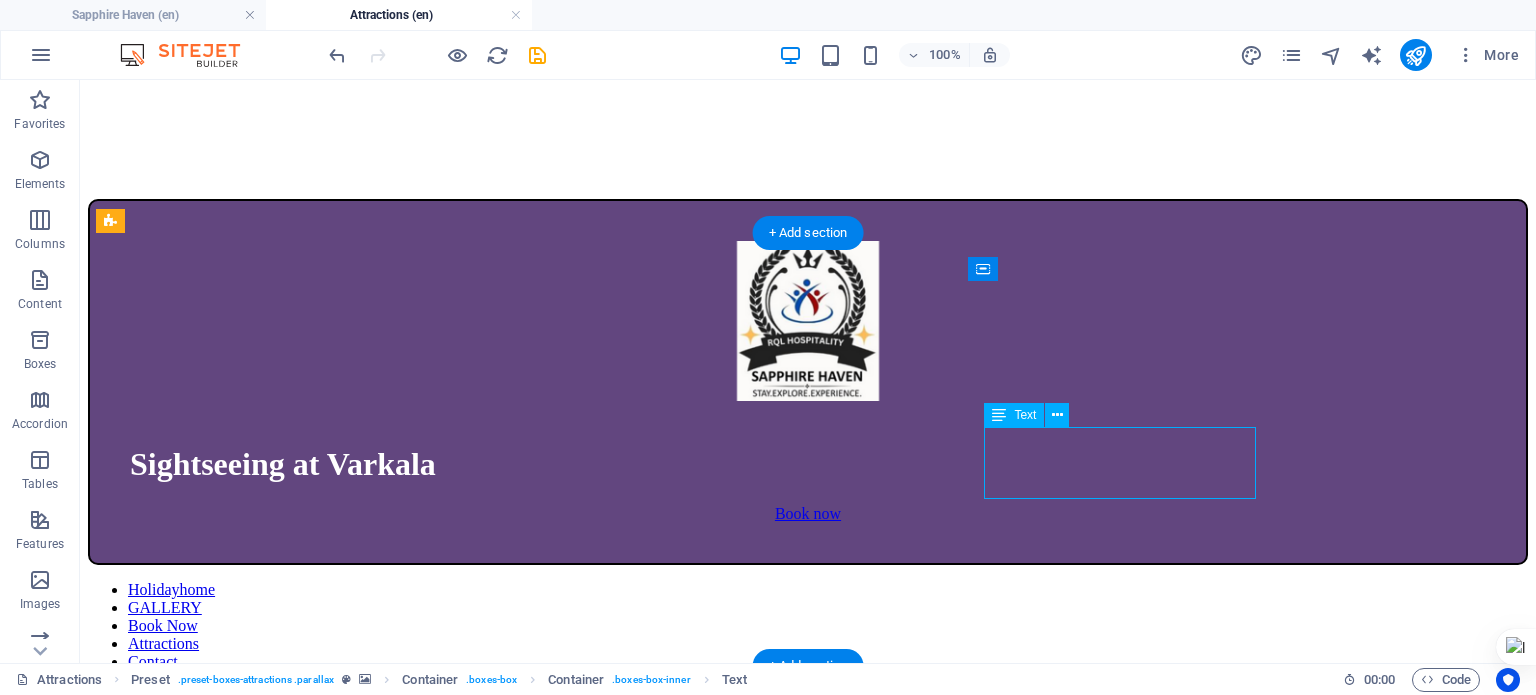 click on "Lorem ipsum dolor sit amet, consectetur adipisicing elit. Veritatis, dolorem!" at bounding box center [808, 7120] 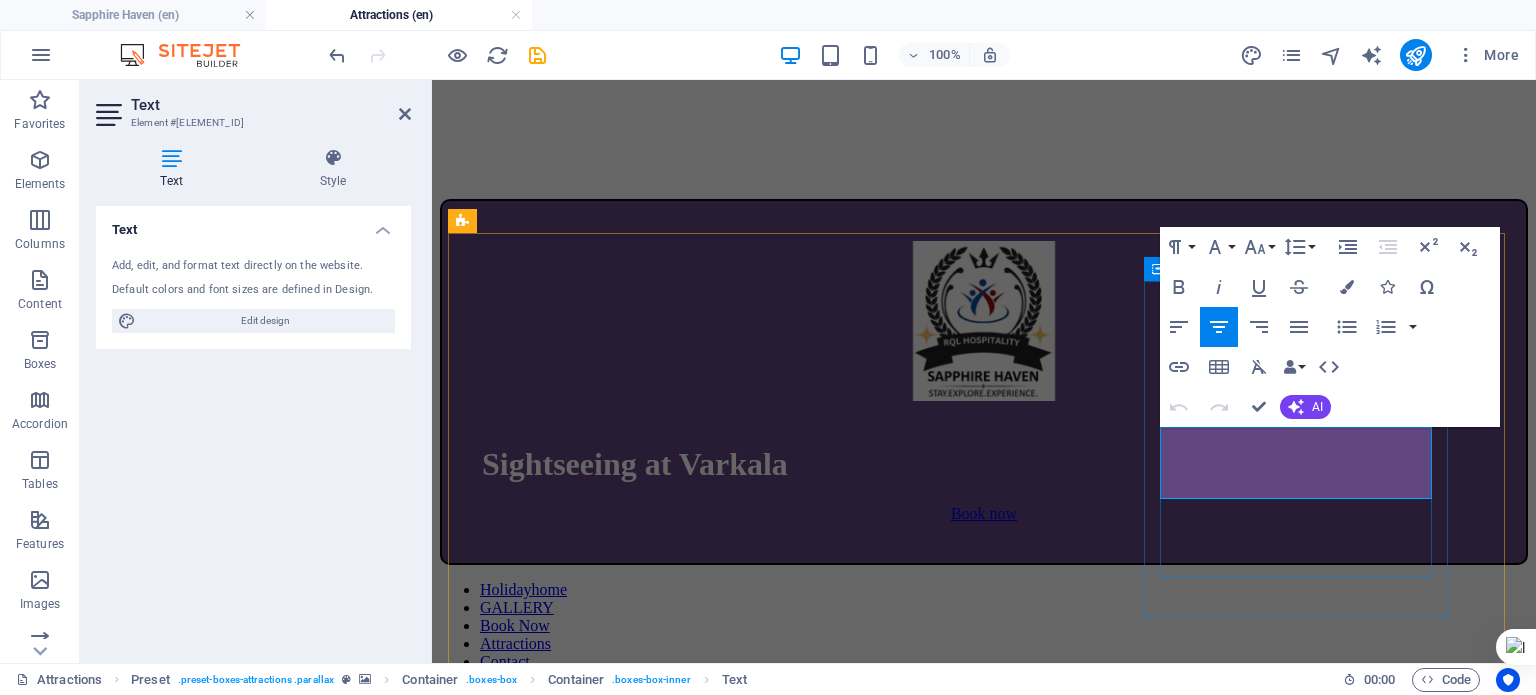 scroll, scrollTop: 552, scrollLeft: 0, axis: vertical 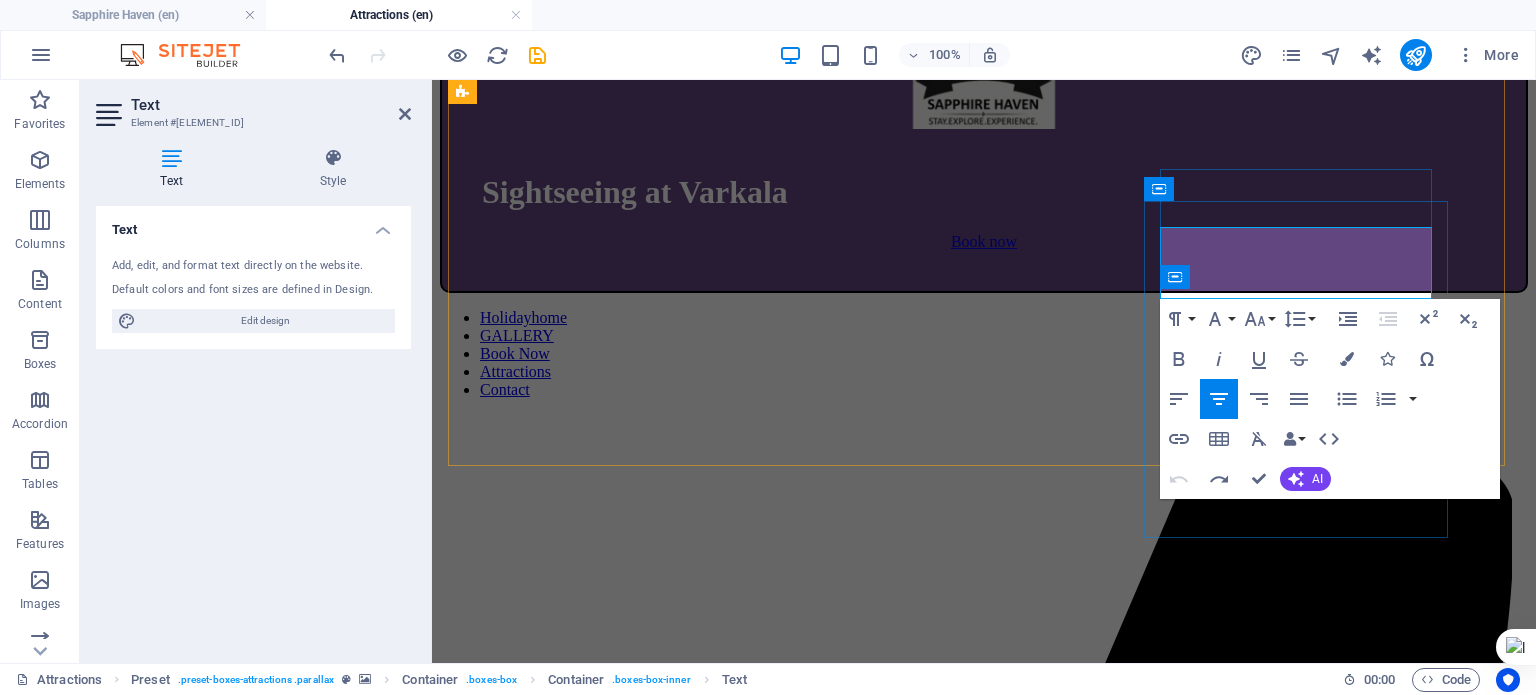 click on "Lorem ipsum dolor sit amet, consectetur adipisicing elit. Veritatis, dolorem!" at bounding box center (984, 5518) 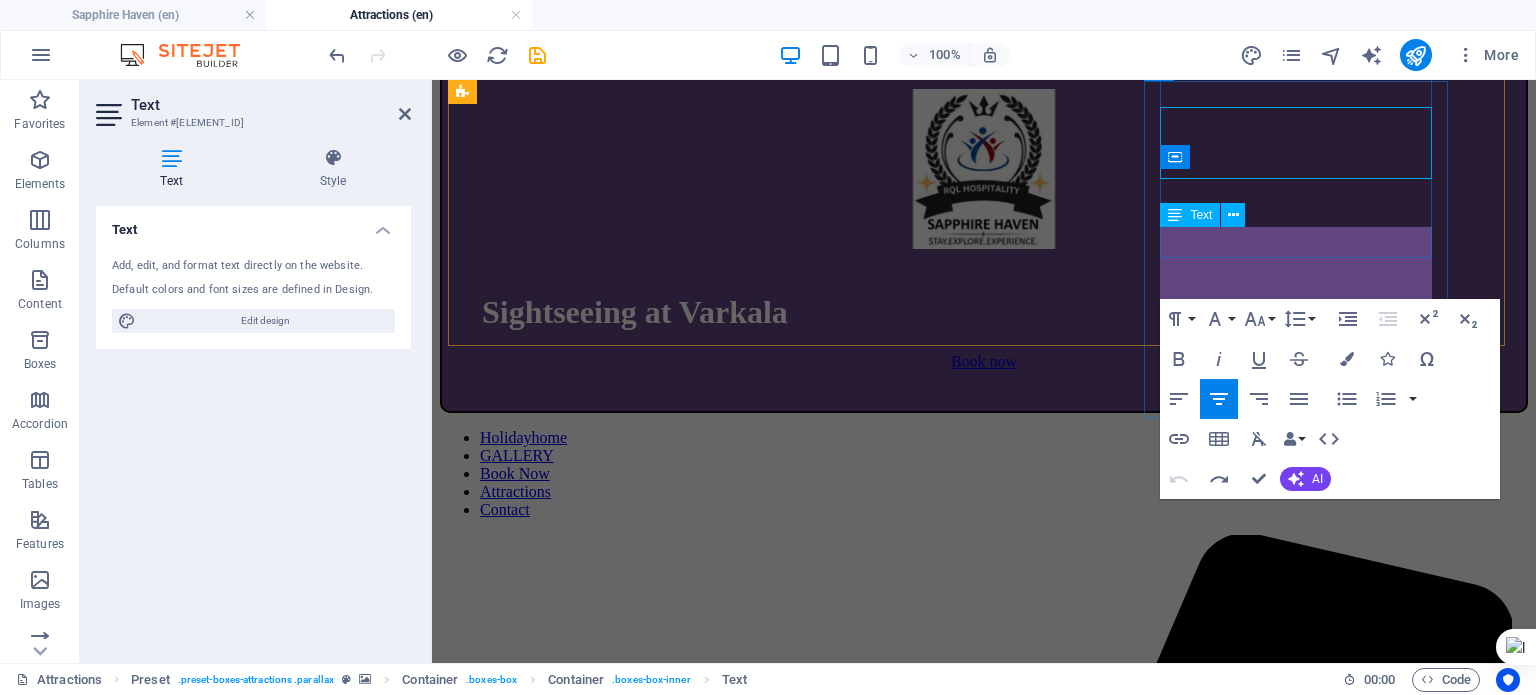 drag, startPoint x: 1338, startPoint y: 283, endPoint x: 1172, endPoint y: 243, distance: 170.75128 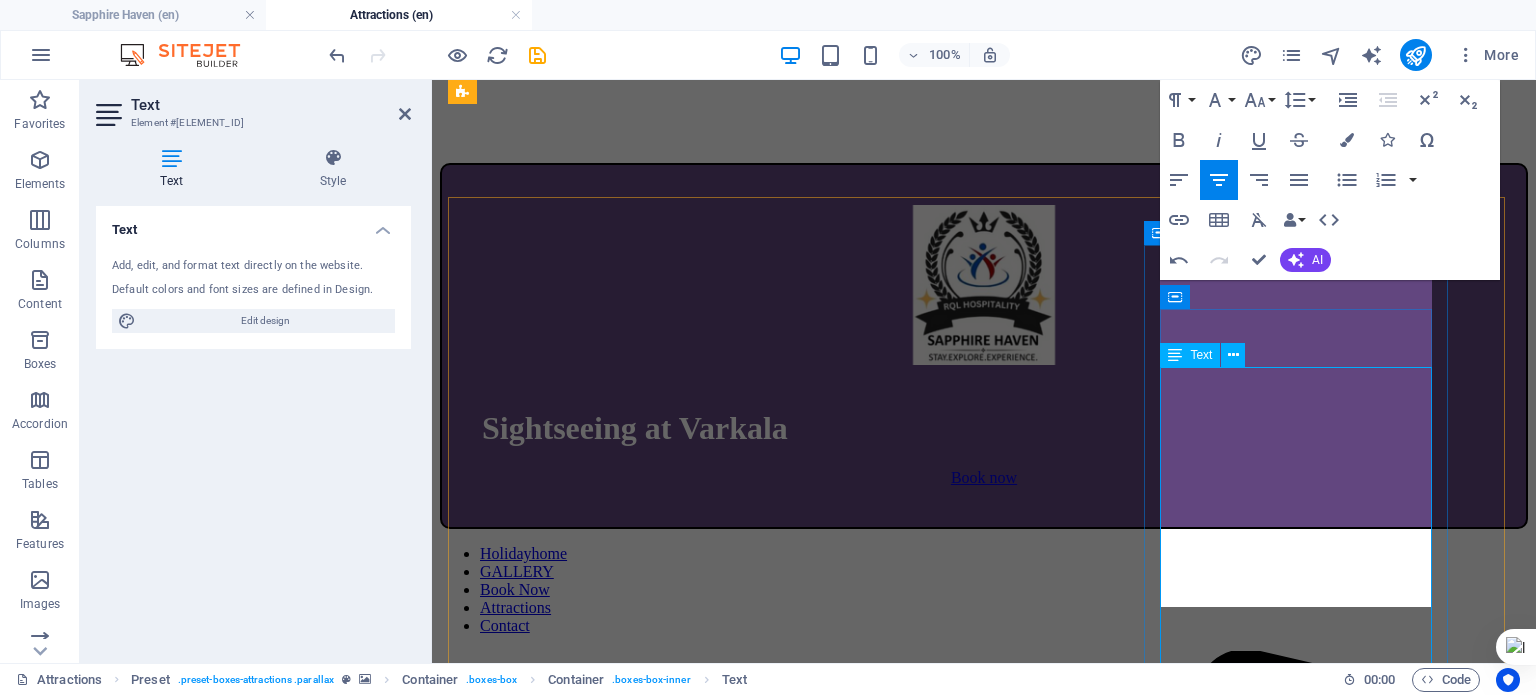 click on "Shopping in Varkala is a charming blend of tradition and boho flair—think handcrafted jewelry, Ayurvedic products, breezy beachwear, and coconut shell souvenirs tucked into cliffside boutiques and vibrant beach bazaars." at bounding box center (965, 5906) 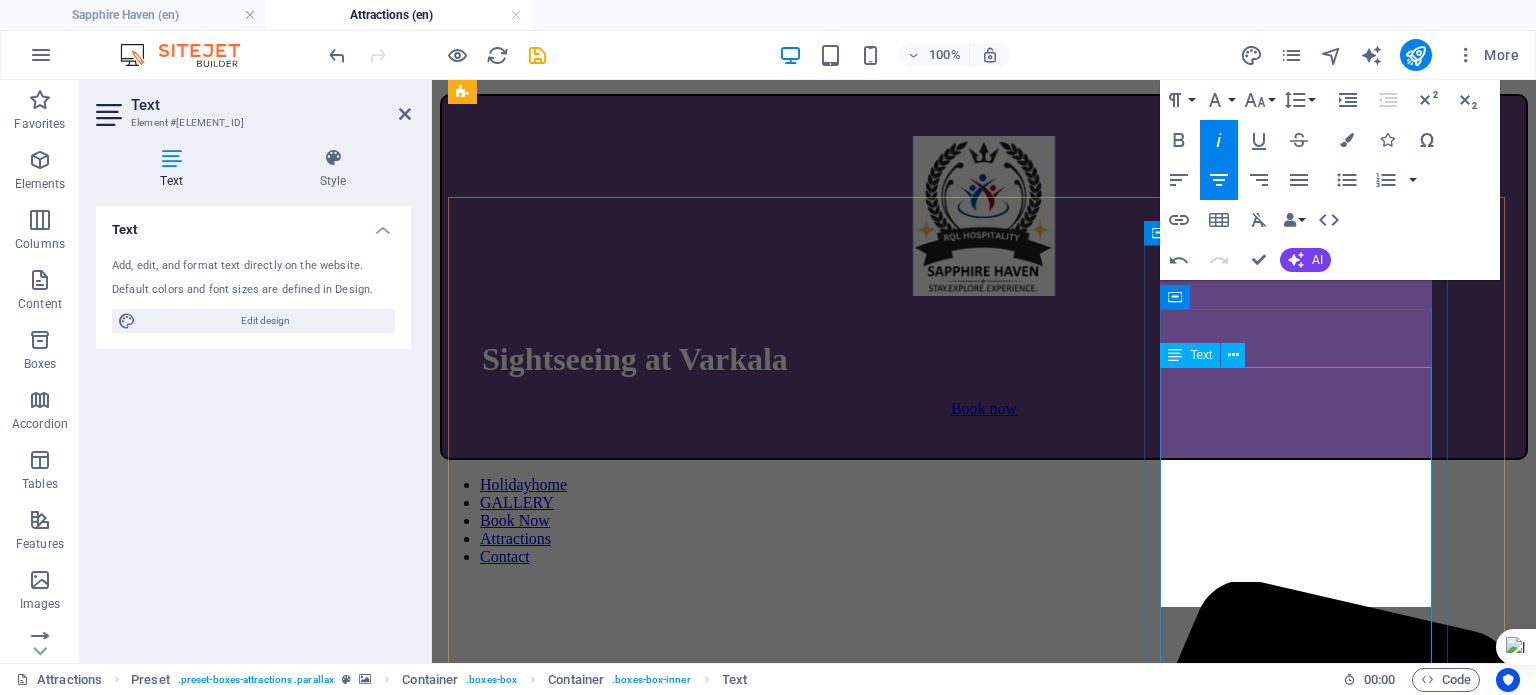 click on "Shopping in Varkala is a charming blend of tradition and boho flair—think handcrafted jewelry, Ayurvedic products, breezy beachwear, and coconut shell souvenirs tucked into cliffside boutiques and vibrant beach bazaars." at bounding box center [984, 5838] 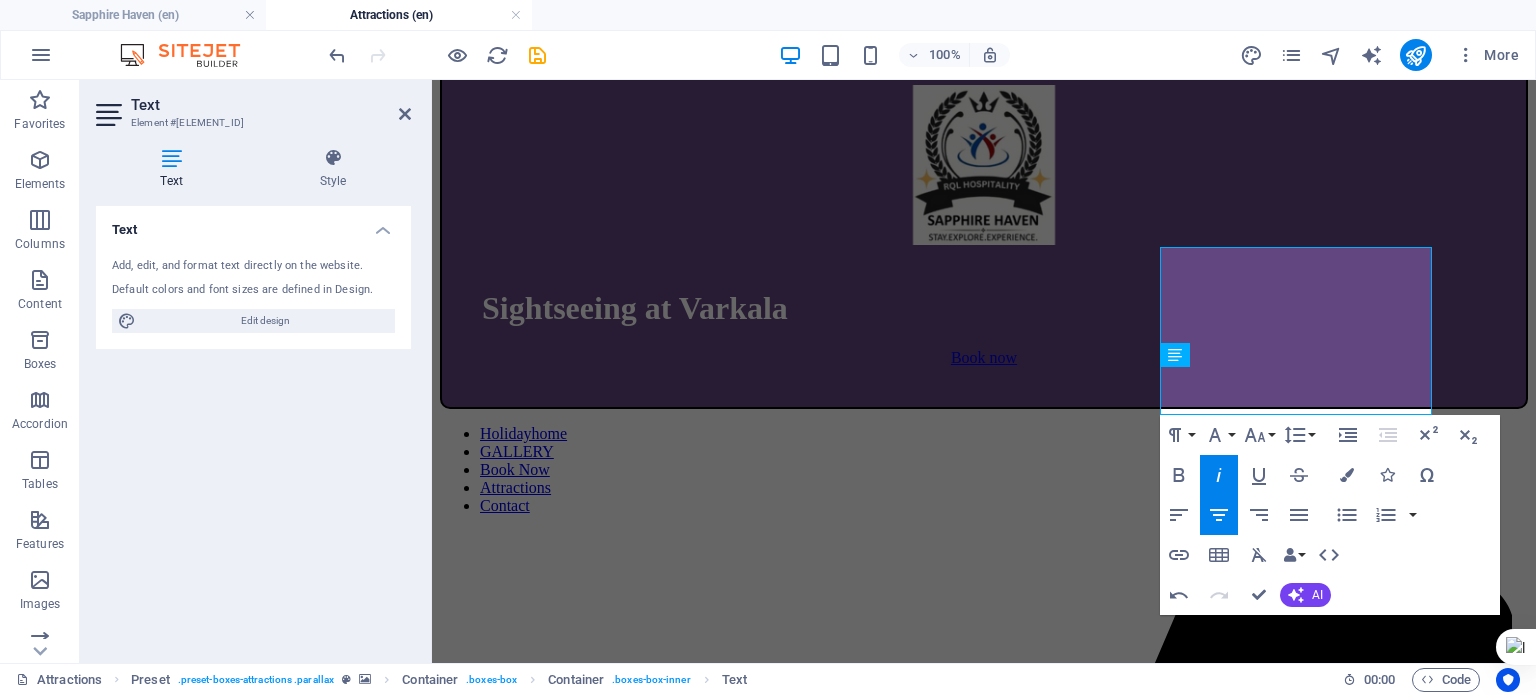 scroll, scrollTop: 732, scrollLeft: 0, axis: vertical 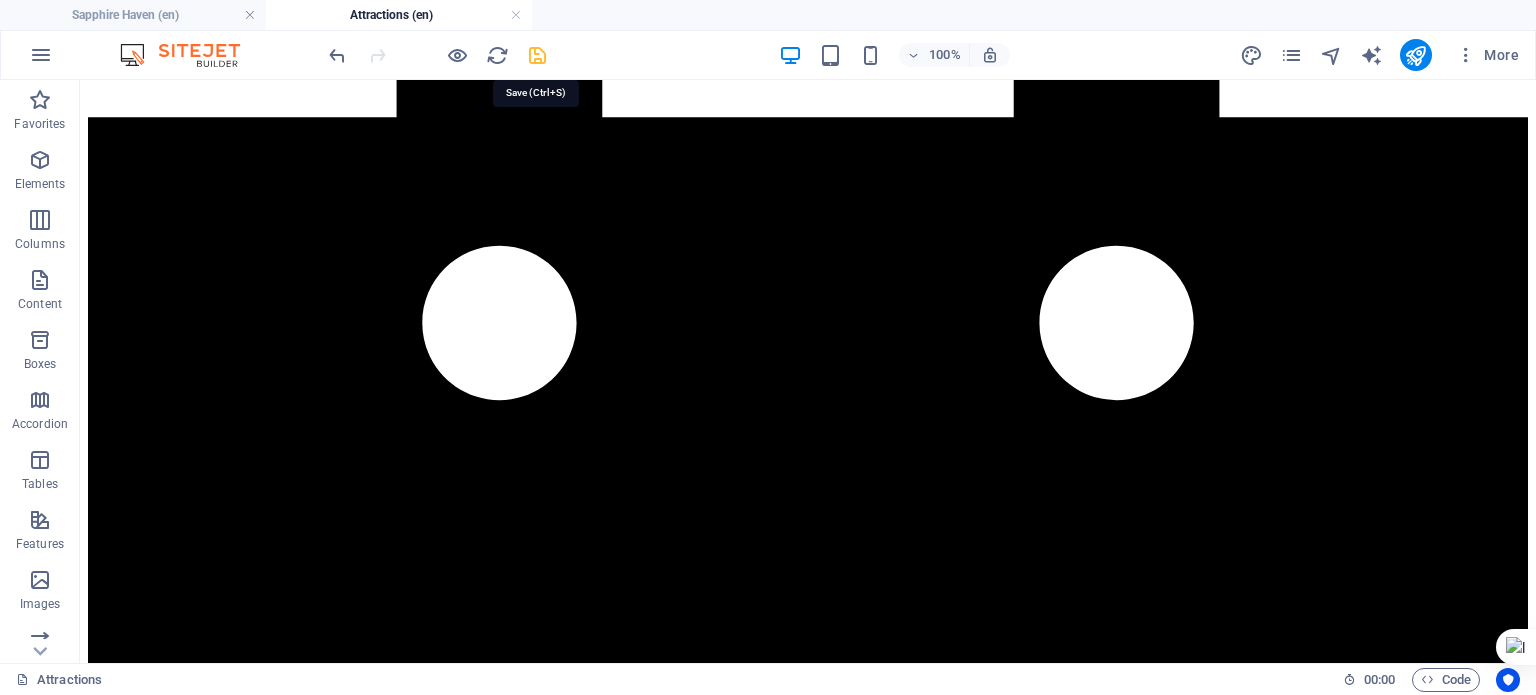 click at bounding box center [537, 55] 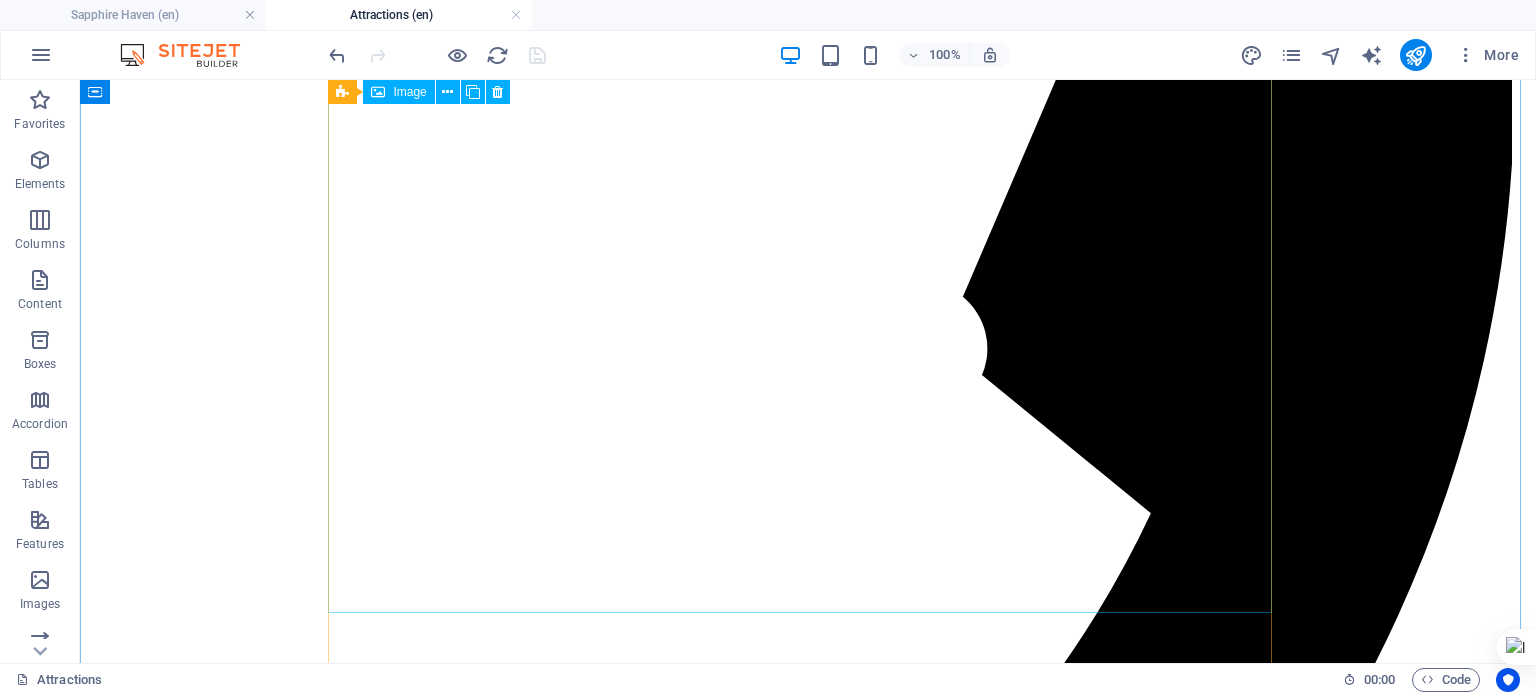 scroll, scrollTop: 1232, scrollLeft: 0, axis: vertical 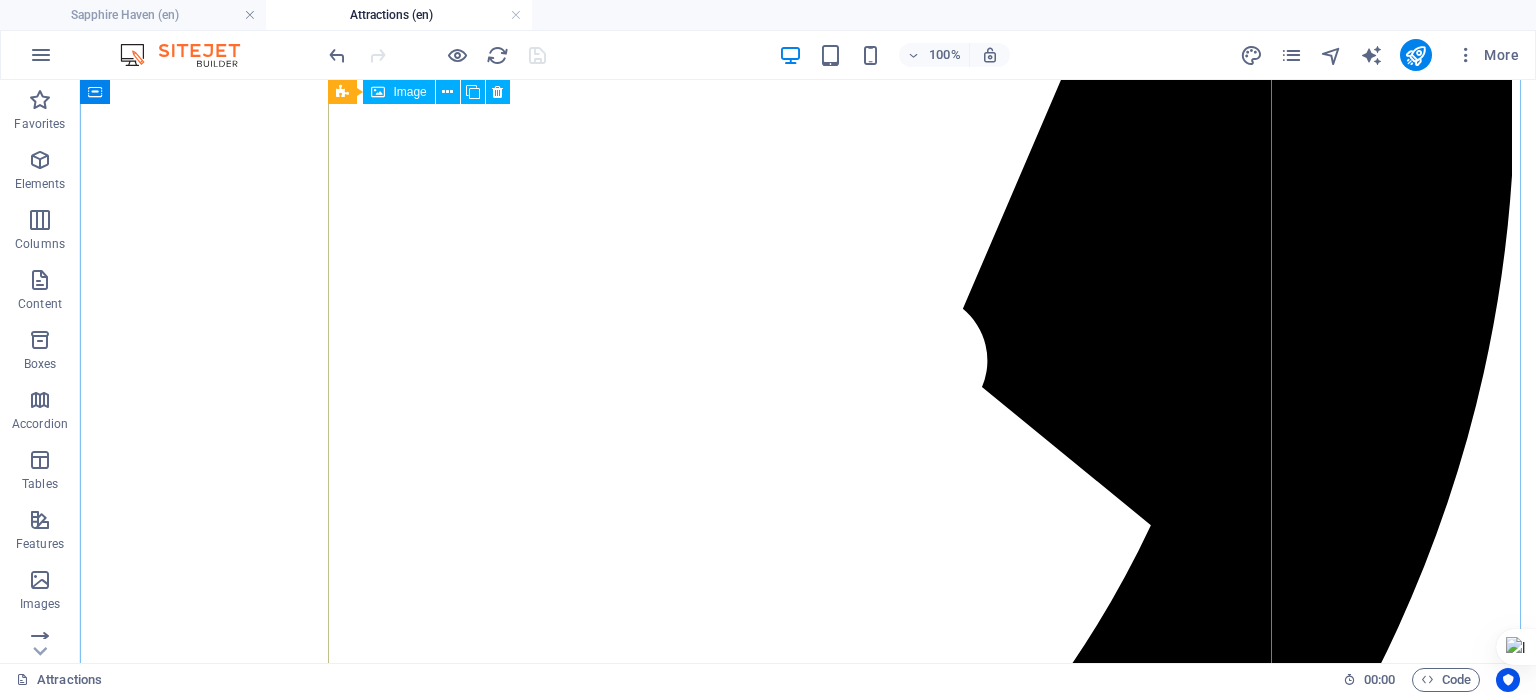 click on "Things you need to see" at bounding box center (808, 7055) 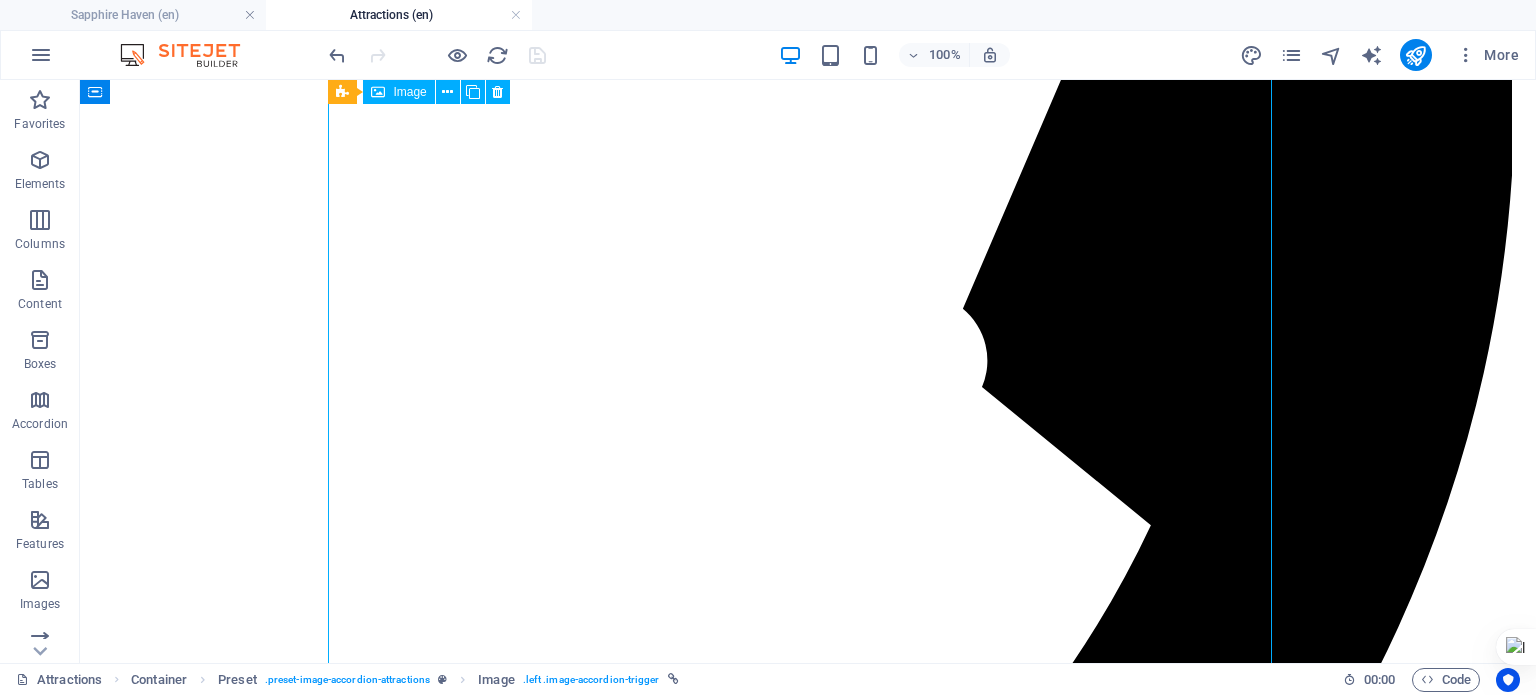click on "Things you need to see" at bounding box center (808, 7055) 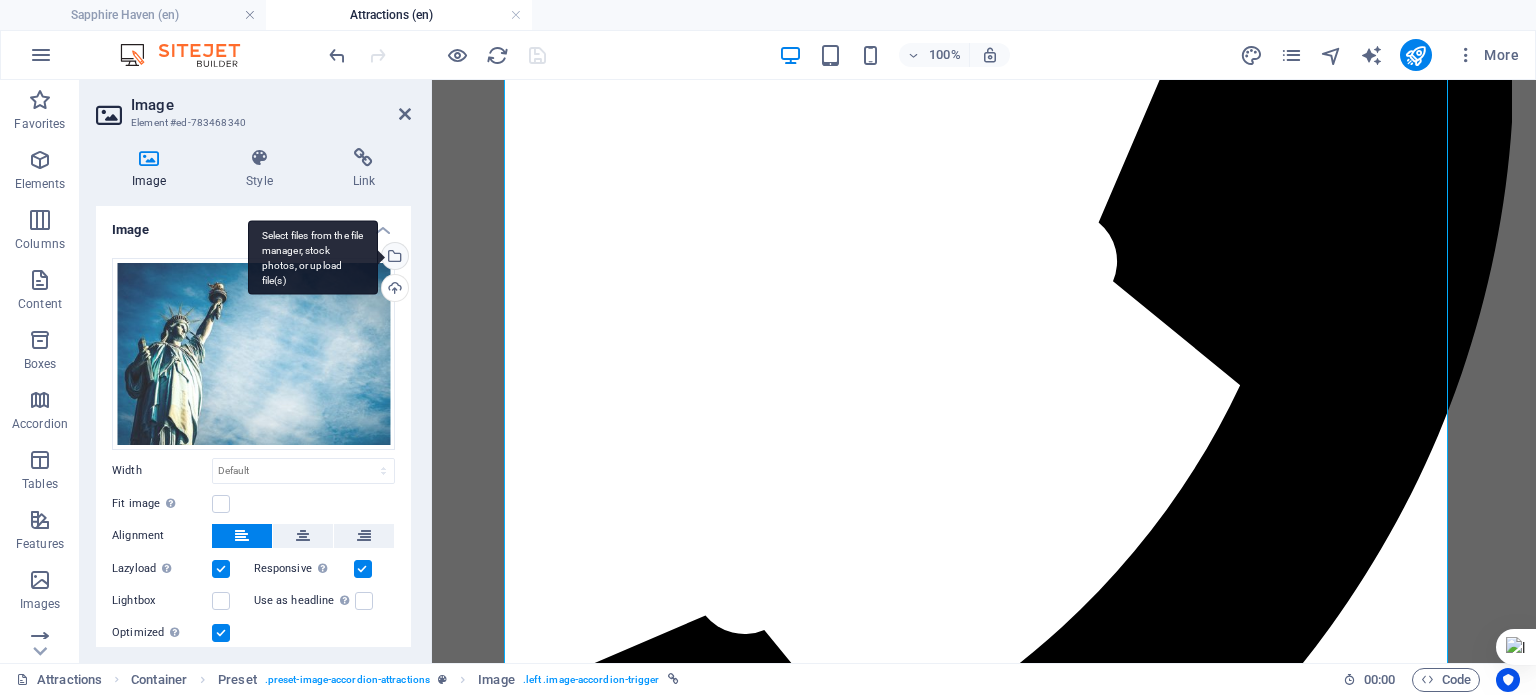 click on "Select files from the file manager, stock photos, or upload file(s)" at bounding box center [393, 258] 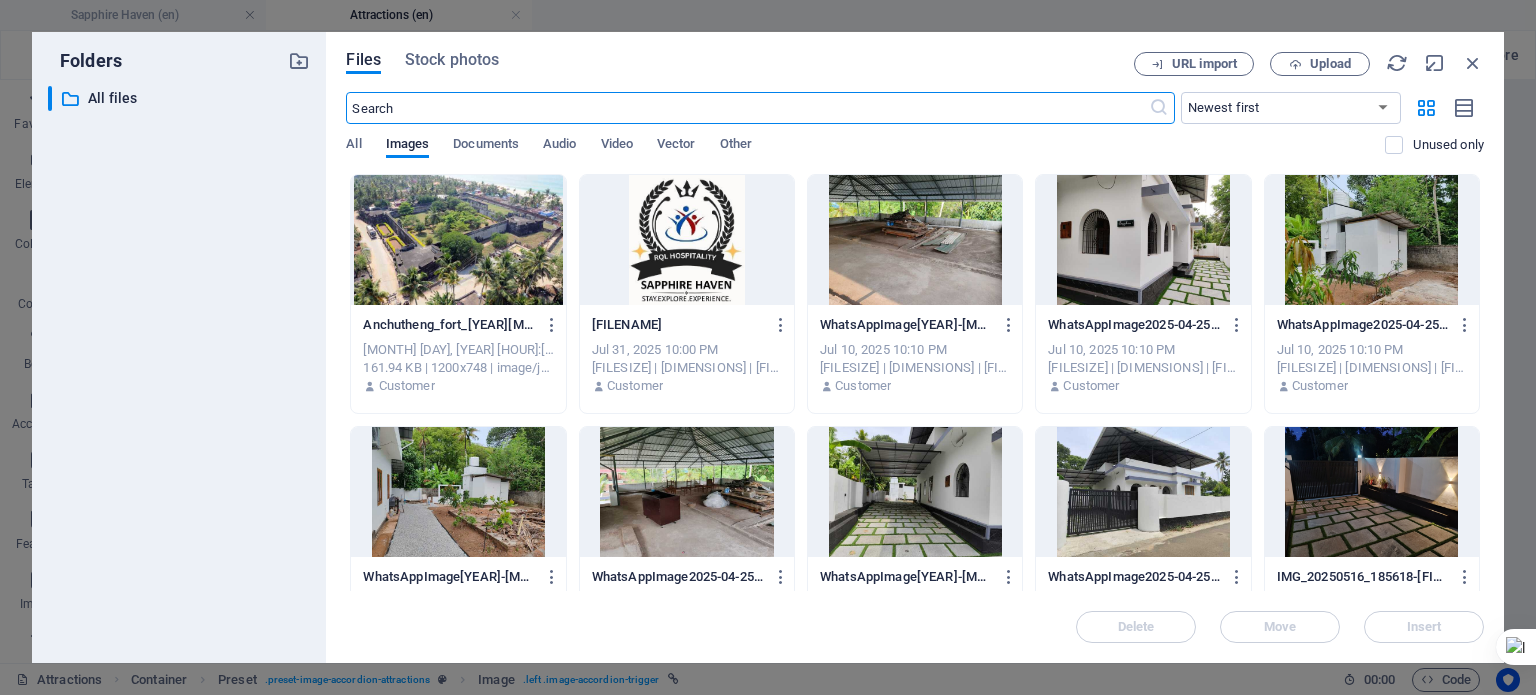 scroll, scrollTop: 1611, scrollLeft: 0, axis: vertical 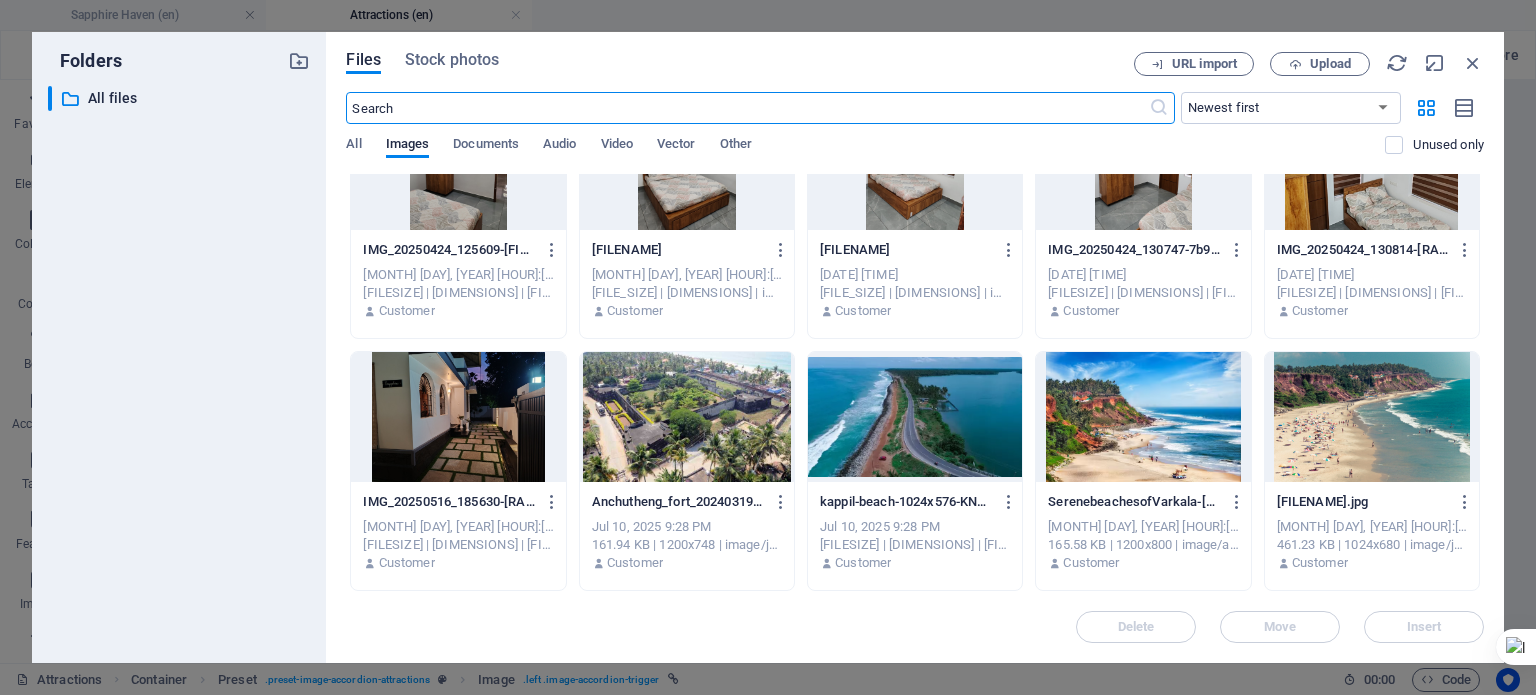 click at bounding box center (1143, 417) 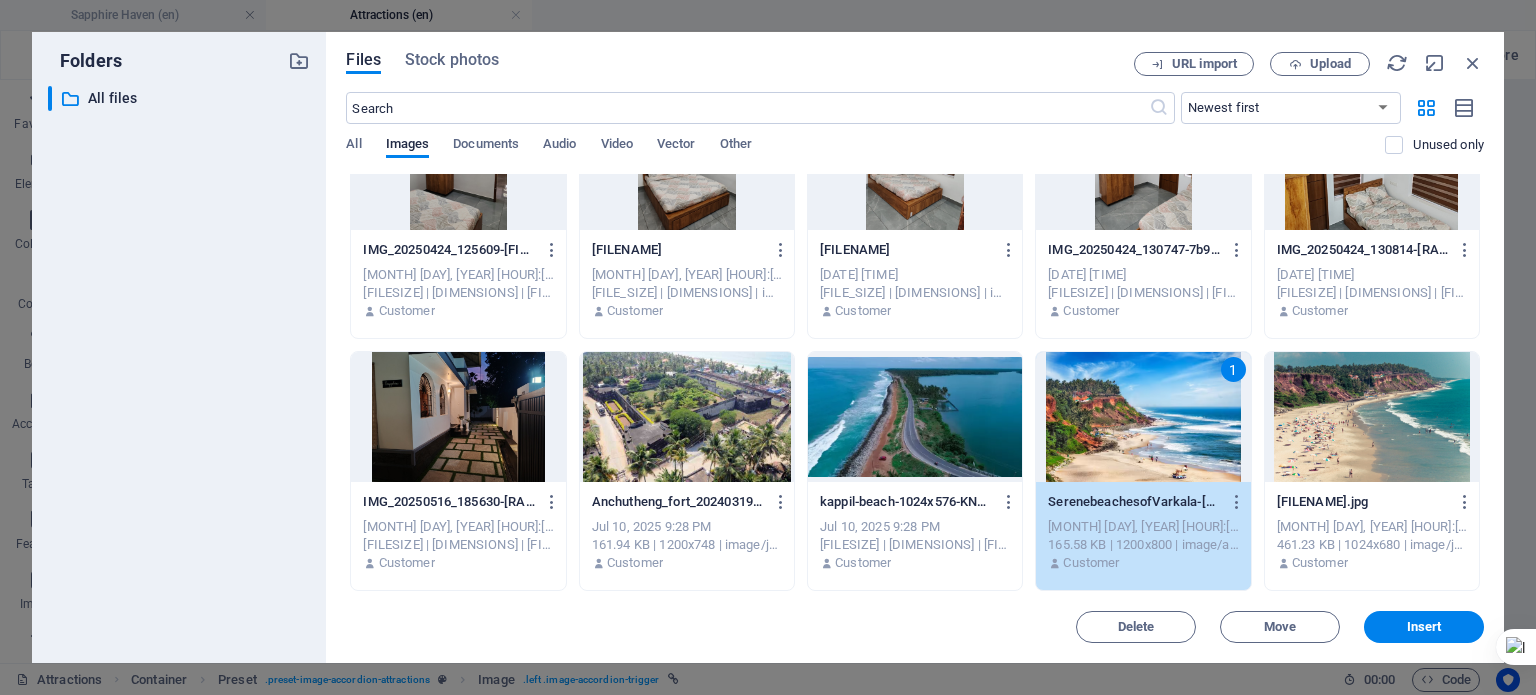 click on "1" at bounding box center [1143, 417] 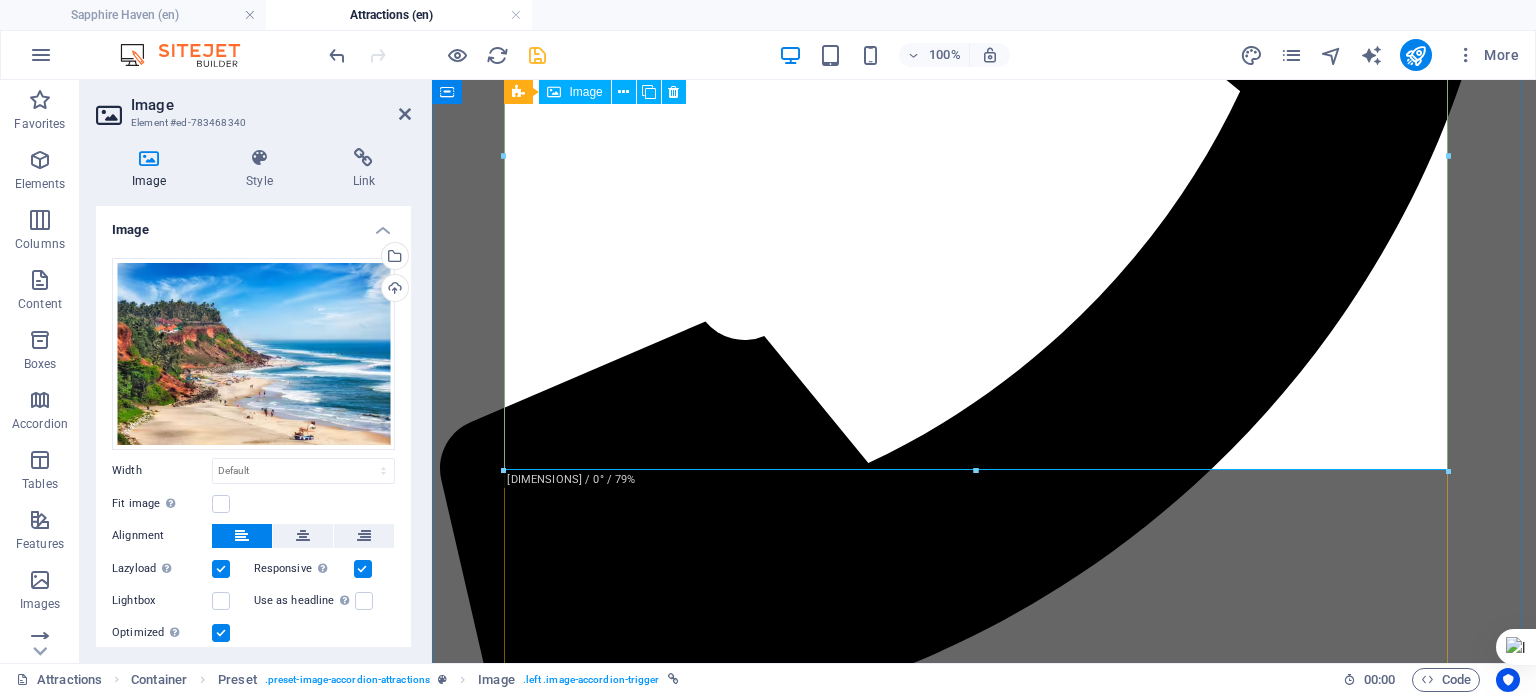 scroll, scrollTop: 1532, scrollLeft: 0, axis: vertical 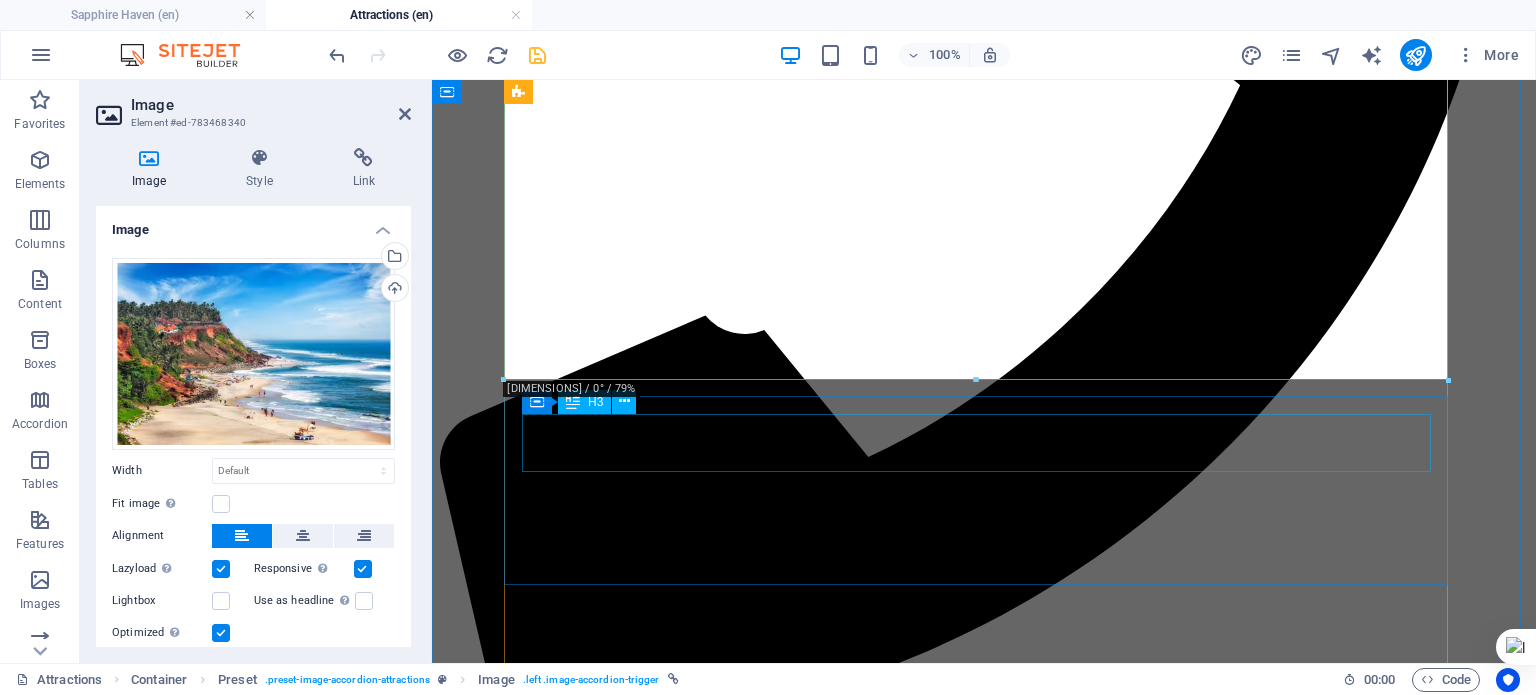 click on "Statue of Liberty" at bounding box center [984, 5743] 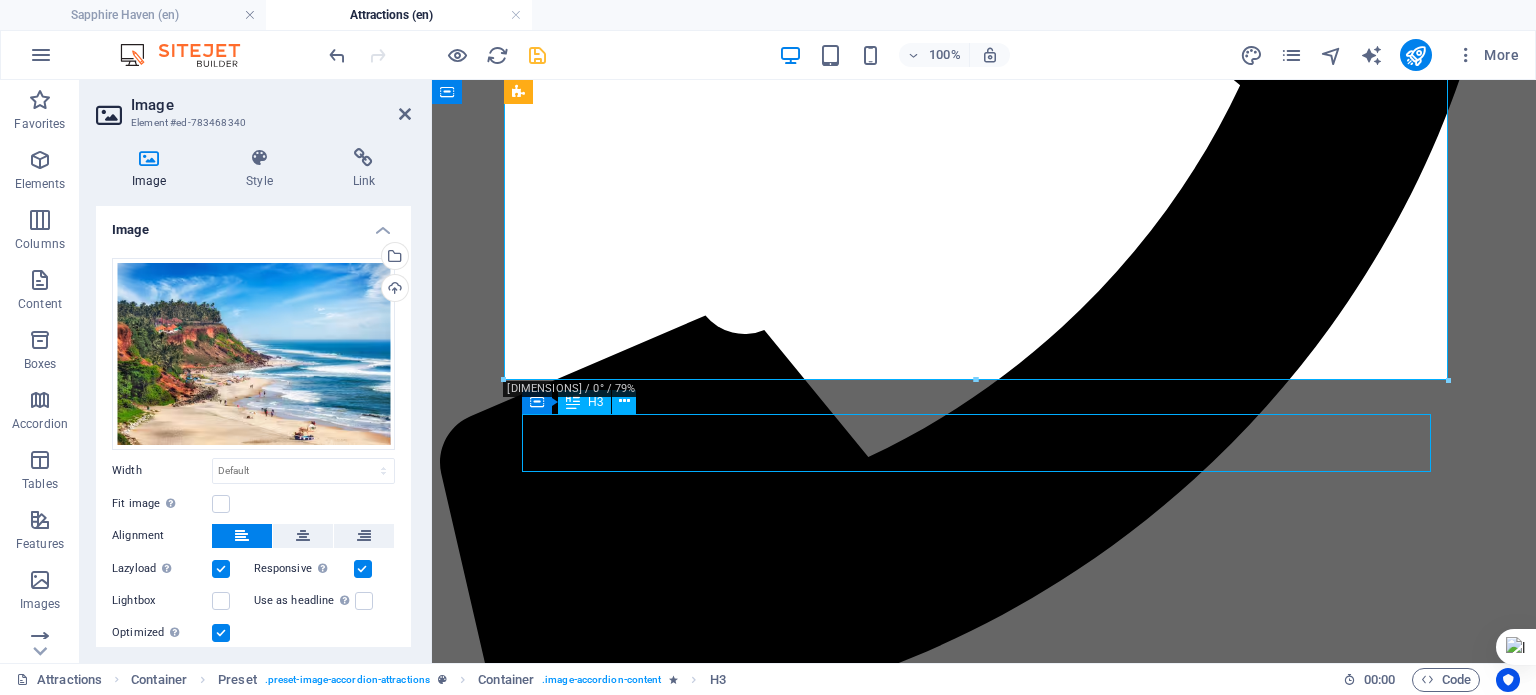 click on "Statue of Liberty" at bounding box center (984, 5743) 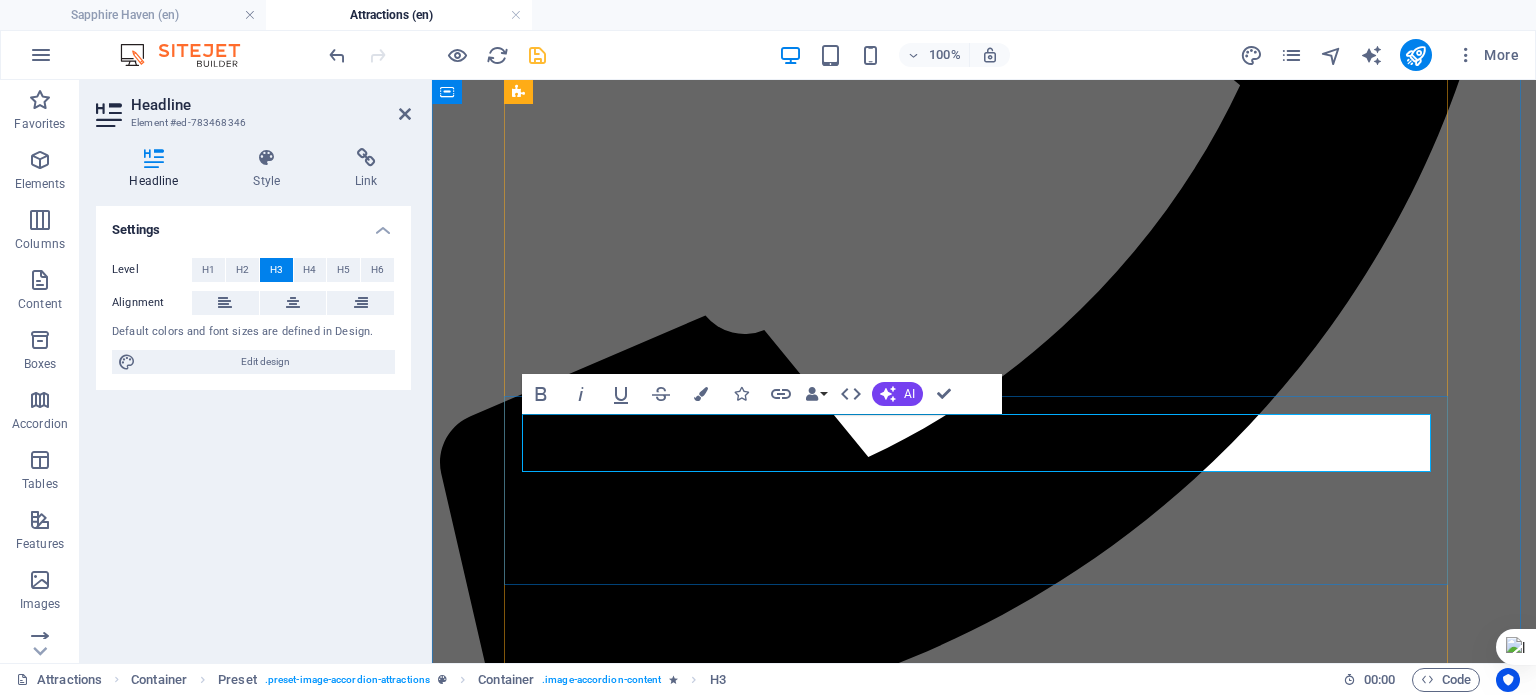 type 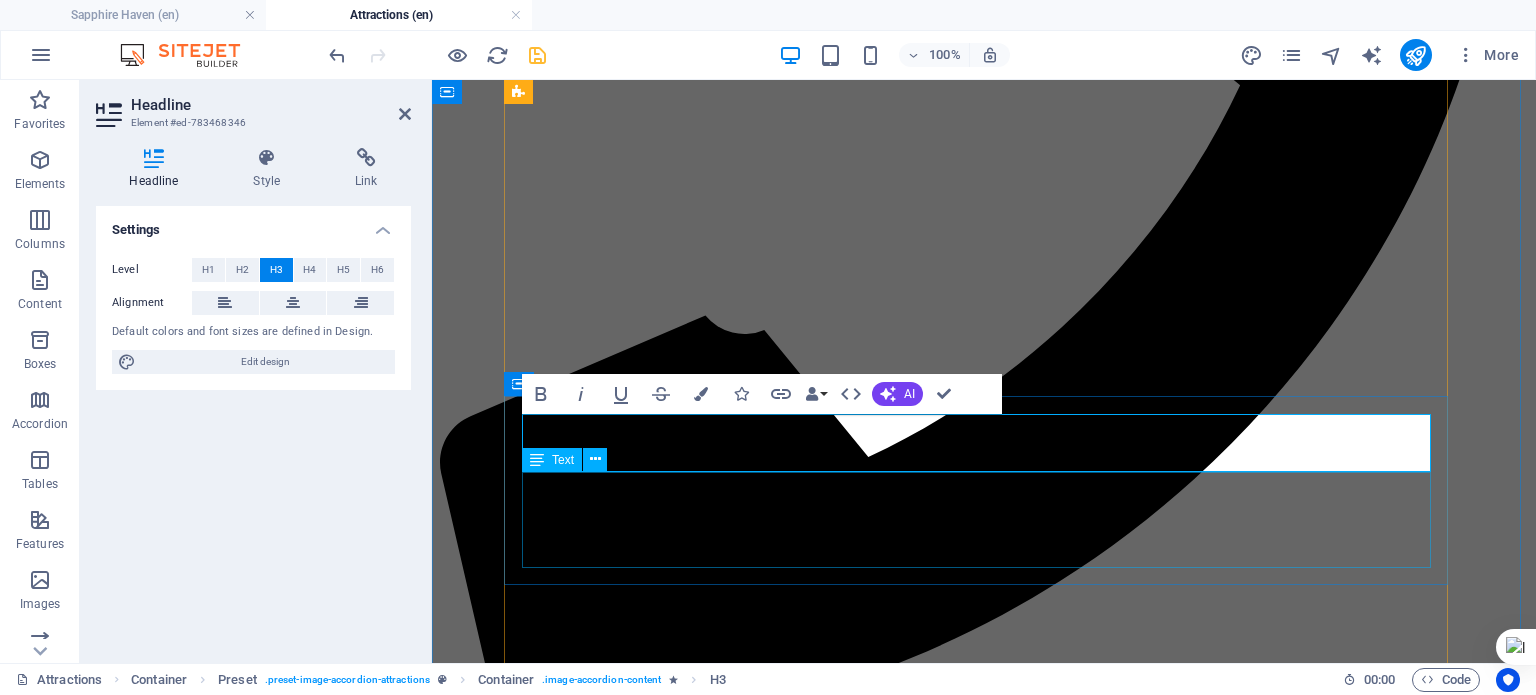 click on "Lorem ipsum dolor sit amet, consectetur adipisicing elit. Natus, dolores, at, nisi eligendi repellat voluptatem minima officia veritatis quasi animi porro laudantium dicta dolor voluptate non maiores ipsum reprehenderit odio fugiat reiciendis consectetur fuga pariatur libero accusantium quod minus odit debitis cumque quo adipisci vel vitae aliquid corrupti perferendis voluptates." at bounding box center (984, 5799) 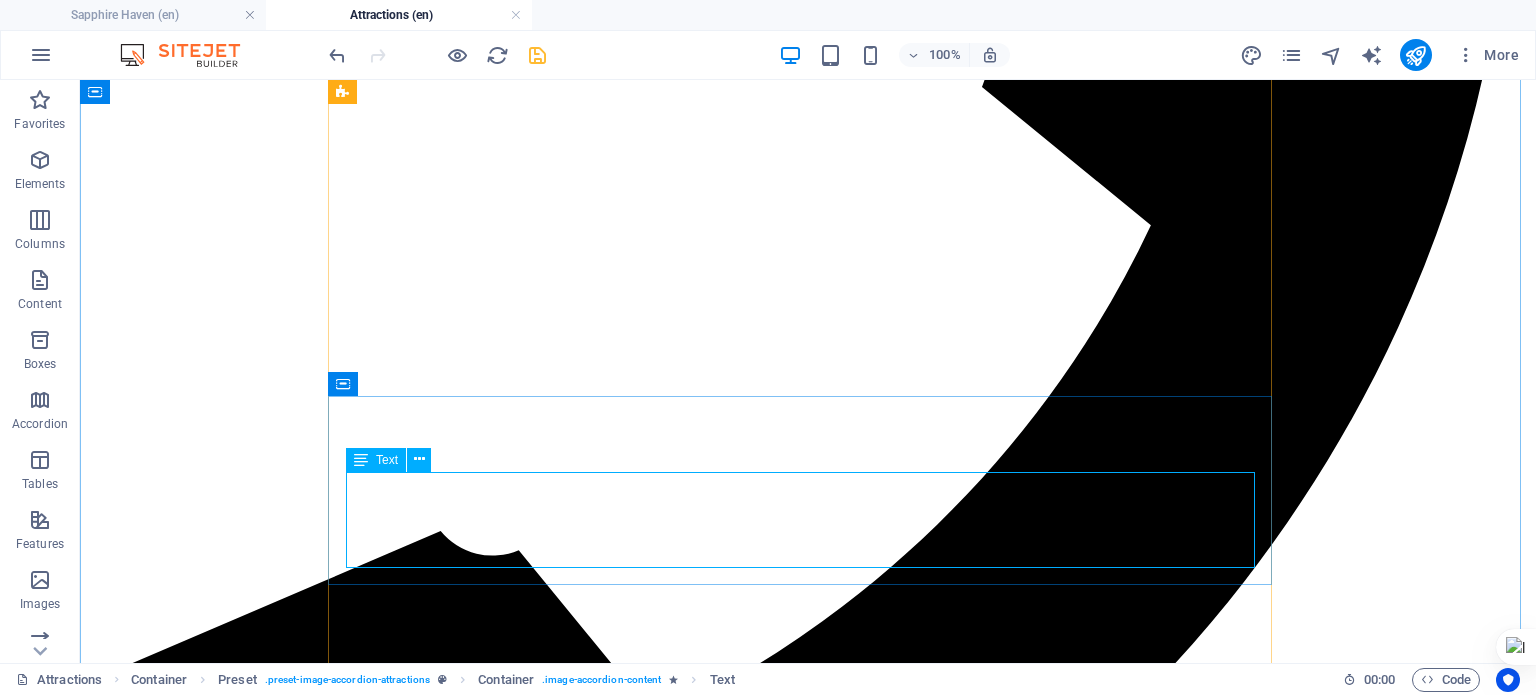 click on "Lorem ipsum dolor sit amet, consectetur adipisicing elit. Natus, dolores, at, nisi eligendi repellat voluptatem minima officia veritatis quasi animi porro laudantium dicta dolor voluptate non maiores ipsum reprehenderit odio fugiat reiciendis consectetur fuga pariatur libero accusantium quod minus odit debitis cumque quo adipisci vel vitae aliquid corrupti perferendis voluptates." at bounding box center [808, 7338] 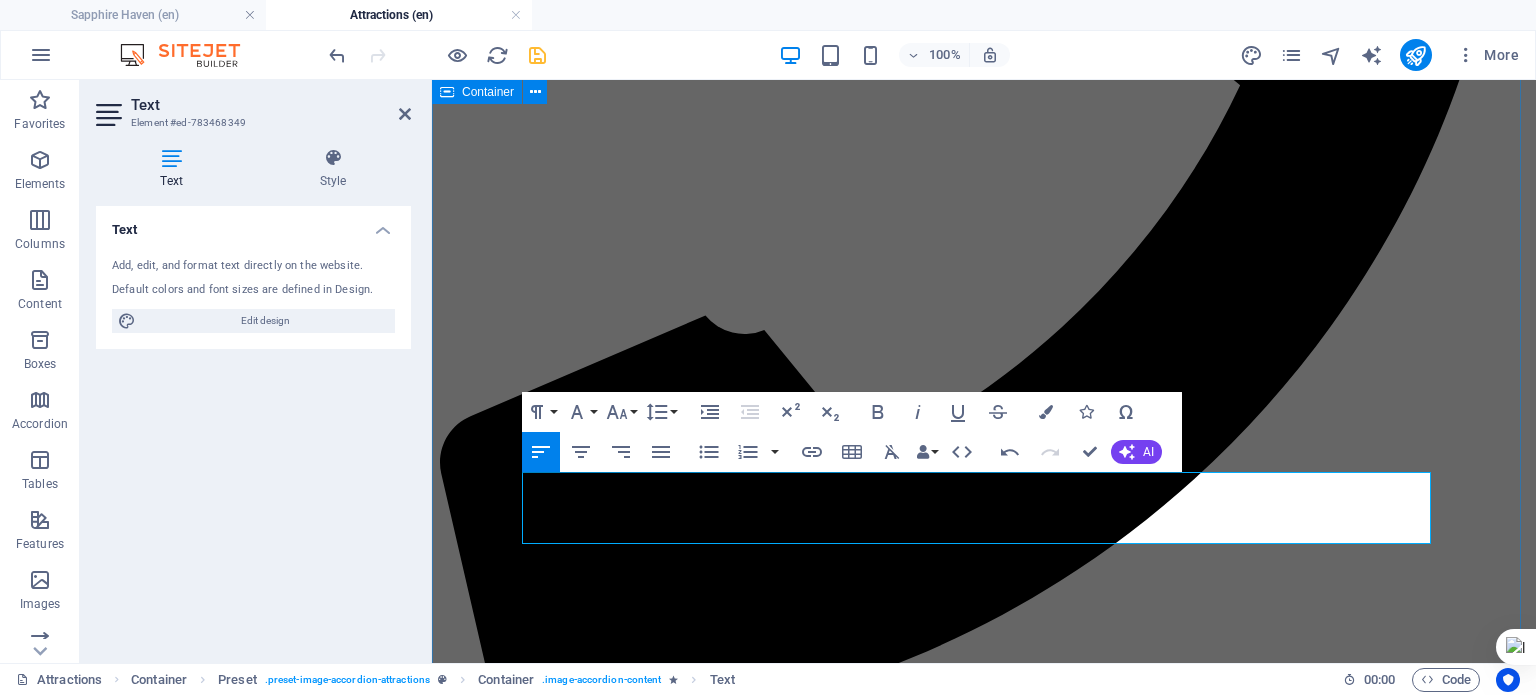 click on "Sightseeing Things you need to see Varkala Beach and Cliff Varkala Beach and Cliff offer a rare spectacle where nature meets spirituality and bohemian charm. The cliffside, officially recognized as a geo-heritage site, rises dramatically above the Arabian Sea, creating a panoramic canvas of red laterite formations, swaying palms, and endless ocean Gallery Gallery Lorem ipsum dolor sit amet, consectetur adipisicing elit. Natus, dolores, at, nisi eligendi repellat voluptatem minima officia veritatis quasi animi porro laudantium dicta dolor voluptate non maiores ipsum reprehenderit odio fugiat reiciendis consectetur fuga pariatur libero accusantium quod minus odit debitis cumque quo adipisci vel vitae aliquid corrupti perferendis voluptates. Design-House Design-House Architectur Architectur Fashion-Week Fashion-Week Museum Museum" at bounding box center (984, 7475) 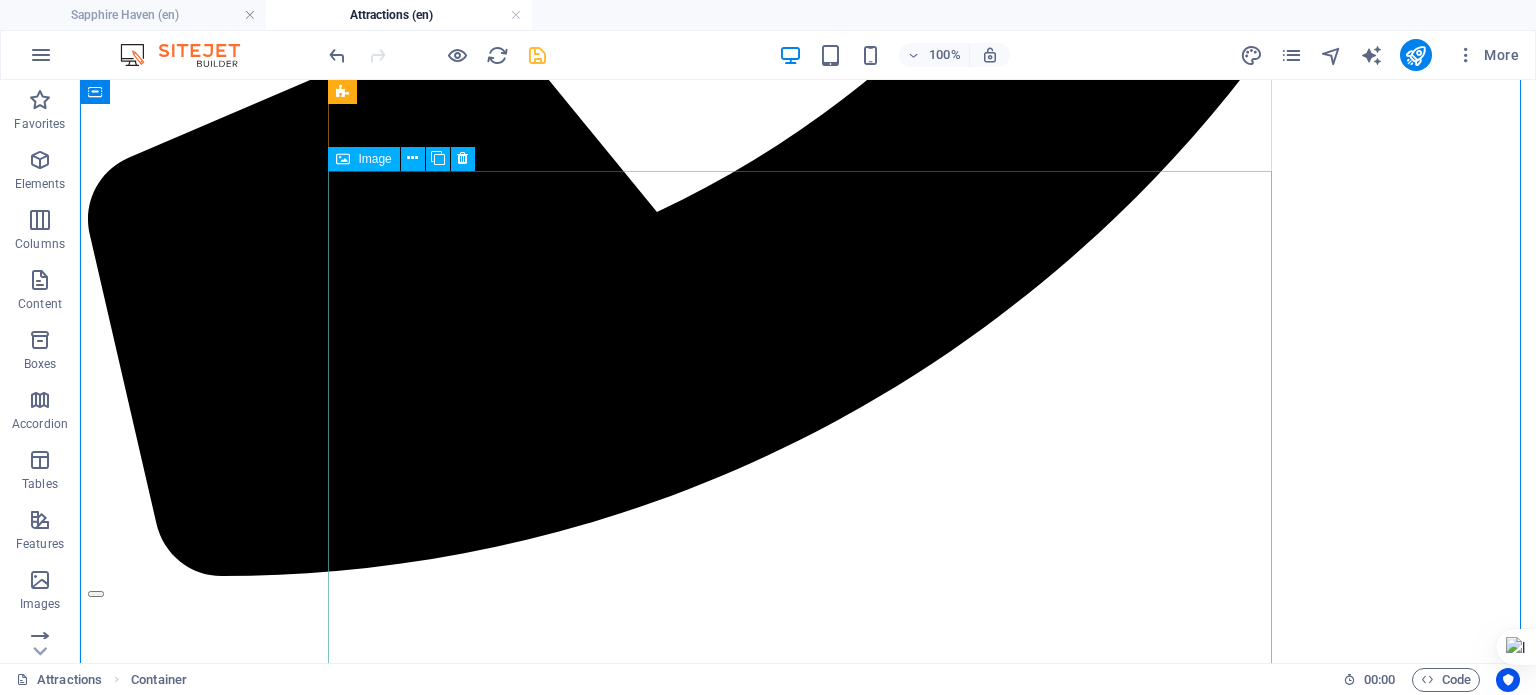 scroll, scrollTop: 2132, scrollLeft: 0, axis: vertical 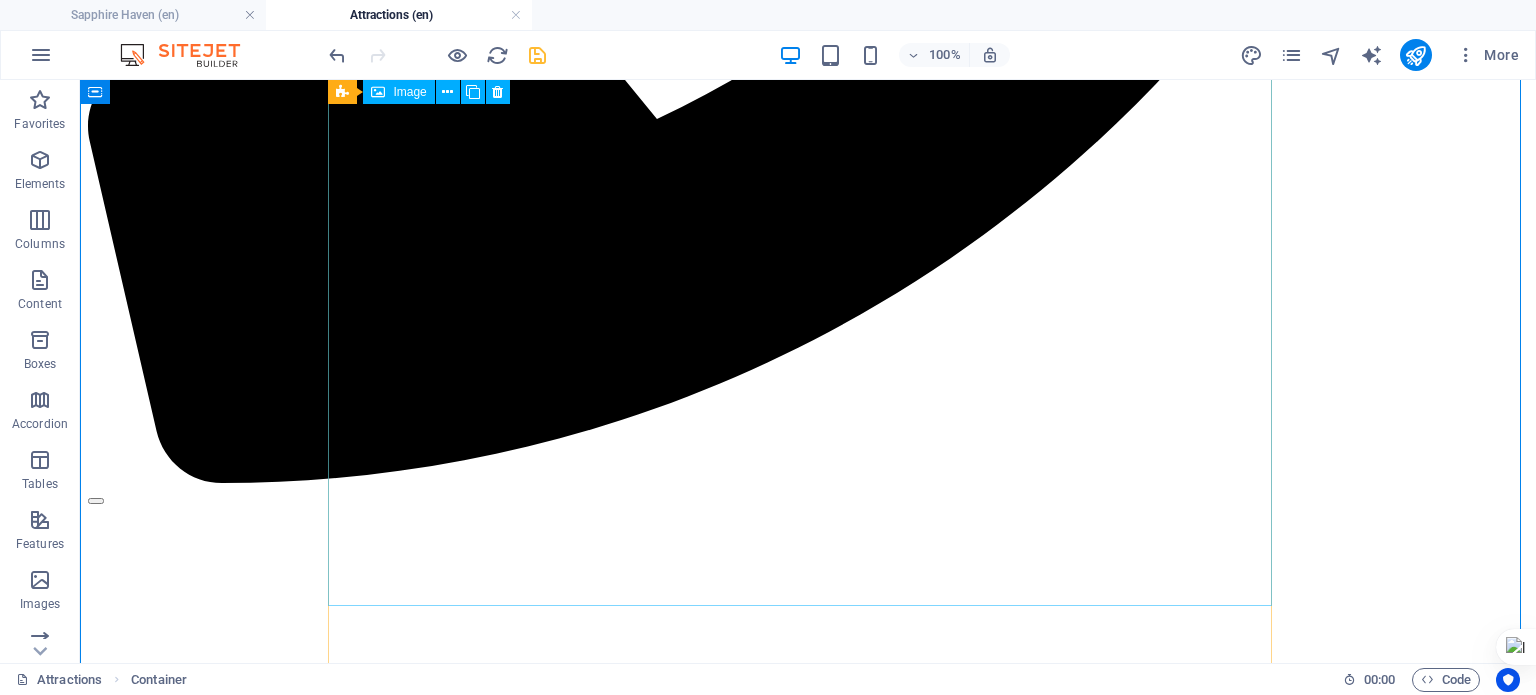 click on "Gallery" at bounding box center [808, 7132] 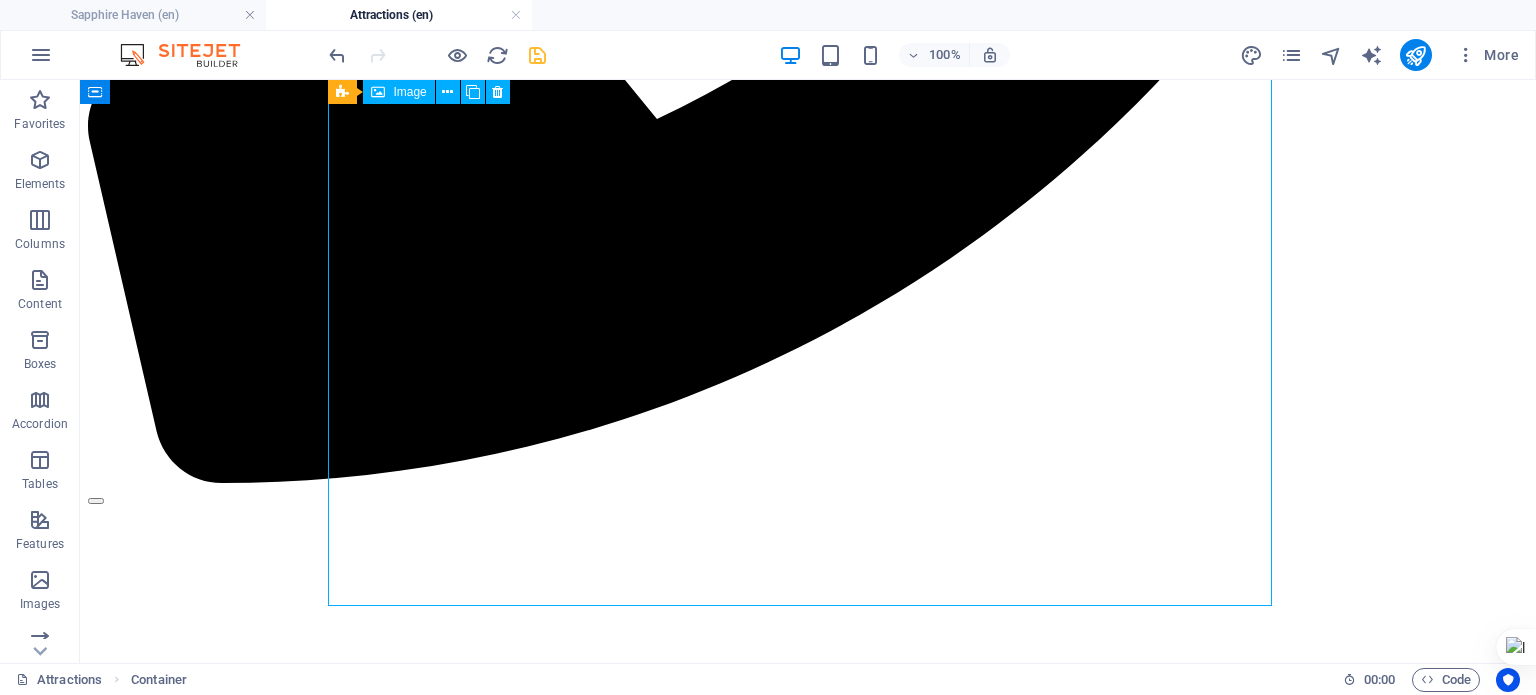 click on "Gallery" at bounding box center [808, 7132] 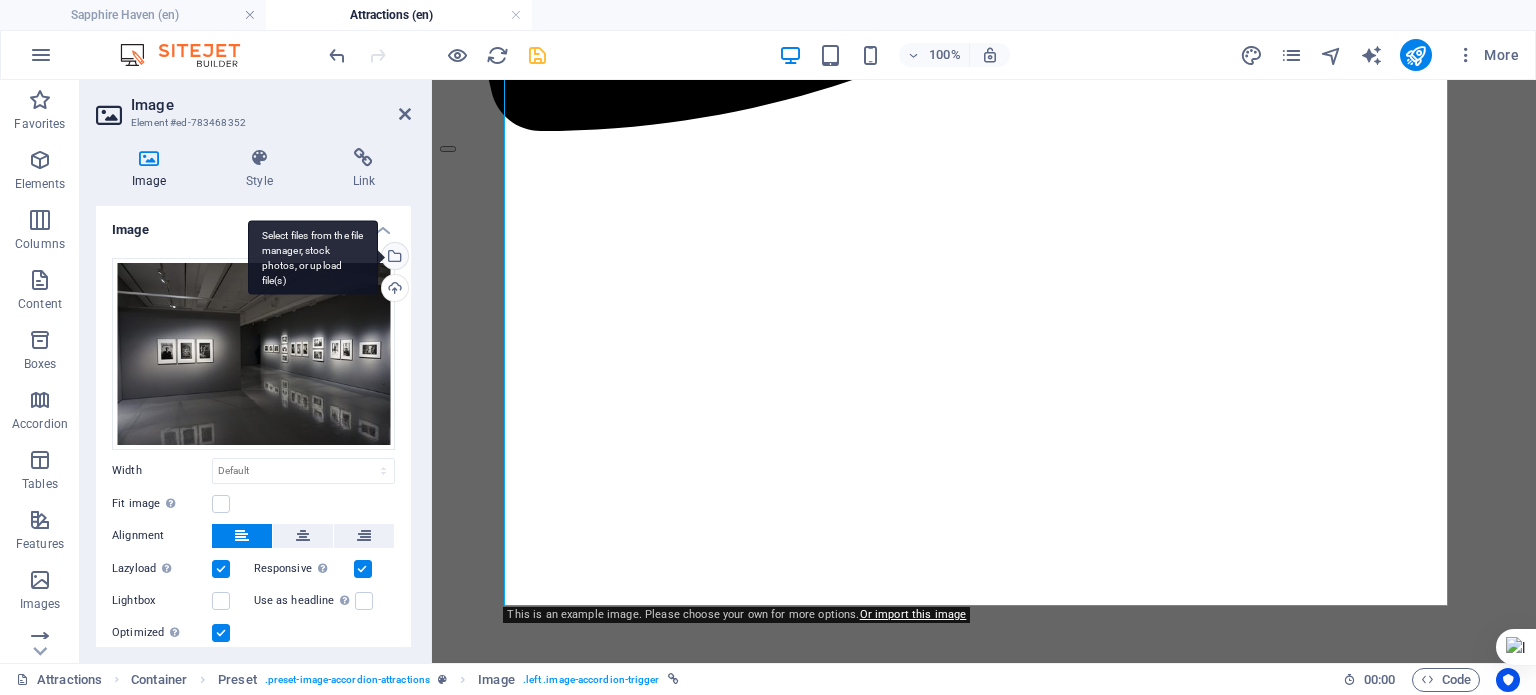 click on "Select files from the file manager, stock photos, or upload file(s)" at bounding box center (313, 257) 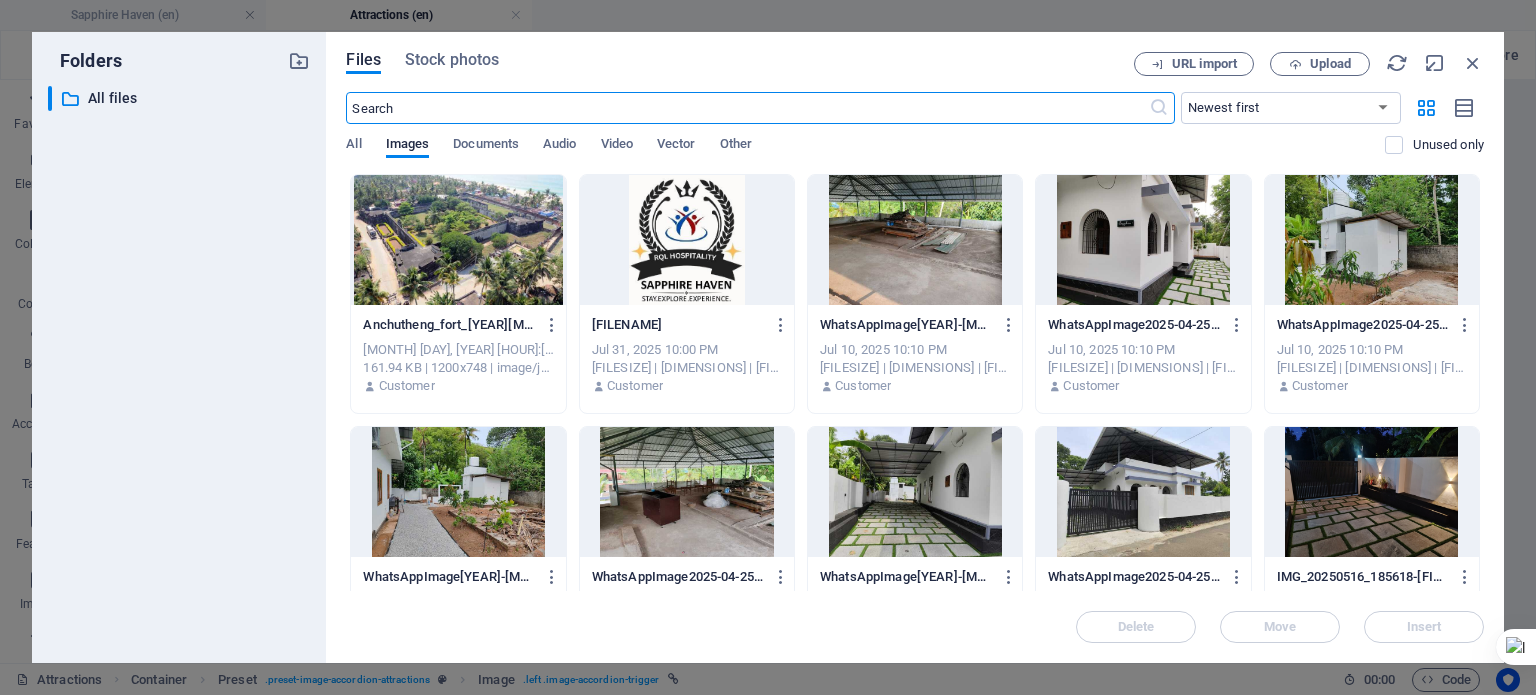 scroll, scrollTop: 2510, scrollLeft: 0, axis: vertical 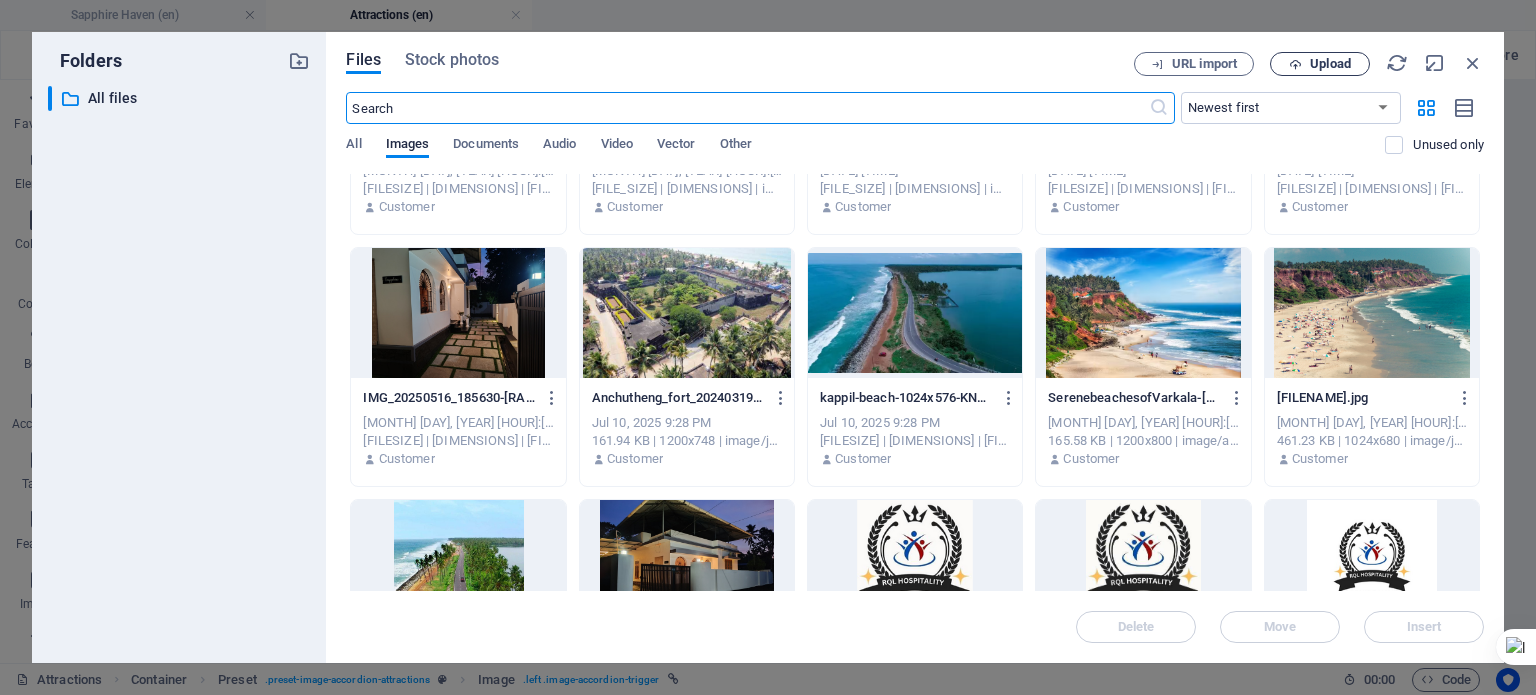 click on "Upload" at bounding box center (1320, 64) 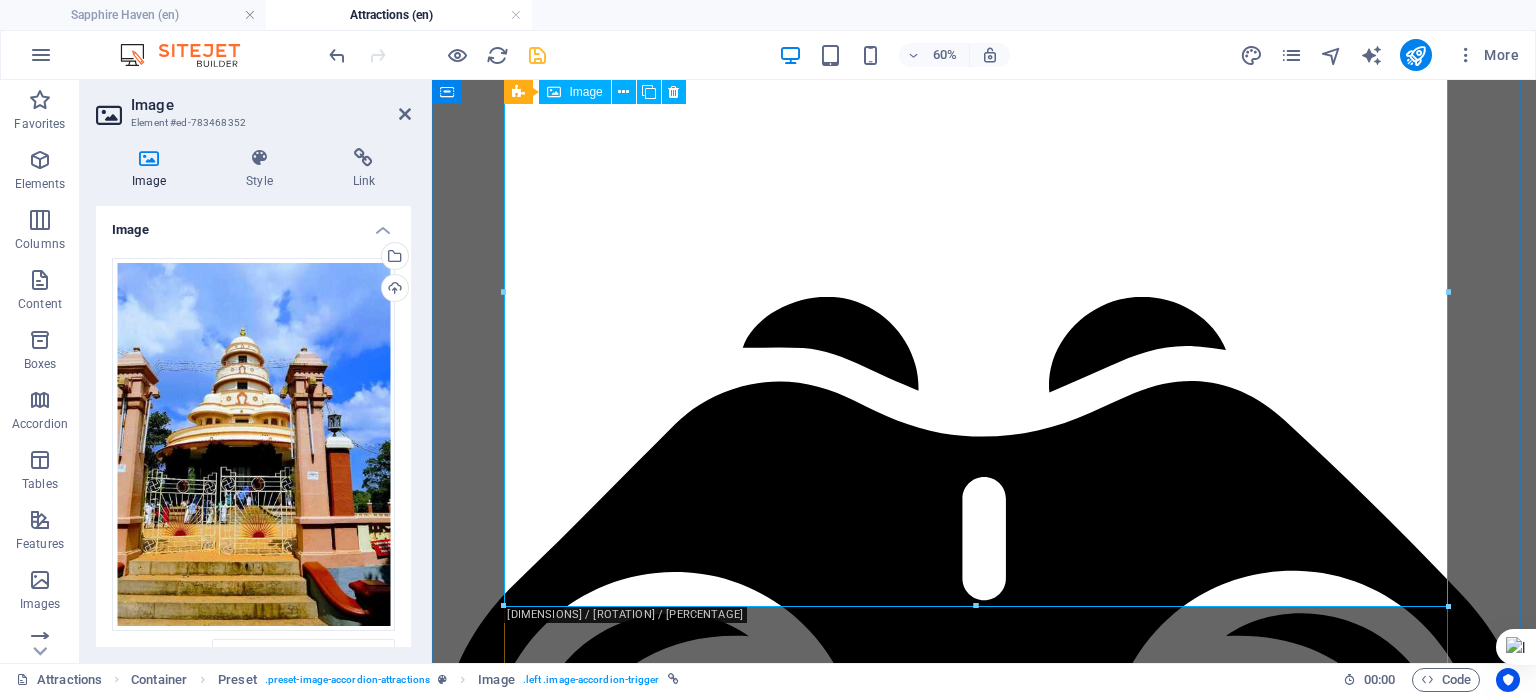scroll, scrollTop: 2132, scrollLeft: 0, axis: vertical 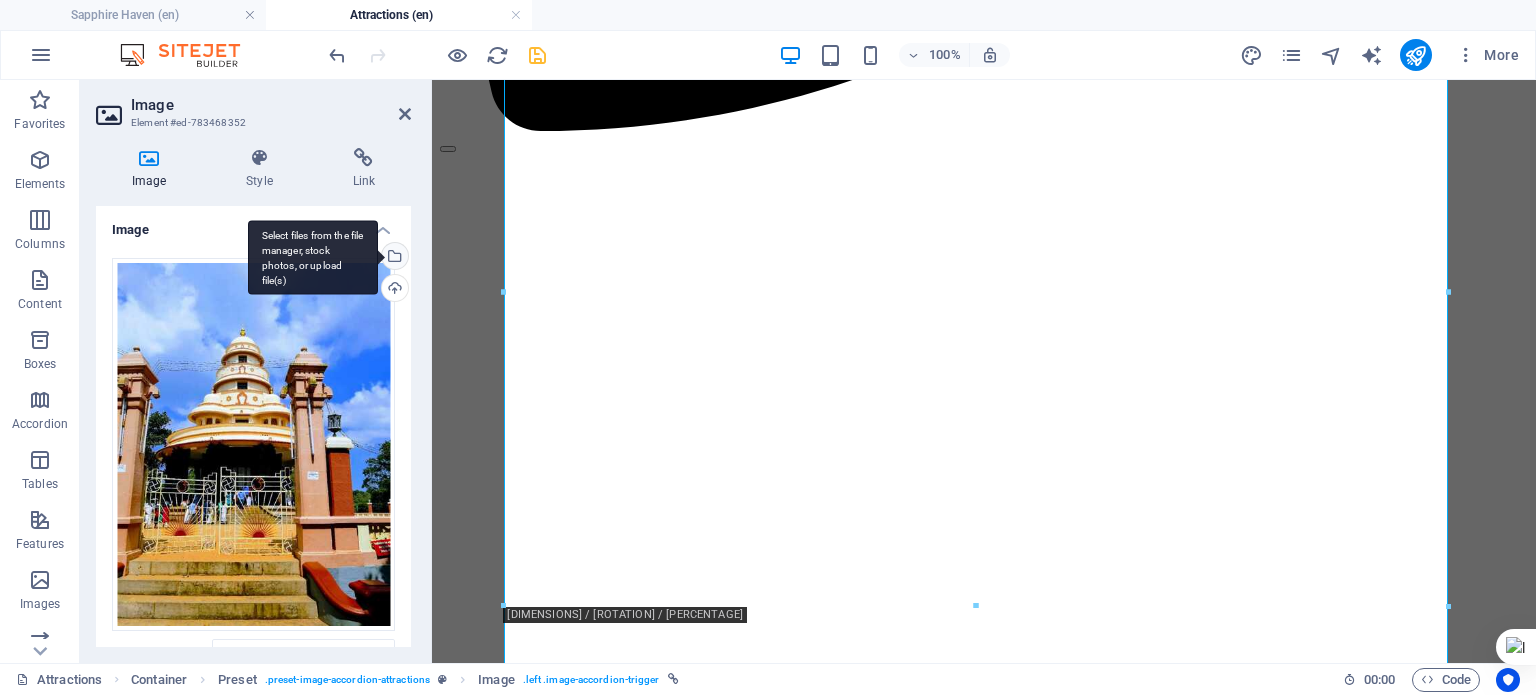 click on "Select files from the file manager, stock photos, or upload file(s)" at bounding box center [313, 257] 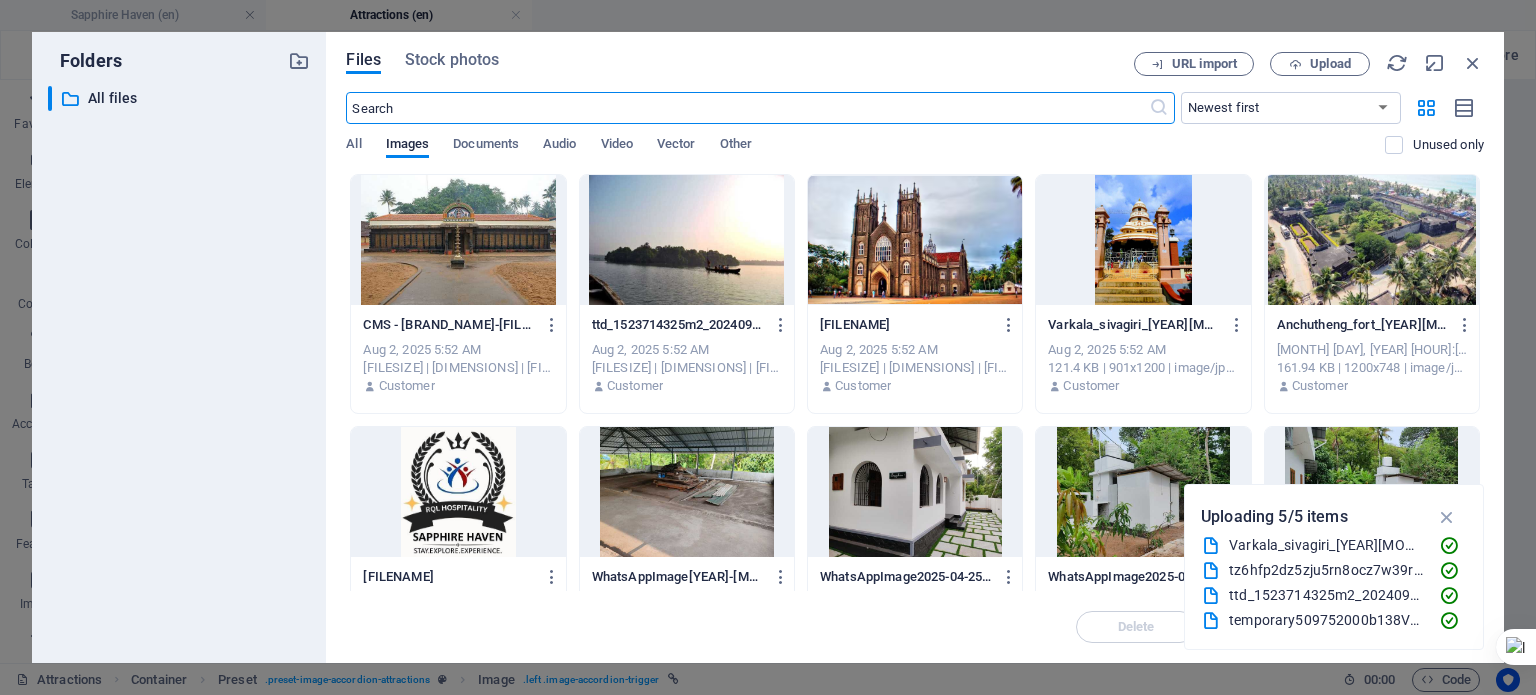 scroll, scrollTop: 2510, scrollLeft: 0, axis: vertical 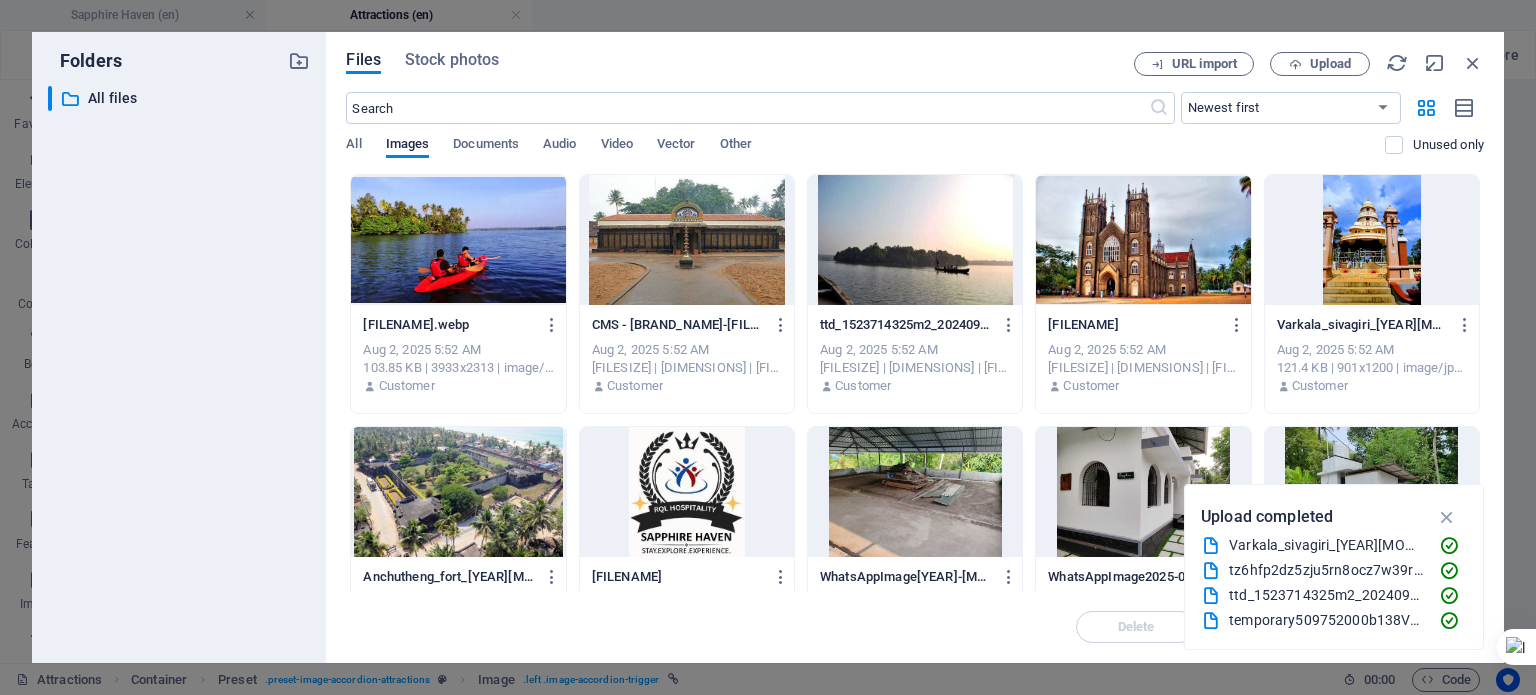 click at bounding box center (458, 240) 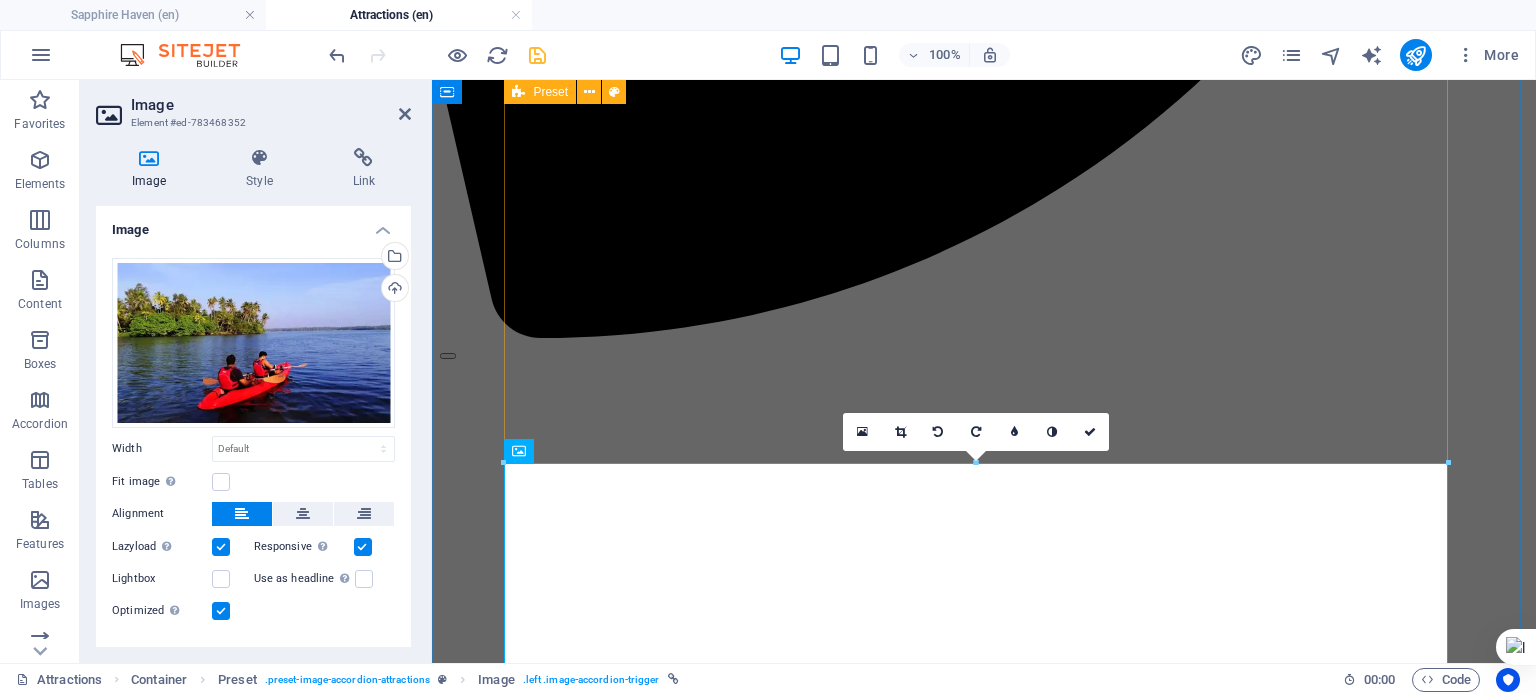 scroll, scrollTop: 1932, scrollLeft: 0, axis: vertical 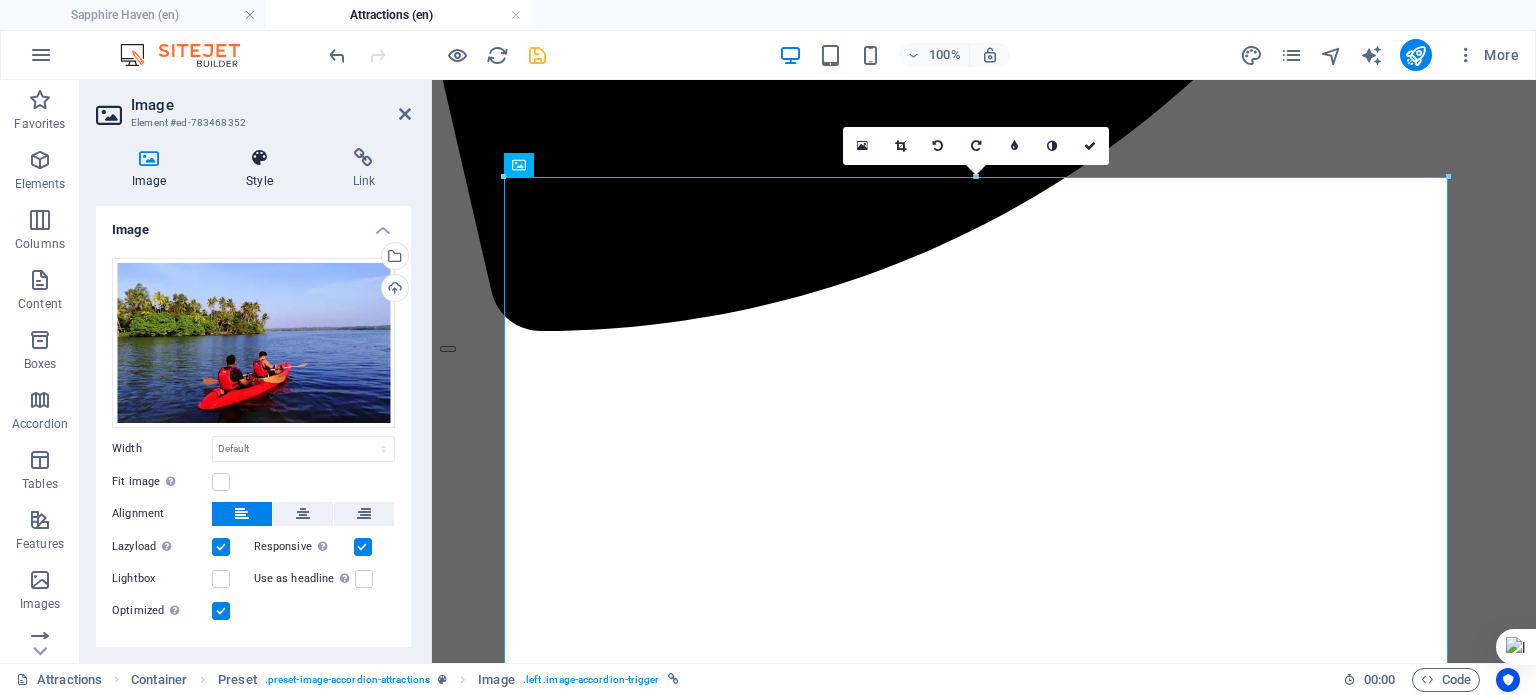 click on "Style" at bounding box center (263, 169) 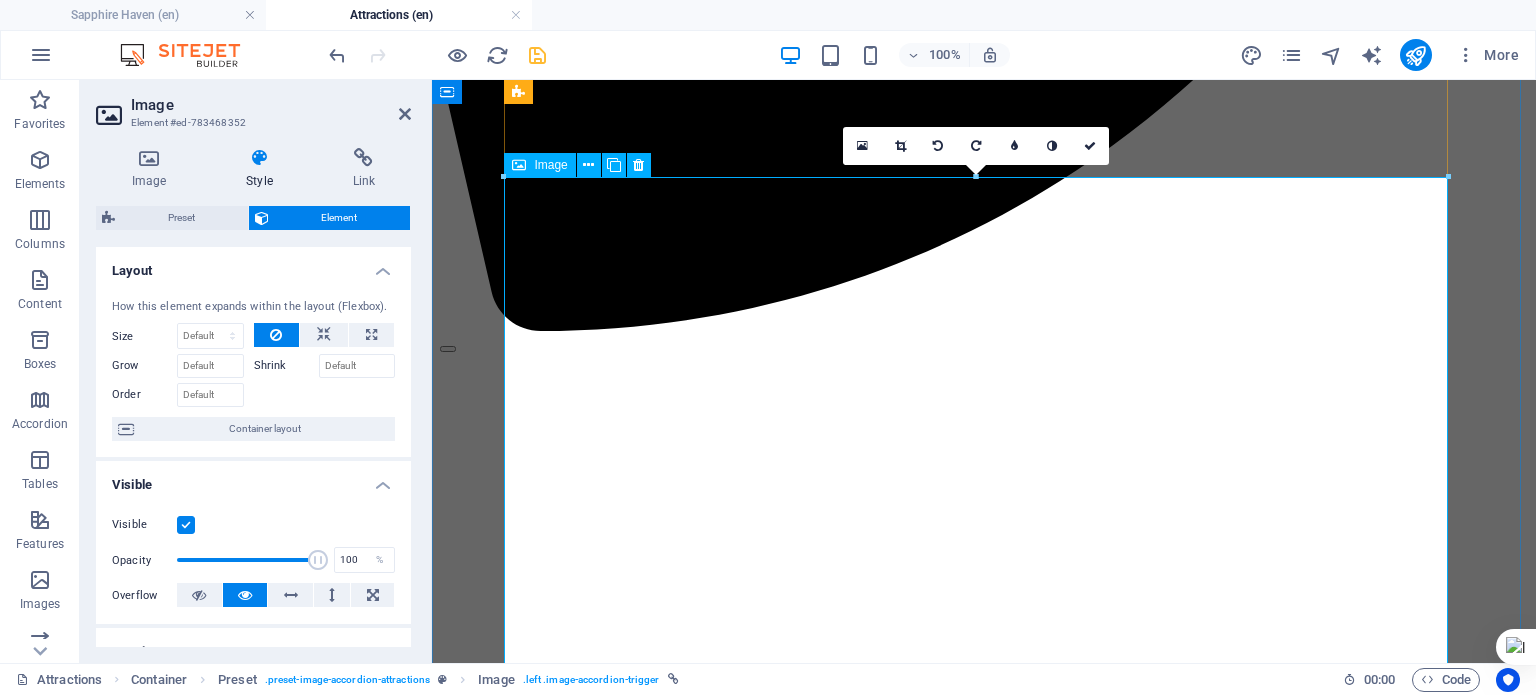 click on "Gallery" at bounding box center [984, 5744] 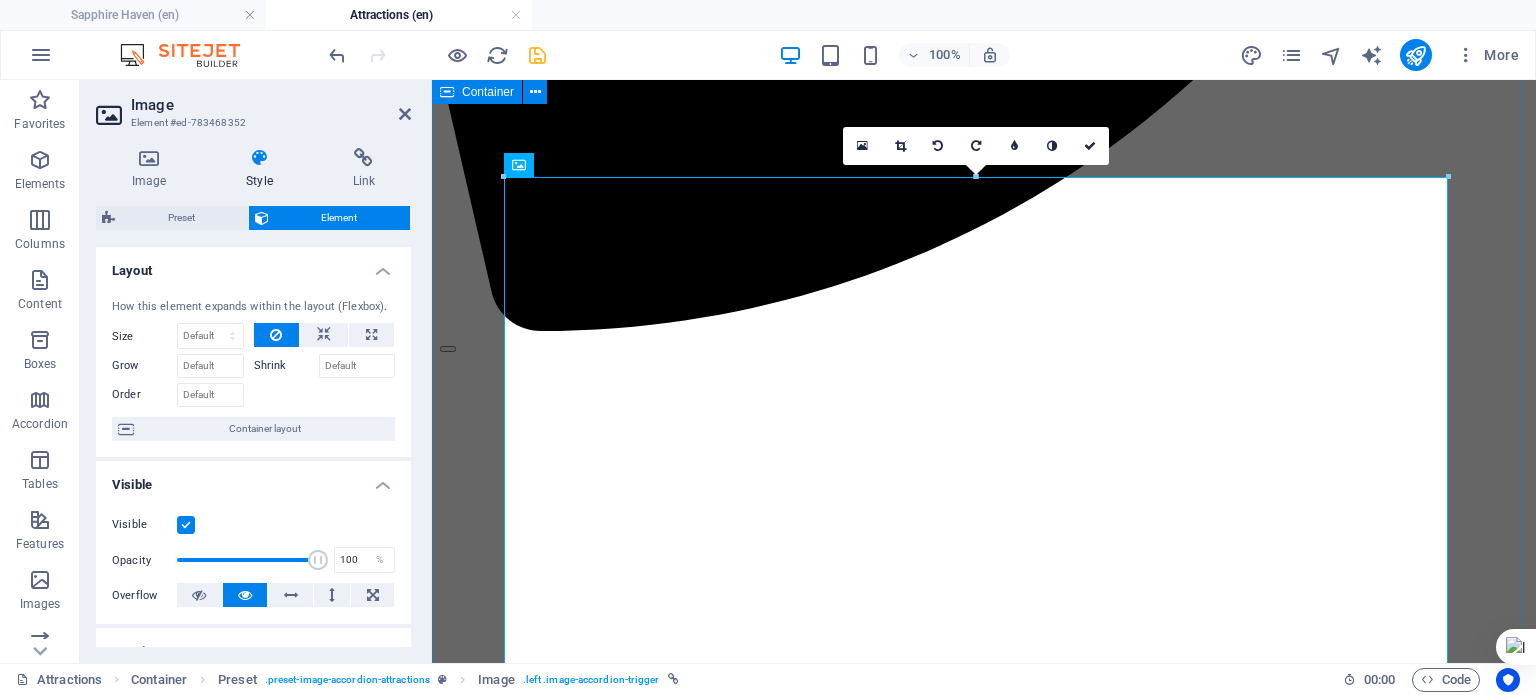 click on "Sightseeing Things you need to see Varkala Beach and Cliff Varkala Beach and Cliff offer a rare spectacle where nature meets spirituality and bohemian charm. The cliffside, officially recognized as a geo-heritage site, rises dramatically above the Arabian Sea, creating a panoramic canvas of red laterite formations, swaying palms, and endless ocean Gallery Gallery Lorem ipsum dolor sit amet, consectetur adipisicing elit. Natus, dolores, at, nisi eligendi repellat voluptatem minima officia veritatis quasi animi porro laudantium dicta dolor voluptate non maiores ipsum reprehenderit odio fugiat reiciendis consectetur fuga pariatur libero accusantium quod minus odit debitis cumque quo adipisci vel vitae aliquid corrupti perferendis voluptates. Design-House Design-House Architectur Architectur Fashion-Week Fashion-Week Museum Museum" at bounding box center [984, 7035] 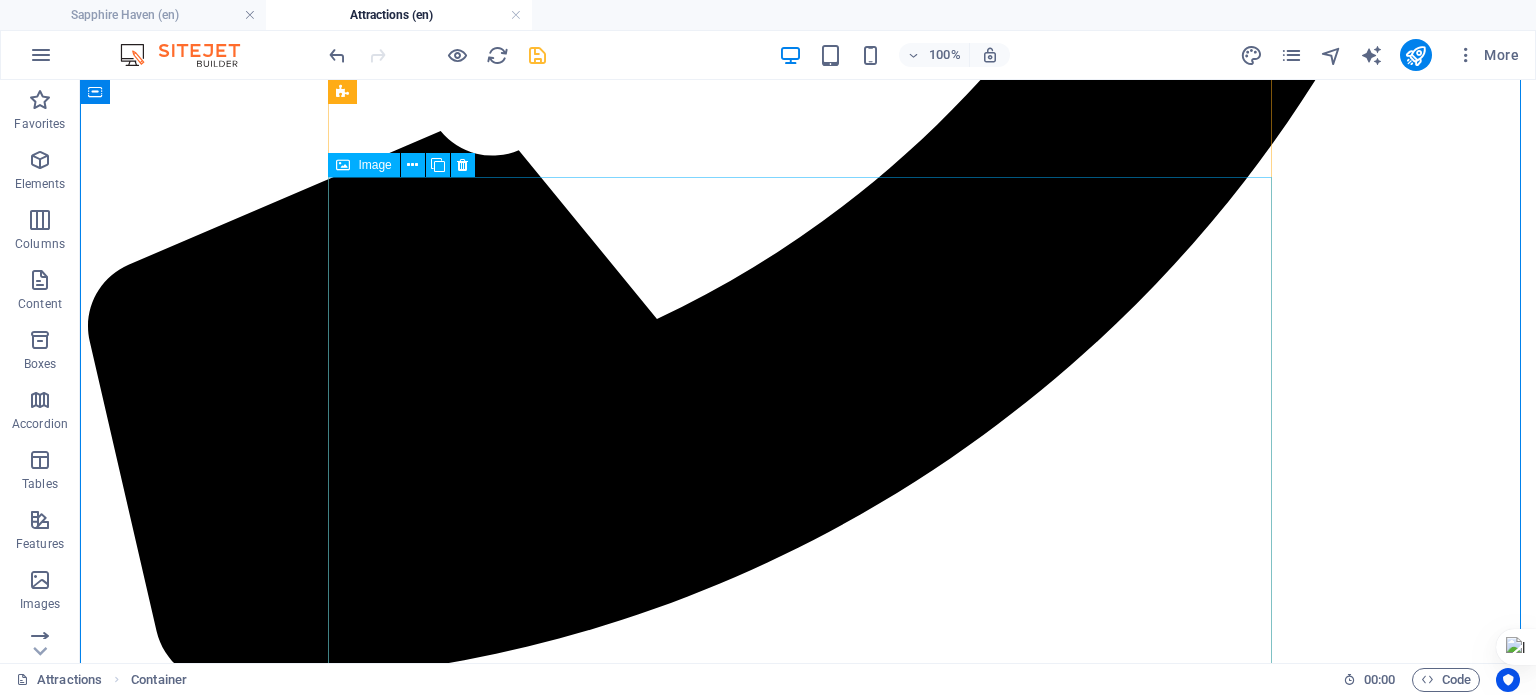 click on "Gallery" at bounding box center (808, 7292) 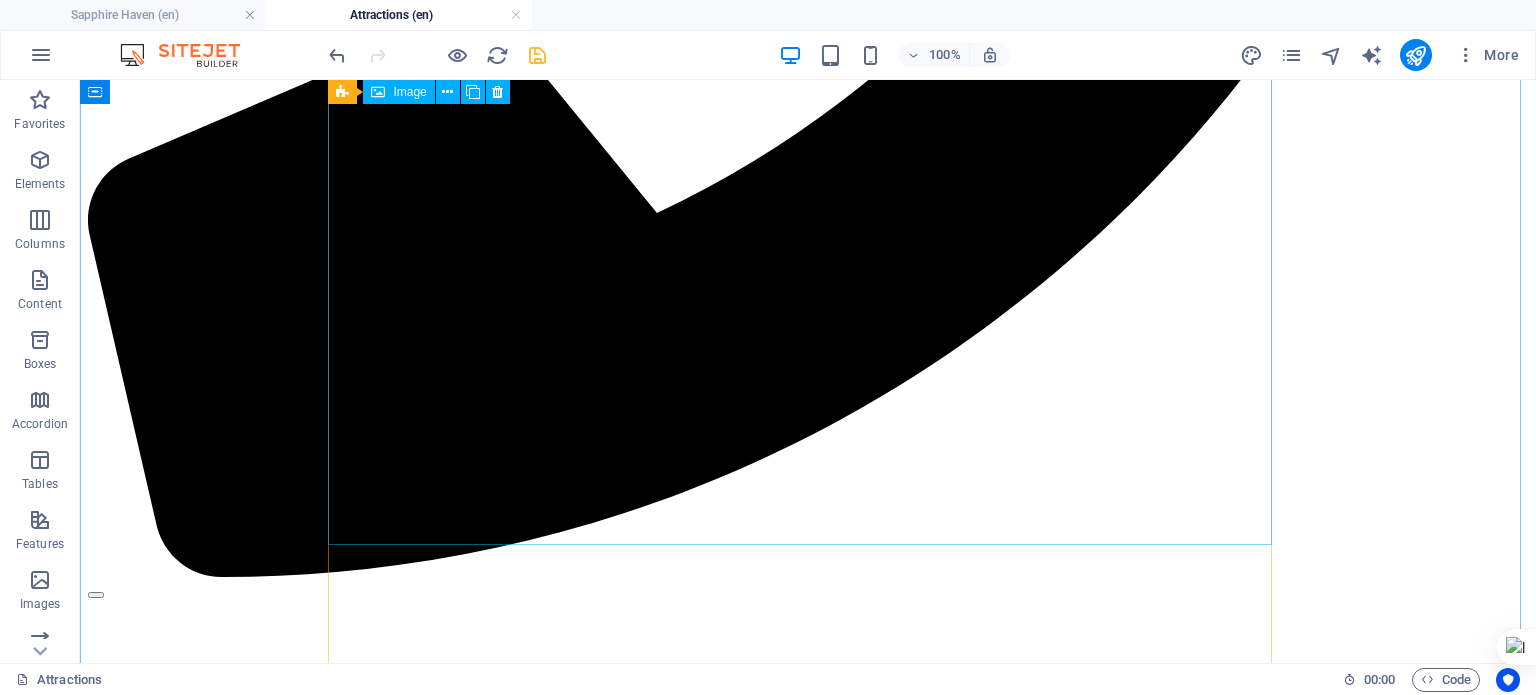 scroll, scrollTop: 2032, scrollLeft: 0, axis: vertical 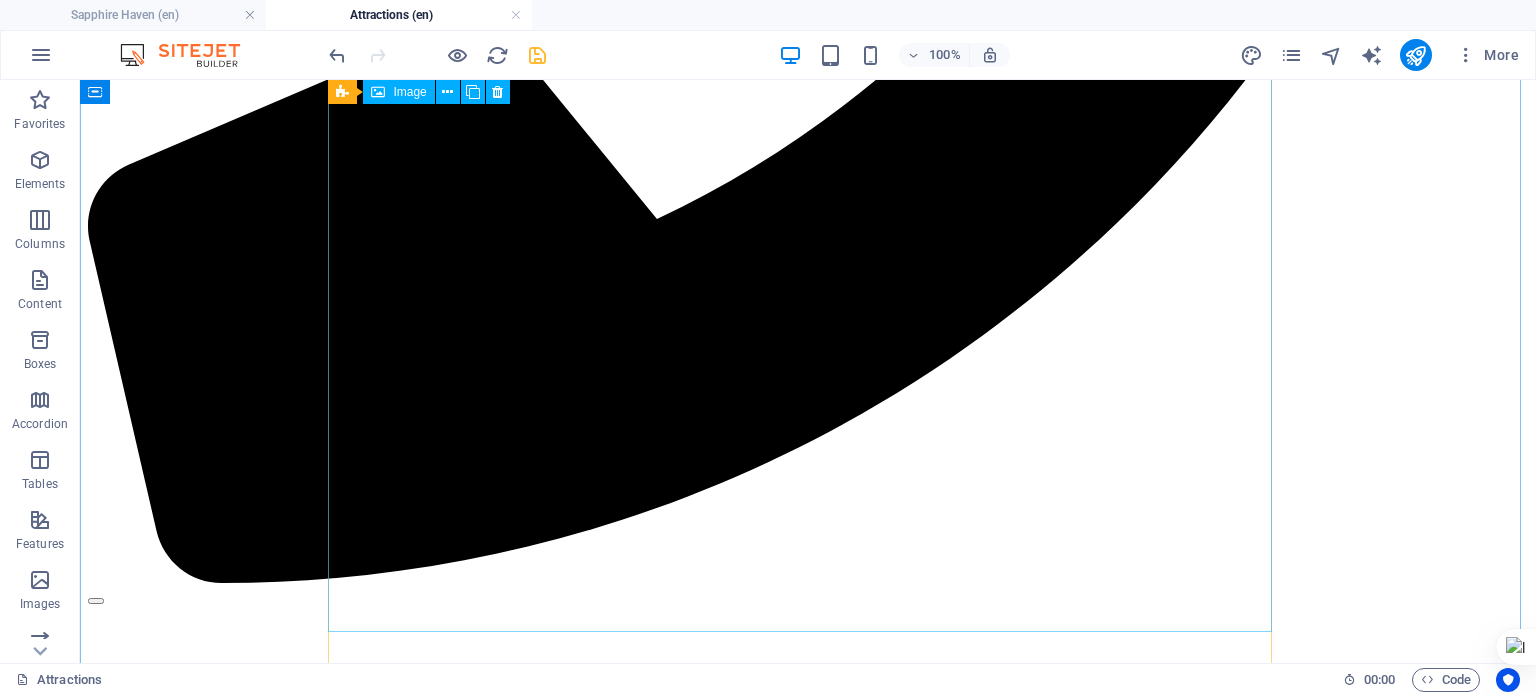 click on "Gallery" at bounding box center (808, 7192) 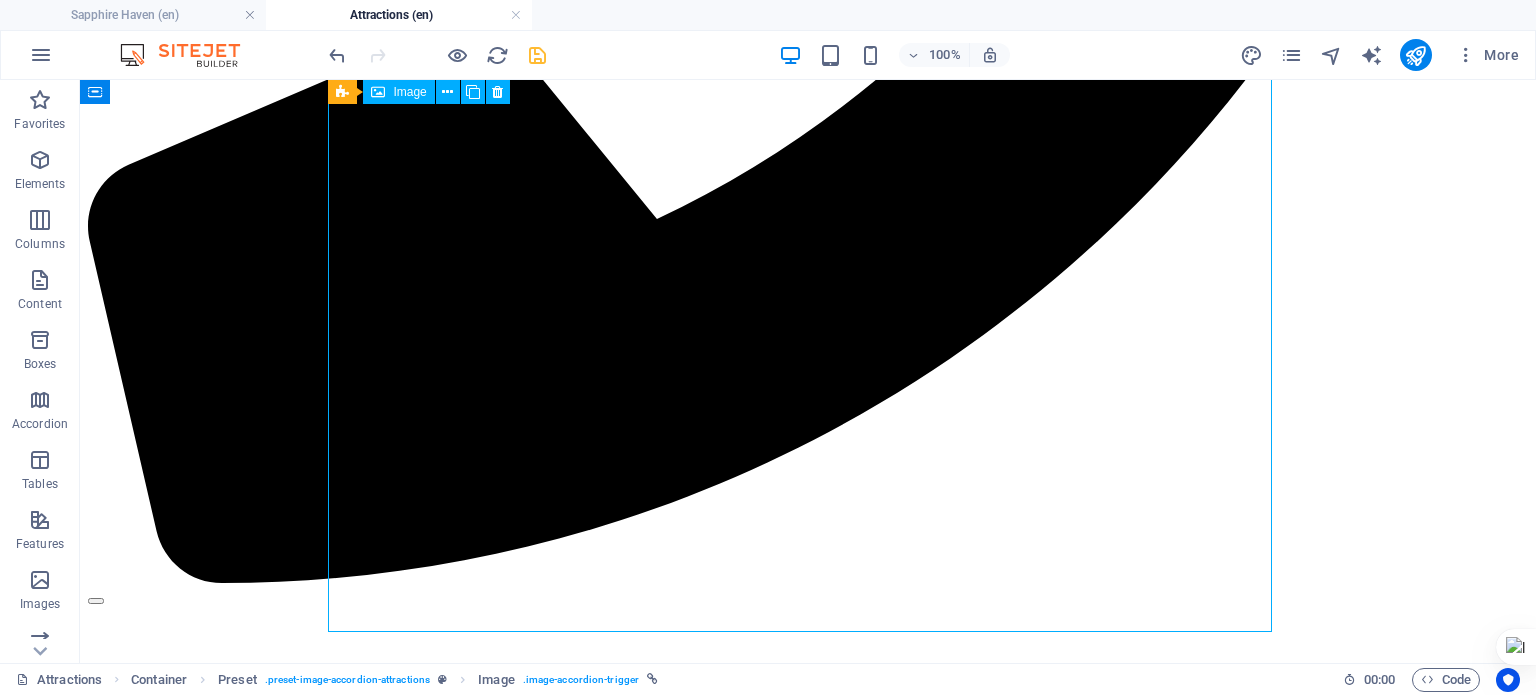 click on "Gallery" at bounding box center (808, 7192) 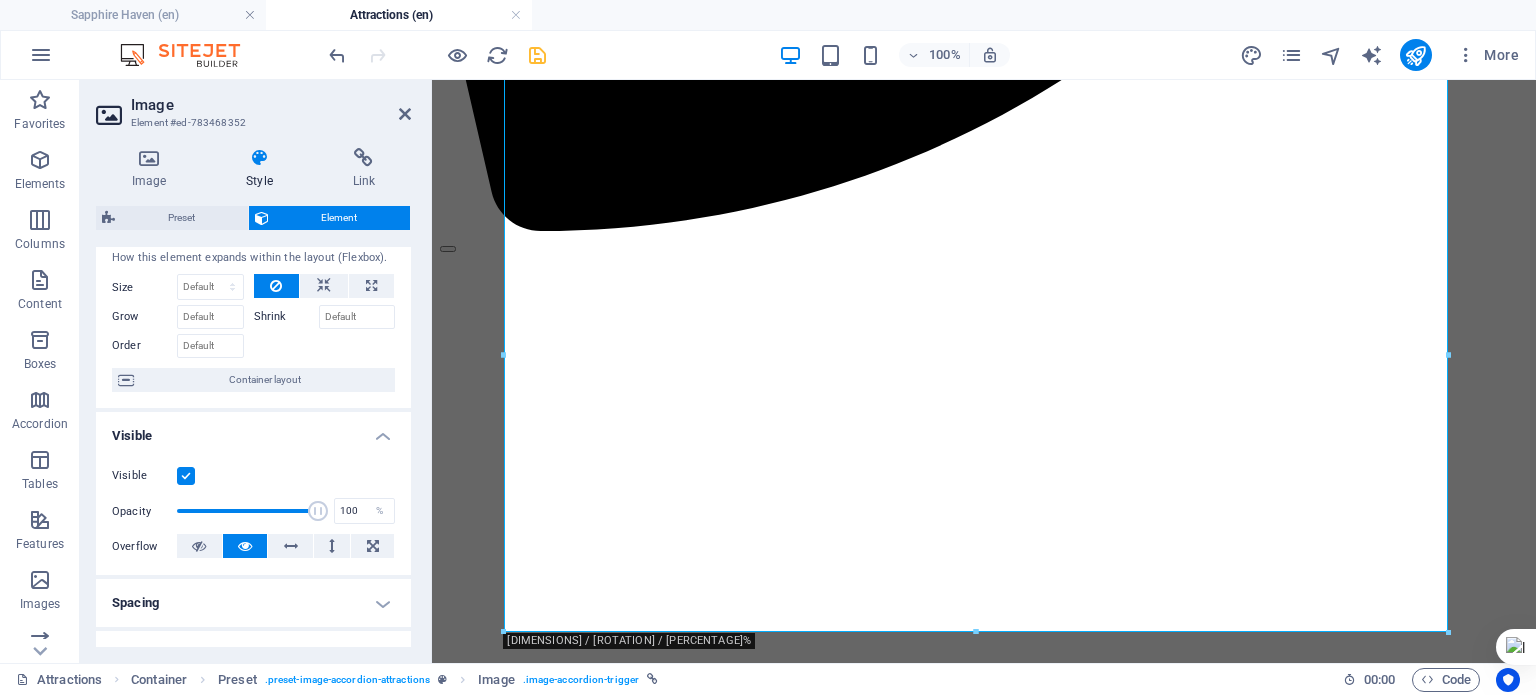 scroll, scrollTop: 0, scrollLeft: 0, axis: both 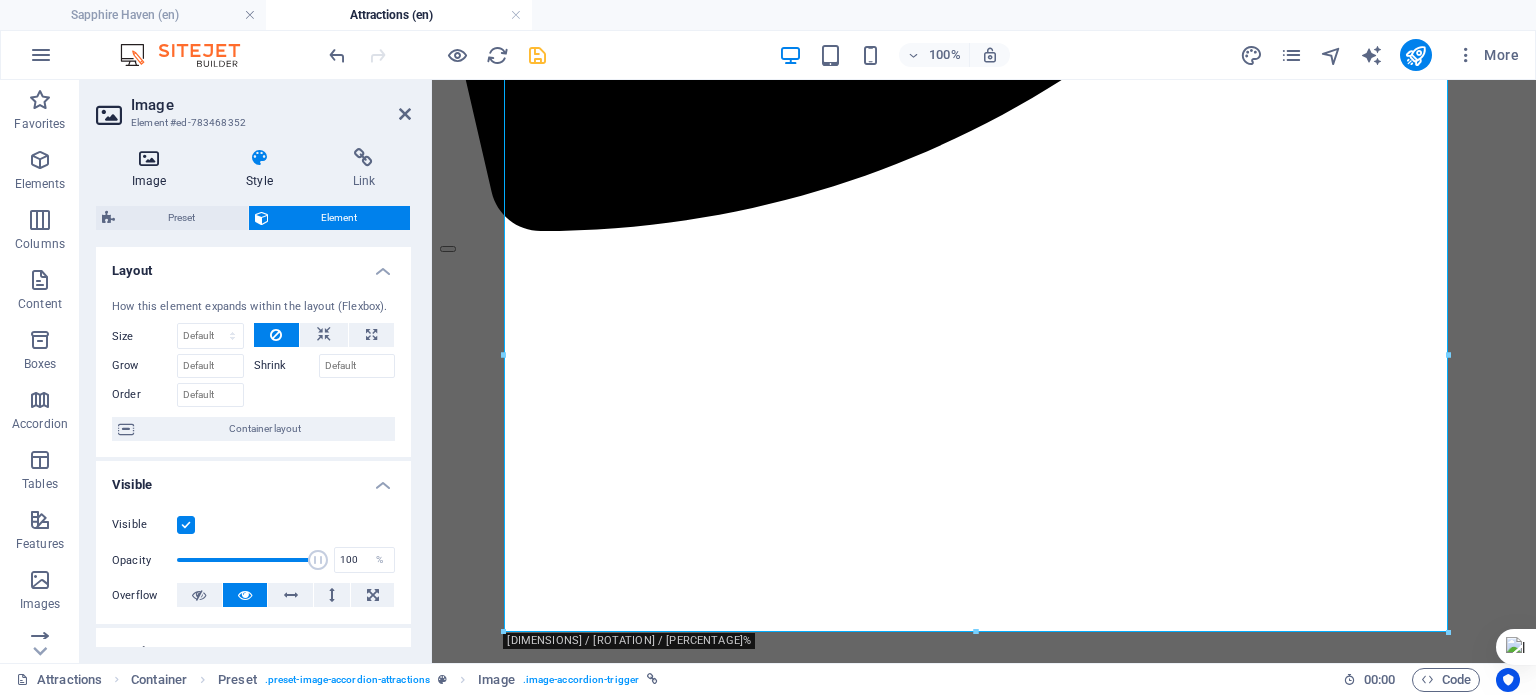 click on "Image" at bounding box center (153, 169) 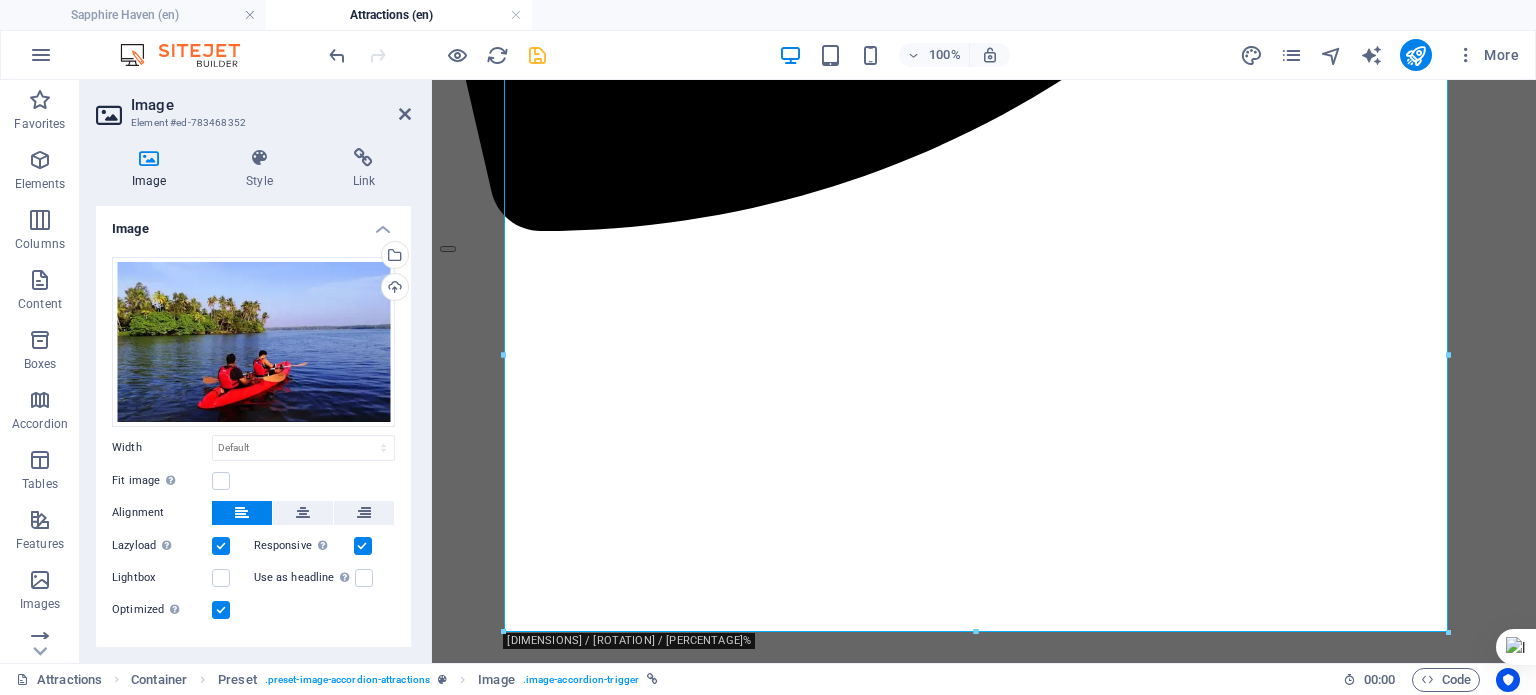 scroll, scrollTop: 0, scrollLeft: 0, axis: both 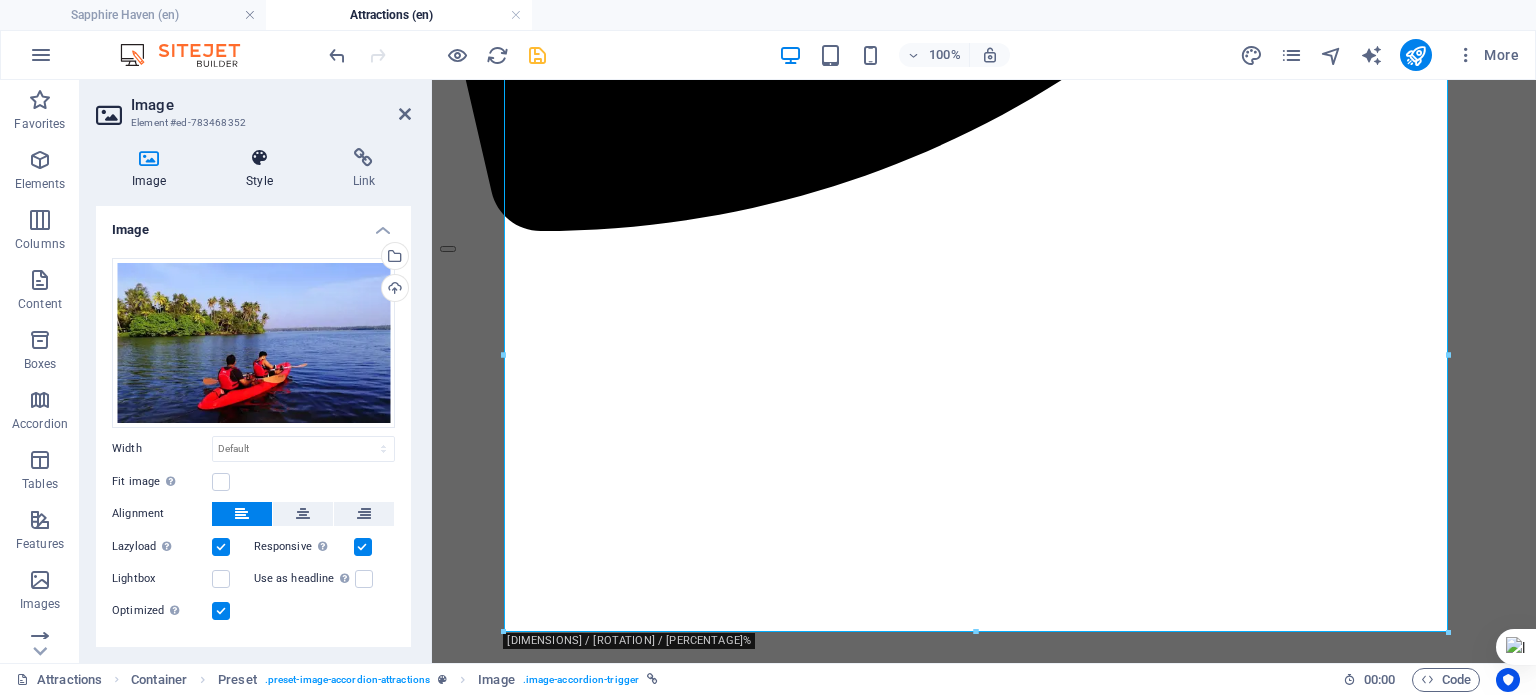 click at bounding box center (259, 158) 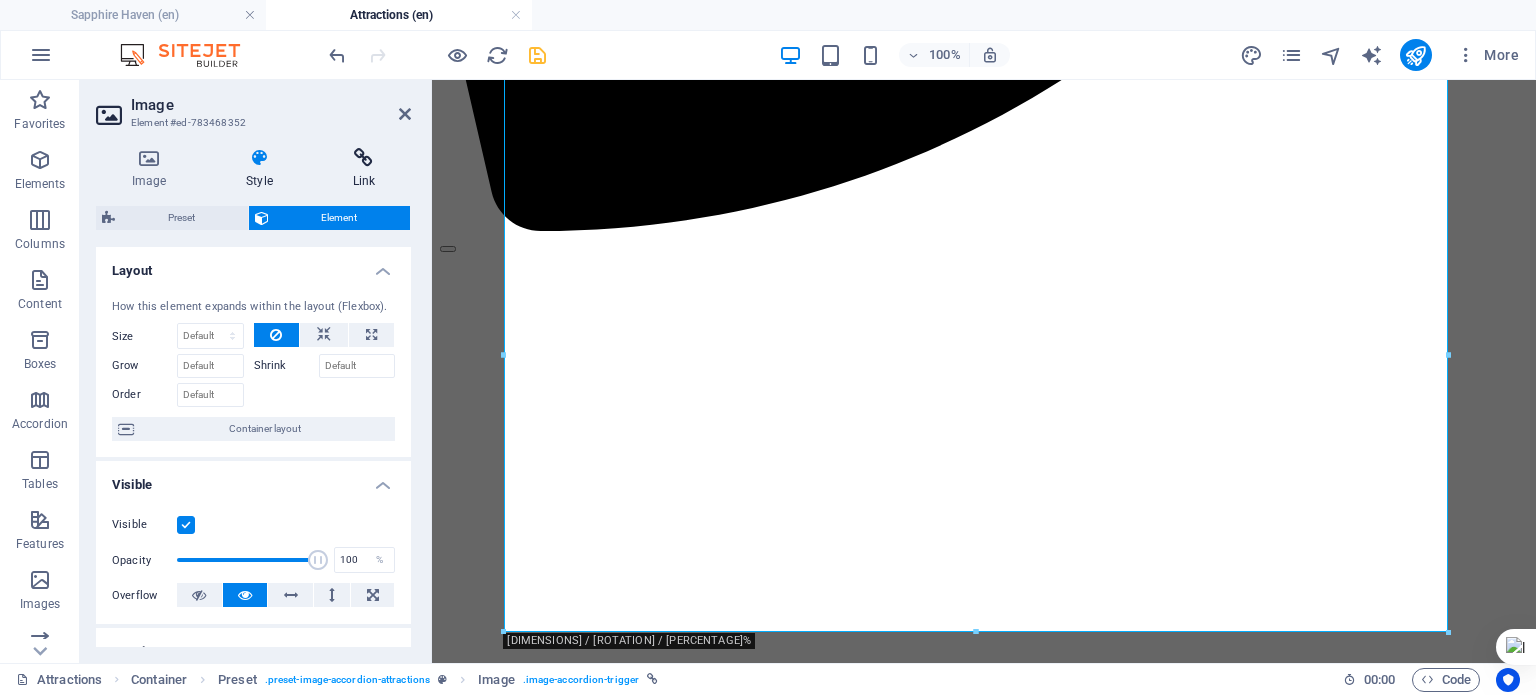 click at bounding box center (364, 158) 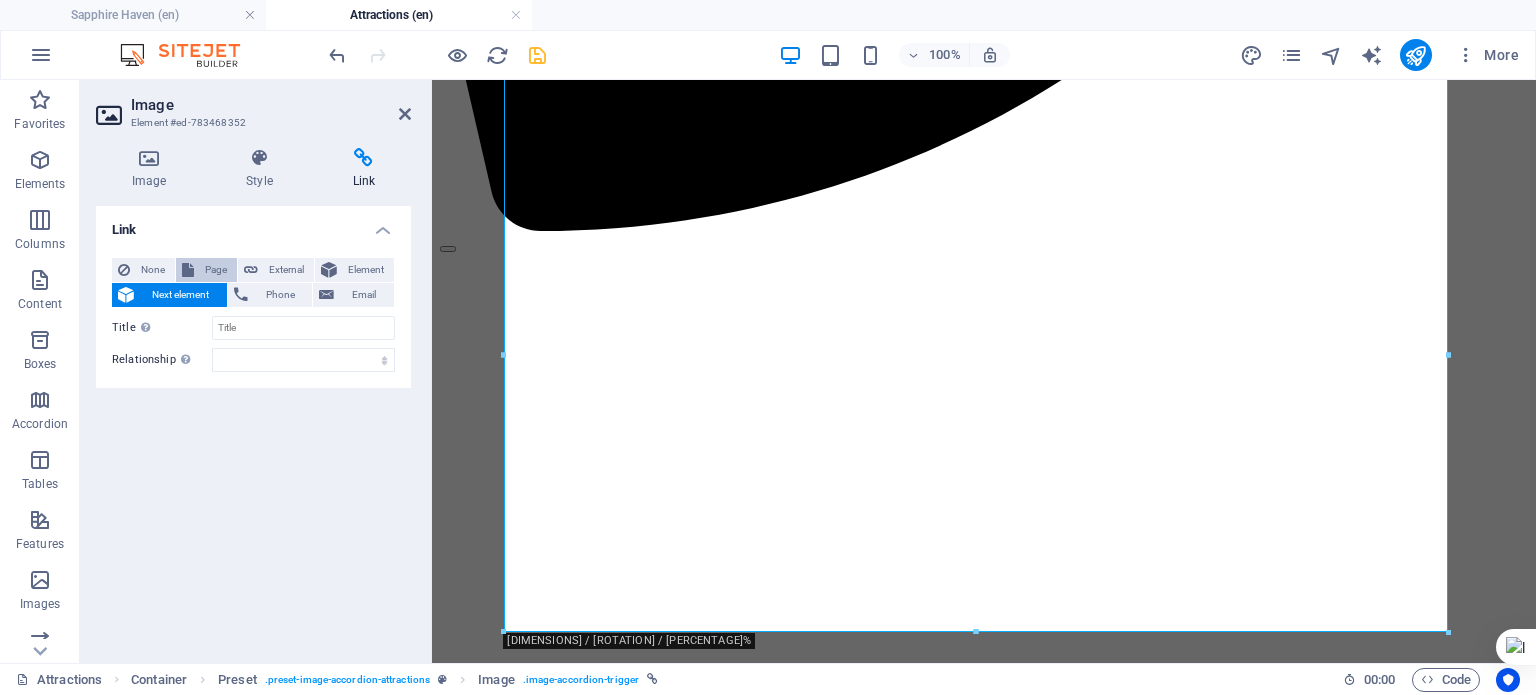 click on "Page" at bounding box center (206, 270) 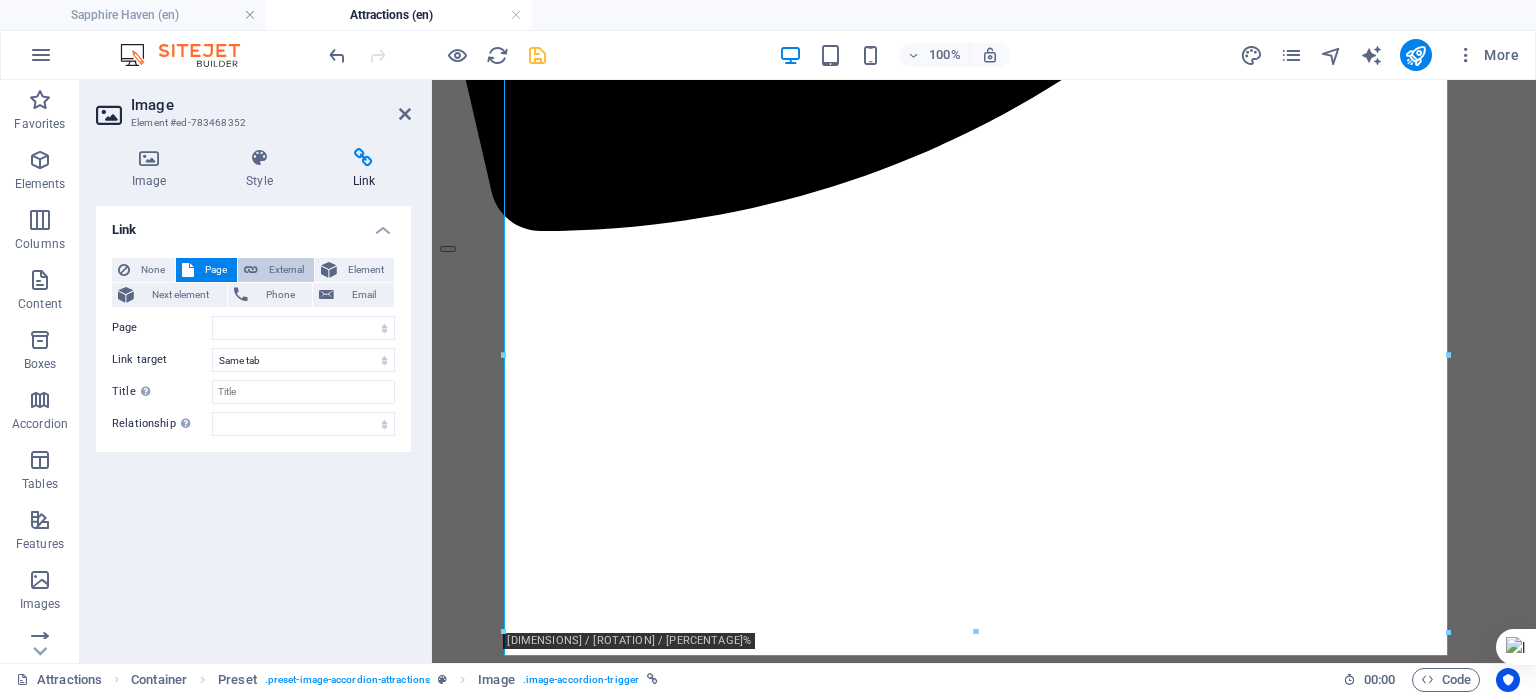 click on "External" at bounding box center (286, 270) 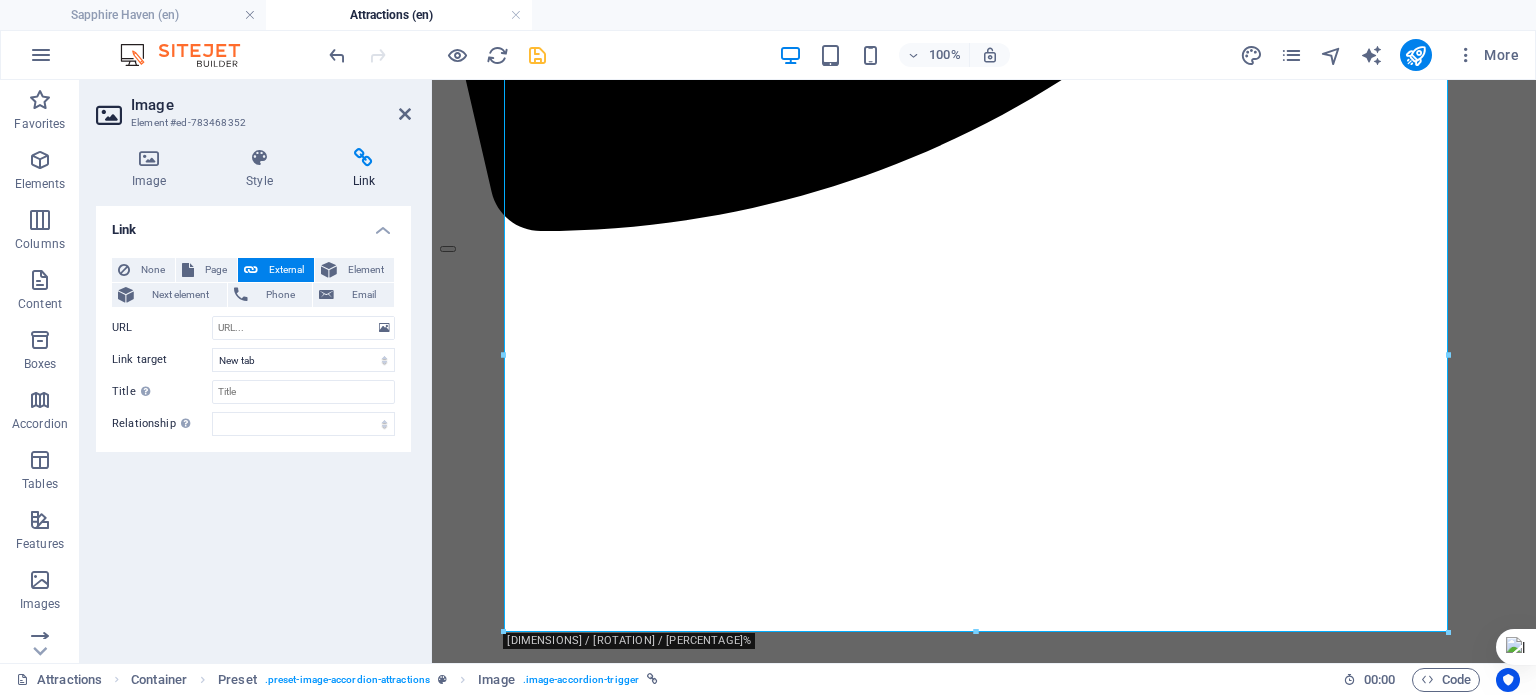 click on "External" at bounding box center [286, 270] 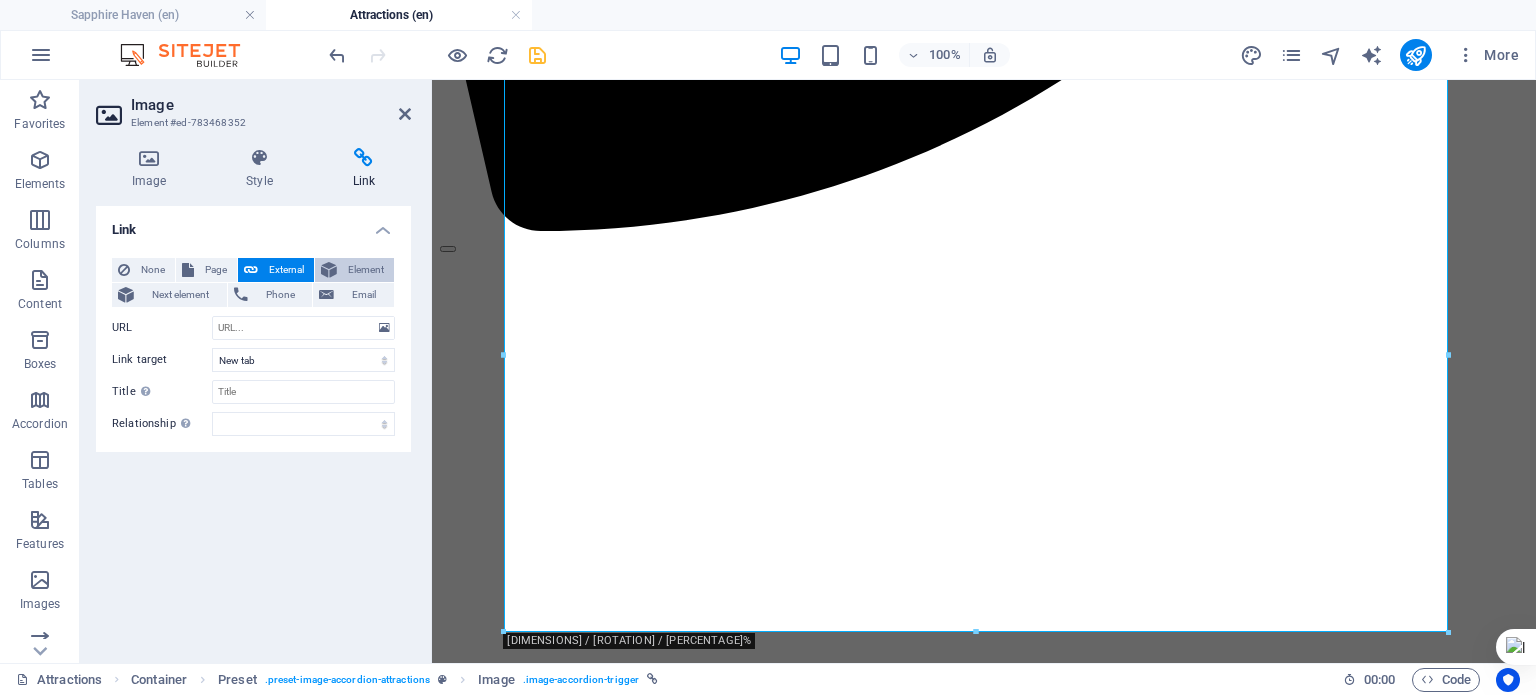 click at bounding box center [329, 270] 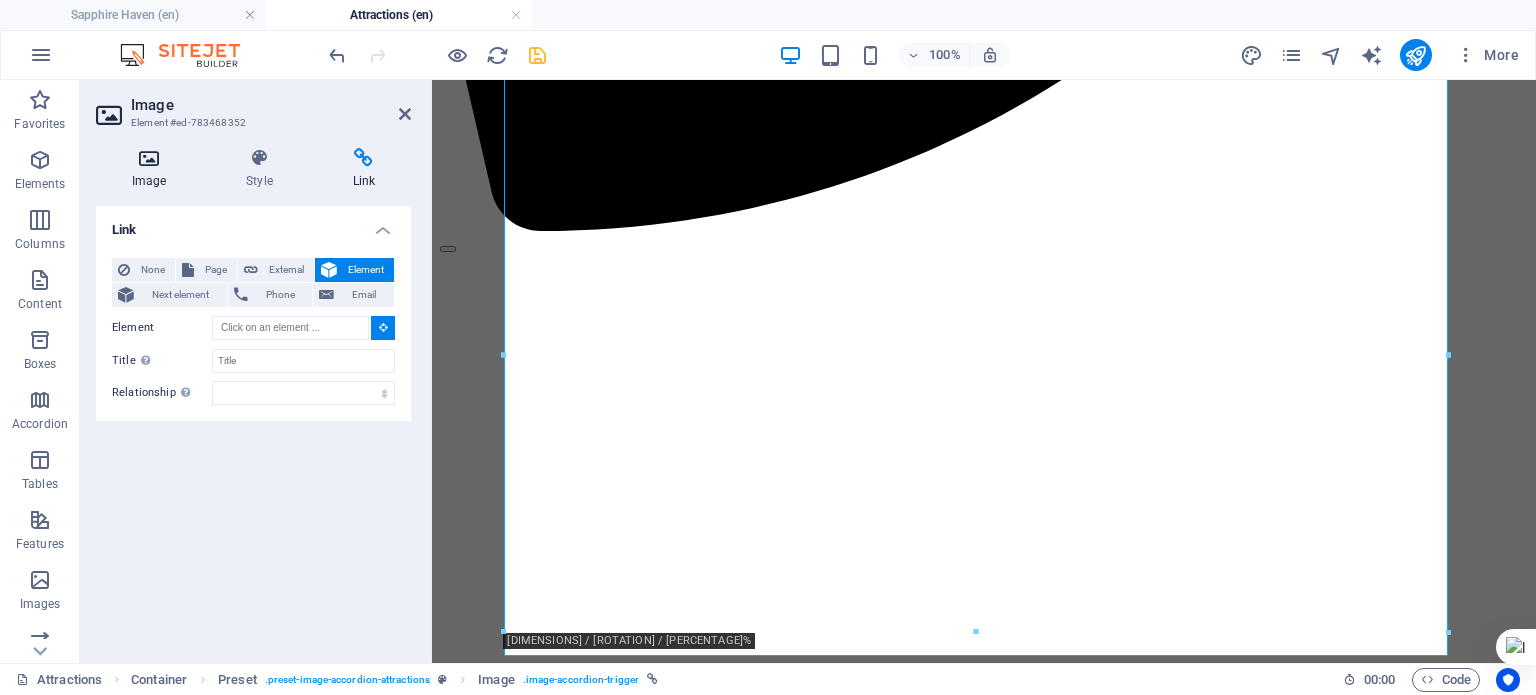 click at bounding box center [149, 158] 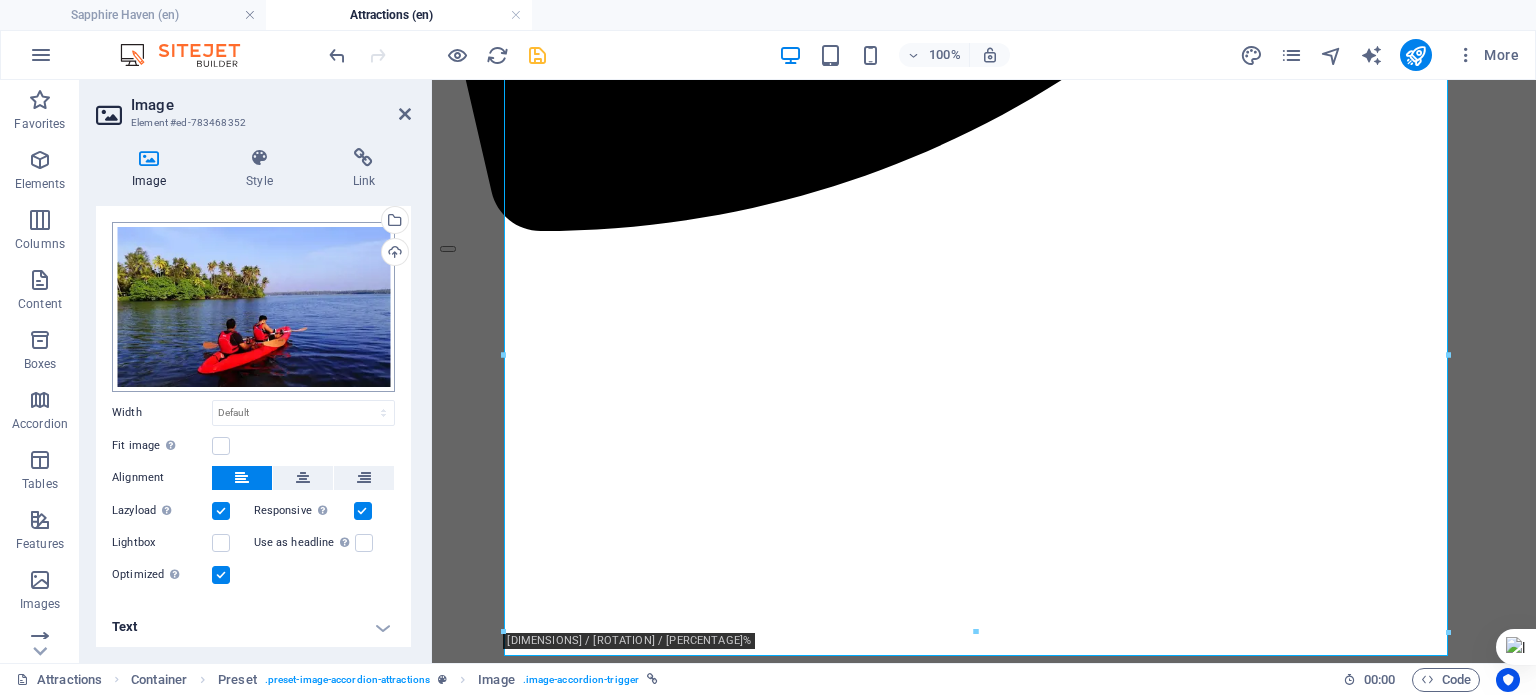 scroll, scrollTop: 36, scrollLeft: 0, axis: vertical 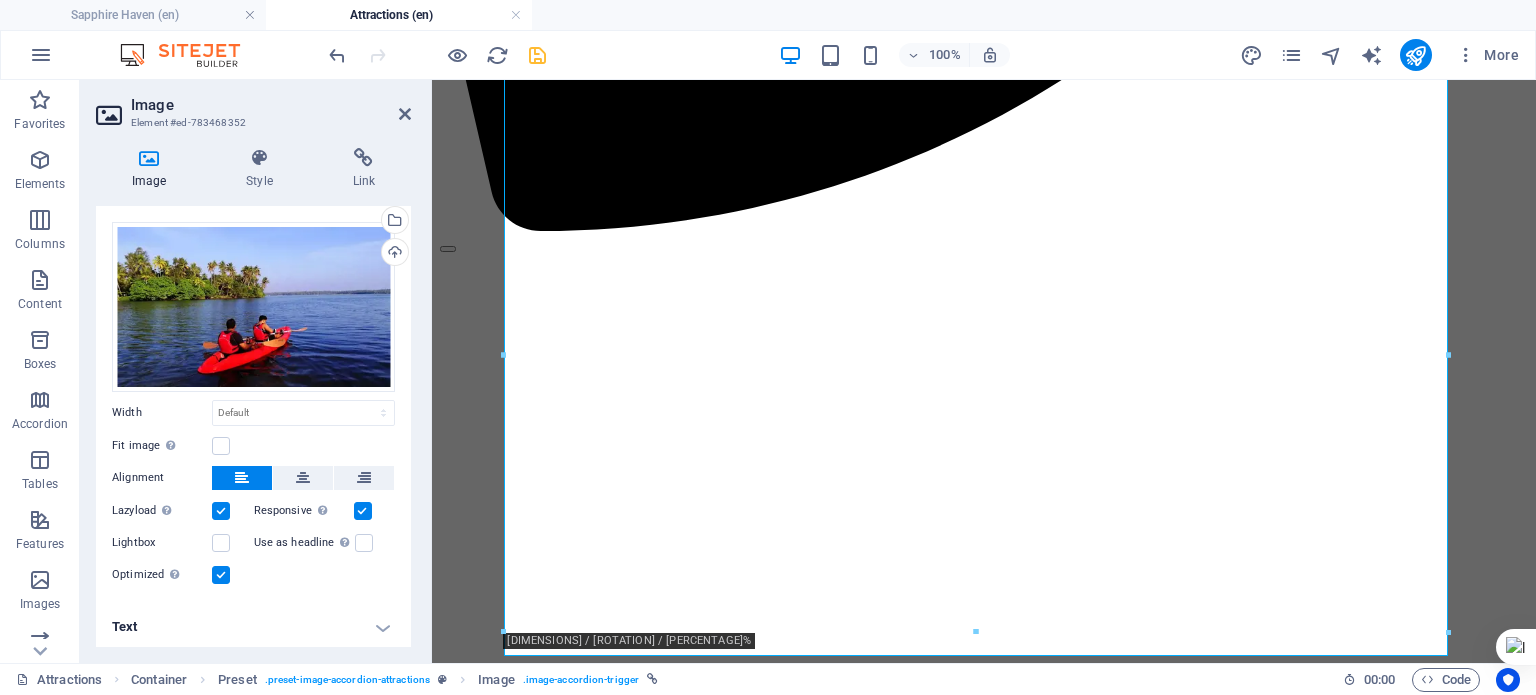 click on "Text" at bounding box center (253, 627) 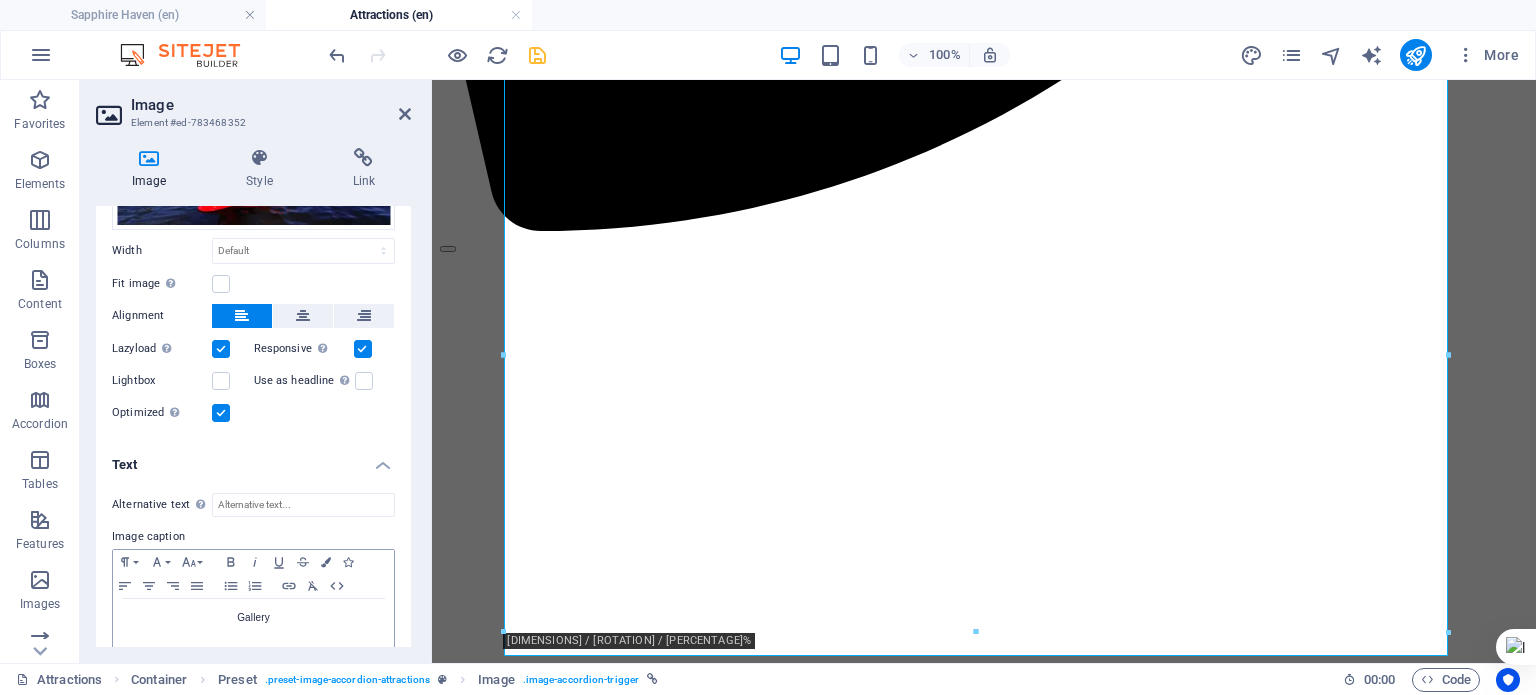 scroll, scrollTop: 224, scrollLeft: 0, axis: vertical 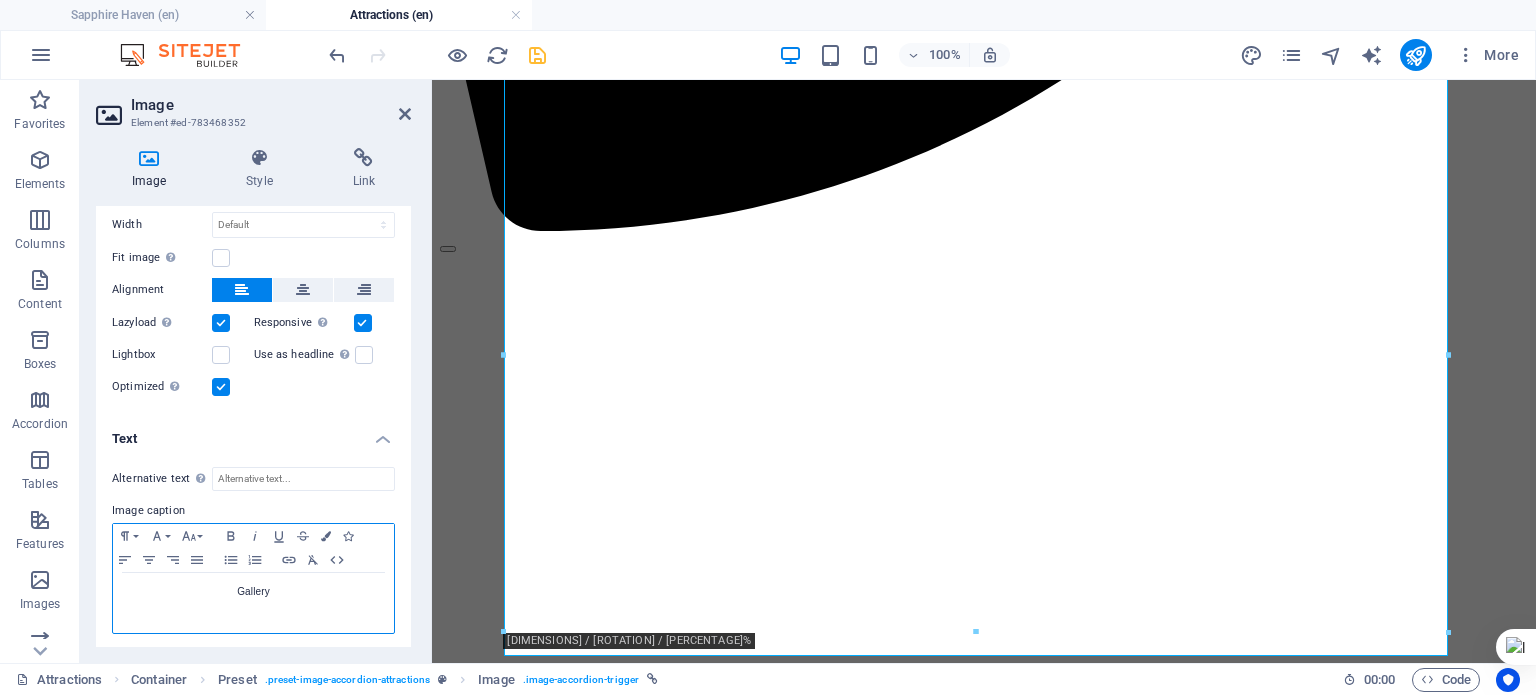 click on "Gallery" at bounding box center [253, 592] 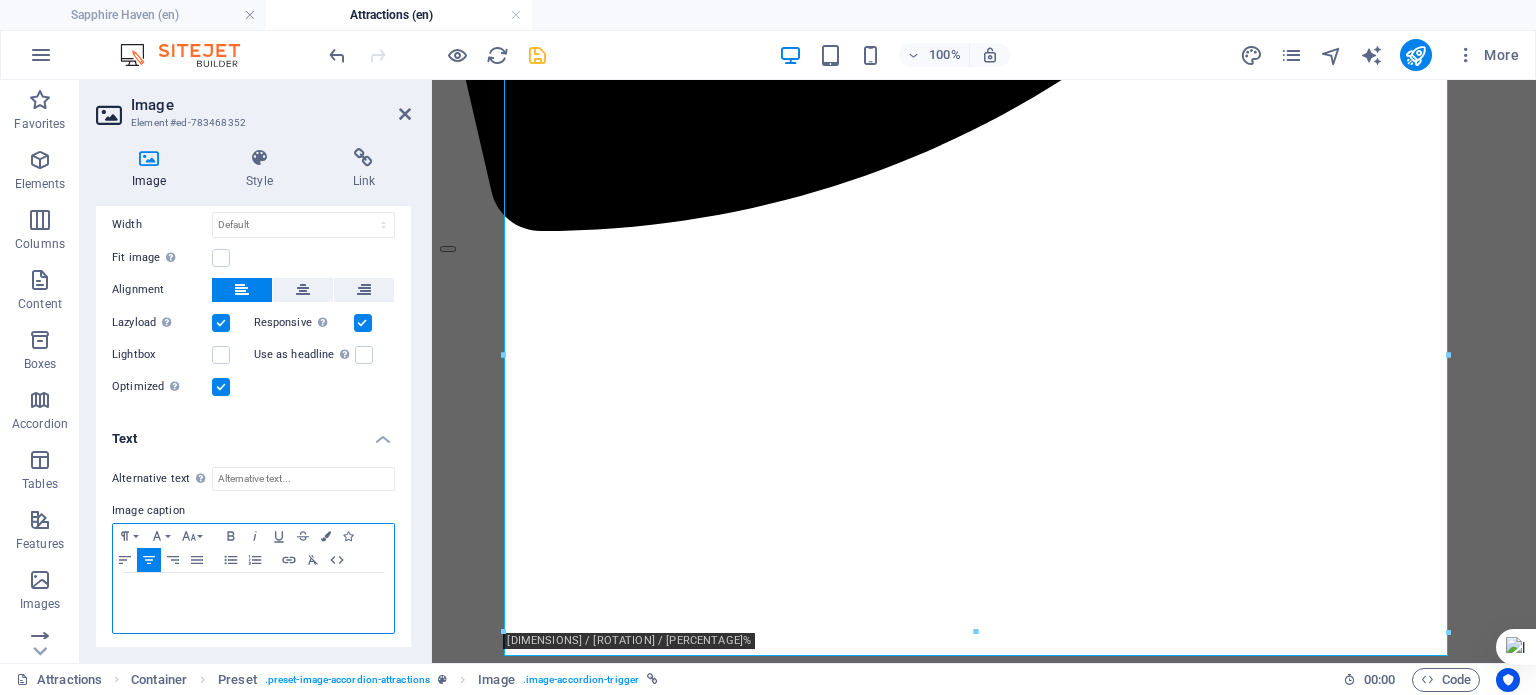 type 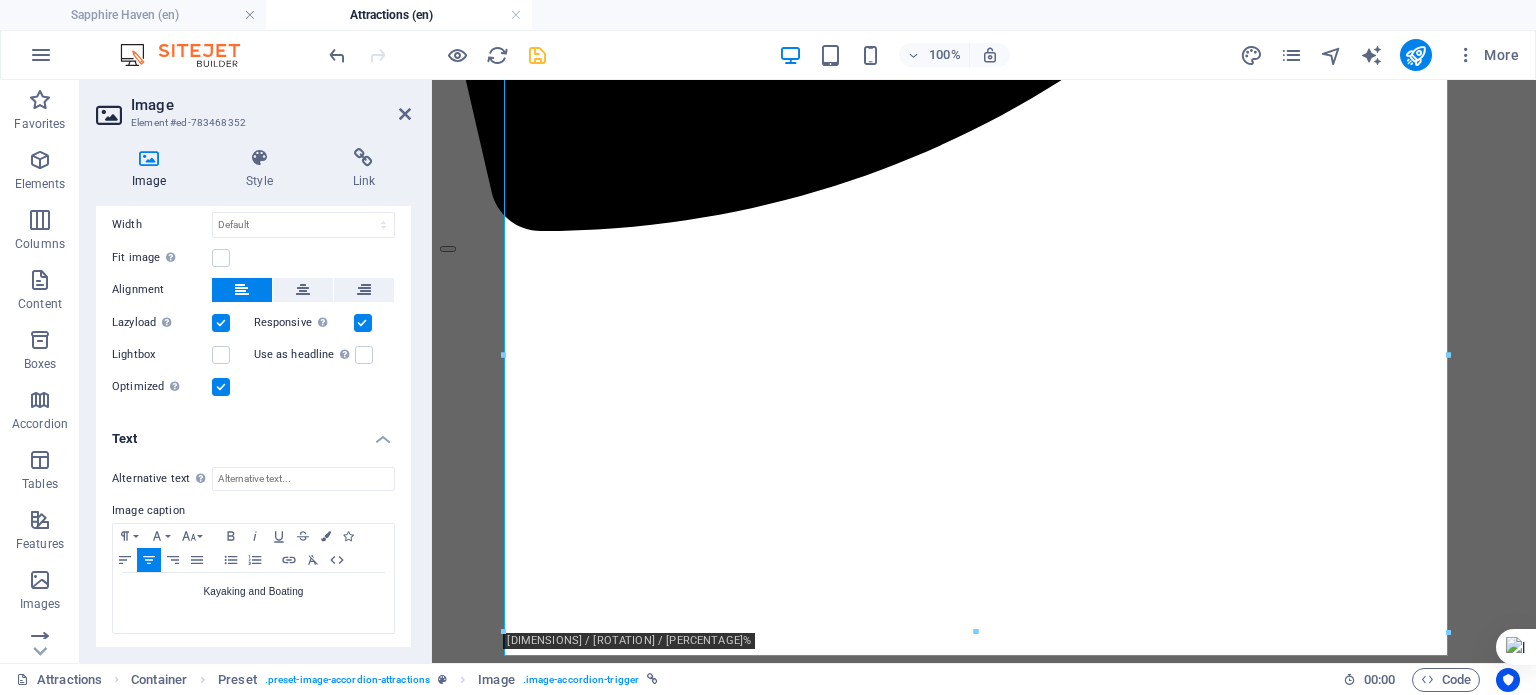 click on "Text" at bounding box center (253, 433) 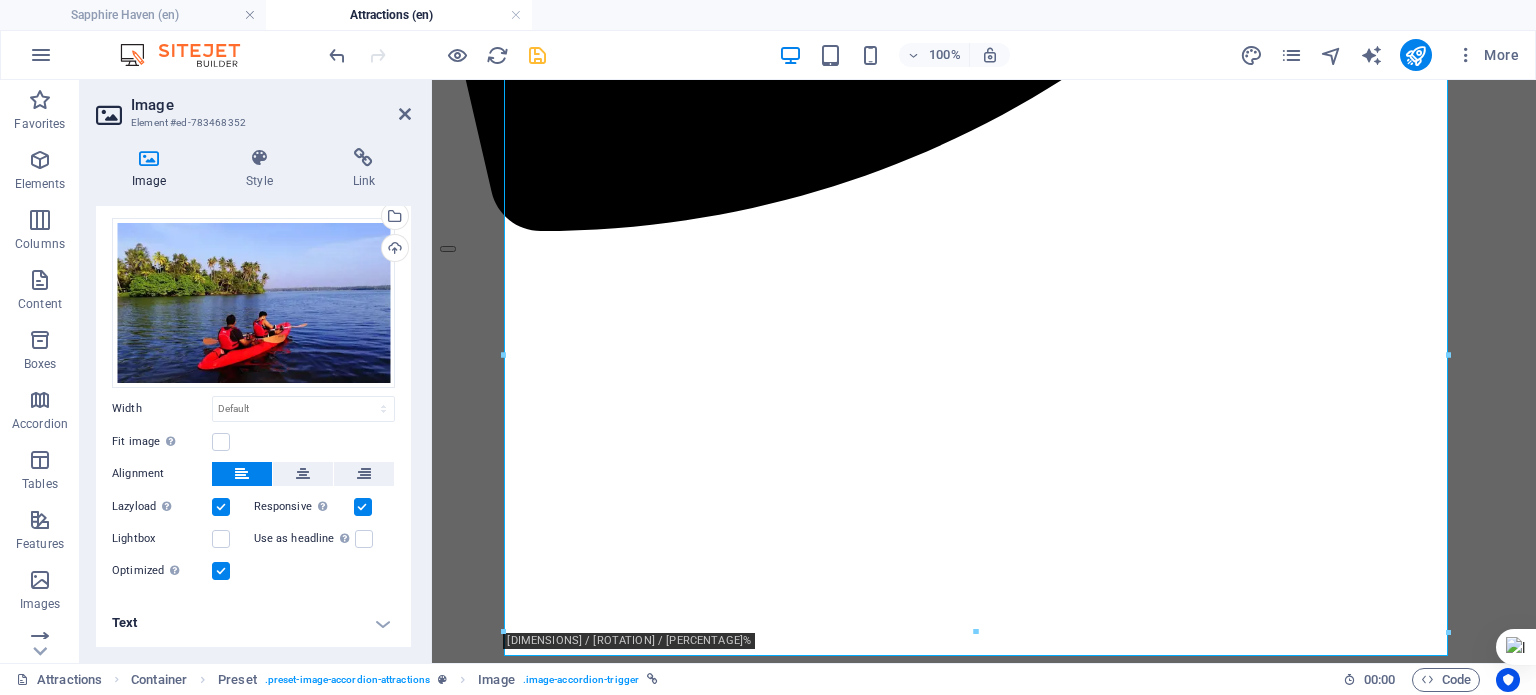 scroll, scrollTop: 36, scrollLeft: 0, axis: vertical 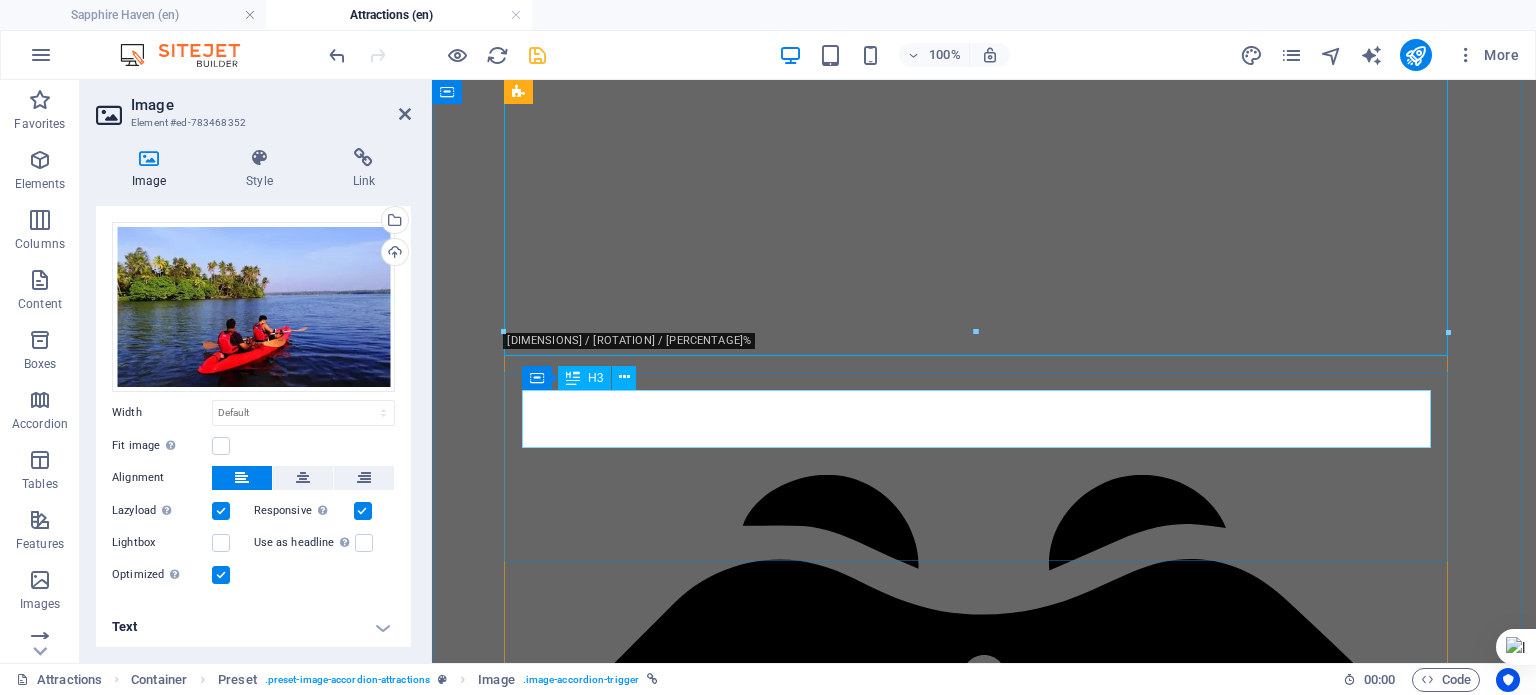 click on "Gallery" at bounding box center (984, 5694) 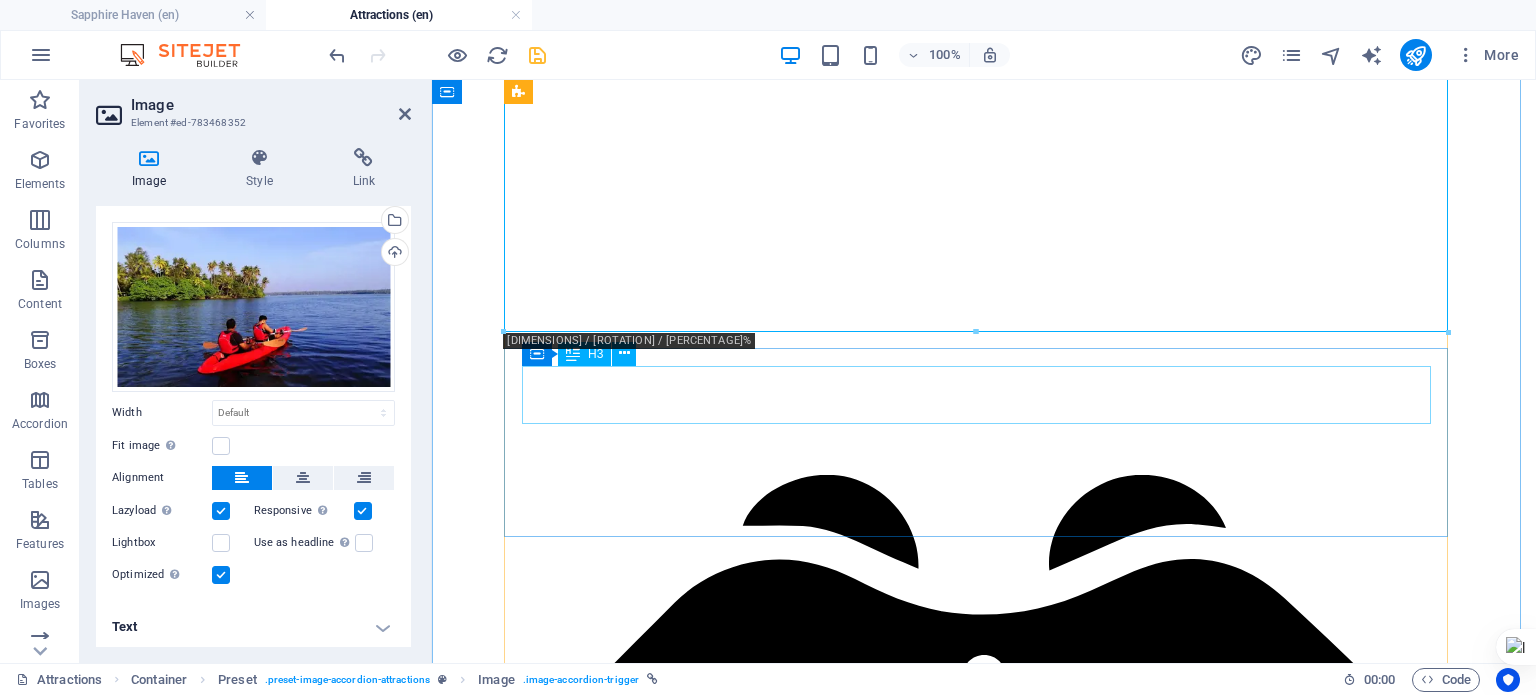 click on "Gallery" at bounding box center [984, 5694] 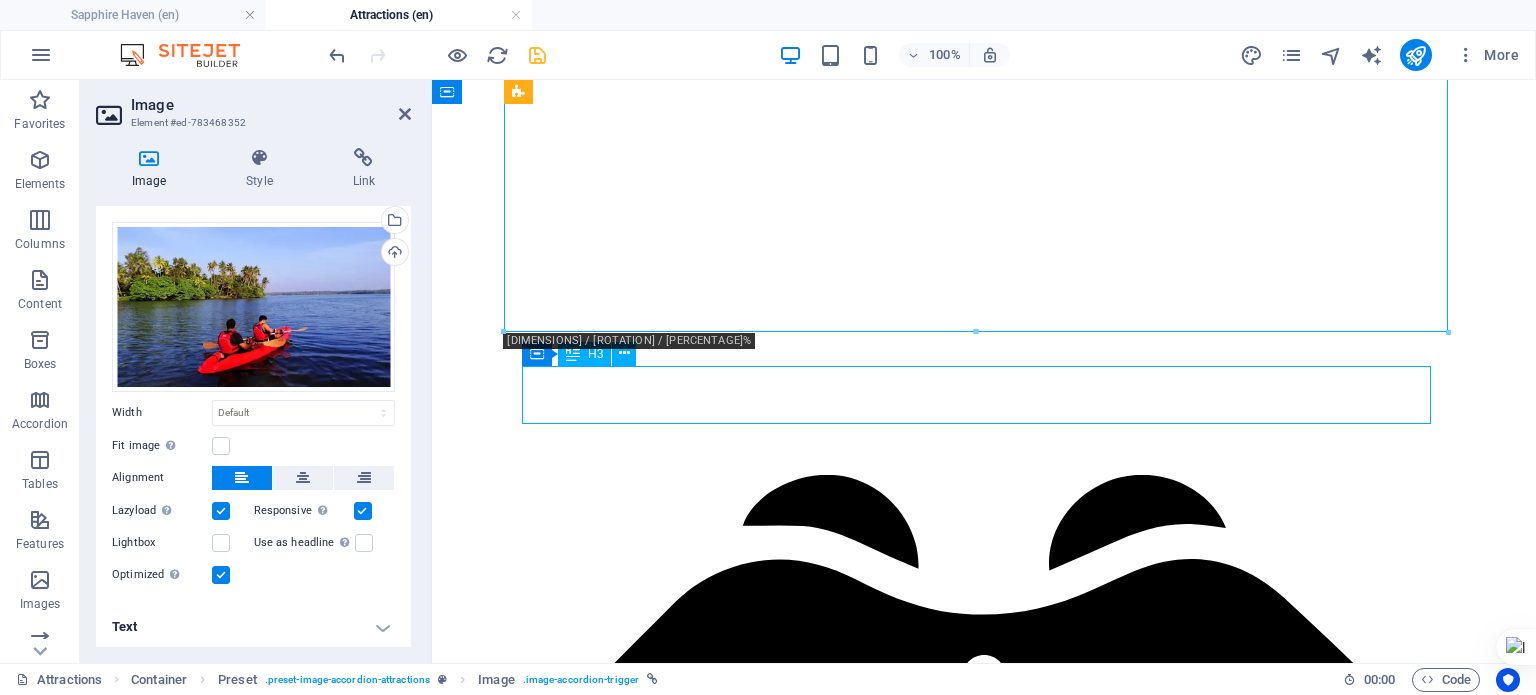 click on "Gallery" at bounding box center [984, 5694] 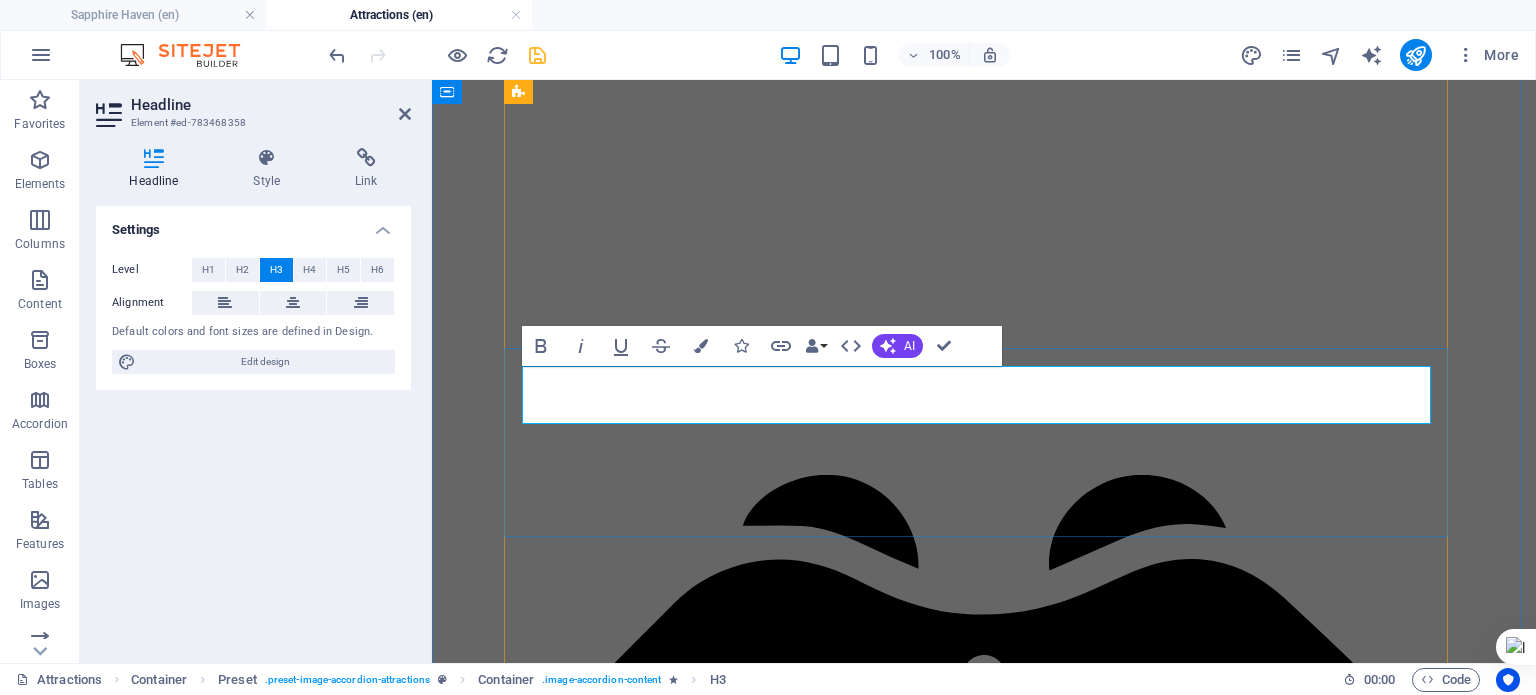 type 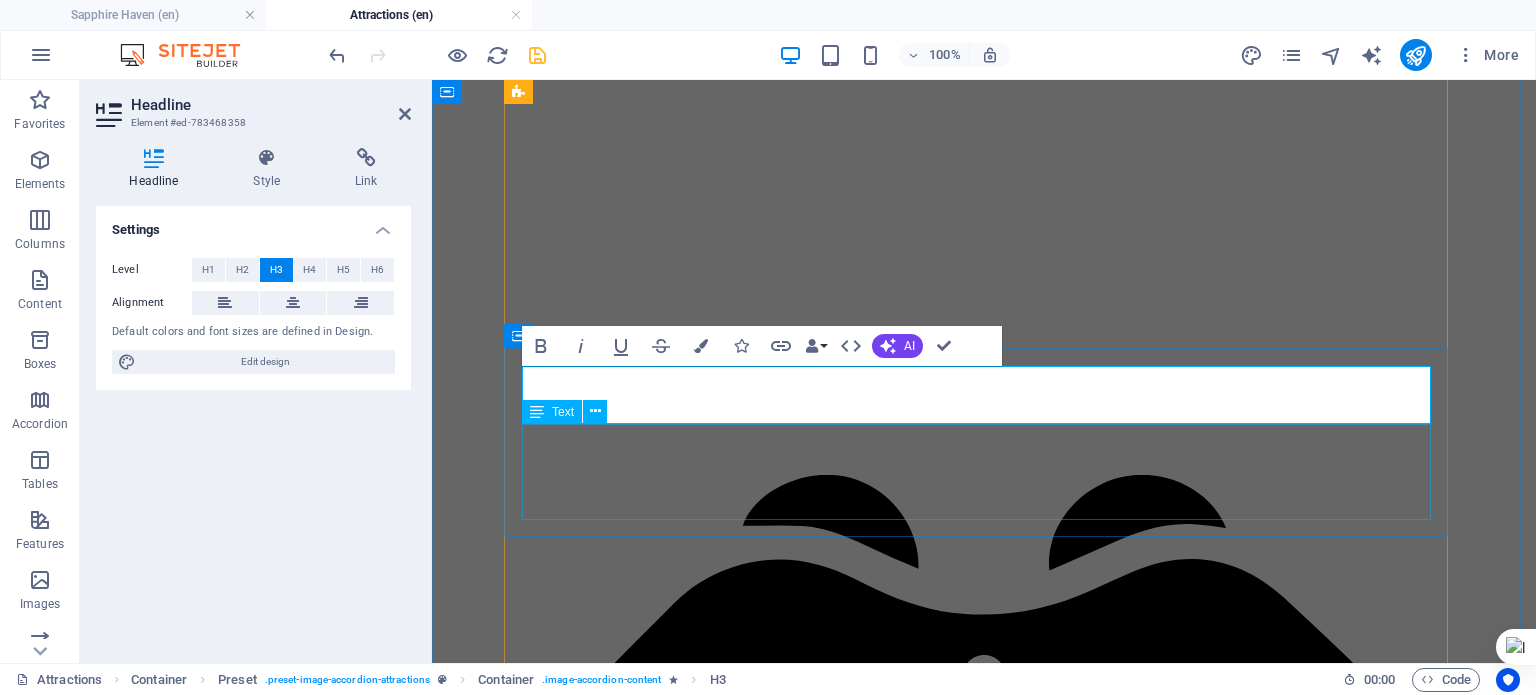 click on "Lorem ipsum dolor sit amet, consectetur adipisicing elit. Natus, dolores, at, nisi eligendi repellat voluptatem minima officia veritatis quasi animi porro laudantium dicta dolor voluptate non maiores ipsum reprehenderit odio fugiat reiciendis consectetur fuga pariatur libero accusantium quod minus odit debitis cumque quo adipisci vel vitae aliquid corrupti perferendis voluptates." at bounding box center (984, 5751) 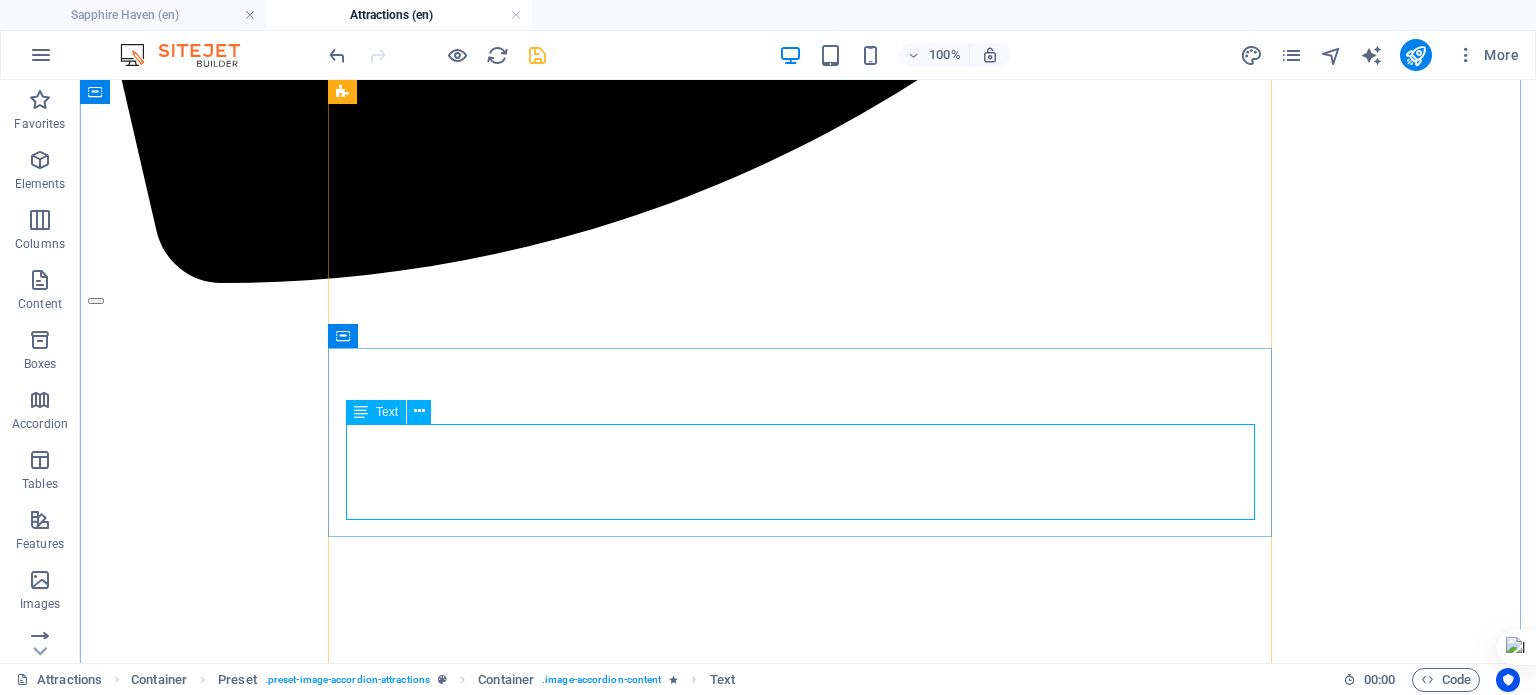click on "Lorem ipsum dolor sit amet, consectetur adipisicing elit. Natus, dolores, at, nisi eligendi repellat voluptatem minima officia veritatis quasi animi porro laudantium dicta dolor voluptate non maiores ipsum reprehenderit odio fugiat reiciendis consectetur fuga pariatur libero accusantium quod minus odit debitis cumque quo adipisci vel vitae aliquid corrupti perferendis voluptates." at bounding box center (808, 7289) 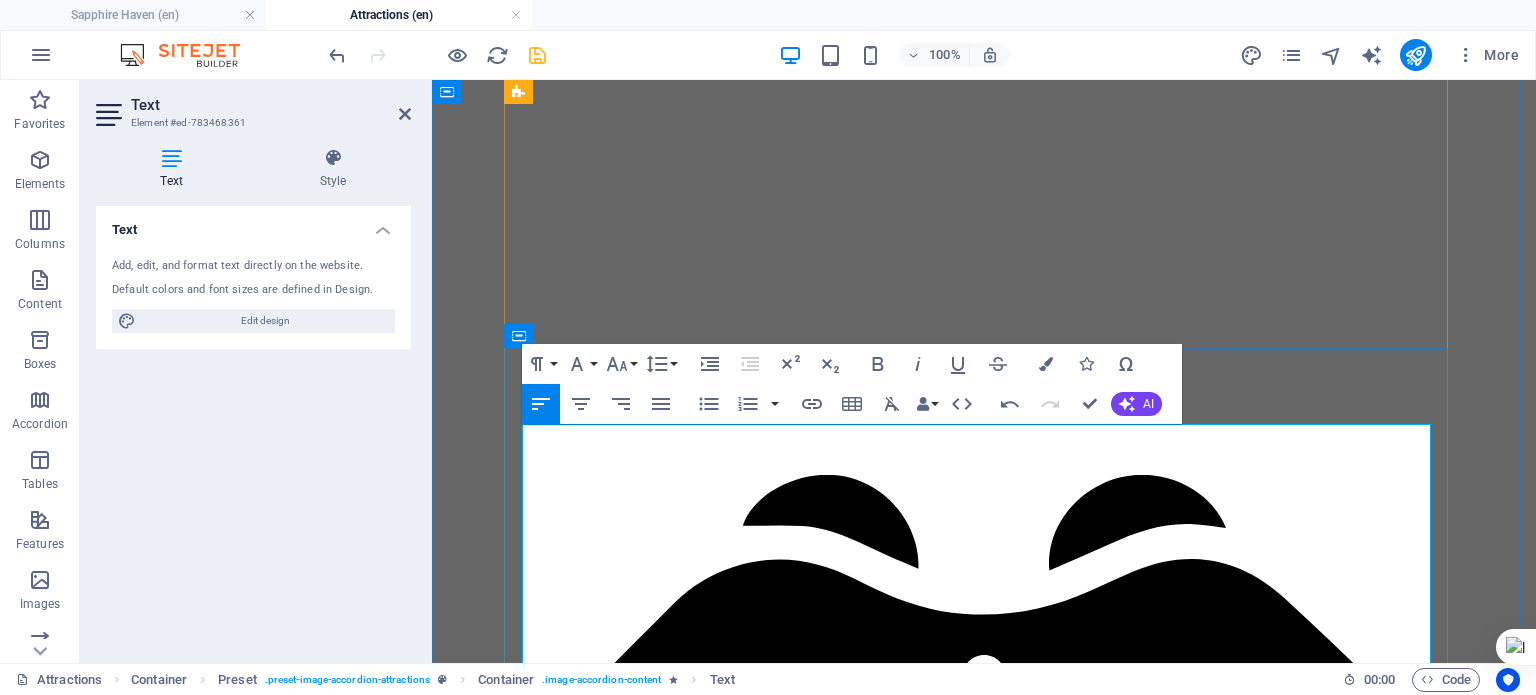 click on "Mangrove Kayaking : Paddle through tranquil backwaters and lush mangrove forests with guided tours like  Mangrove Kayak Tour , available in morning and evening slots. It’s beginner-friendly and includes life jackets, refreshments, and a support boat." at bounding box center [1004, 5776] 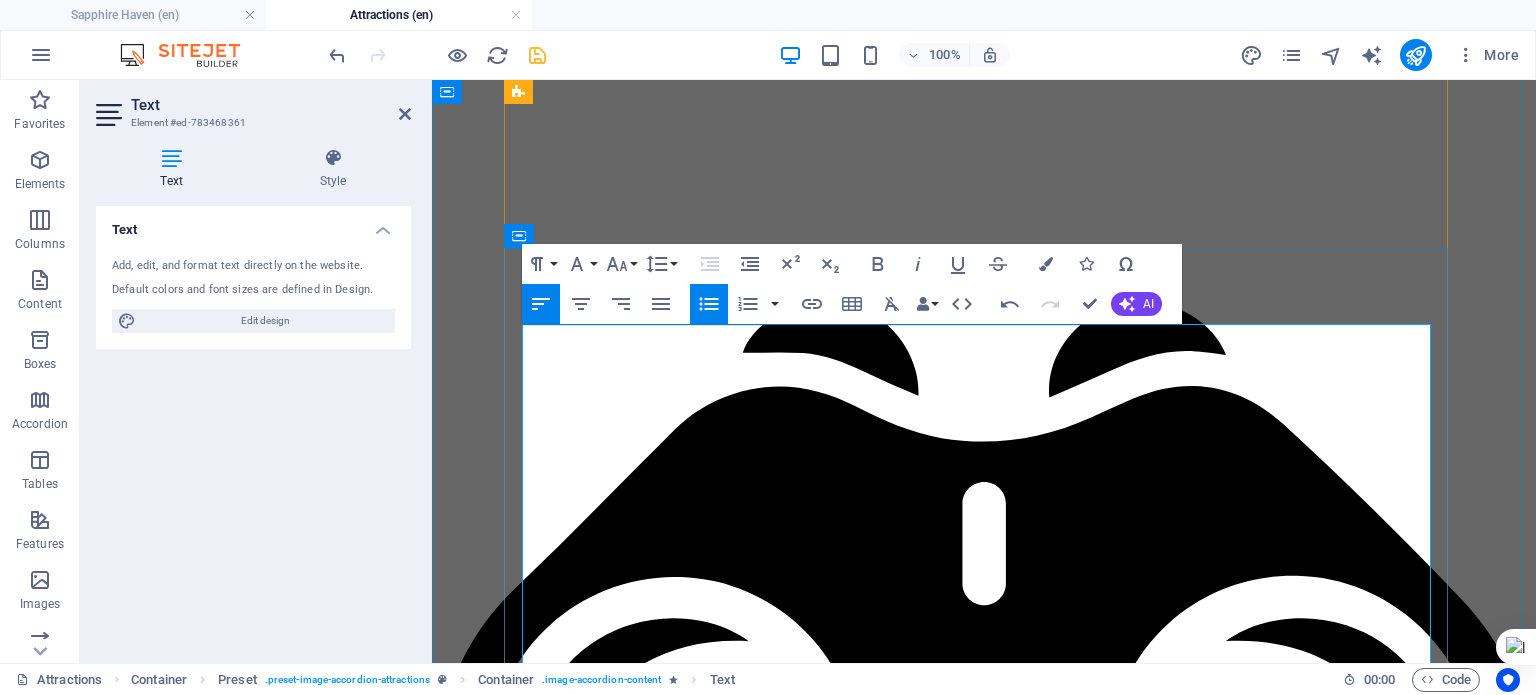 scroll, scrollTop: 2532, scrollLeft: 0, axis: vertical 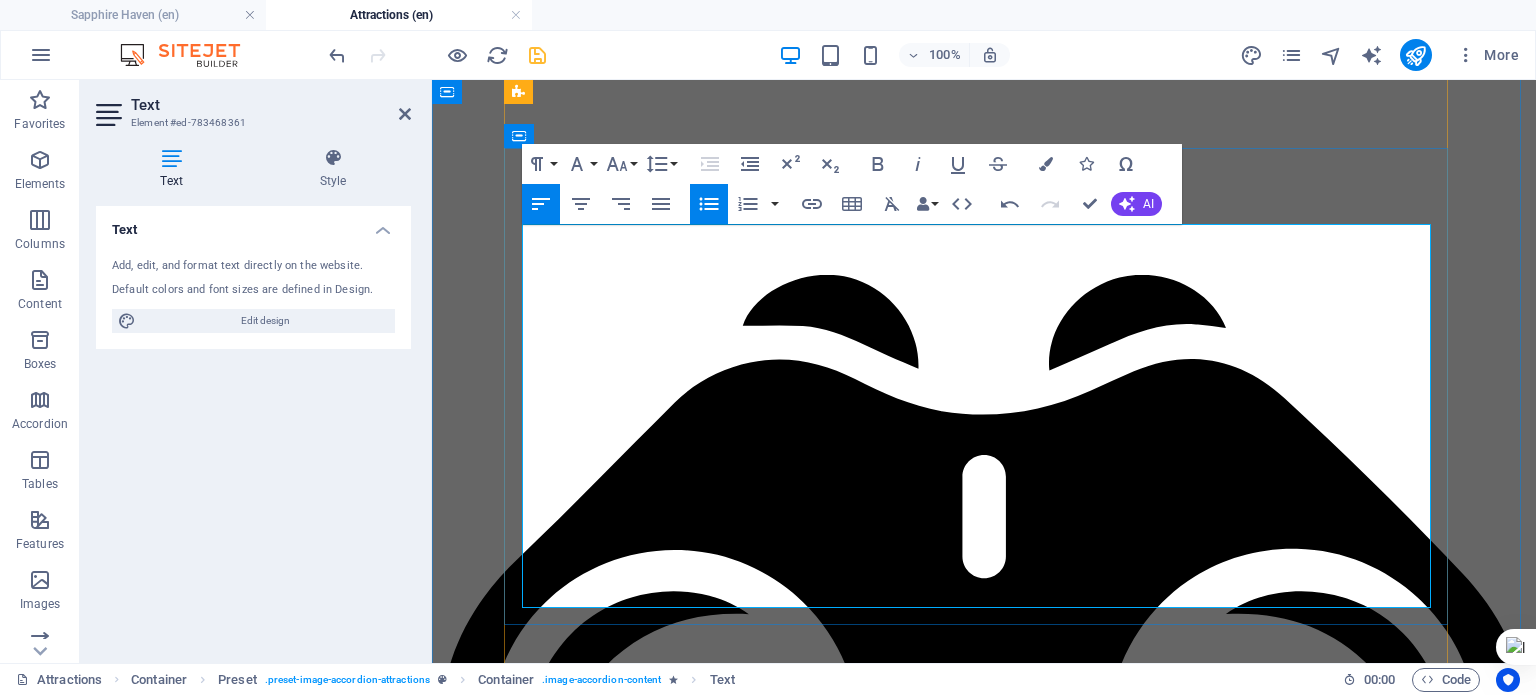 click on "Mangrove Kayaking : Paddle through tranquil backwaters and lush mangrove forests with guided tours like  Mangrove Kayak Tour , available in morning and evening slots. It’s beginner-friendly and includes life jackets, refreshments, and a support boat." at bounding box center [1004, 5576] 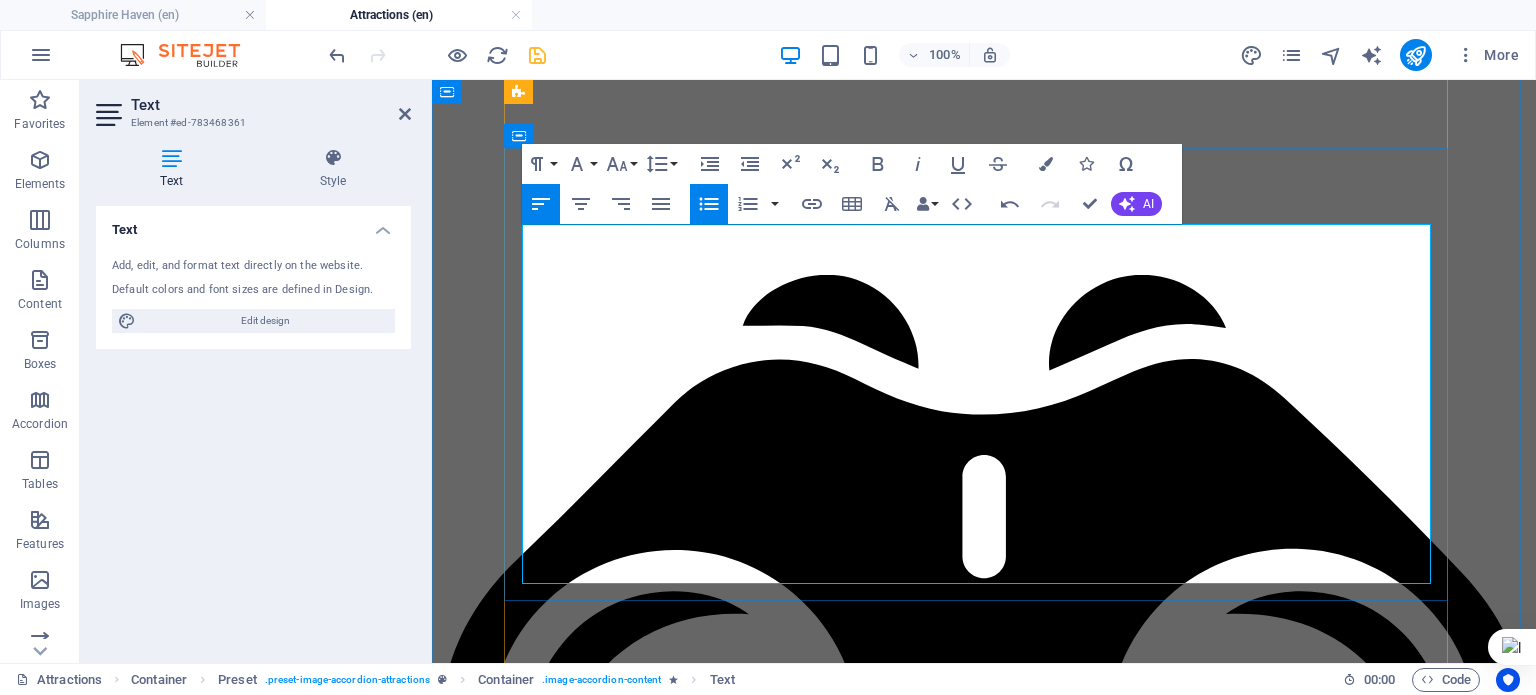 type 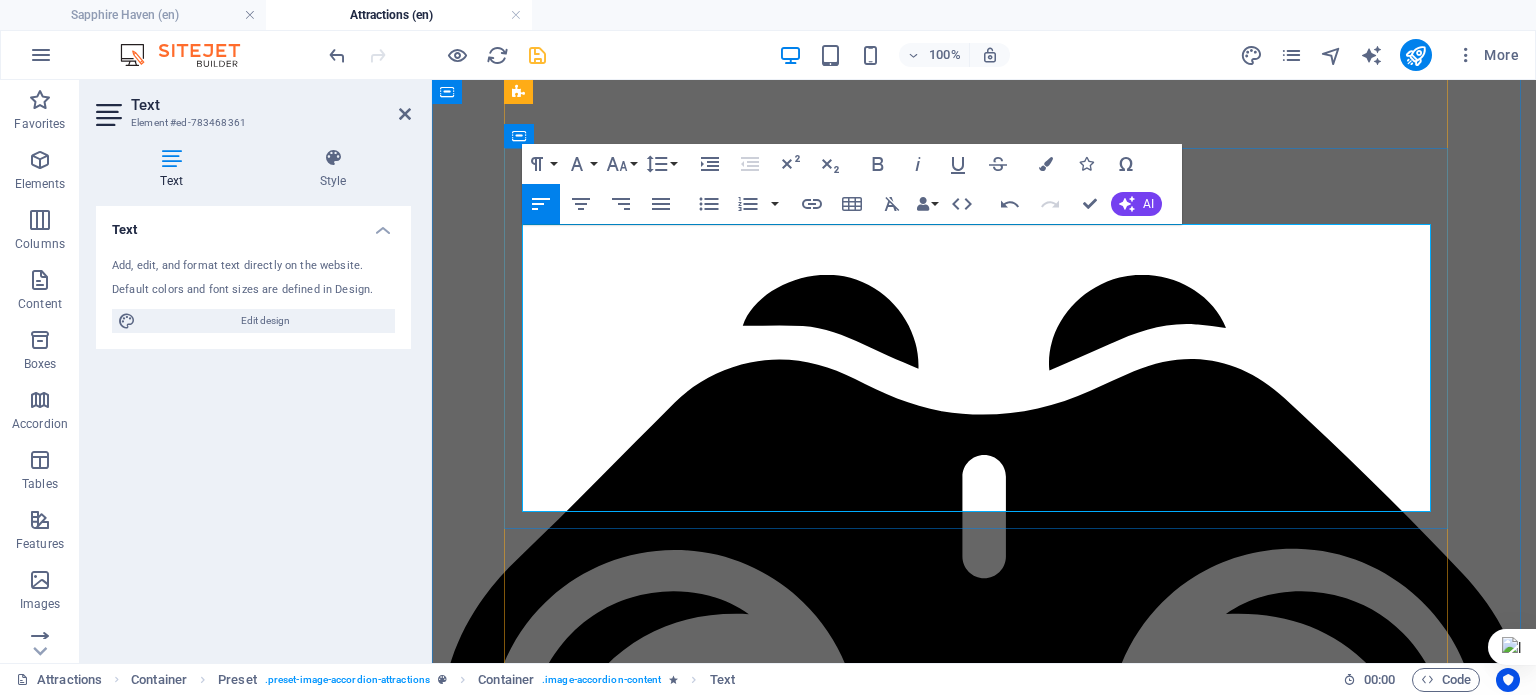 drag, startPoint x: 1082, startPoint y: 475, endPoint x: 1016, endPoint y: 470, distance: 66.189125 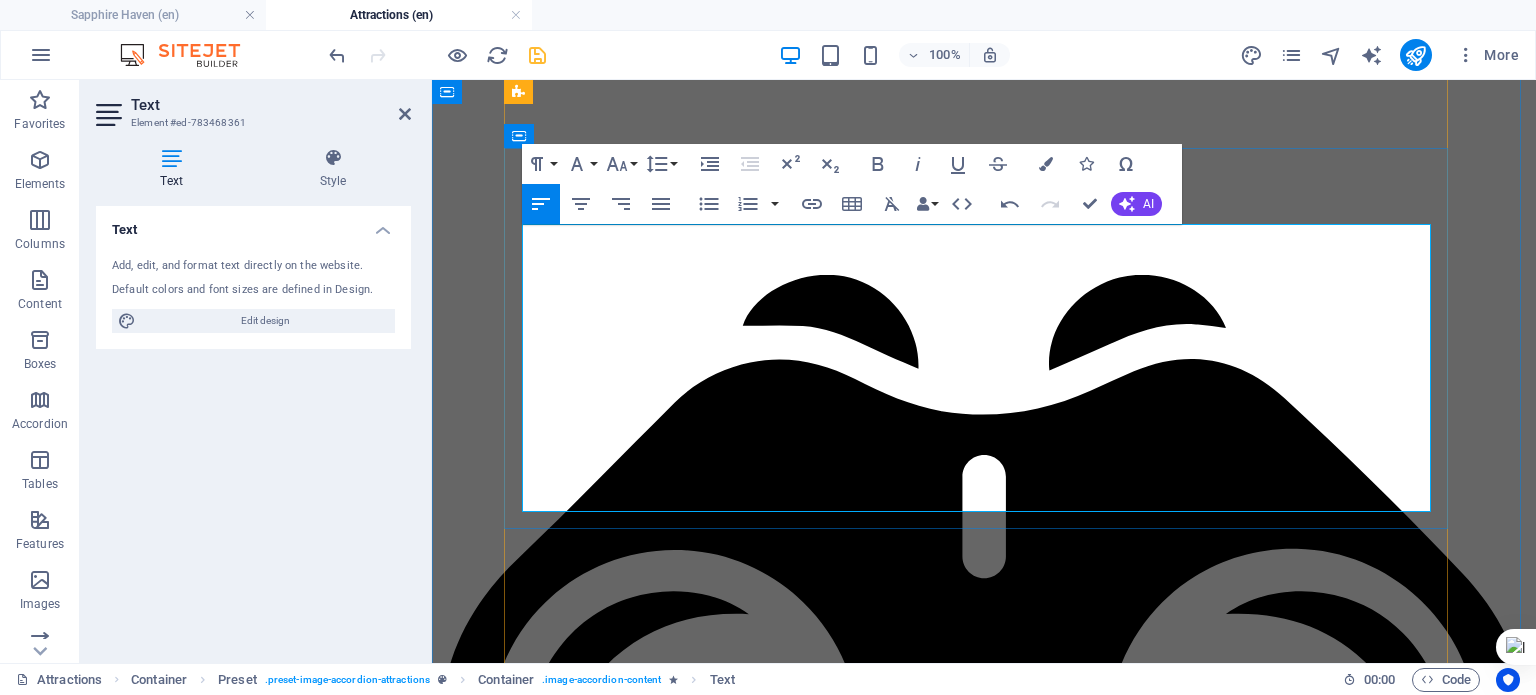 click on "Munroe Island Canoe Tours : If you're up for a slightly longer trip, this experience near Kollam takes you deep into palm-lined channels and village life, guided by locals who know every bird and bend." at bounding box center [984, 5714] 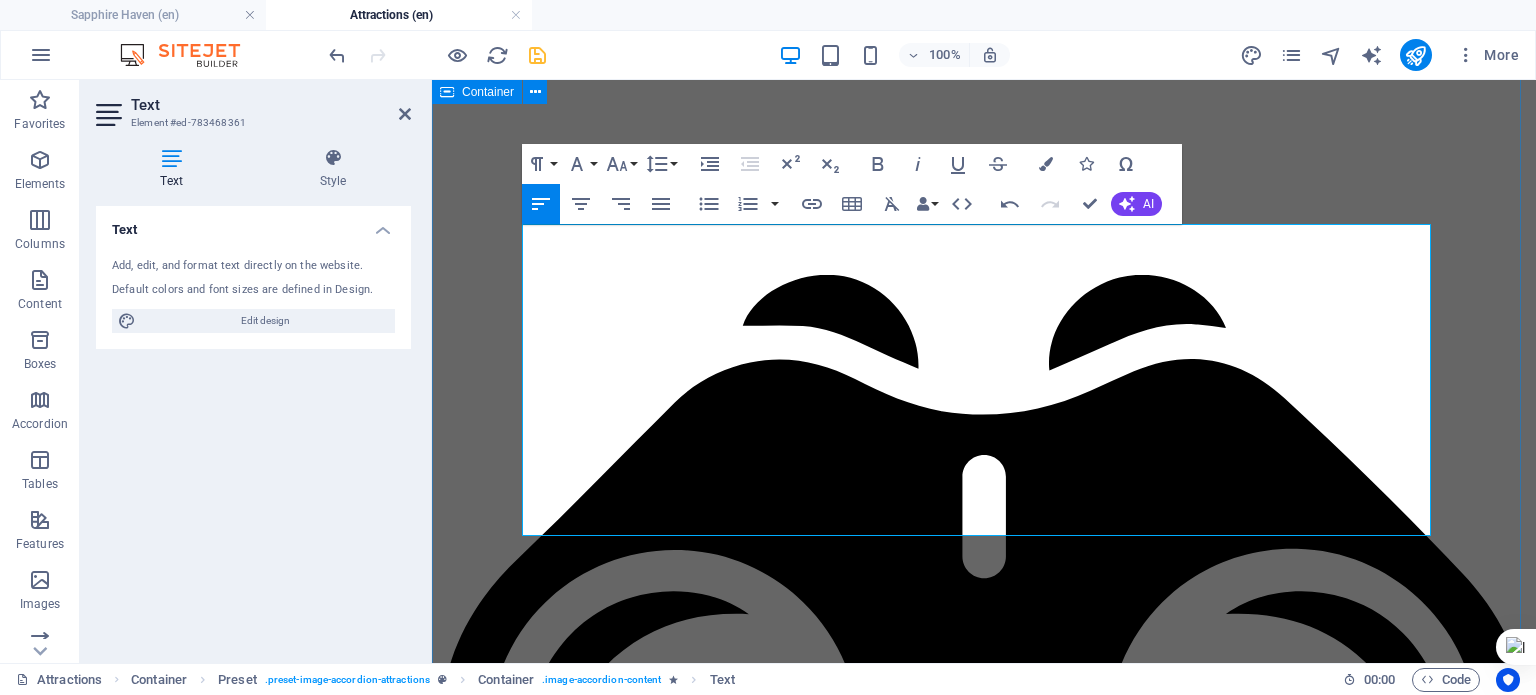 click on "Sightseeing Things you need to see Varkala Beach and Cliff Varkala Beach and Cliff  offer a rare spectacle where nature meets spirituality and bohemian charm. The cliffside, officially recognized as a geo-heritage site, rises dramatically above the Arabian Sea, creating a panoramic canvas of red laterite formations, swaying palms, and endless ocean Kayaking and Boating Kayaking and Boating Kayaking and Boating in Varkala  offer a serene yet adventurous way to explore Kerala’s coastal charm beyond the cliffs and beaches. Mangrove Kayaking : Paddle through tranquil backwaters and lush mangrove forests with guided tours, available in morning and evening slots. It’s beginner-friendly and includes life jackets, refreshments, and a support boat. Golden Island Boating : You can cruise to Ponnumthuruthu (Golden Island), a peaceful retreat with an ancient Shiva temple nestled in greenery. They offer kayaking, shikara boats, and speedboats—perfect for families and photography lovers. Shiva Kayaking Design-House" at bounding box center (984, 6555) 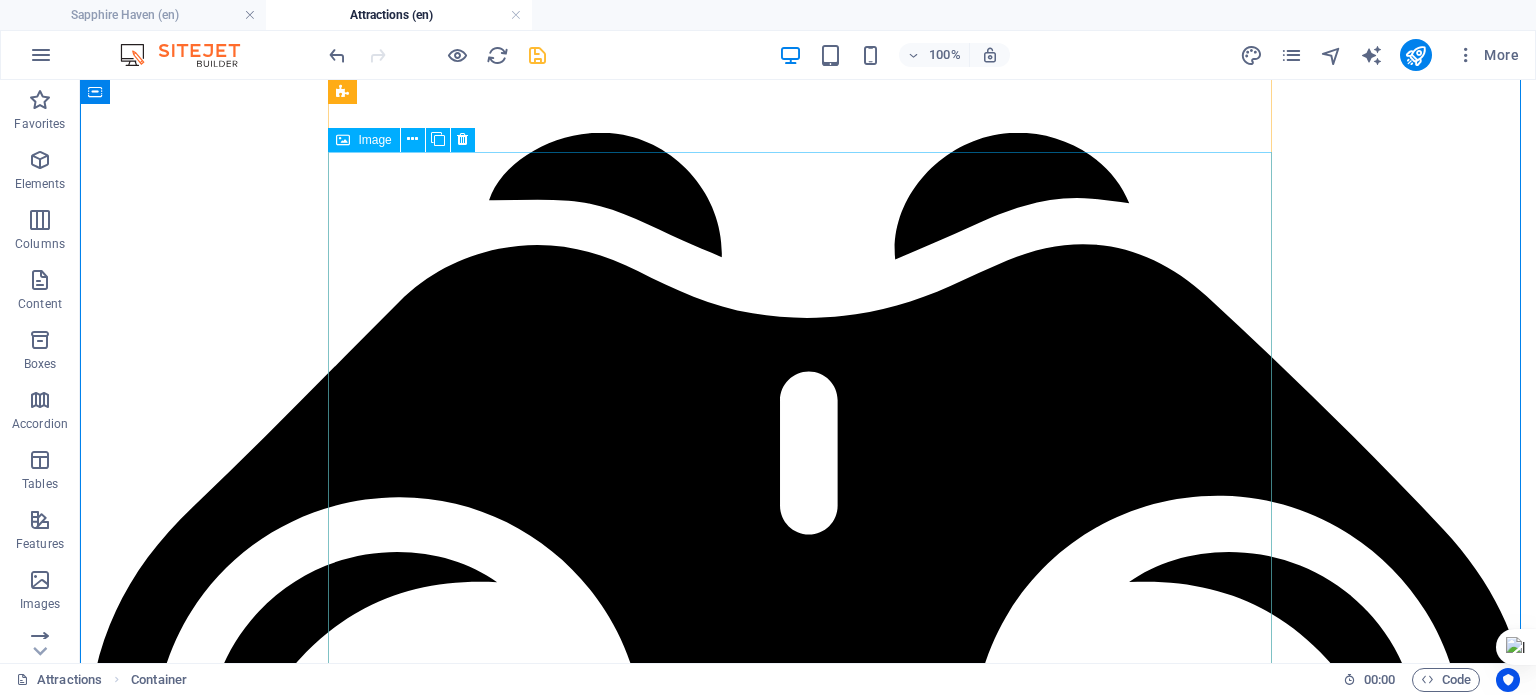 scroll, scrollTop: 3032, scrollLeft: 0, axis: vertical 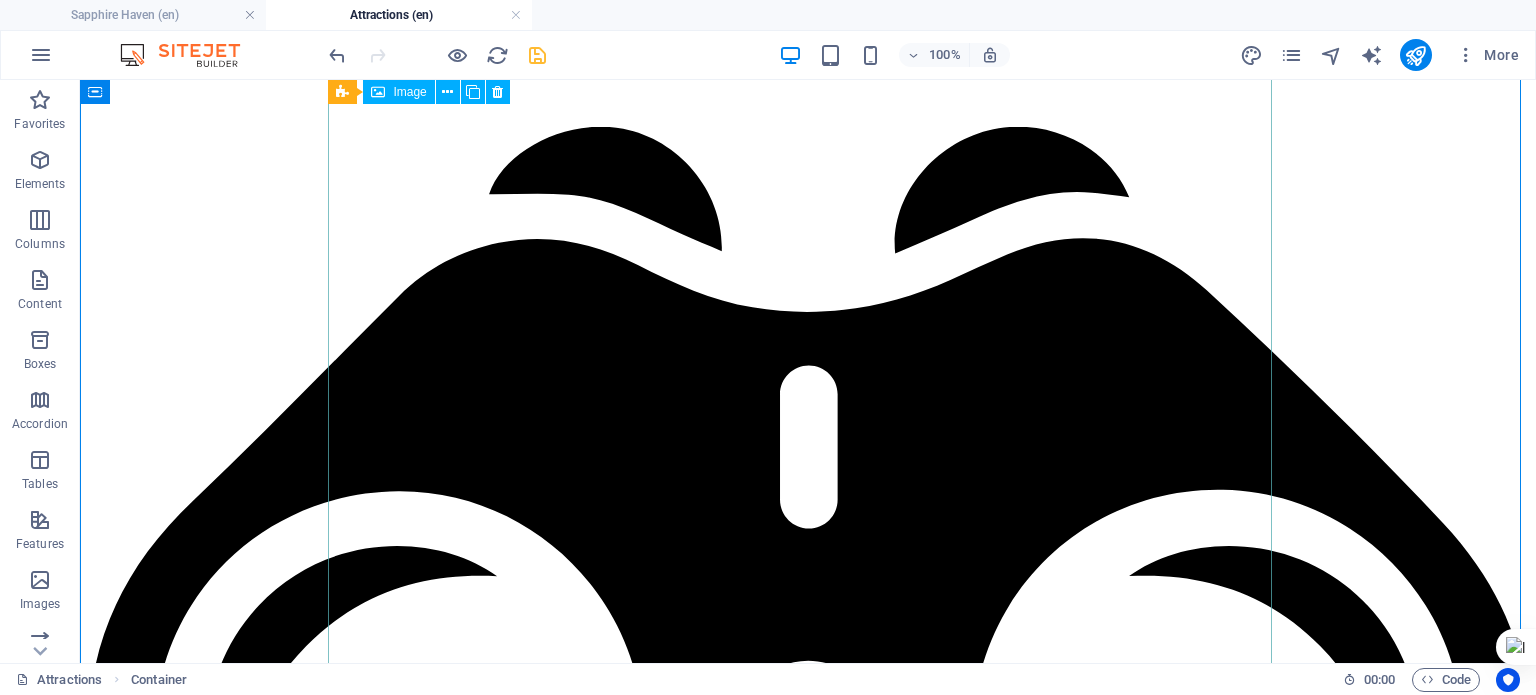click on "Design-House" at bounding box center (808, 7205) 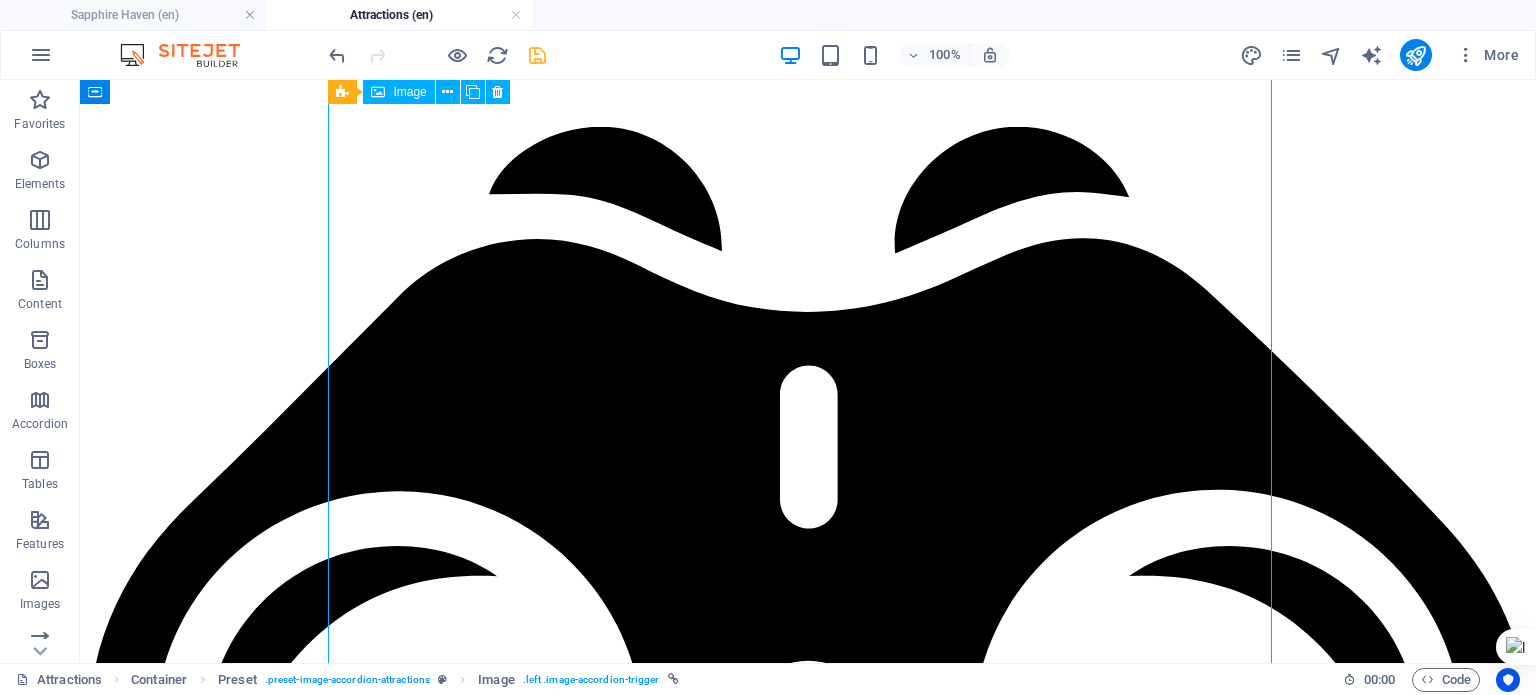 click on "Design-House" at bounding box center [808, 7205] 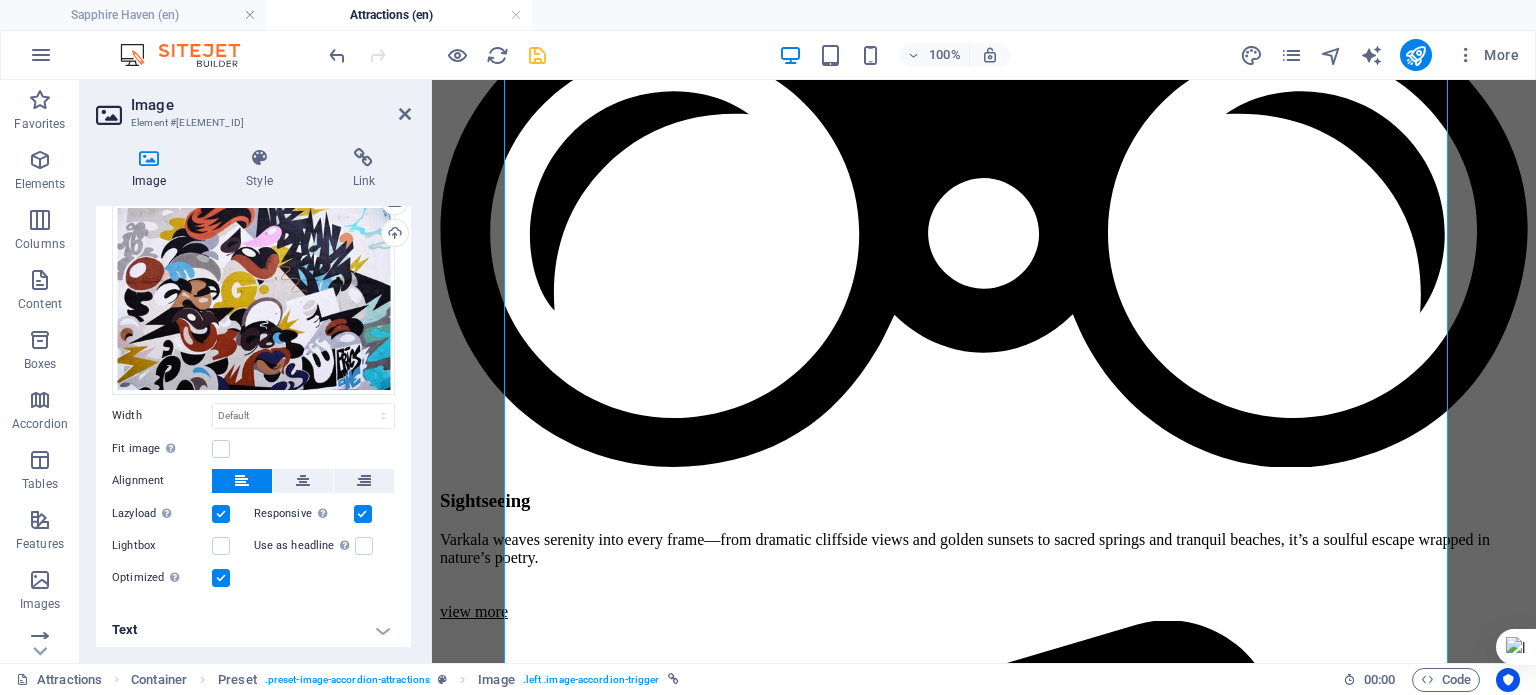 scroll, scrollTop: 58, scrollLeft: 0, axis: vertical 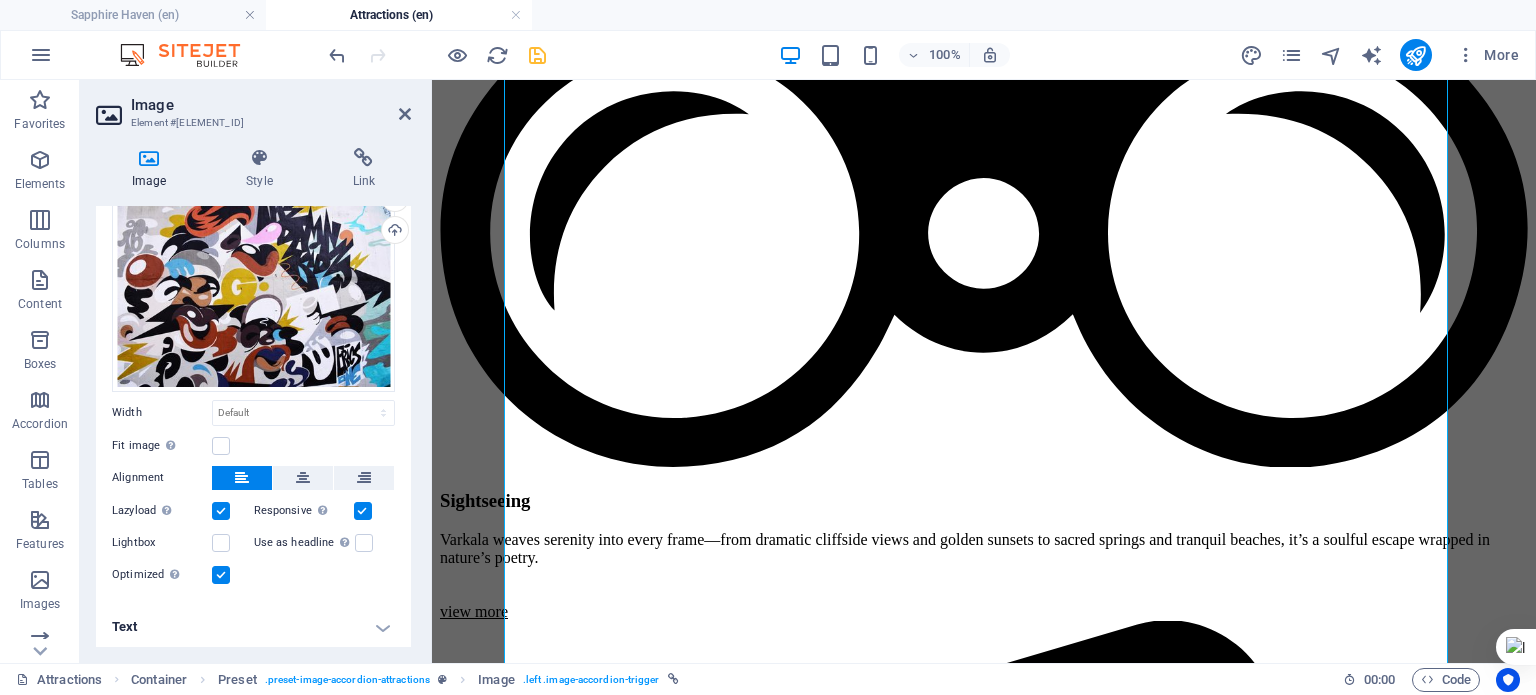 click on "Text" at bounding box center [253, 627] 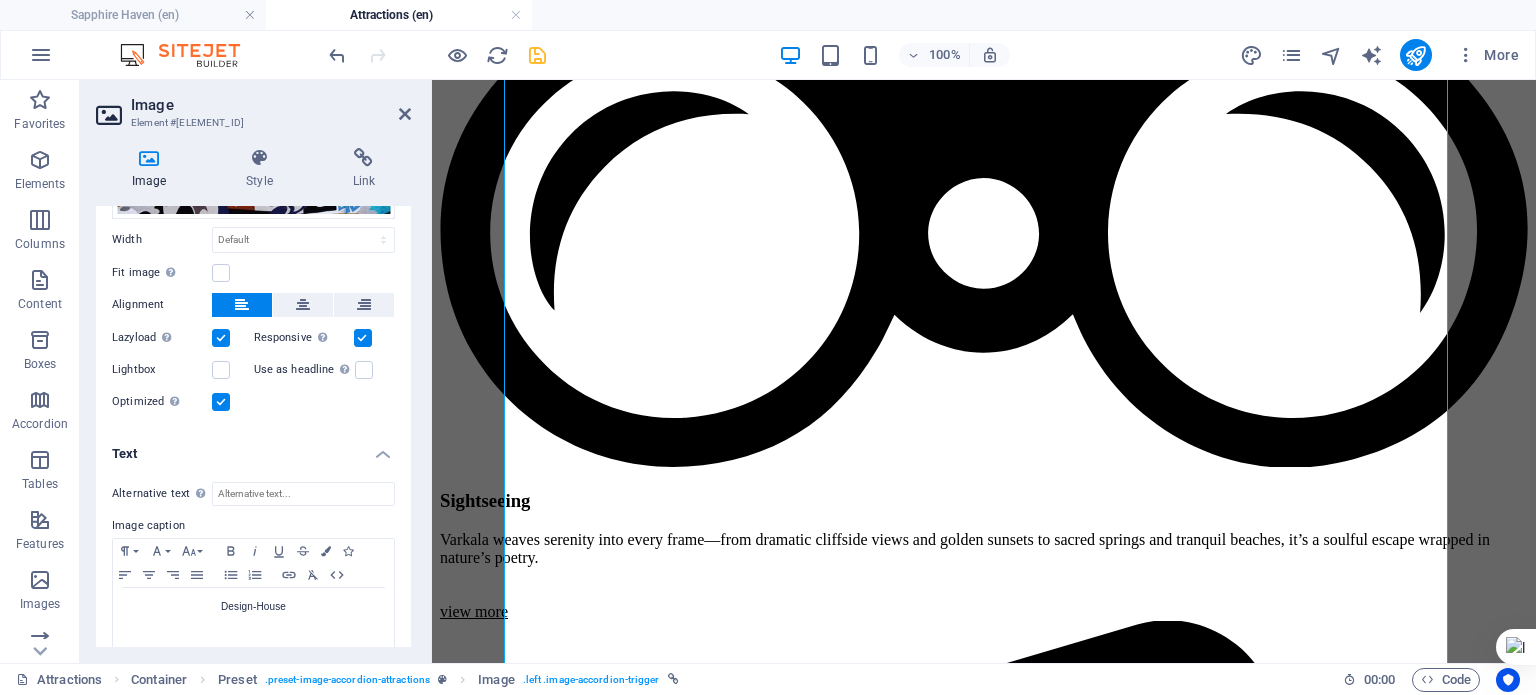 scroll, scrollTop: 246, scrollLeft: 0, axis: vertical 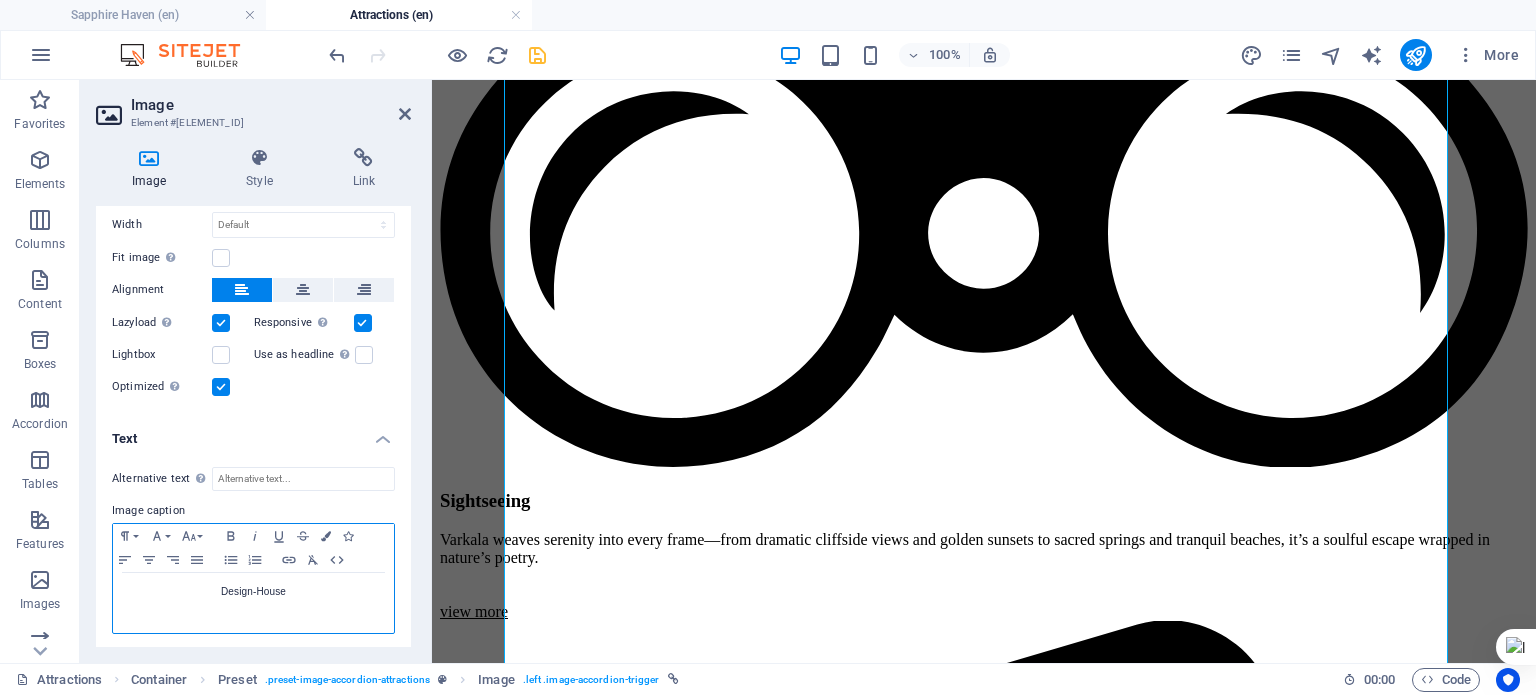 click on "Design-House" at bounding box center [253, 592] 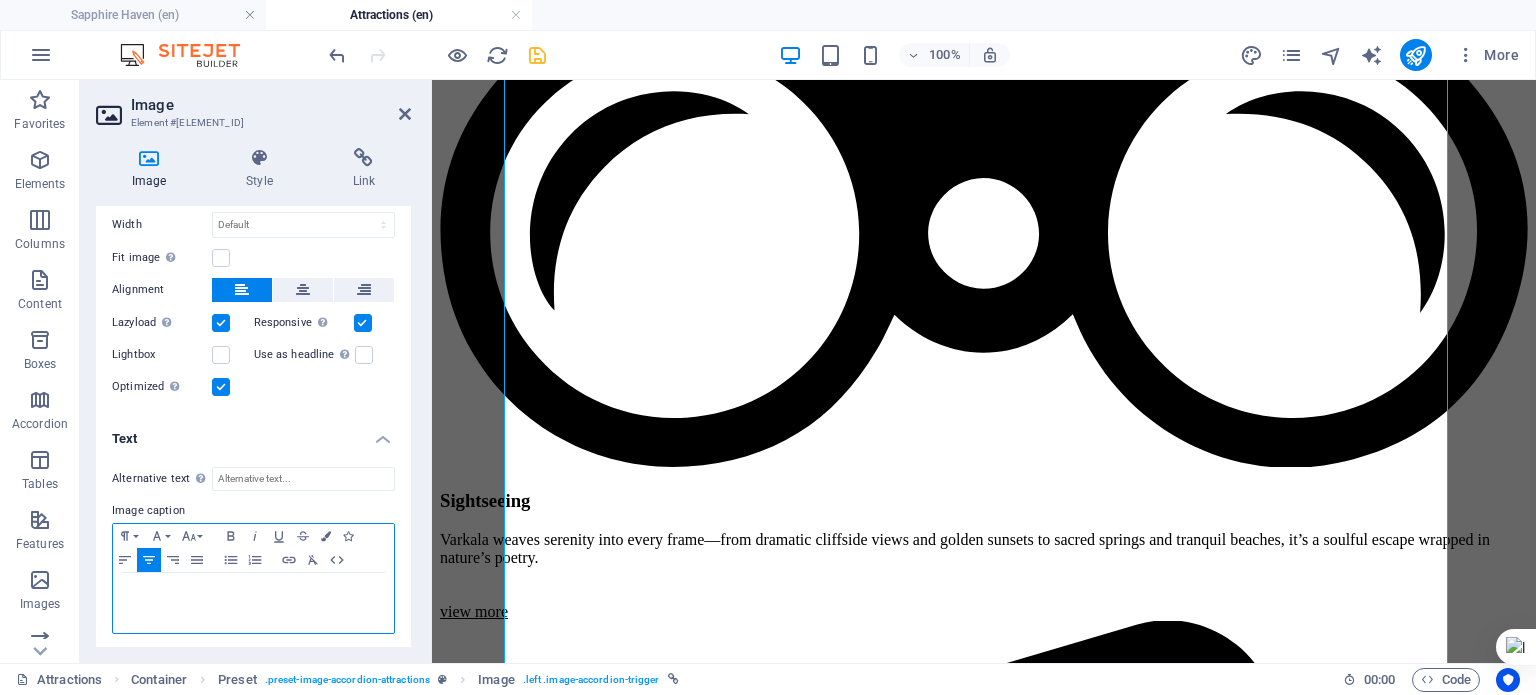 type 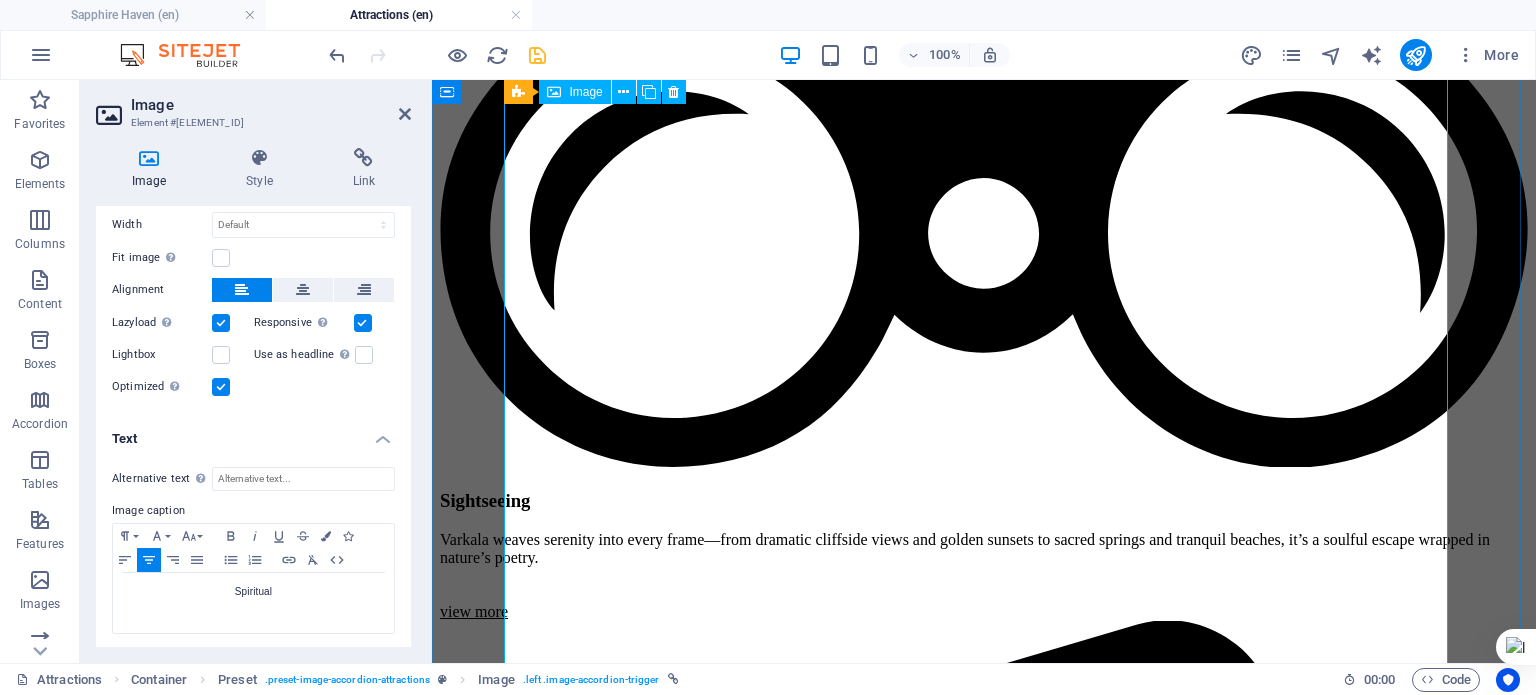 click on "Spiritual" at bounding box center [984, 5619] 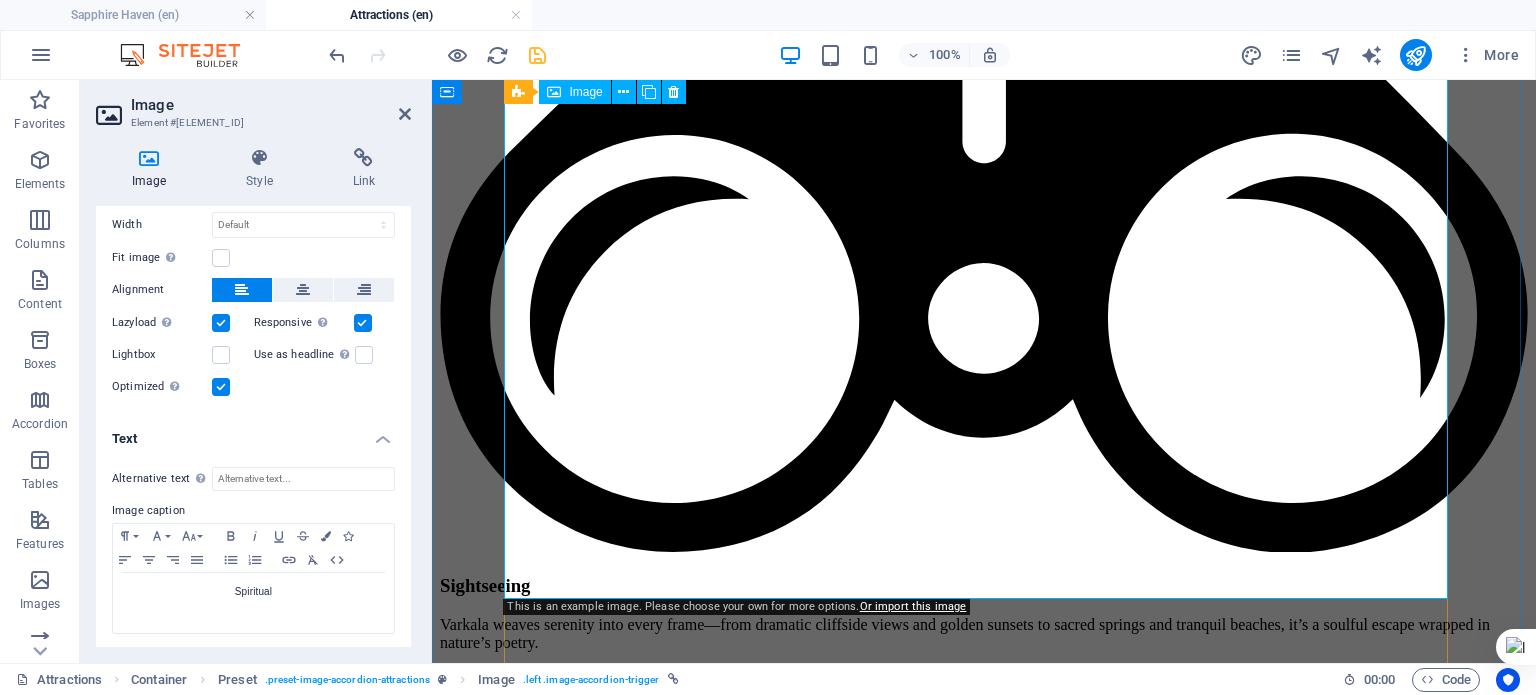 scroll, scrollTop: 2932, scrollLeft: 0, axis: vertical 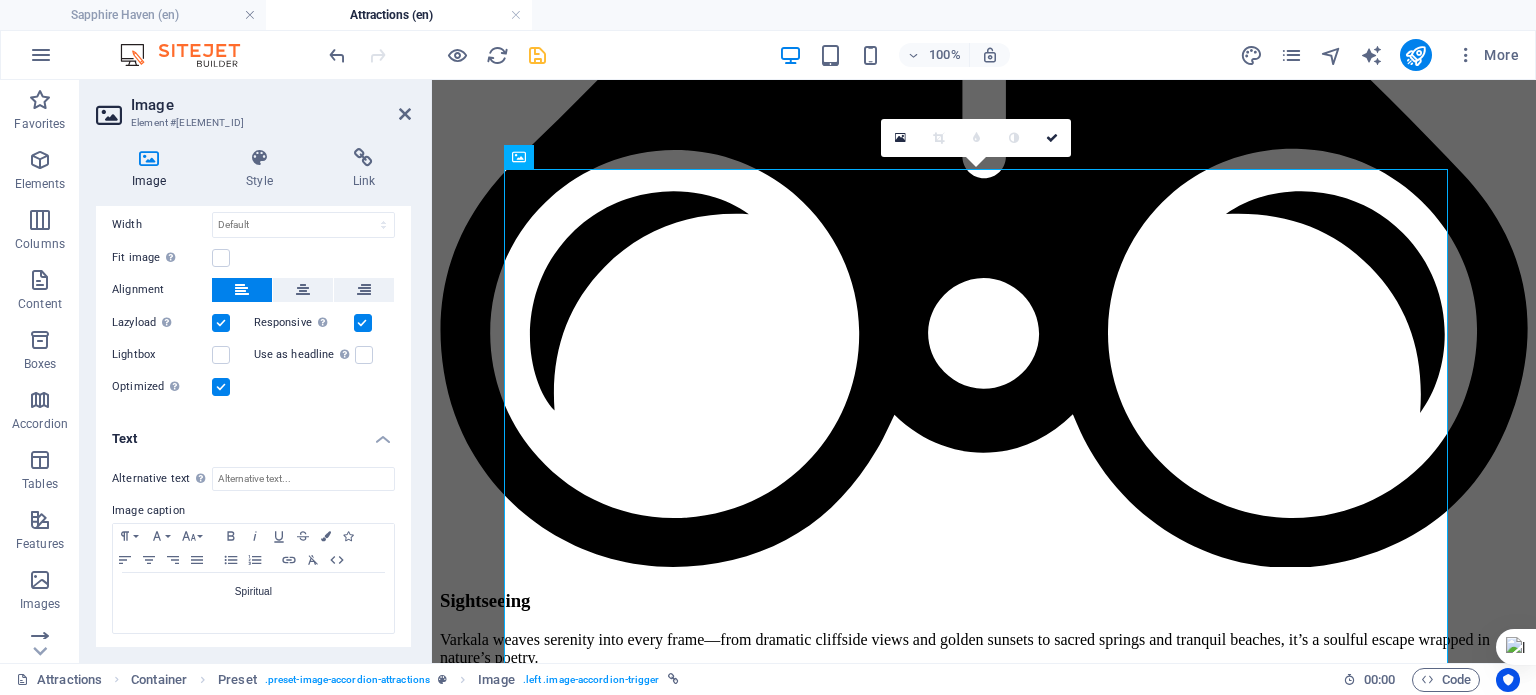 click at bounding box center [149, 158] 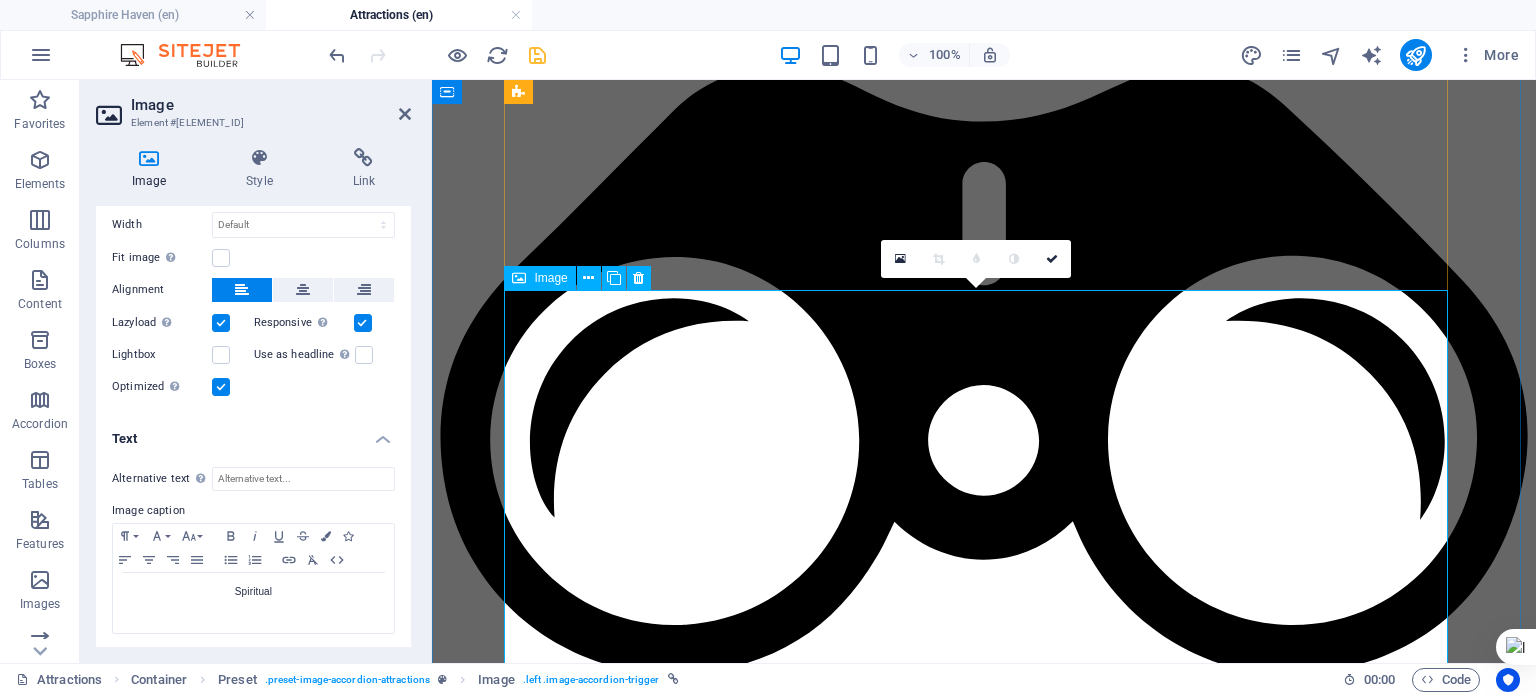 scroll, scrollTop: 2832, scrollLeft: 0, axis: vertical 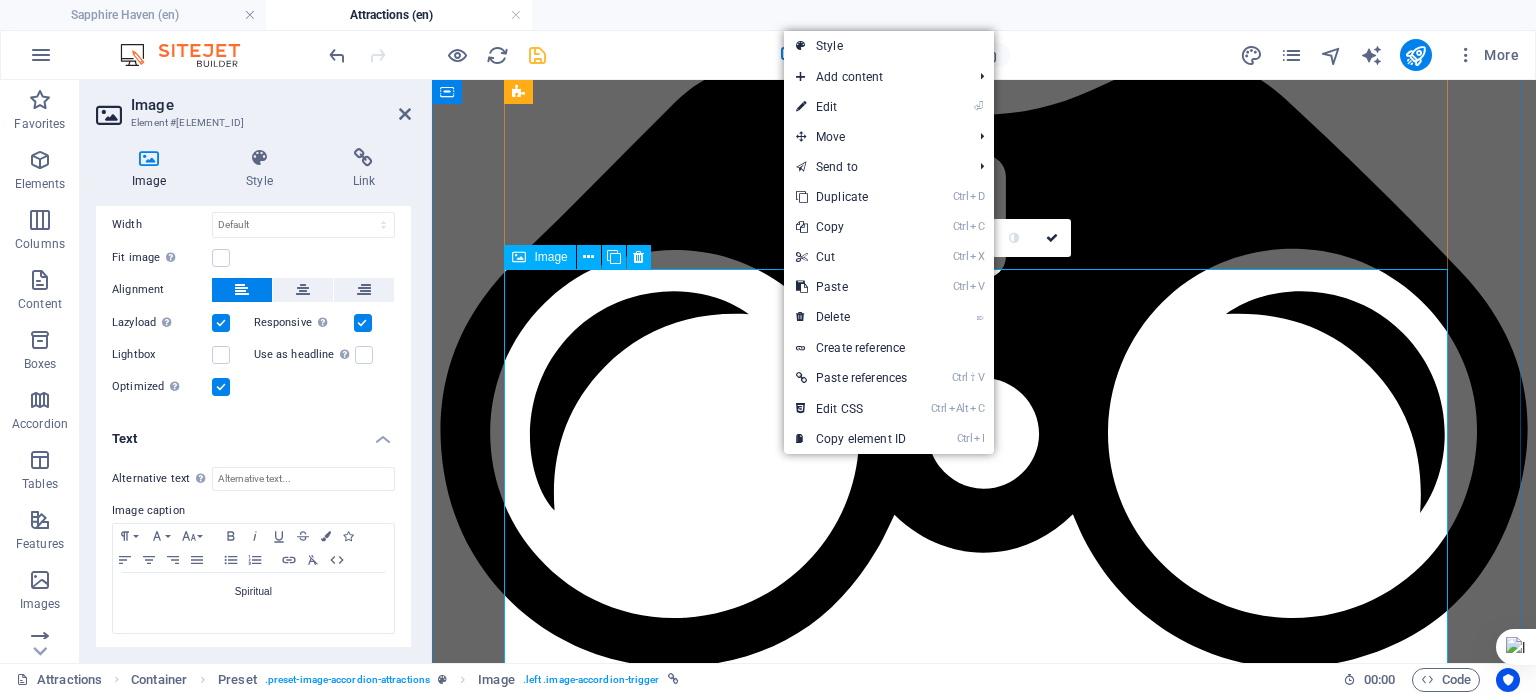 click on "Spiritual" at bounding box center [984, 5819] 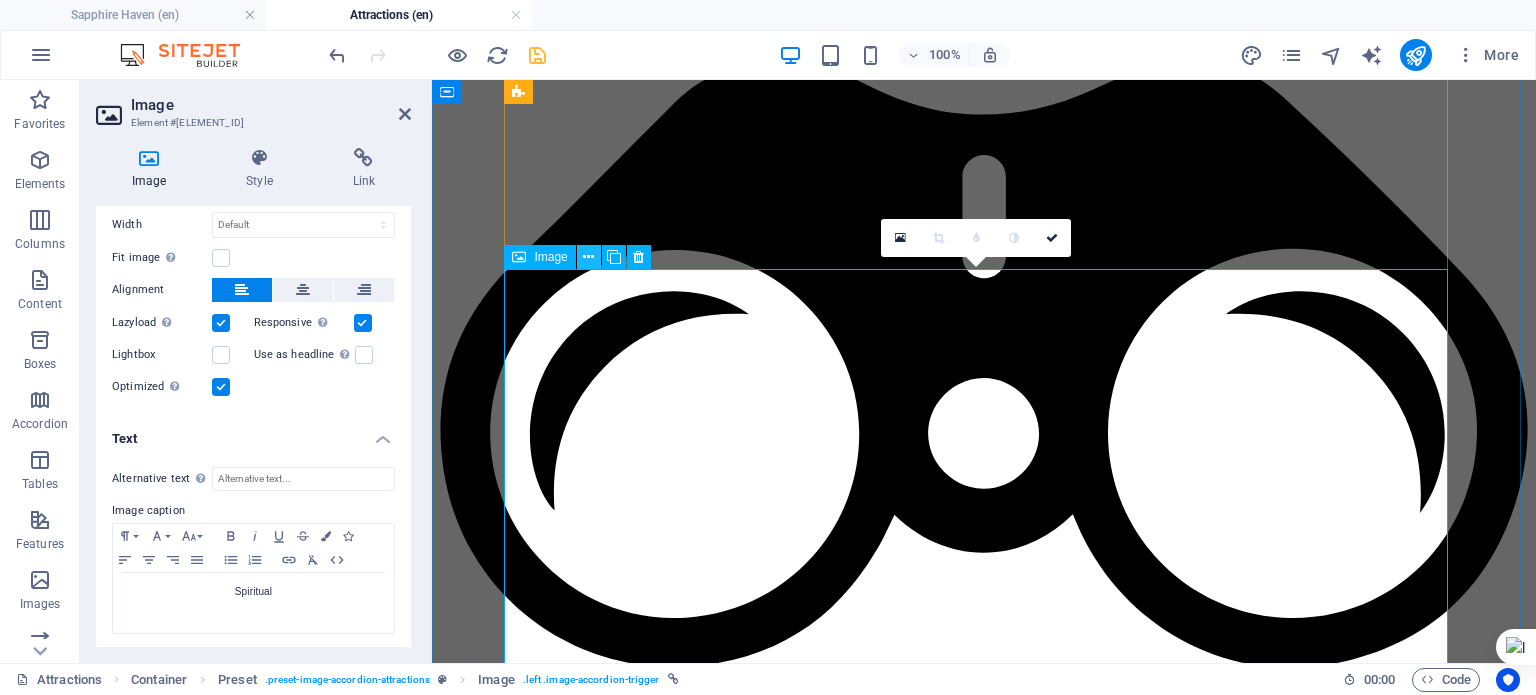 click at bounding box center [588, 257] 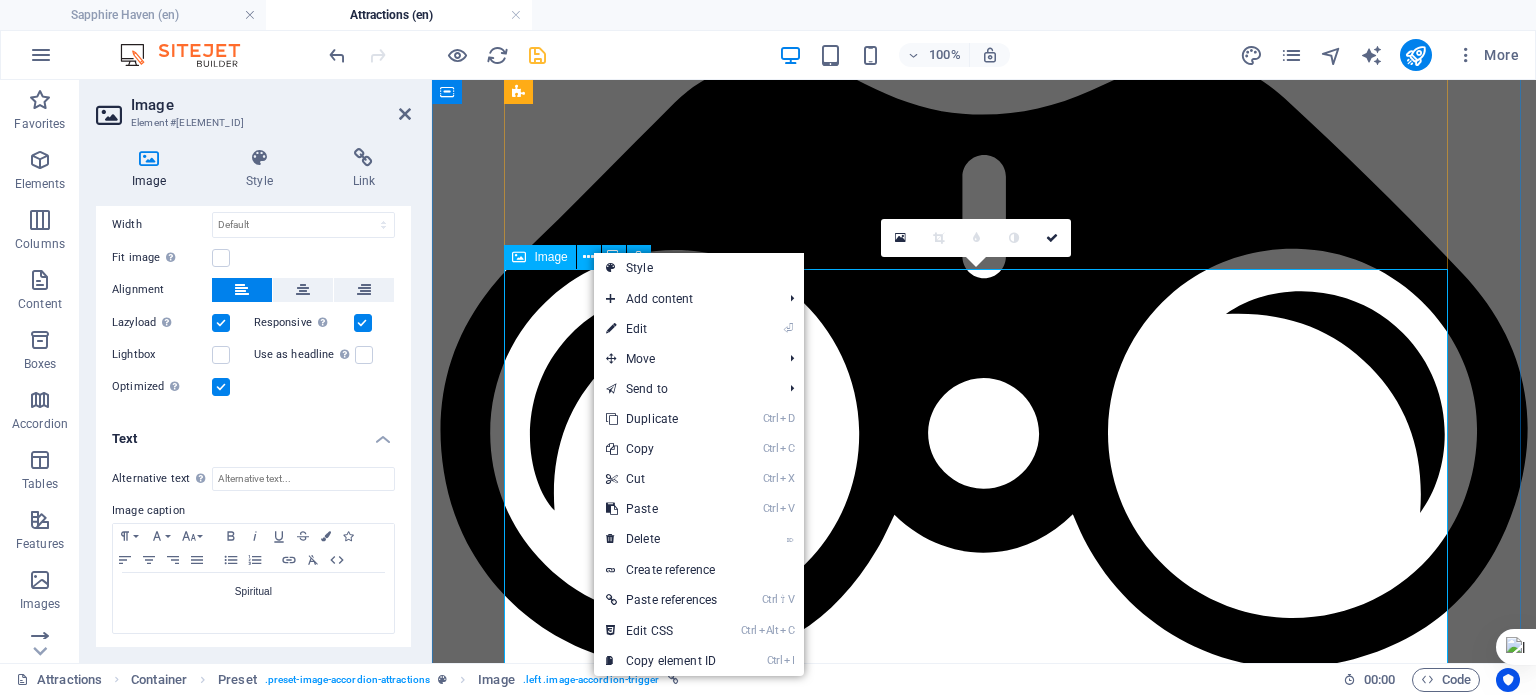 click on "Image" at bounding box center [550, 257] 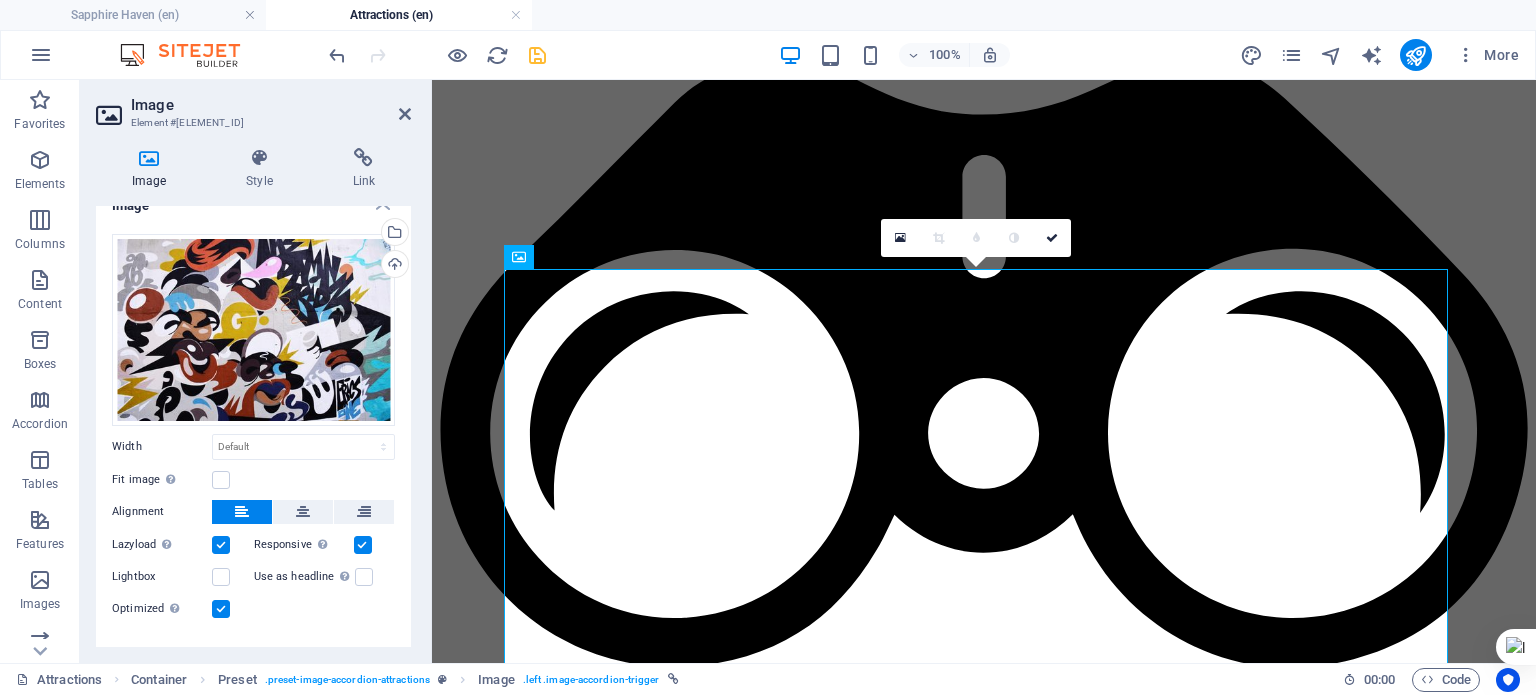 scroll, scrollTop: 0, scrollLeft: 0, axis: both 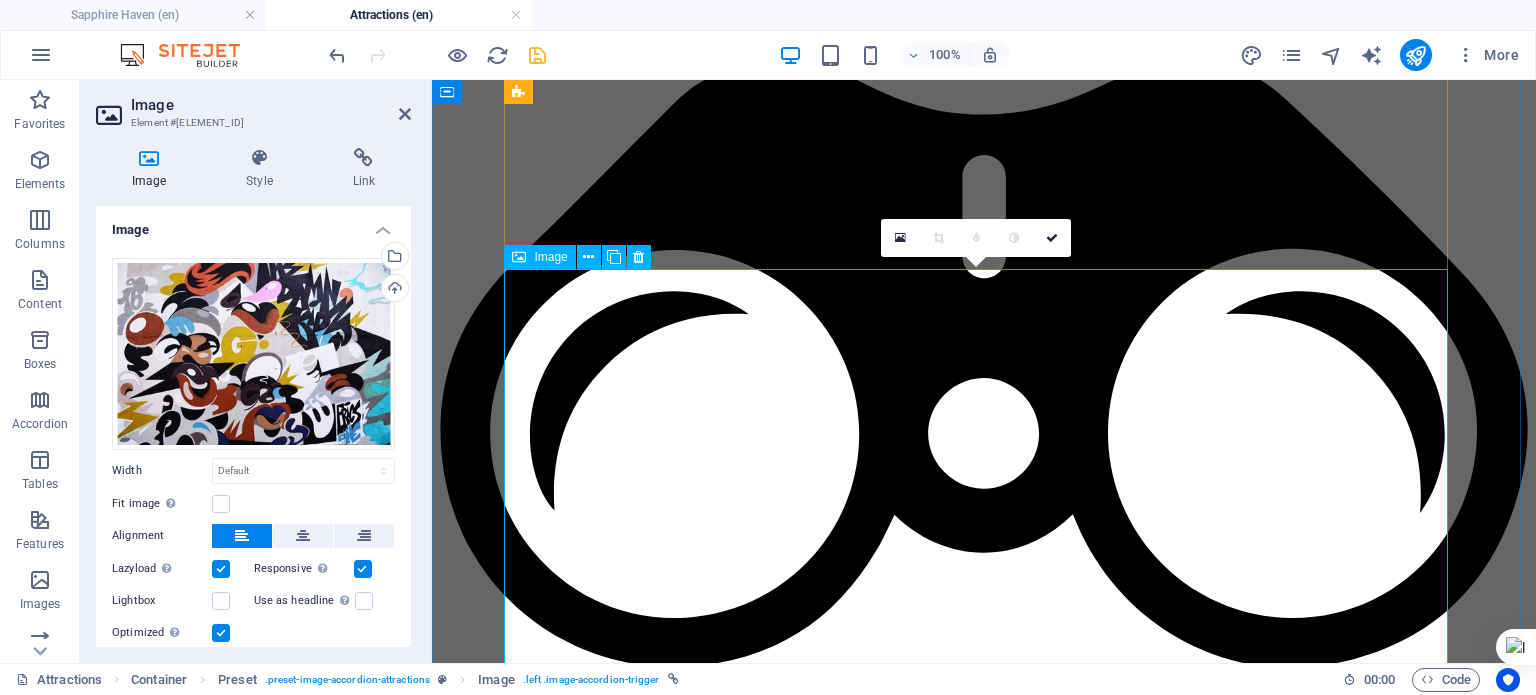 click on "Spiritual" at bounding box center (984, 5819) 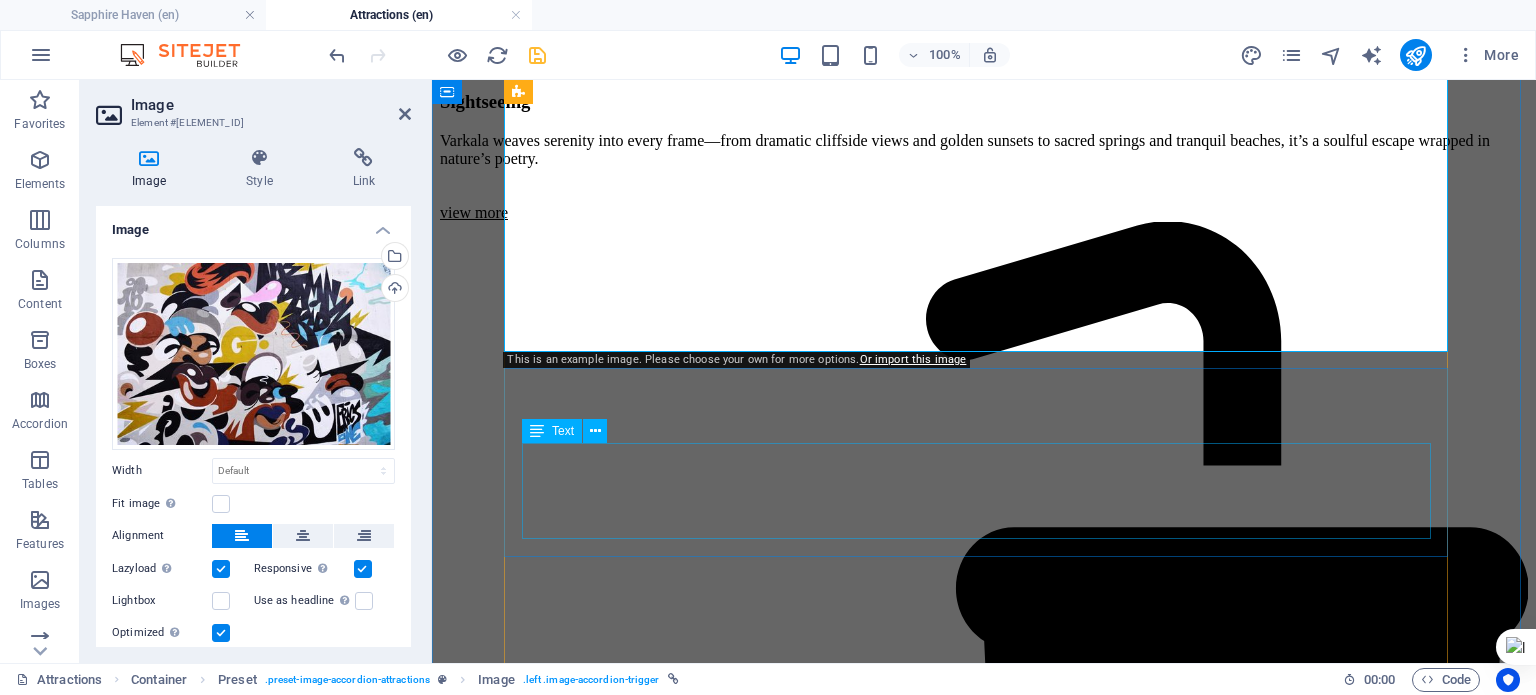 scroll, scrollTop: 3432, scrollLeft: 0, axis: vertical 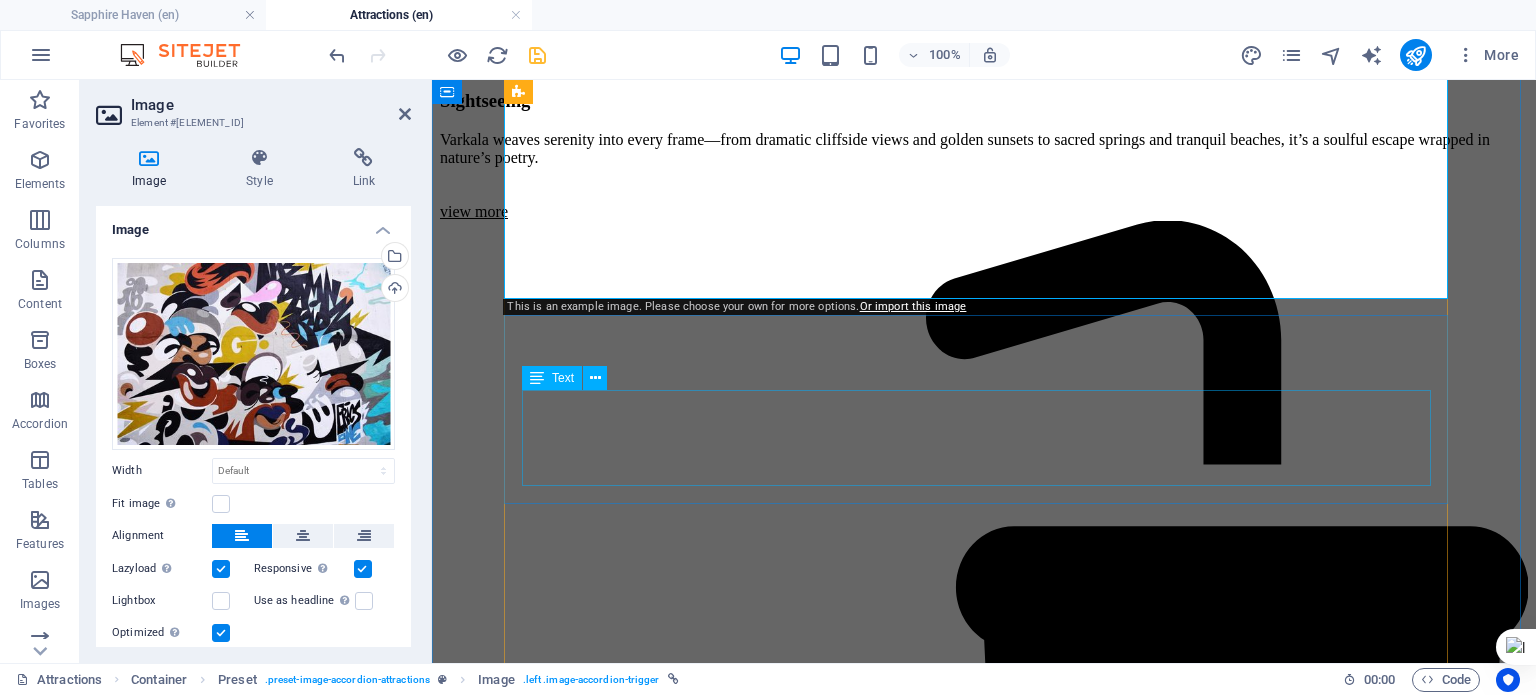 click on "Lorem ipsum dolor sit amet, consectetur adipisicing elit. Natus, dolores, at, nisi eligendi repellat voluptatem minima officia veritatis quasi animi porro laudantium dicta dolor voluptate non maiores ipsum reprehenderit odio fugiat reiciendis consectetur fuga pariatur libero accusantium quod minus odit debitis cumque quo adipisci vel vitae aliquid corrupti perferendis voluptates." at bounding box center (984, 5591) 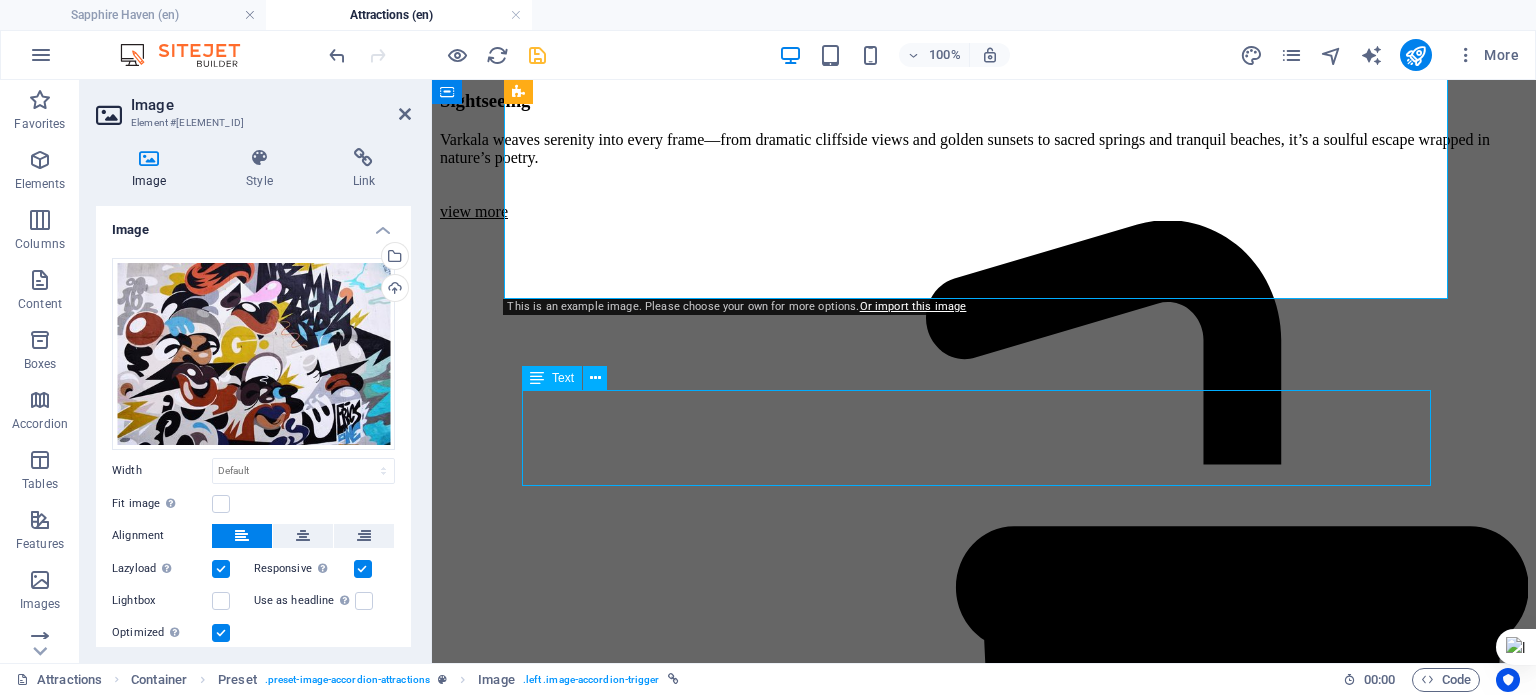 click on "Lorem ipsum dolor sit amet, consectetur adipisicing elit. Natus, dolores, at, nisi eligendi repellat voluptatem minima officia veritatis quasi animi porro laudantium dicta dolor voluptate non maiores ipsum reprehenderit odio fugiat reiciendis consectetur fuga pariatur libero accusantium quod minus odit debitis cumque quo adipisci vel vitae aliquid corrupti perferendis voluptates." at bounding box center (984, 5591) 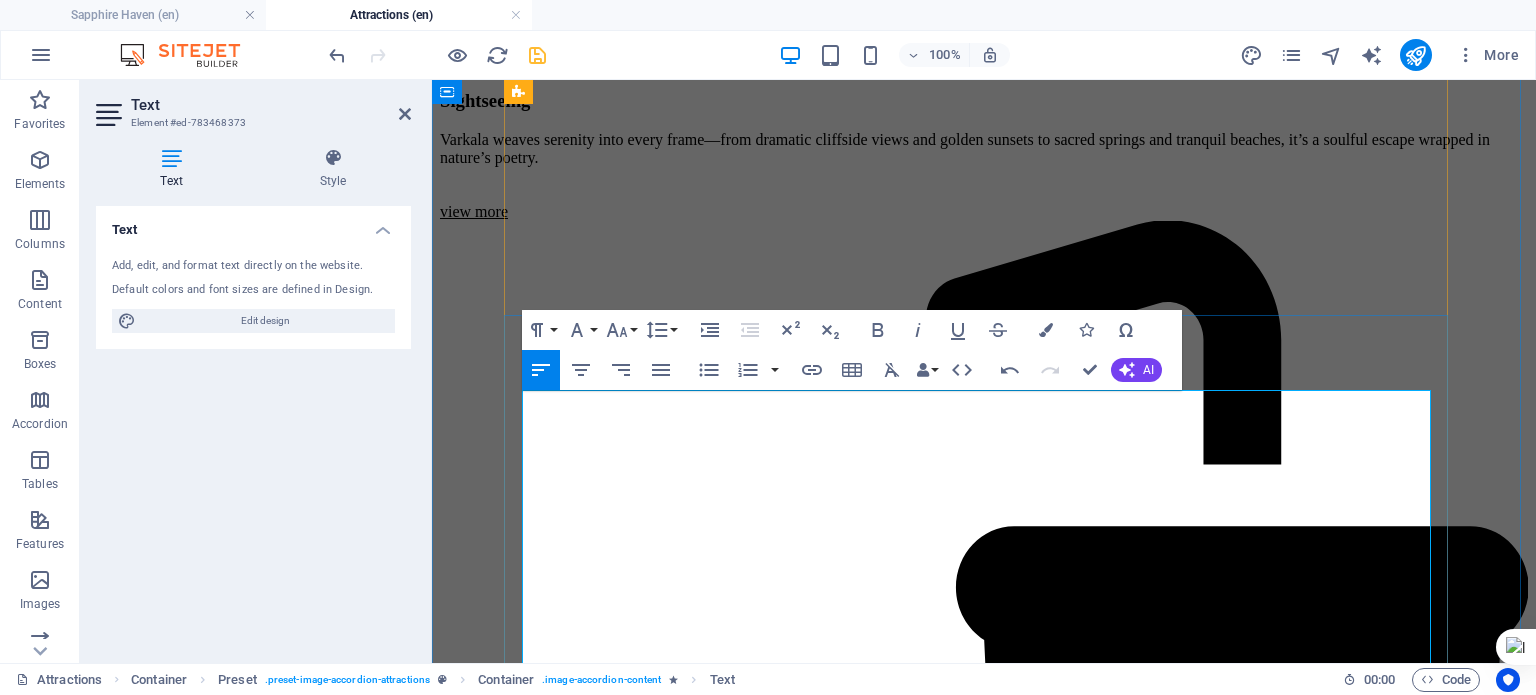 click on "Varkala’s spiritual soul  is as deep and layered as its cliffs—where ancient rituals, sacred springs, and meditative retreats converge in a coastal sanctuary." at bounding box center (984, 5573) 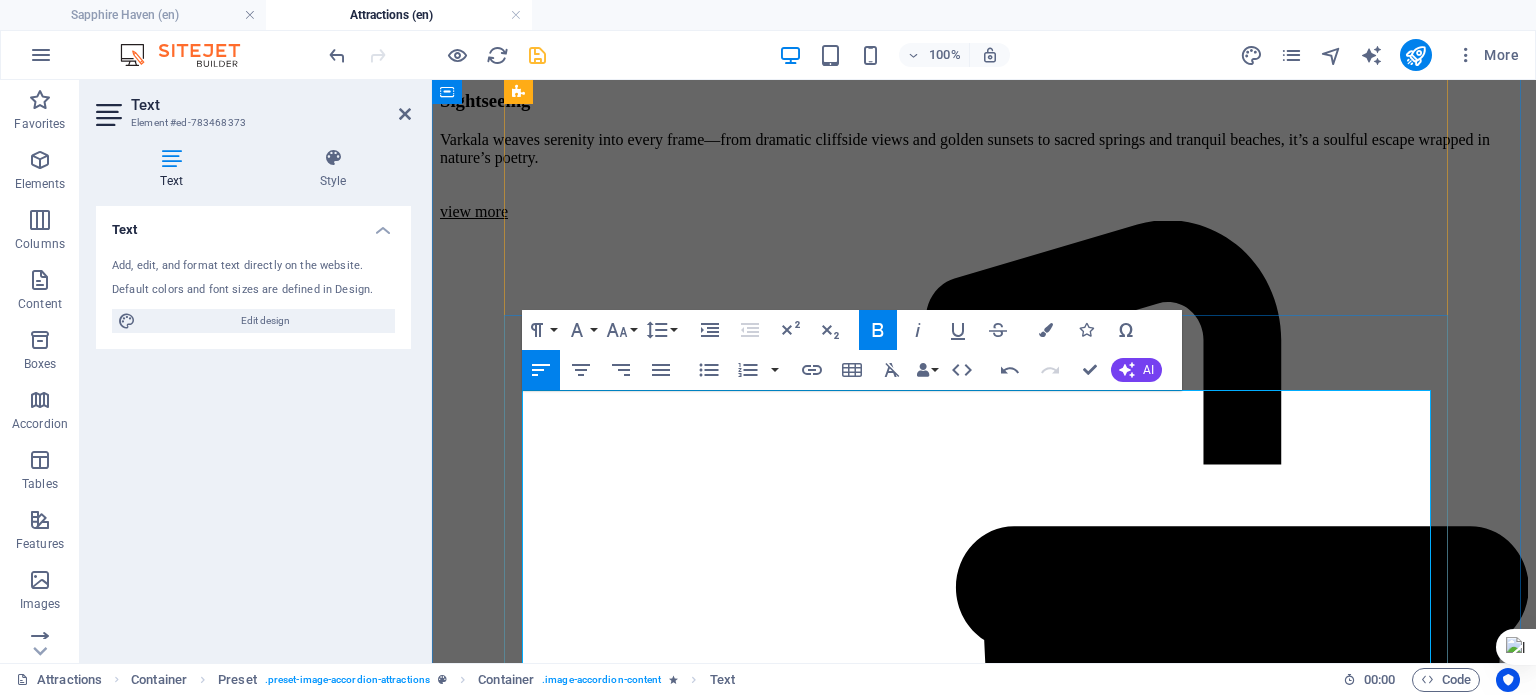click on "[NUMBER] years old" at bounding box center [586, 5674] 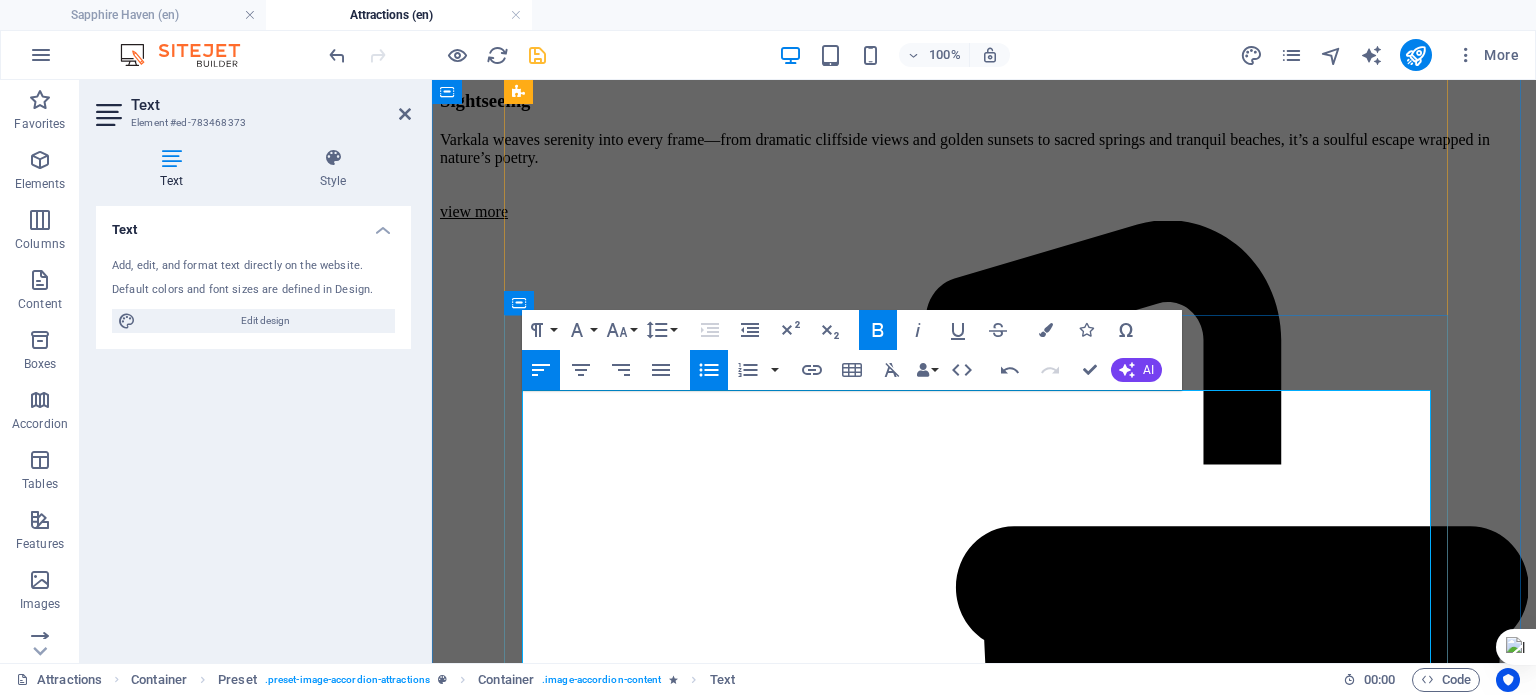 click on "[NAME] Temple" at bounding box center [984, 5641] 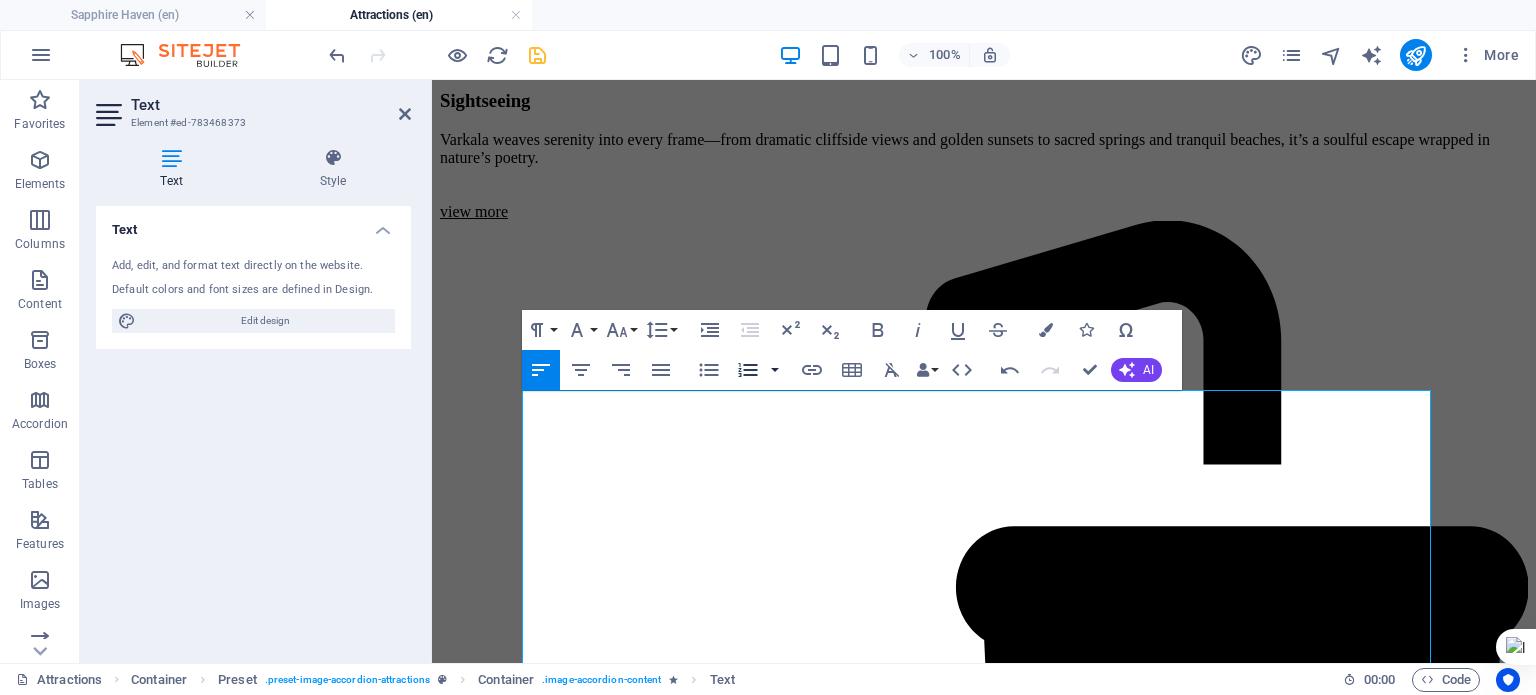 click at bounding box center (775, 370) 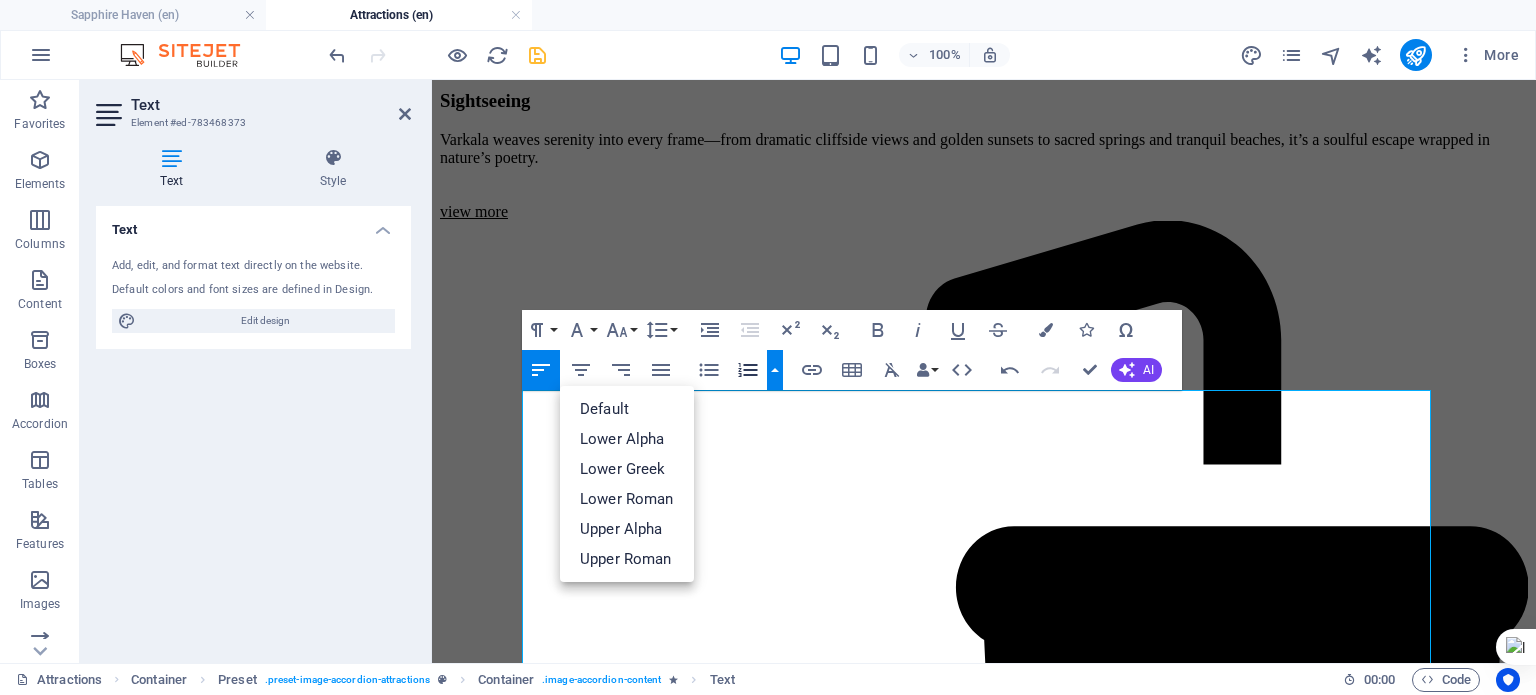 click at bounding box center [775, 370] 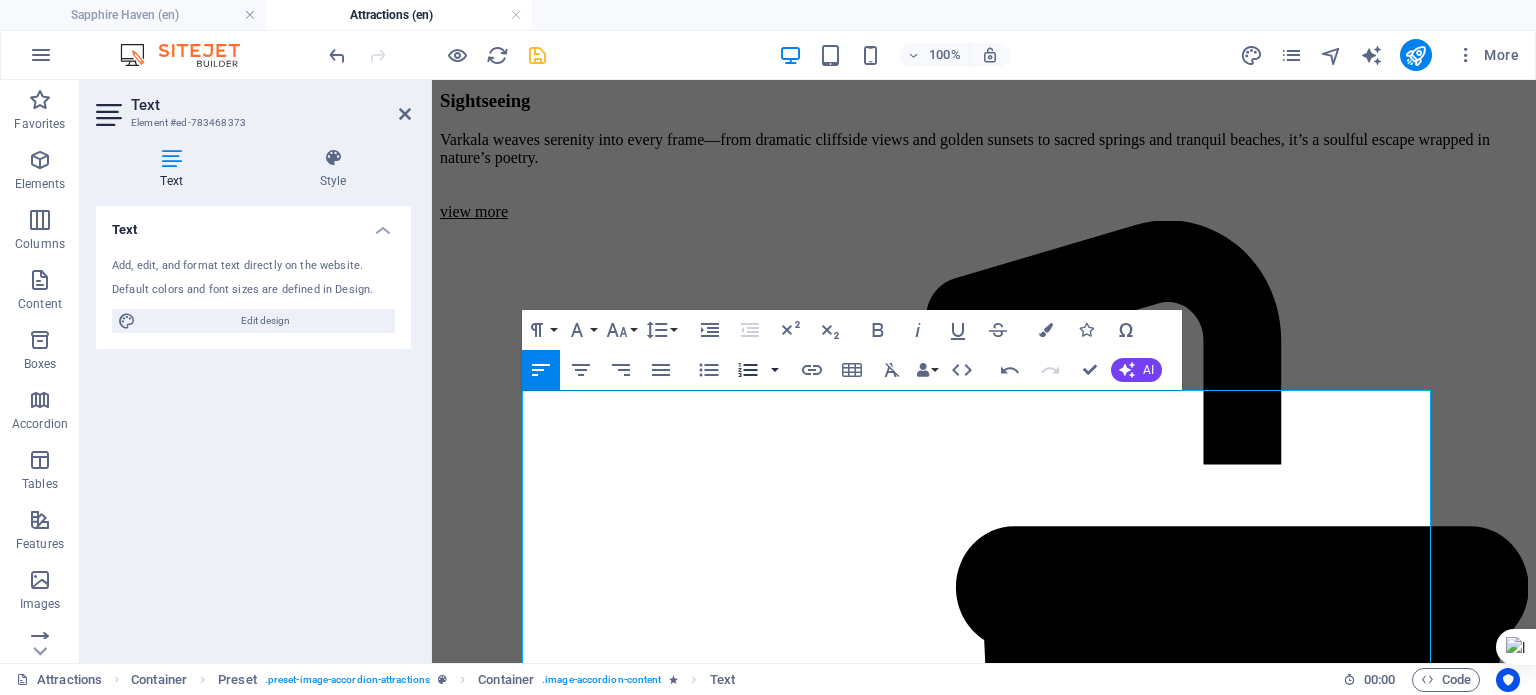 click at bounding box center [775, 370] 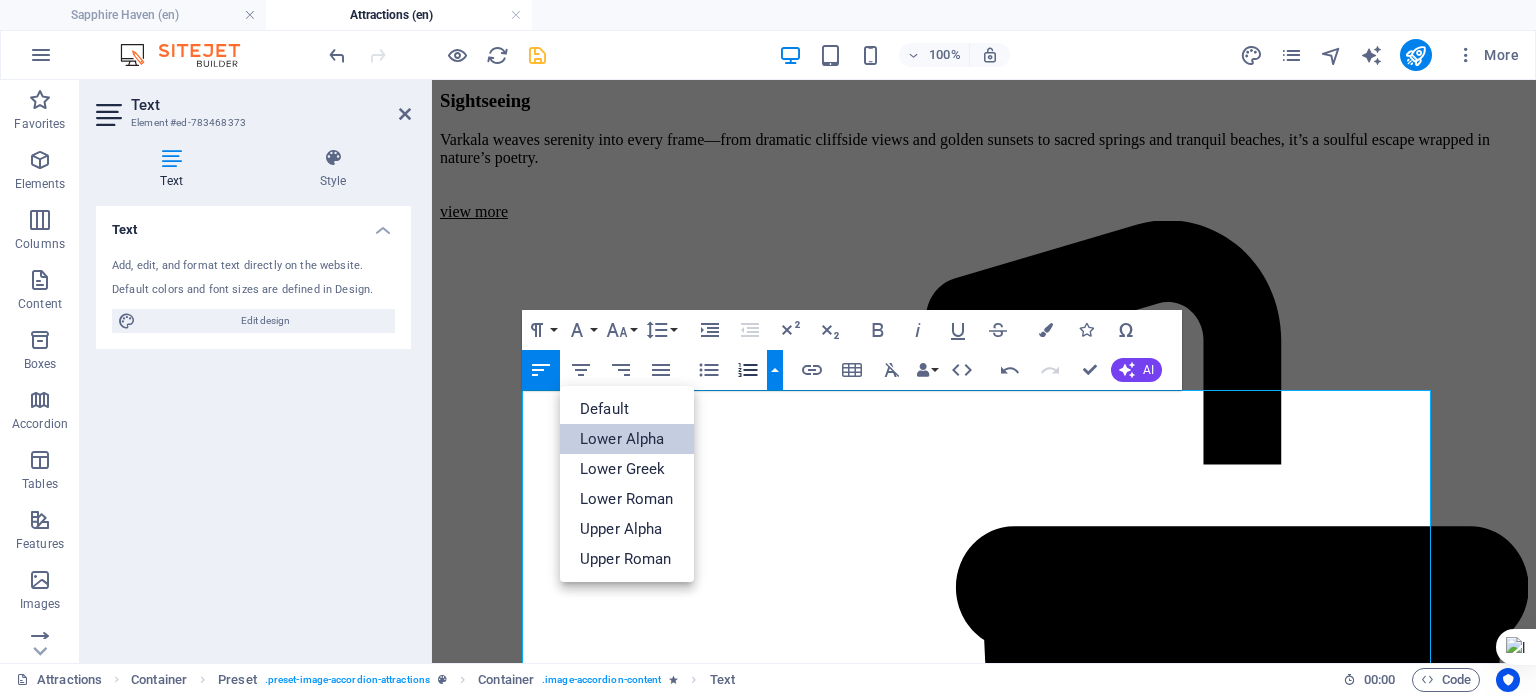 click on "Lower Alpha" at bounding box center [627, 439] 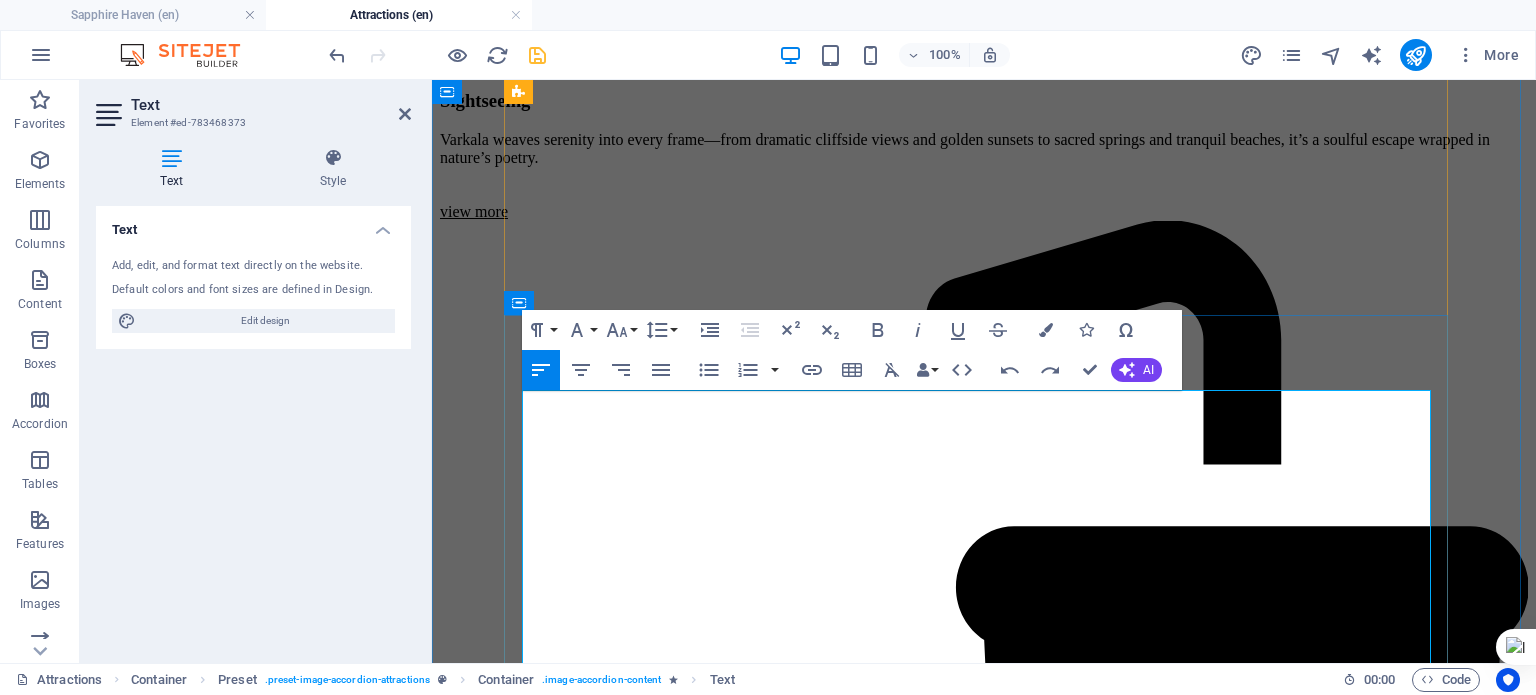 click on "[NAME] Temple" at bounding box center [984, 5641] 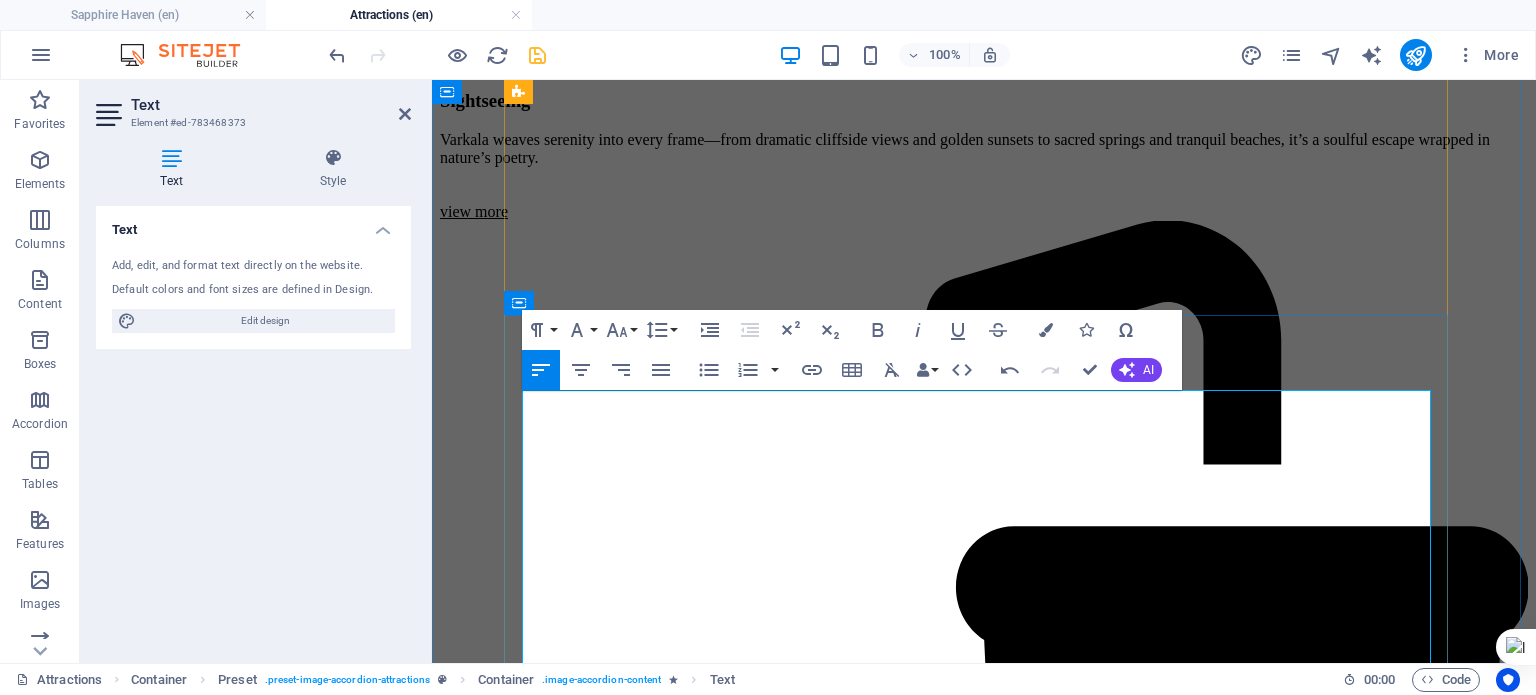 click on "Over  2,000 years old , dedicated to  Lord Vishnu. Believed to cleanse sins—especially during the Arattu festival, when the deity is bathed in the sea. Features a sacred spring called Papanasam, said to have healing properties" at bounding box center (984, 5684) 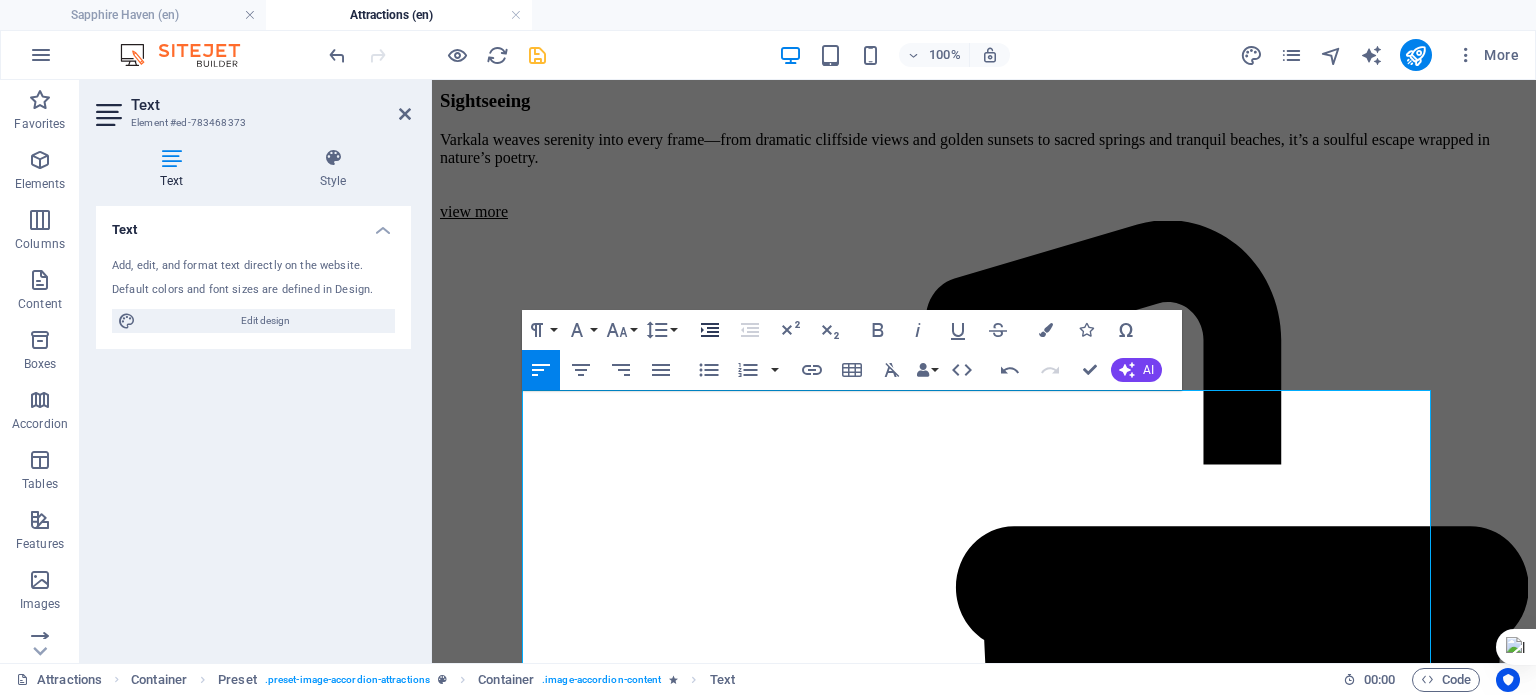 click 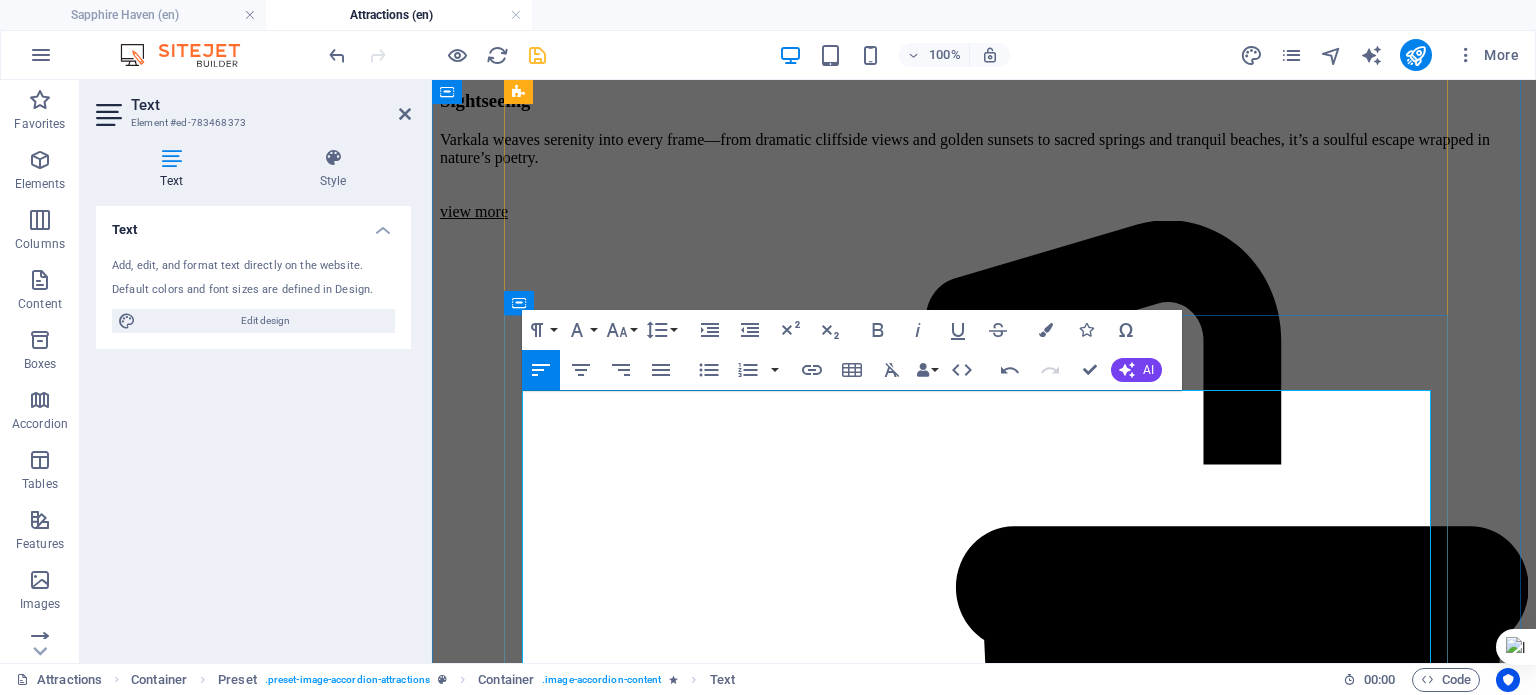 click on "Promotes values of  education, purity, and unity" at bounding box center (1004, 5779) 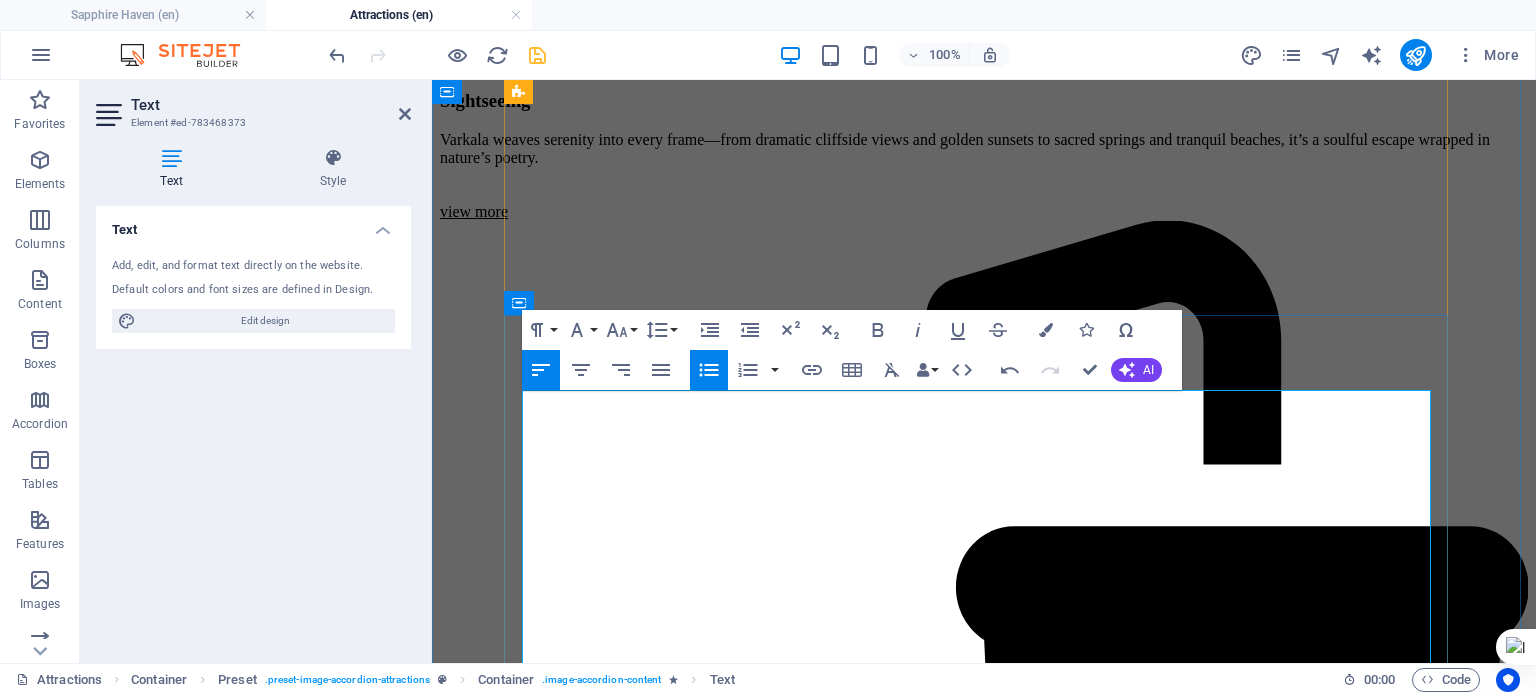 click on "Promotes values of  education, purity, and unity" at bounding box center [1004, 5779] 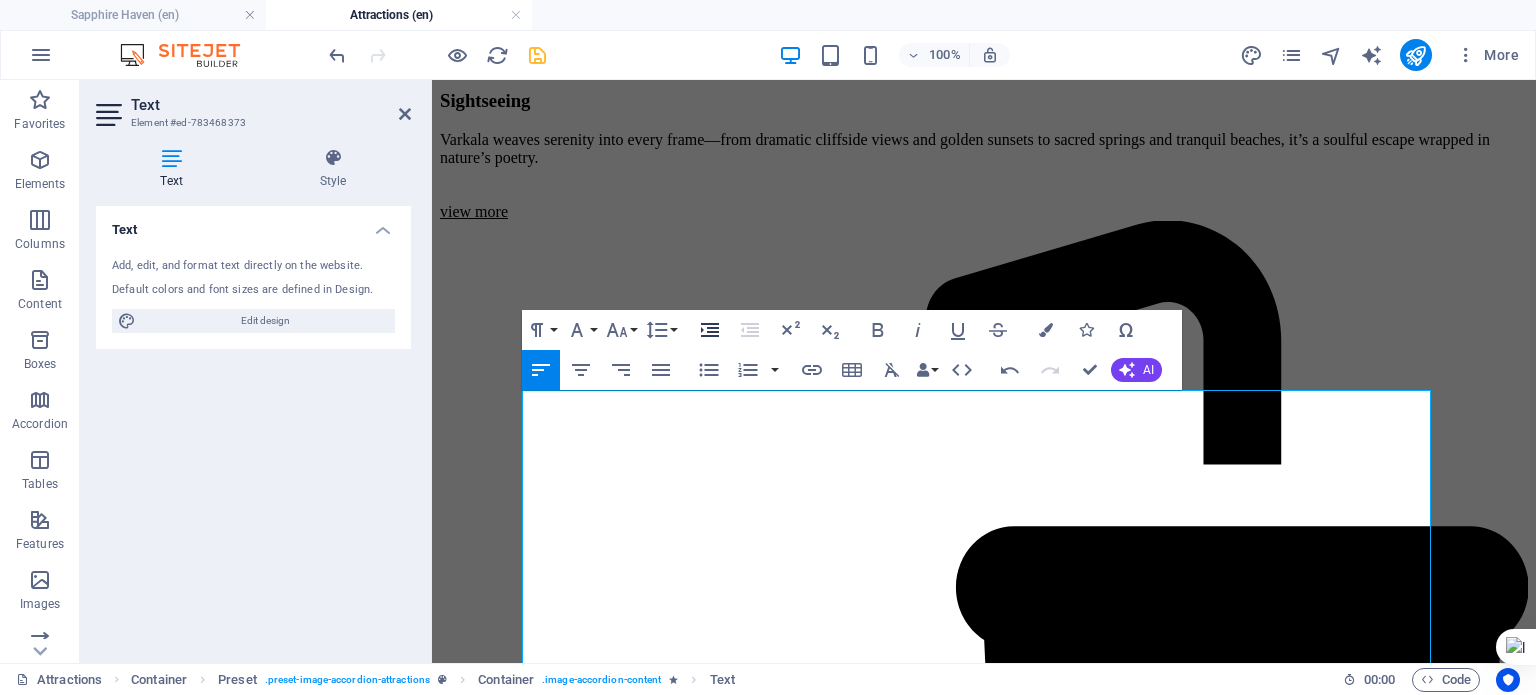 click 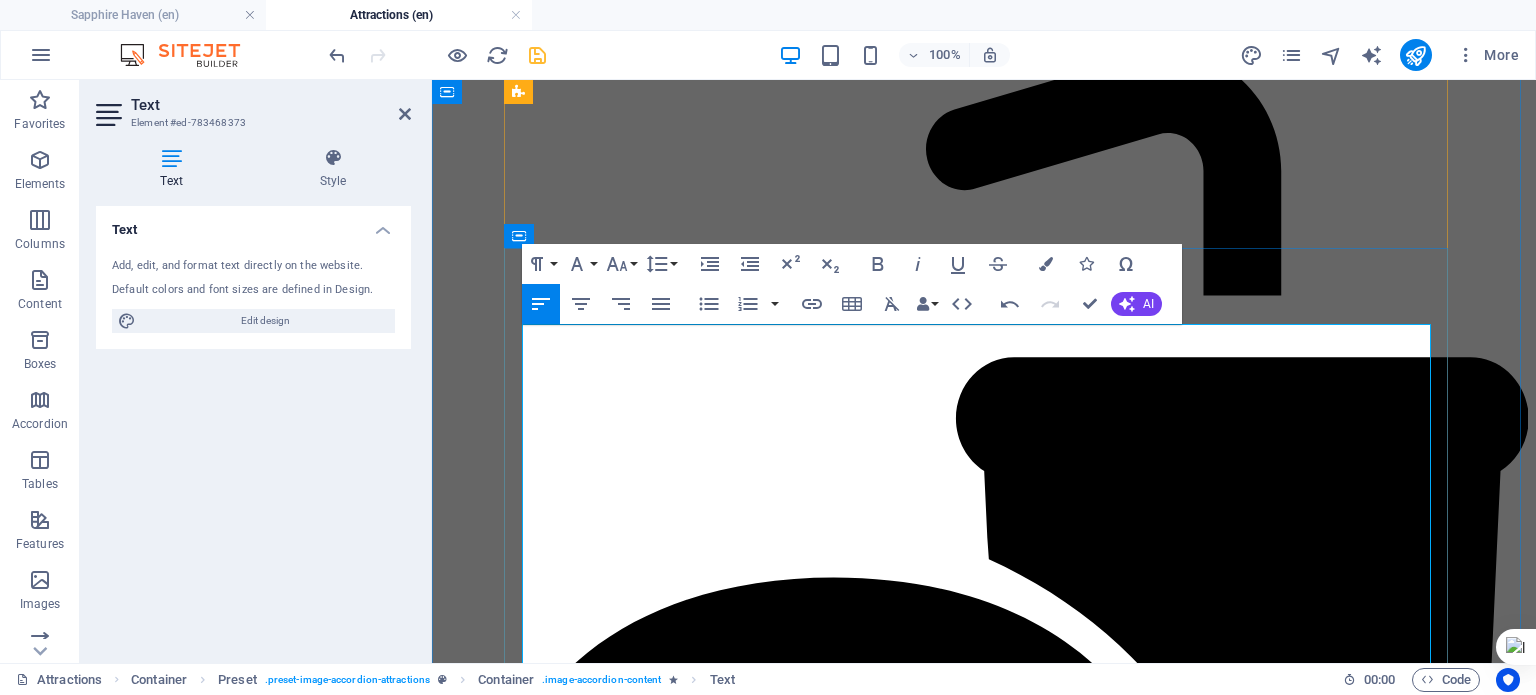 scroll, scrollTop: 3632, scrollLeft: 0, axis: vertical 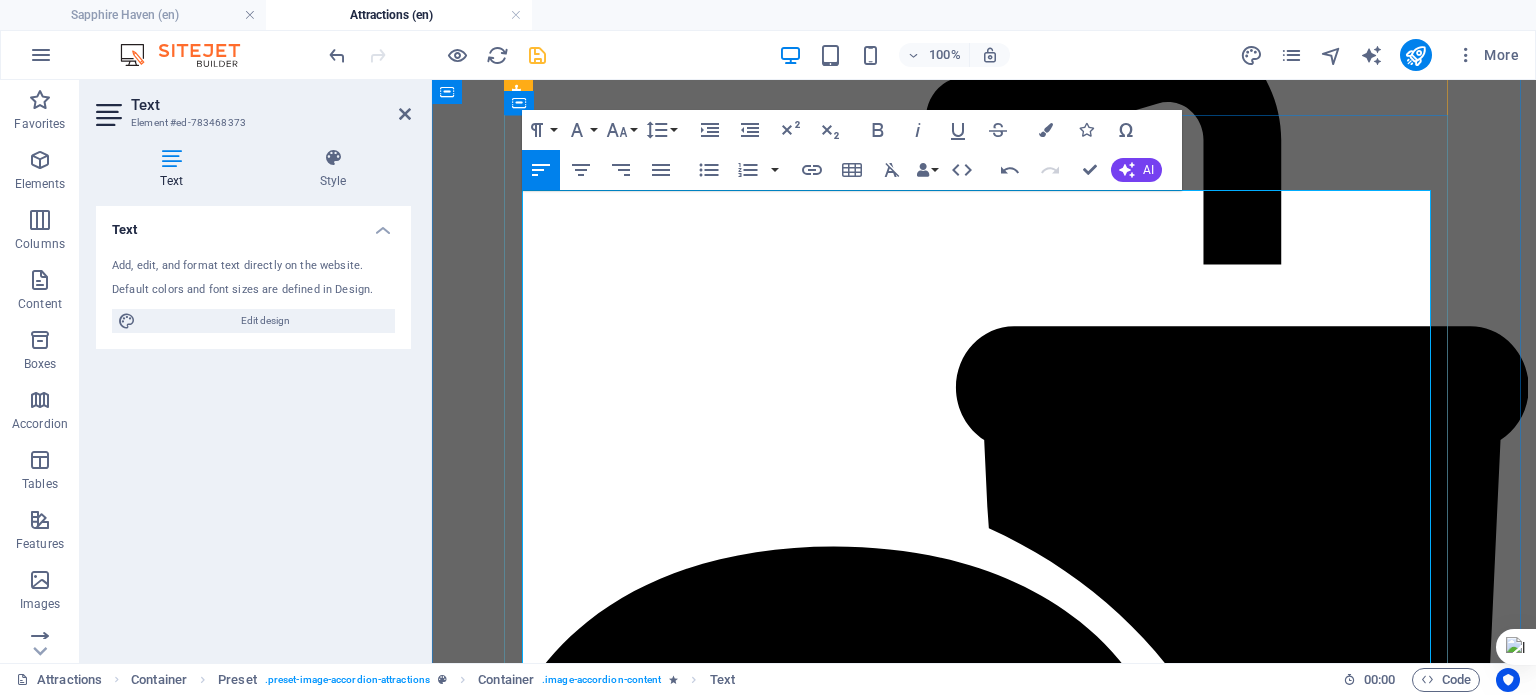 click on "Connects with “universal father energy” and “mother nature energy” for emotional healing" at bounding box center [1004, 5681] 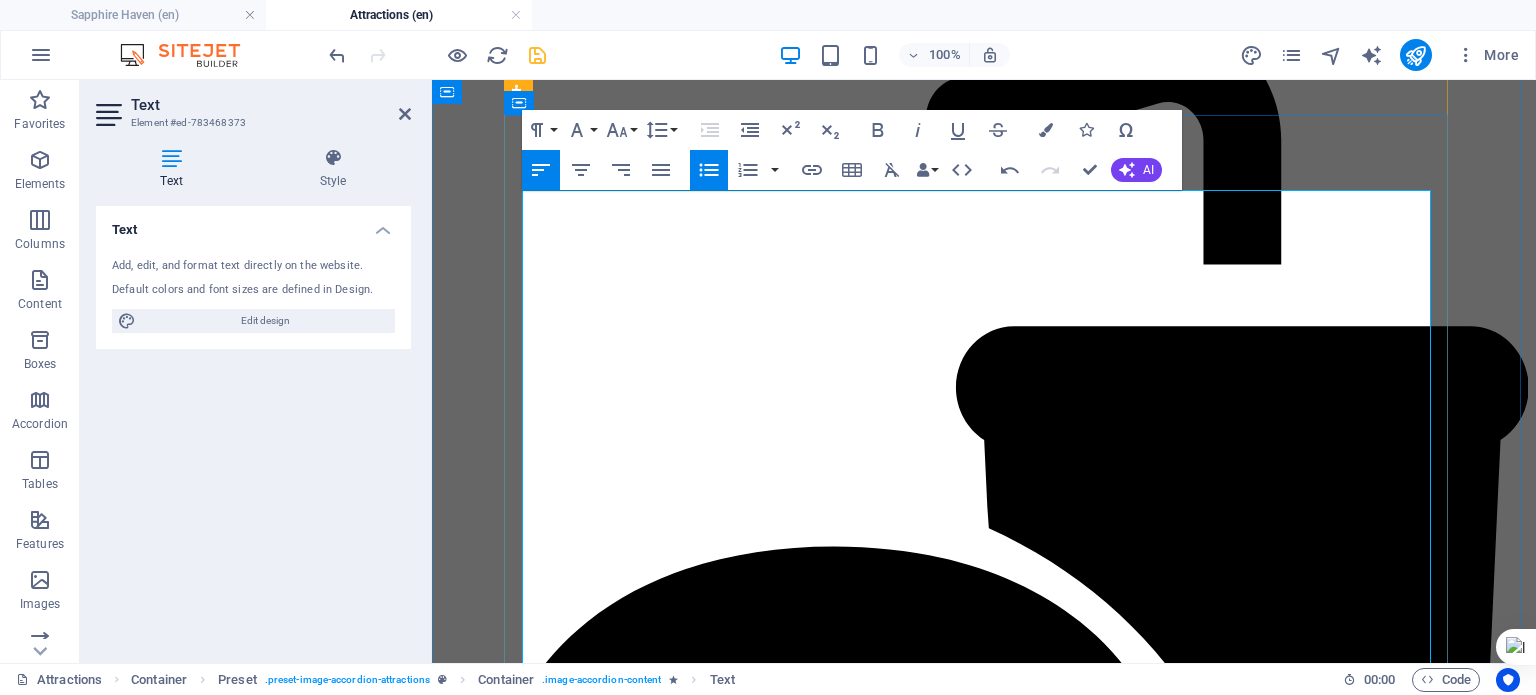 click on "Private sessions focus on  chakra stimulation ,  mantra chanting , and  conscious breathing" at bounding box center (994, 5647) 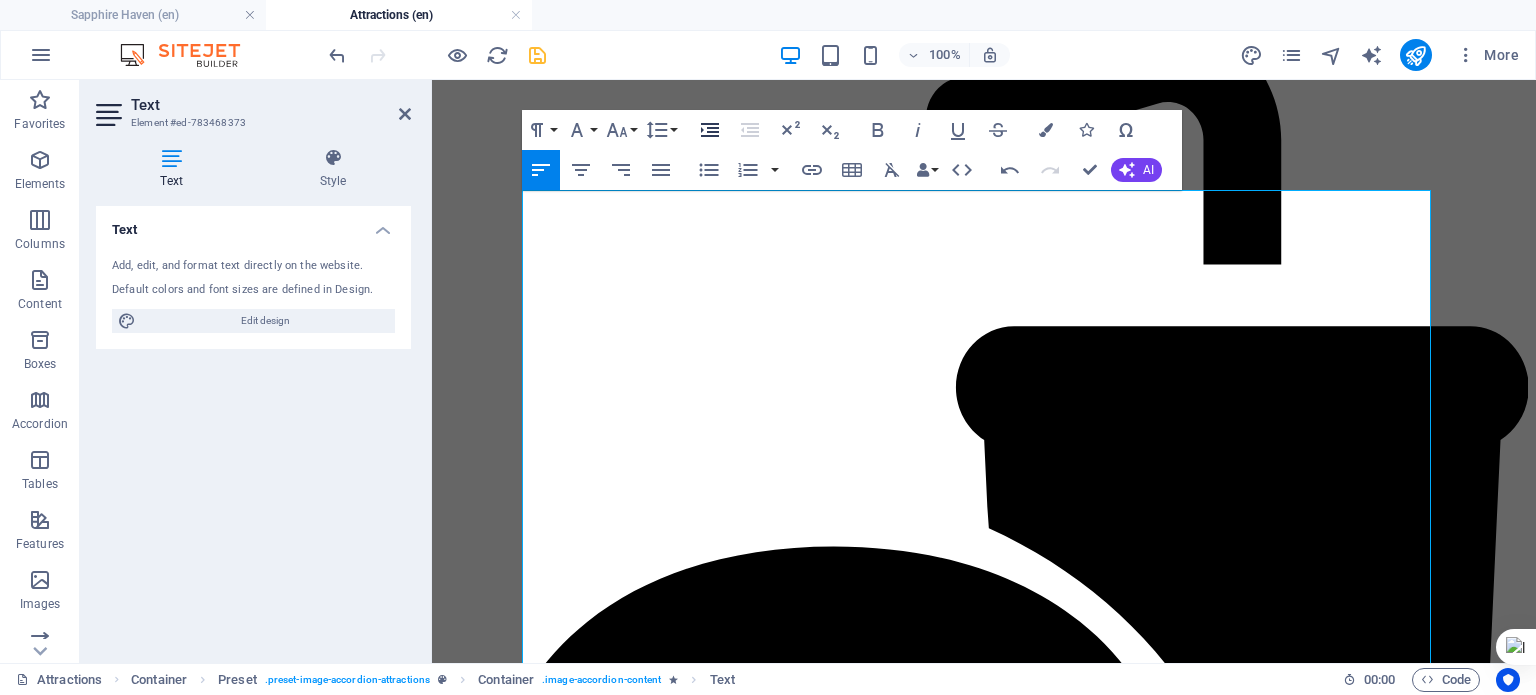 click 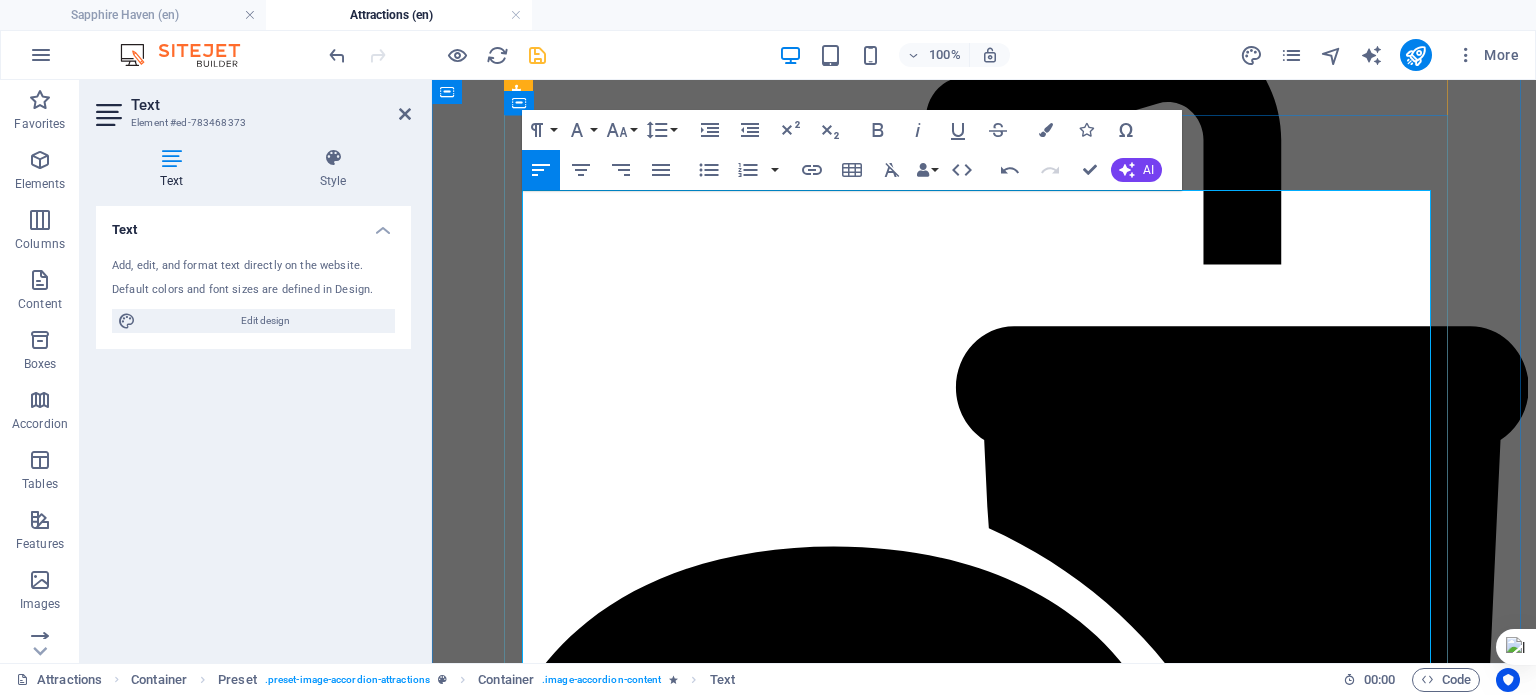 click on "Private sessions focus on  chakra stimulation ,  mantra chanting , and  conscious breathing.  Connects with “universal father energy” and “mother nature energy” for emotional healing" at bounding box center [994, 5656] 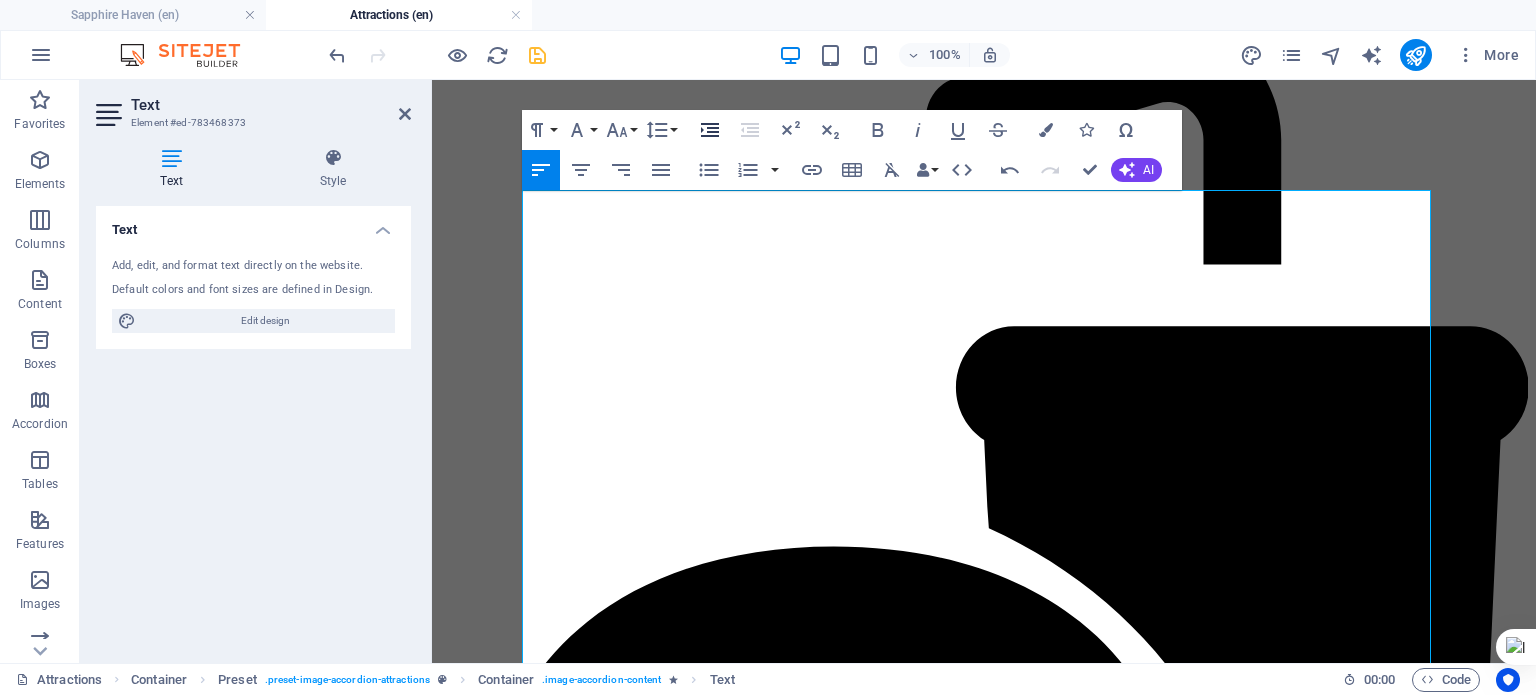 click 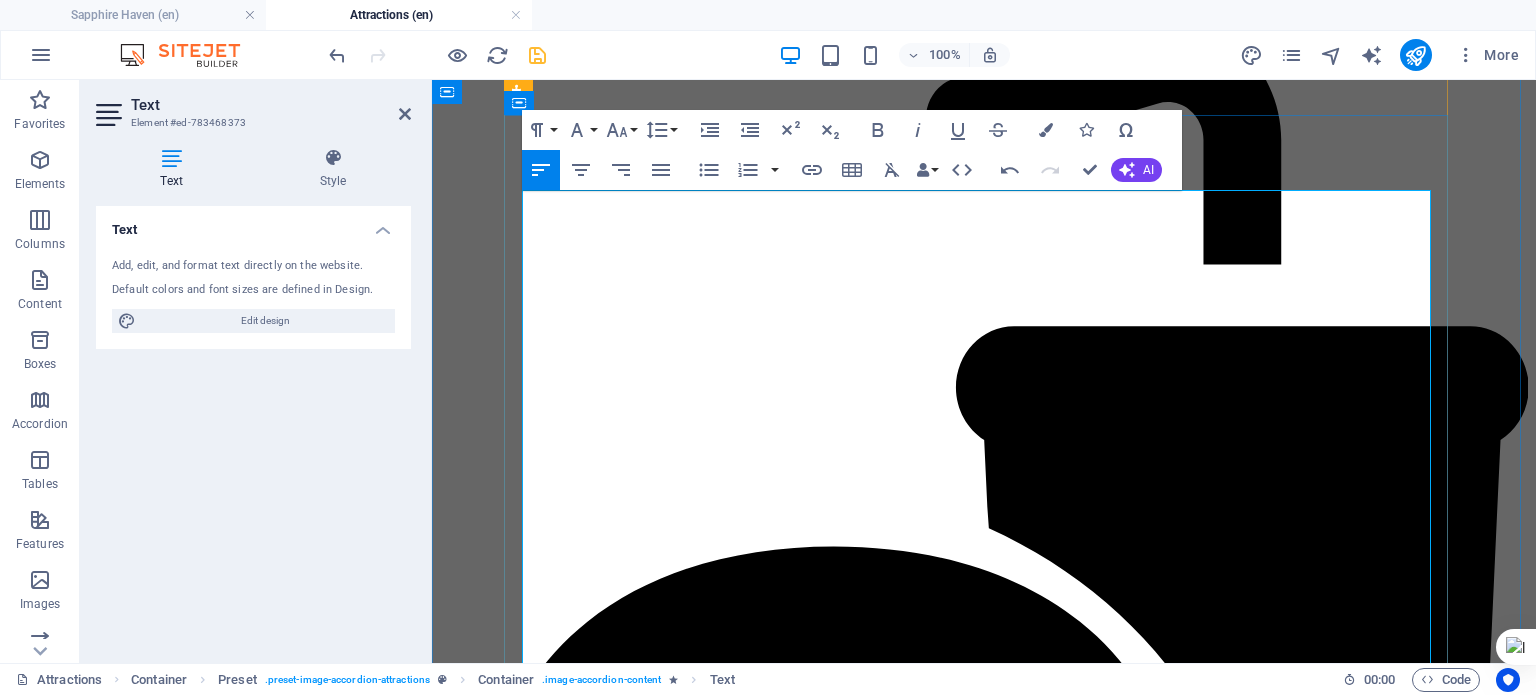 click on "A blend of colonial and indigenous architecture" at bounding box center [994, 5801] 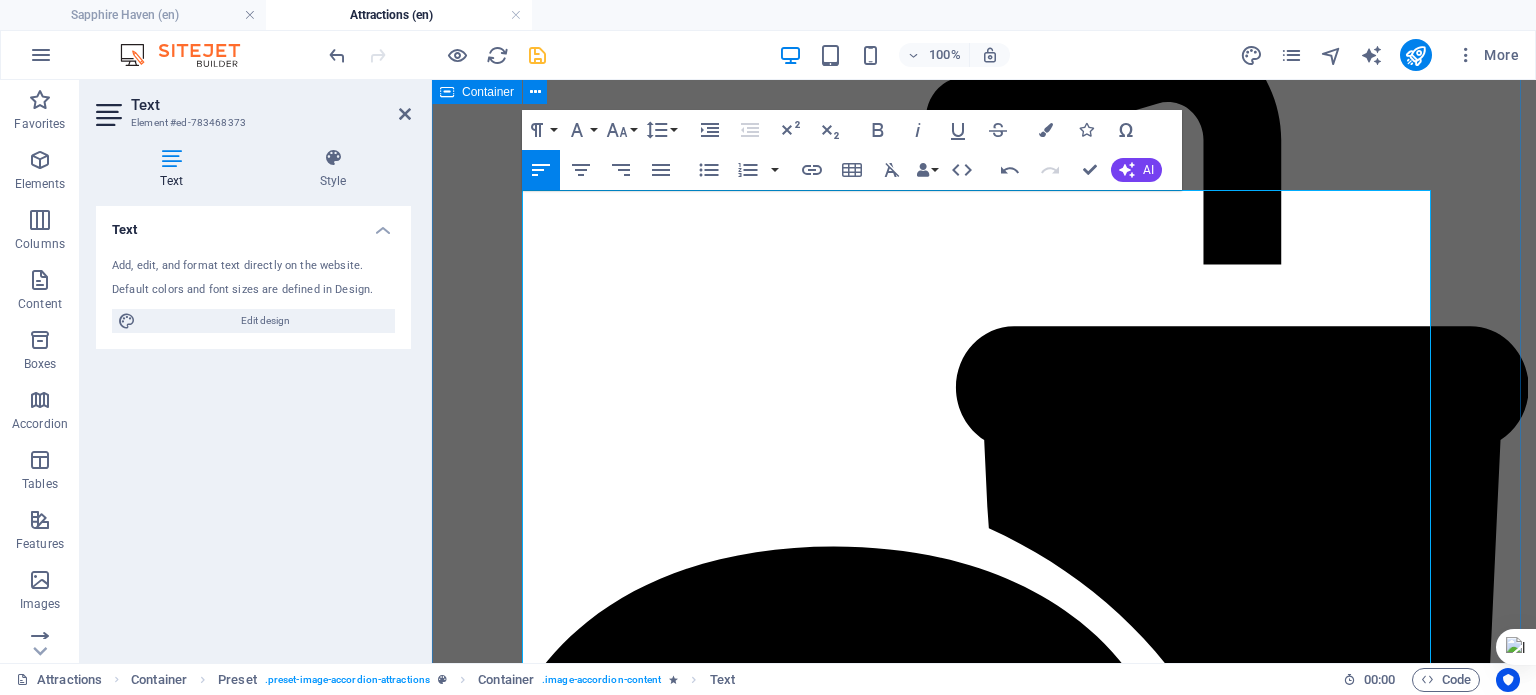 click on "Sightseeing Things you need to see Varkala Beach and Cliff Varkala Beach and Cliff  offer a rare spectacle where nature meets spirituality and bohemian charm. The cliffside, officially recognized as a geo-heritage site, rises dramatically above the Arabian Sea, creating a panoramic canvas of red laterite formations, swaying palms, and endless ocean Kayaking and Boating Kayaking and Boating Kayaking and Boating in Varkala  offer a serene yet adventurous way to explore Kerala’s coastal charm beyond the cliffs and beaches. Mangrove Kayaking : Paddle through tranquil backwaters and lush mangrove forests with guided tours, available in morning and evening slots. It’s beginner-friendly and includes life jackets, refreshments, and a support boat. Golden Island Boating : You can cruise to Ponnumthuruthu (Golden Island), a peaceful retreat with an ancient Shiva temple nestled in greenery. They offer kayaking, shikara boats, and speedboats—perfect for families and photography lovers. Shiva Kayaking Spiritual 1." at bounding box center (984, 5619) 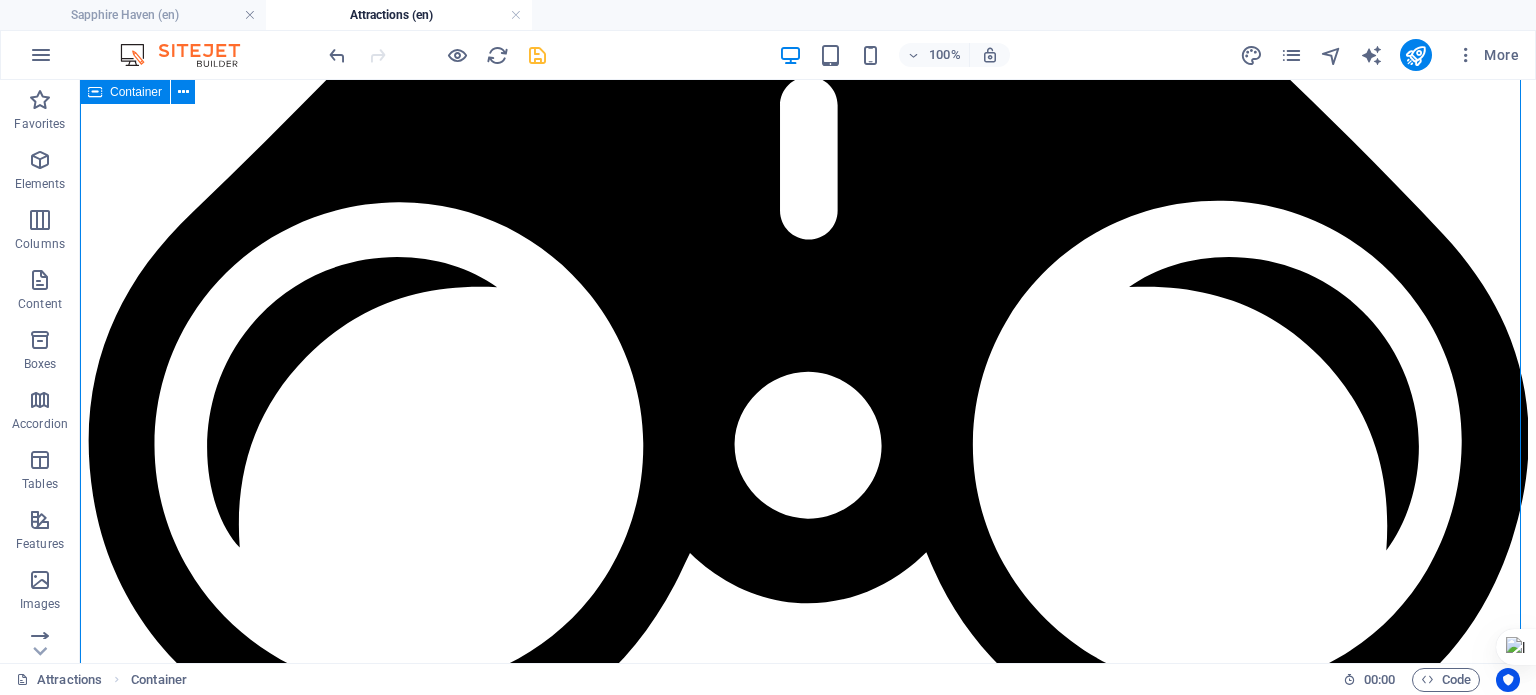 scroll, scrollTop: 3332, scrollLeft: 0, axis: vertical 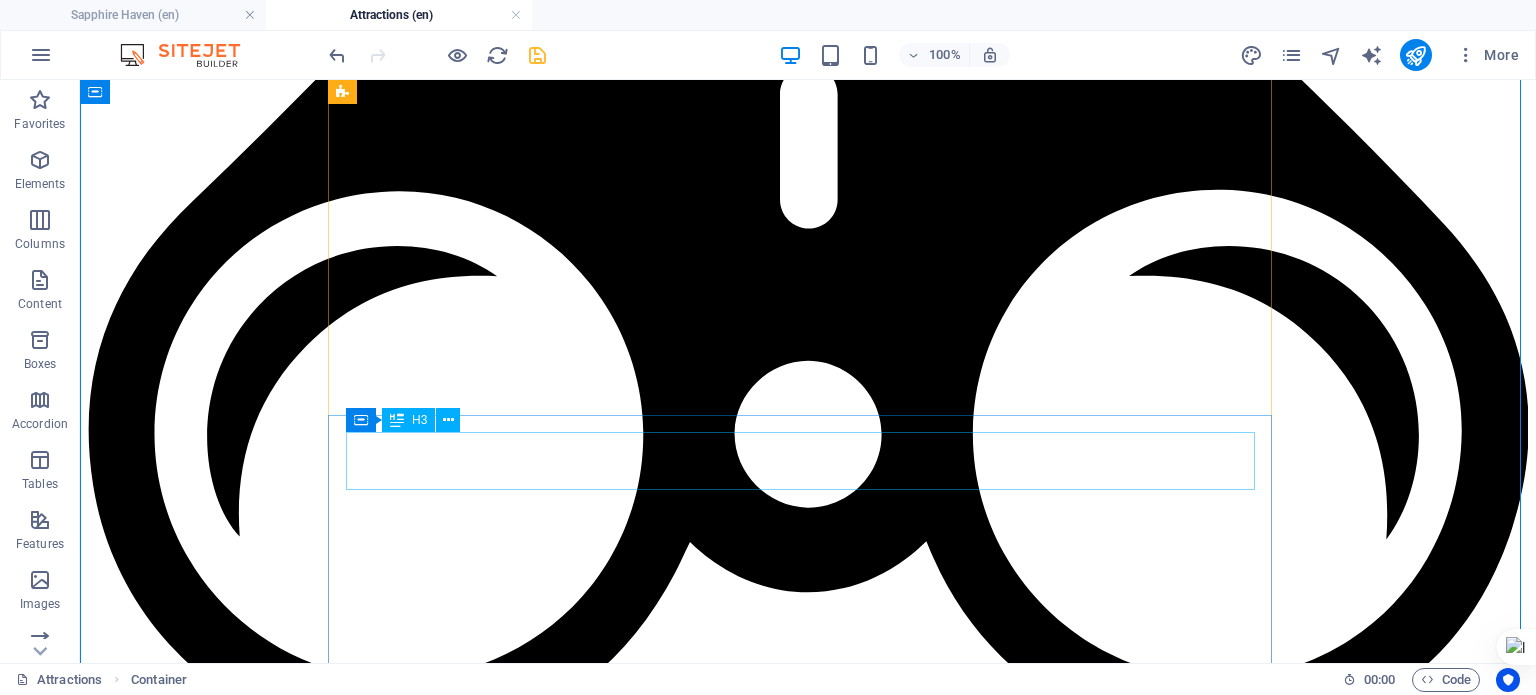 click on "Design-House" at bounding box center [808, 7146] 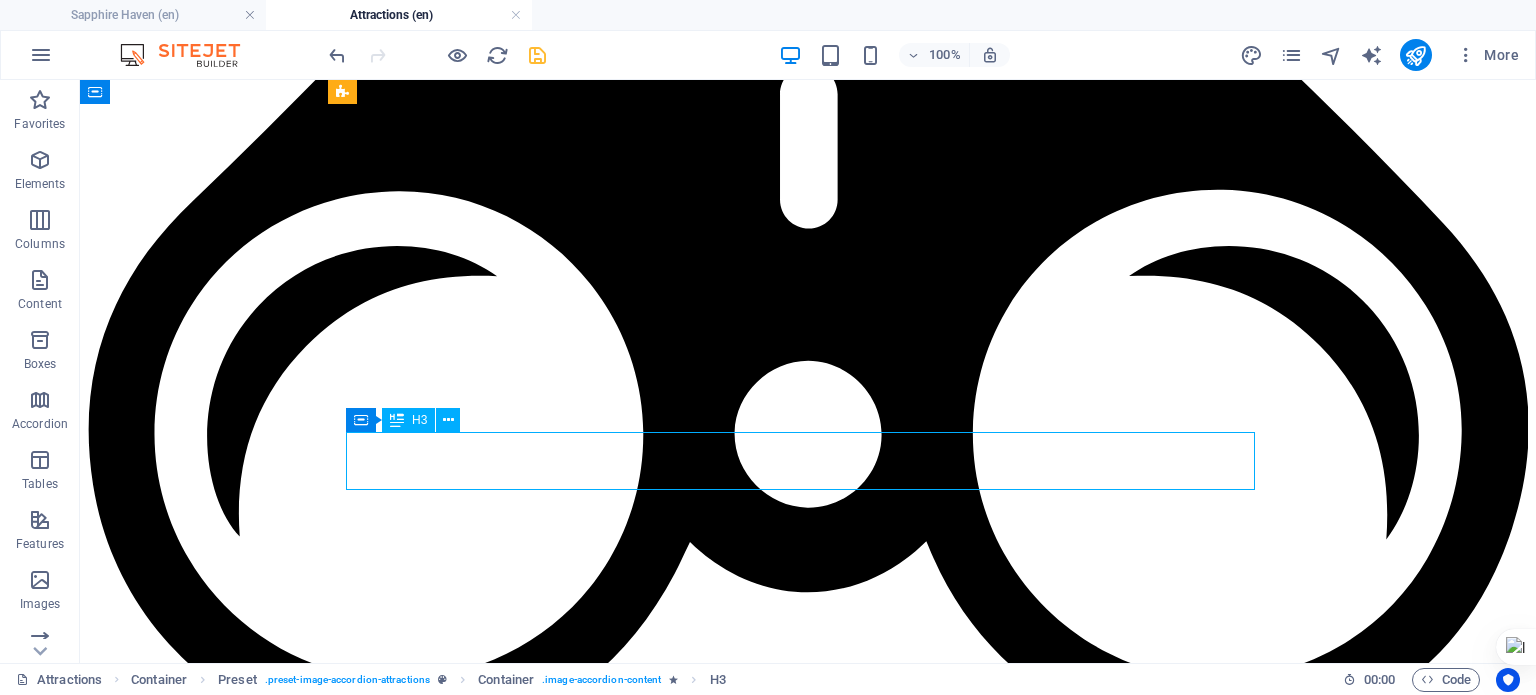 click on "Design-House" at bounding box center (808, 7146) 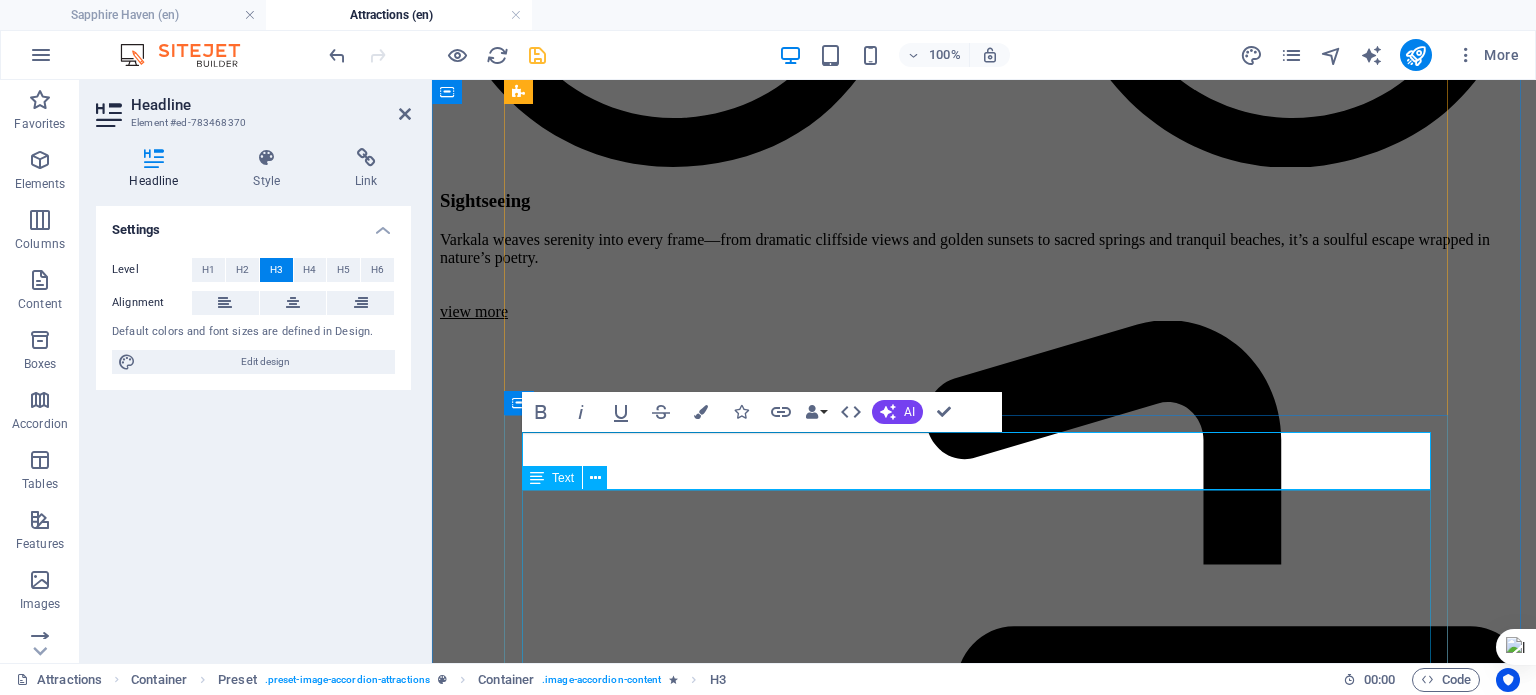 type 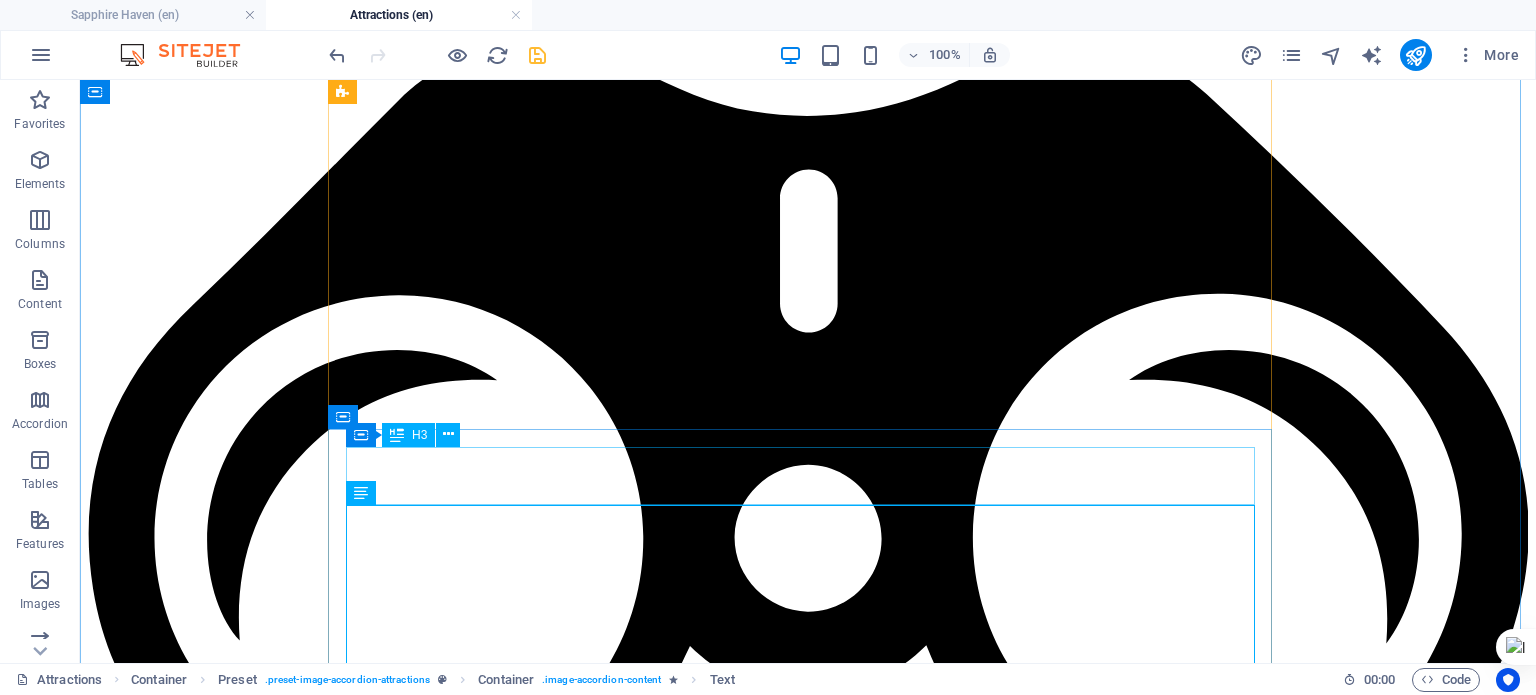 scroll, scrollTop: 2932, scrollLeft: 0, axis: vertical 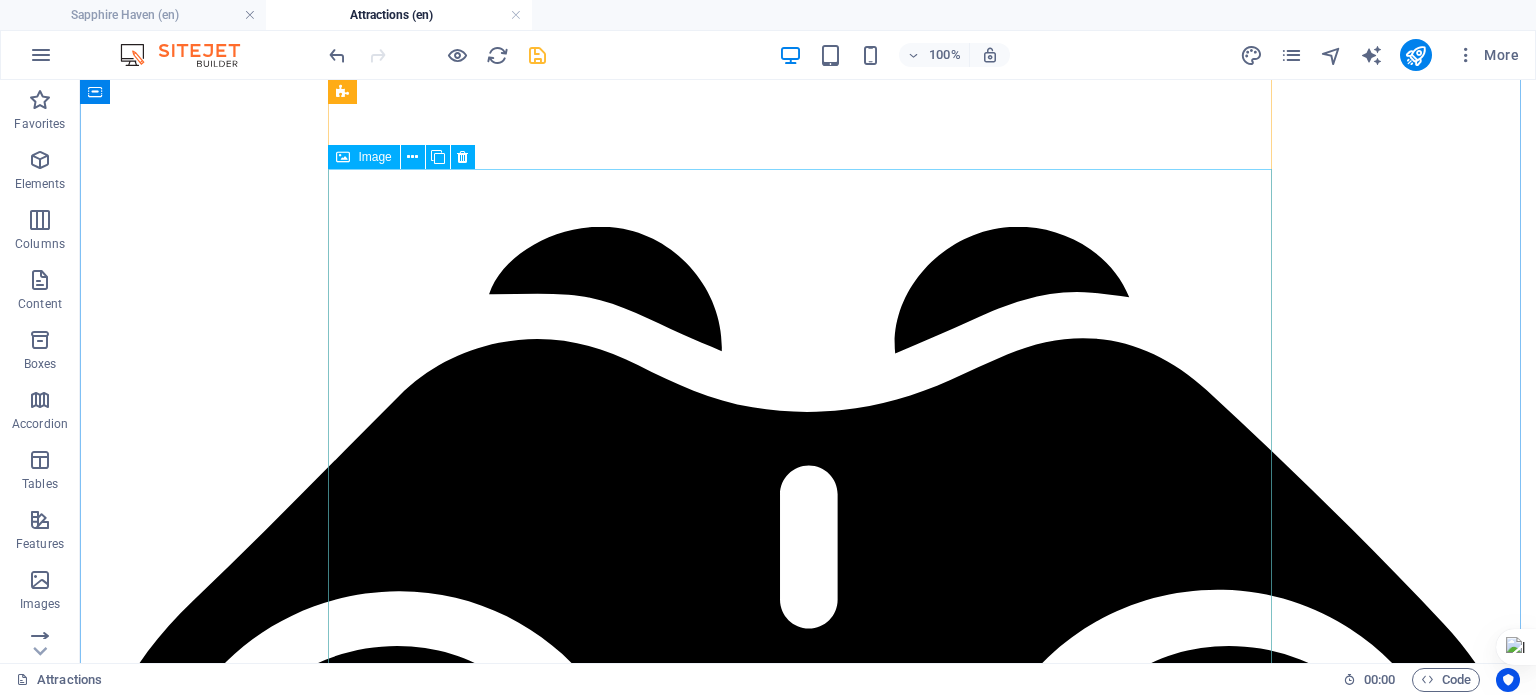 click on "Spiritual" at bounding box center (808, 7230) 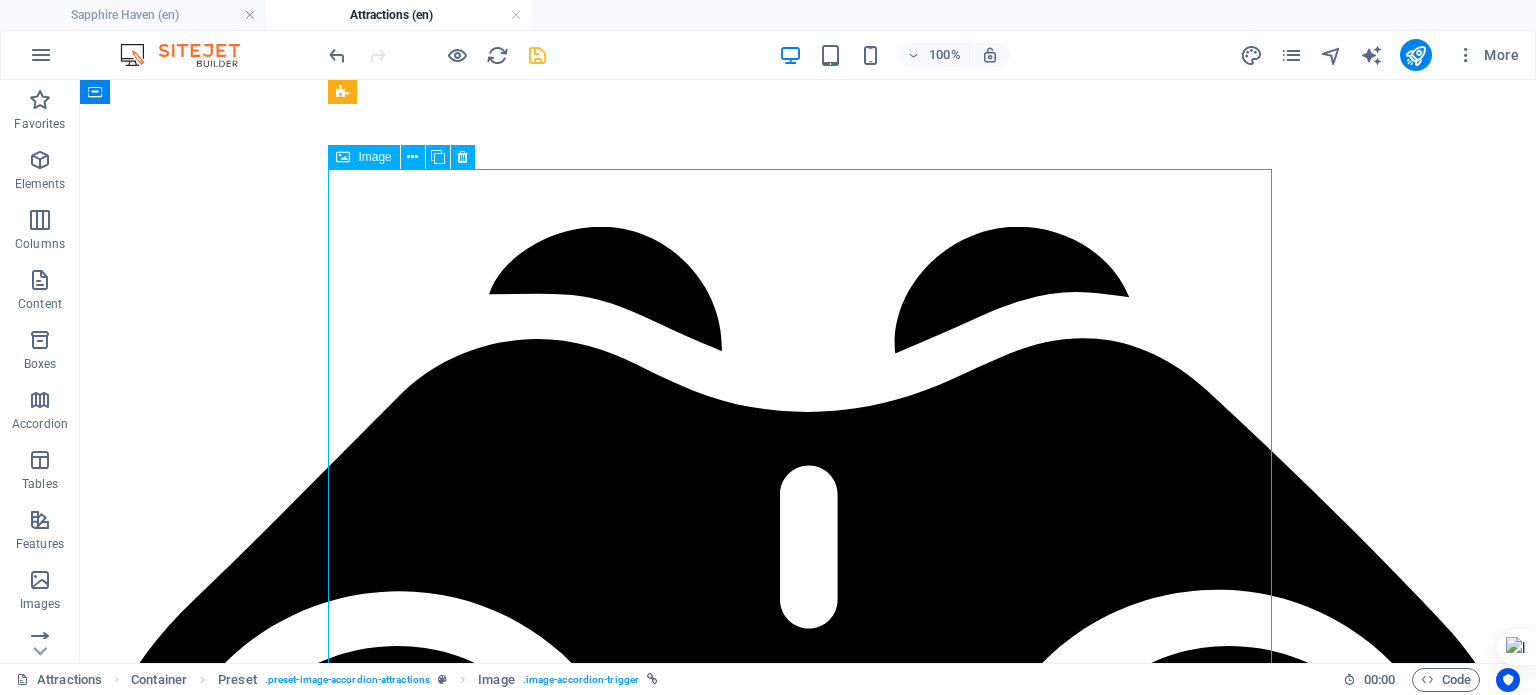 click on "Spiritual" at bounding box center [808, 7230] 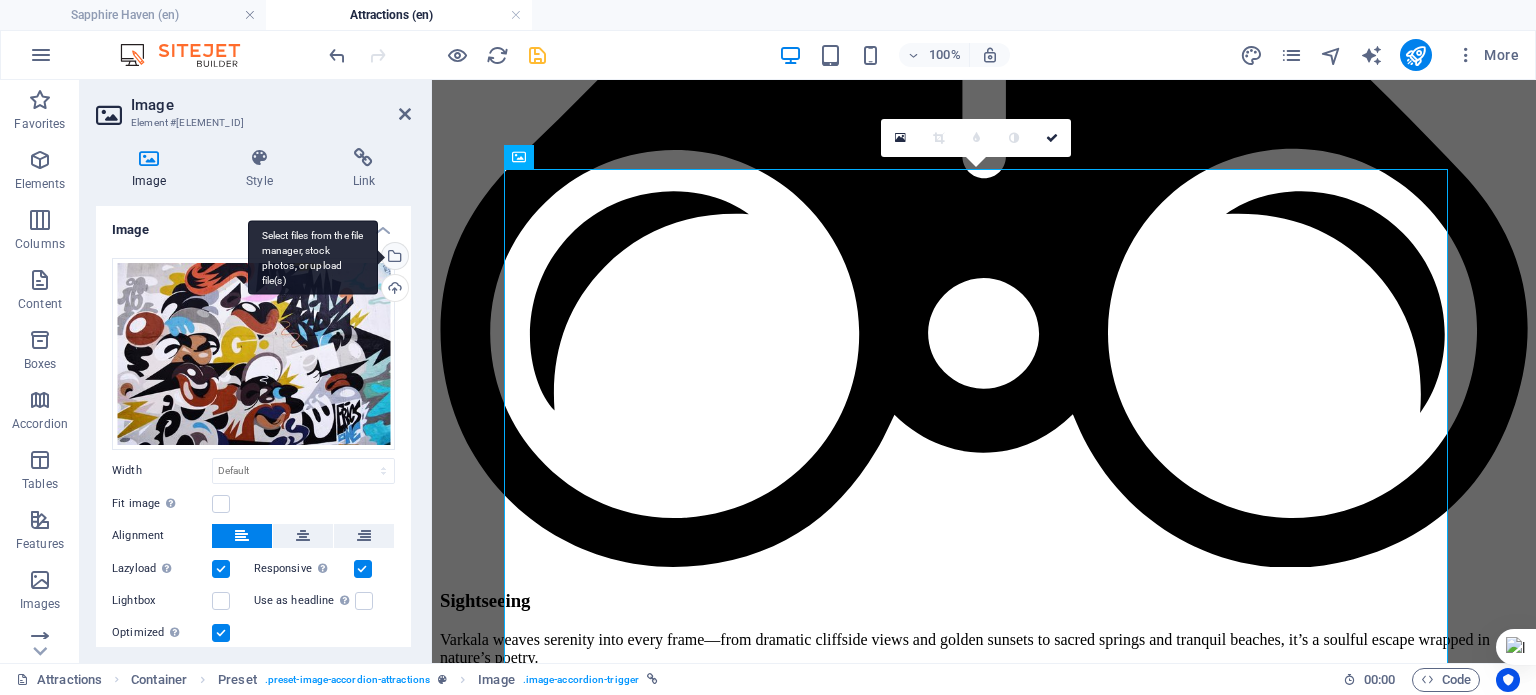 click on "Select files from the file manager, stock photos, or upload file(s)" at bounding box center [393, 258] 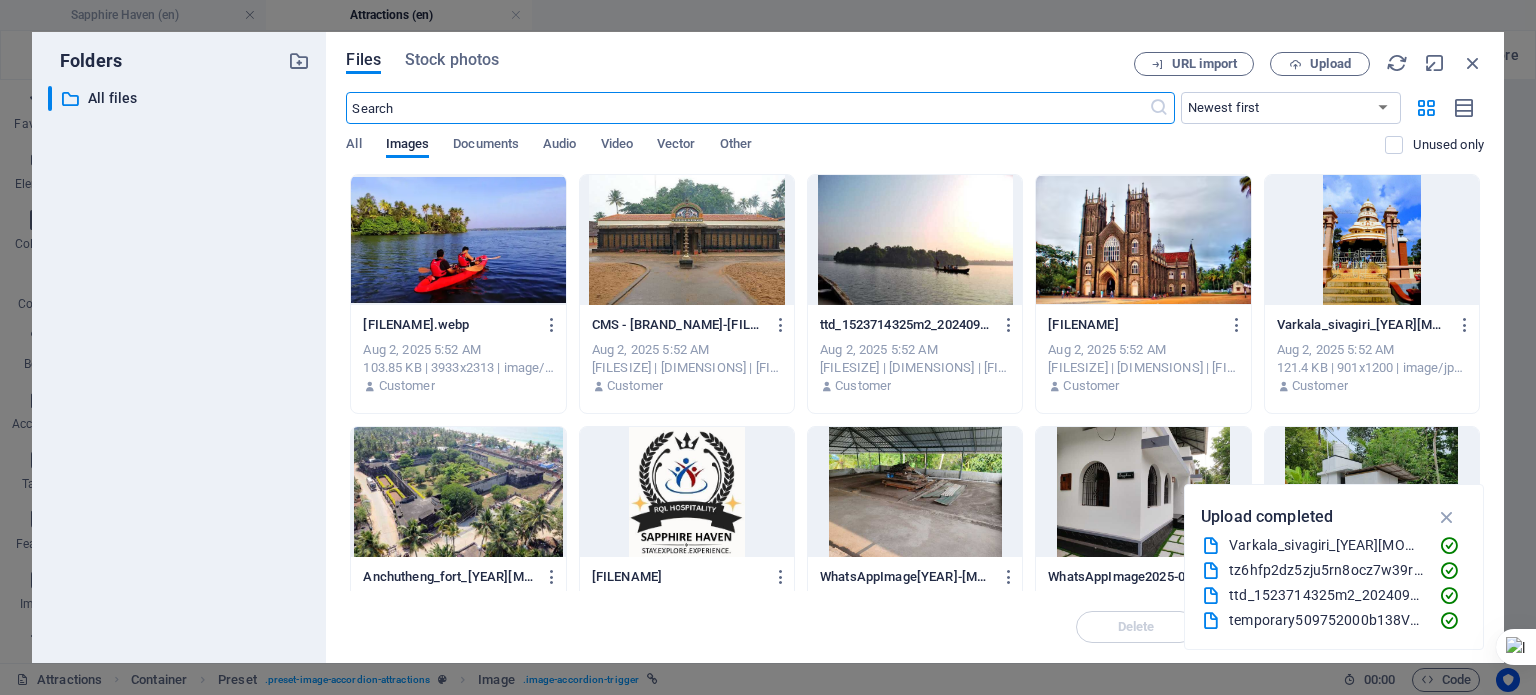 scroll, scrollTop: 3310, scrollLeft: 0, axis: vertical 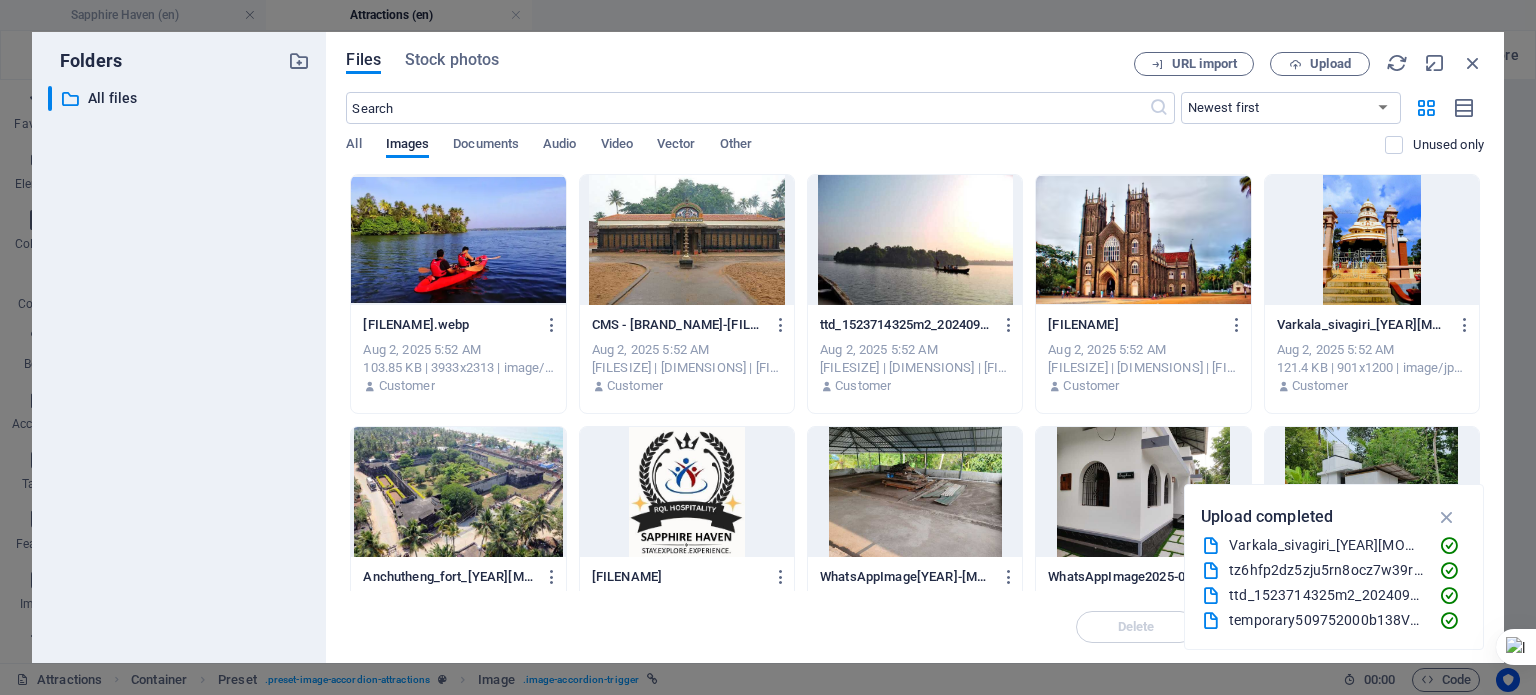 click at bounding box center [687, 240] 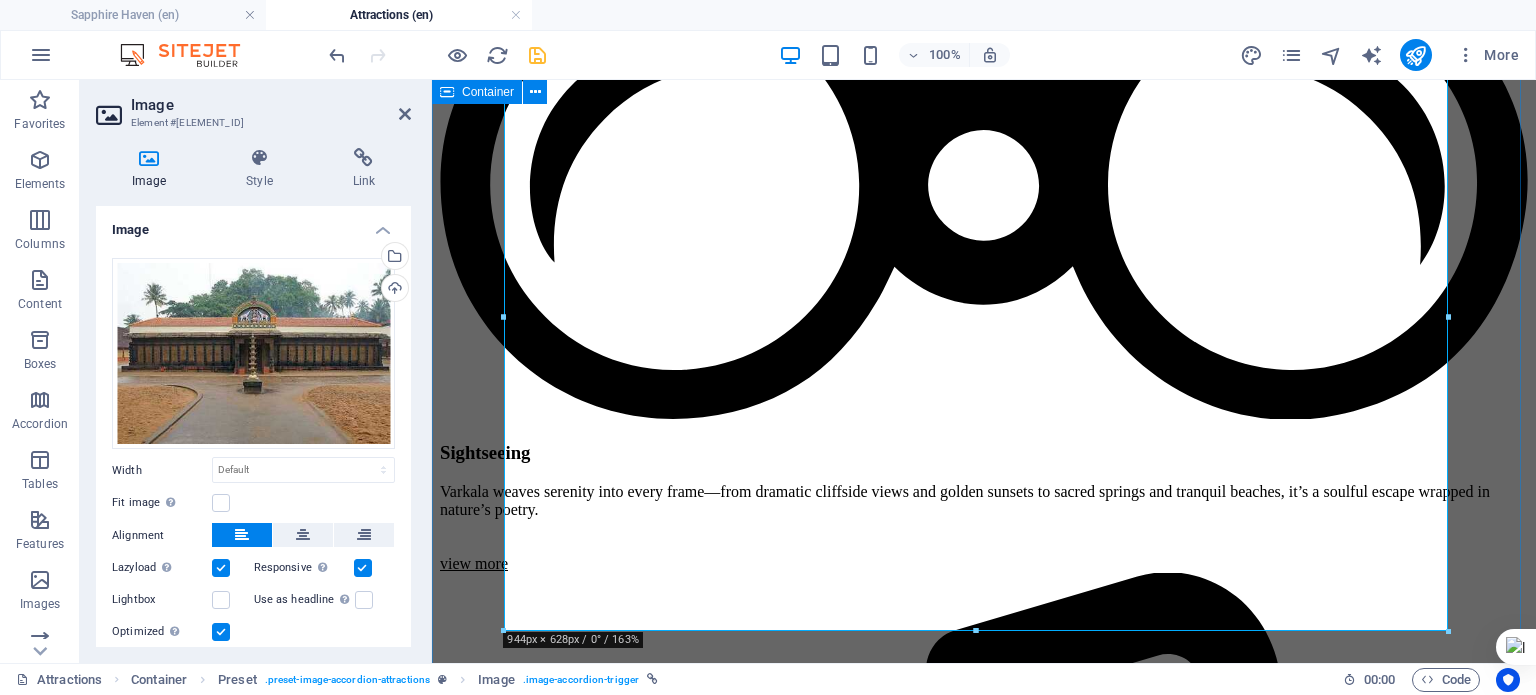 scroll, scrollTop: 3132, scrollLeft: 0, axis: vertical 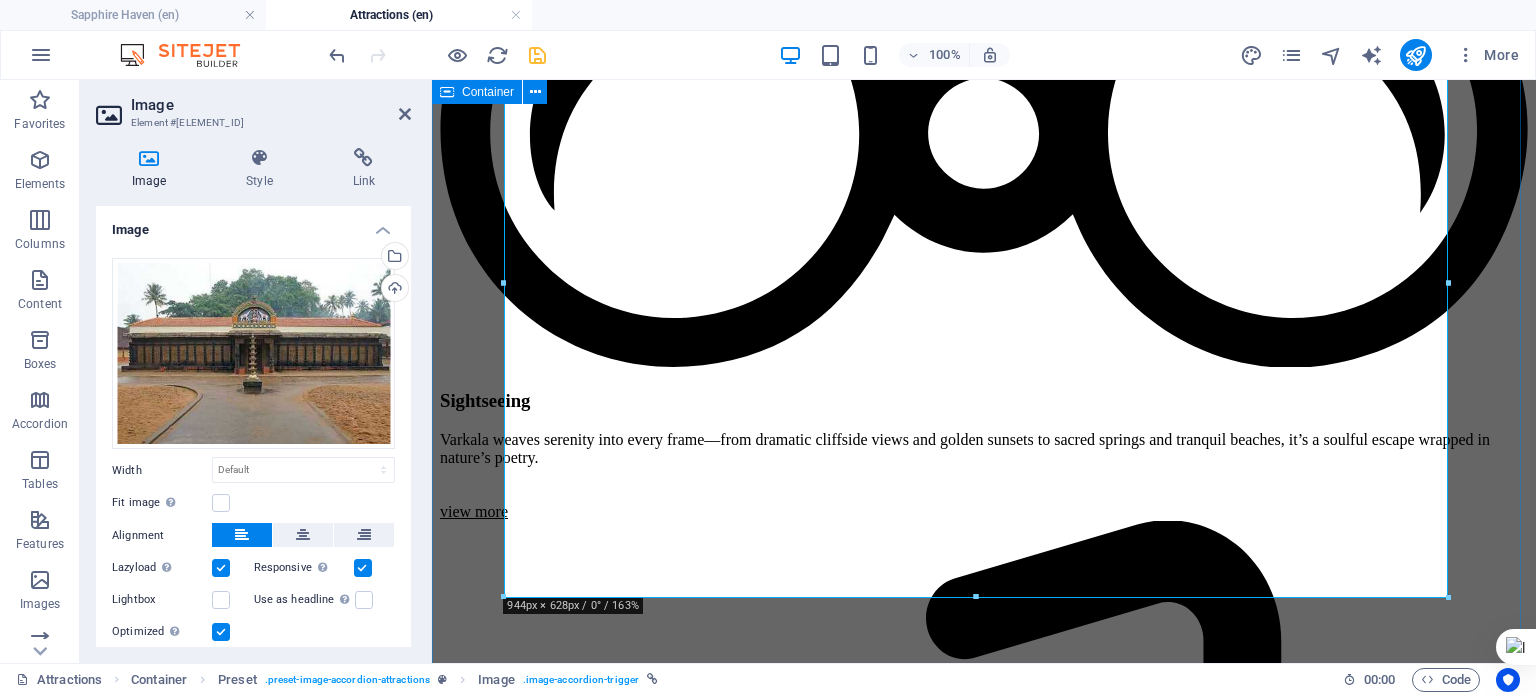 click on "Sightseeing Things you need to see Varkala Beach and Cliff Varkala Beach and Cliff  offer a rare spectacle where nature meets spirituality and bohemian charm. The cliffside, officially recognized as a geo-heritage site, rises dramatically above the Arabian Sea, creating a panoramic canvas of red laterite formations, swaying palms, and endless ocean Kayaking and Boating Kayaking and Boating Kayaking and Boating in Varkala  offer a serene yet adventurous way to explore Kerala’s coastal charm beyond the cliffs and beaches. Mangrove Kayaking : Paddle through tranquil backwaters and lush mangrove forests with guided tours, available in morning and evening slots. It’s beginner-friendly and includes life jackets, refreshments, and a support boat. Golden Island Boating : You can cruise to Ponnumthuruthu (Golden Island), a peaceful retreat with an ancient Shiva temple nestled in greenery. They offer kayaking, shikara boats, and speedboats—perfect for families and photography lovers. Shiva Kayaking Spiritual 1." at bounding box center [984, 6220] 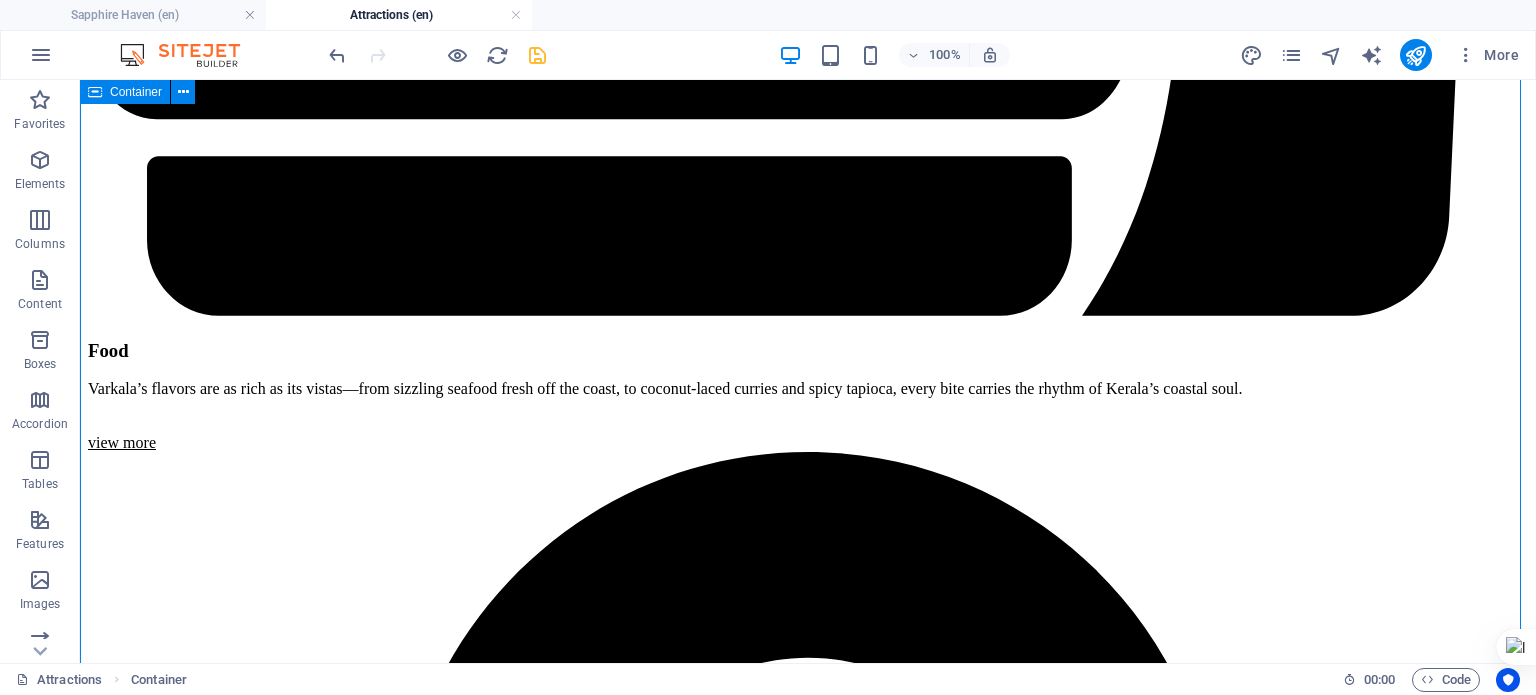 scroll, scrollTop: 5432, scrollLeft: 0, axis: vertical 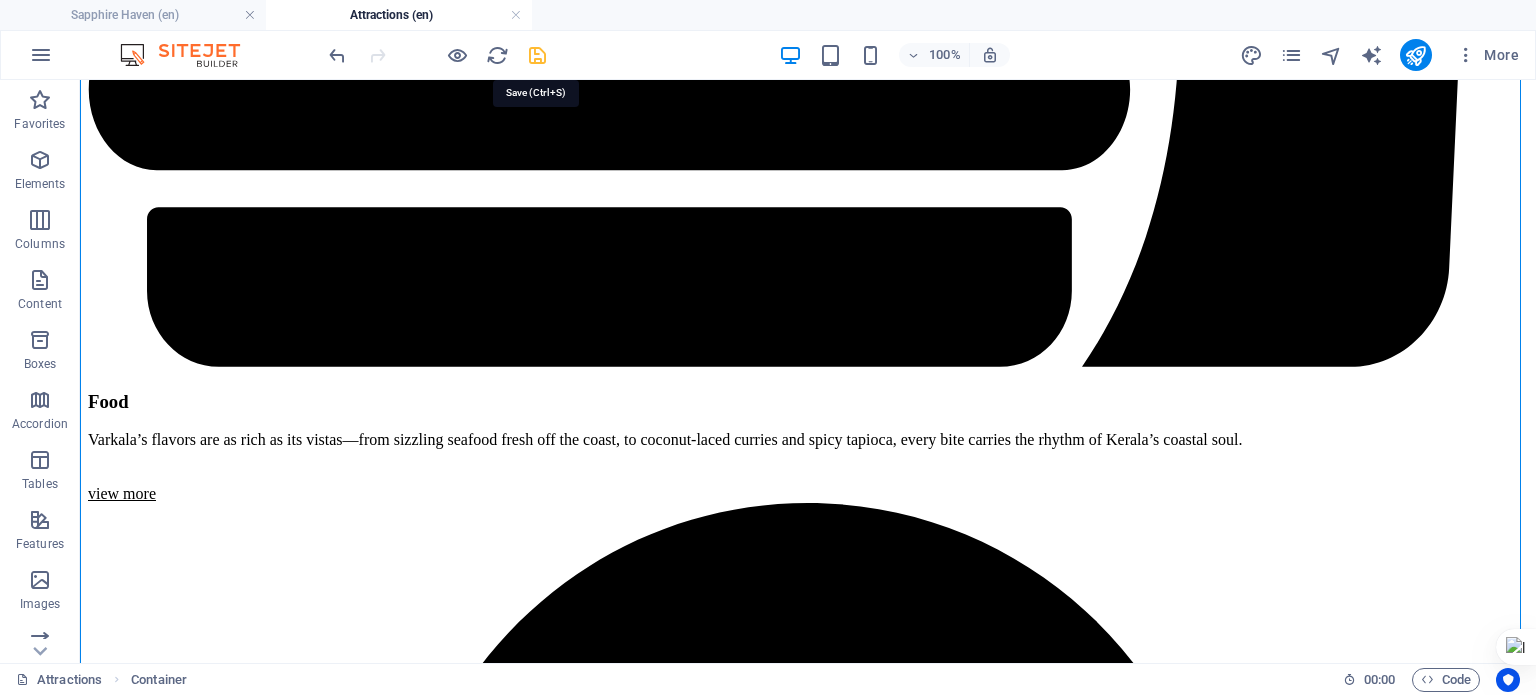 click at bounding box center [537, 55] 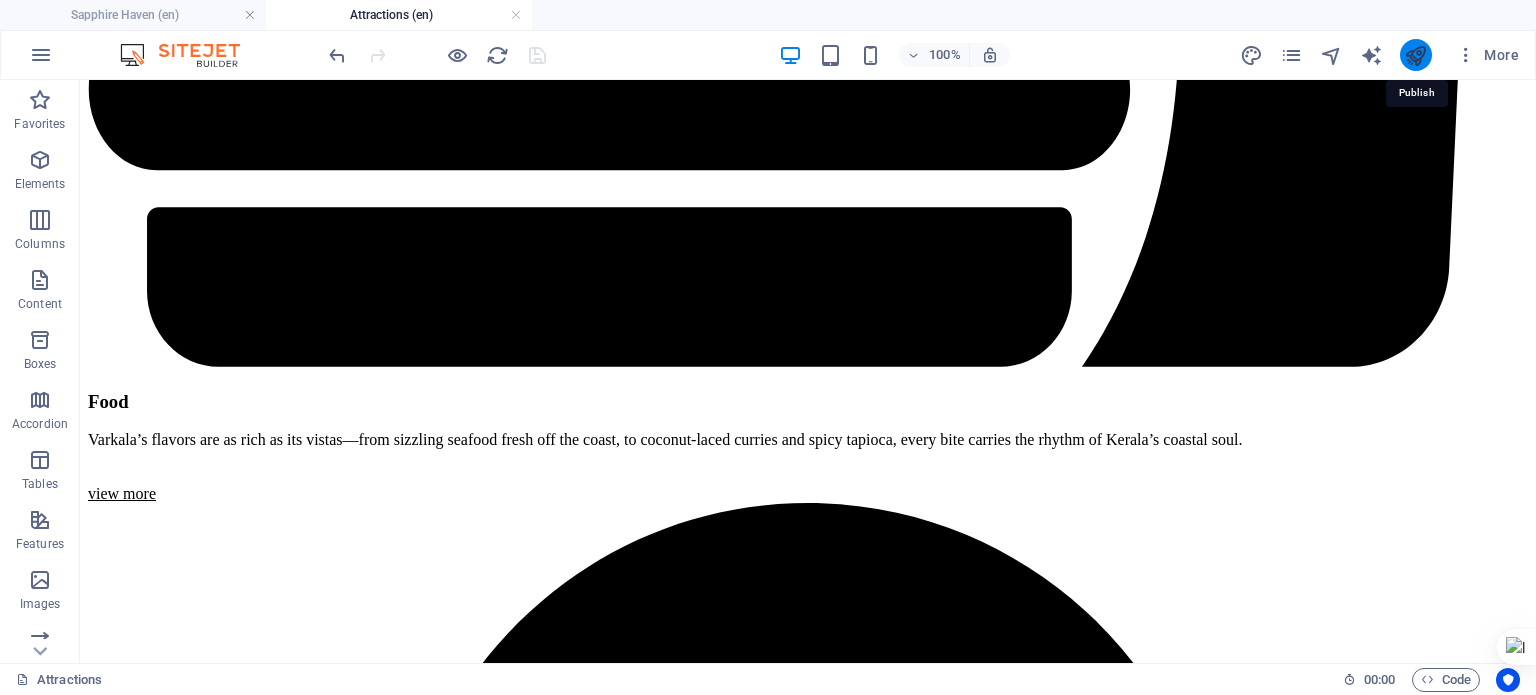 click at bounding box center (1415, 55) 